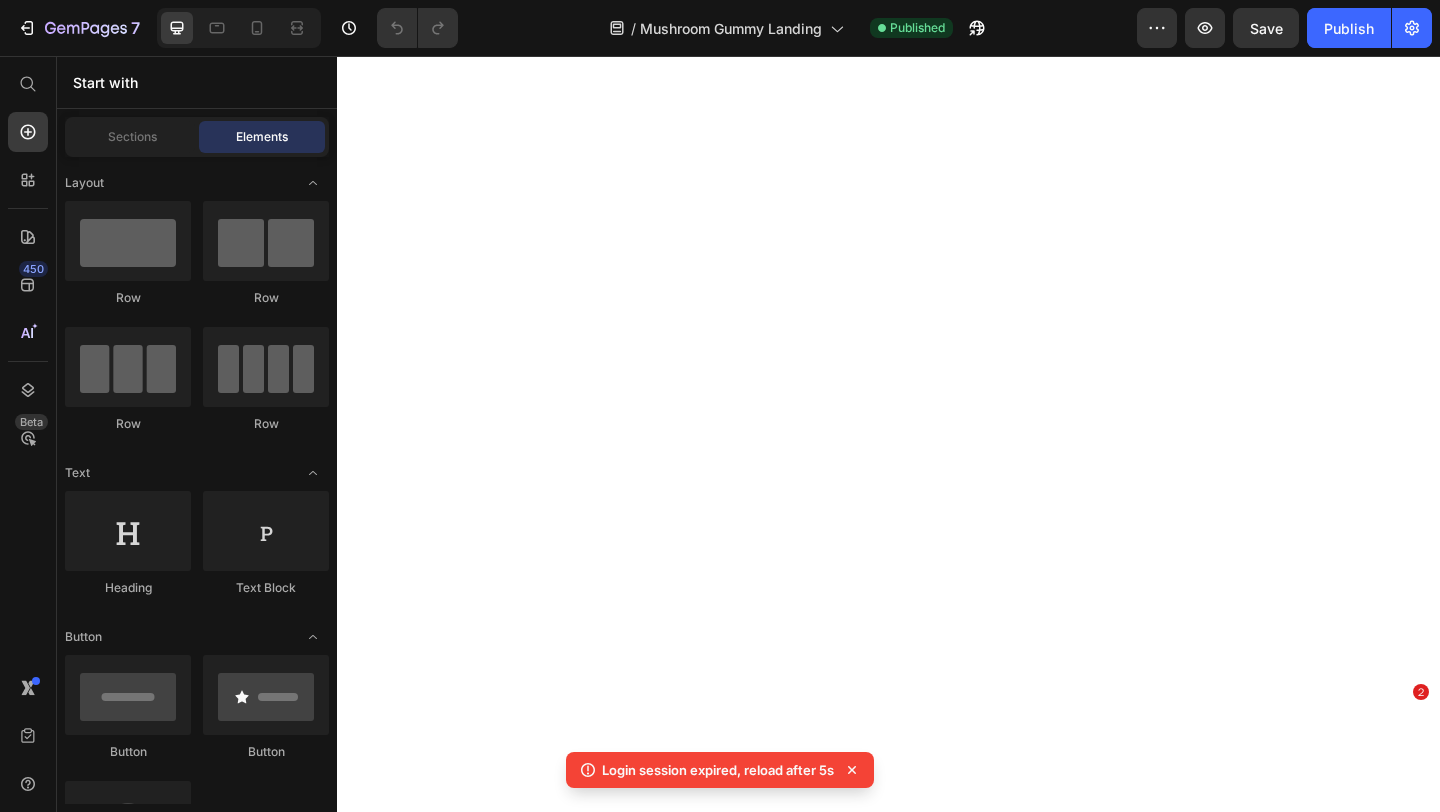 scroll, scrollTop: 0, scrollLeft: 0, axis: both 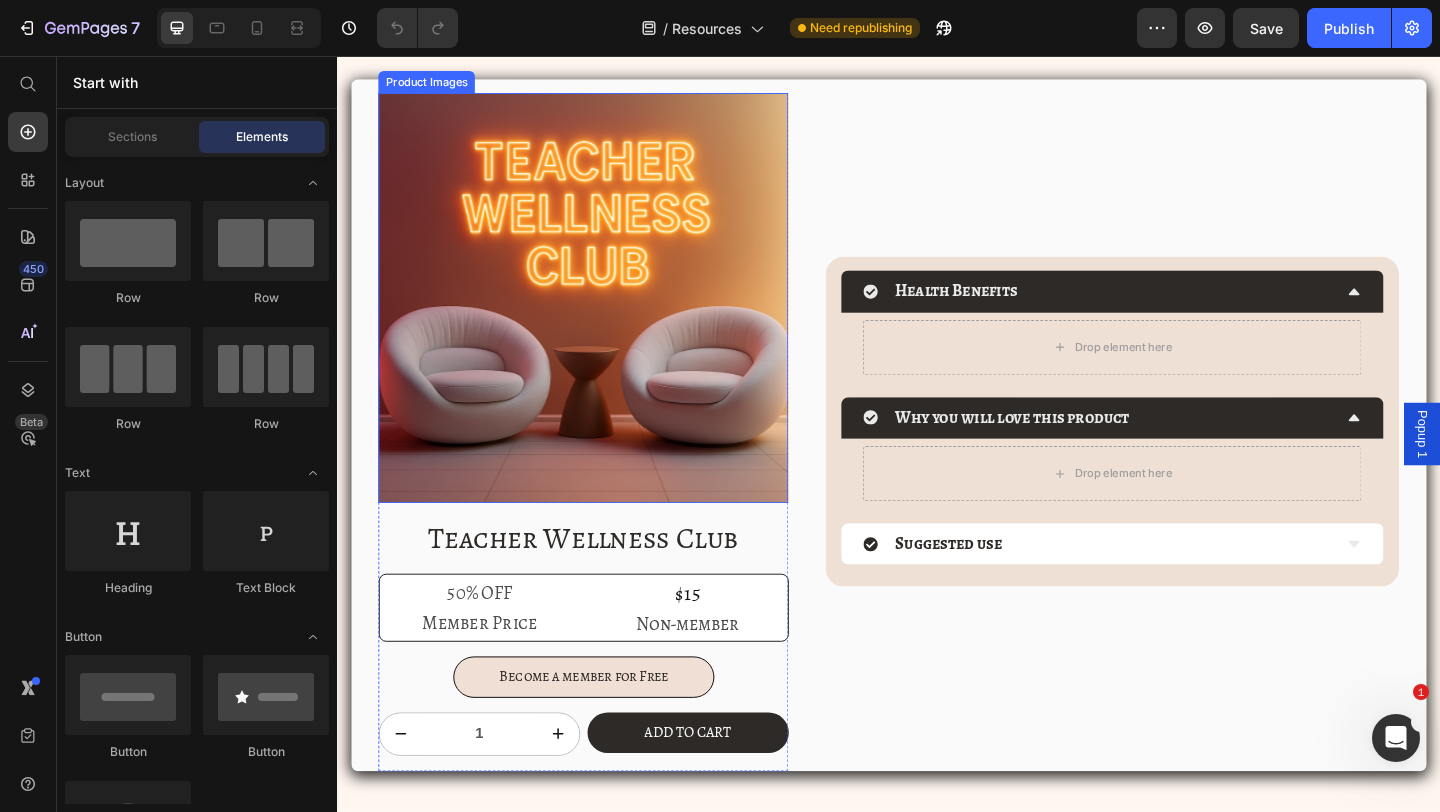 click at bounding box center [605, 319] 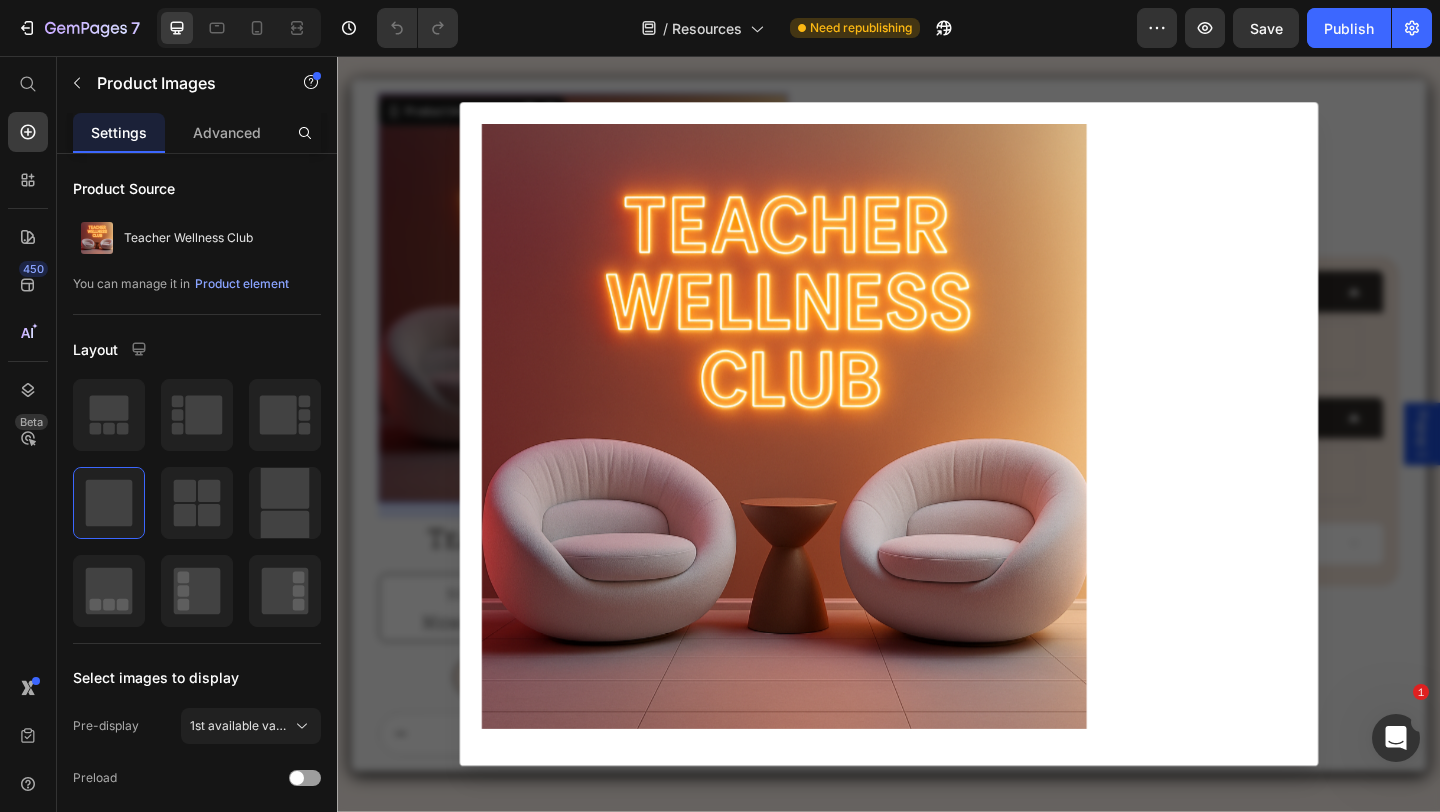 click at bounding box center [937, 467] 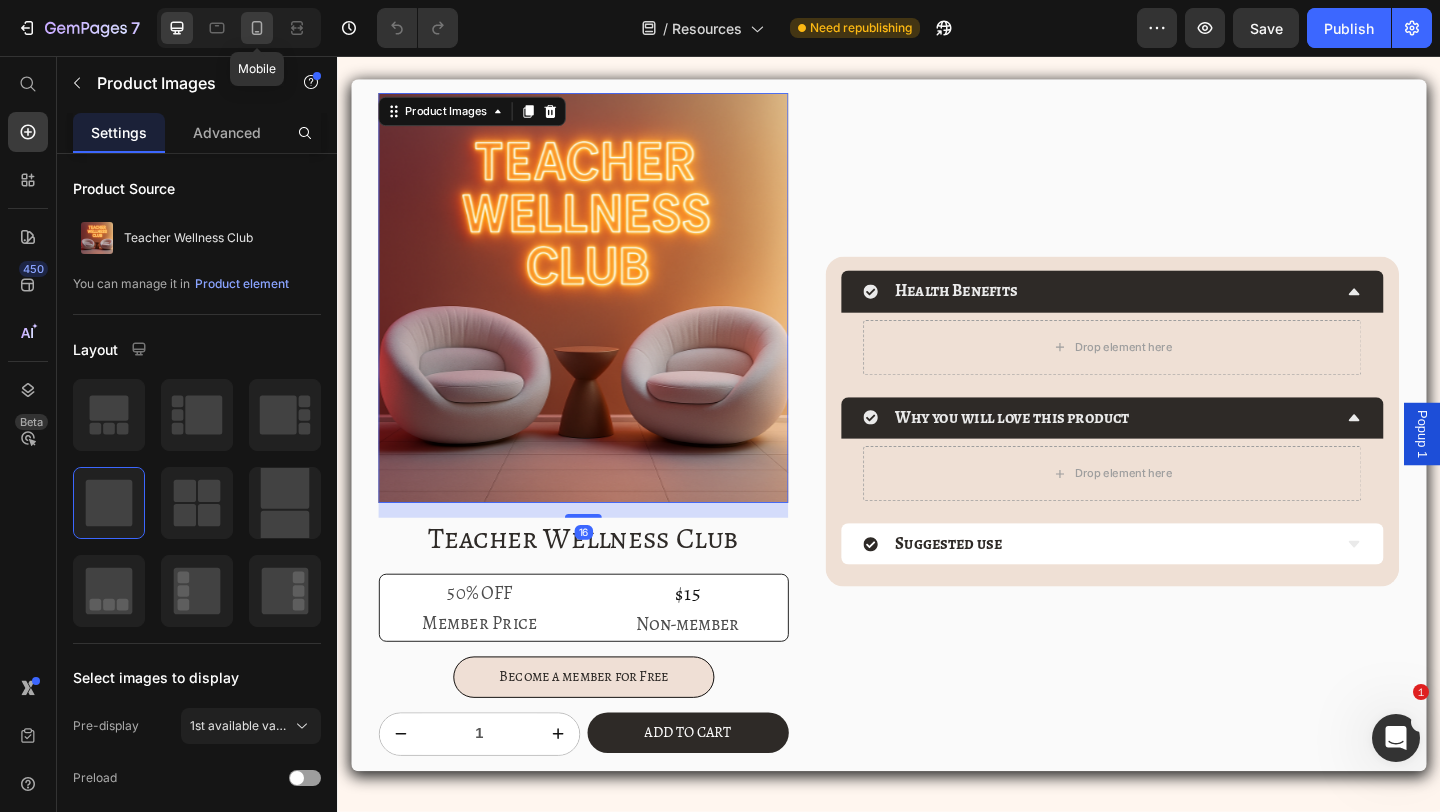 click 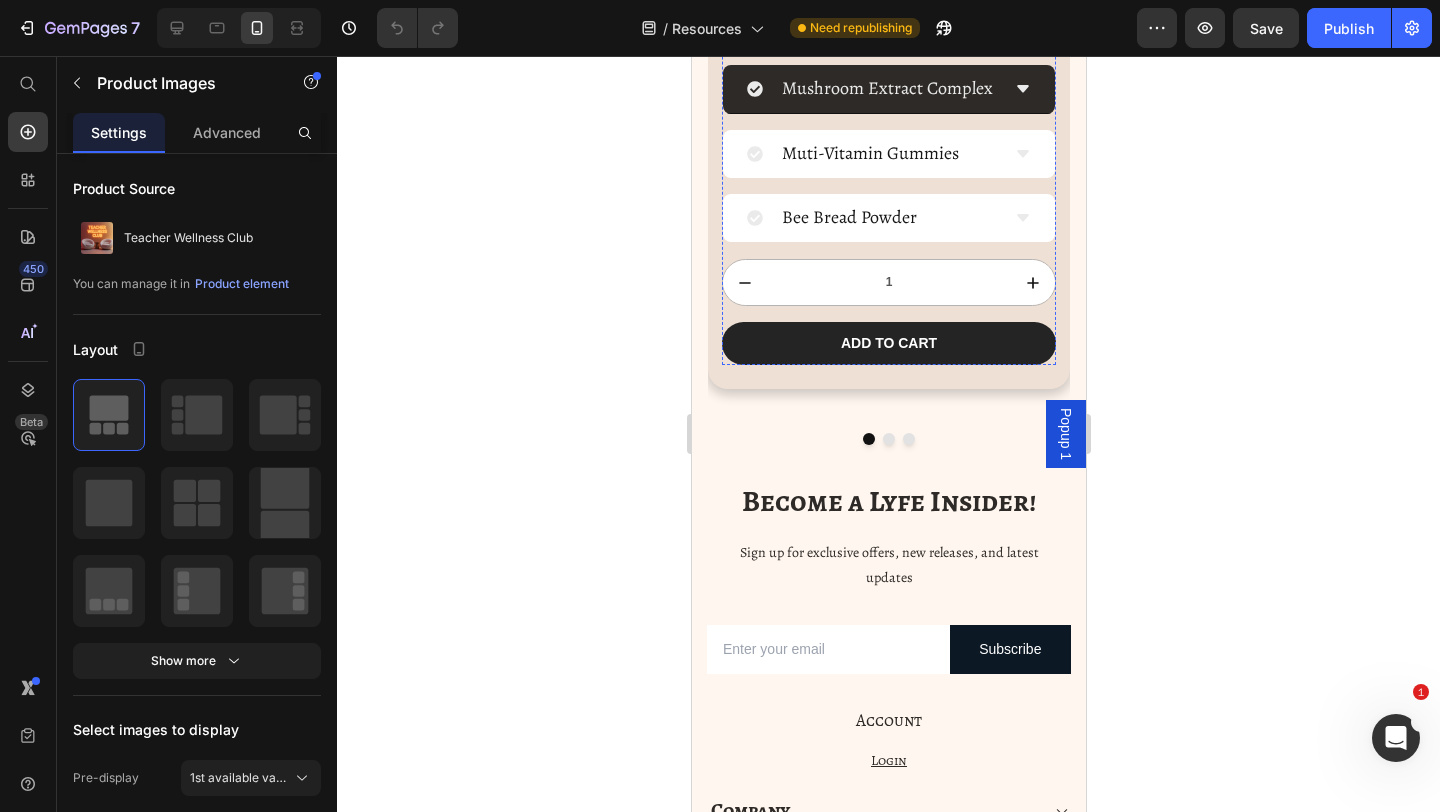 scroll, scrollTop: 531, scrollLeft: 0, axis: vertical 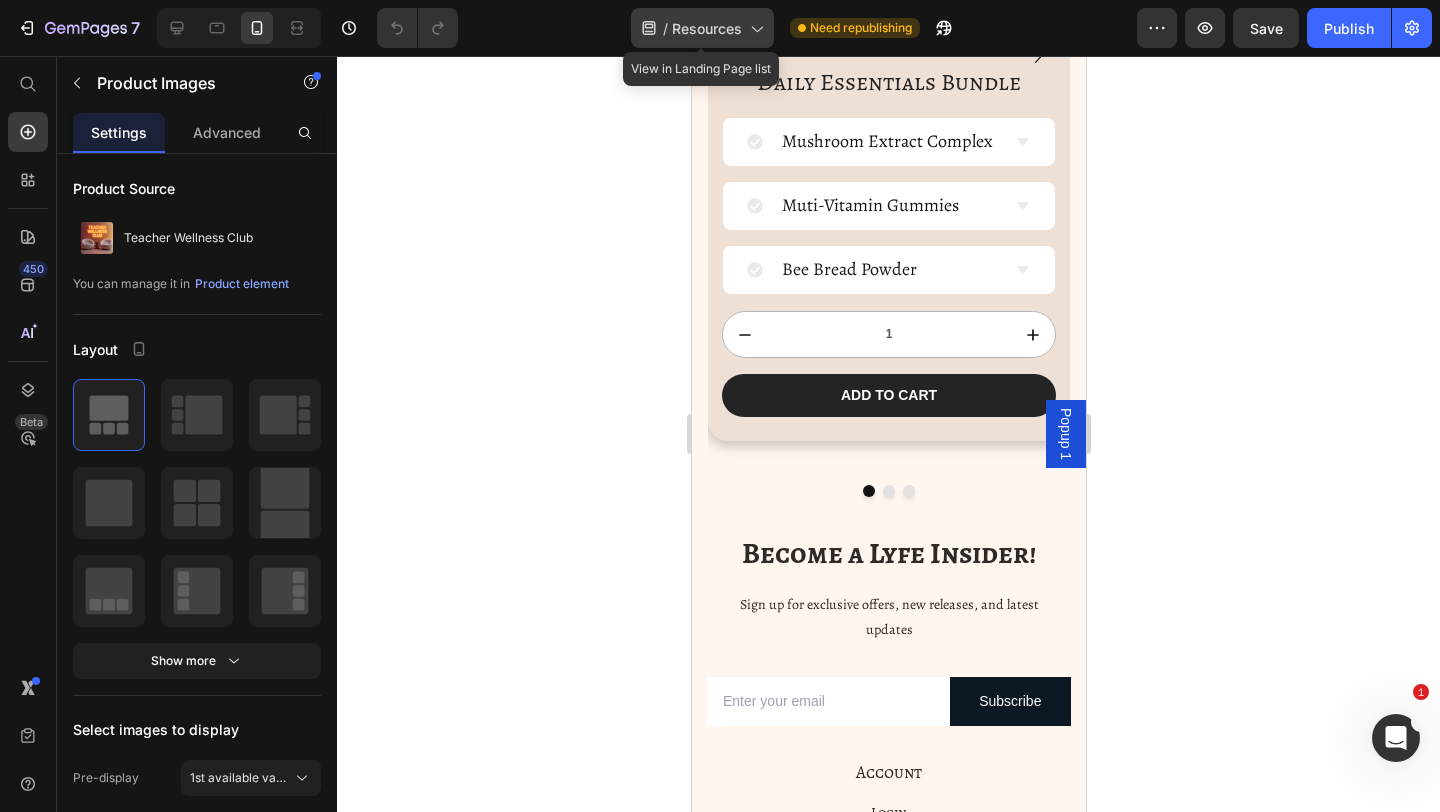 click on "Resources" at bounding box center (707, 28) 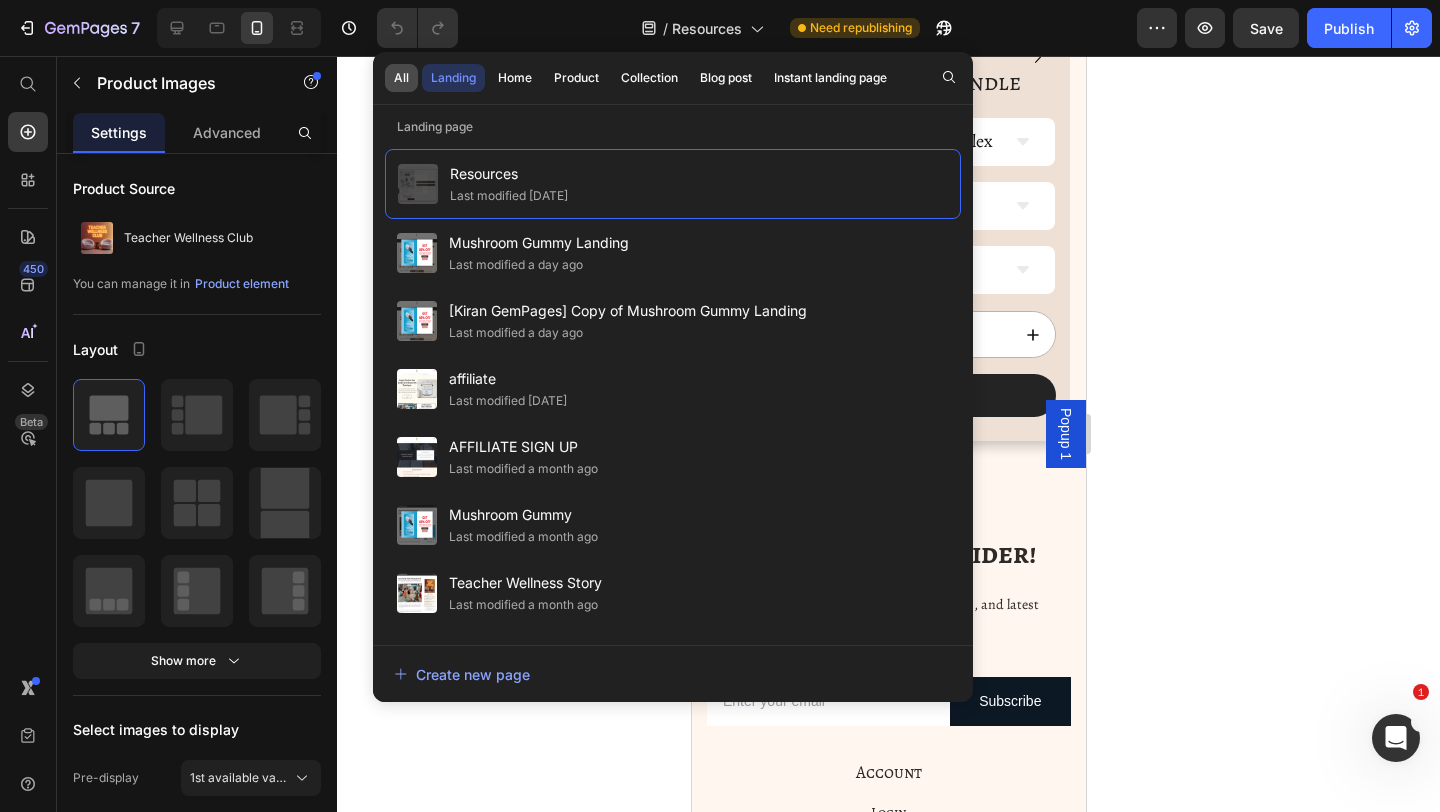 click on "All" 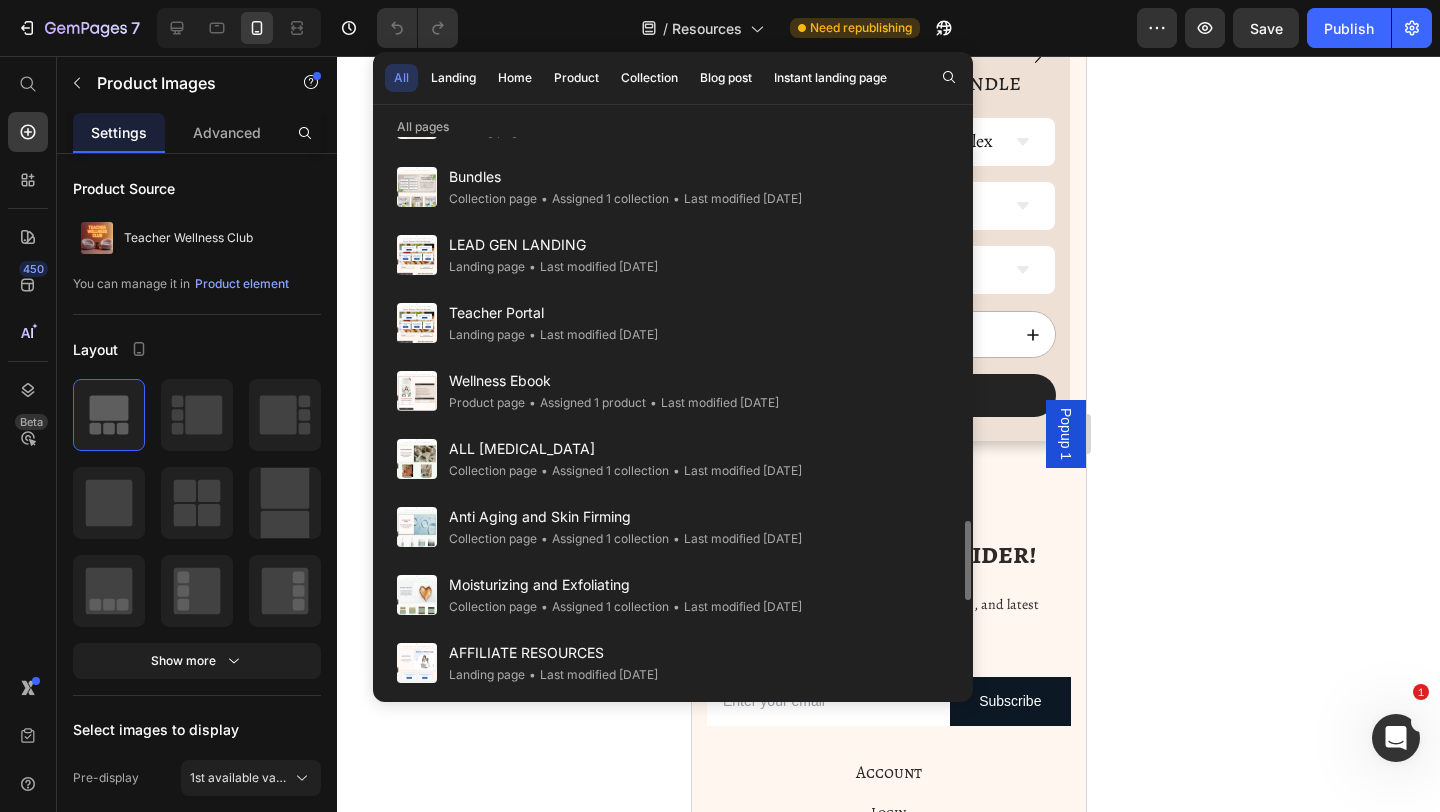 scroll, scrollTop: 2899, scrollLeft: 0, axis: vertical 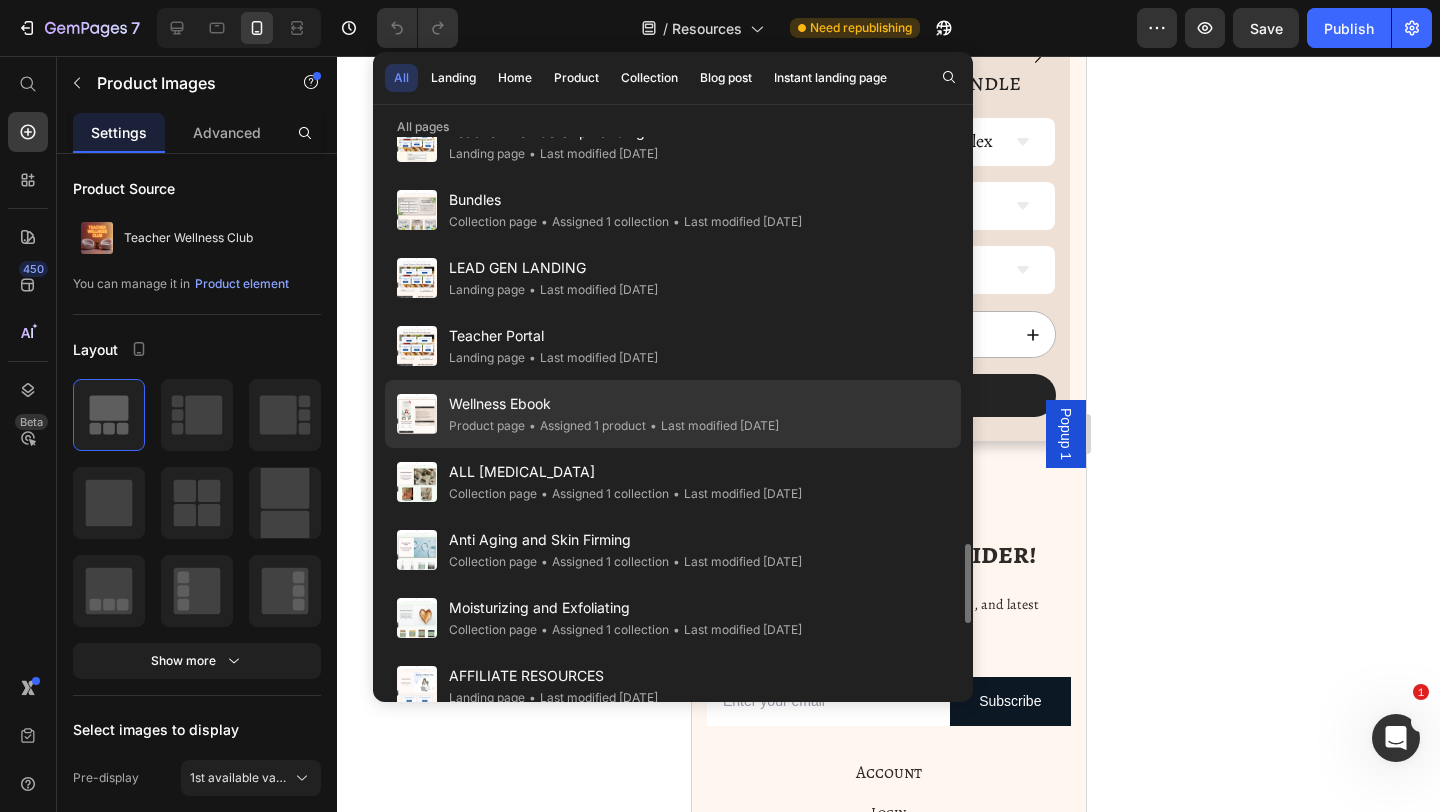 click on "Wellness Ebook" at bounding box center [614, 404] 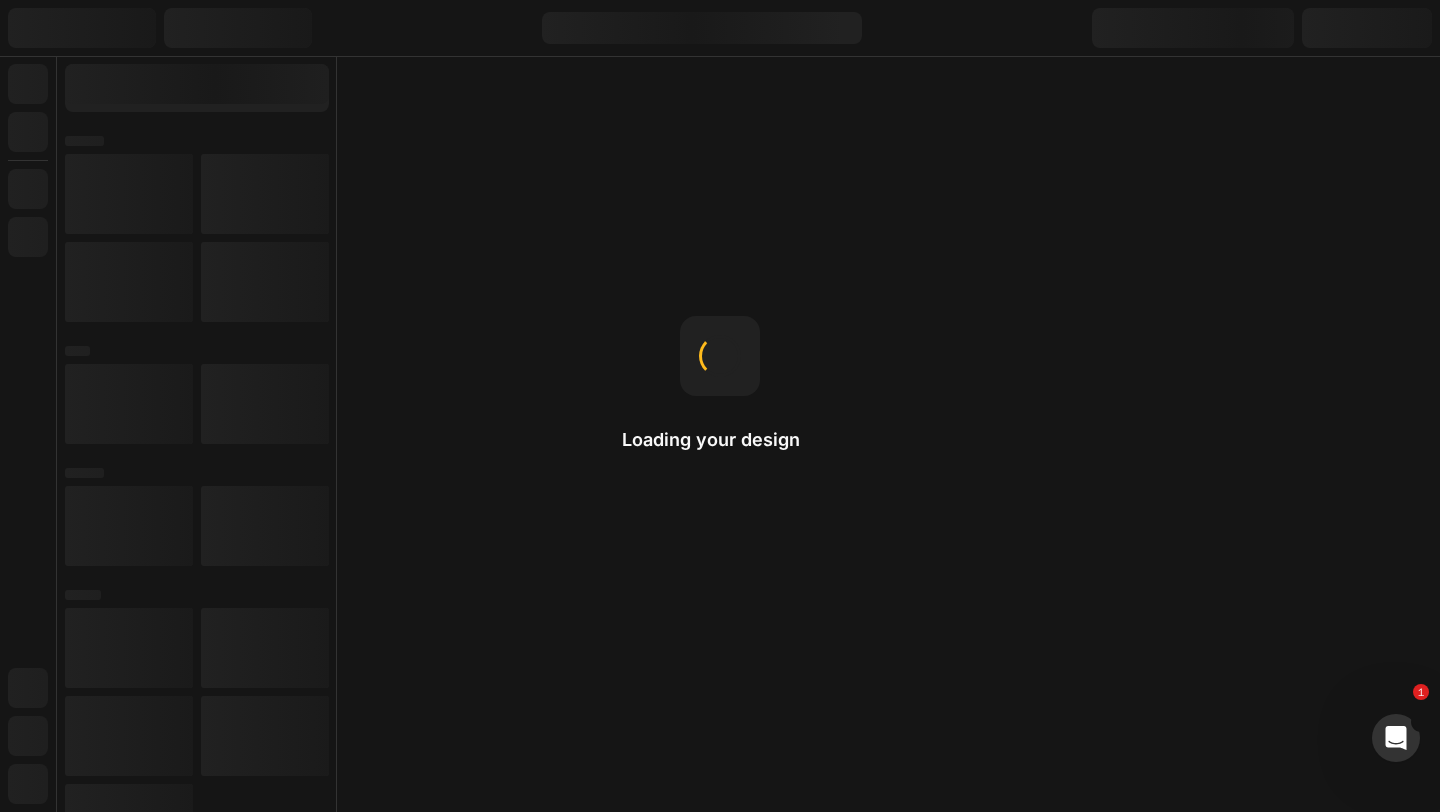 scroll, scrollTop: 0, scrollLeft: 0, axis: both 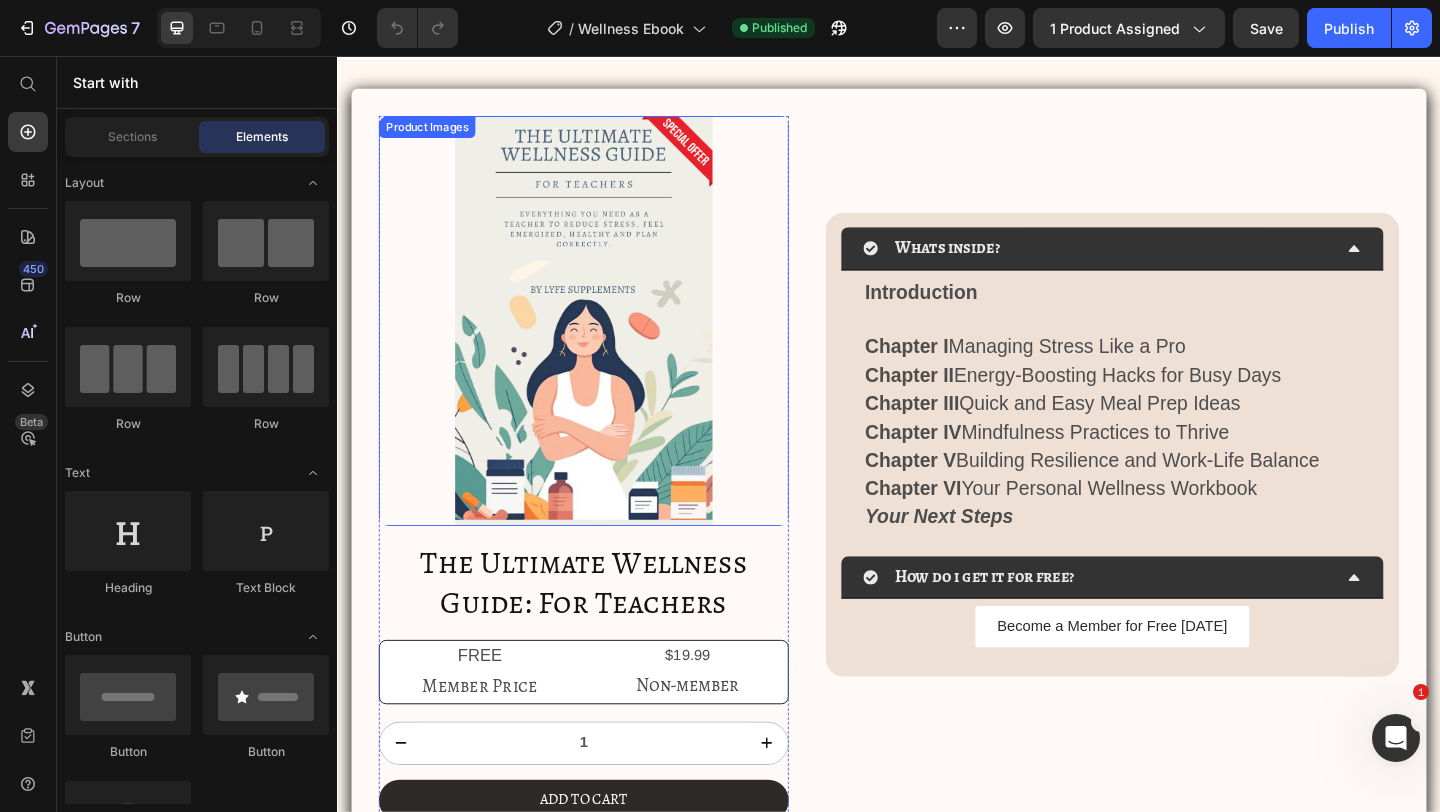 click at bounding box center [605, 344] 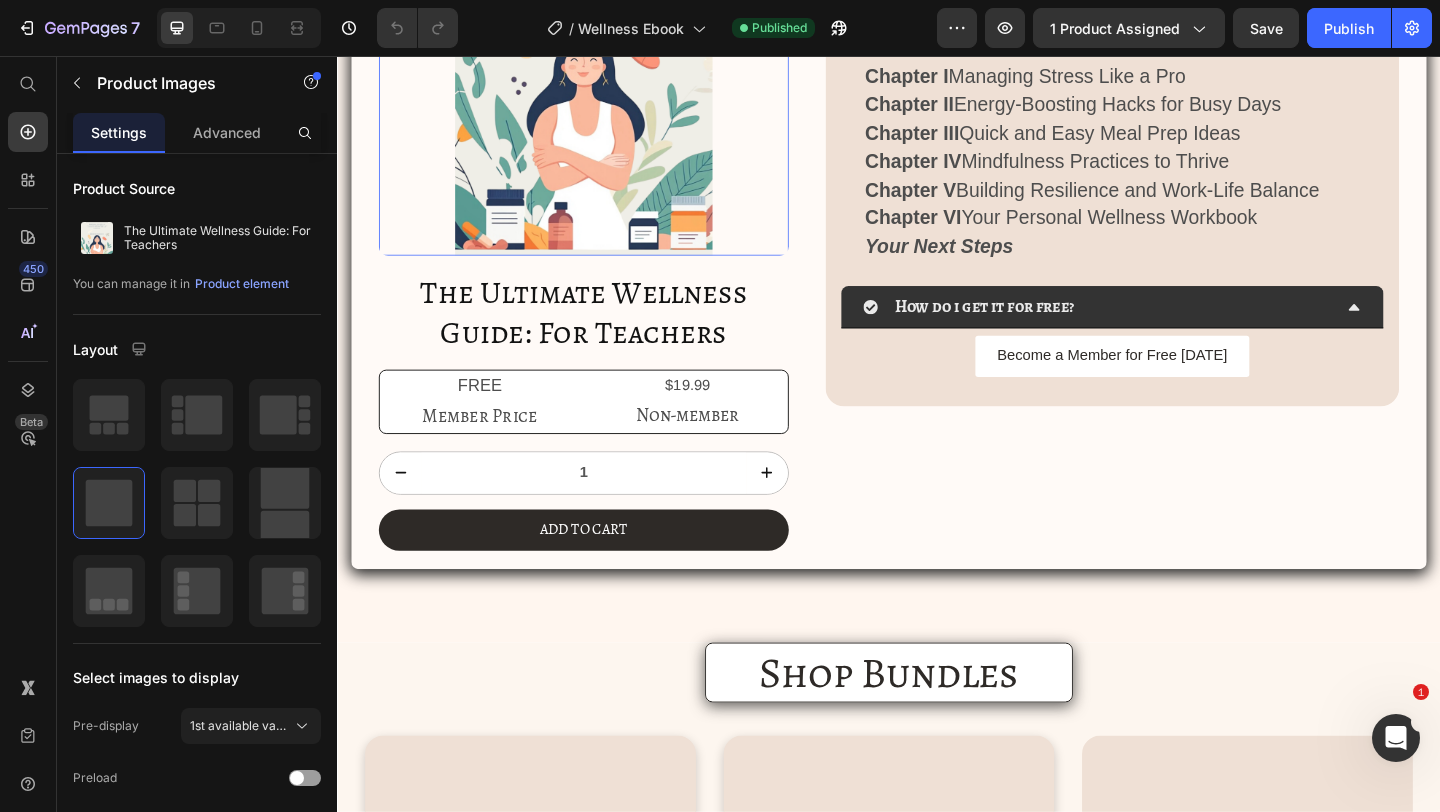 scroll, scrollTop: 343, scrollLeft: 0, axis: vertical 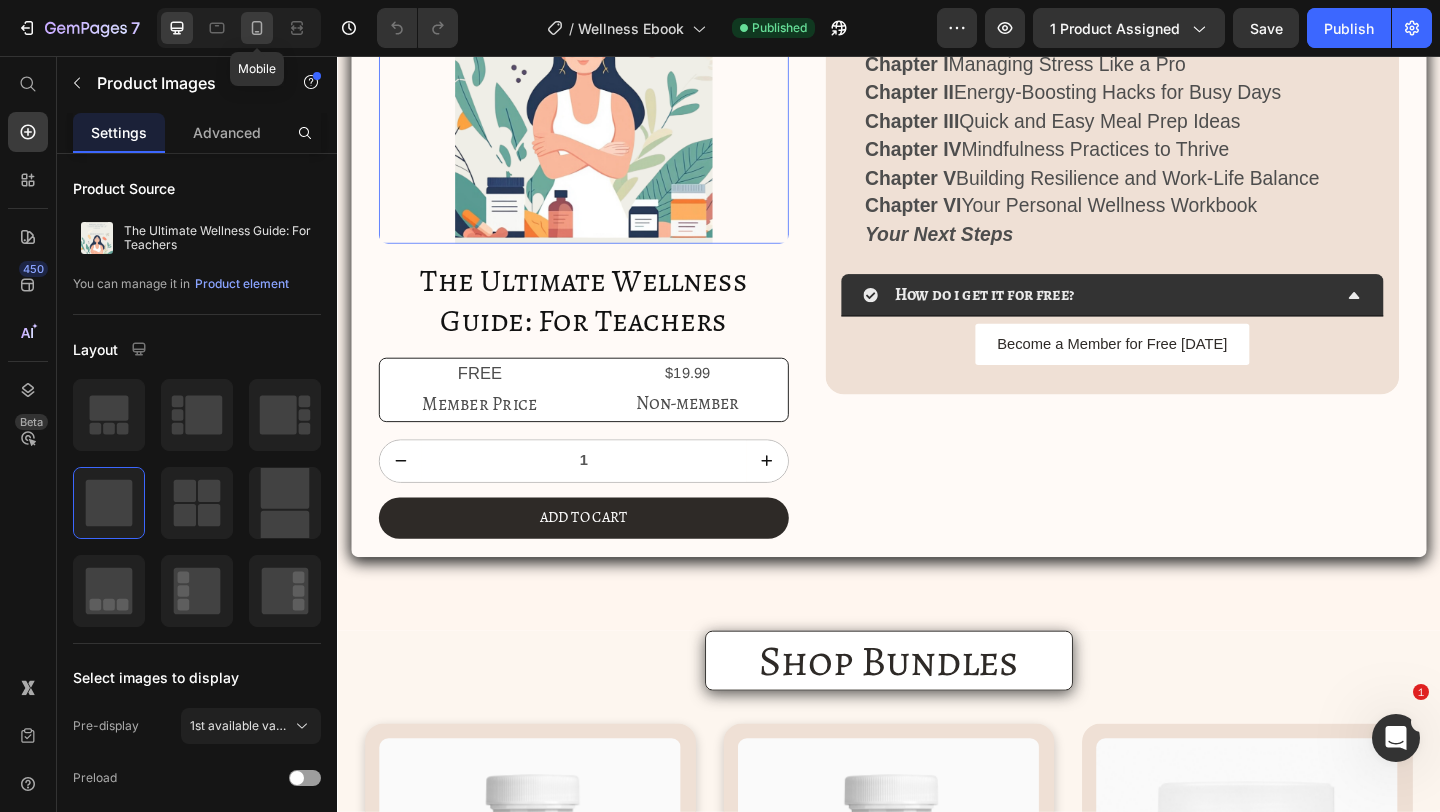 click 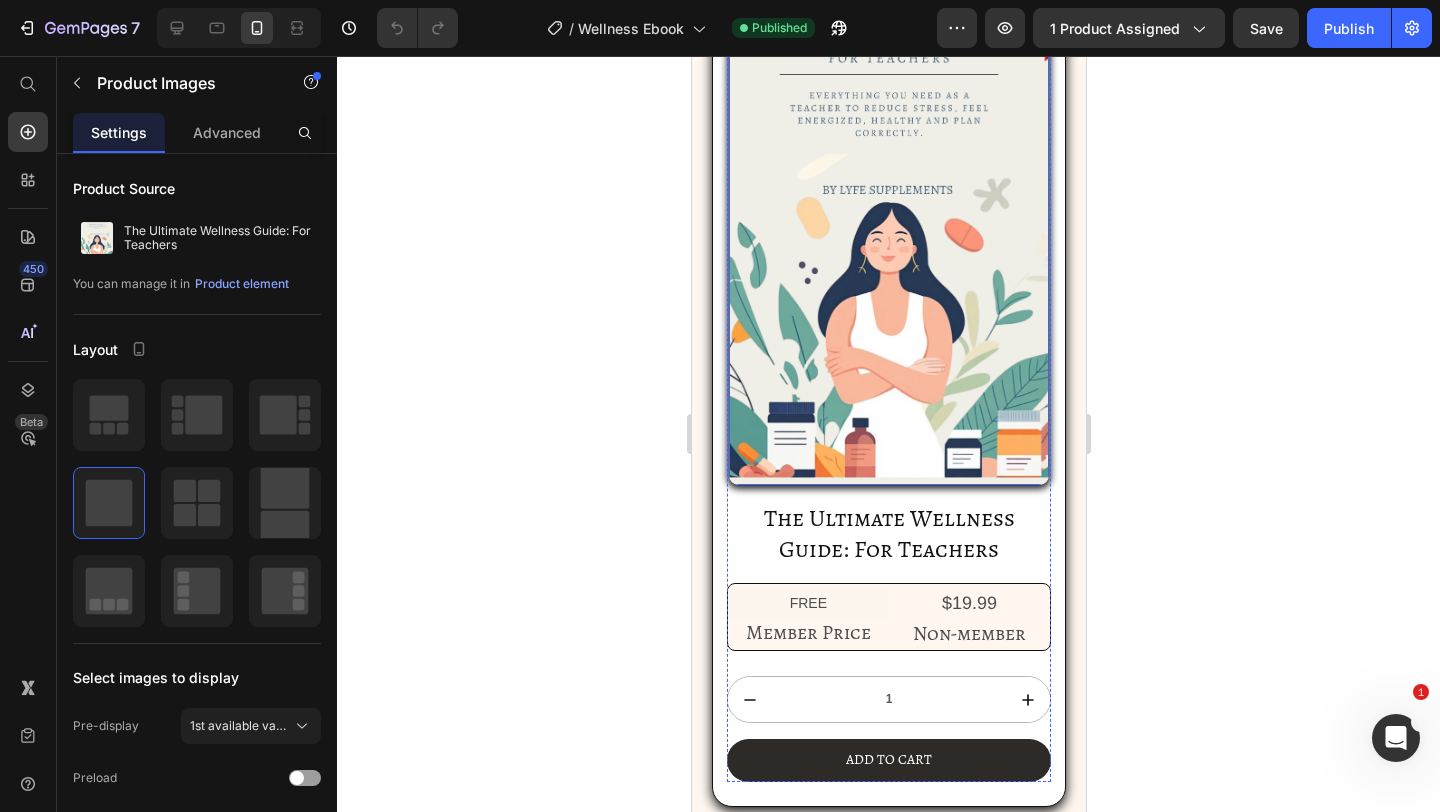 scroll, scrollTop: 150, scrollLeft: 0, axis: vertical 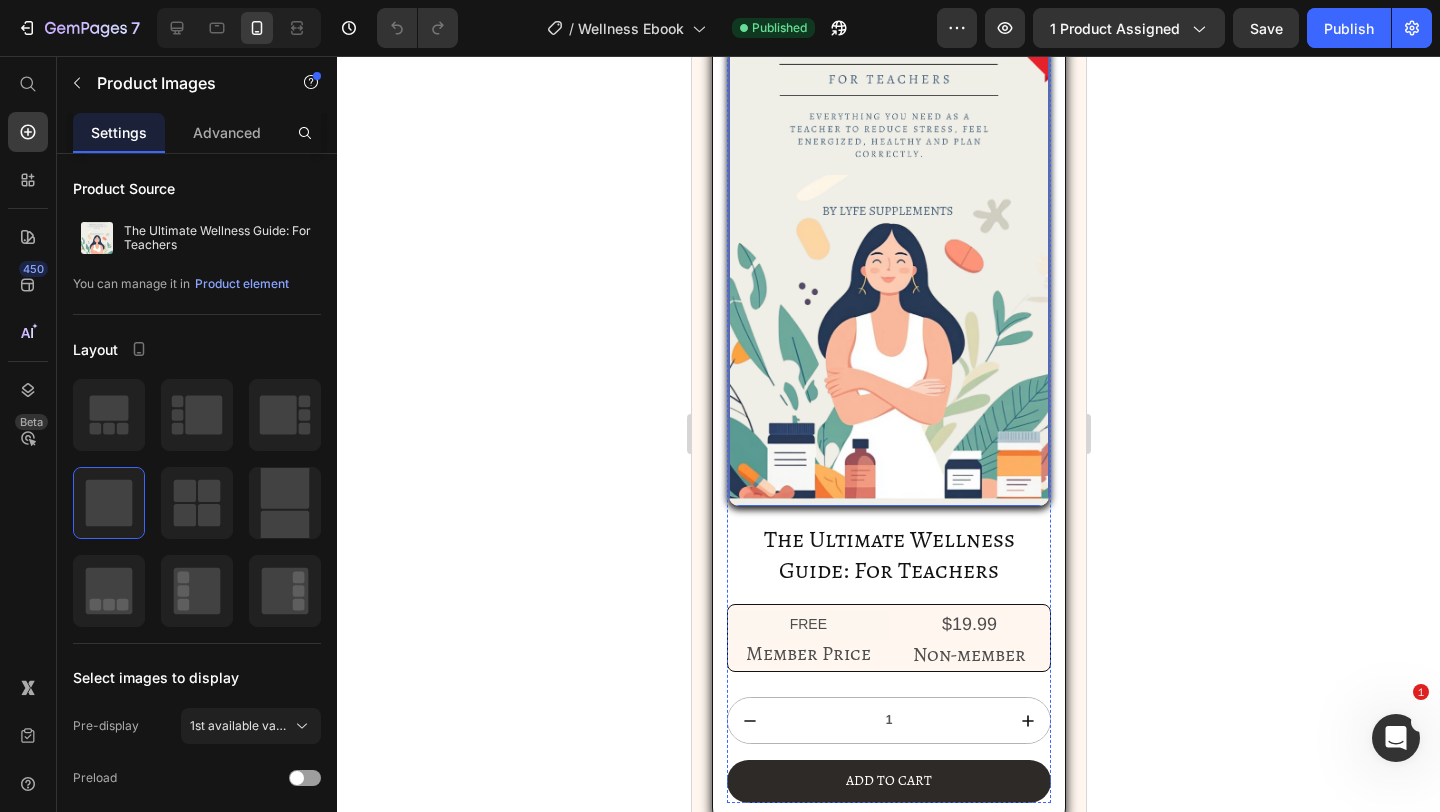 click at bounding box center (888, 250) 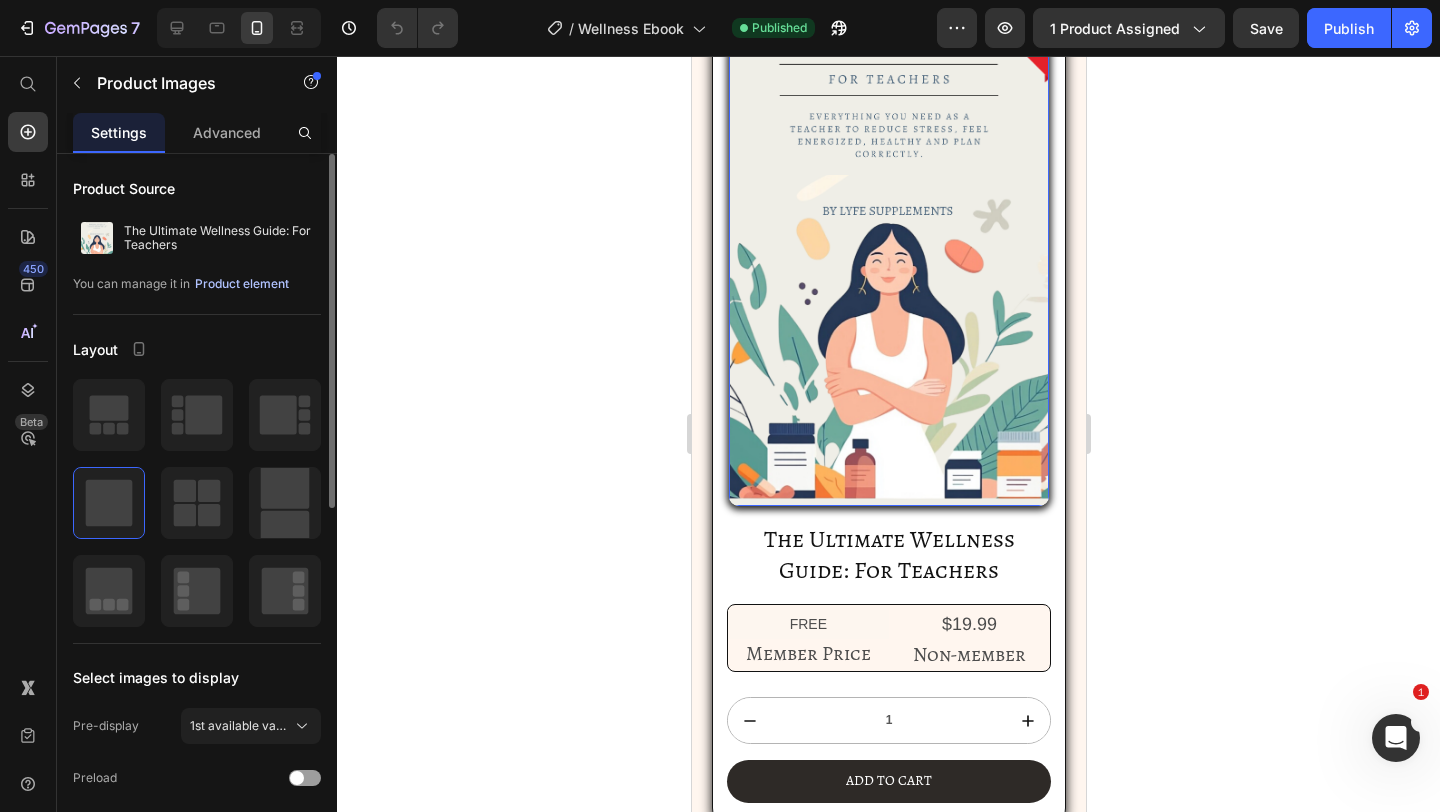 click on "Product element" at bounding box center [242, 284] 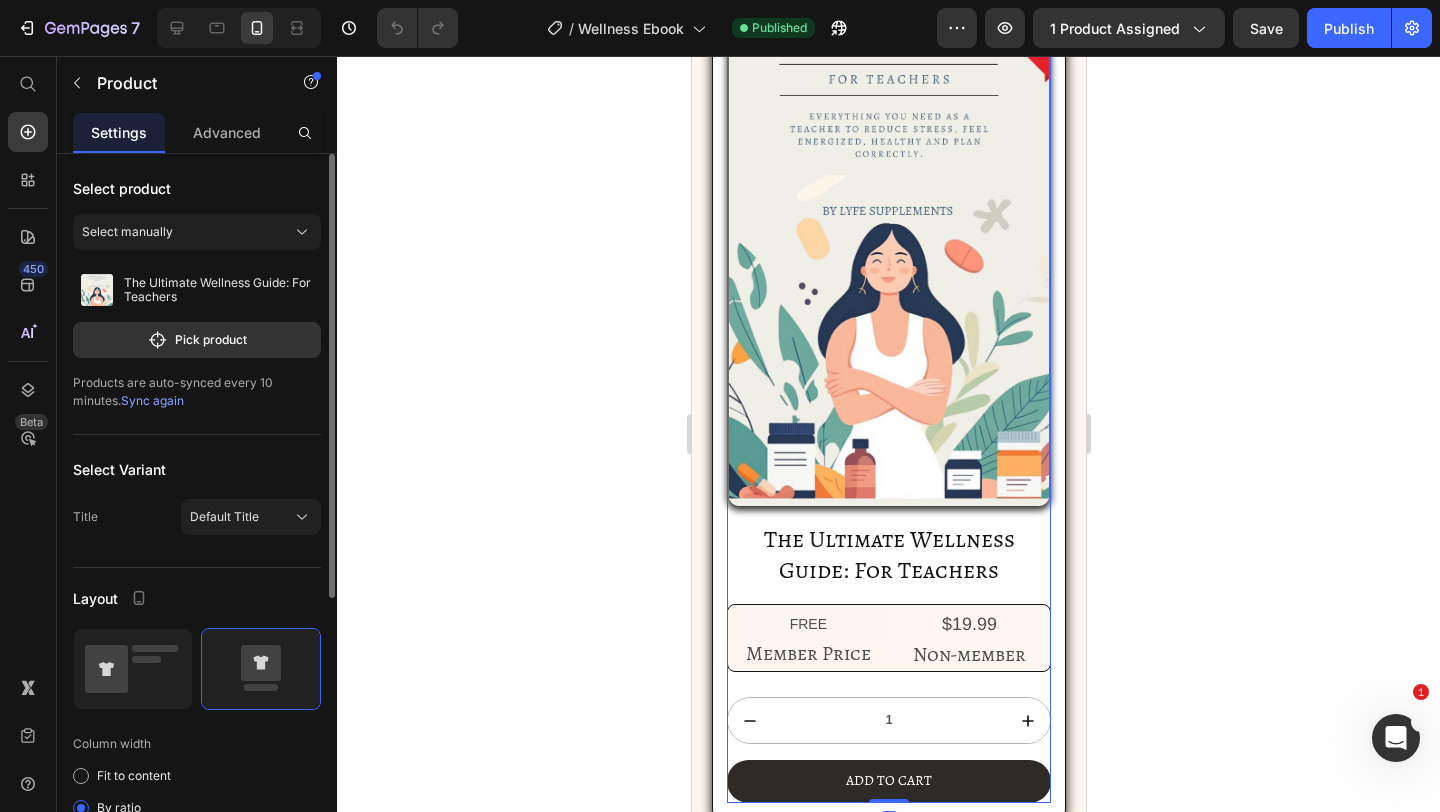 click on "The Ultimate Wellness Guide: For Teachers Pick product" at bounding box center (197, 312) 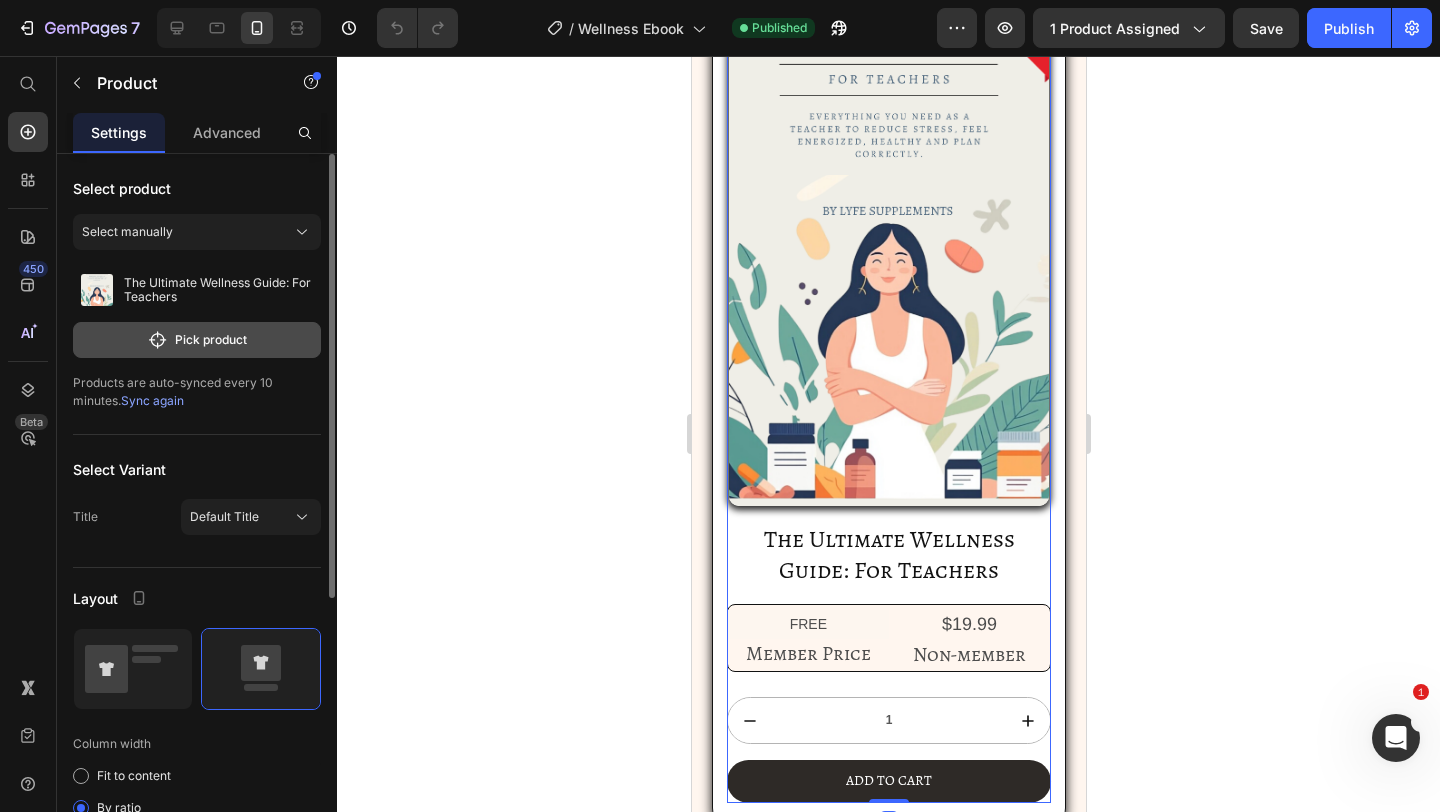 click on "Pick product" at bounding box center [197, 340] 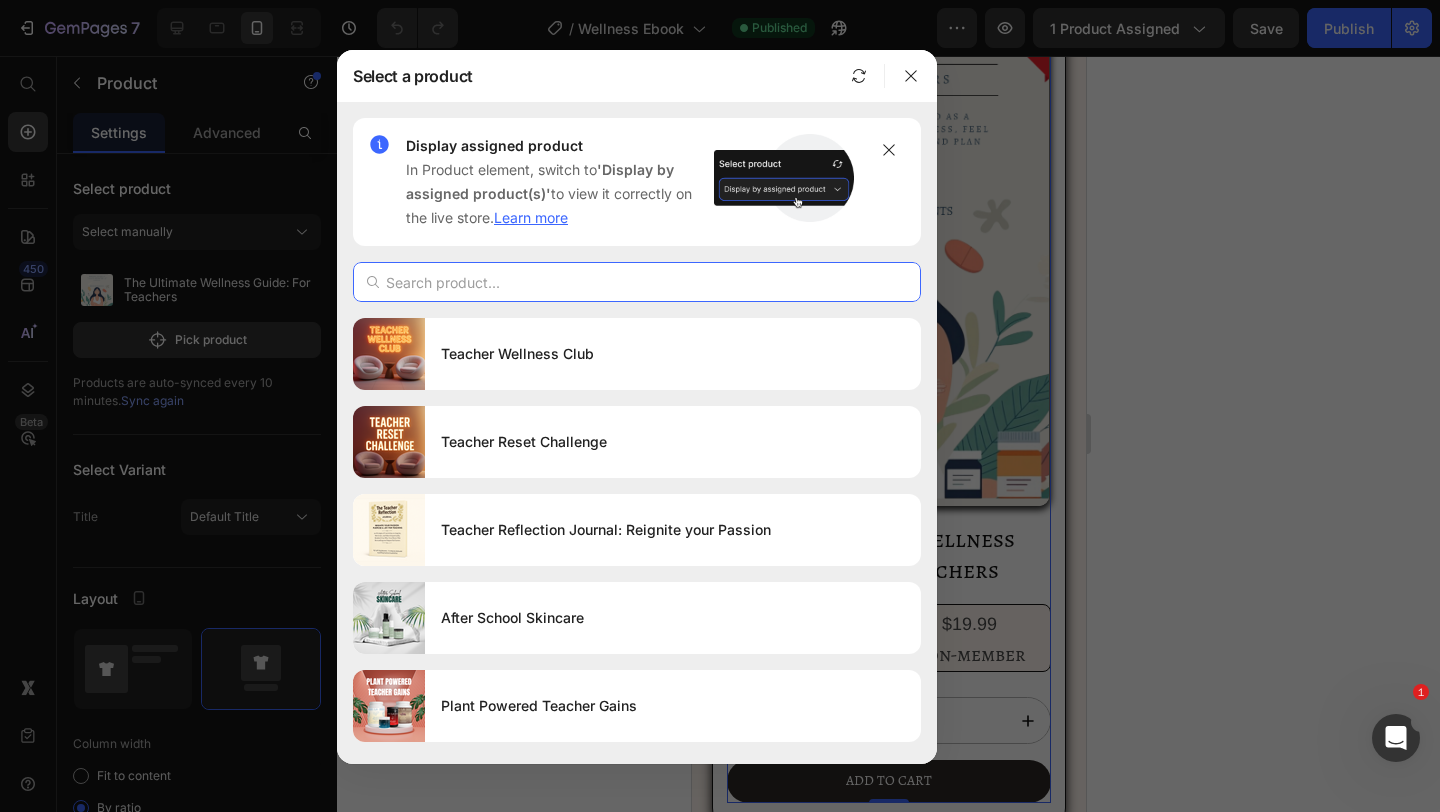 click at bounding box center (637, 282) 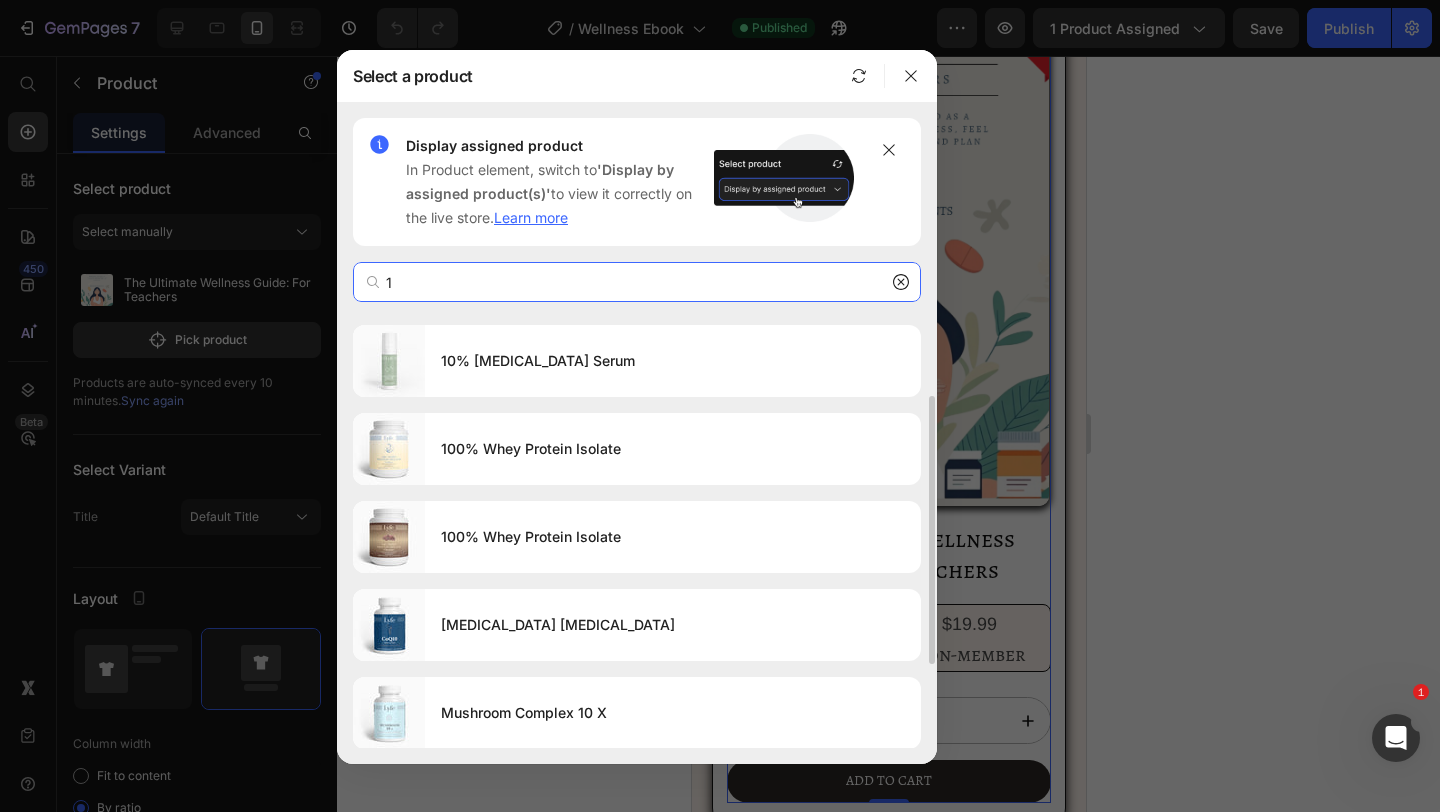scroll, scrollTop: 0, scrollLeft: 0, axis: both 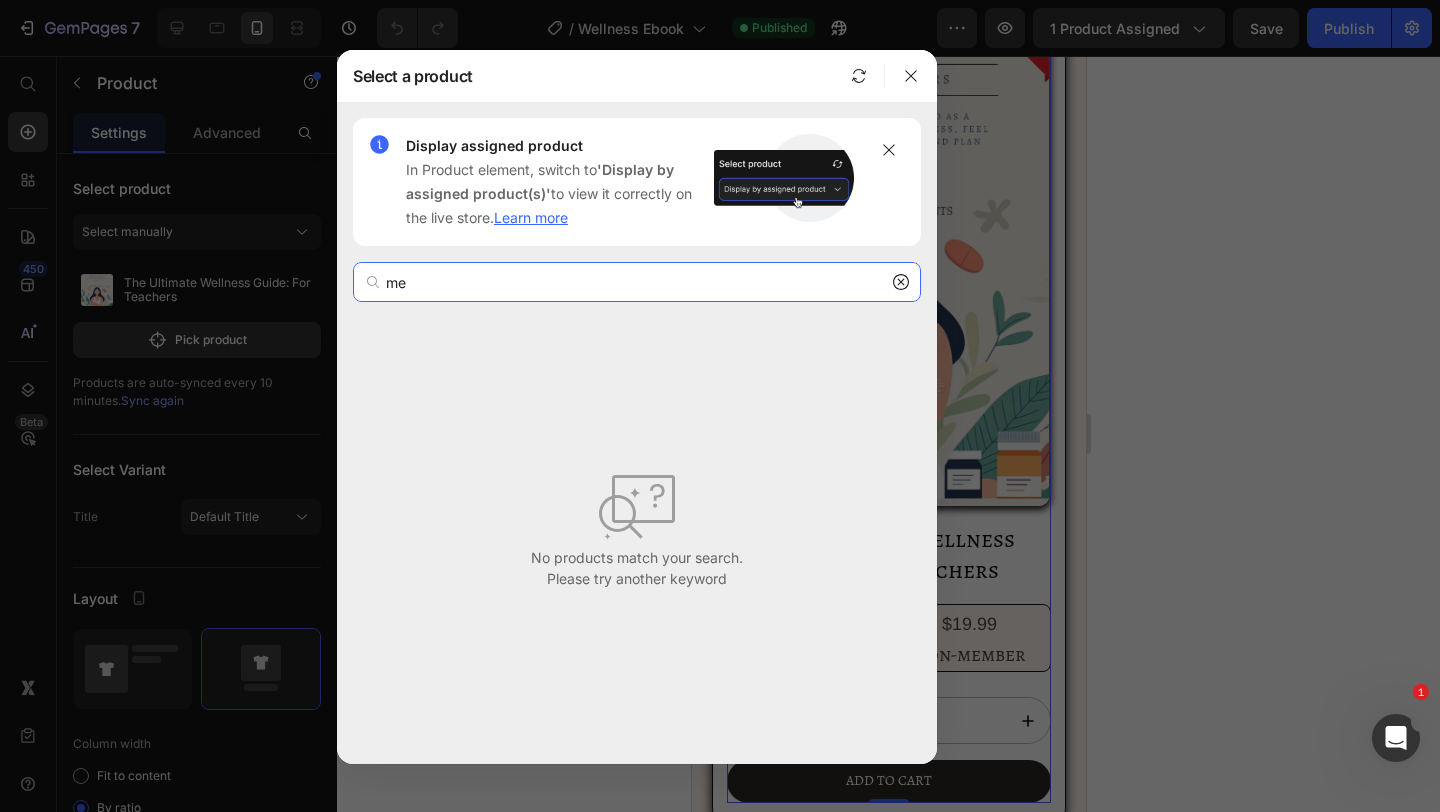 type on "m" 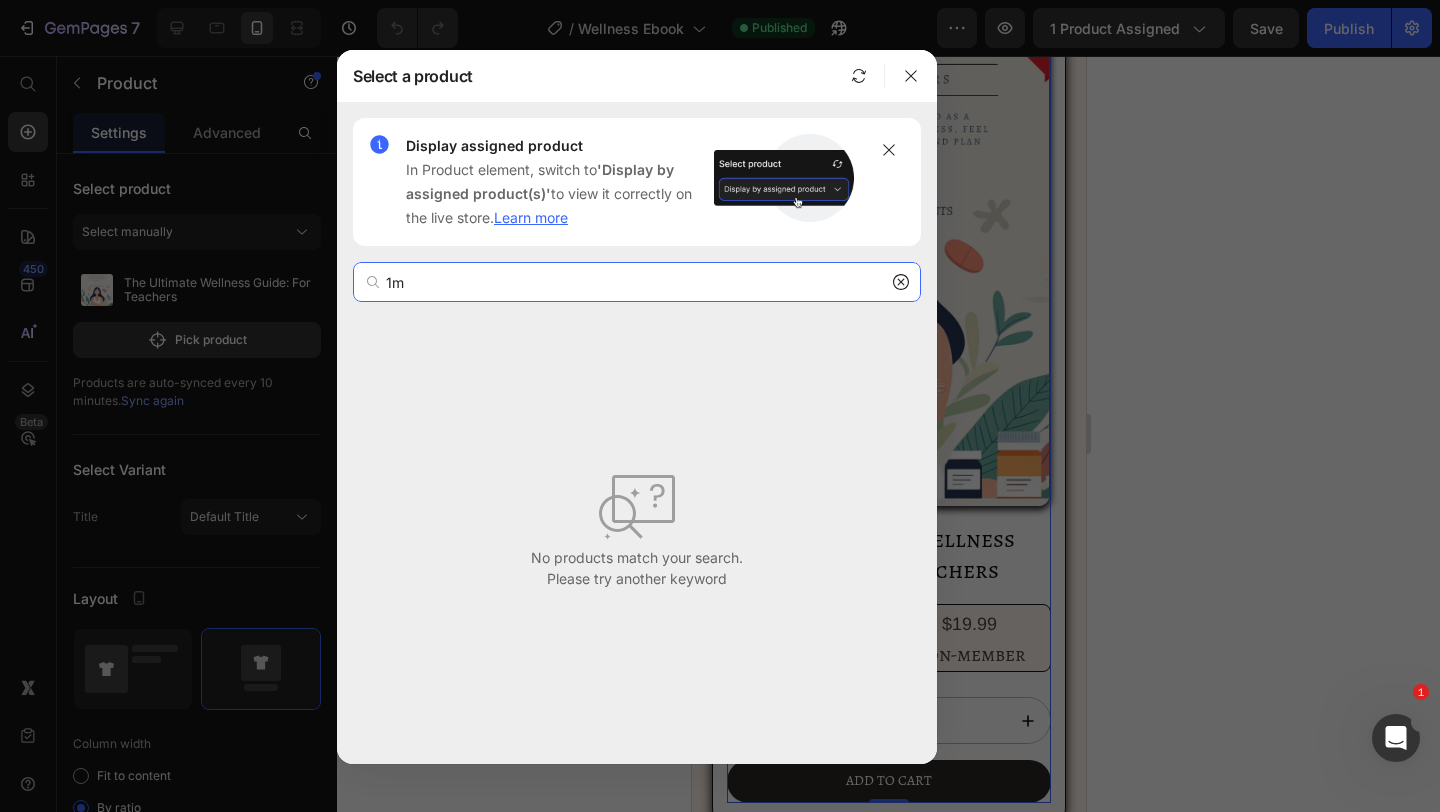 type on "1" 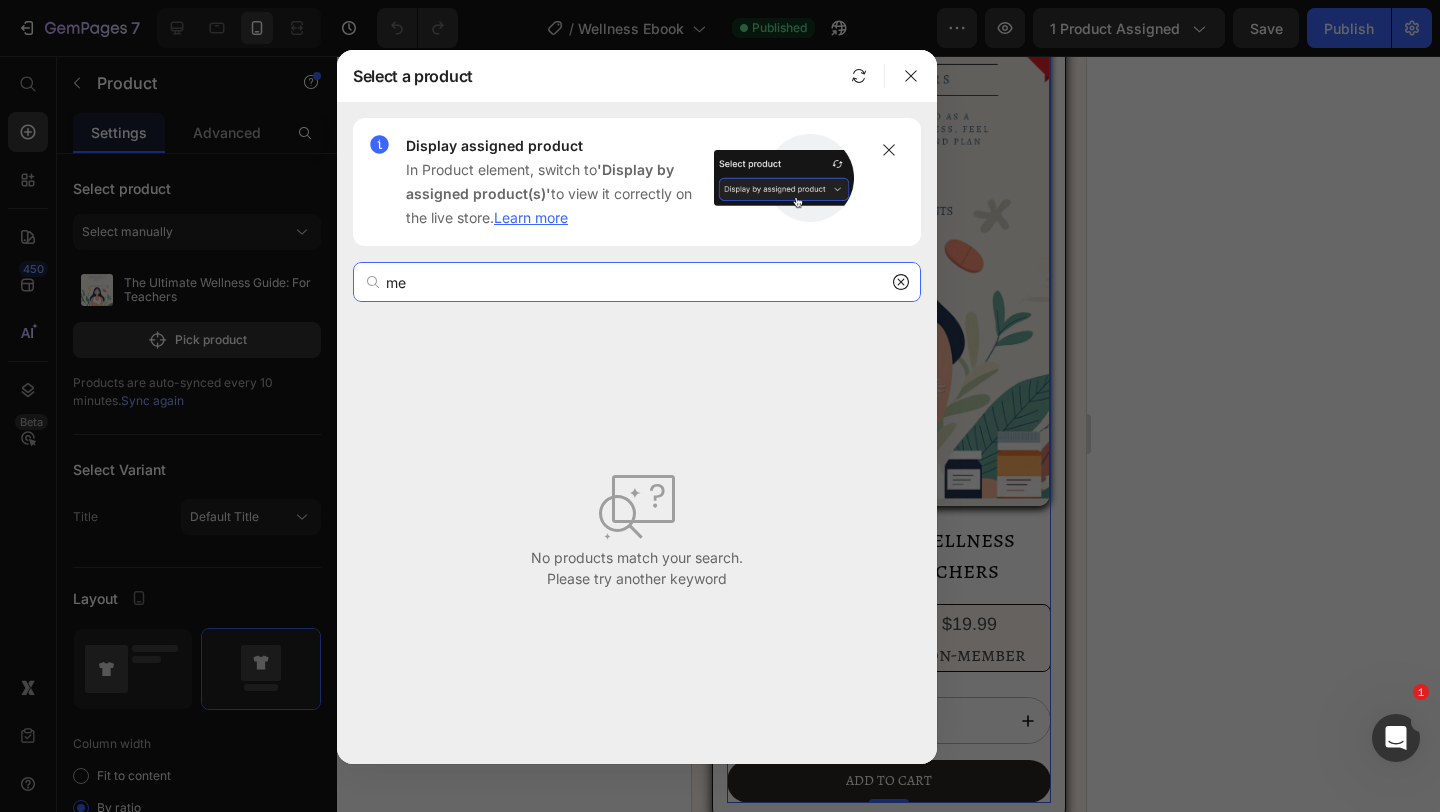 type on "m" 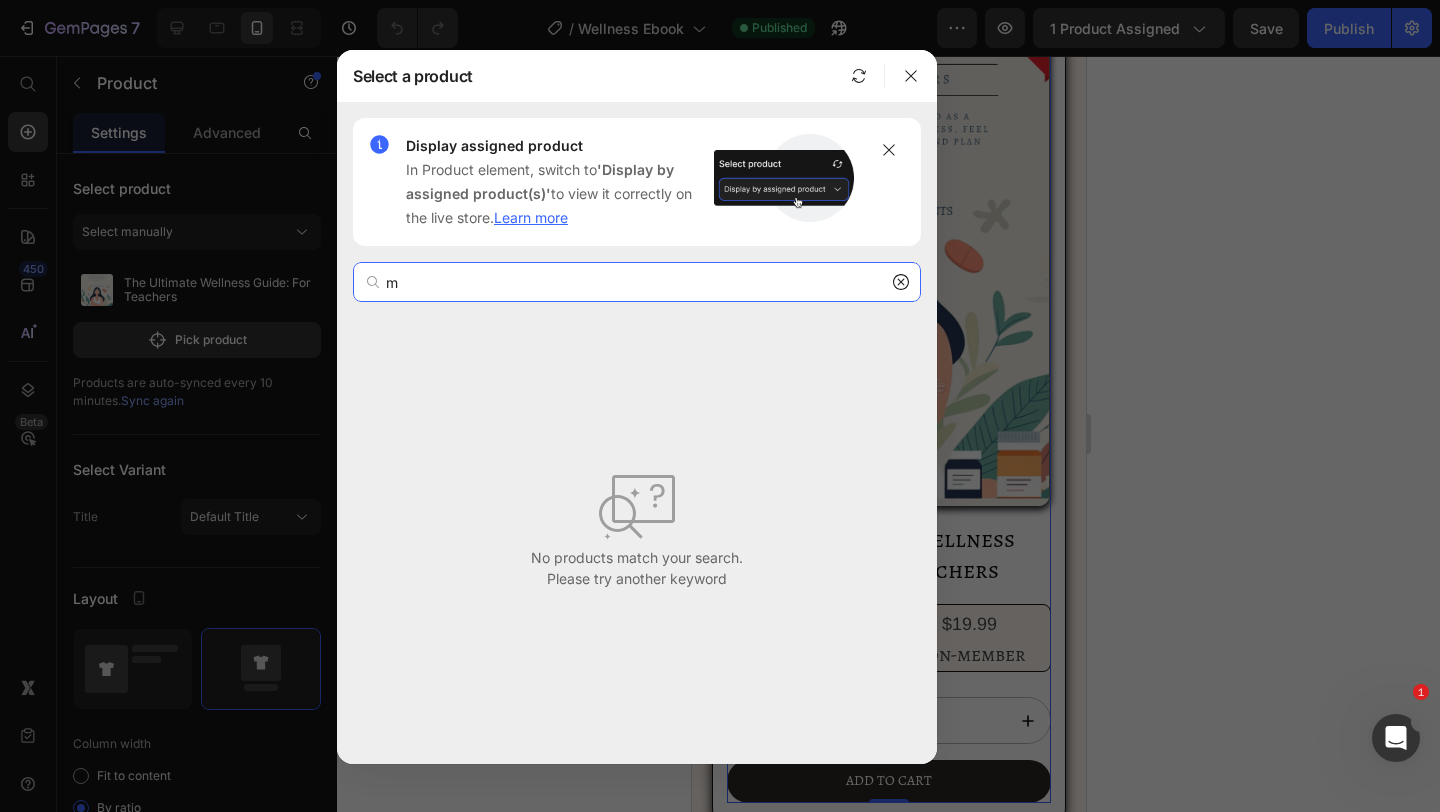 type 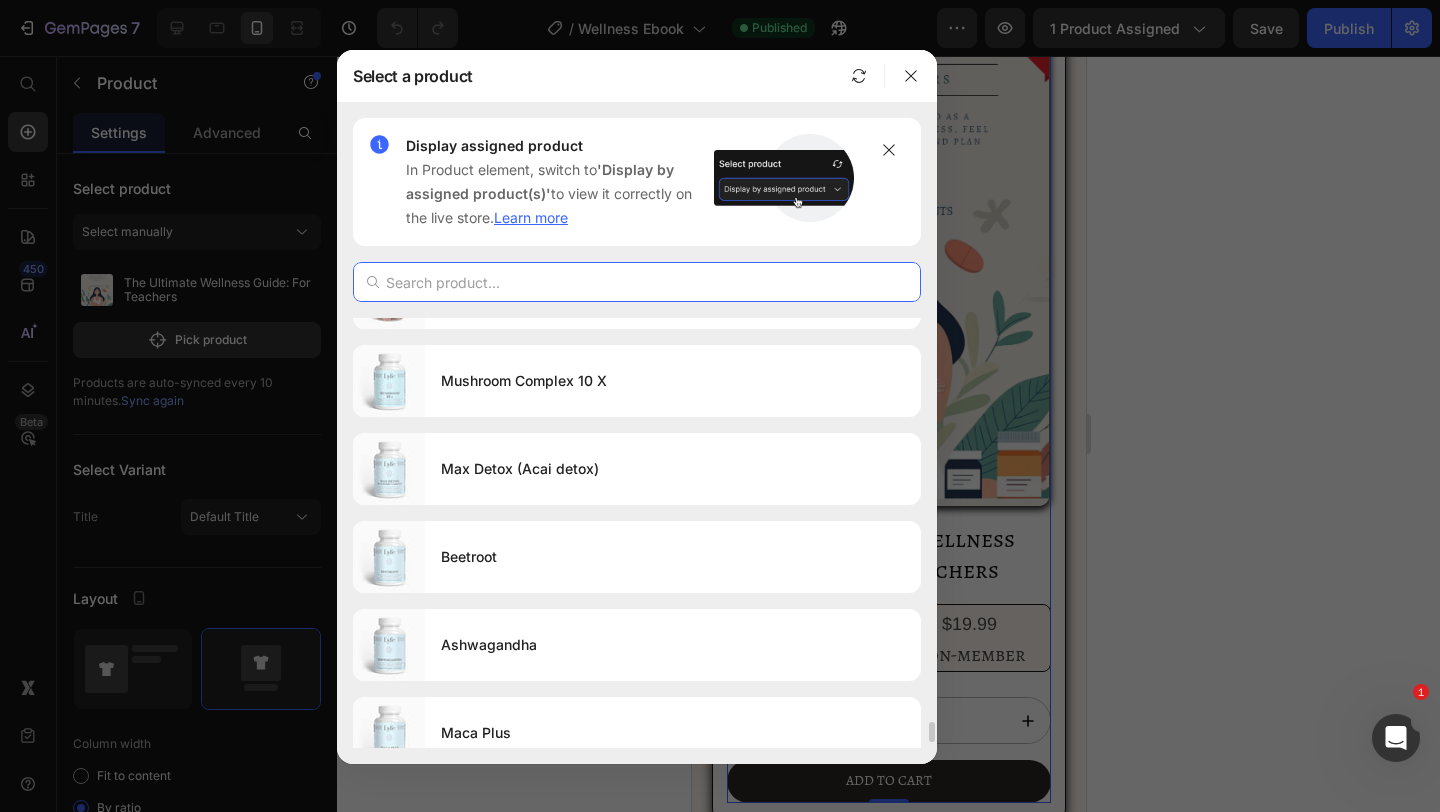 scroll, scrollTop: 8531, scrollLeft: 0, axis: vertical 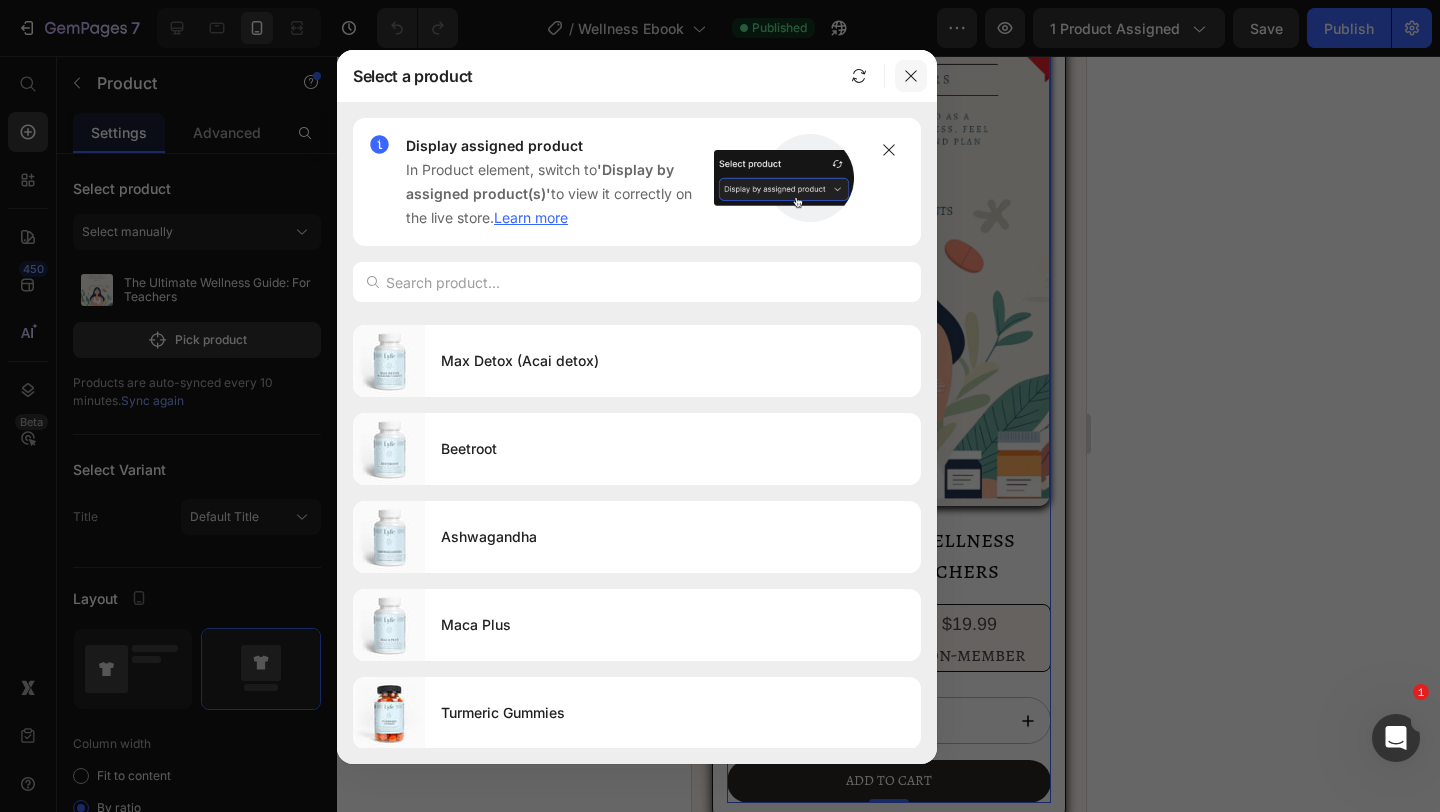 click at bounding box center (911, 76) 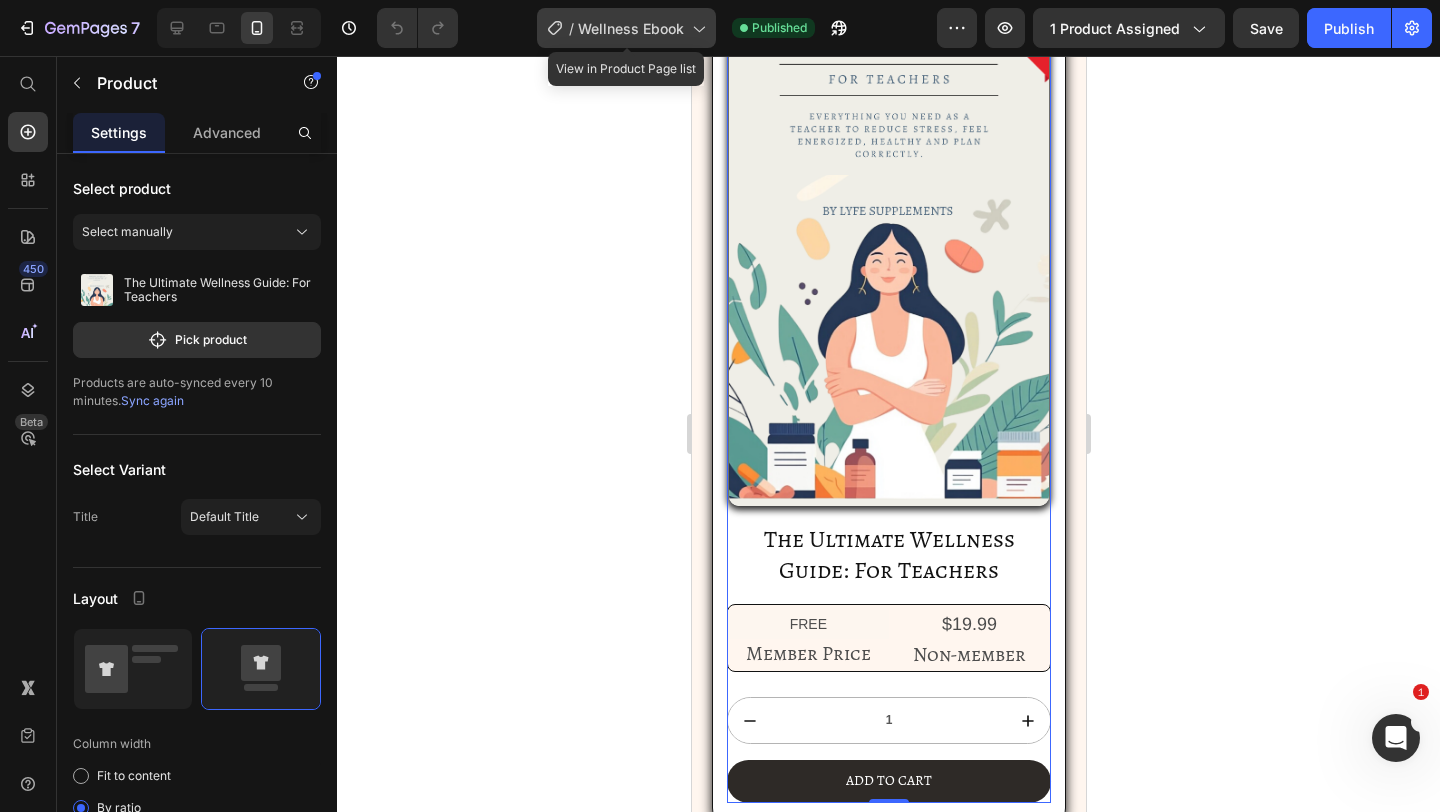 click on "Wellness Ebook" at bounding box center (631, 28) 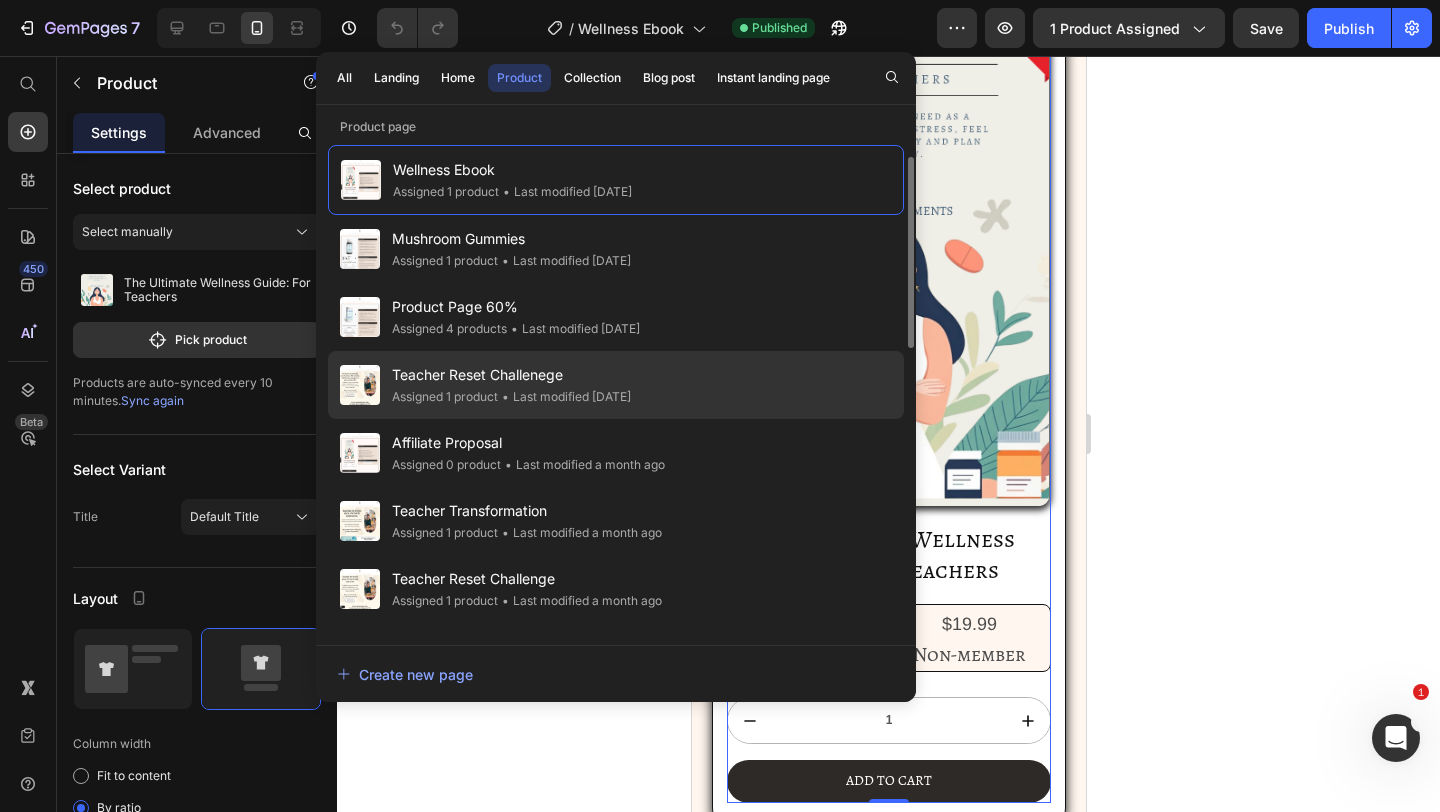 scroll, scrollTop: 0, scrollLeft: 0, axis: both 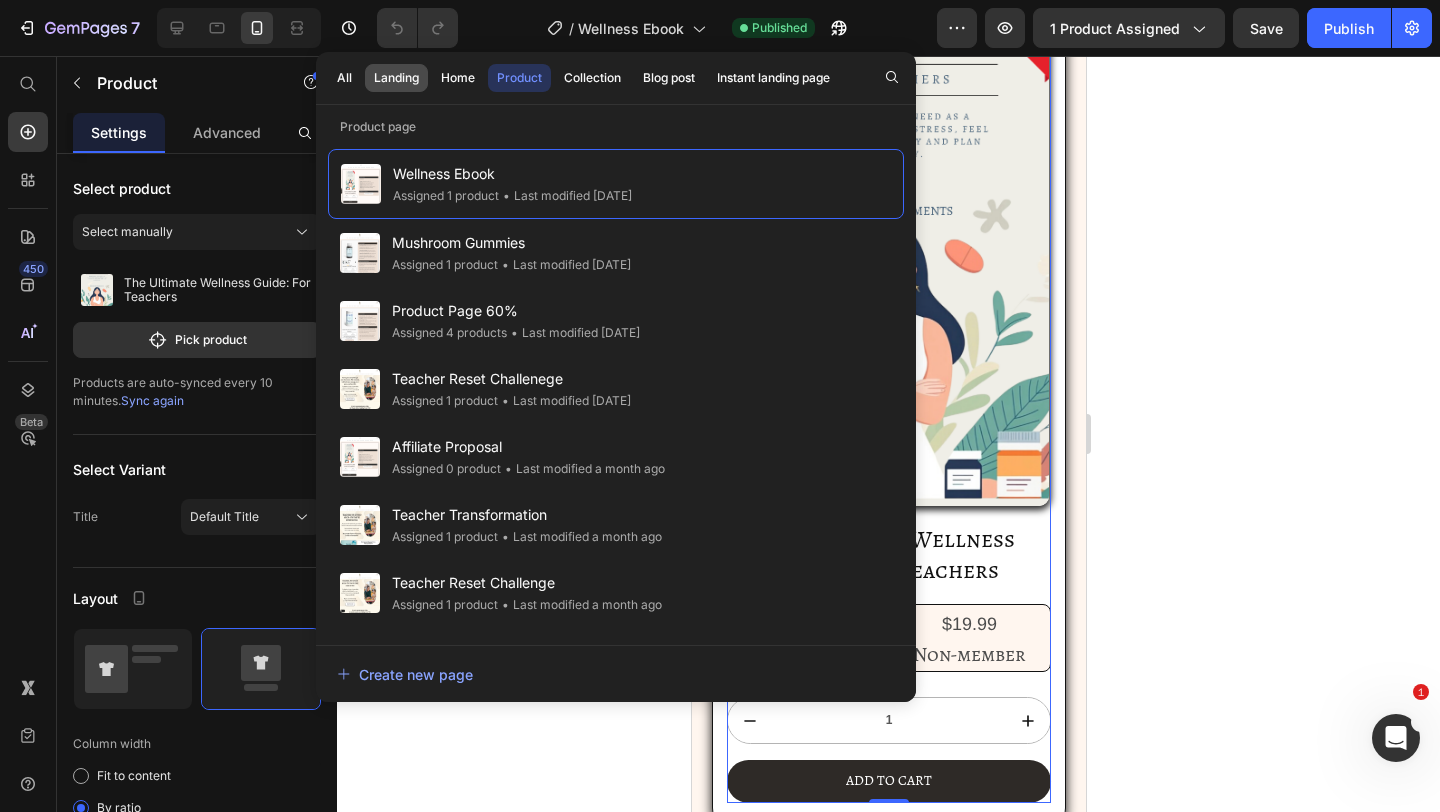click on "Landing" at bounding box center (396, 78) 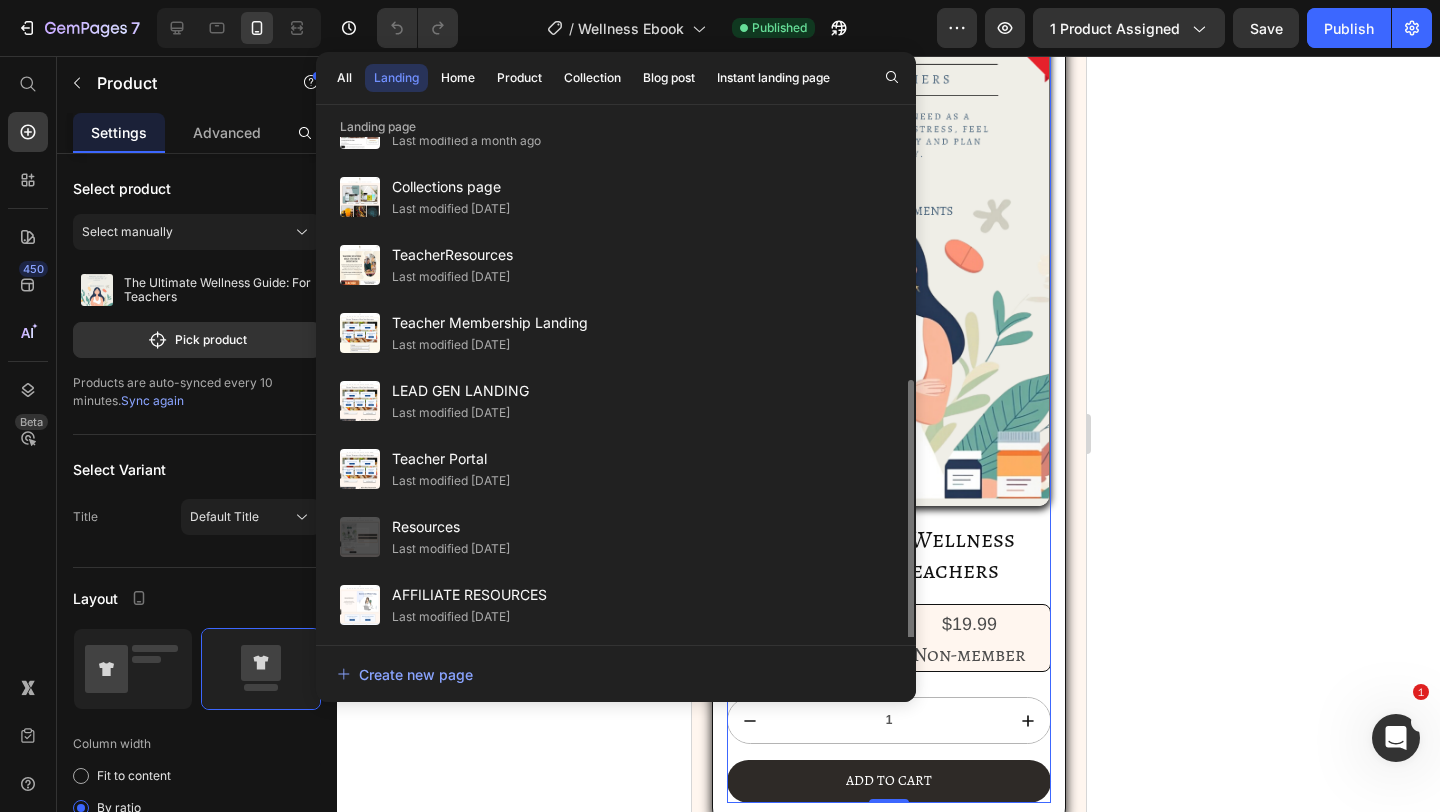 scroll, scrollTop: 464, scrollLeft: 0, axis: vertical 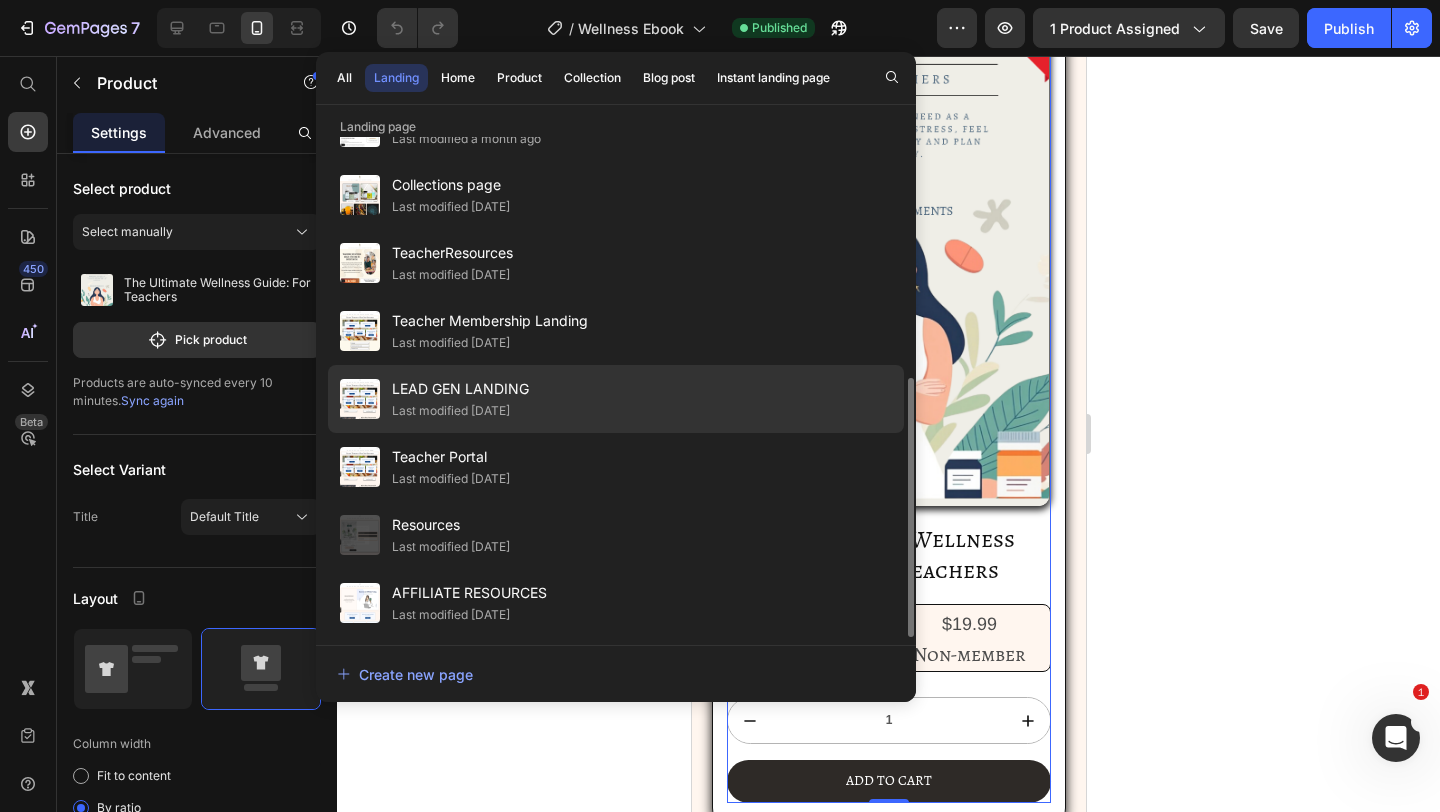 click on "Last modified [DATE]" 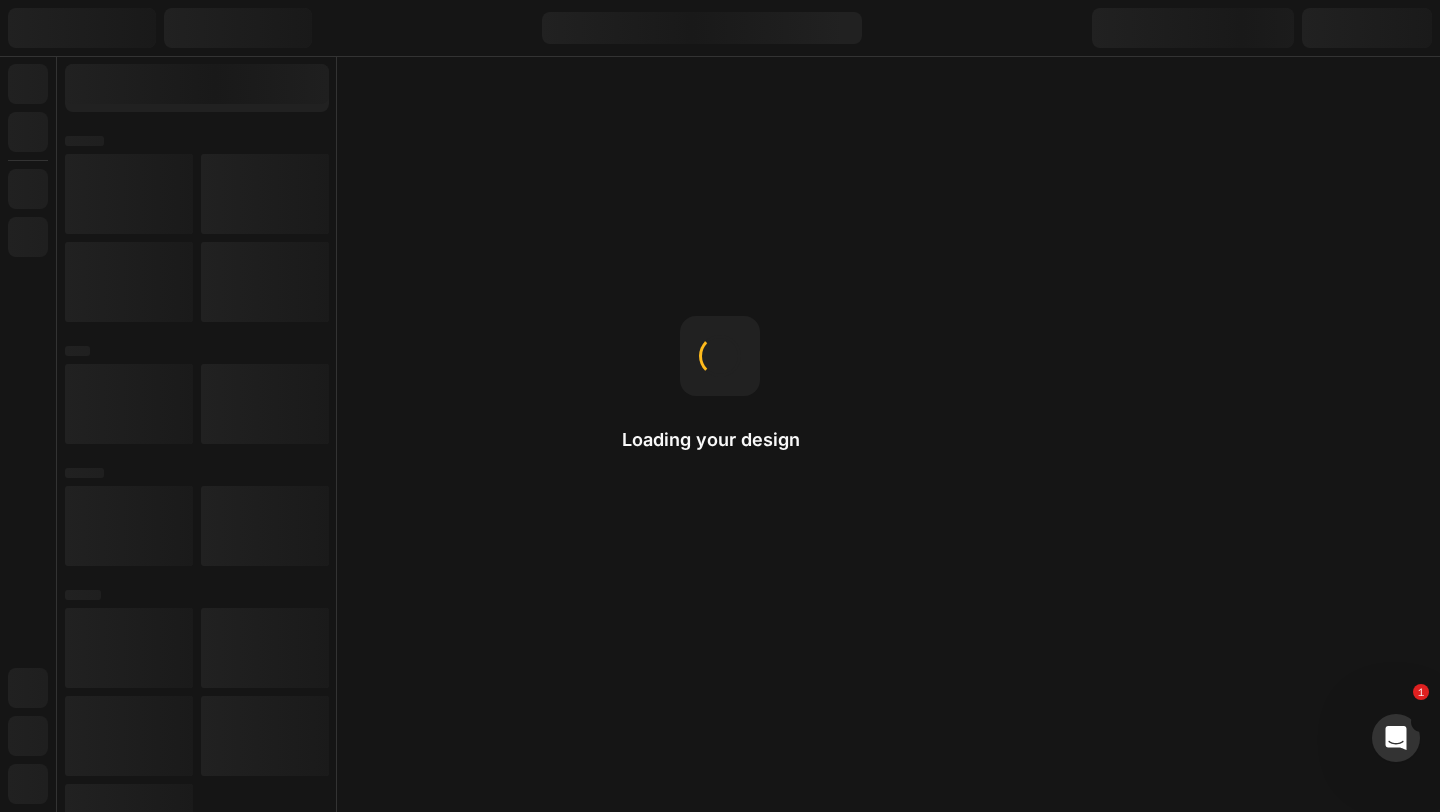 scroll, scrollTop: 0, scrollLeft: 0, axis: both 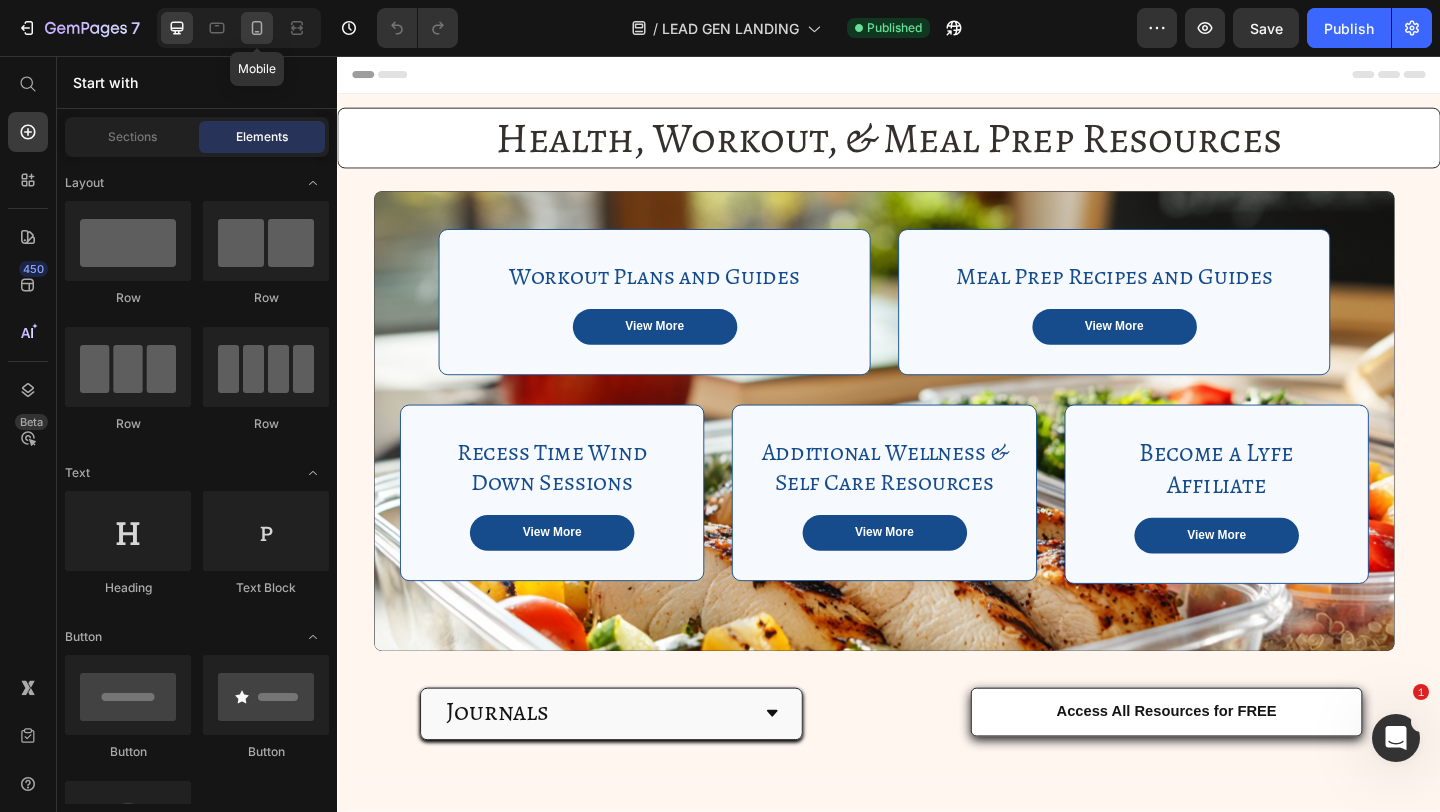 click 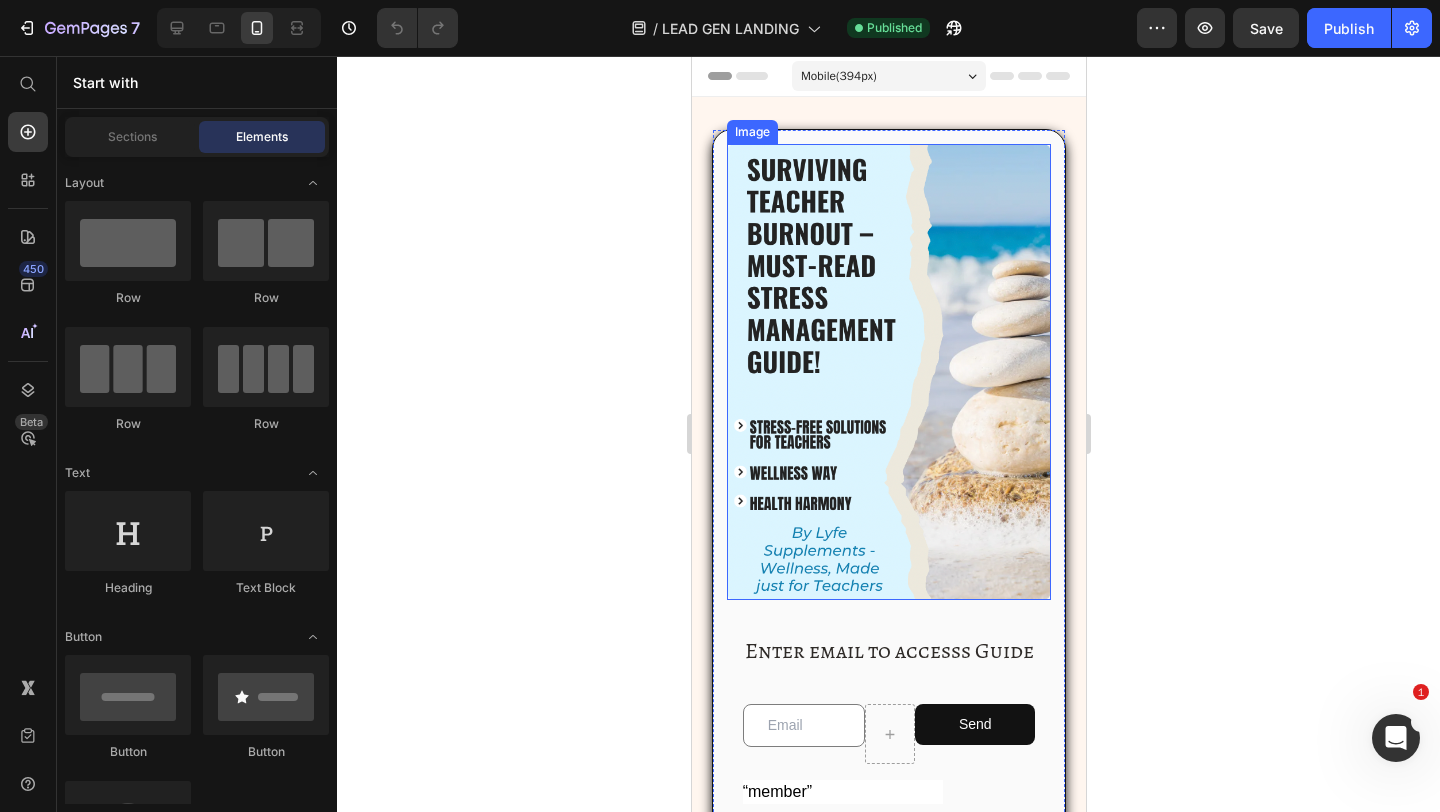 click at bounding box center [888, 372] 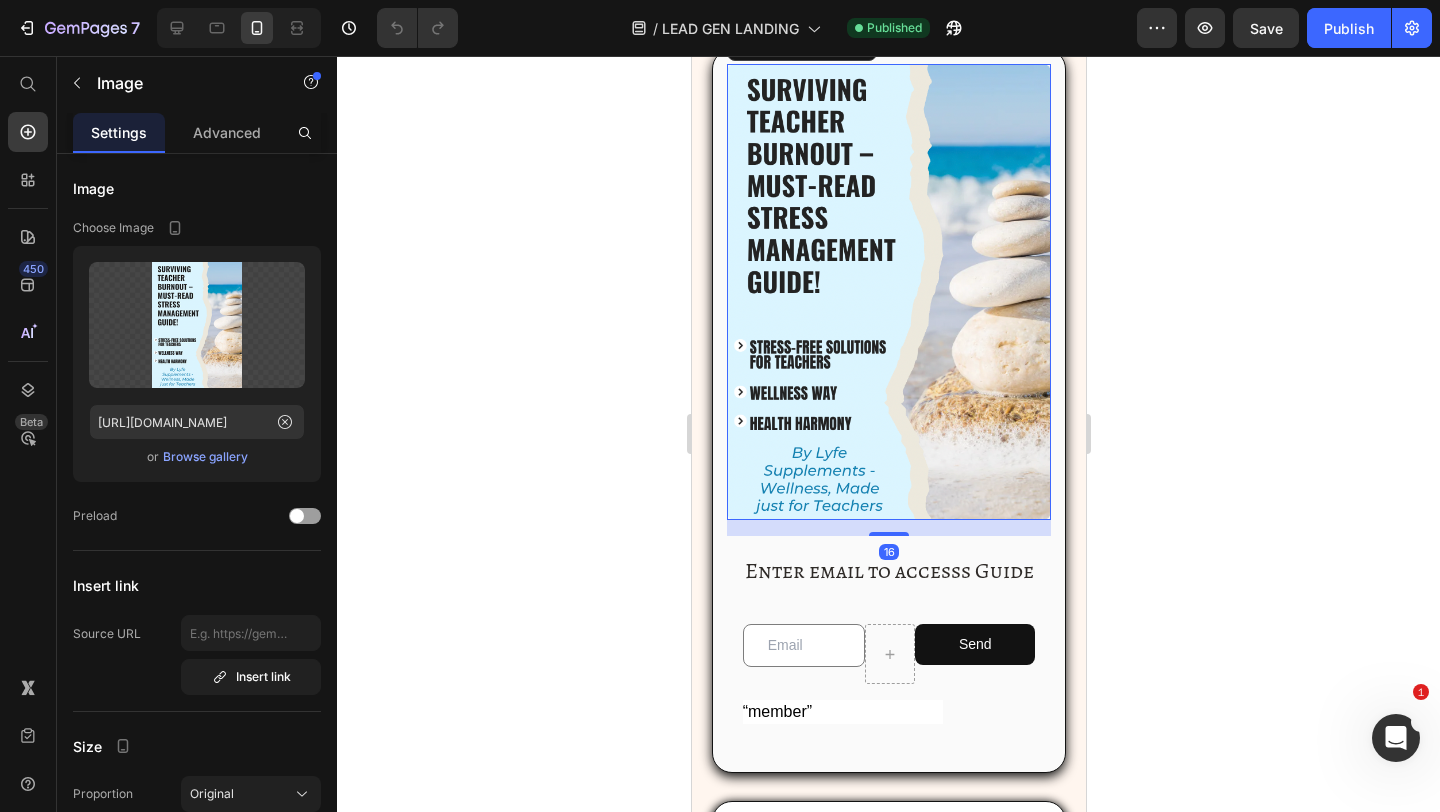 scroll, scrollTop: 133, scrollLeft: 0, axis: vertical 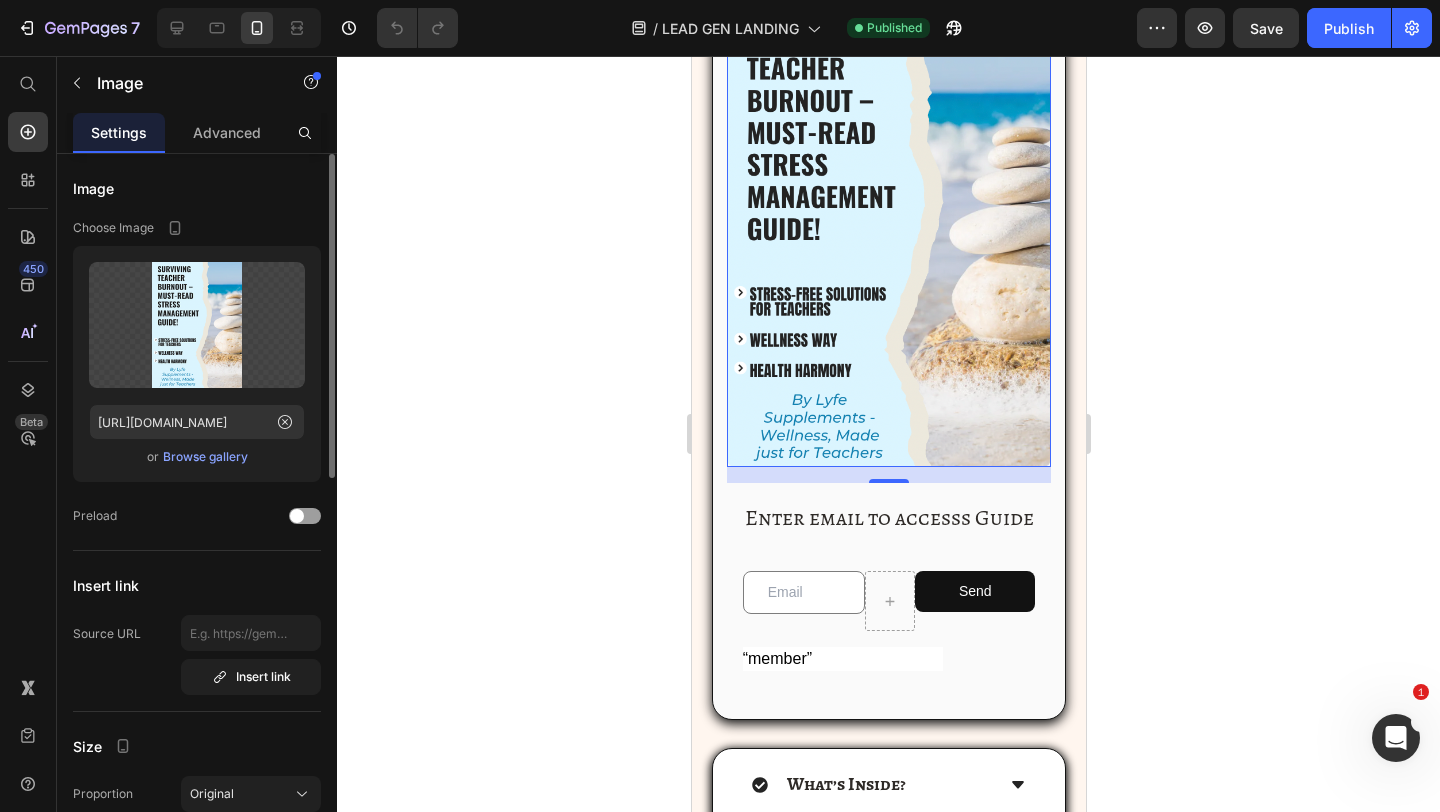 click on "Browse gallery" at bounding box center [205, 457] 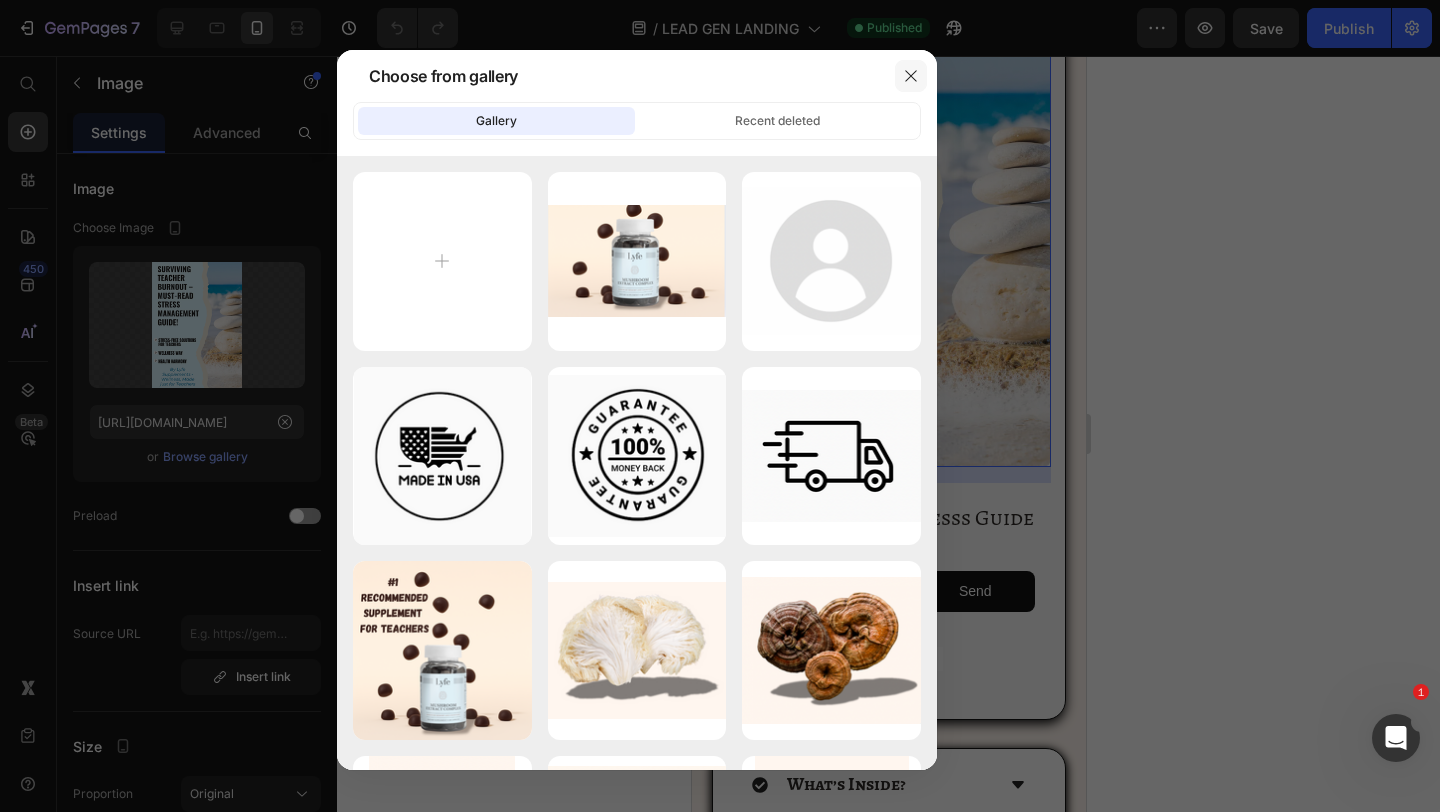 click at bounding box center (911, 76) 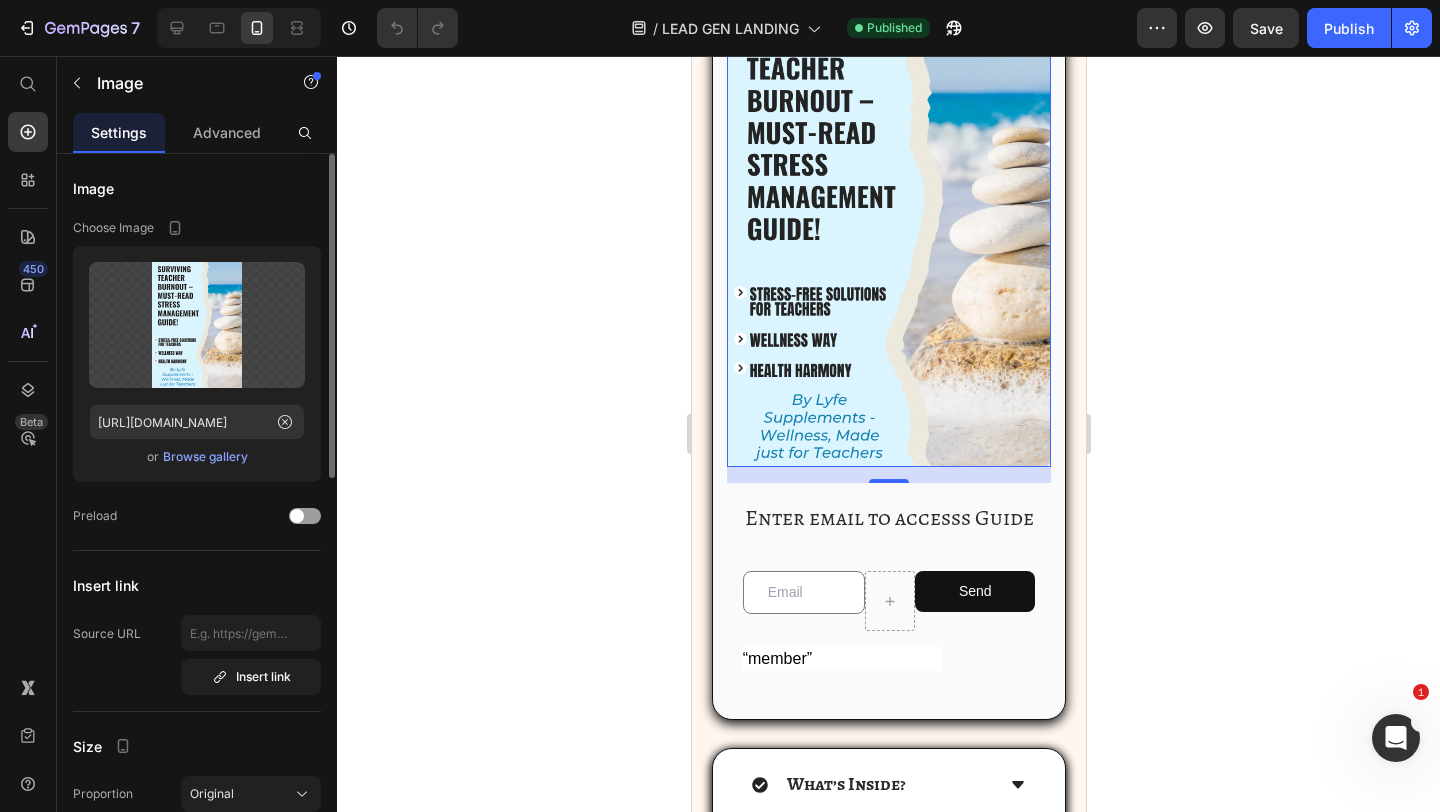 click on "Browse gallery" at bounding box center [205, 457] 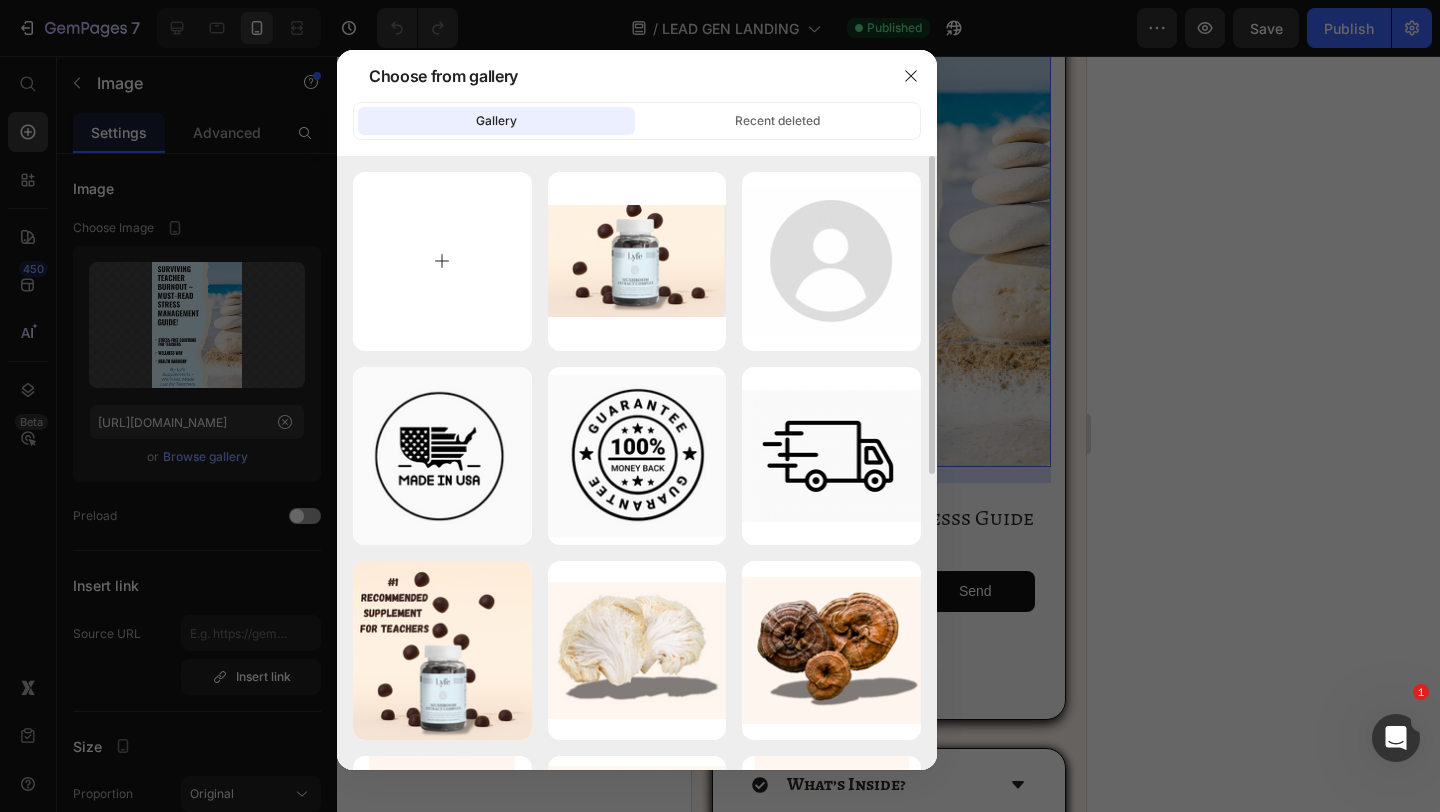 click at bounding box center (442, 261) 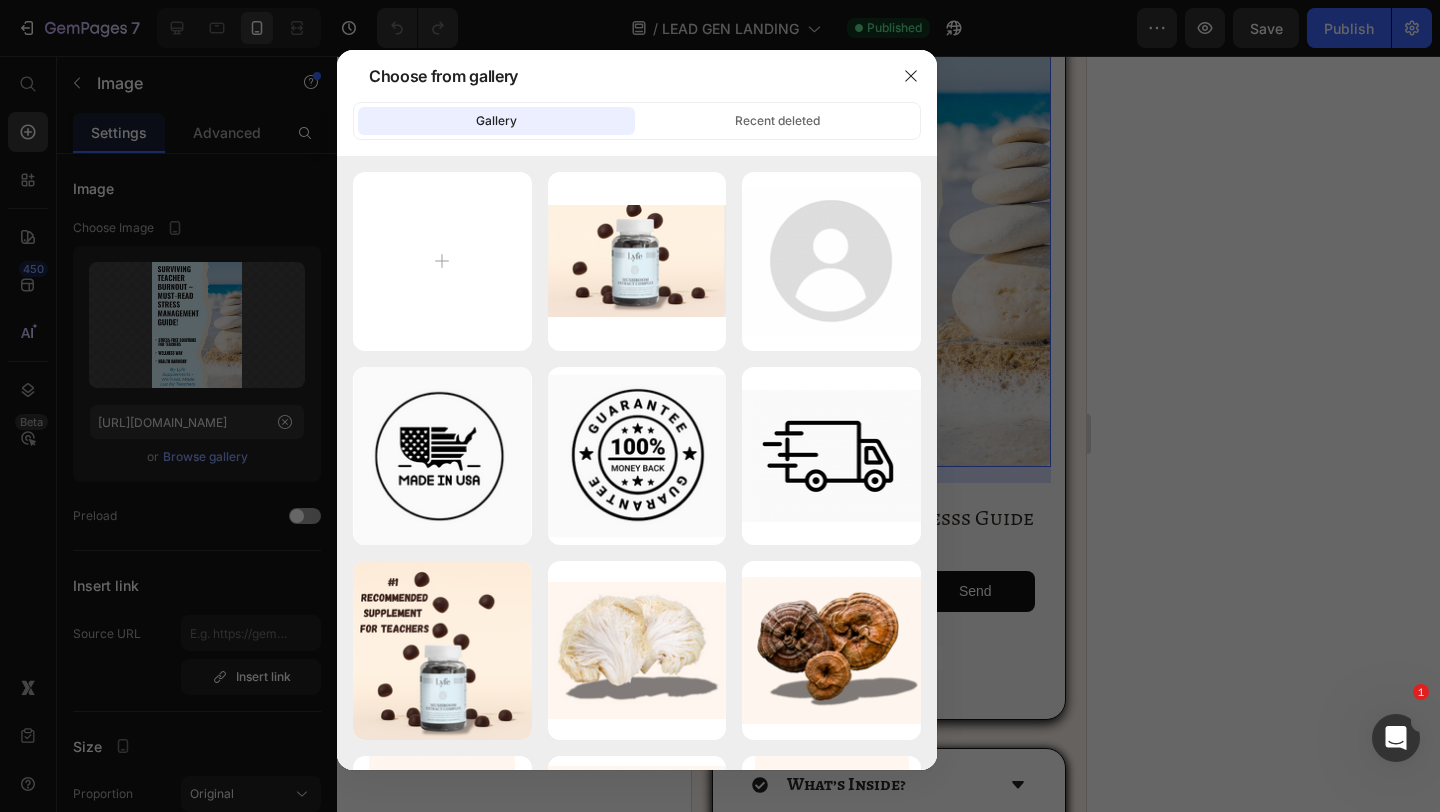 type on "C:\fakepath\Screen Shot 2025-07-10 at 4.15.14 PM.png" 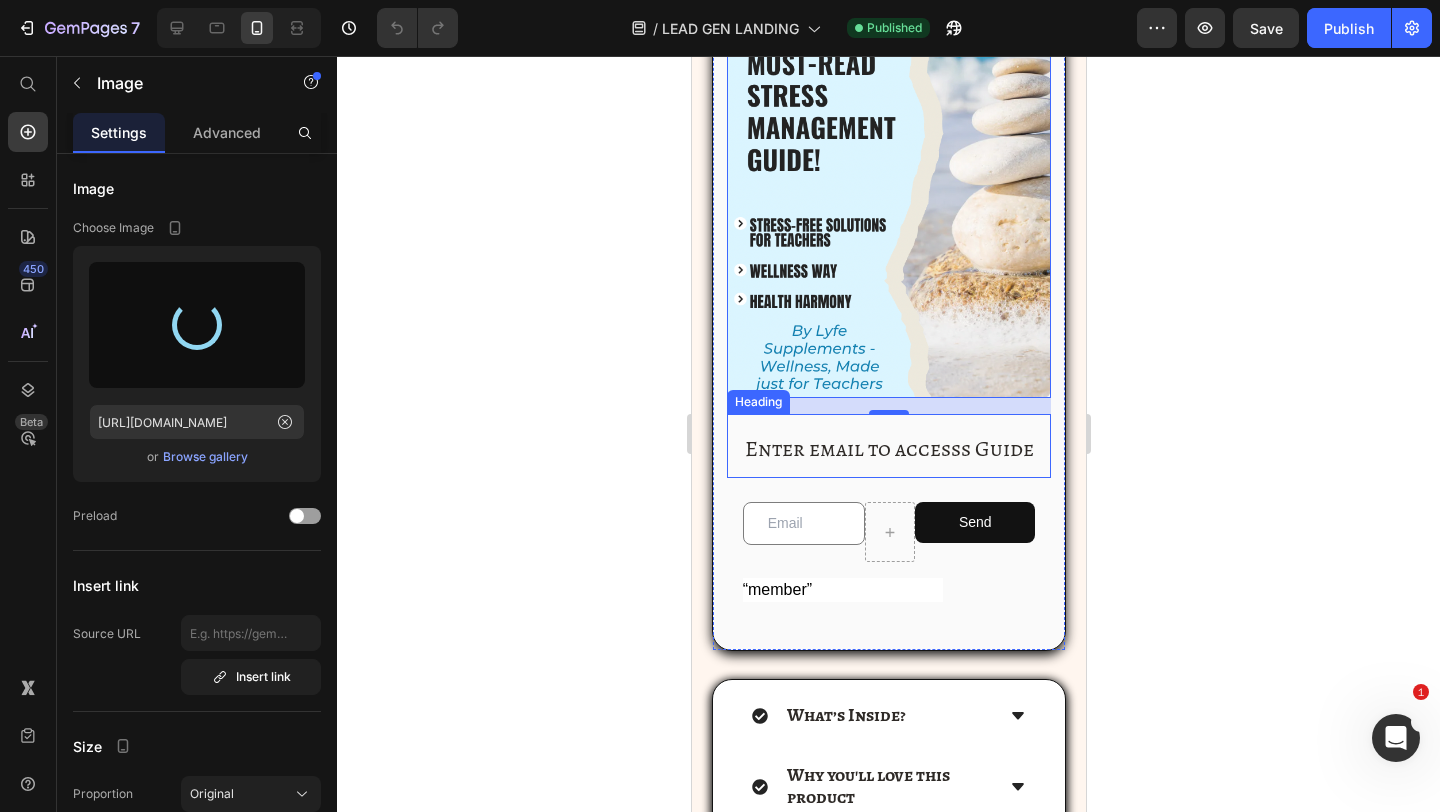 scroll, scrollTop: 205, scrollLeft: 0, axis: vertical 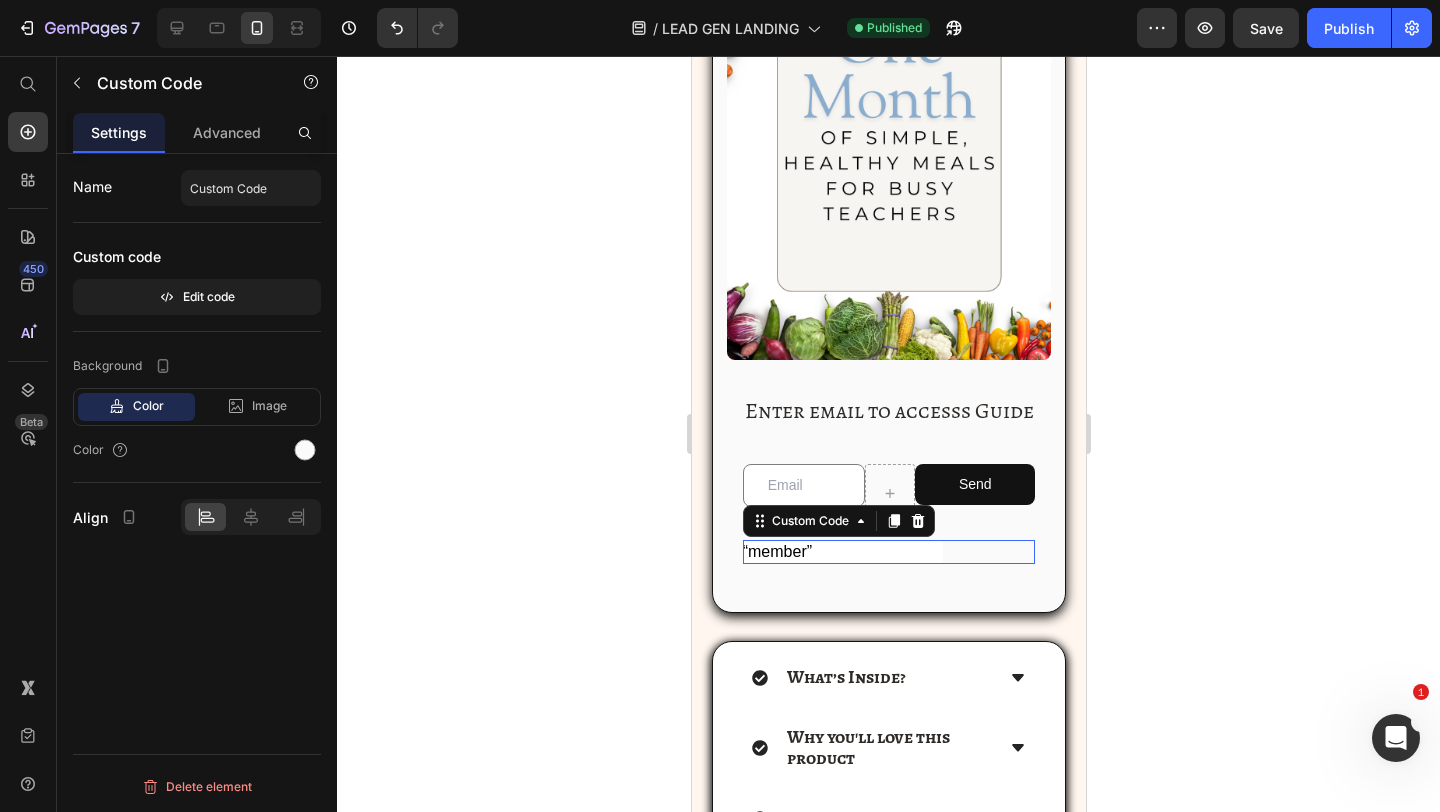 click at bounding box center [842, 552] 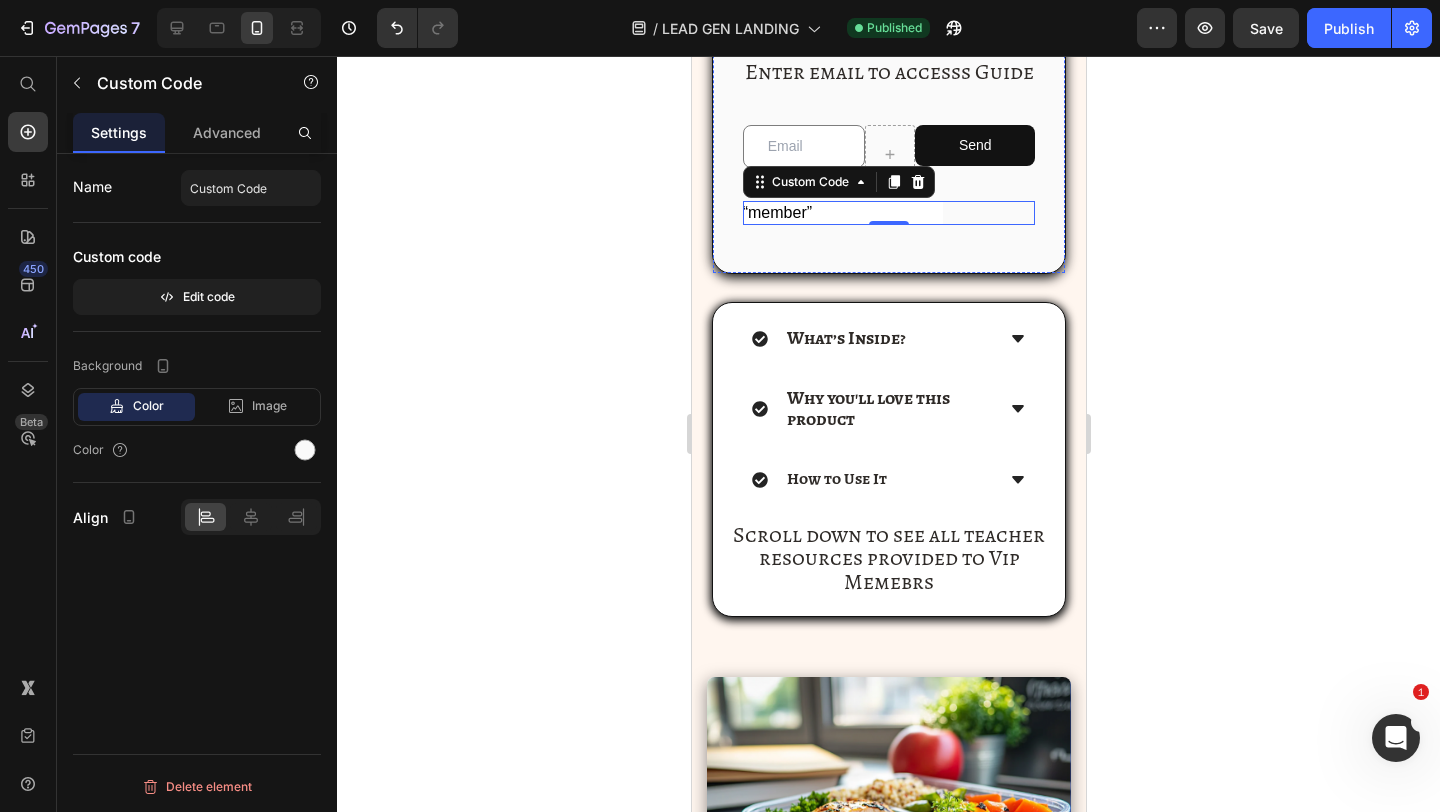 scroll, scrollTop: 570, scrollLeft: 0, axis: vertical 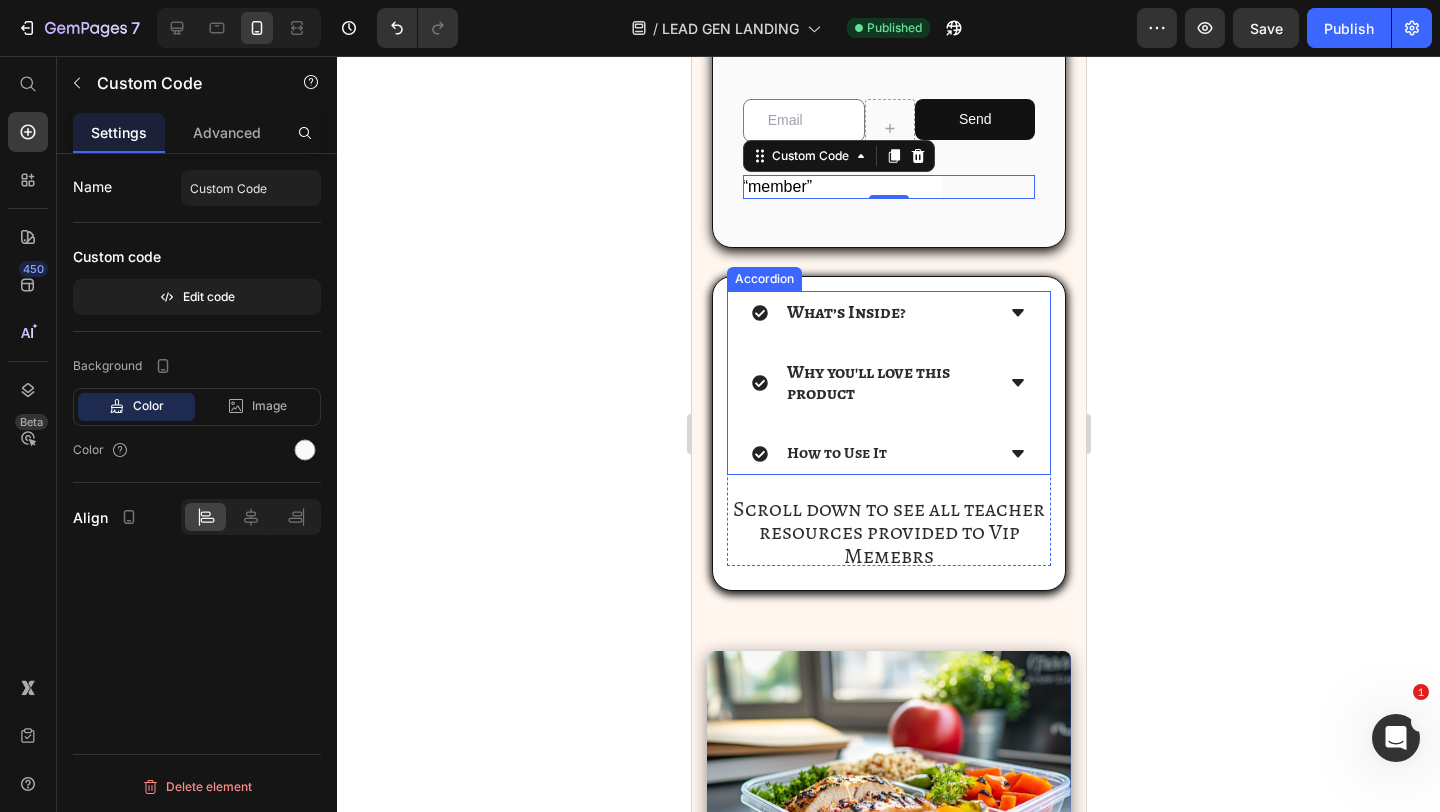 click on "What’s Inside?
Why you'll love this product
How to Use It" at bounding box center (888, 383) 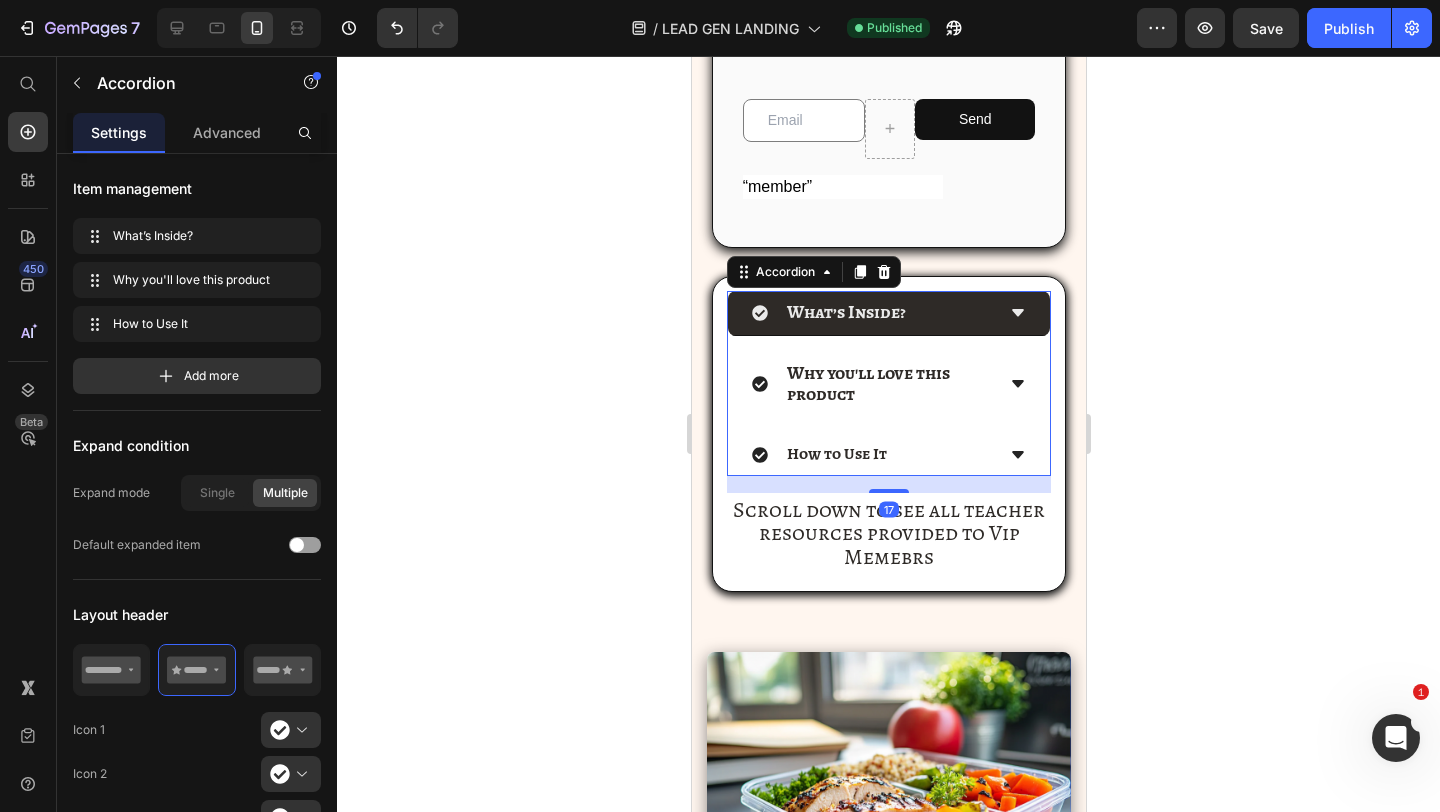 click on "What’s Inside?" at bounding box center (872, 313) 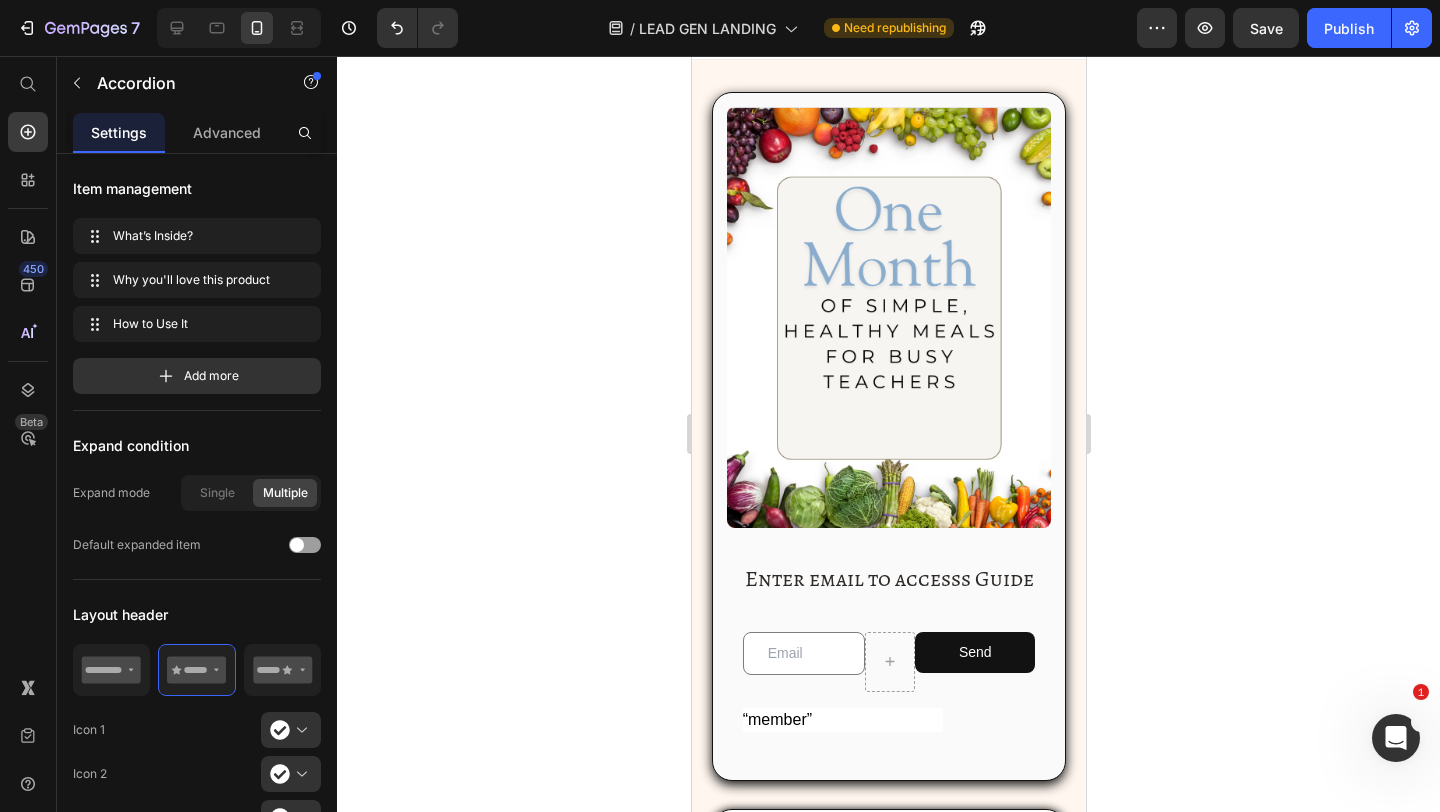 scroll, scrollTop: 0, scrollLeft: 0, axis: both 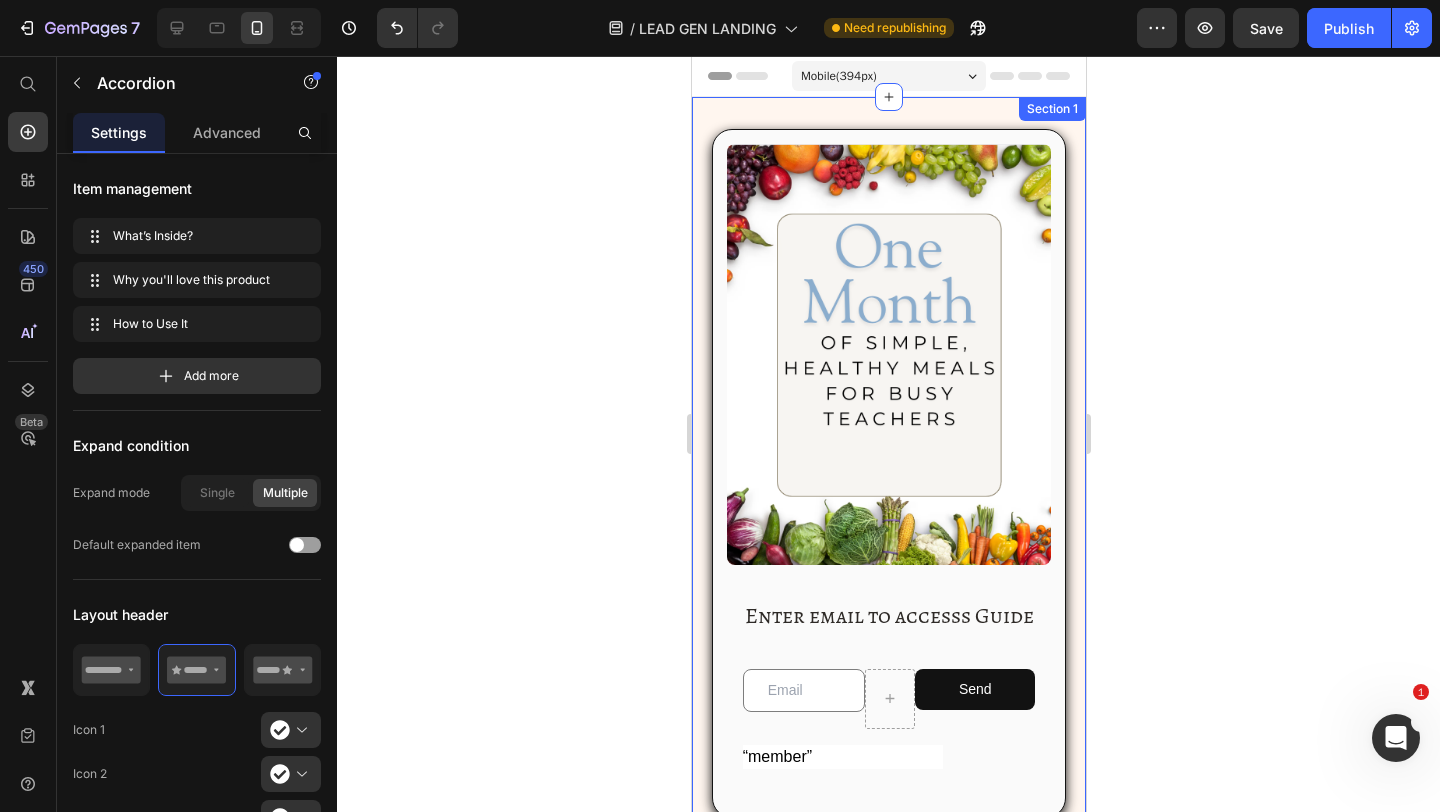 click on "Image Enter email to accesss Guide Heading Email Field
Send Submit Button Row Custom Code Newsletter Row
What’s Inside?
Why you'll love this product
How to Use It Accordion Scroll down to see all teacher resources provided to Vip Memebrs Heading Product Row Row Section 1" at bounding box center (888, 659) 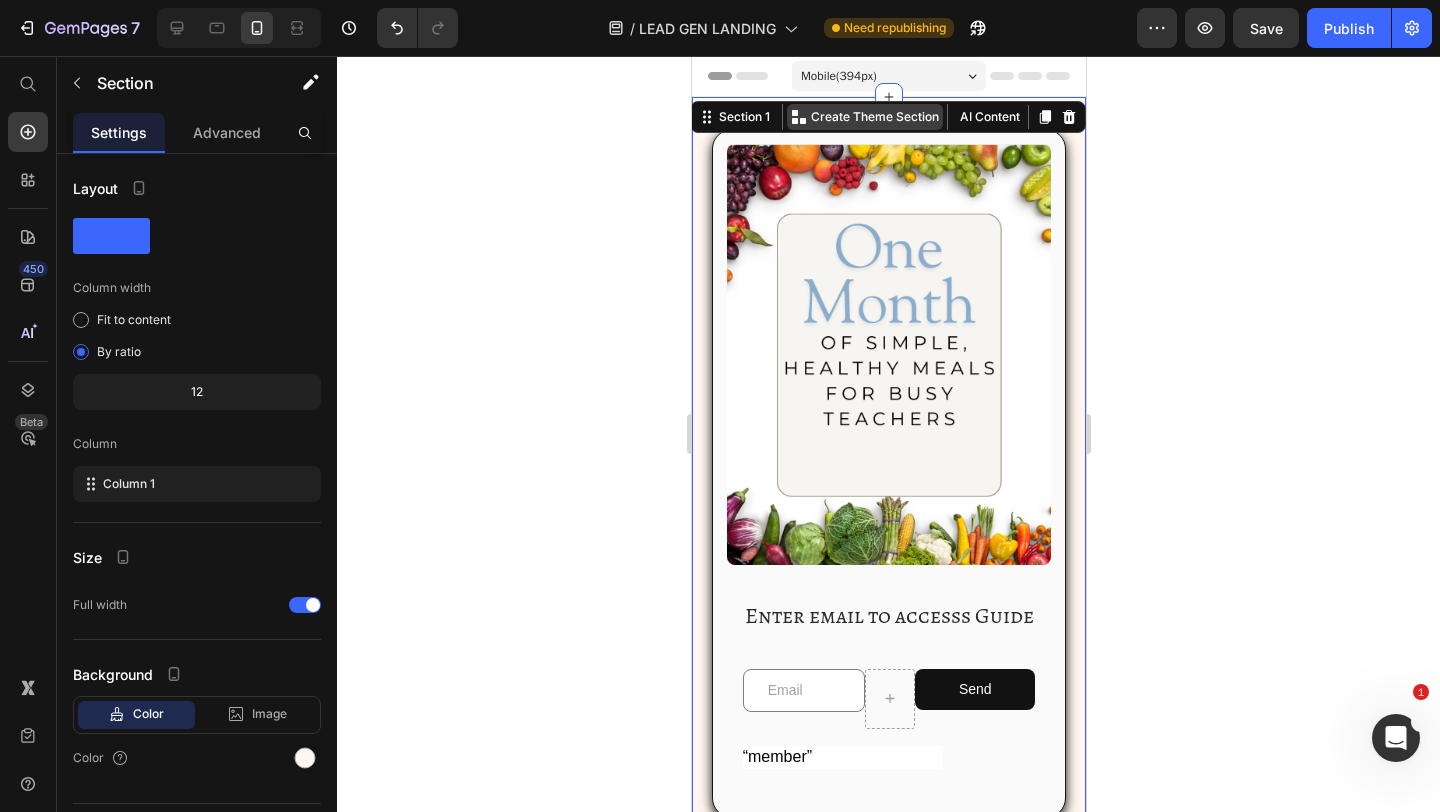 click on "Create Theme Section" at bounding box center (874, 117) 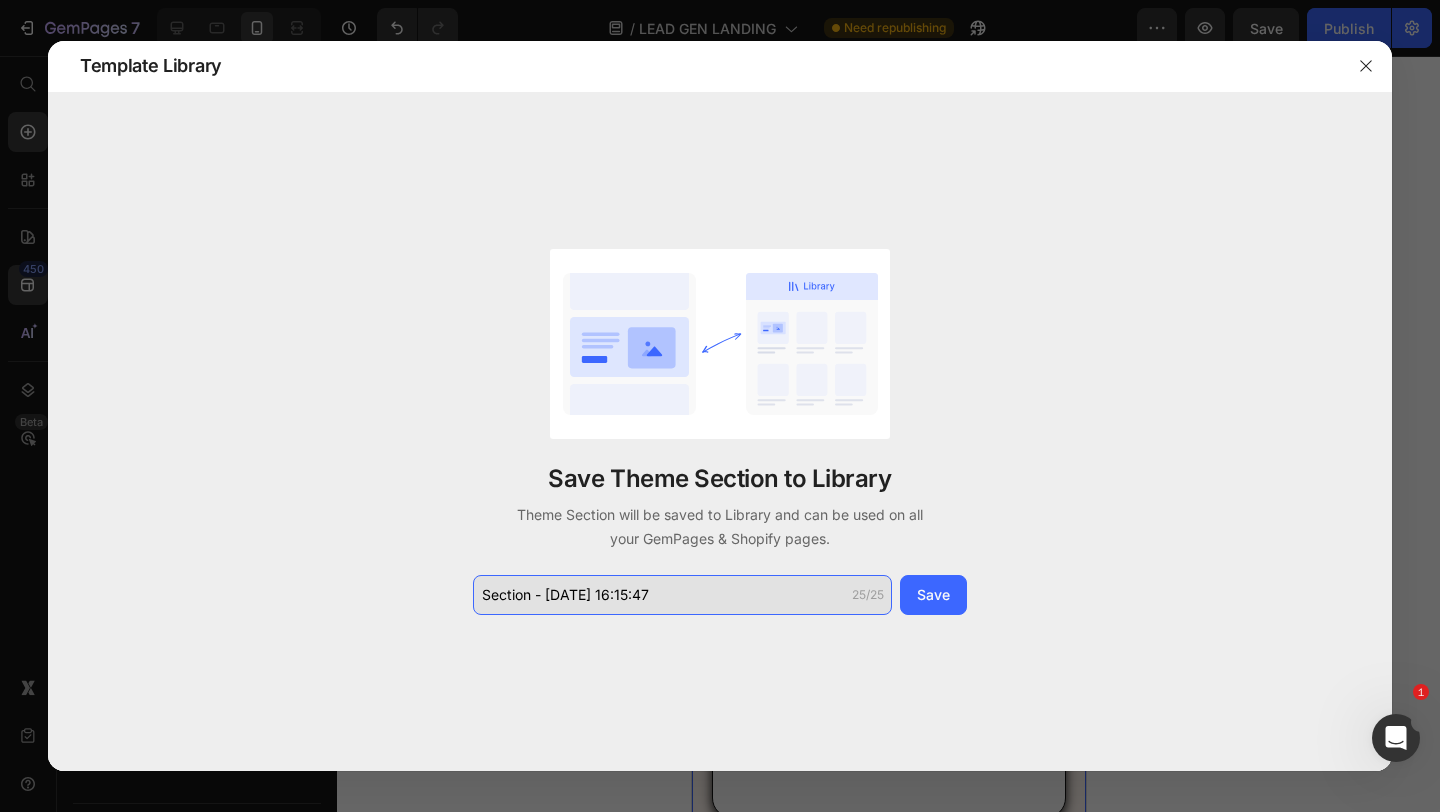 click on "Section - Jul 10 16:15:47" 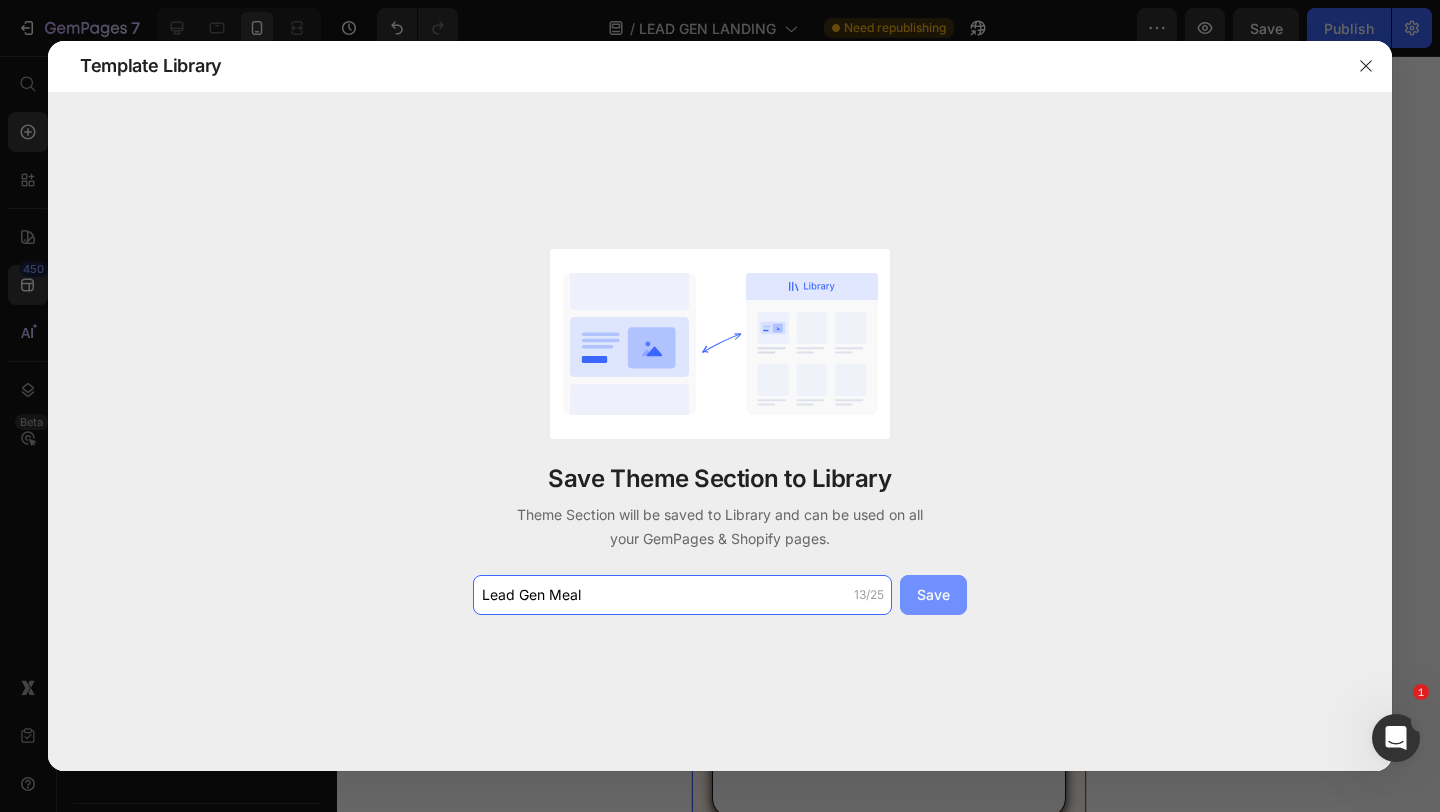 type on "Lead Gen Meal" 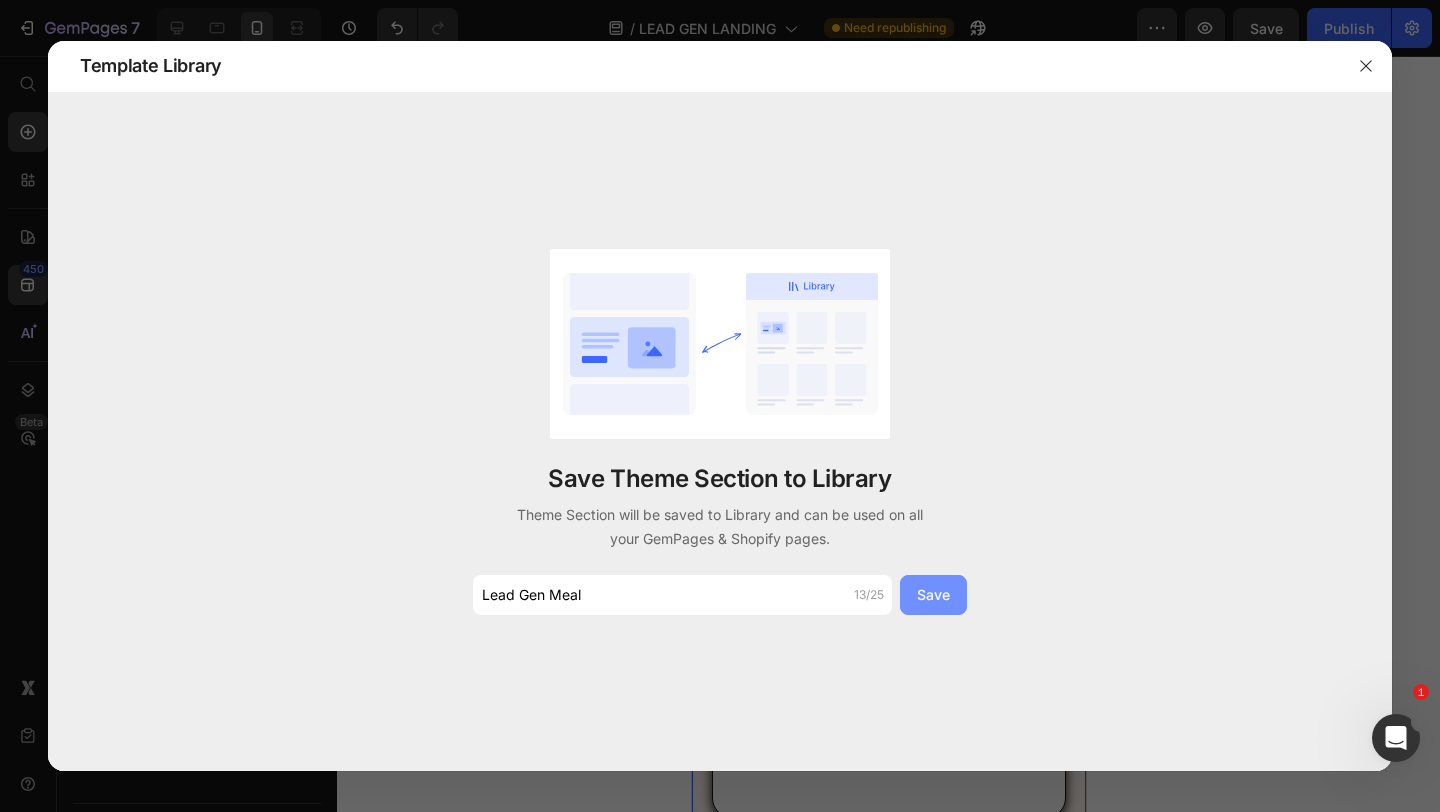 click on "Save" at bounding box center [933, 595] 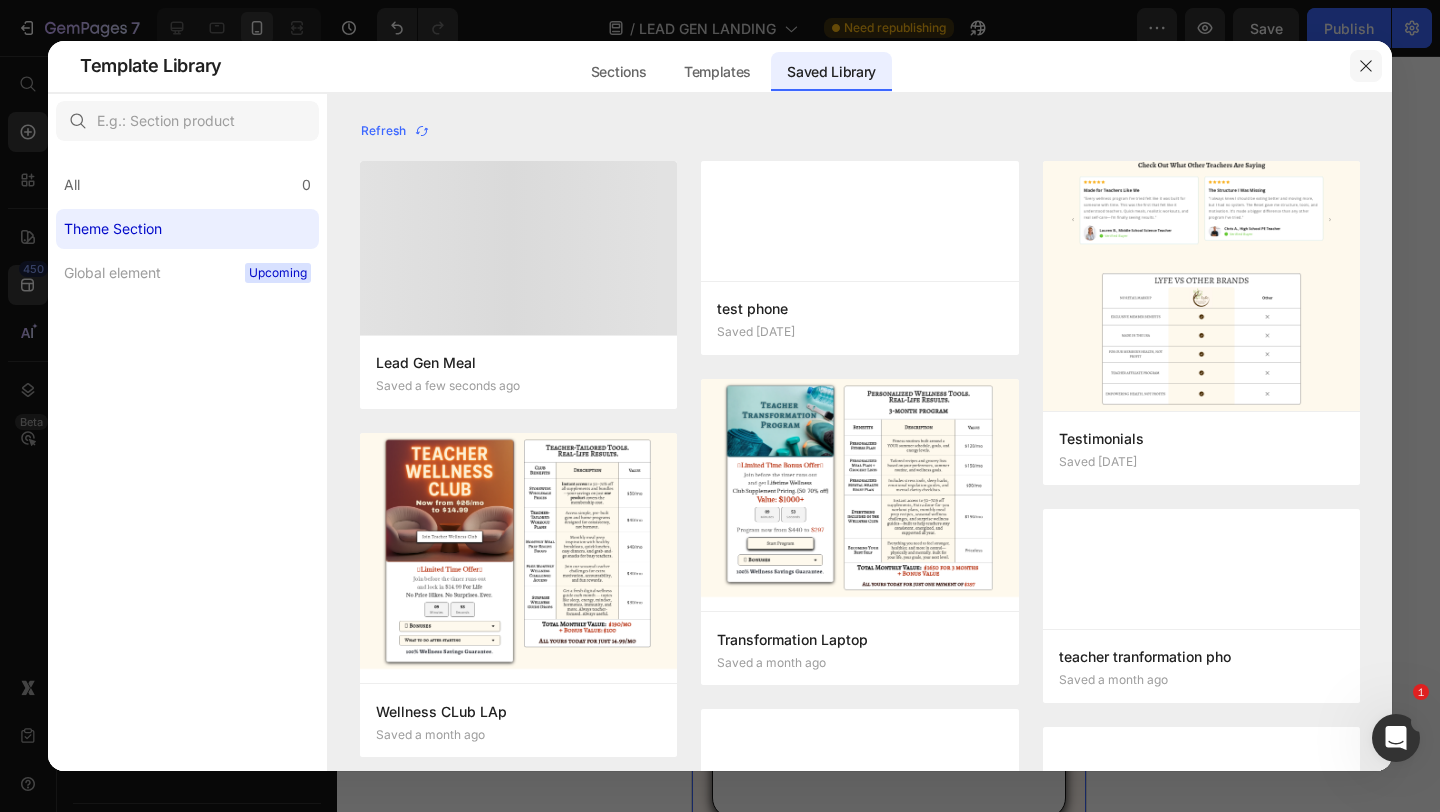 click 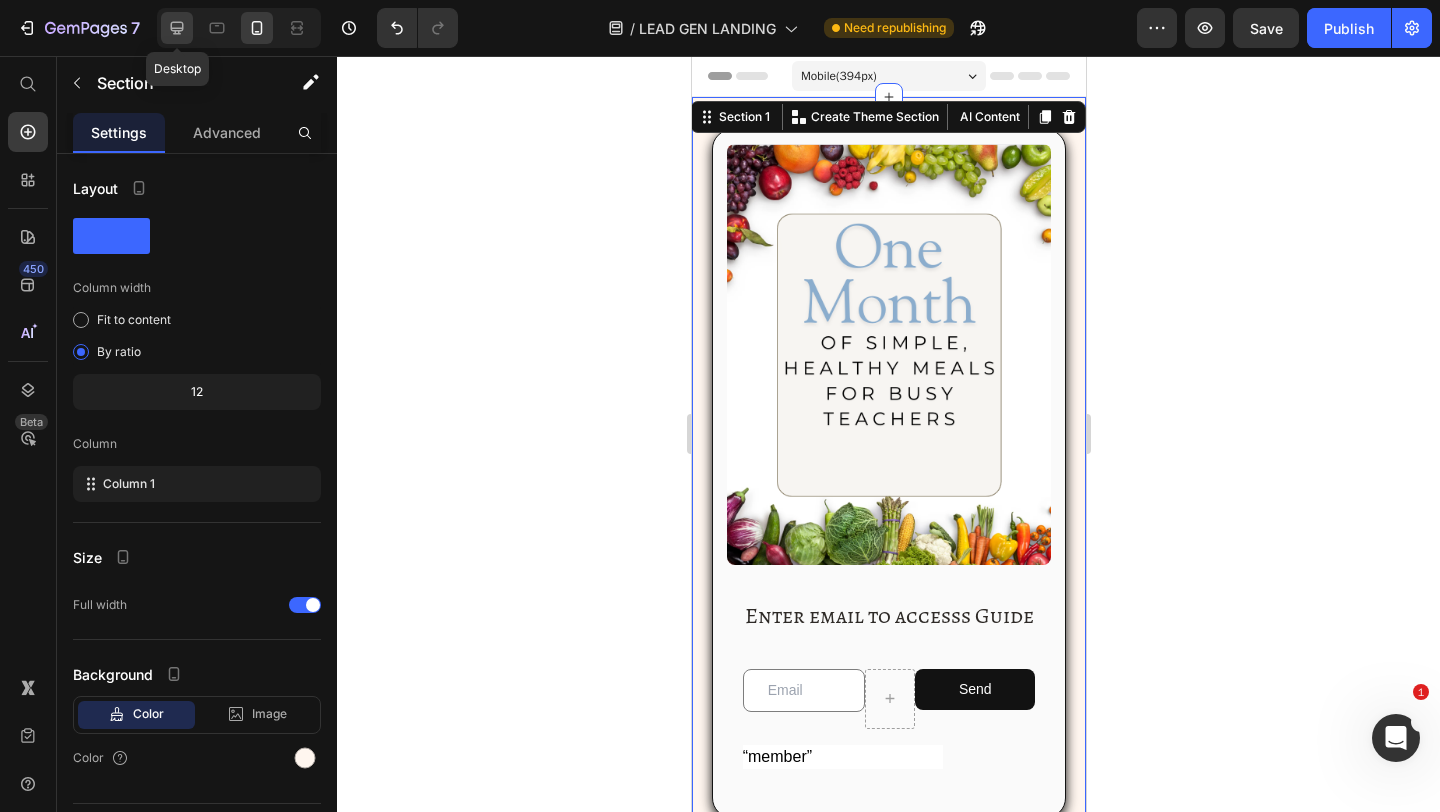 click 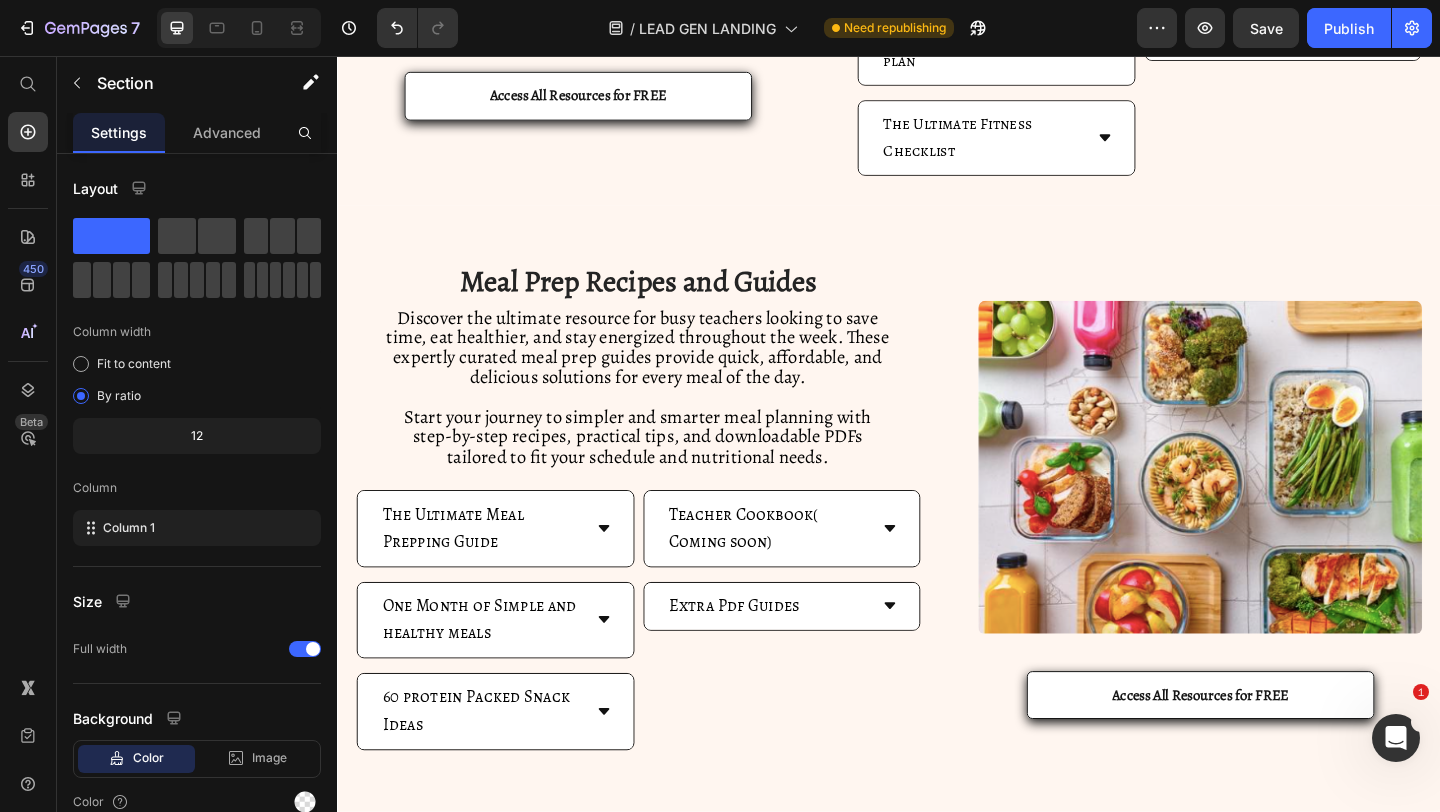 scroll, scrollTop: 875, scrollLeft: 0, axis: vertical 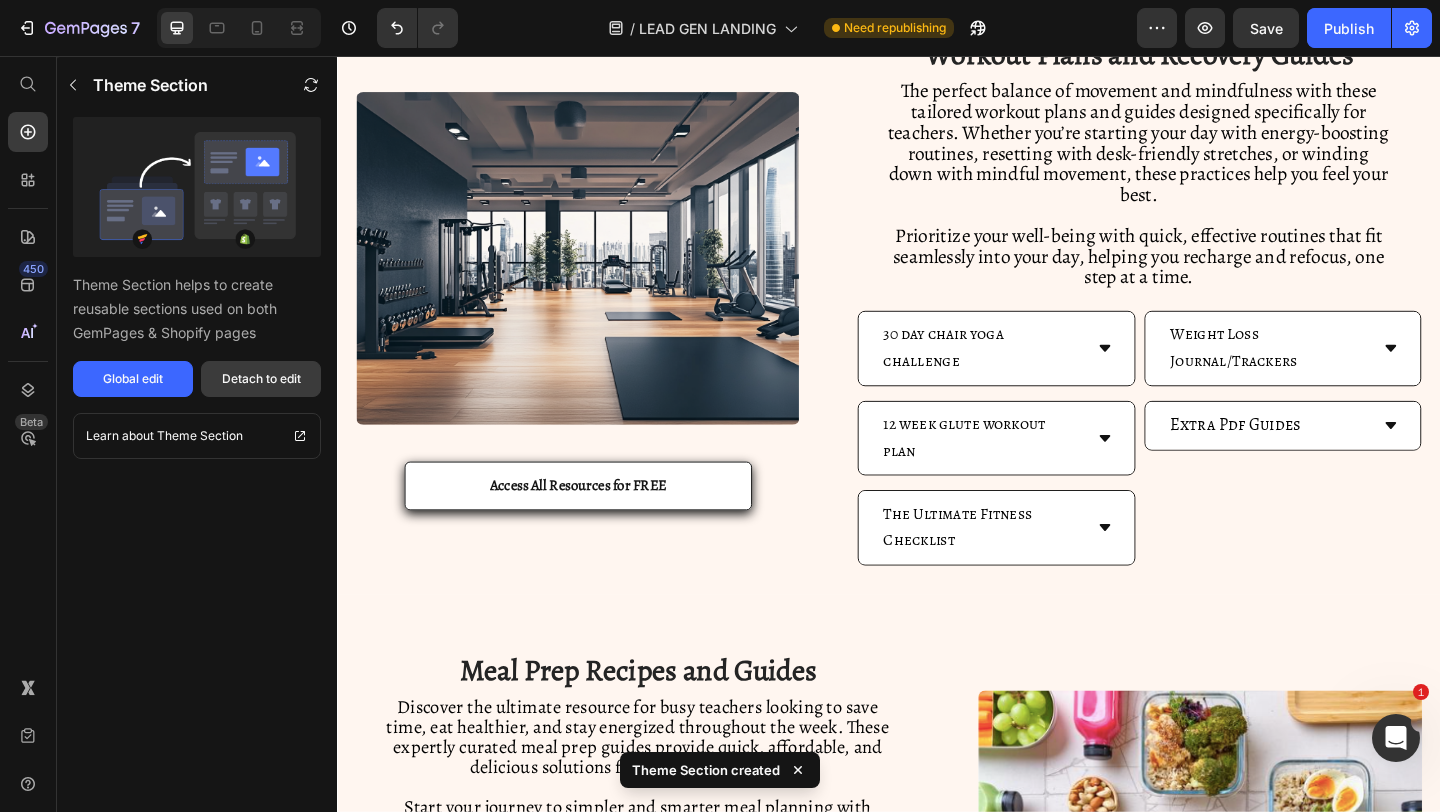 click on "Detach to edit" at bounding box center (261, 379) 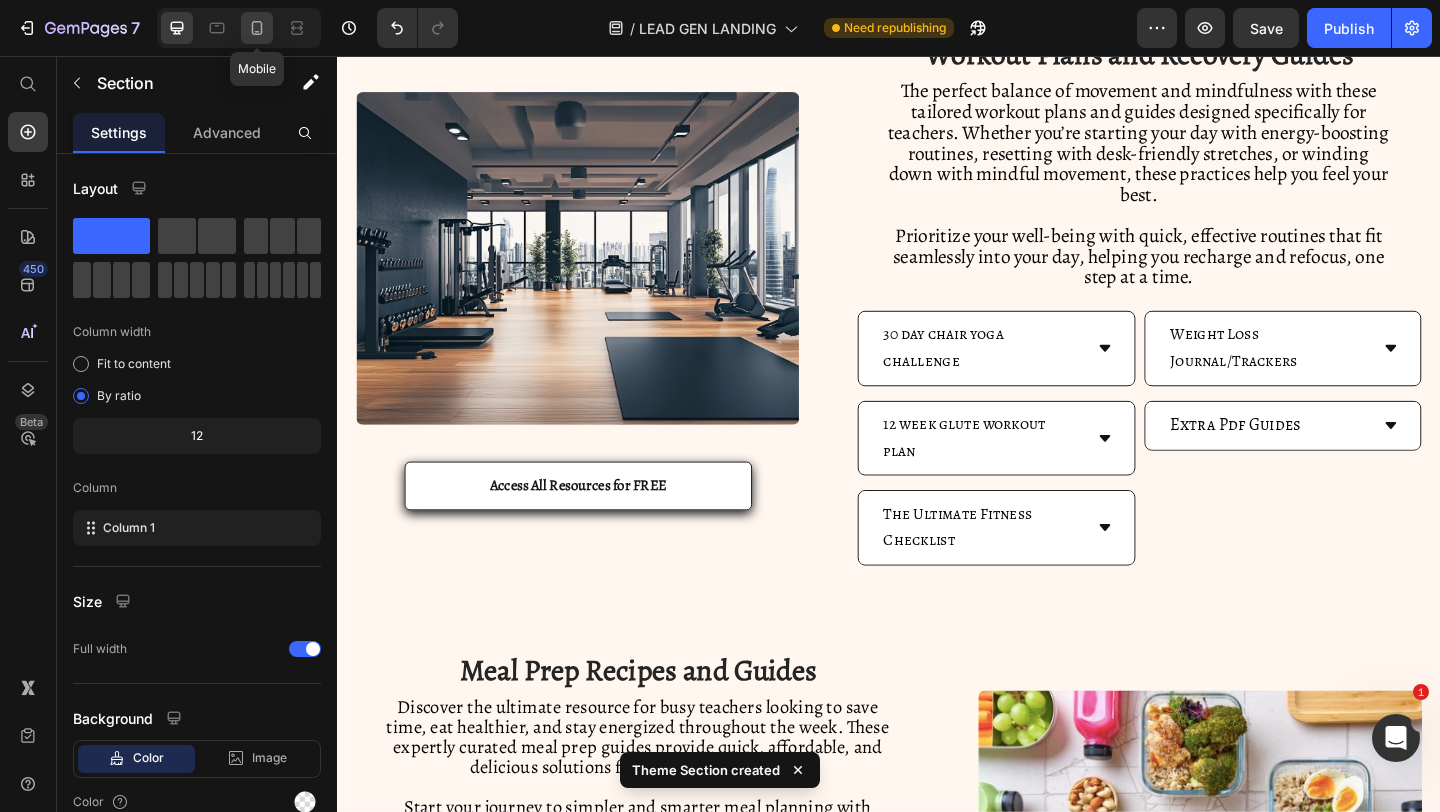 click 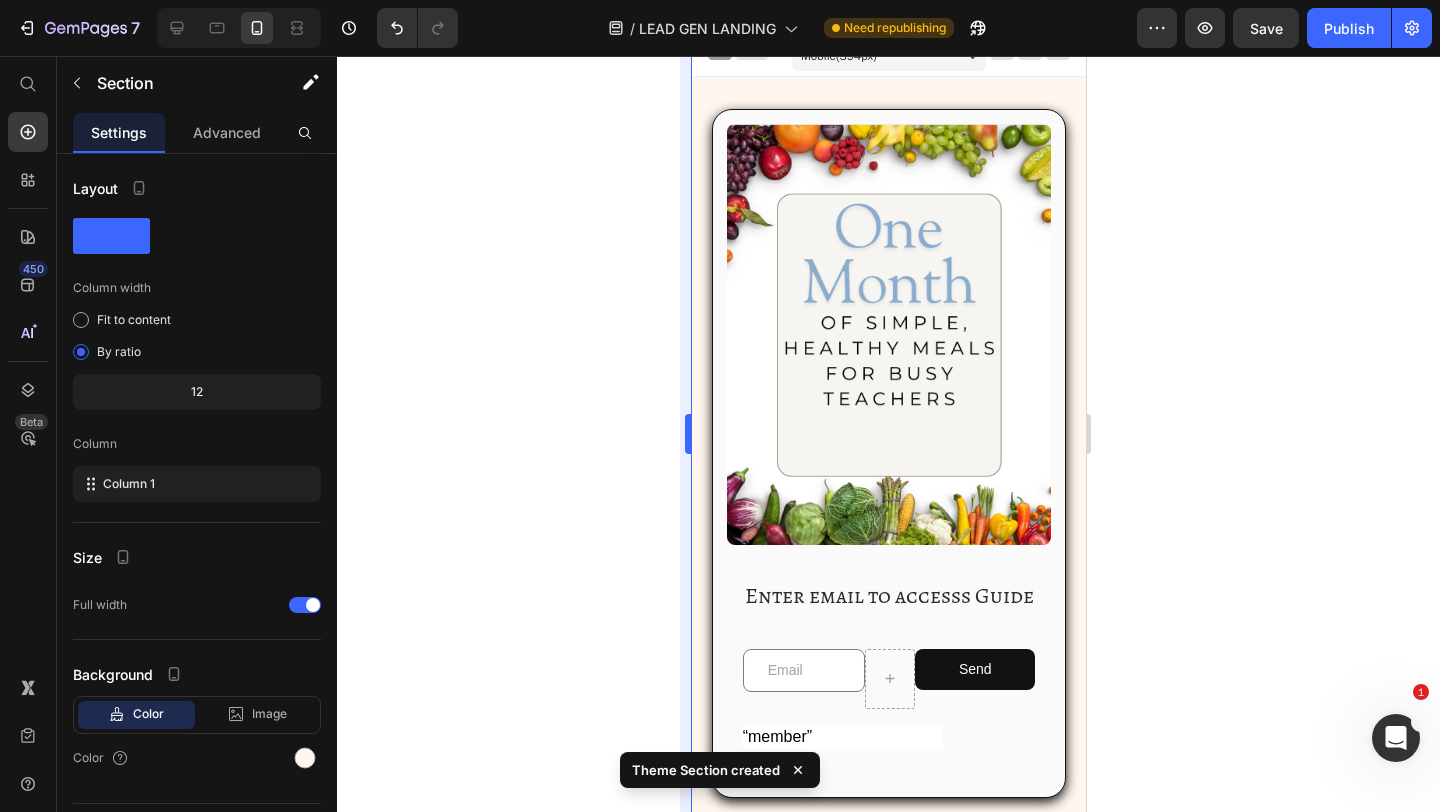 scroll, scrollTop: 0, scrollLeft: 0, axis: both 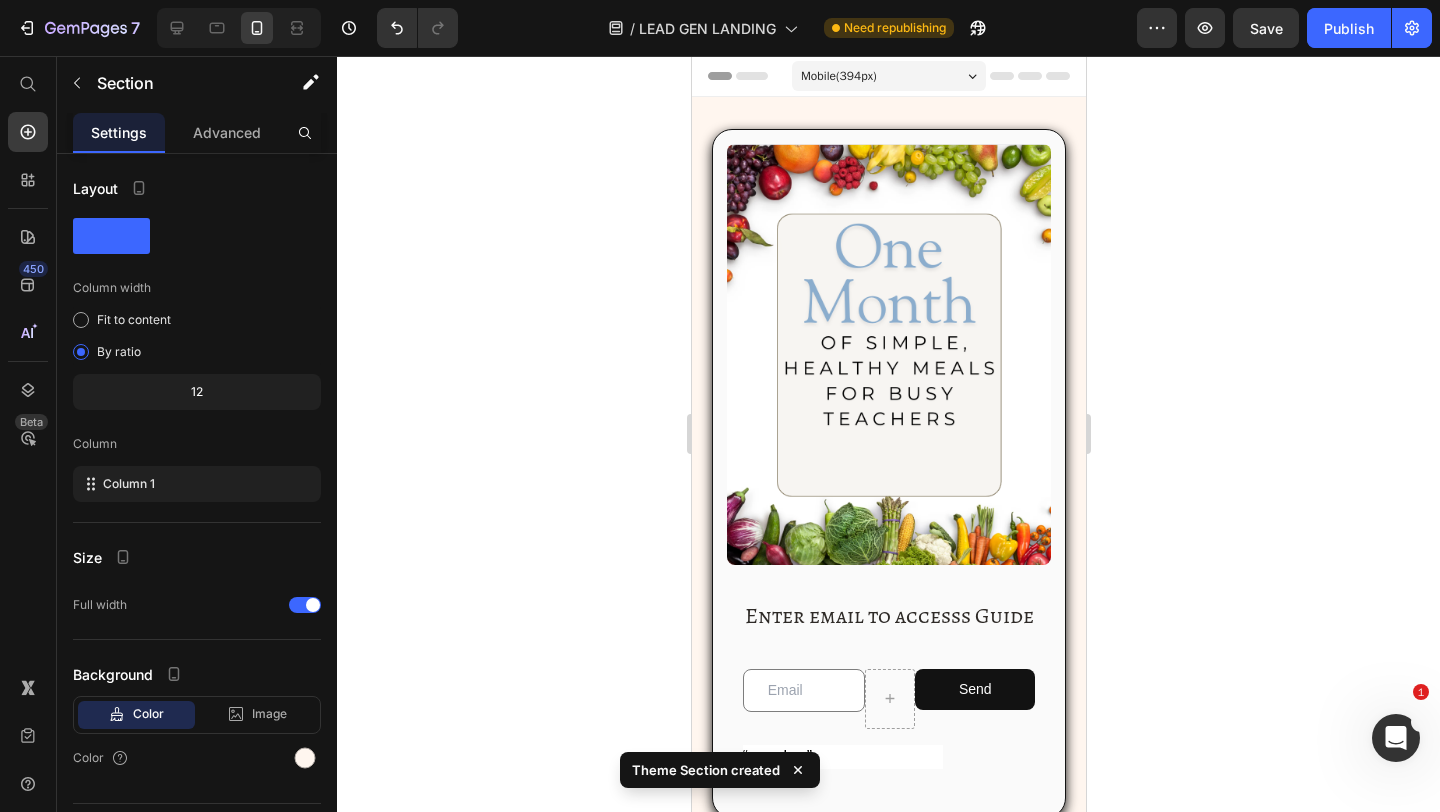 click on "Image Enter email to accesss Guide Heading Email Field
Send Submit Button Row Custom Code Newsletter Row
What’s Inside?
Why you'll love this product
How to Use It Accordion Scroll down to see all teacher resources provided to Vip Memebrs Heading Product Row Row Section 1" at bounding box center [888, 659] 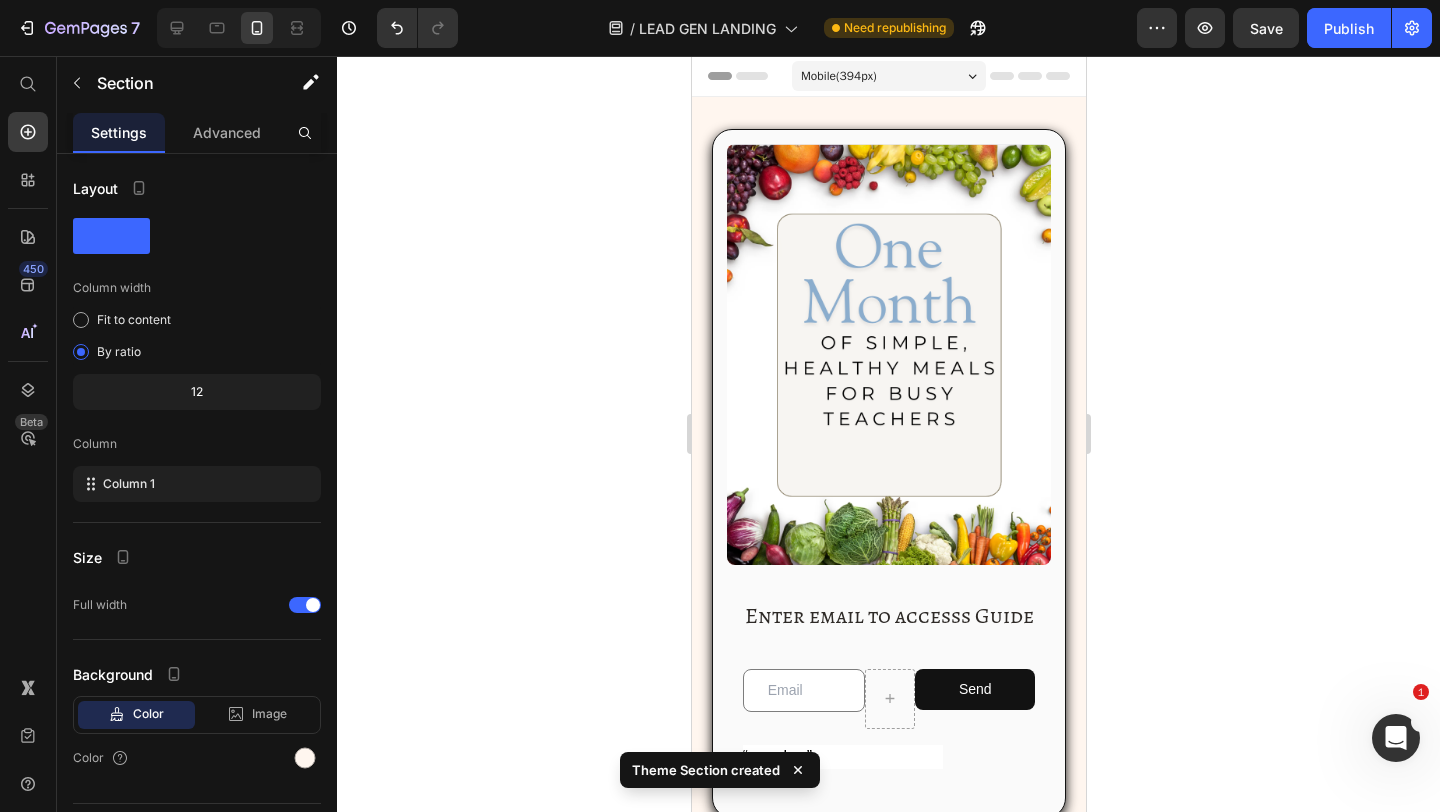 click 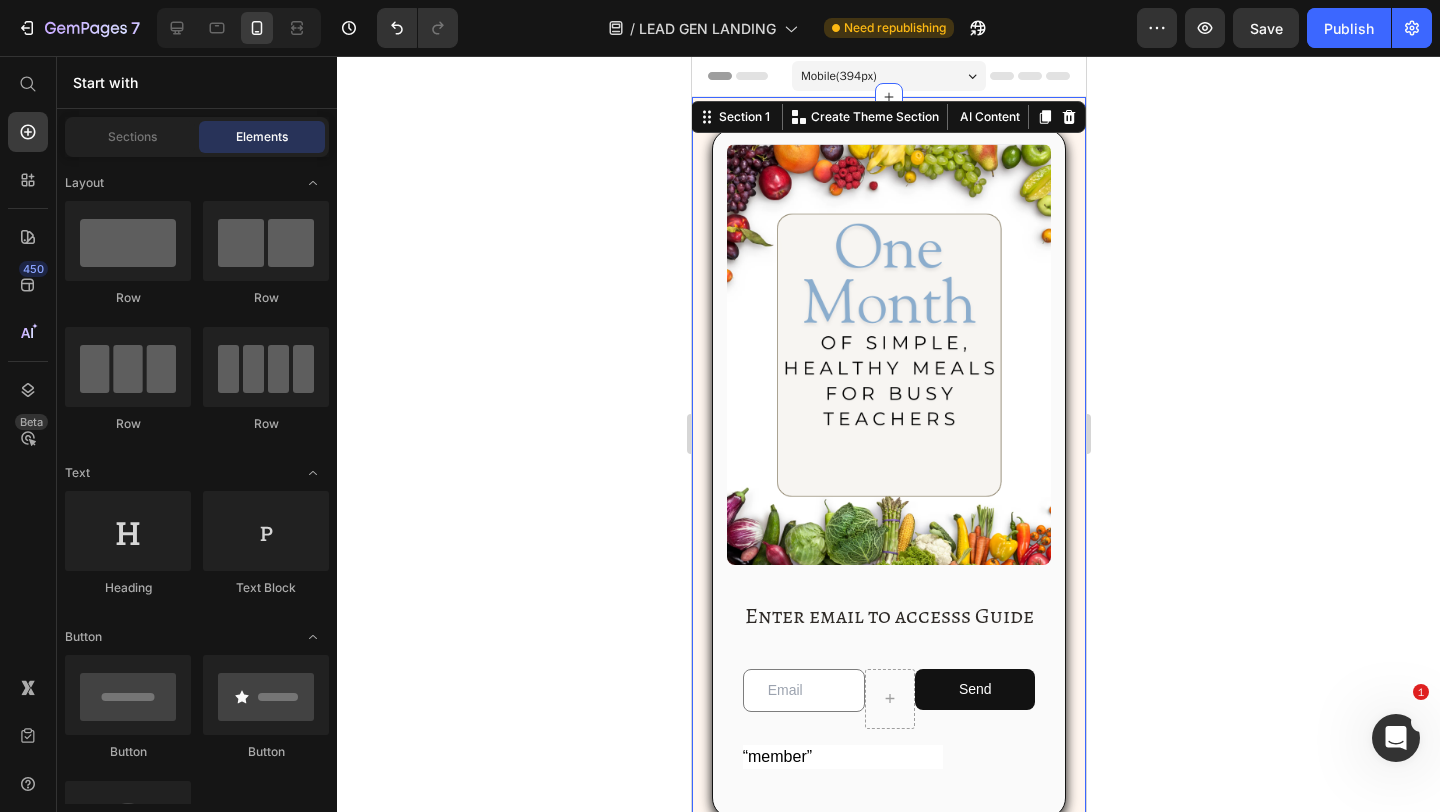 click on "Image Enter email to accesss Guide Heading Email Field
Send Submit Button Row Custom Code Newsletter Row
What’s Inside?
Why you'll love this product
How to Use It Accordion Scroll down to see all teacher resources provided to Vip Memebrs Heading Product Row Row Section 1   Create Theme Section AI Content Write with GemAI What would you like to describe here? Tone and Voice Persuasive Product Show more Generate" at bounding box center [888, 659] 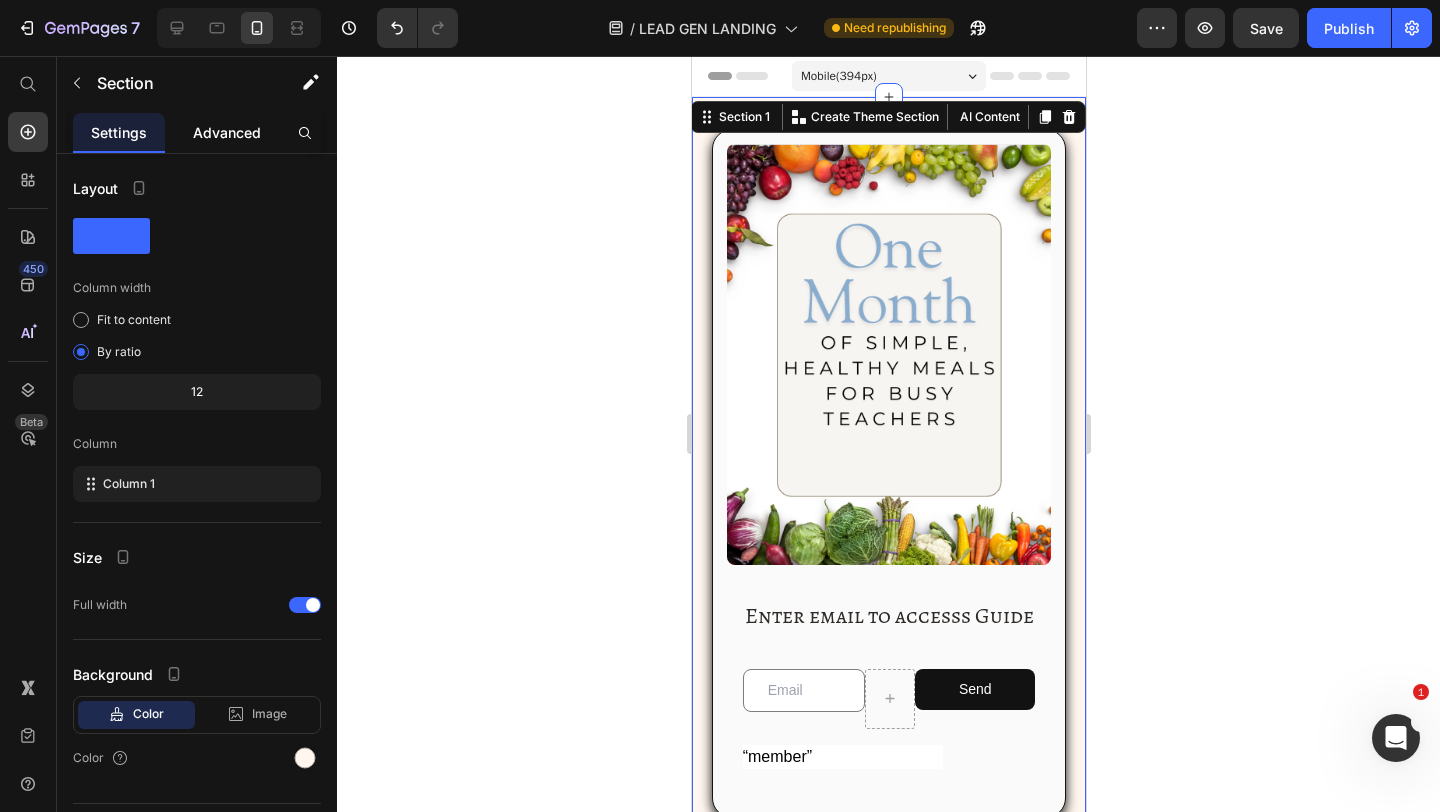click on "Advanced" at bounding box center [227, 132] 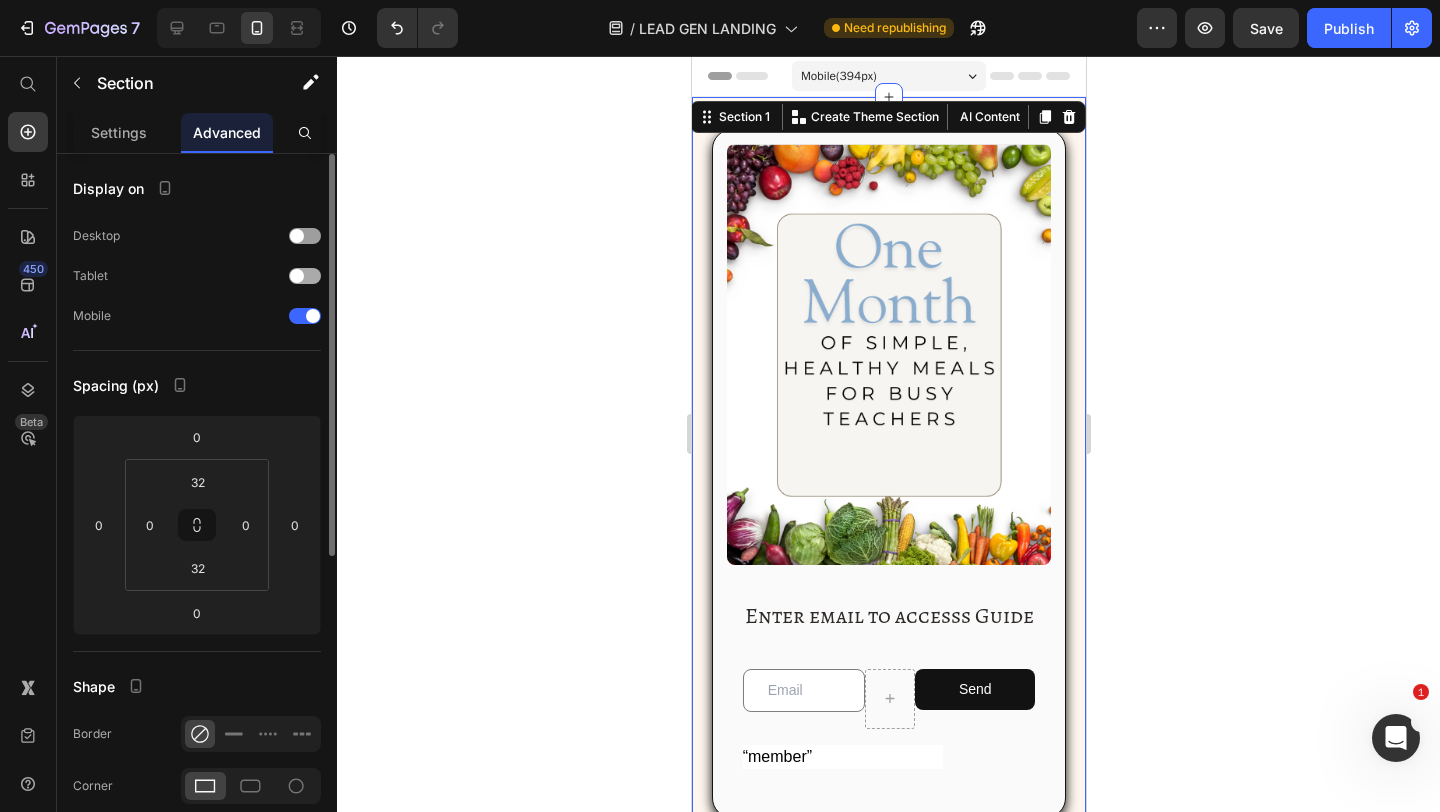 click at bounding box center [305, 276] 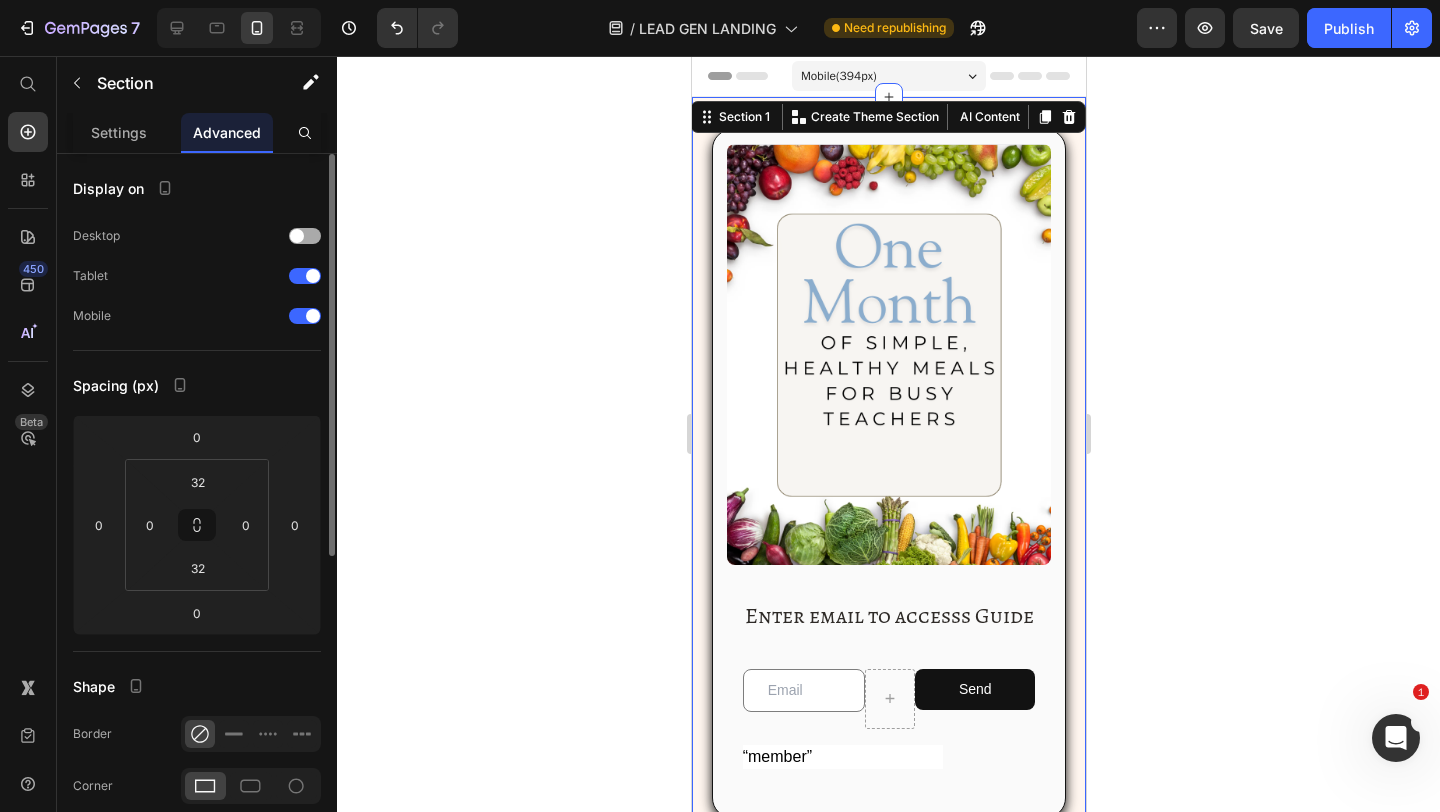 click at bounding box center (297, 236) 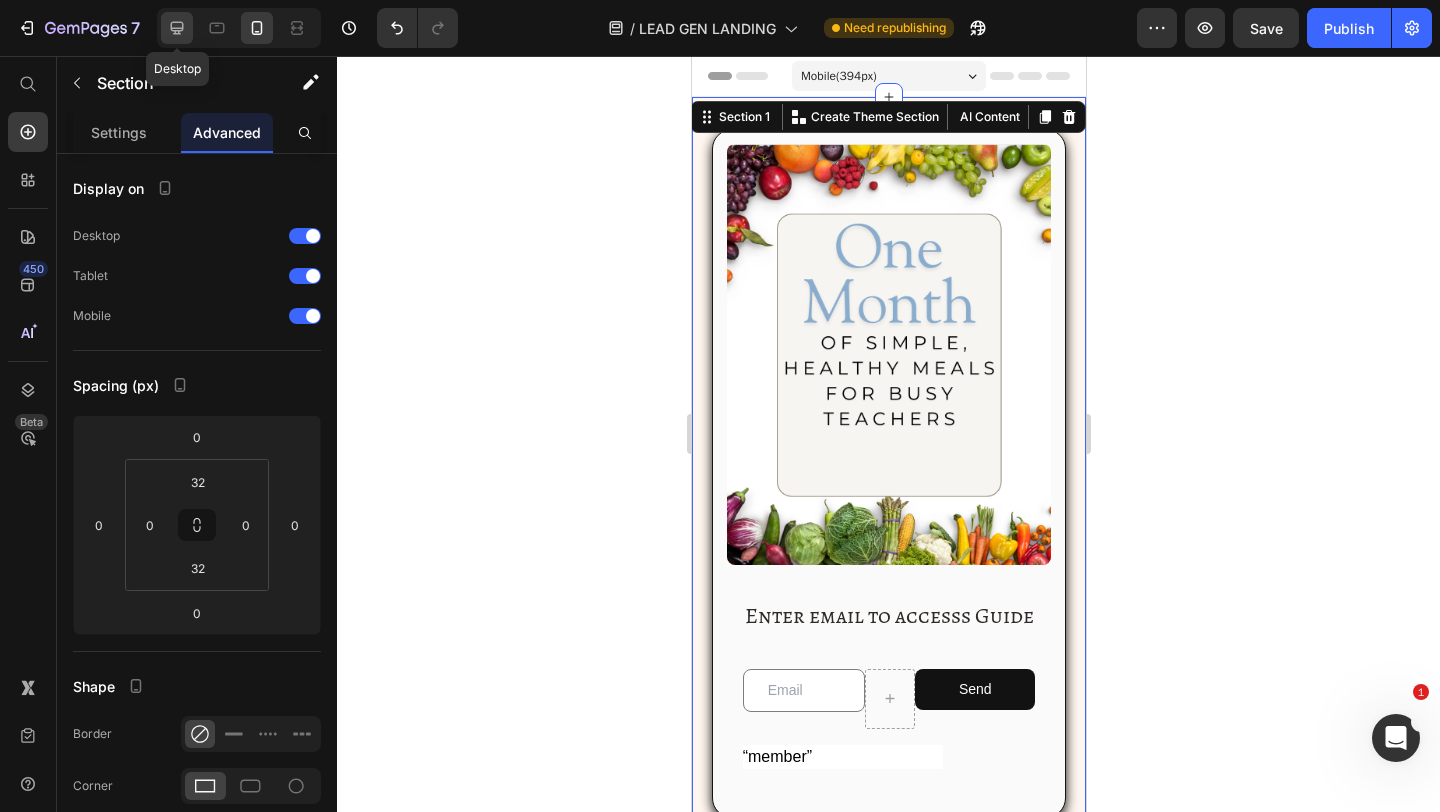 click 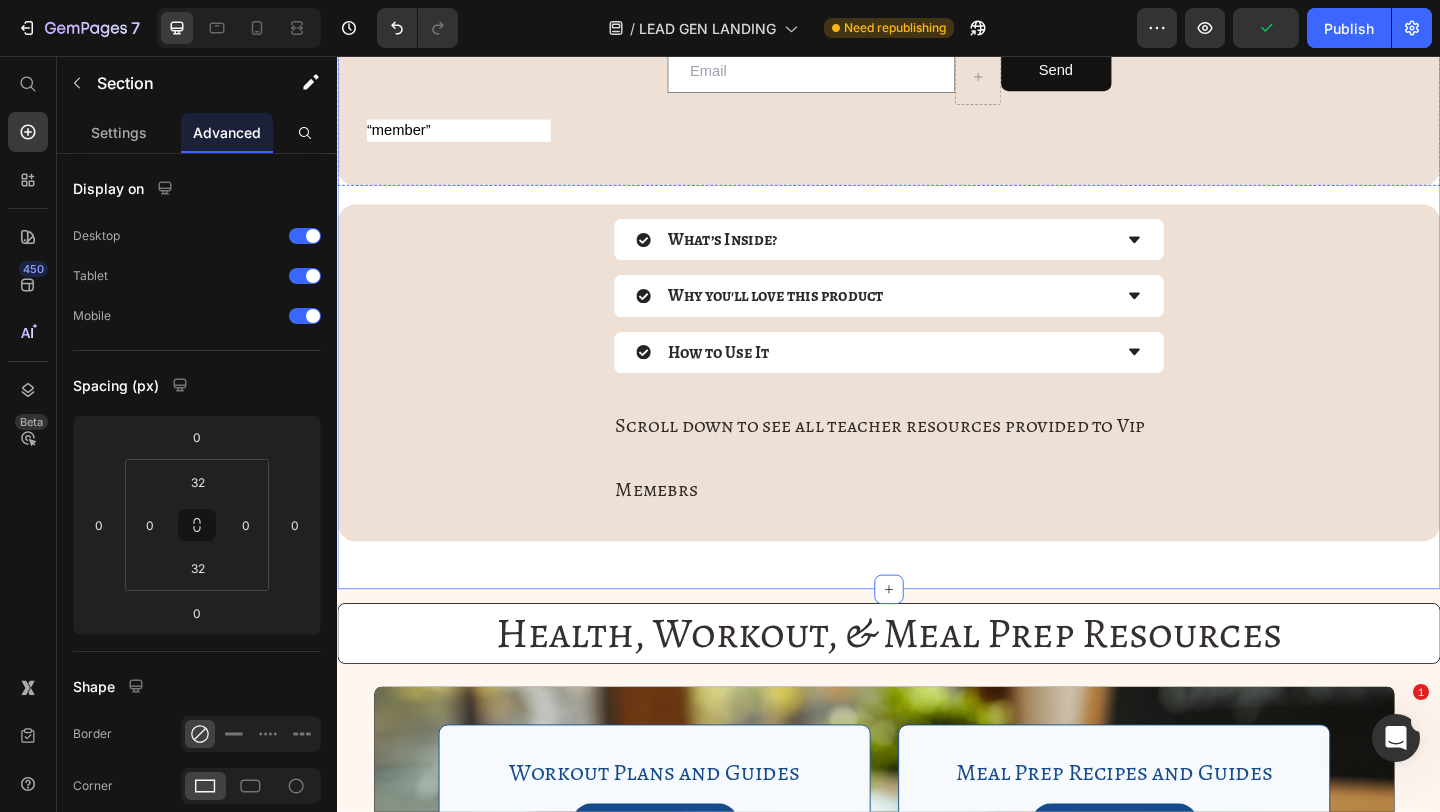 scroll, scrollTop: 735, scrollLeft: 0, axis: vertical 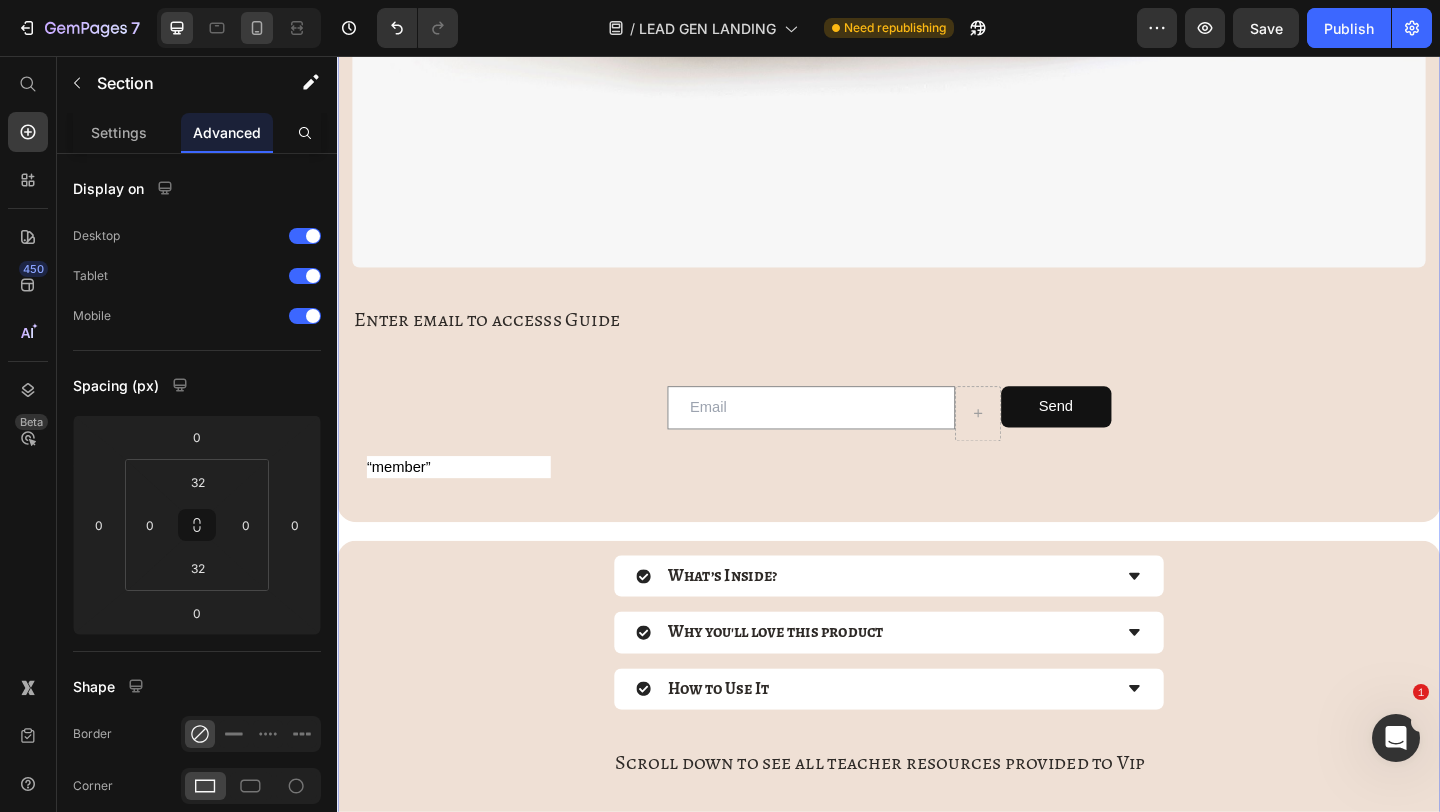 click 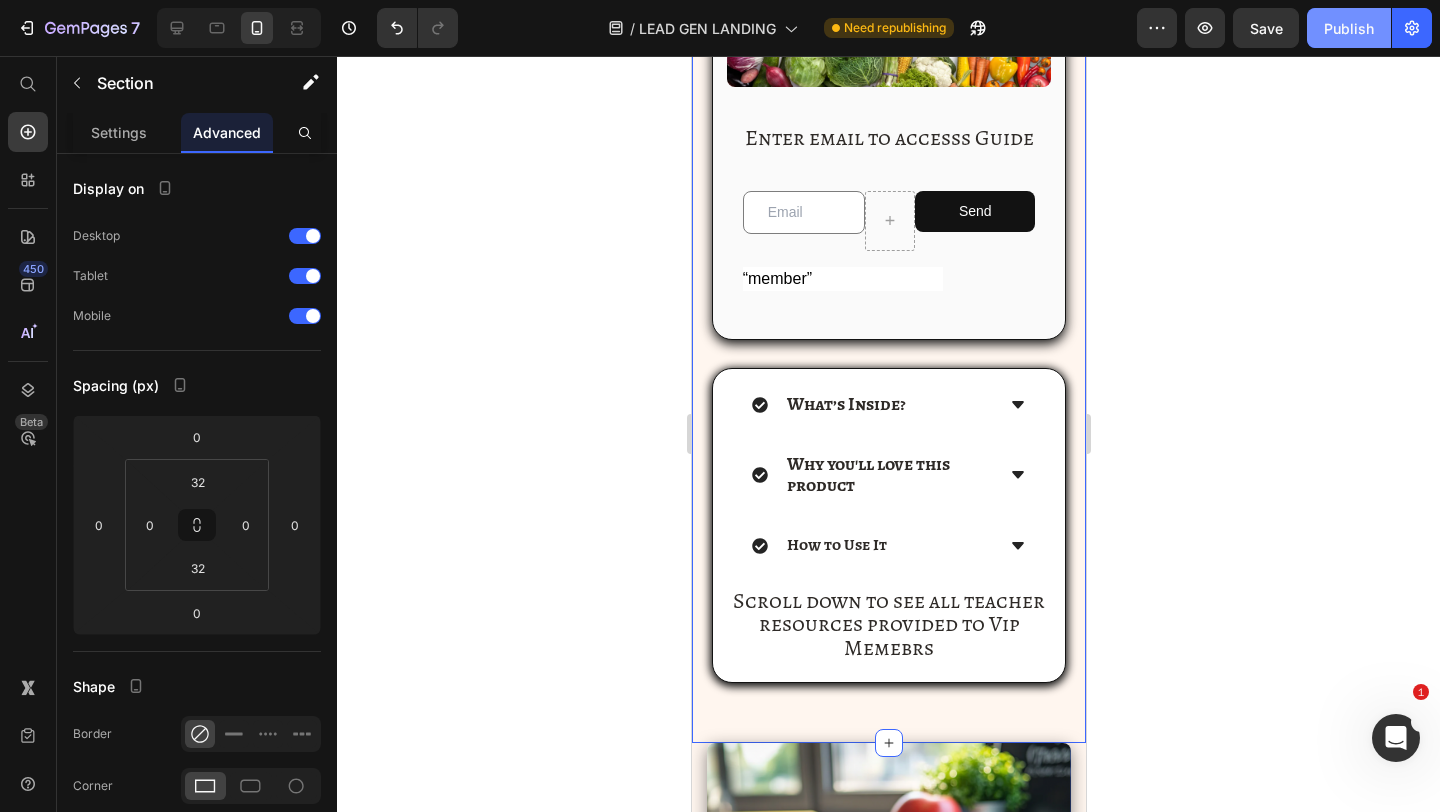 click on "Publish" 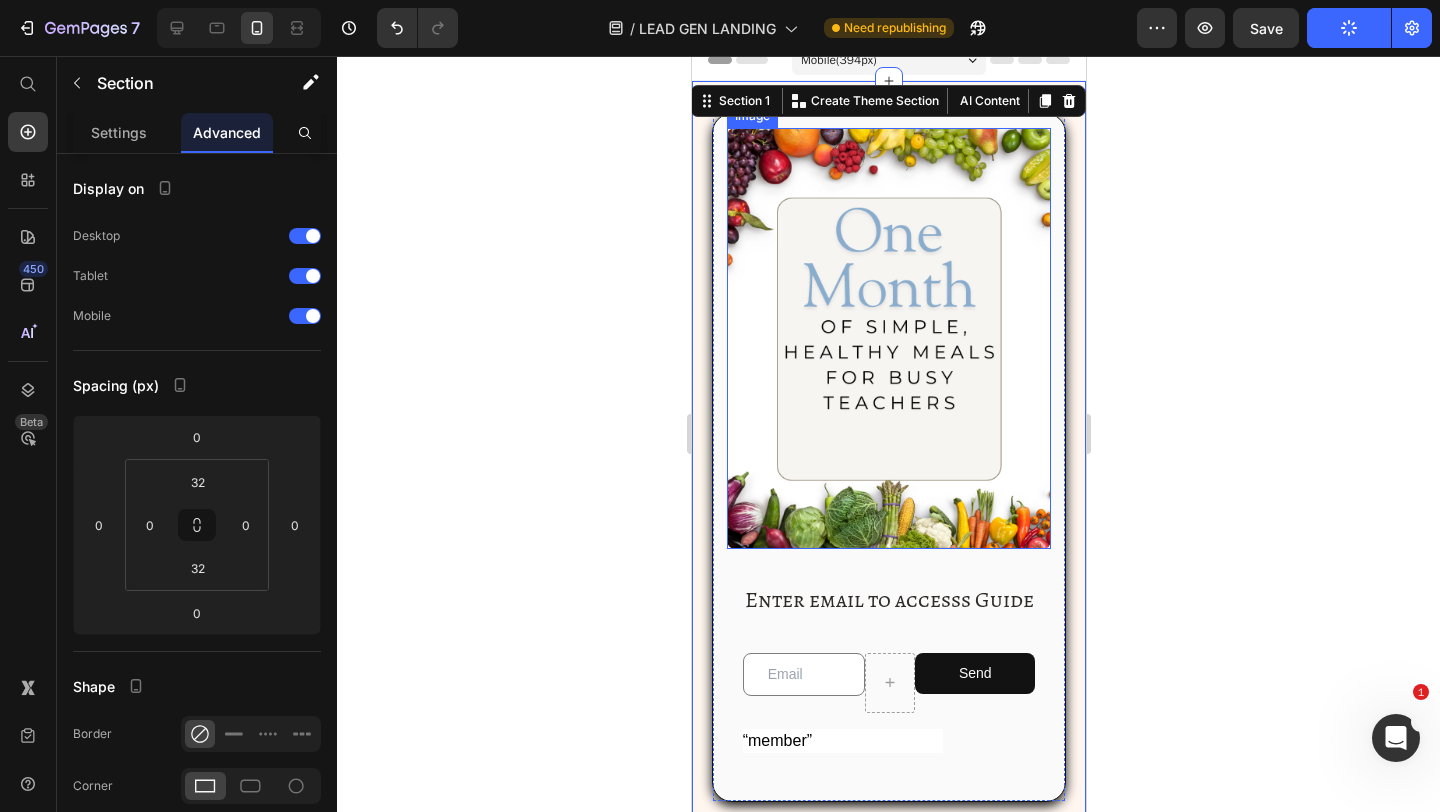 scroll, scrollTop: 0, scrollLeft: 0, axis: both 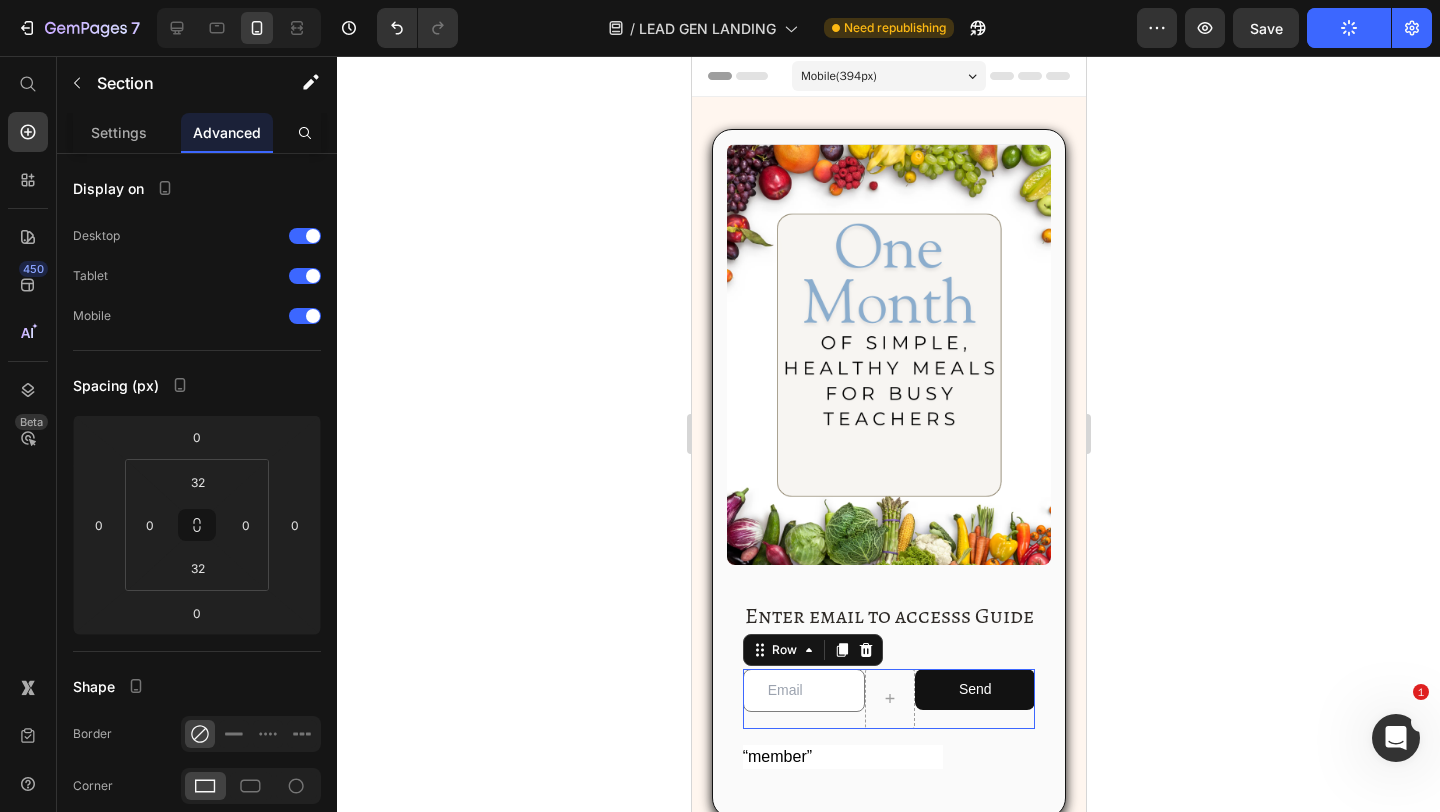click on "Send Submit Button" at bounding box center (974, 699) 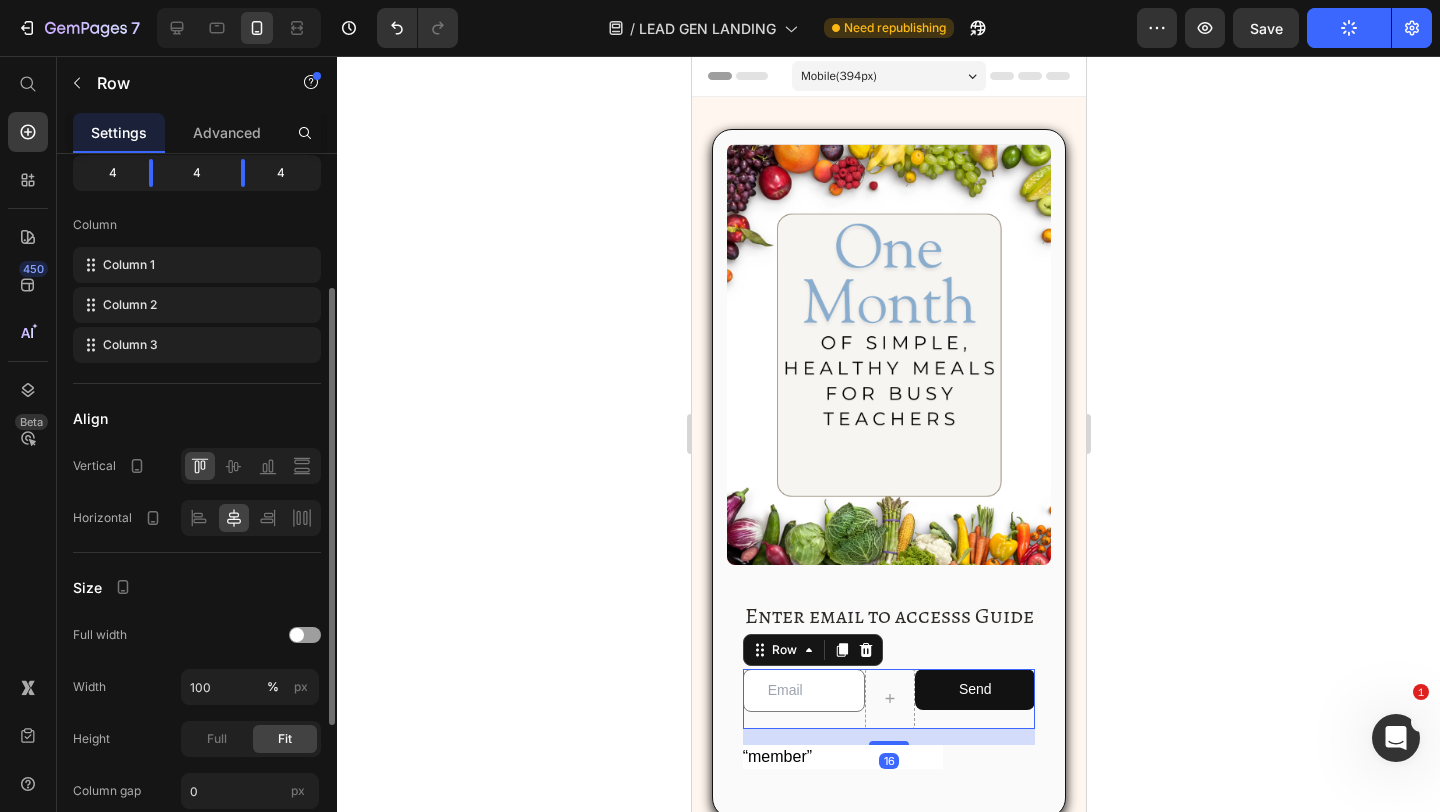 scroll, scrollTop: 264, scrollLeft: 0, axis: vertical 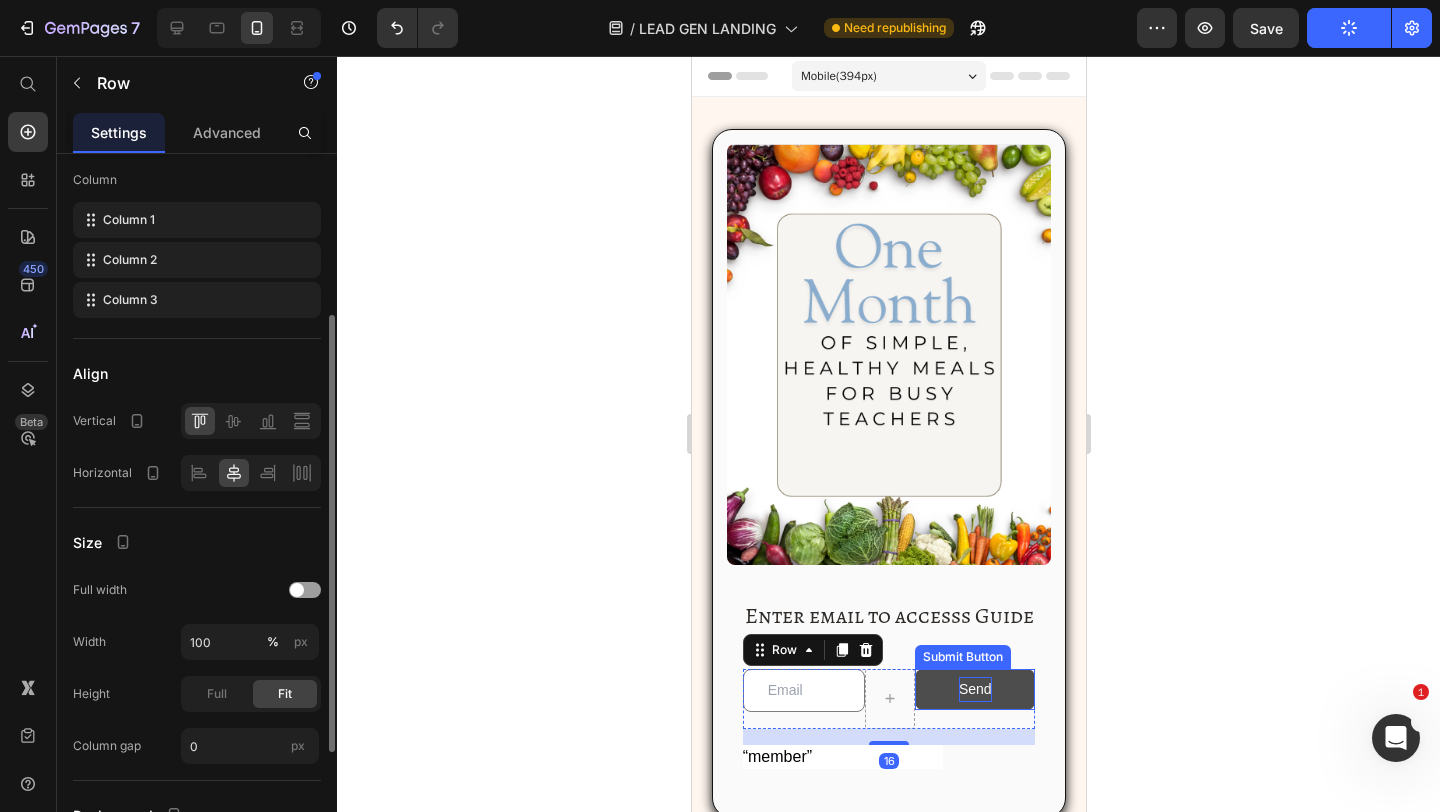 click on "Send" at bounding box center (974, 689) 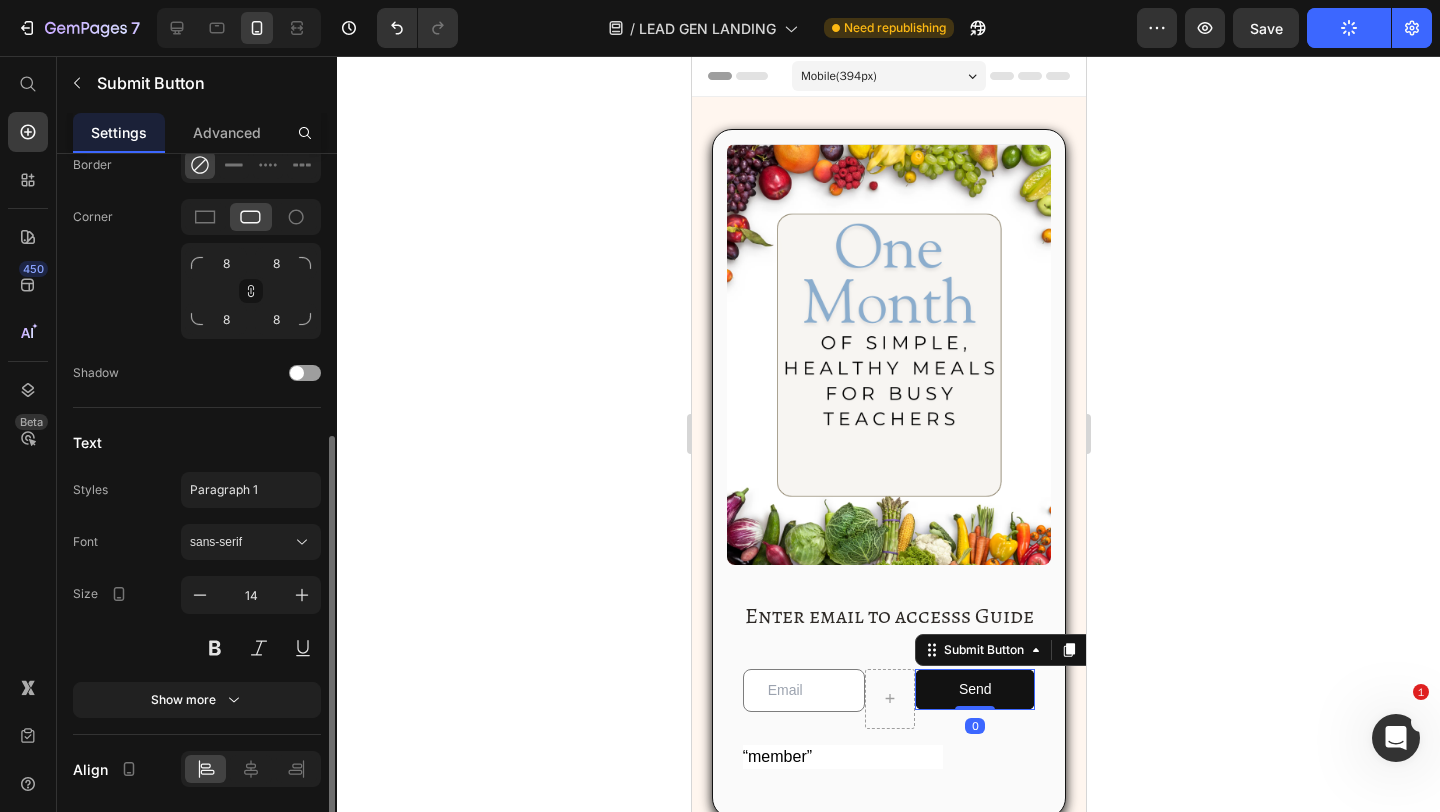 scroll, scrollTop: 569, scrollLeft: 0, axis: vertical 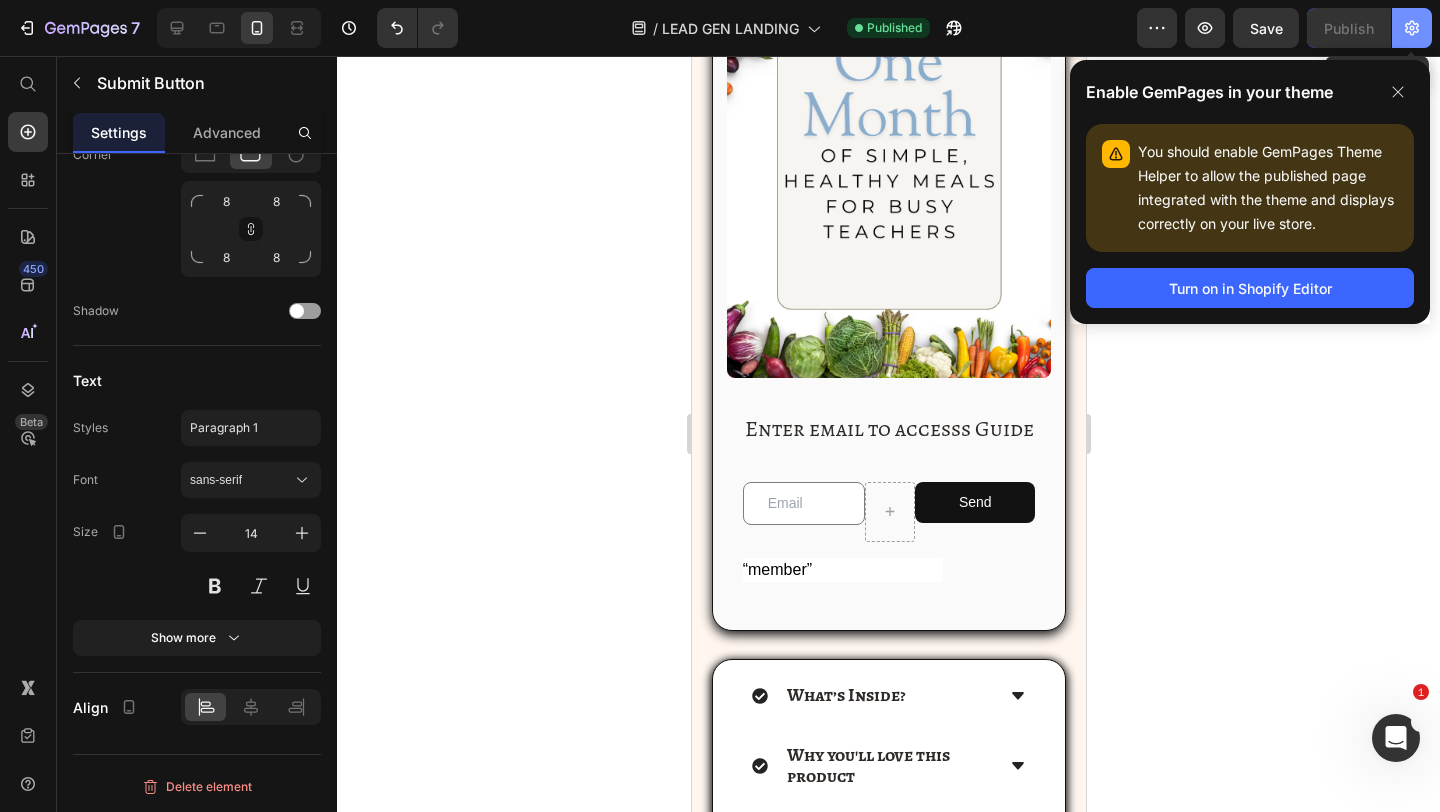 click 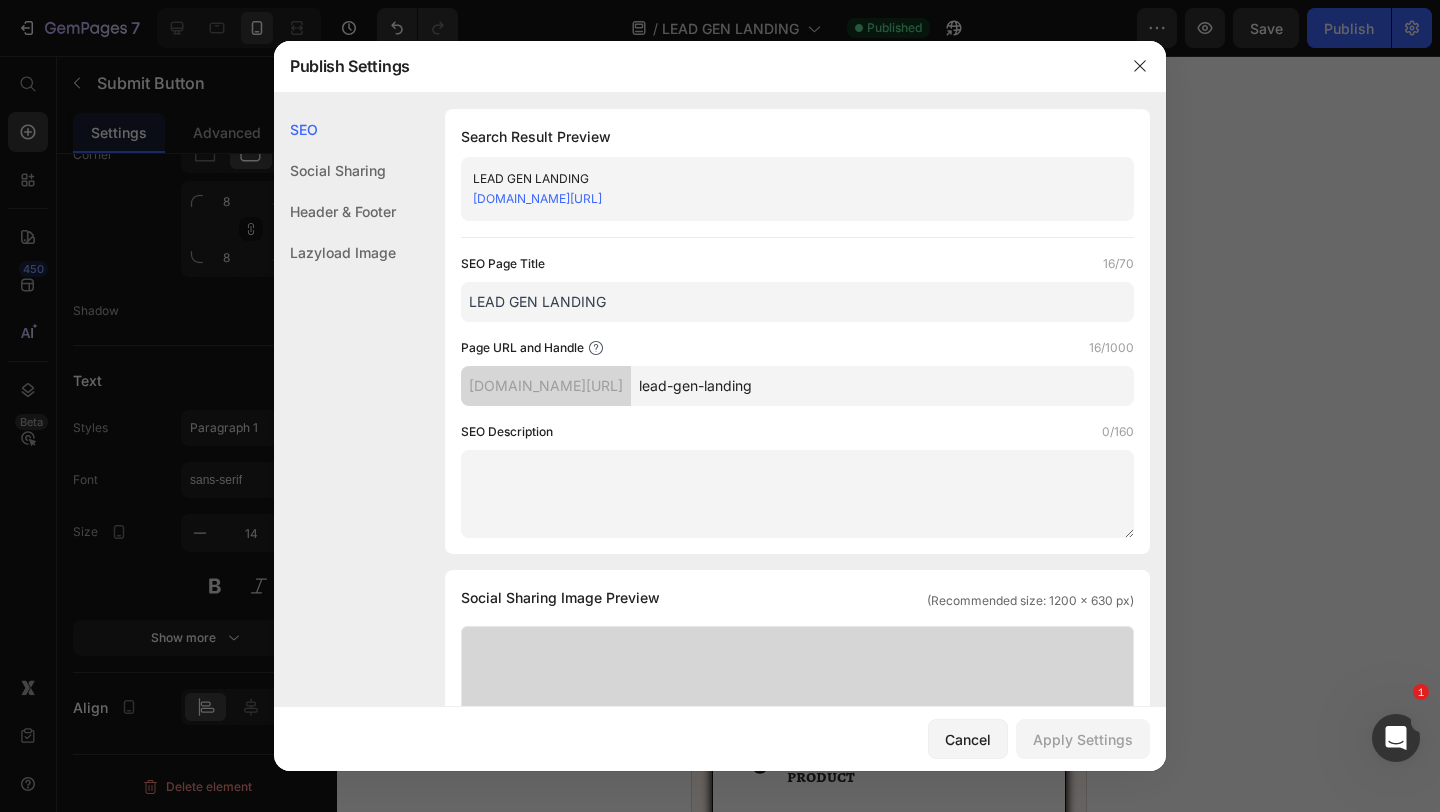 click on "64c3f1-2.myshopify.com/pages/lead-gen-landing" at bounding box center (537, 198) 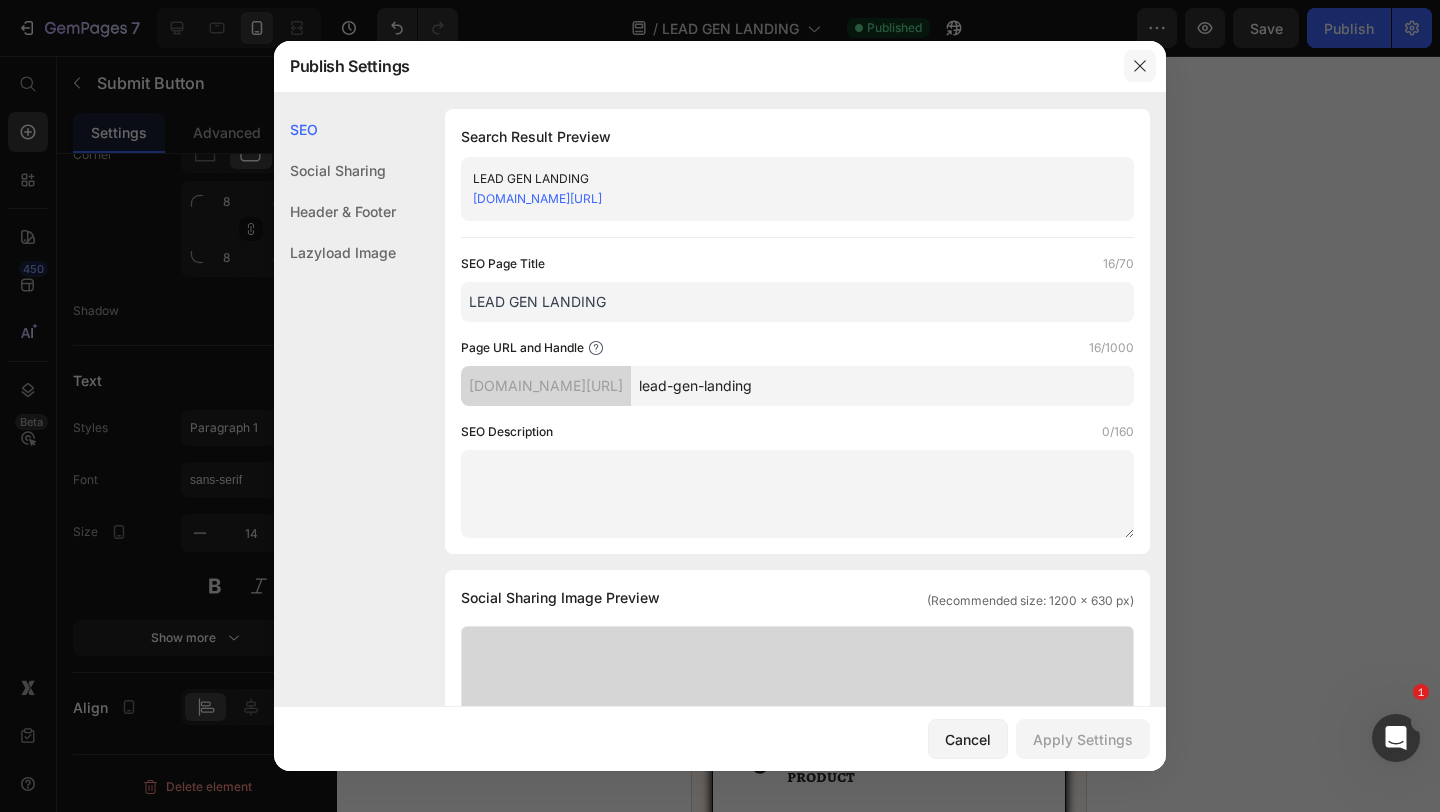 click 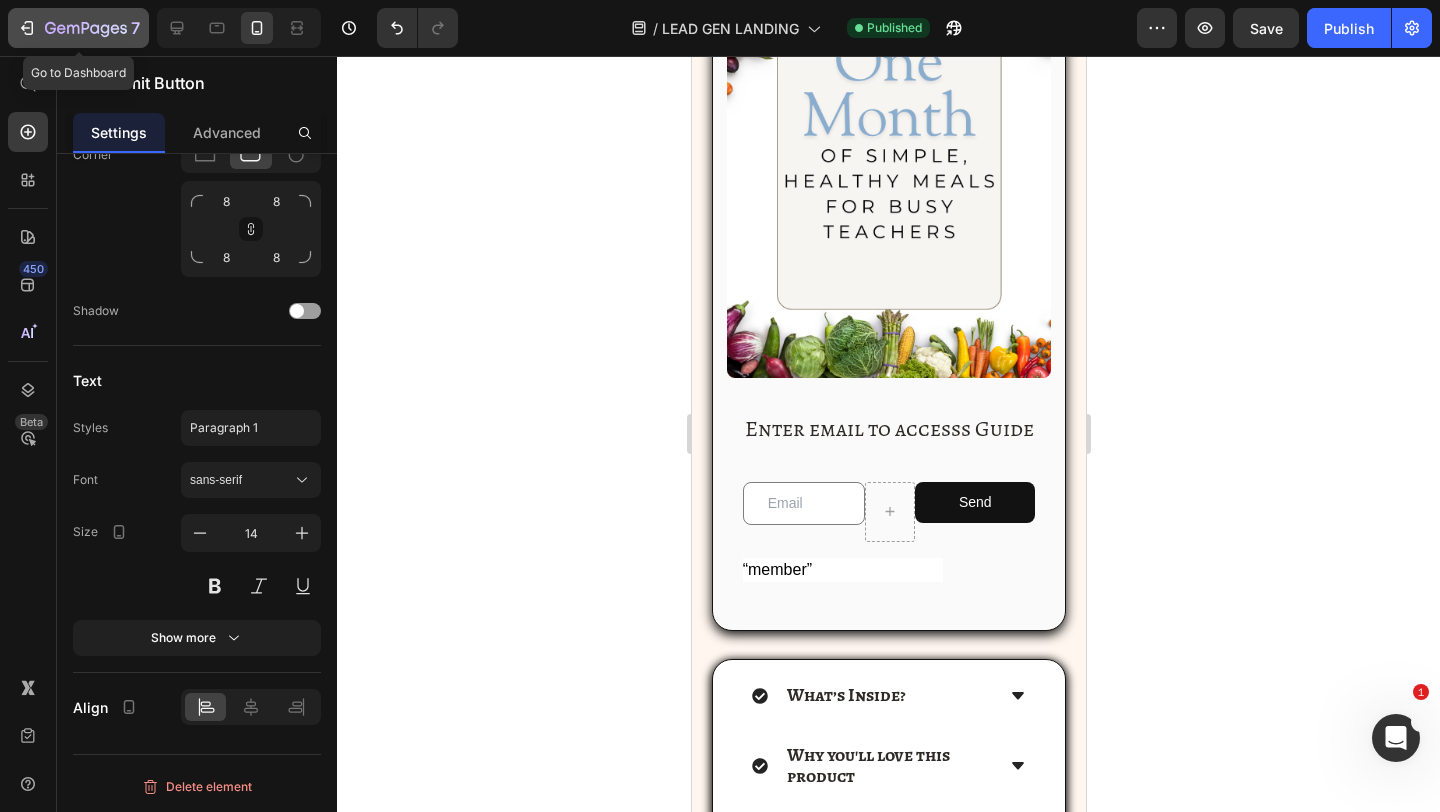 click 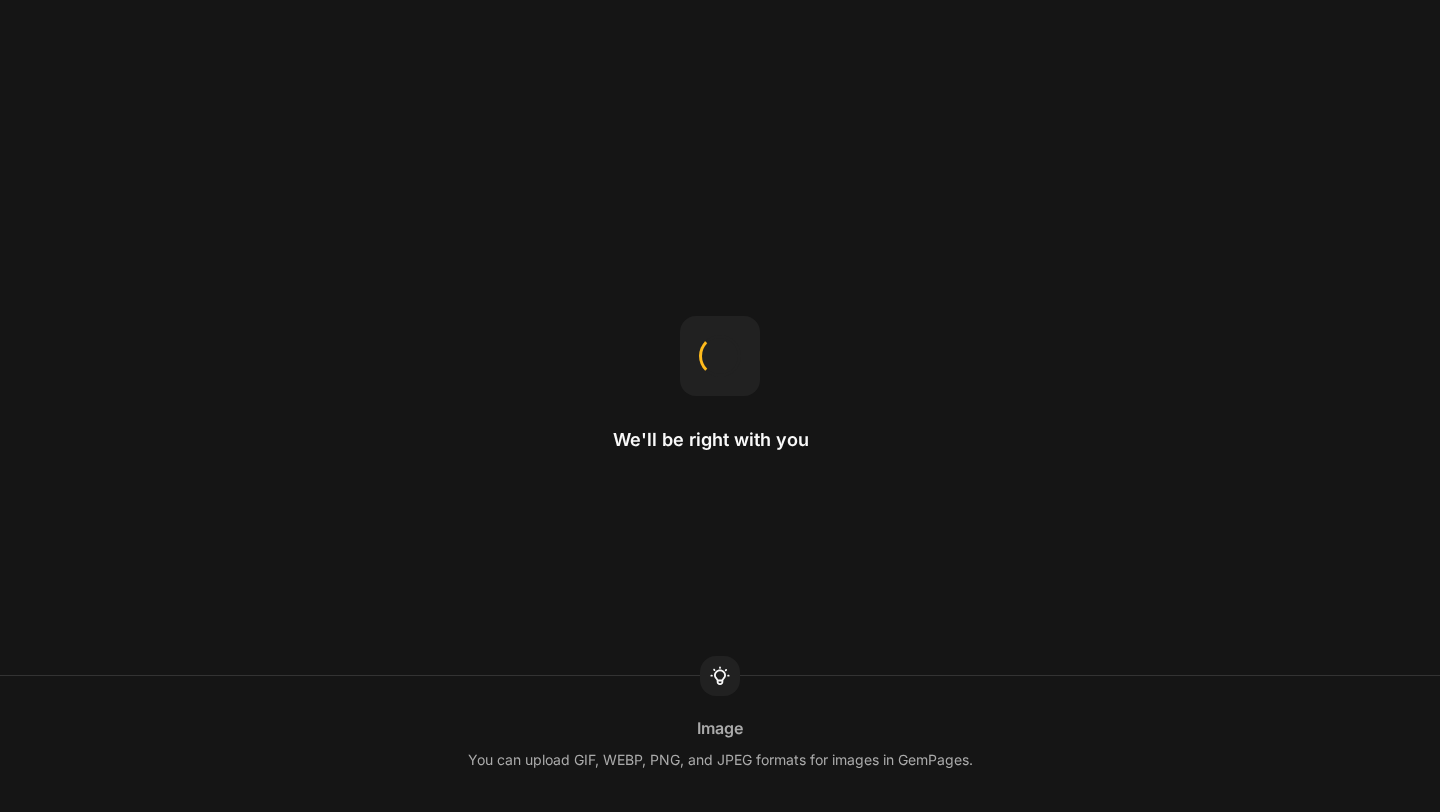 scroll, scrollTop: 0, scrollLeft: 0, axis: both 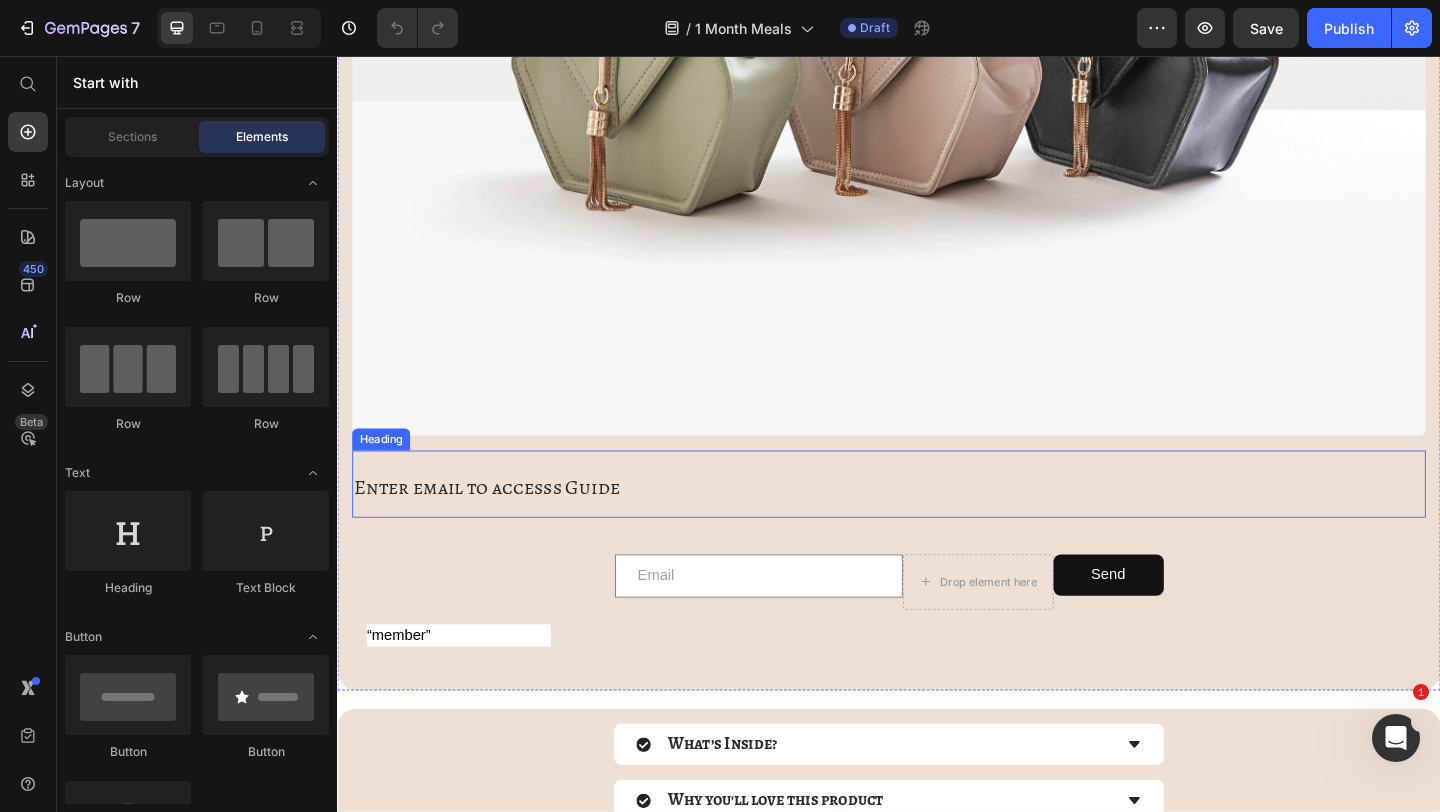 click on "Enter email to accesss Guide" at bounding box center (937, 521) 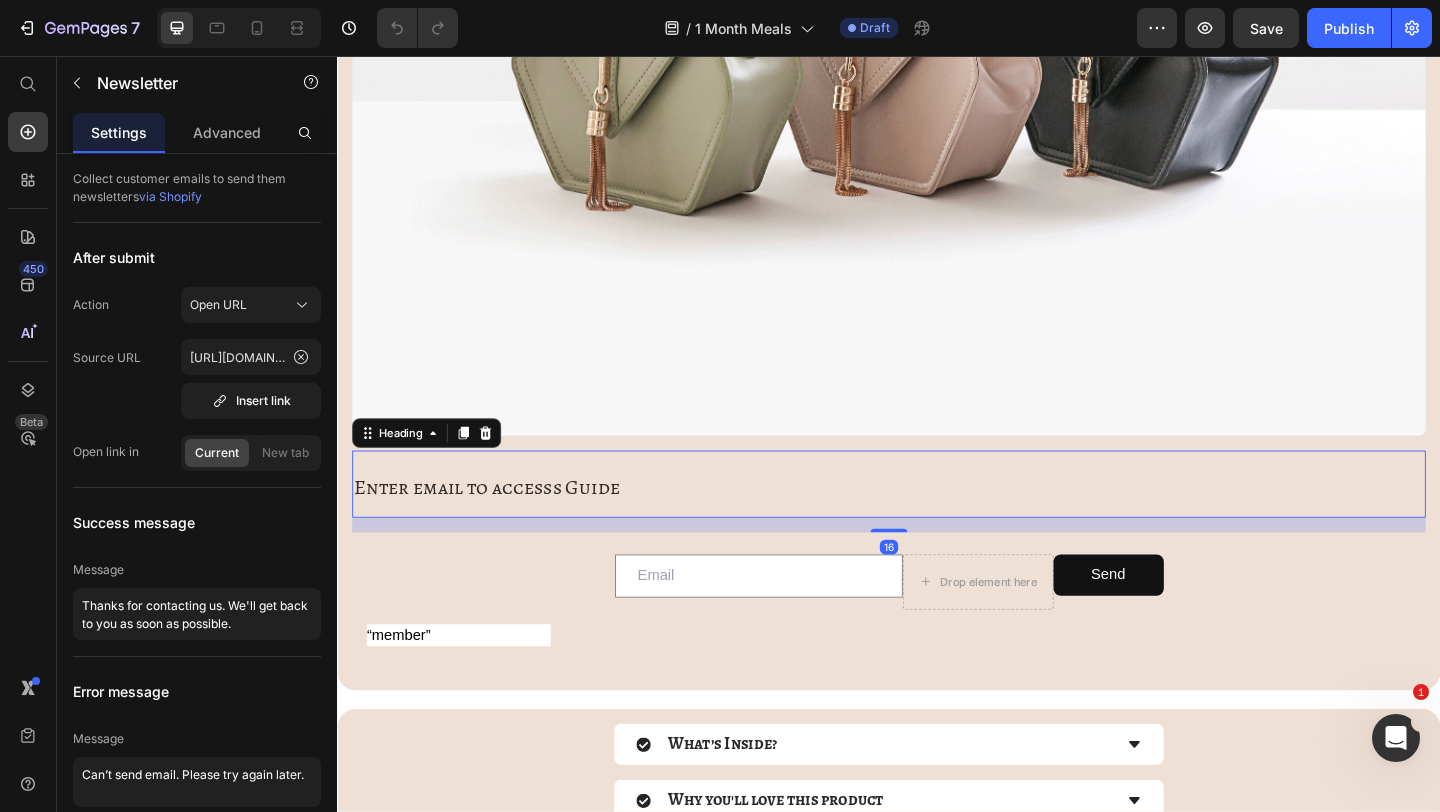 click on "Email Field
Drop element here Send Submit Button Row Custom Code Newsletter" at bounding box center [937, 648] 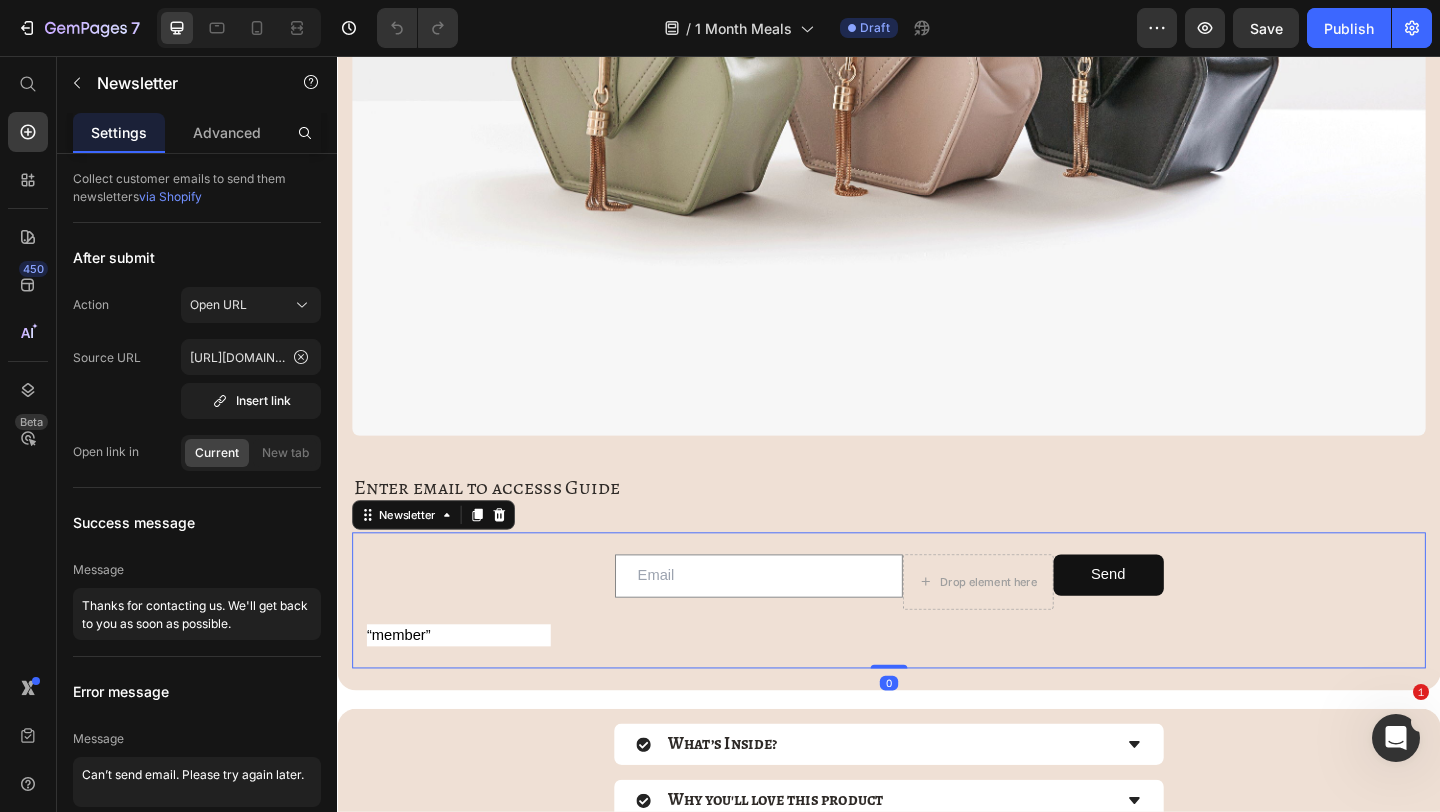 click on "Image Enter email to accesss Guide Heading Email Field
Drop element here Send Submit Button Row Custom Code Newsletter   0 Row" at bounding box center [937, 161] 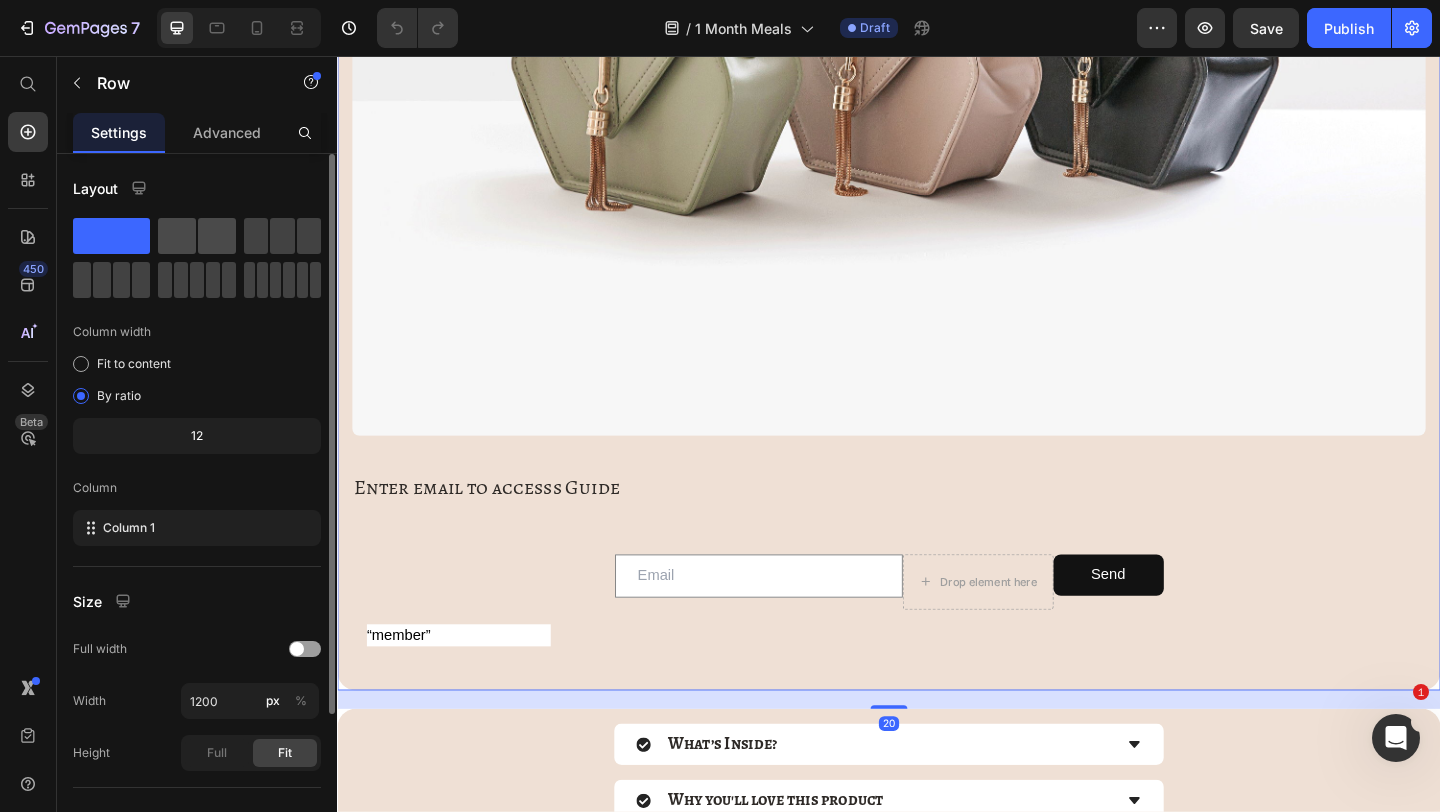 click 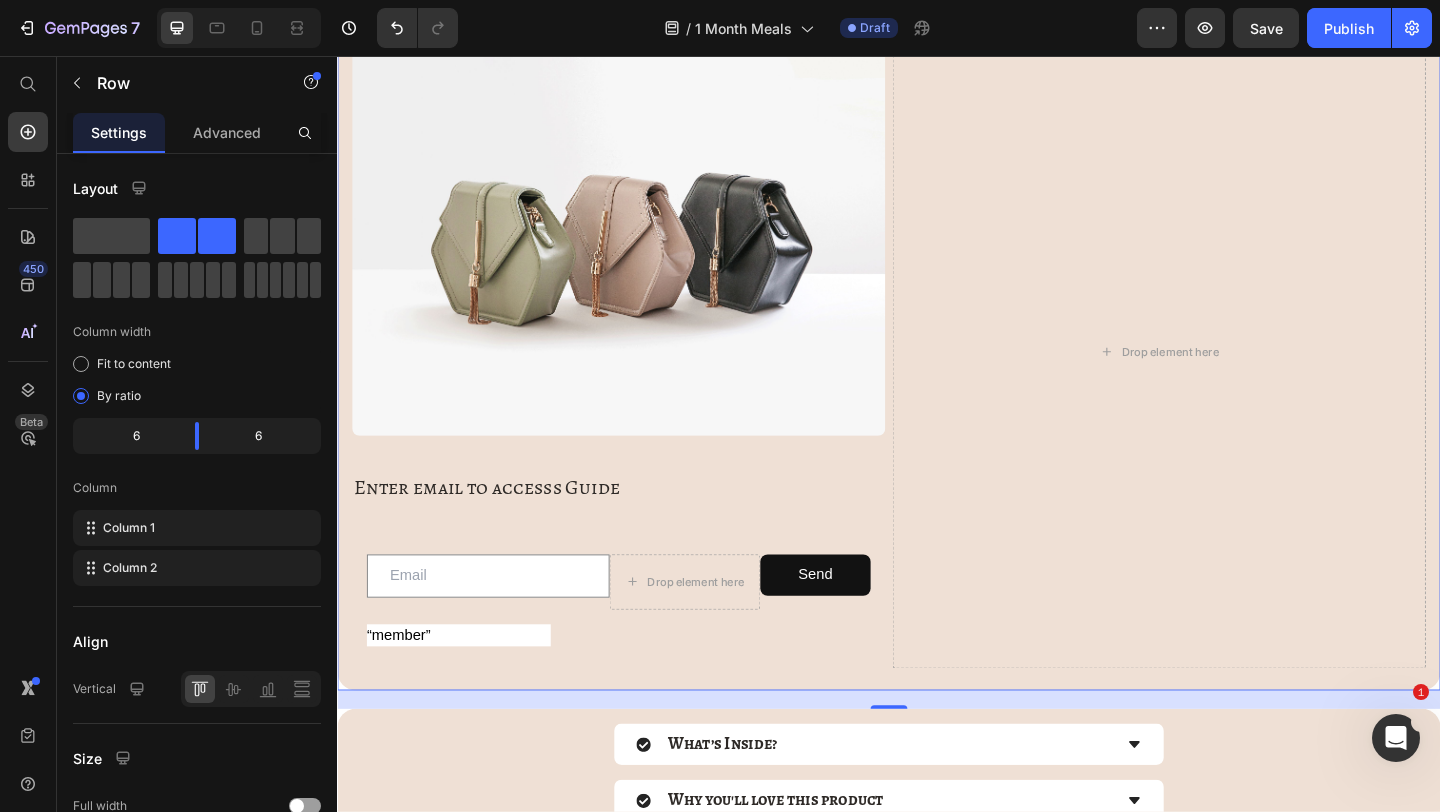scroll, scrollTop: 106, scrollLeft: 0, axis: vertical 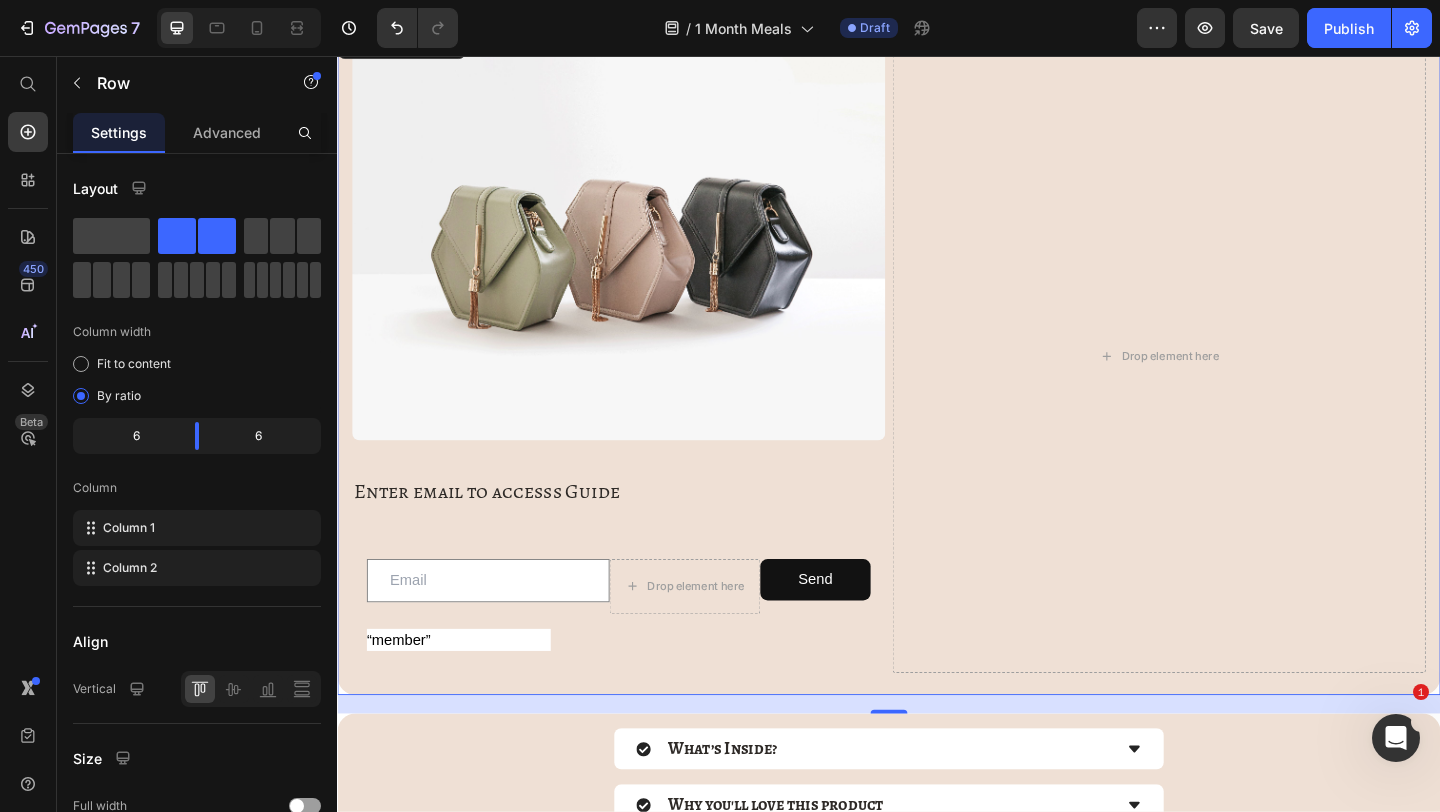 click at bounding box center [643, 256] 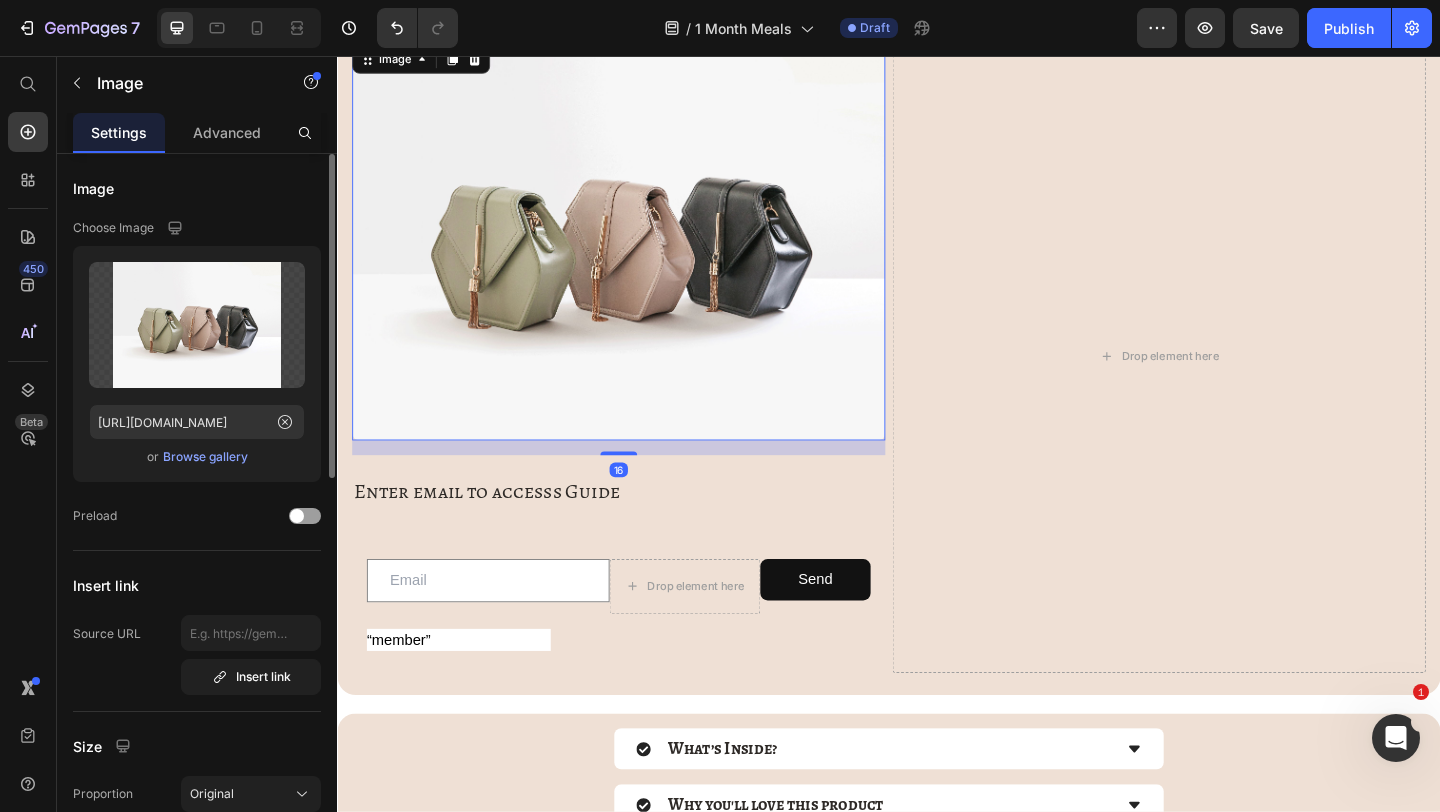 click on "Browse gallery" at bounding box center [205, 457] 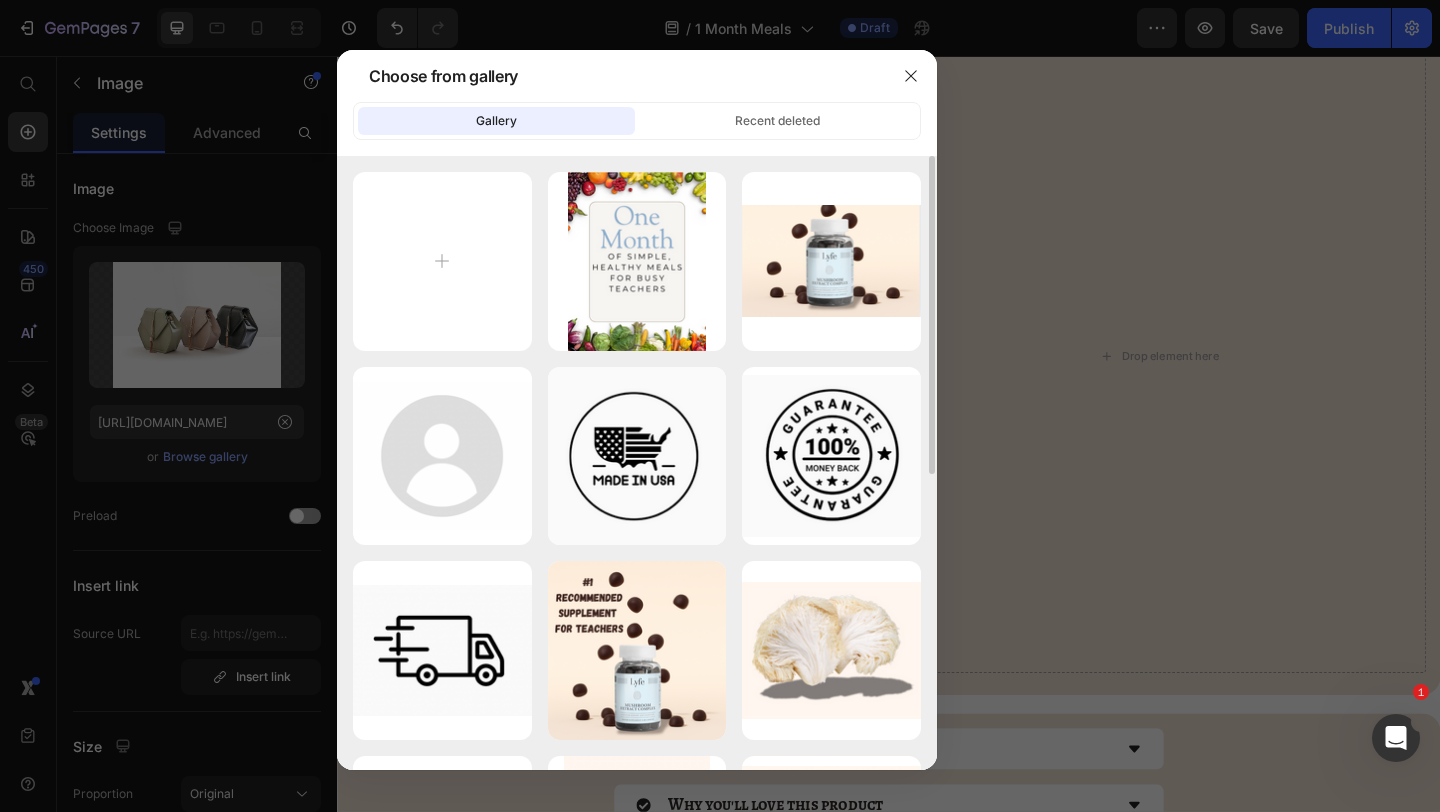 click on "Screen Shot 2025...PM.png 703.74 kb Screen Shot 2025...PM.png 1119.52 kb Screen Shot 2025...PM.png 75.96 kb Screen Shot 2025...PM.png 29.38 kb Screen Shot 2025...PM.png 42.17 kb Screen Shot 2025...PM.png 58.50 kb Mushroomextrac Gummies.png 1226.77 kb Screen Shot 2025...PM.png 146.88 kb Screen Shot 2025...PM.png 171.91 kb Screen Shot 2025...PM.png 337.63 kb Screen Shot 2025...PM.png 193.67 kb Screen Shot 2025...PM.png 339.13 kb Screen Shot 2025...PM.png 343.84 kb Screen Shot 2025...PM.png 356.90 kb Screen Shot 2025...PM.png 117.51 kb Screen Shot 2025...PM.png 125.23 kb" at bounding box center [637, 748] 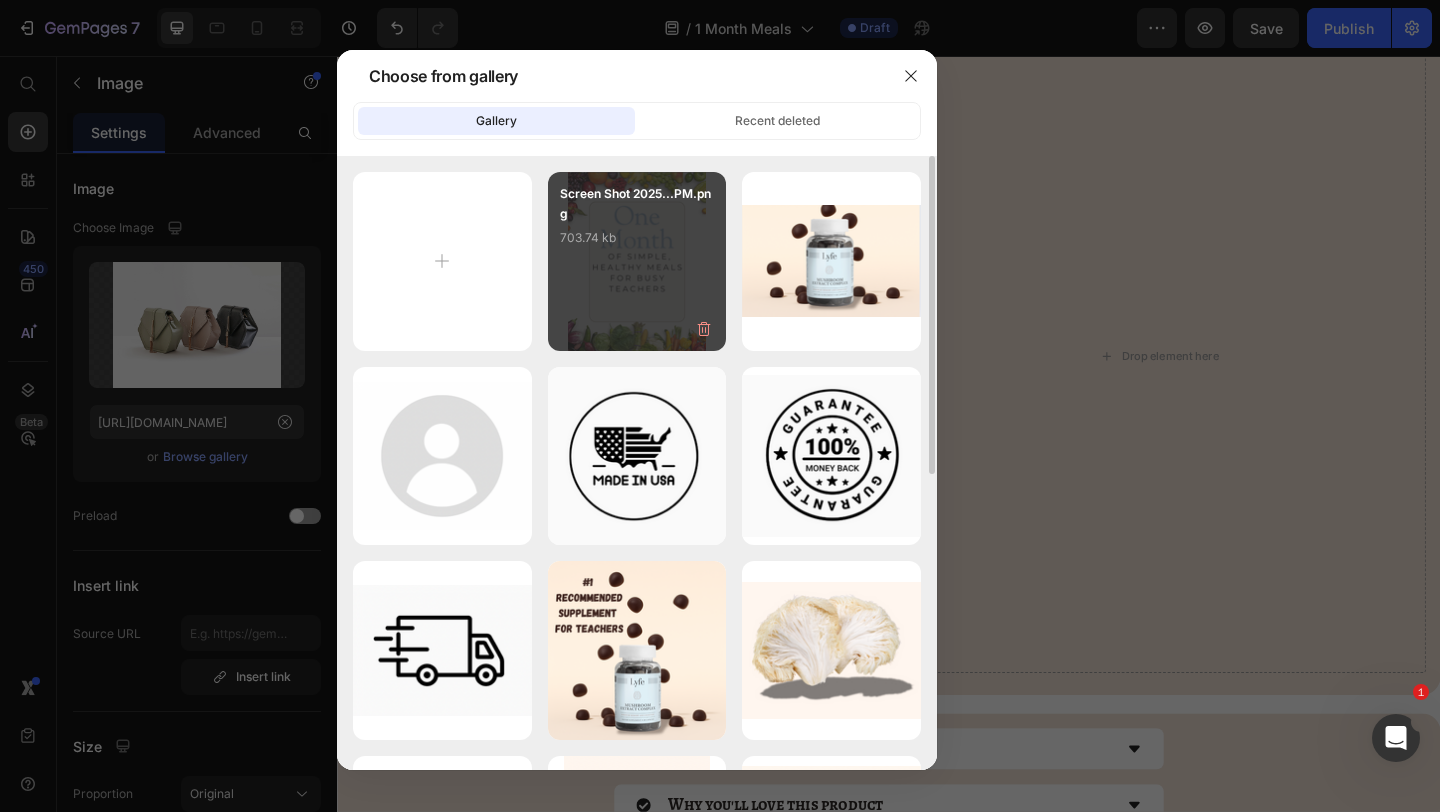 click on "Screen Shot 2025...PM.png 703.74 kb" at bounding box center [637, 224] 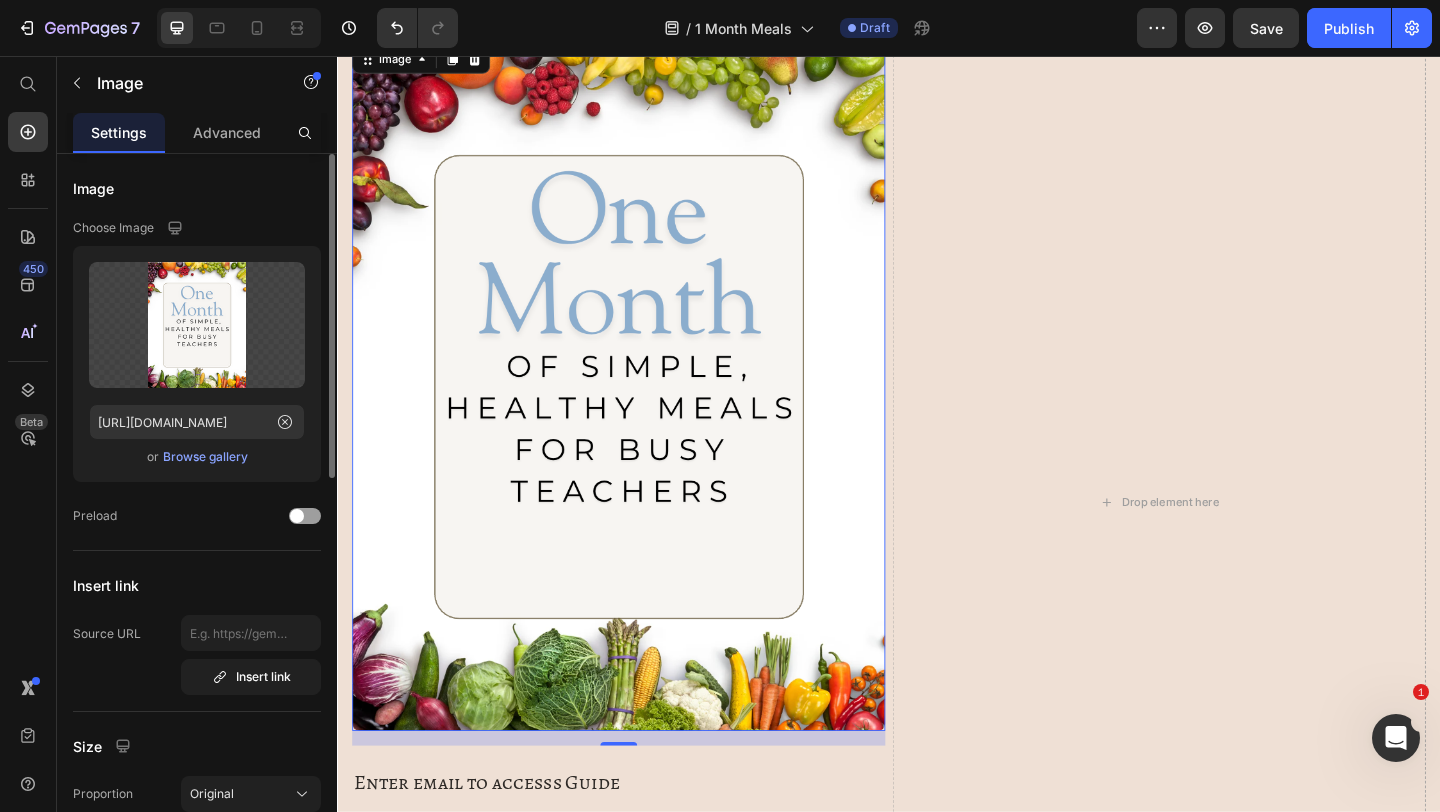 click on "Browse gallery" at bounding box center [205, 457] 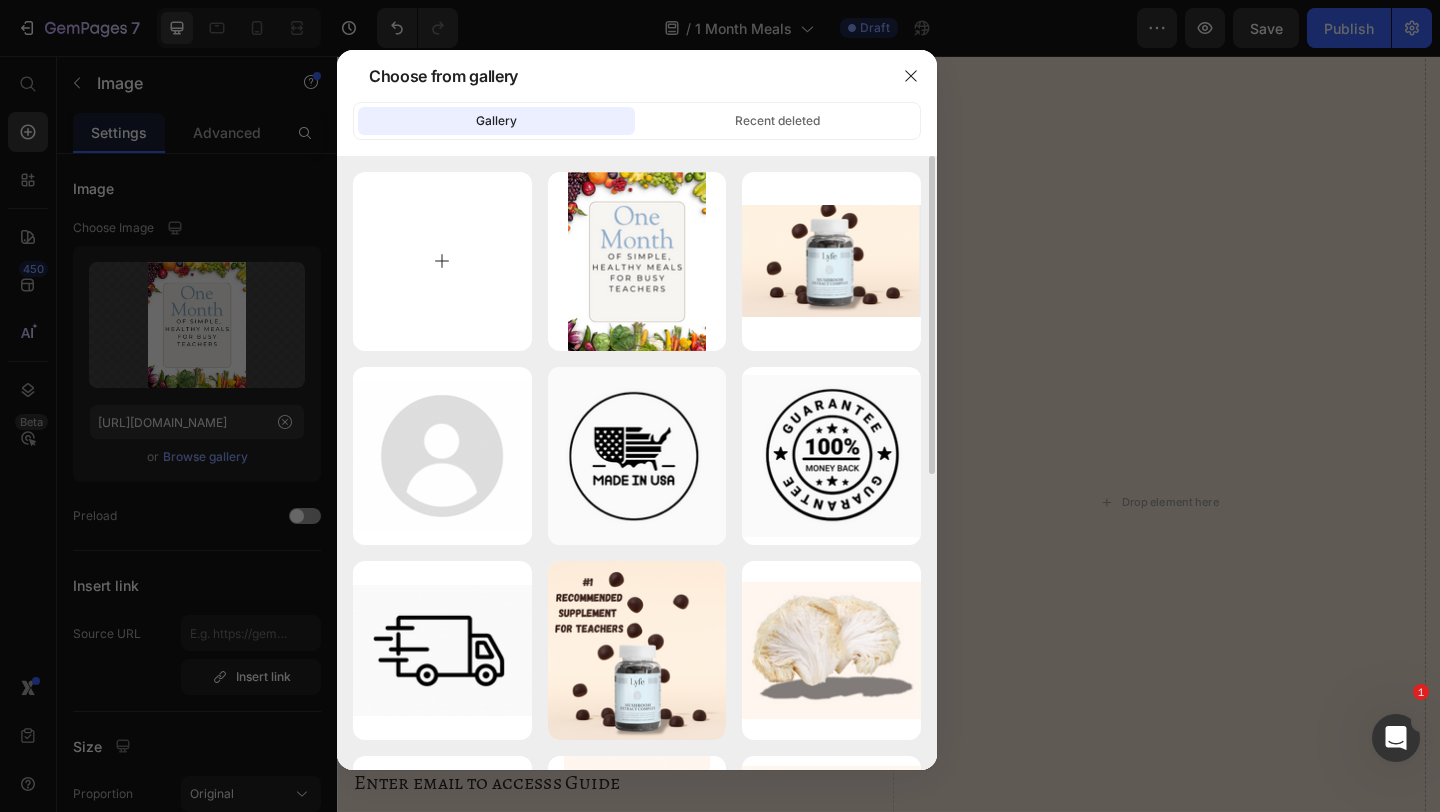 click at bounding box center (442, 261) 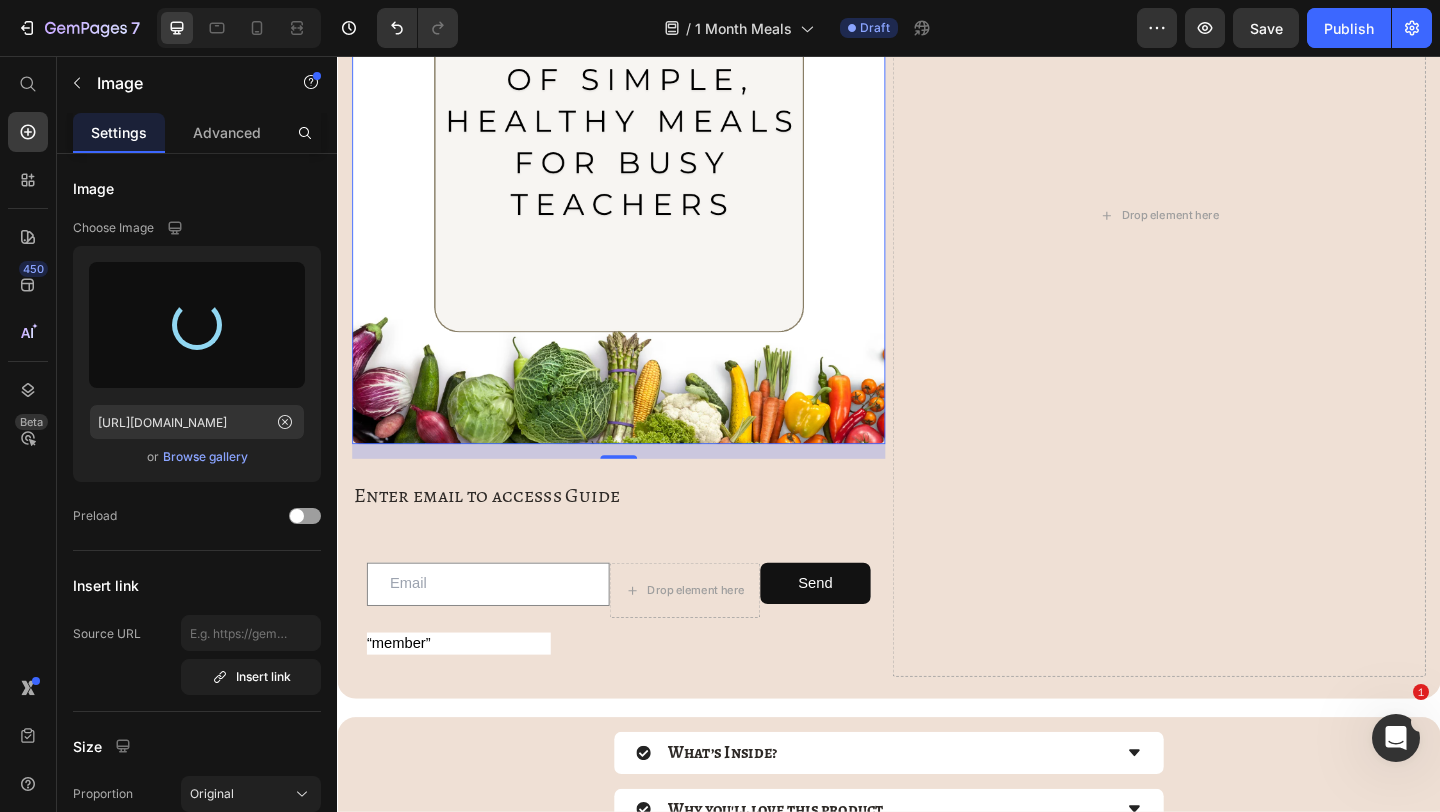scroll, scrollTop: 424, scrollLeft: 0, axis: vertical 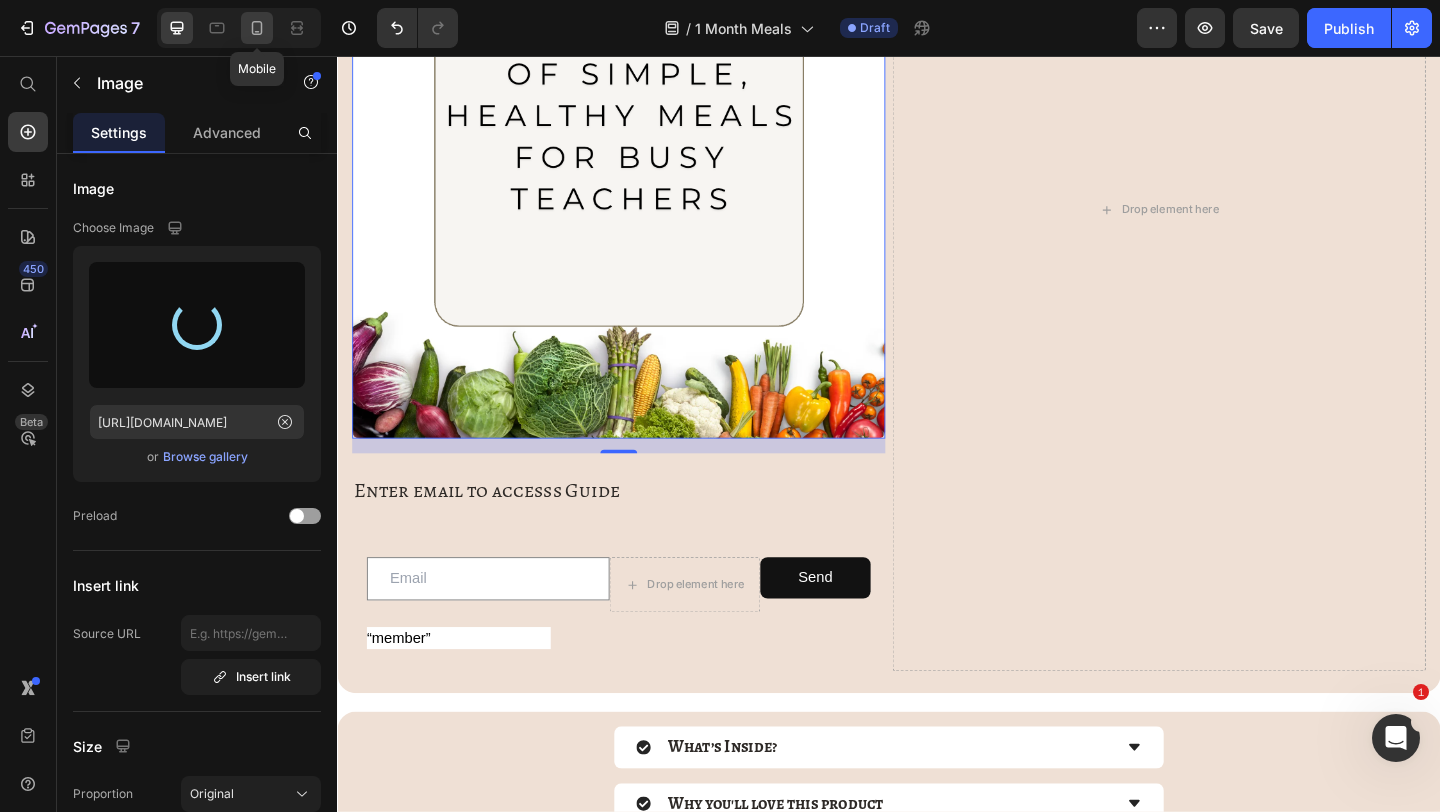 type on "[URL][DOMAIN_NAME]" 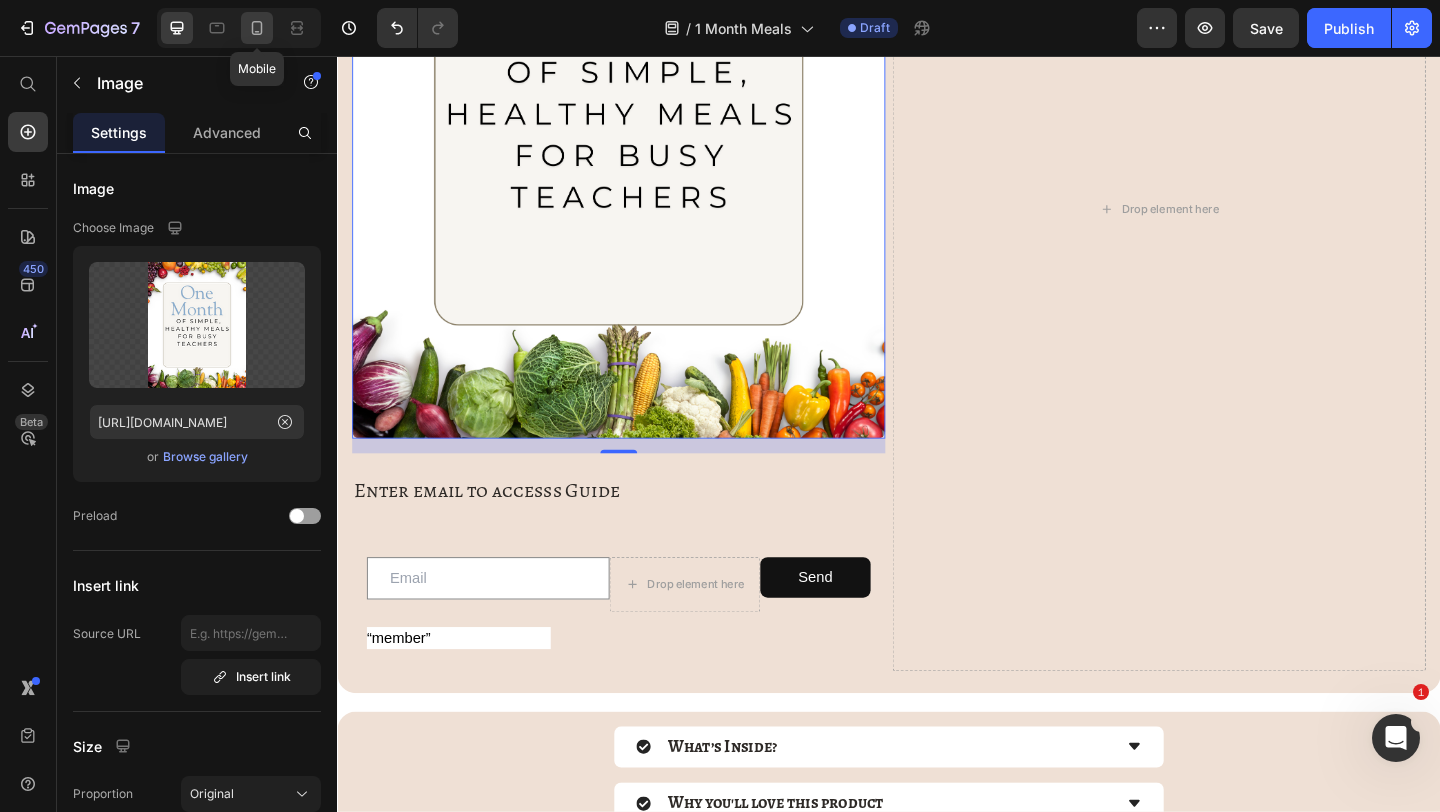 click 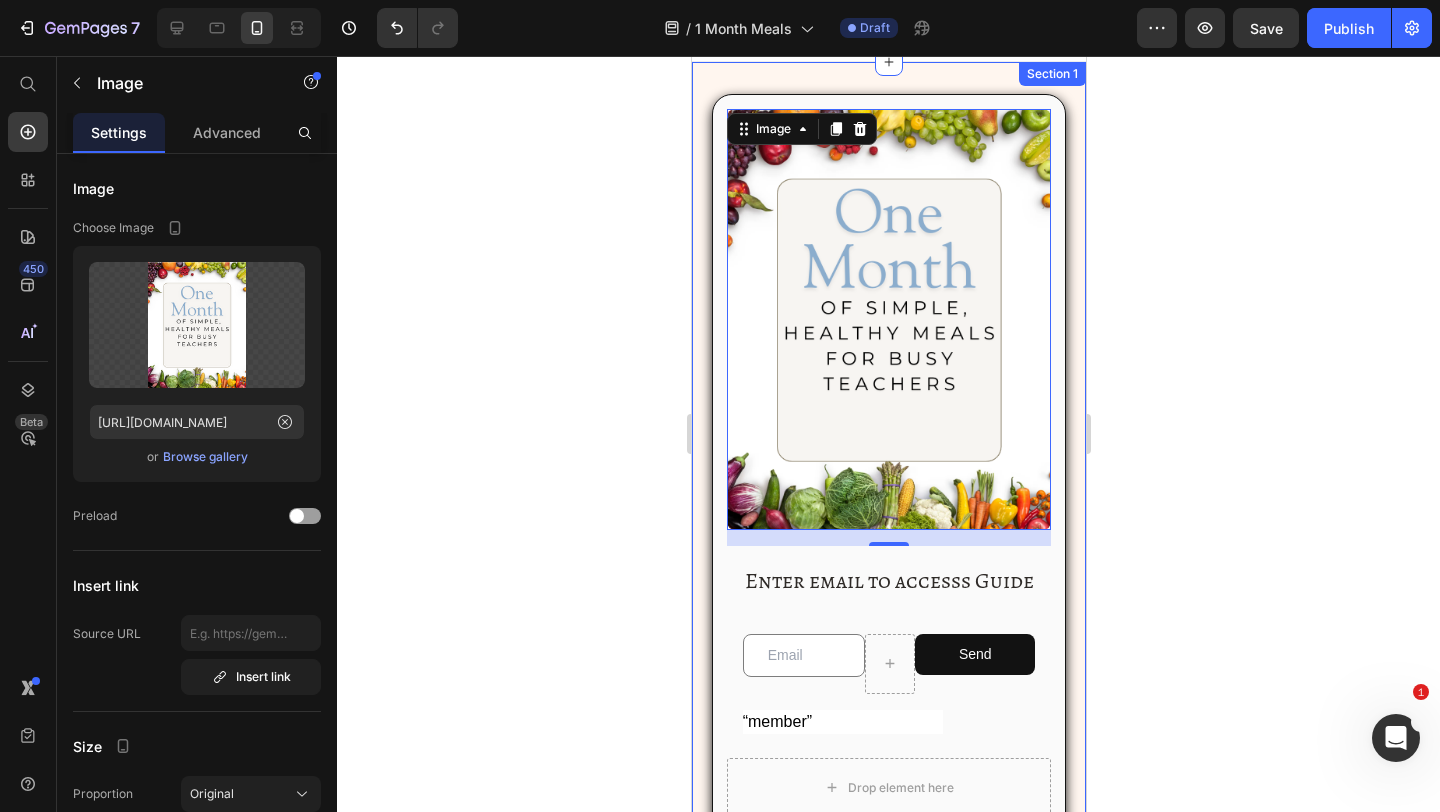 scroll, scrollTop: 42, scrollLeft: 0, axis: vertical 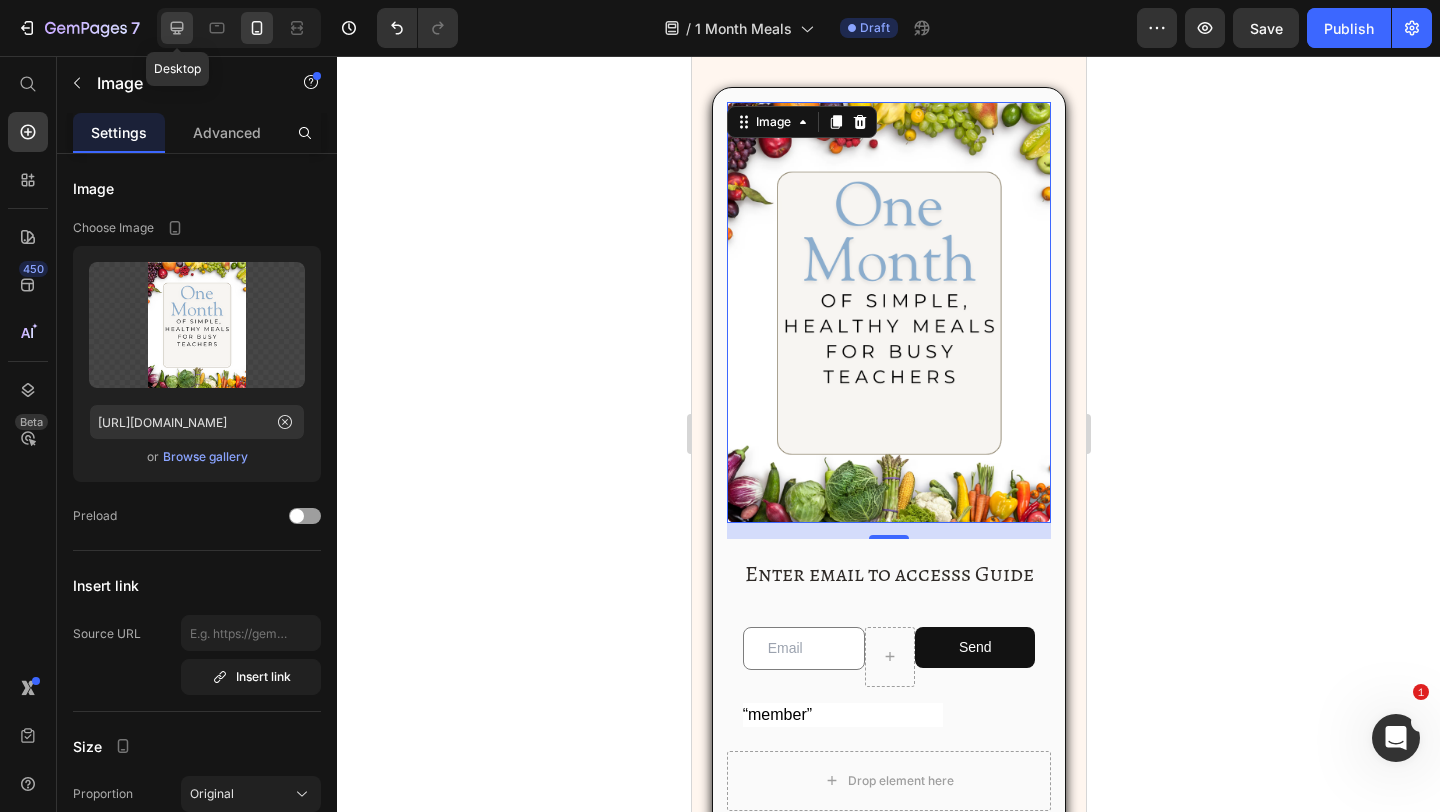 click 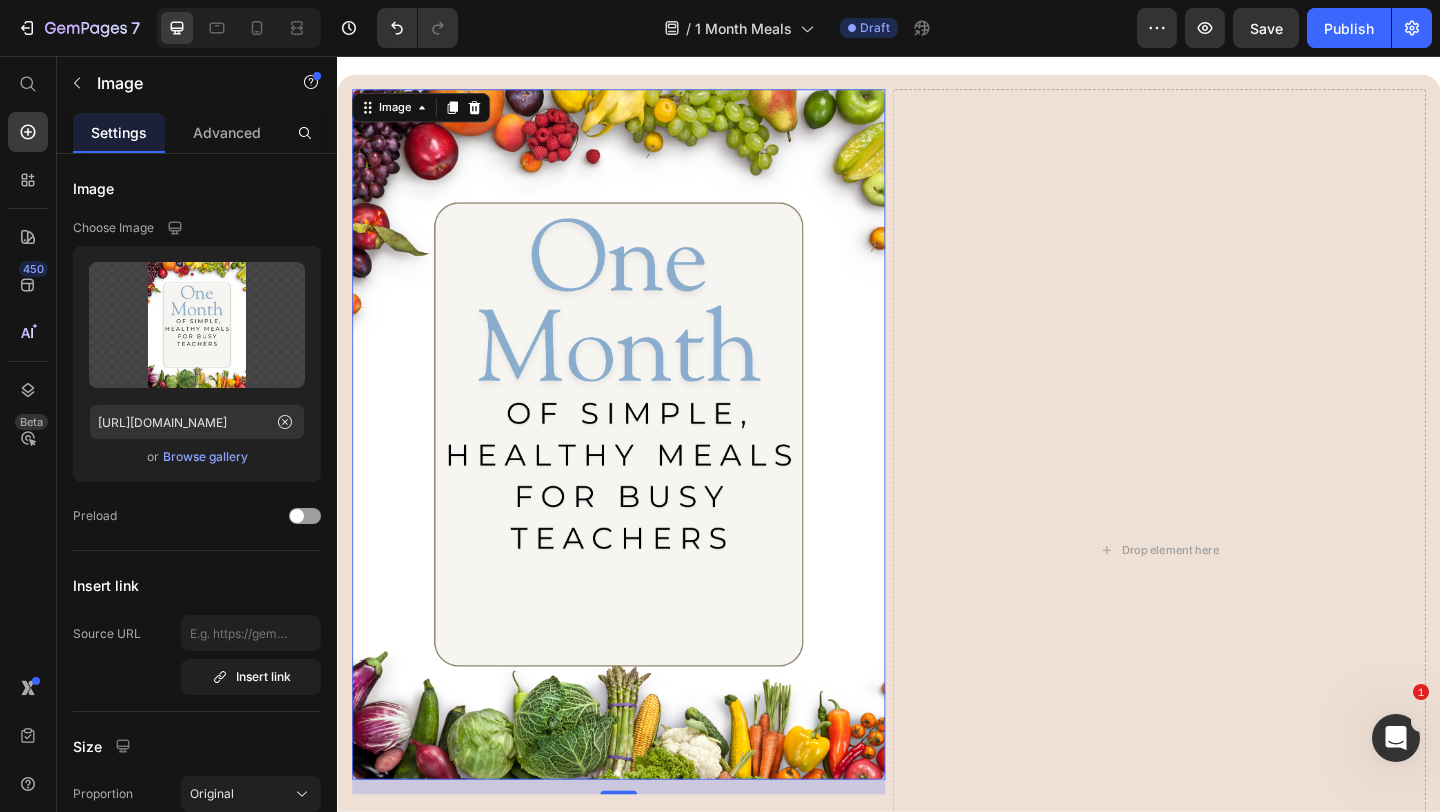 scroll, scrollTop: 57, scrollLeft: 0, axis: vertical 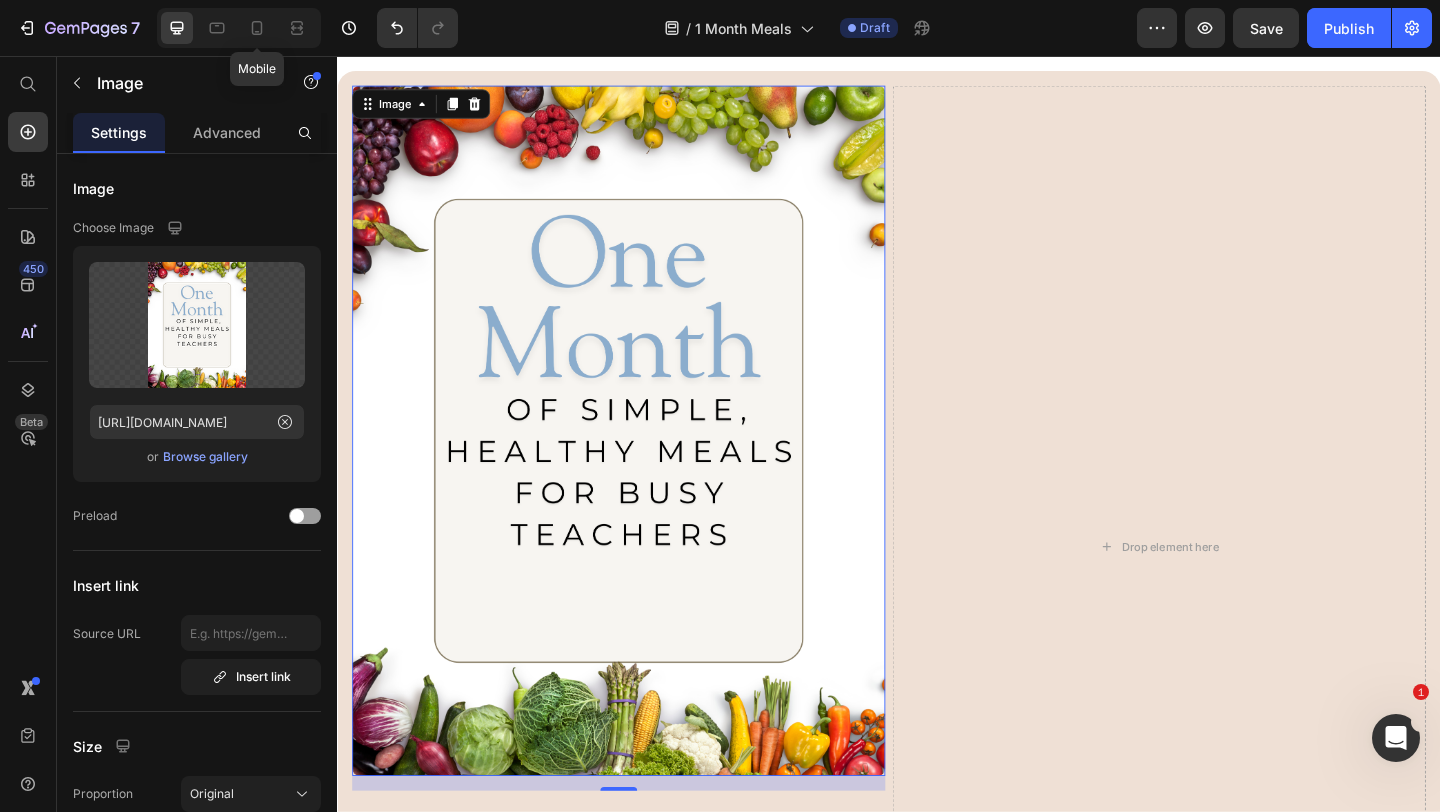click 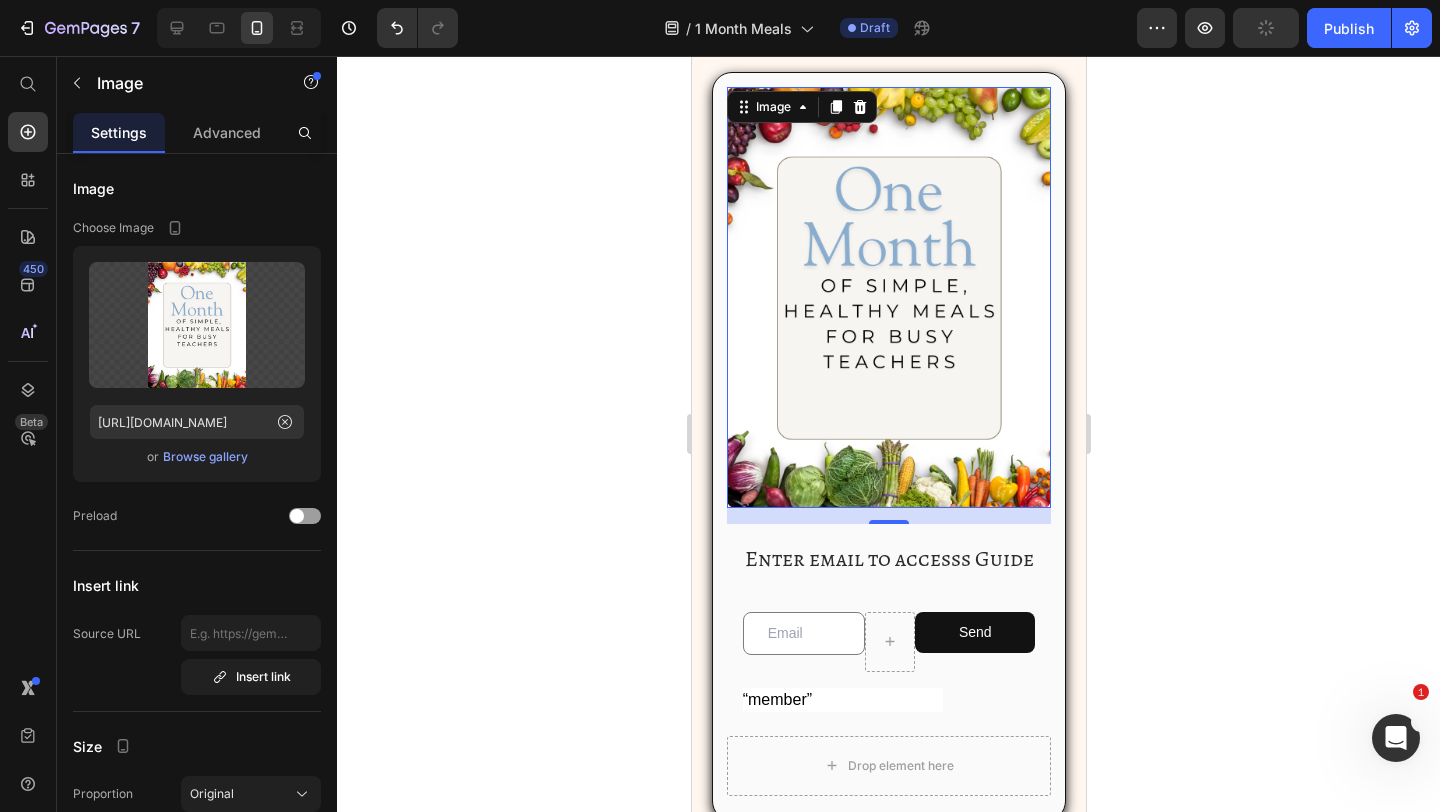 click at bounding box center (888, 297) 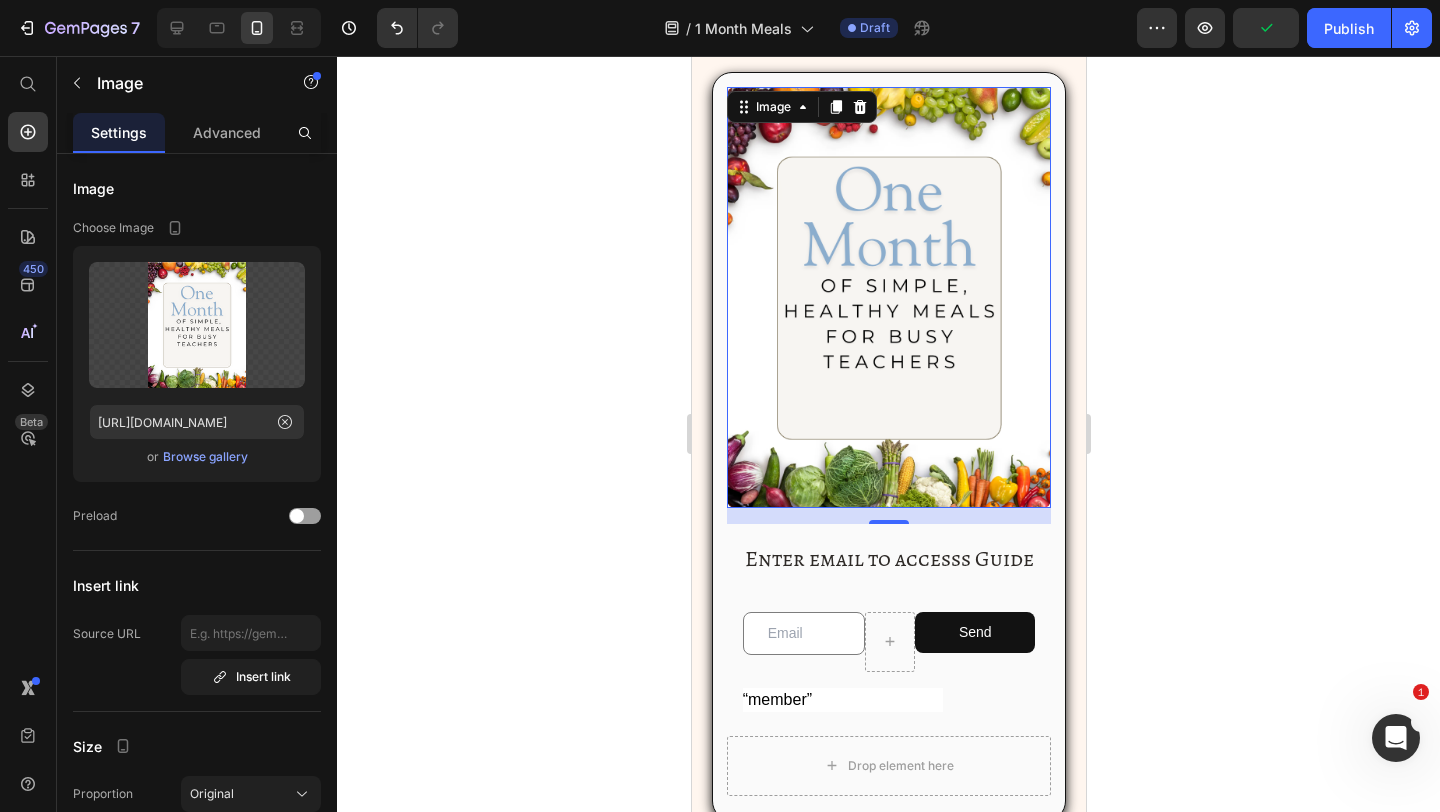 scroll, scrollTop: 18, scrollLeft: 0, axis: vertical 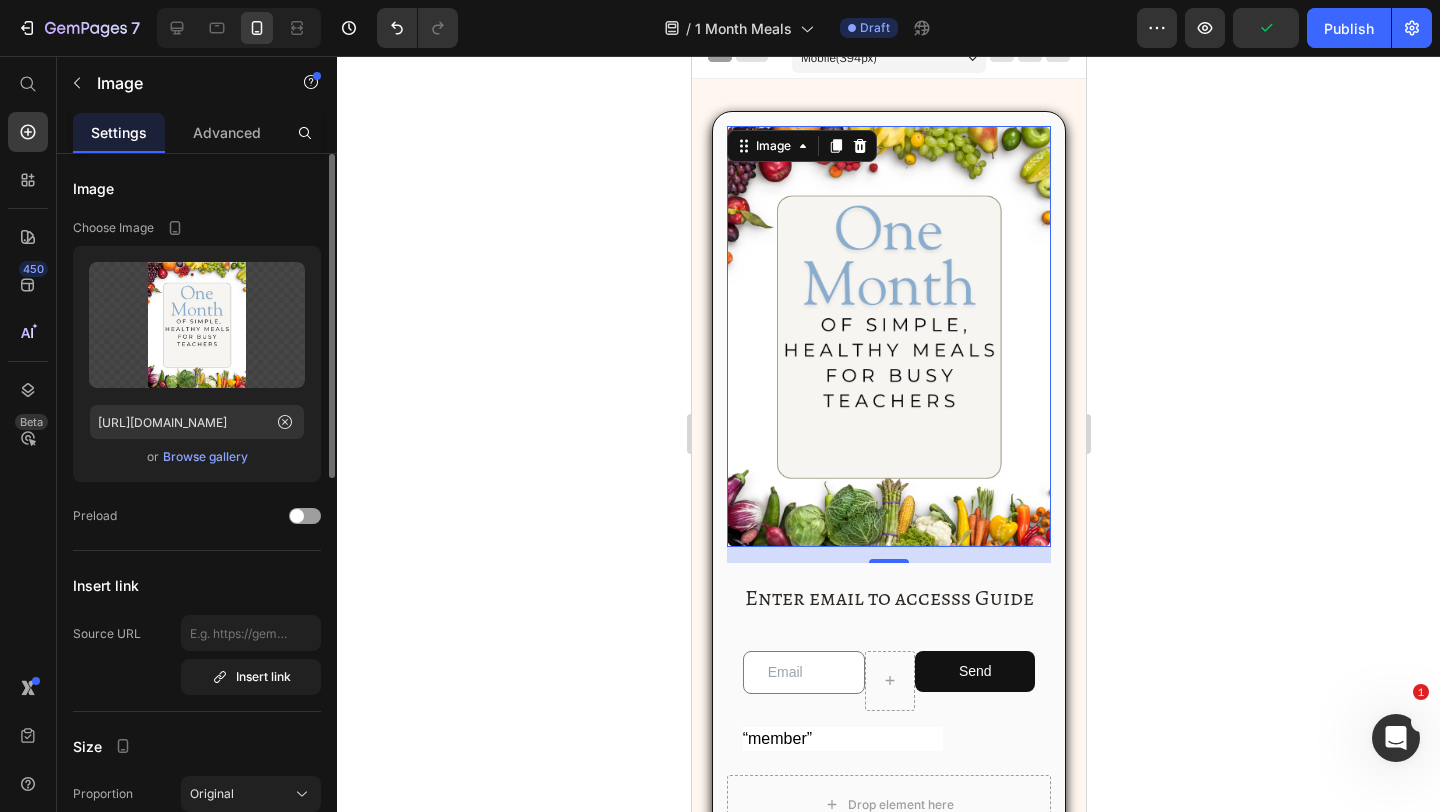 click on "Browse gallery" at bounding box center (205, 457) 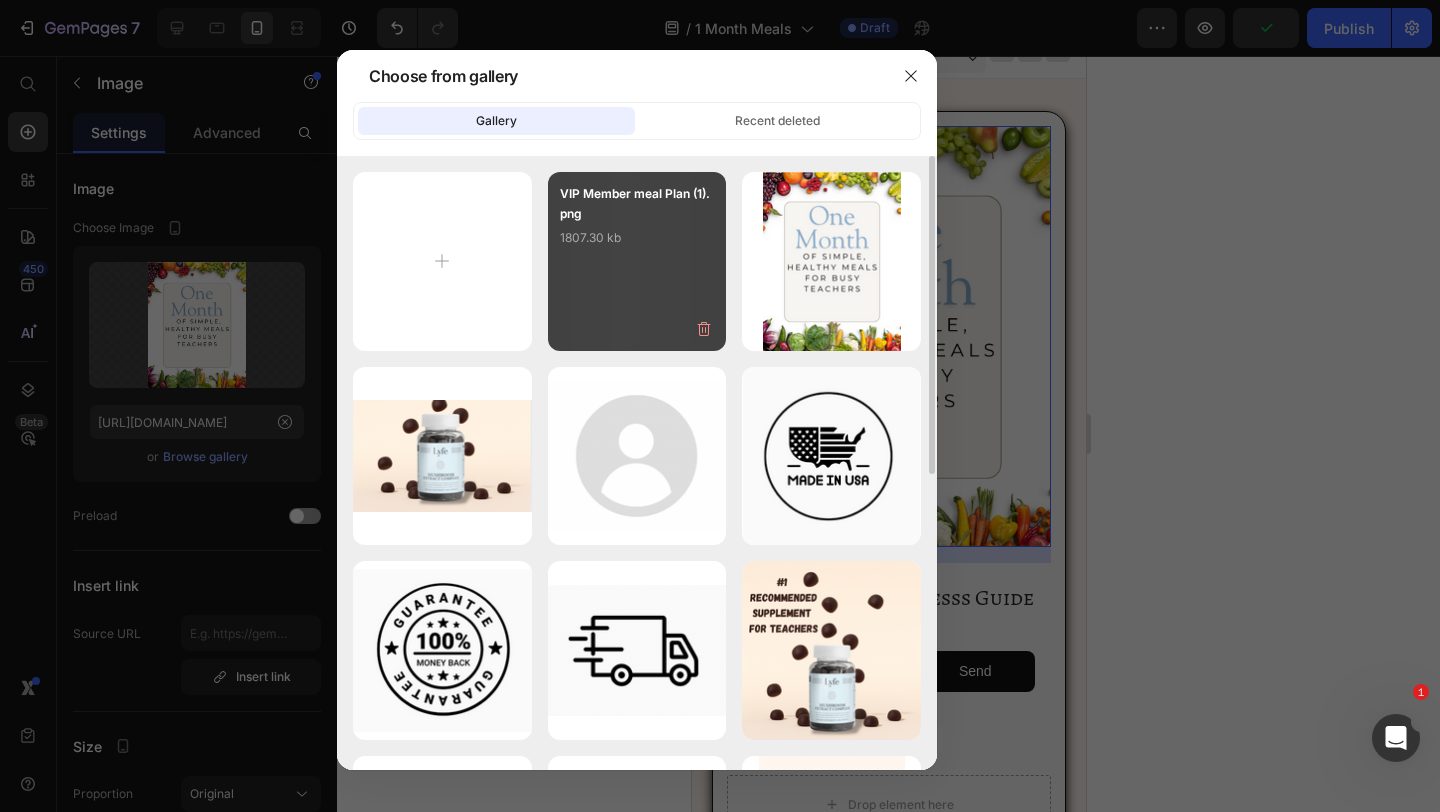 click on "VIP Member meal Plan (1).png 1807.30 kb" at bounding box center (637, 224) 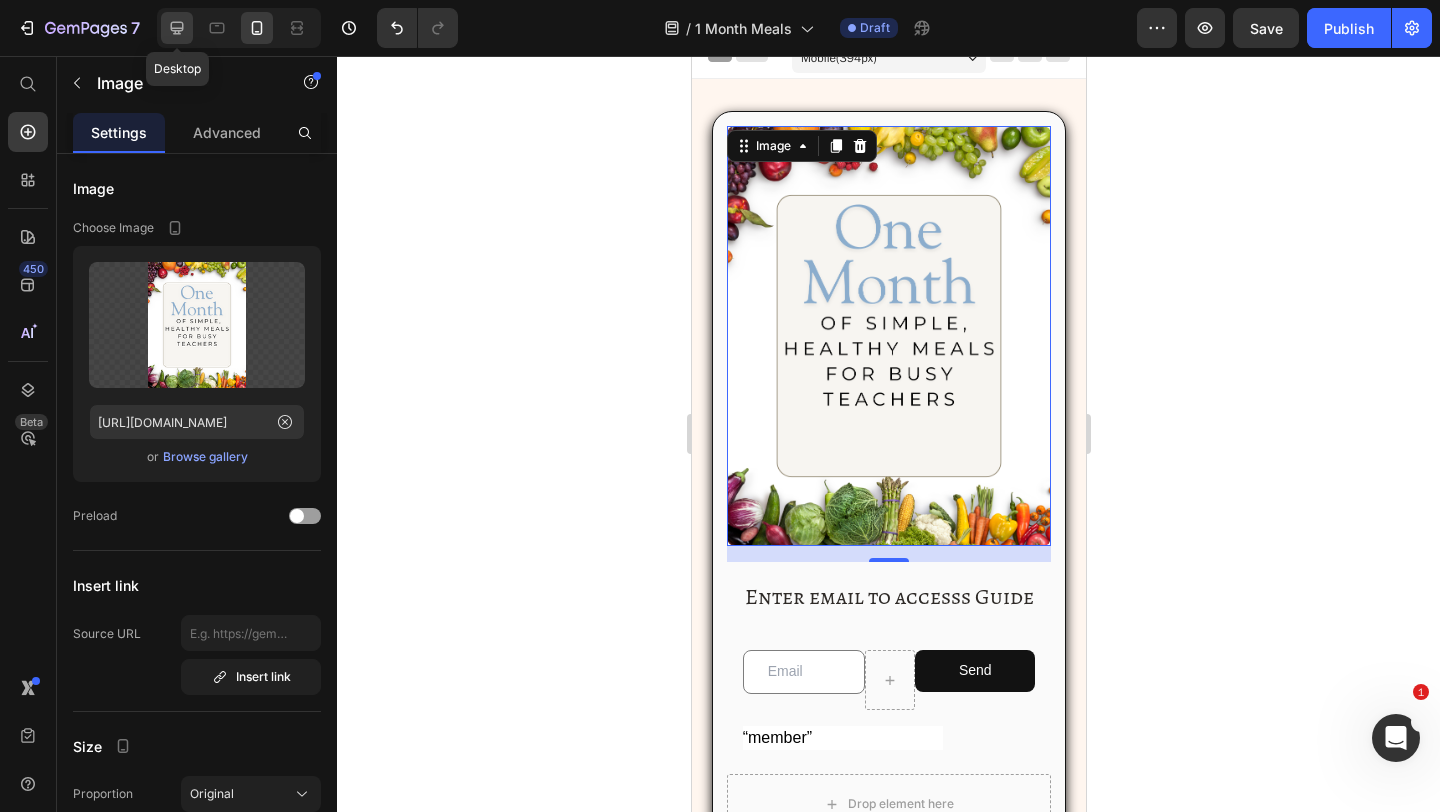 click 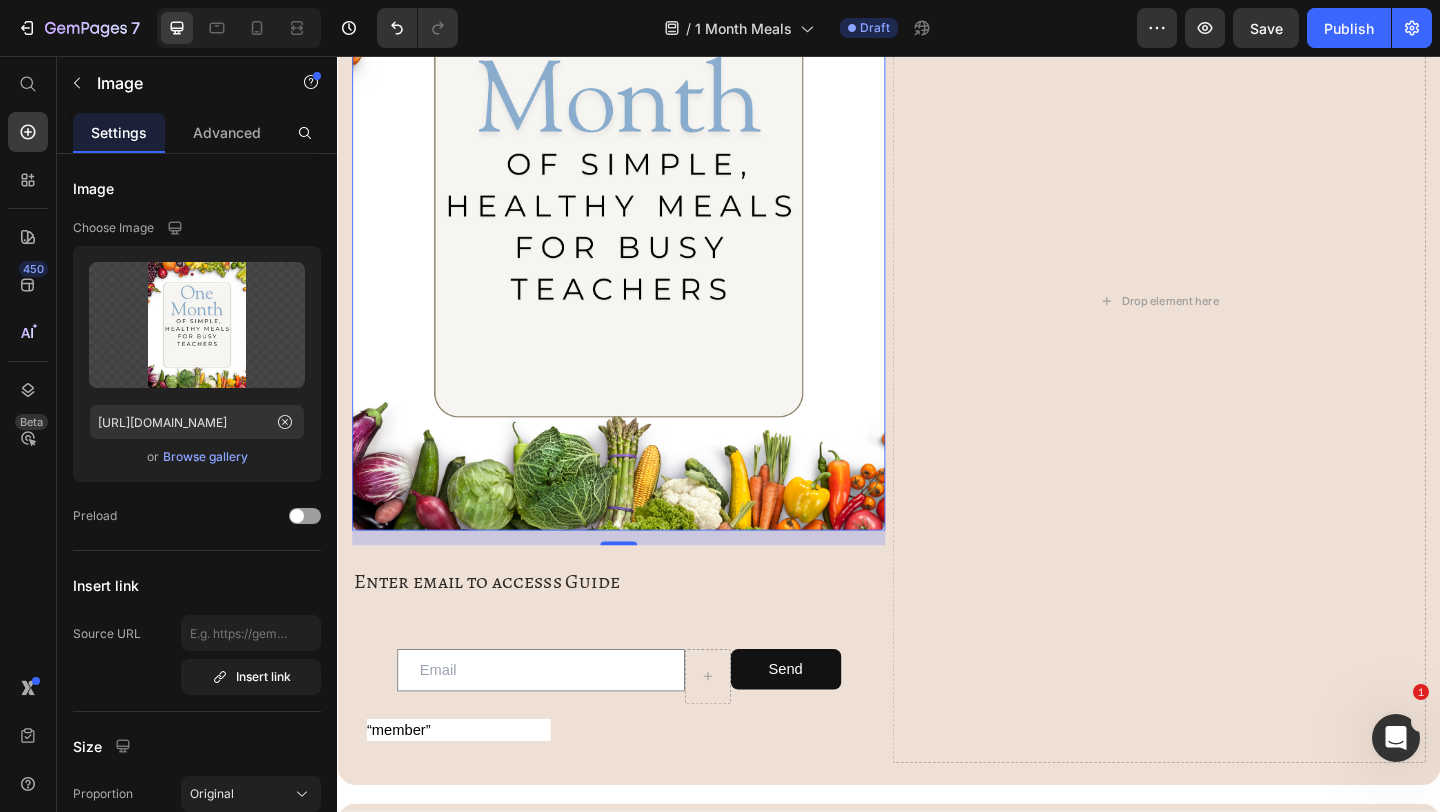 scroll, scrollTop: 384, scrollLeft: 0, axis: vertical 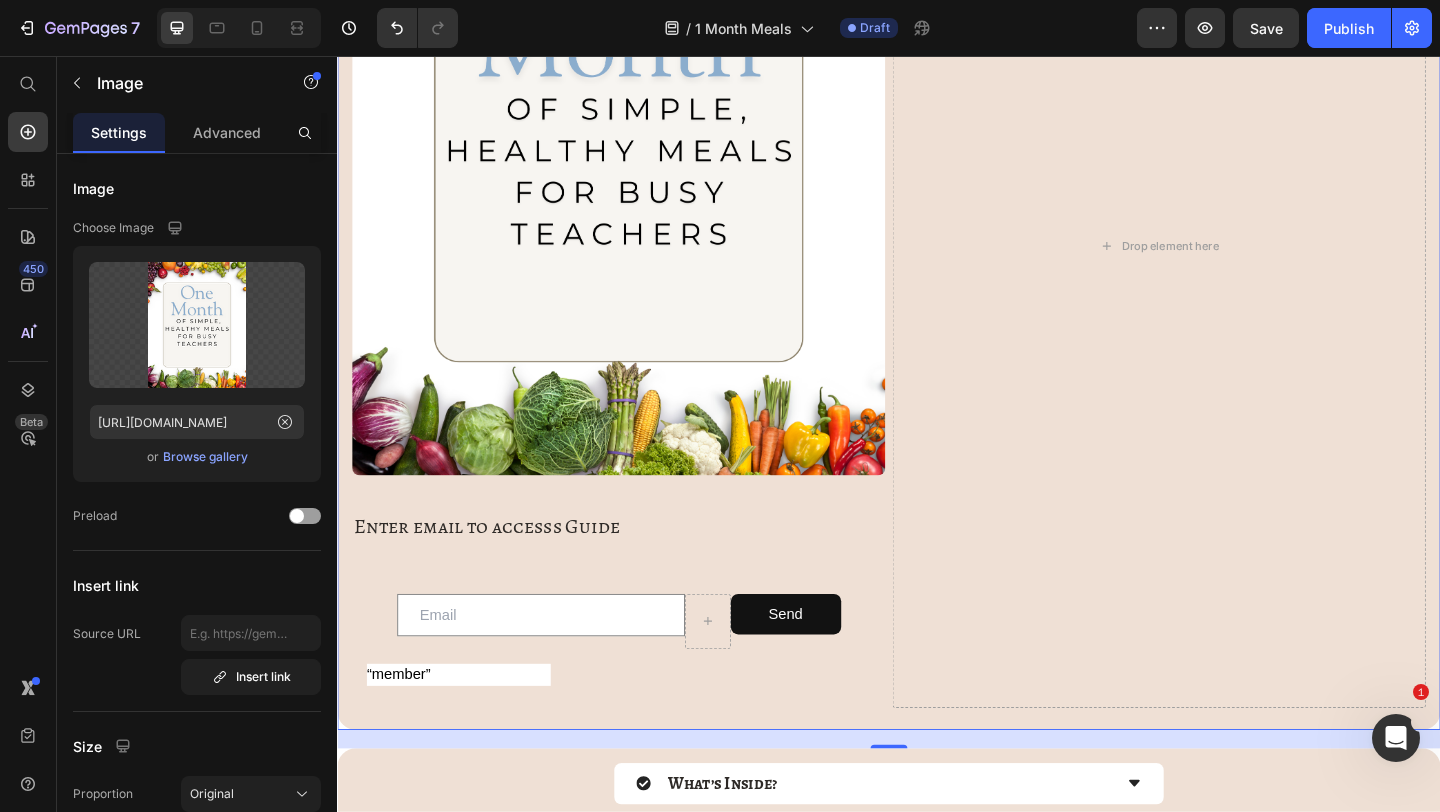 click on "Image Enter email to accesss Guide Heading Email Field
Send Submit Button Row Custom Code Newsletter
Drop element here Row   0" at bounding box center (937, 267) 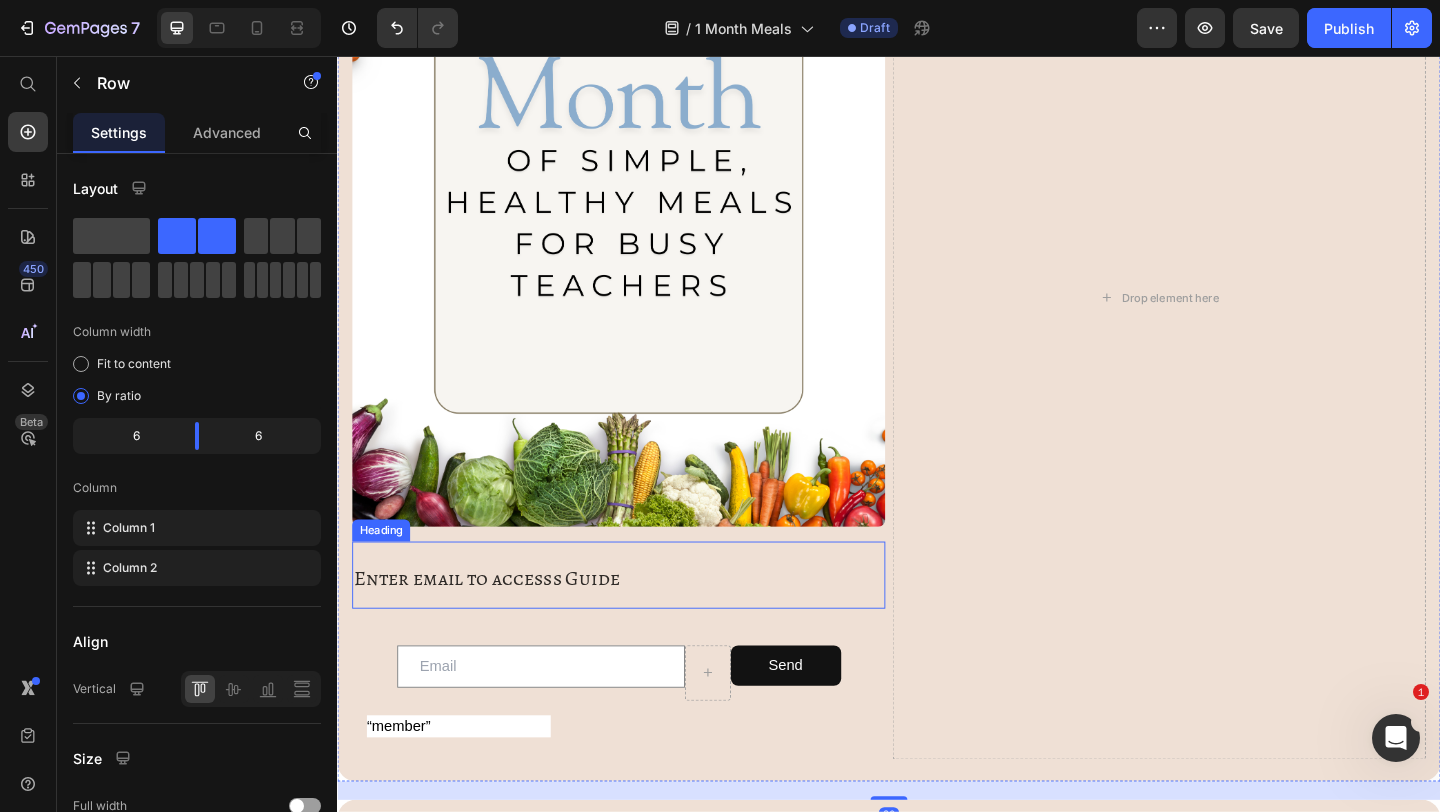 scroll, scrollTop: 259, scrollLeft: 0, axis: vertical 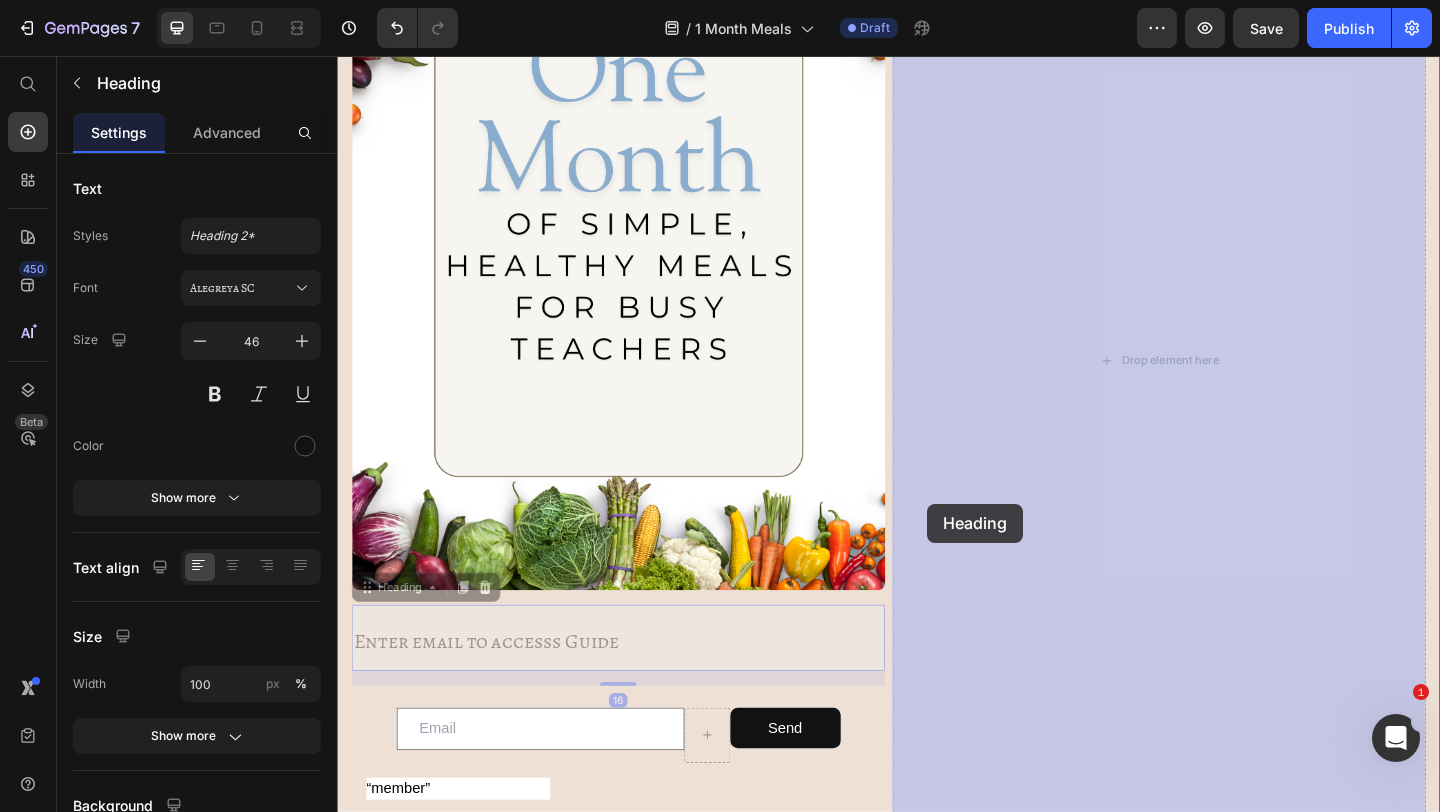 drag, startPoint x: 673, startPoint y: 695, endPoint x: 979, endPoint y: 543, distance: 341.67236 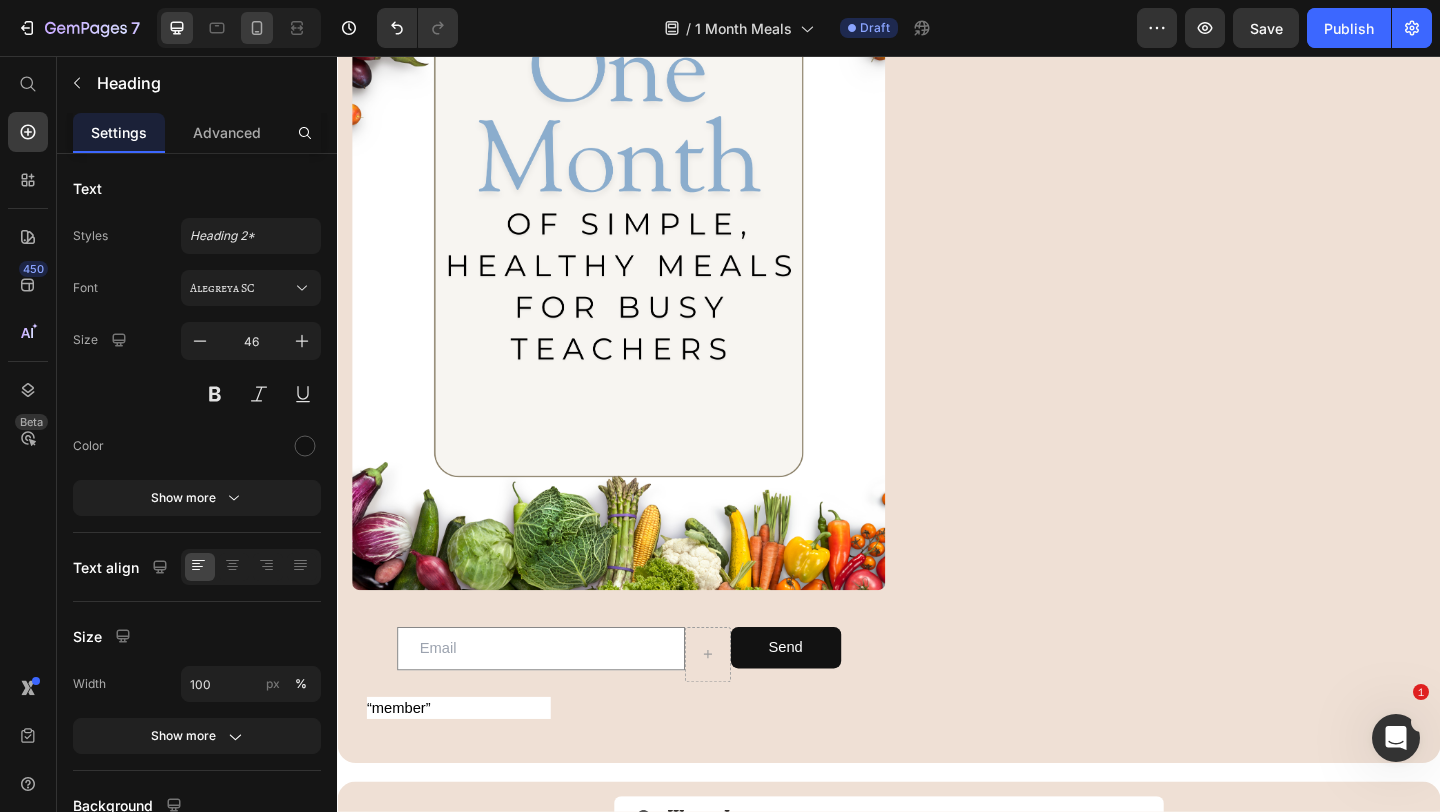 click 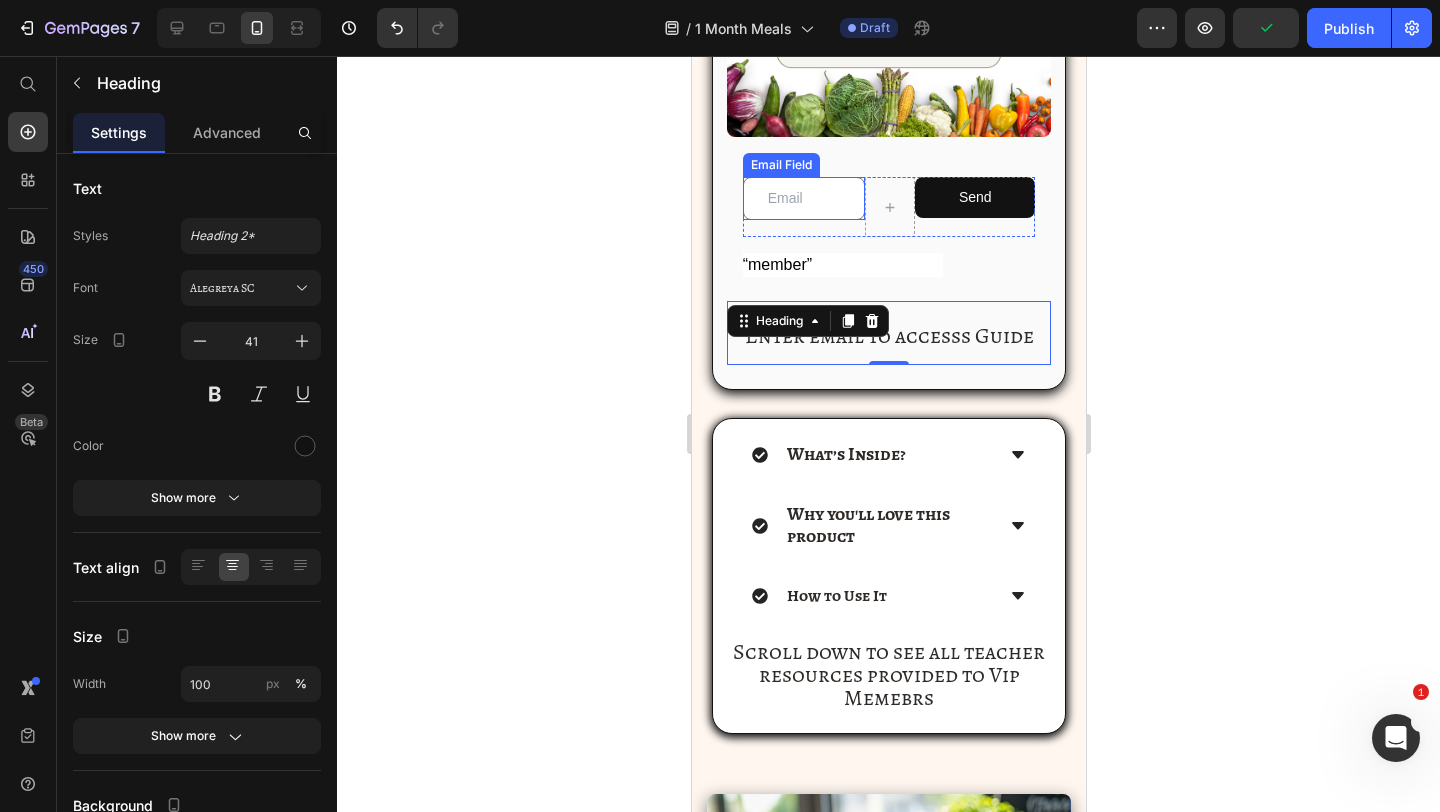 scroll, scrollTop: 421, scrollLeft: 0, axis: vertical 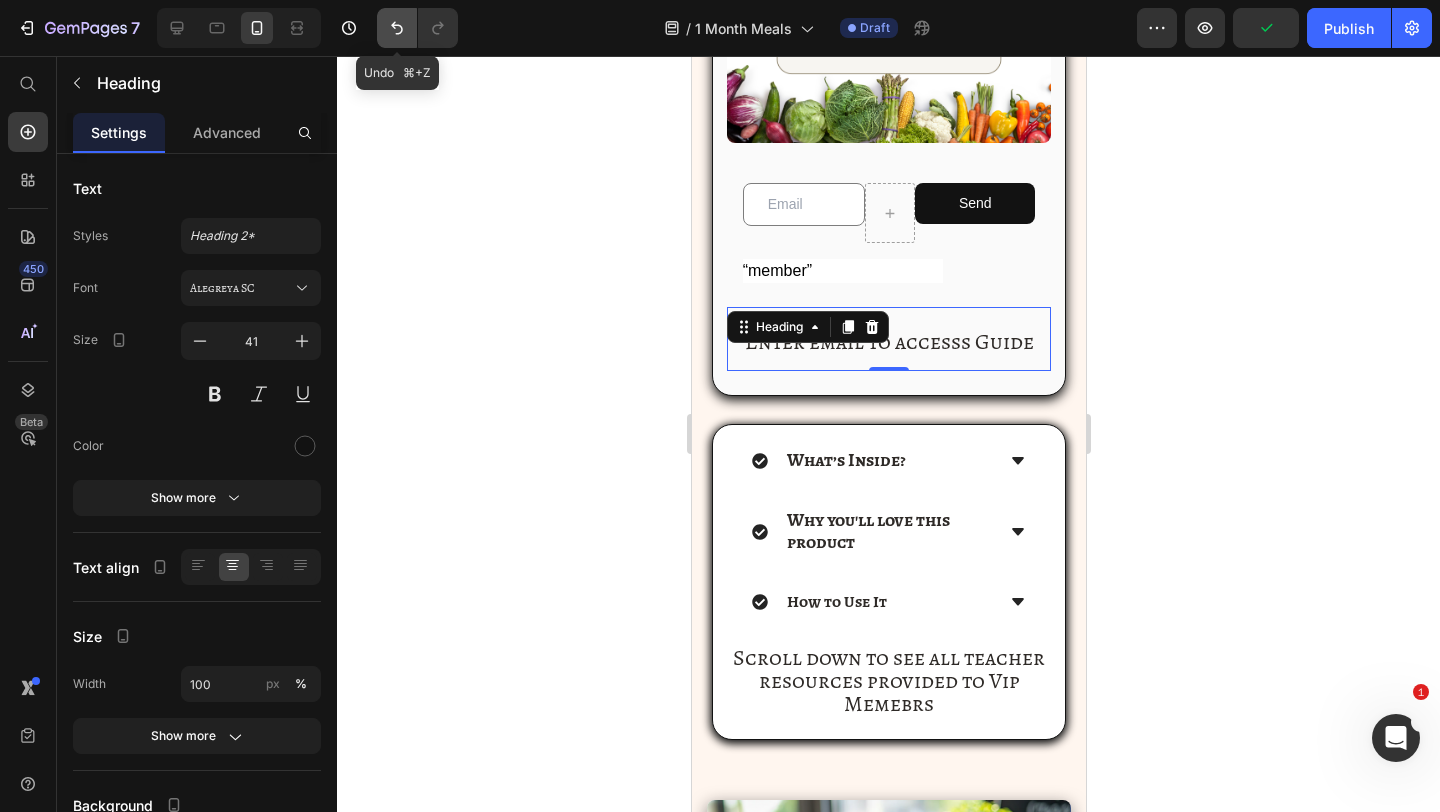 click 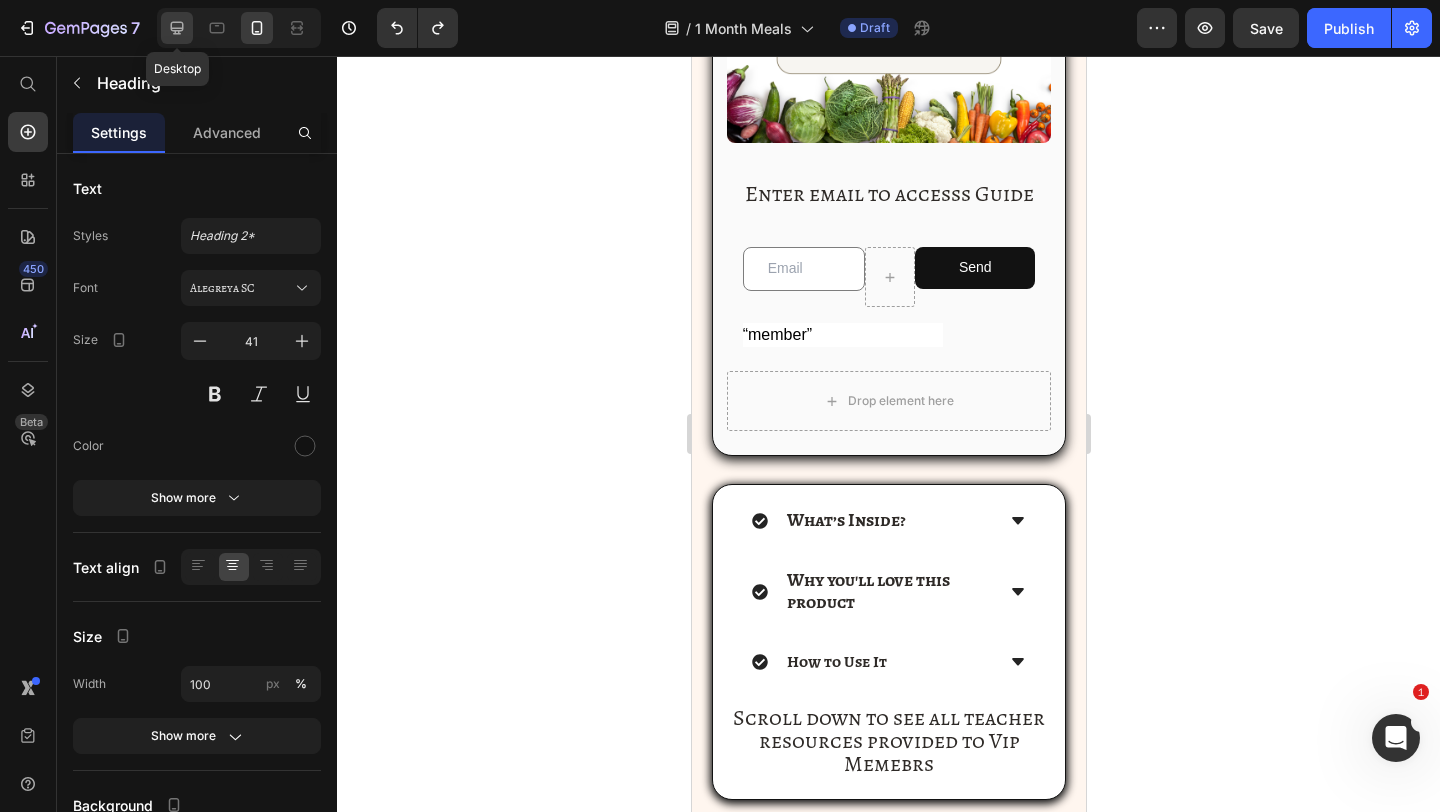 click 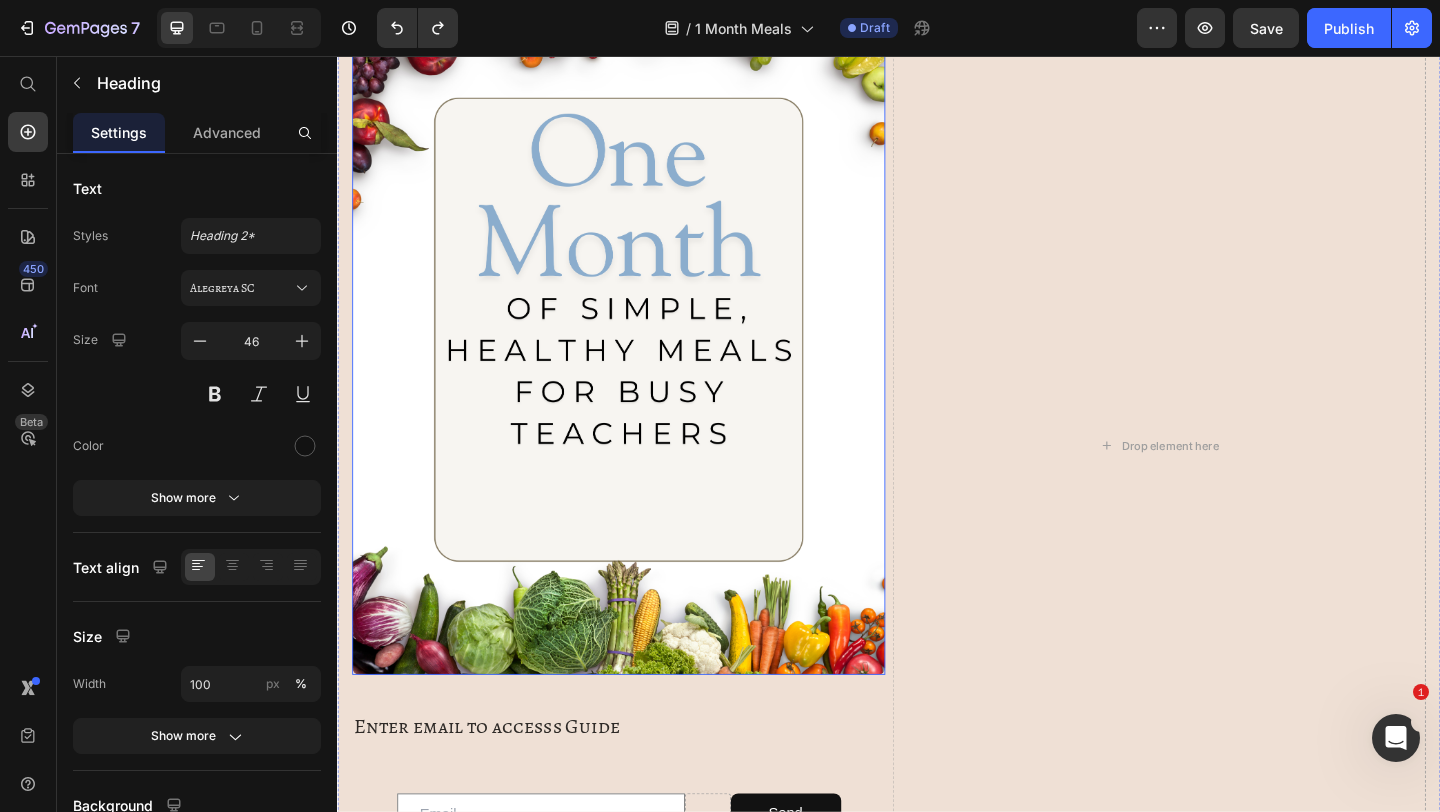 scroll, scrollTop: 0, scrollLeft: 0, axis: both 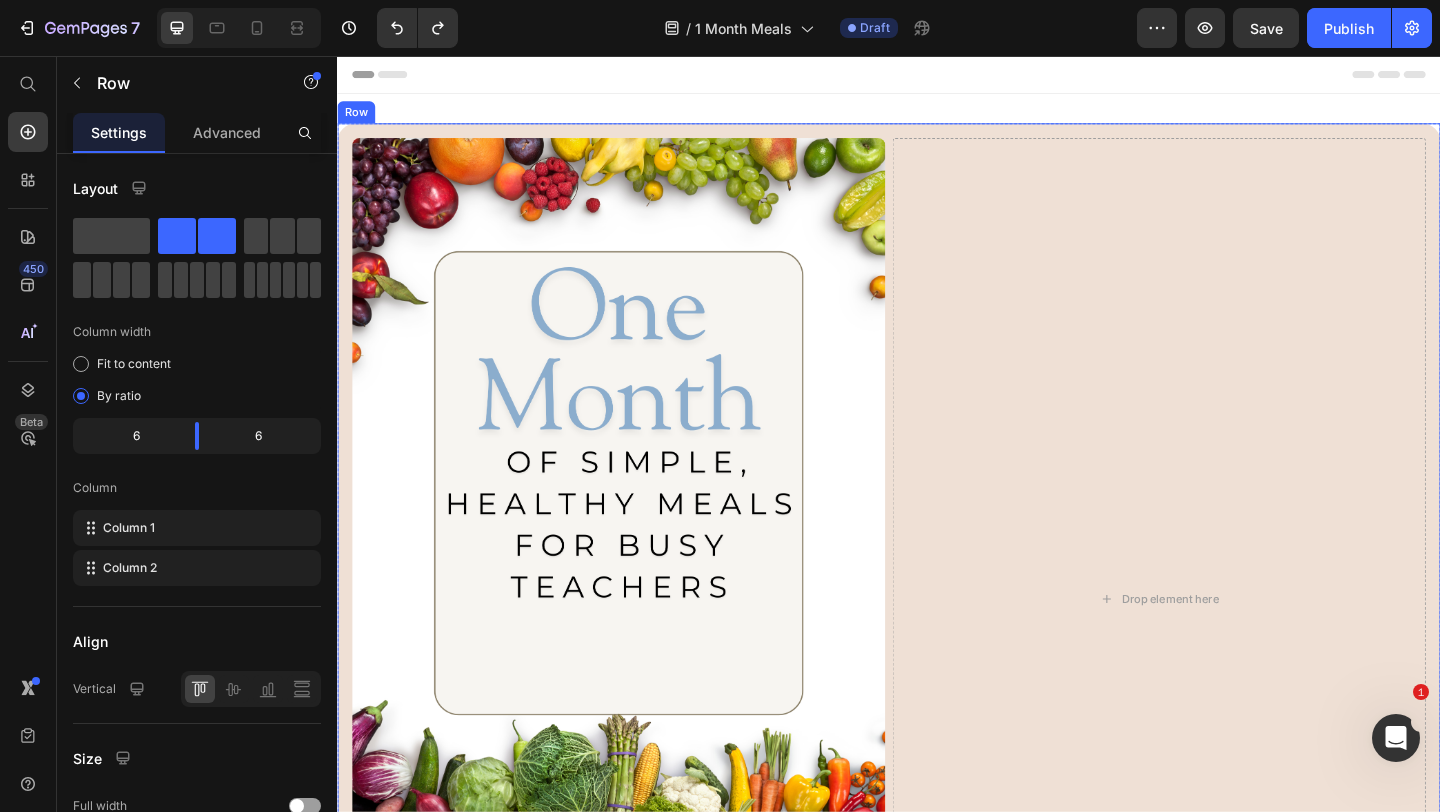click on "Image Enter email to accesss Guide Heading Email Field
Send Submit Button Row Custom Code Newsletter
Drop element here Row" at bounding box center (937, 651) 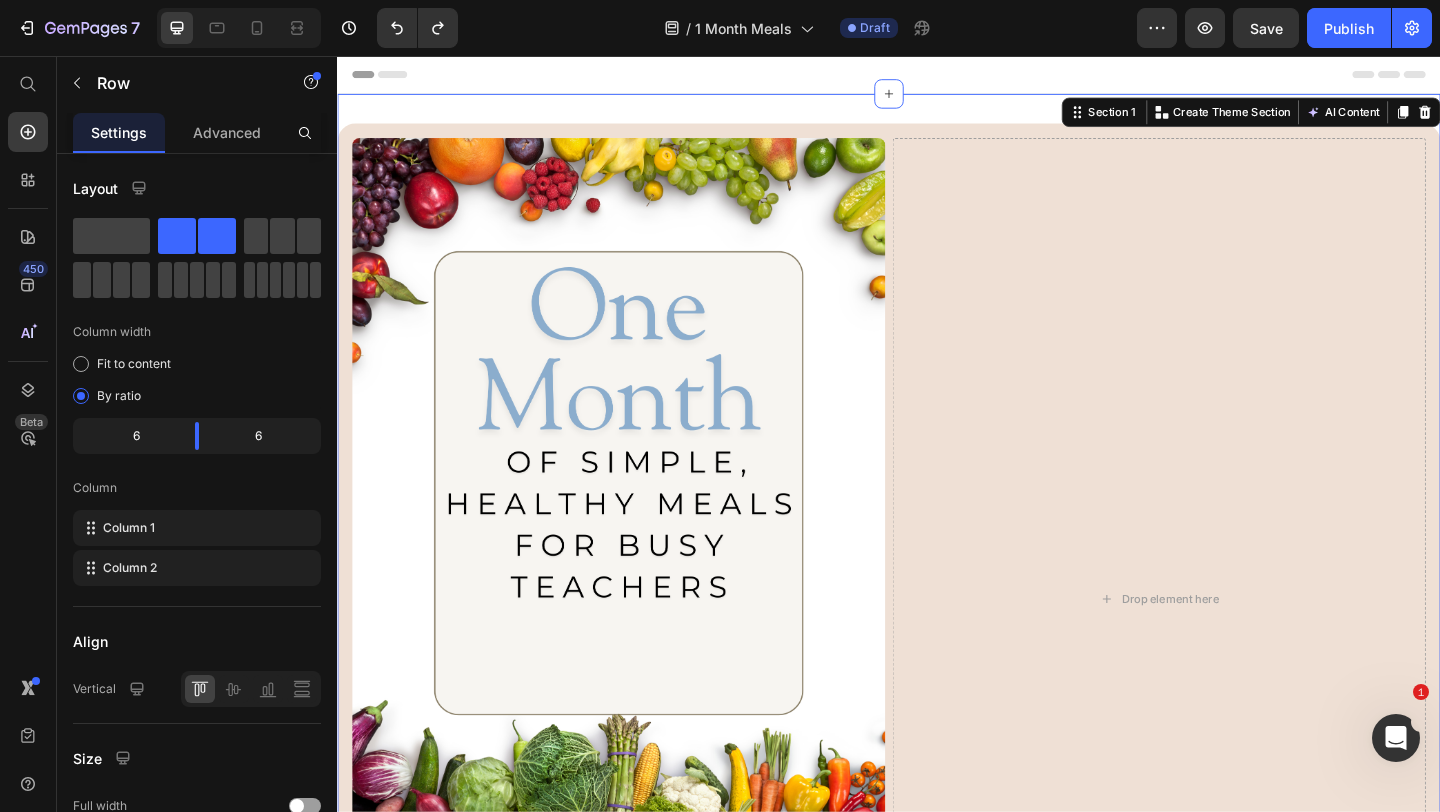 click on "Image Enter email to accesss Guide Heading Email Field
Send Submit Button Row Custom Code Newsletter
Drop element here Row
What’s Inside?
Why you'll love this product
How to Use It Accordion Scroll down to see all teacher resources provided to Vip Memebrs Heading Product Row Row Section 1   Create Theme Section AI Content Write with GemAI What would you like to describe here? Tone and Voice Persuasive Product Getting products... Show more Generate" at bounding box center [937, 854] 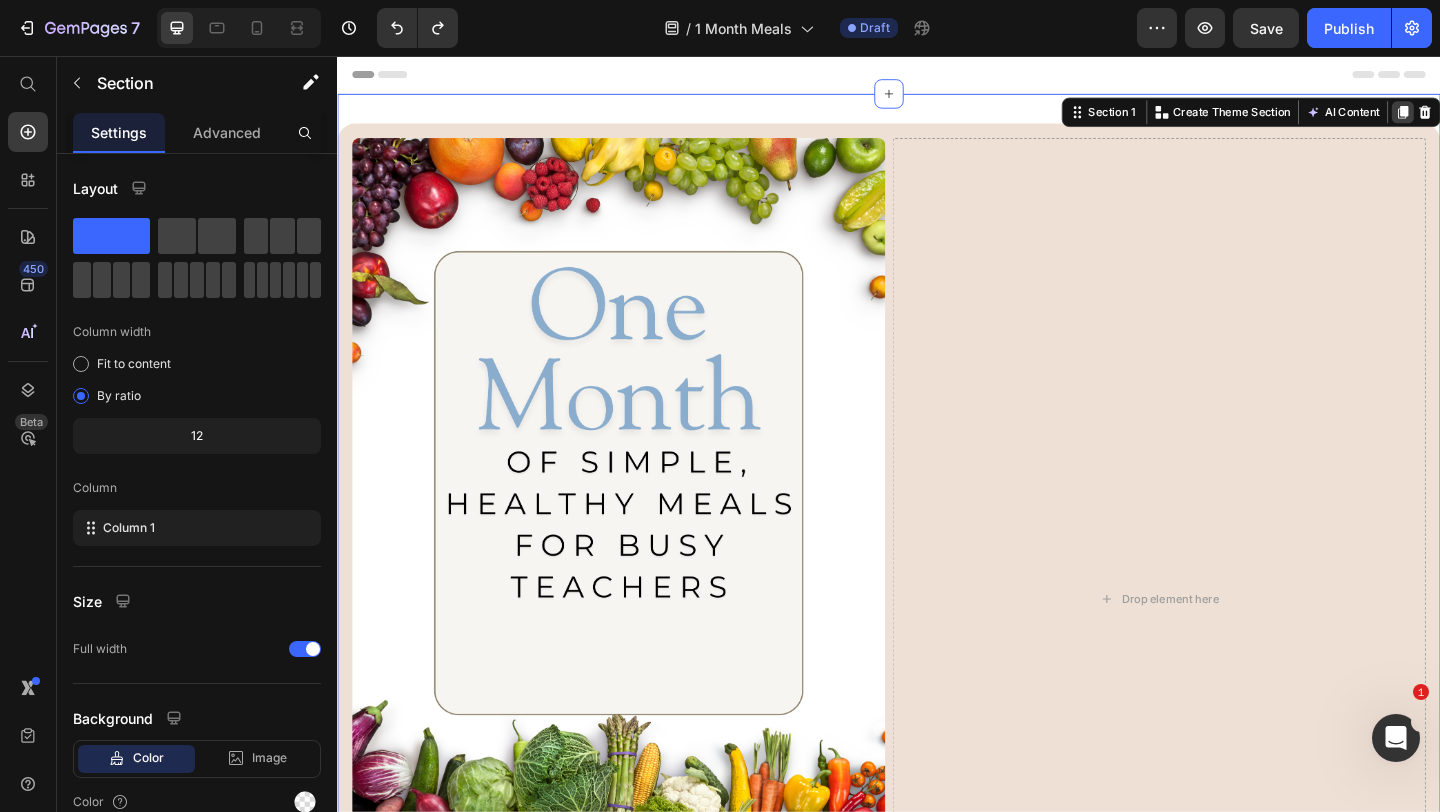 click 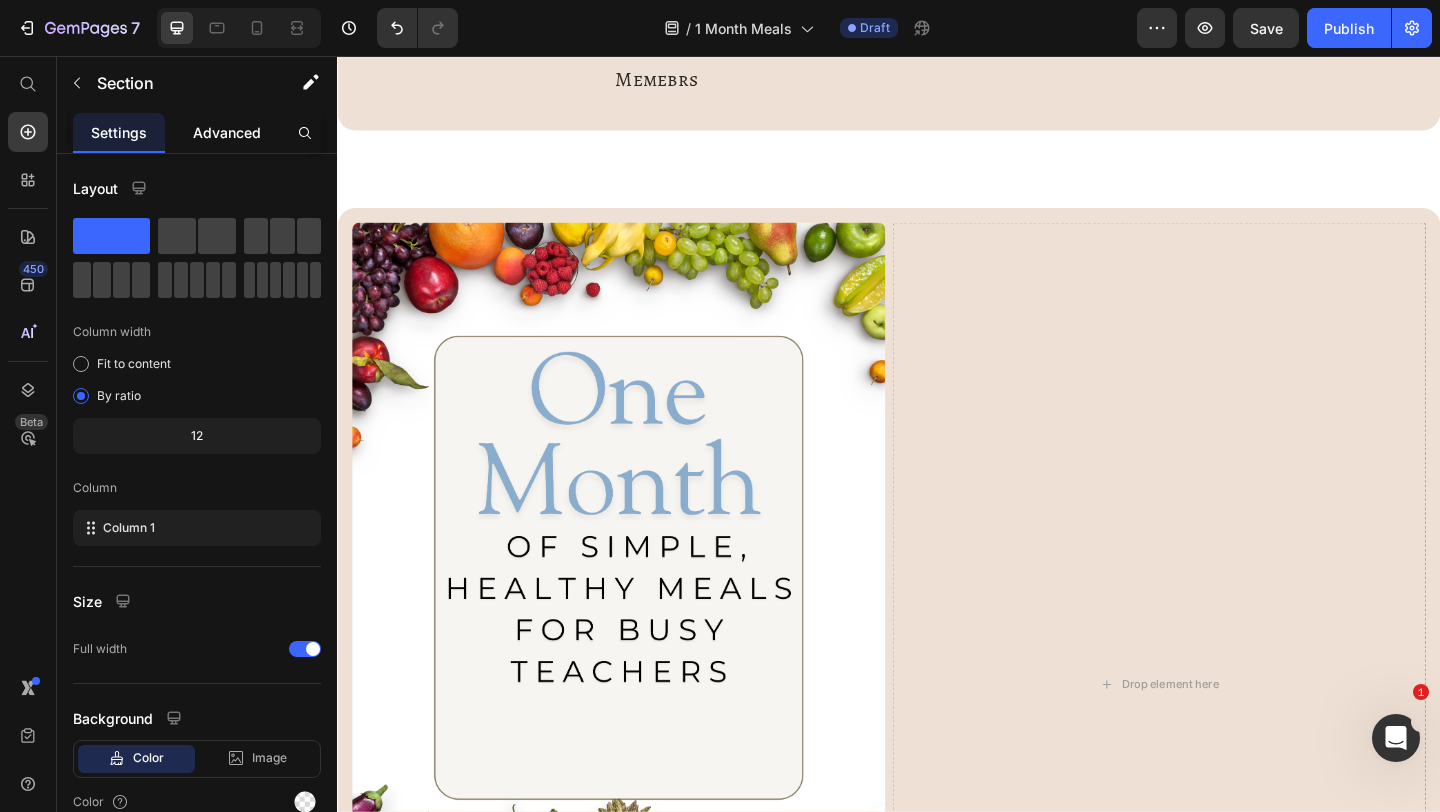 scroll, scrollTop: 1482, scrollLeft: 0, axis: vertical 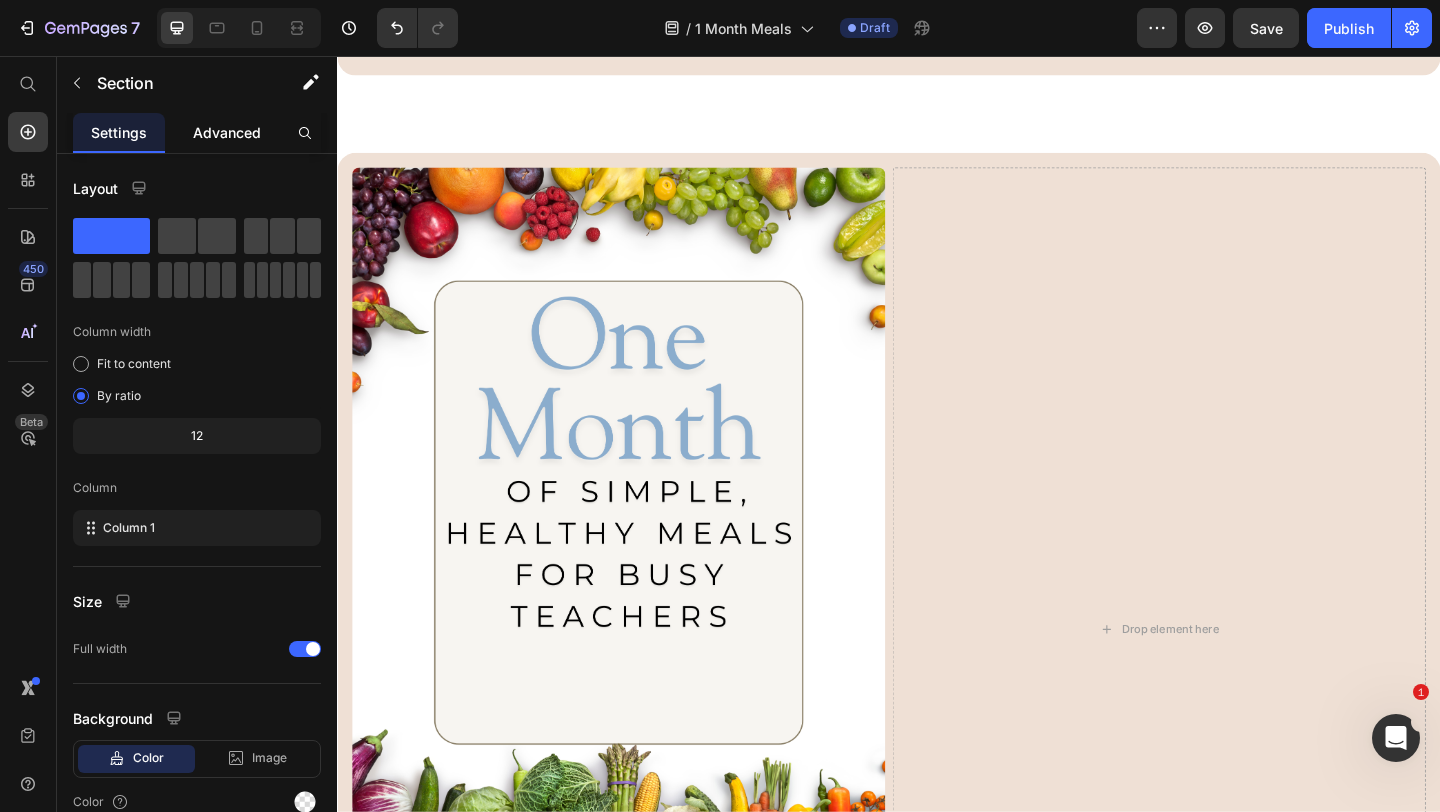 click on "Advanced" at bounding box center [227, 132] 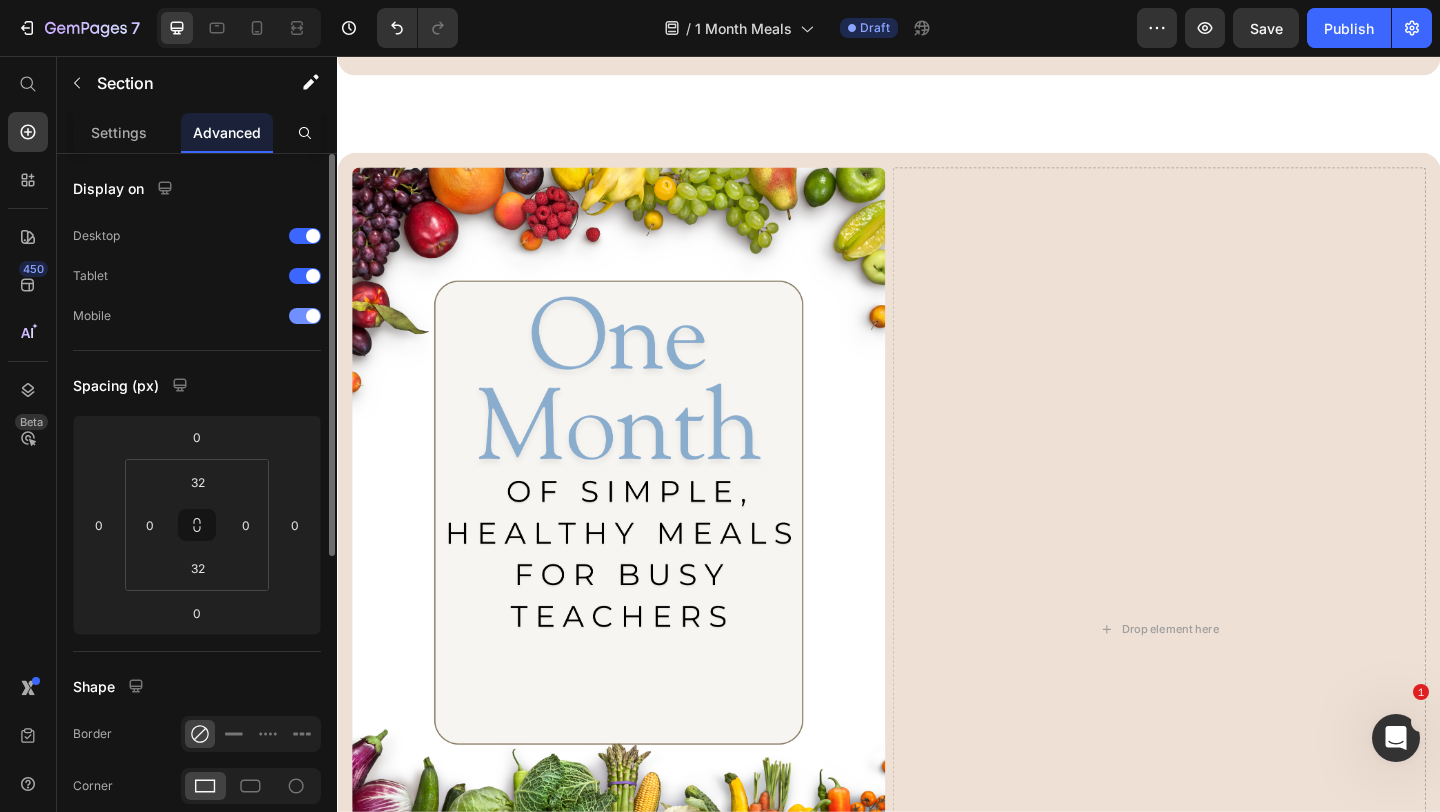 click at bounding box center [305, 316] 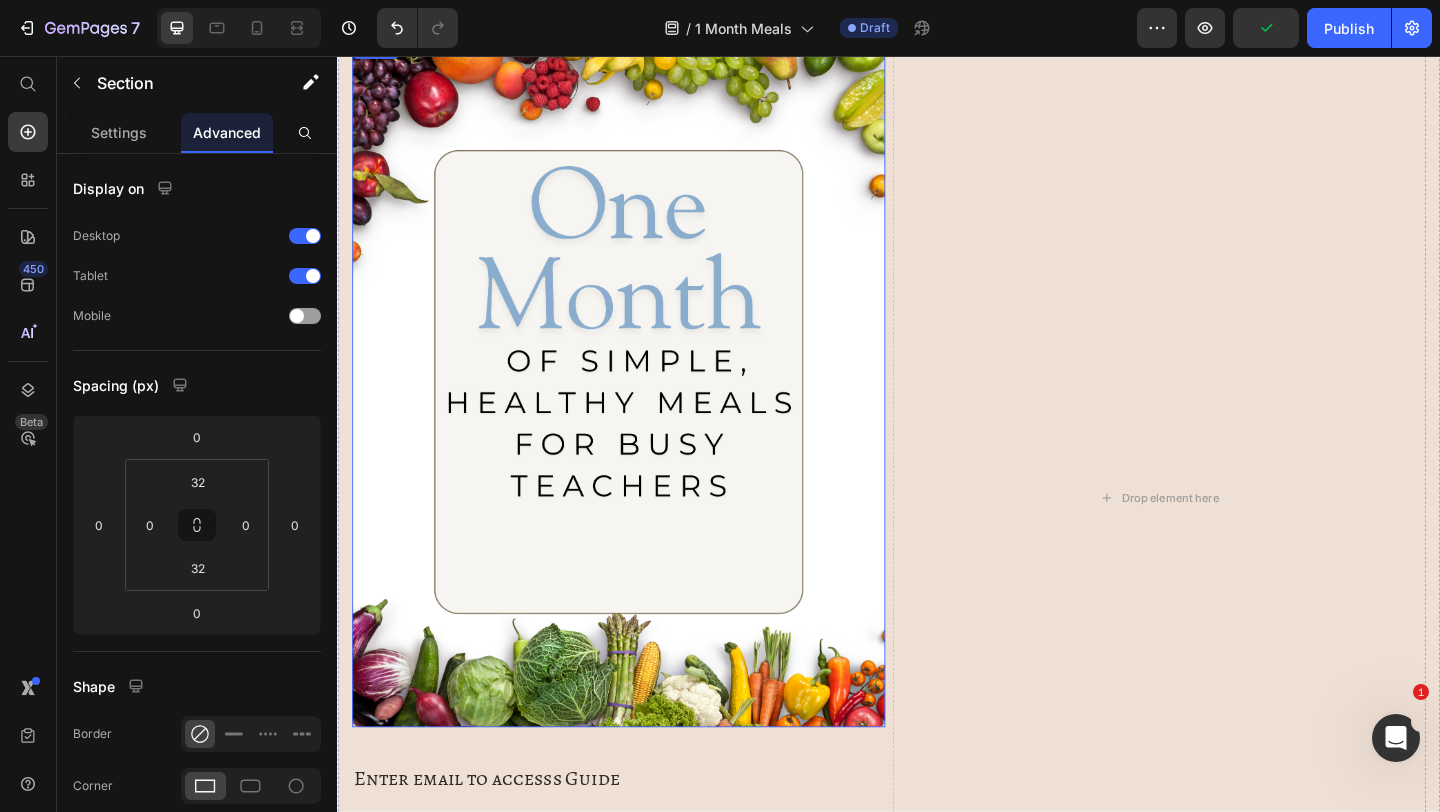 scroll, scrollTop: 0, scrollLeft: 0, axis: both 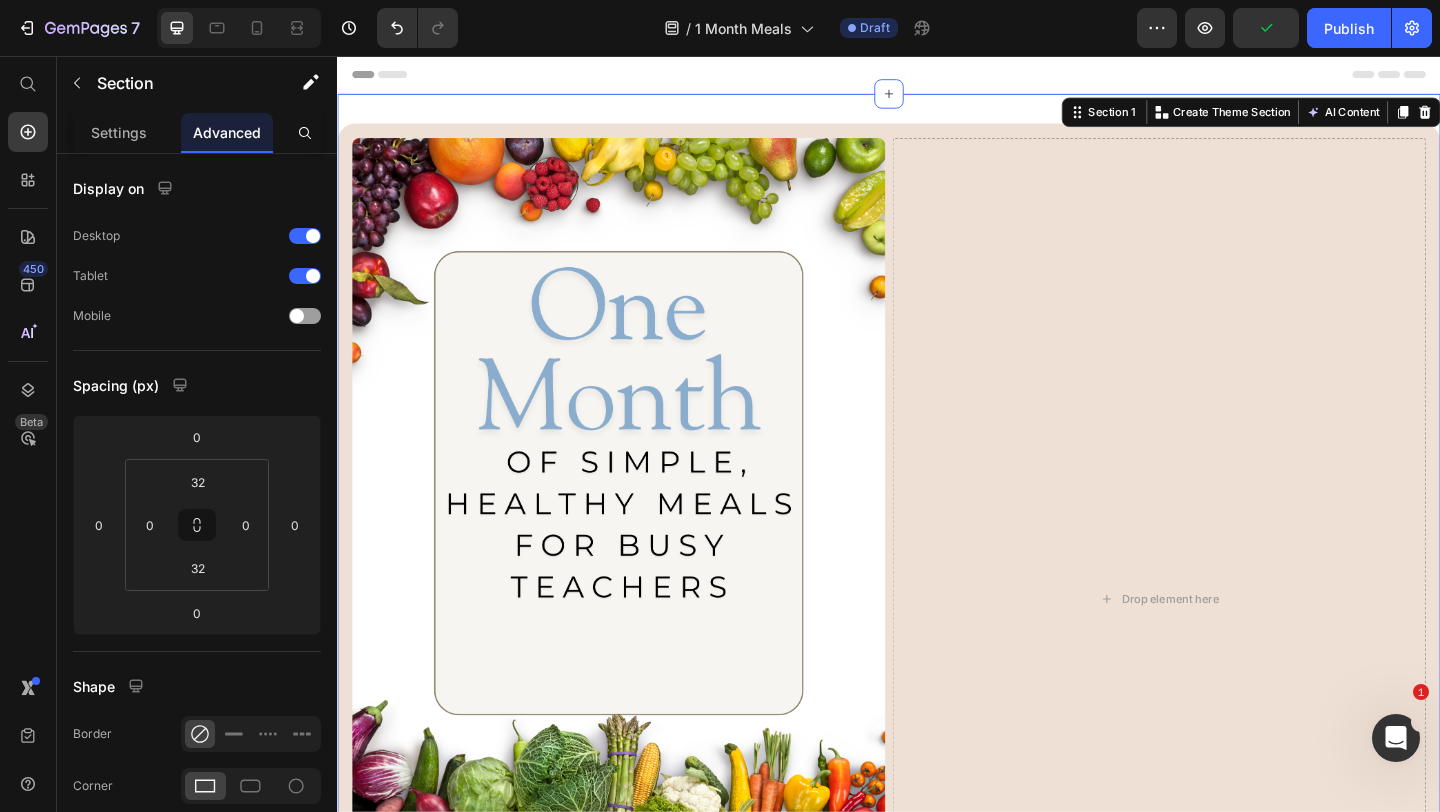 click on "Image Enter email to accesss Guide Heading Email Field
Send Submit Button Row Custom Code Newsletter
Drop element here Row
What’s Inside?
Why you'll love this product
How to Use It Accordion Scroll down to see all teacher resources provided to Vip Memebrs Heading Product Row Row Section 1   Create Theme Section AI Content Write with GemAI What would you like to describe here? Tone and Voice Persuasive Product Teacher Wellness Club Show more Generate" at bounding box center [937, 854] 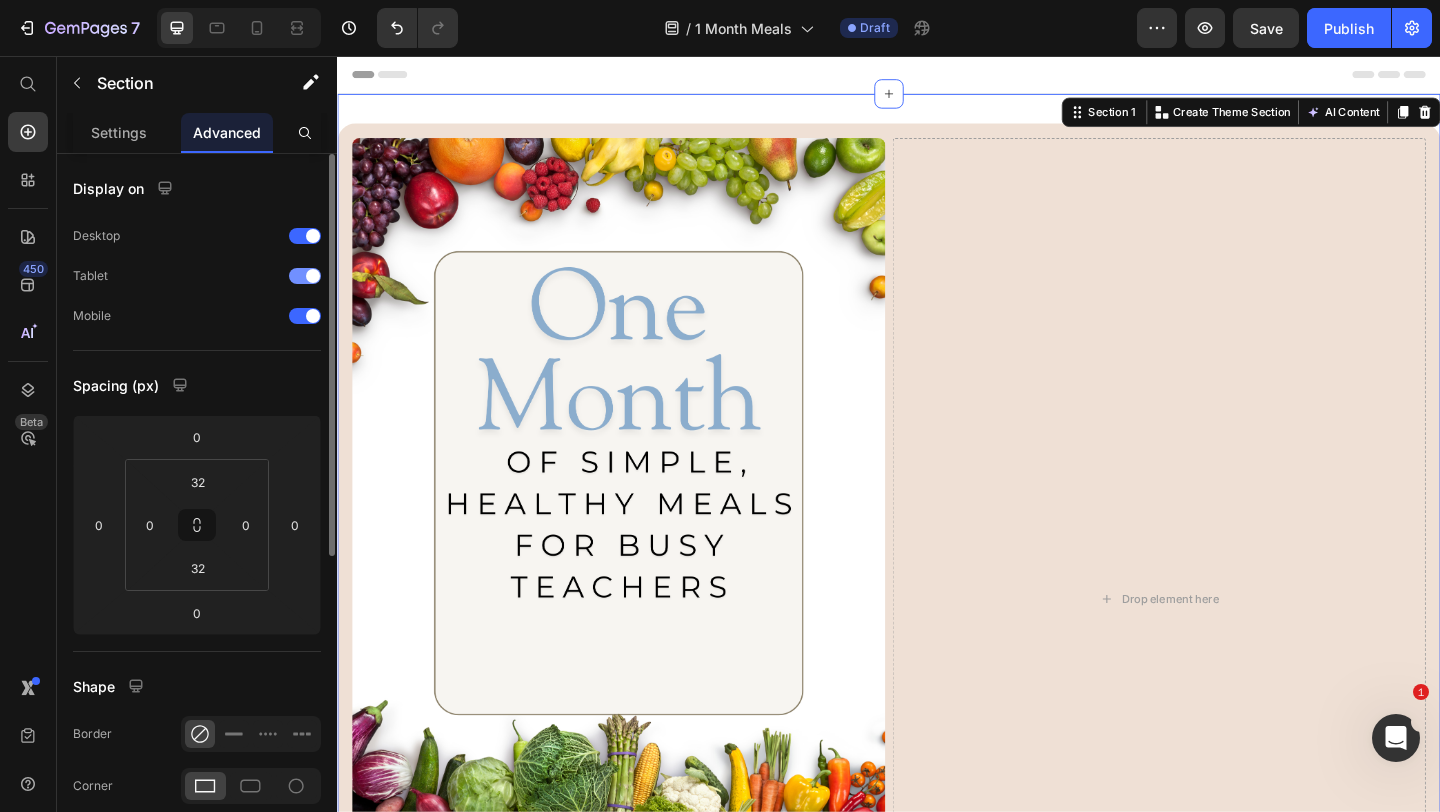 click at bounding box center (313, 276) 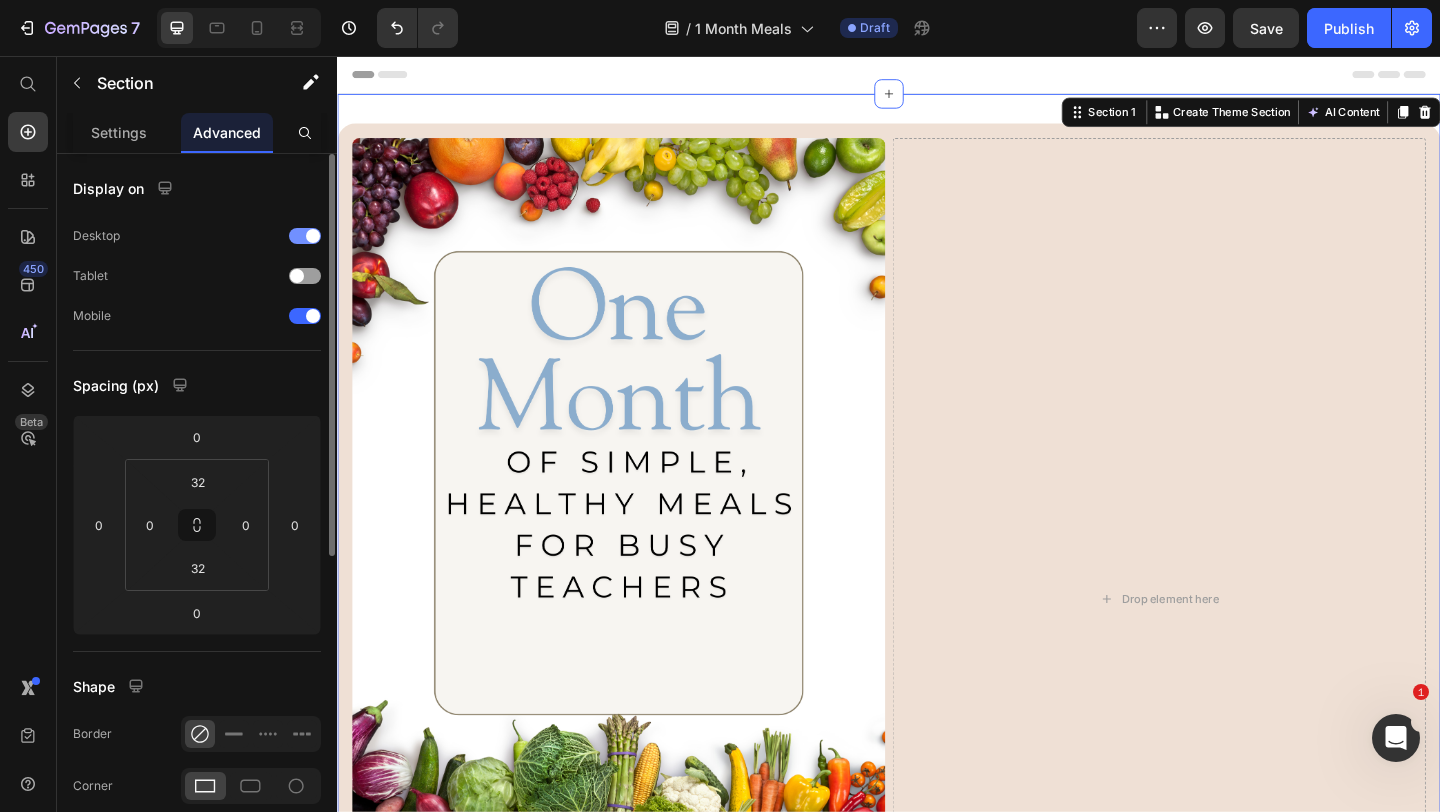 click at bounding box center [305, 236] 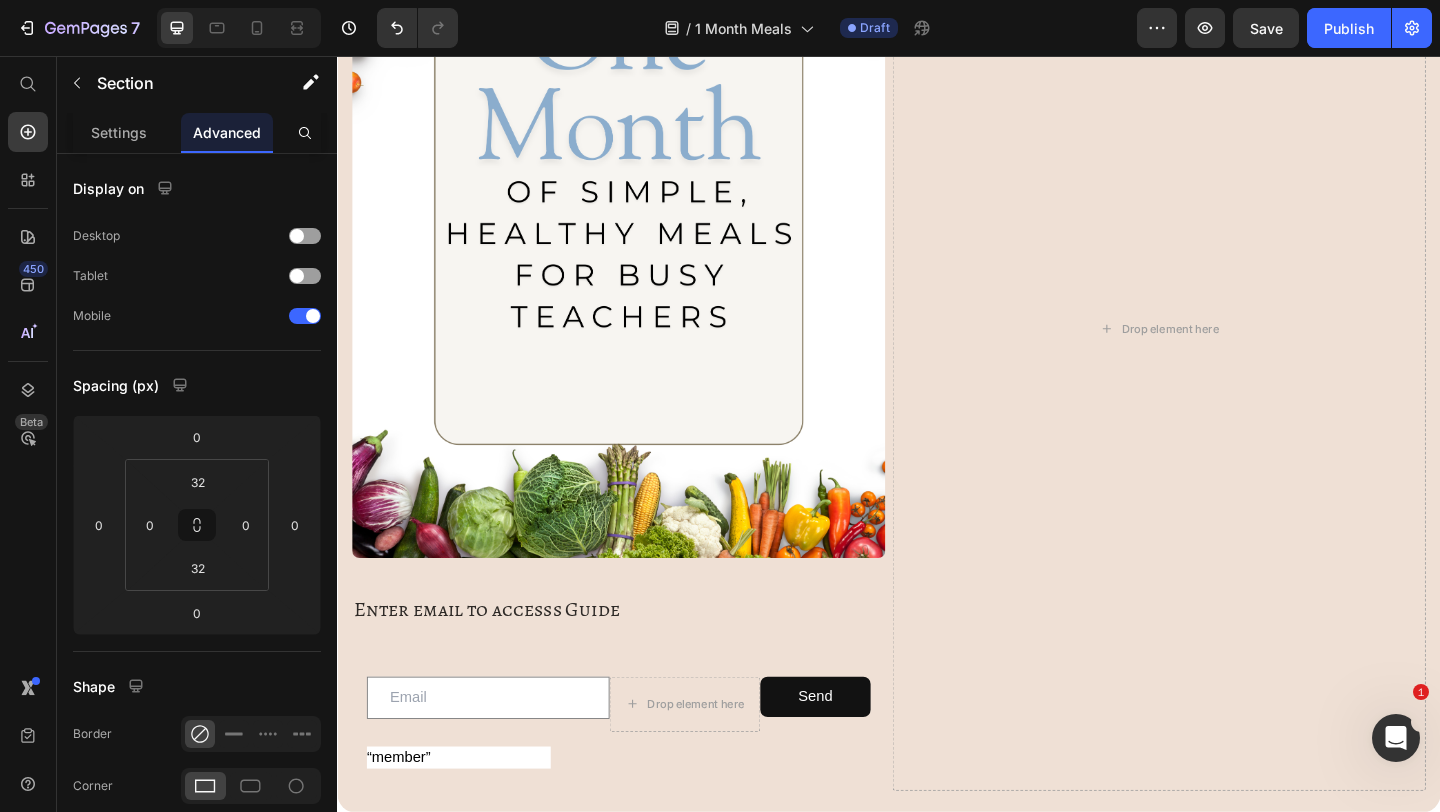 scroll, scrollTop: 0, scrollLeft: 0, axis: both 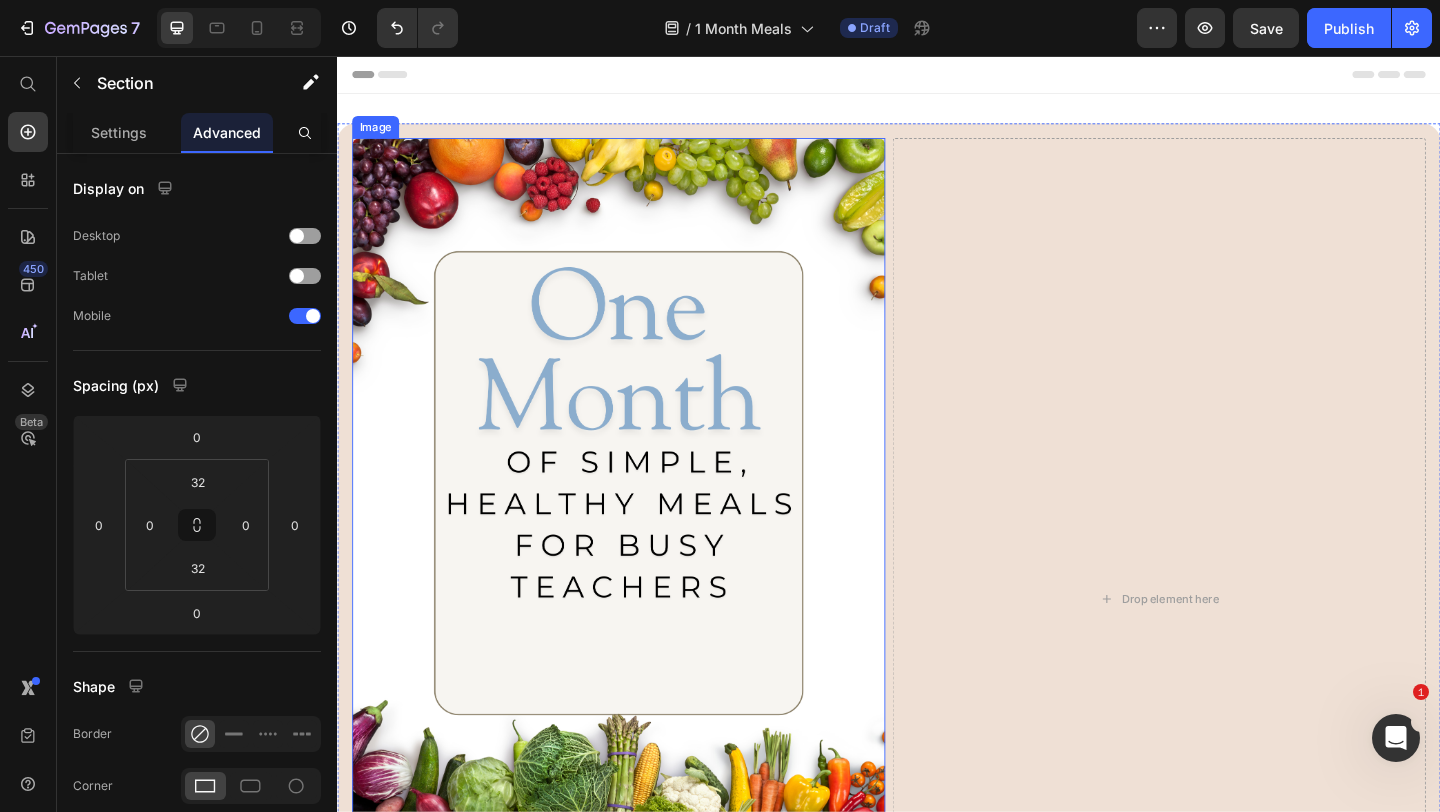 click on "Drop element here" at bounding box center (1231, 647) 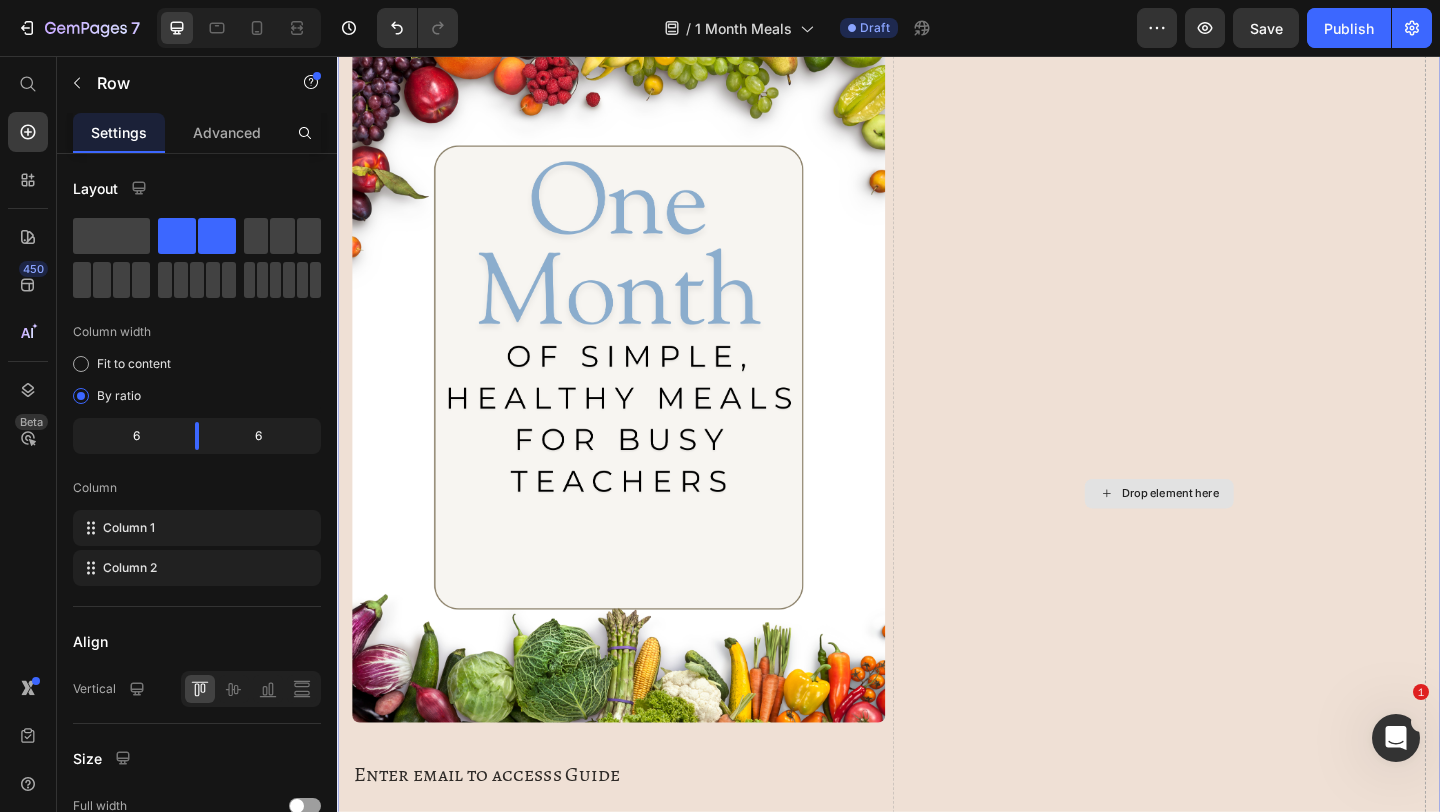 scroll, scrollTop: 214, scrollLeft: 0, axis: vertical 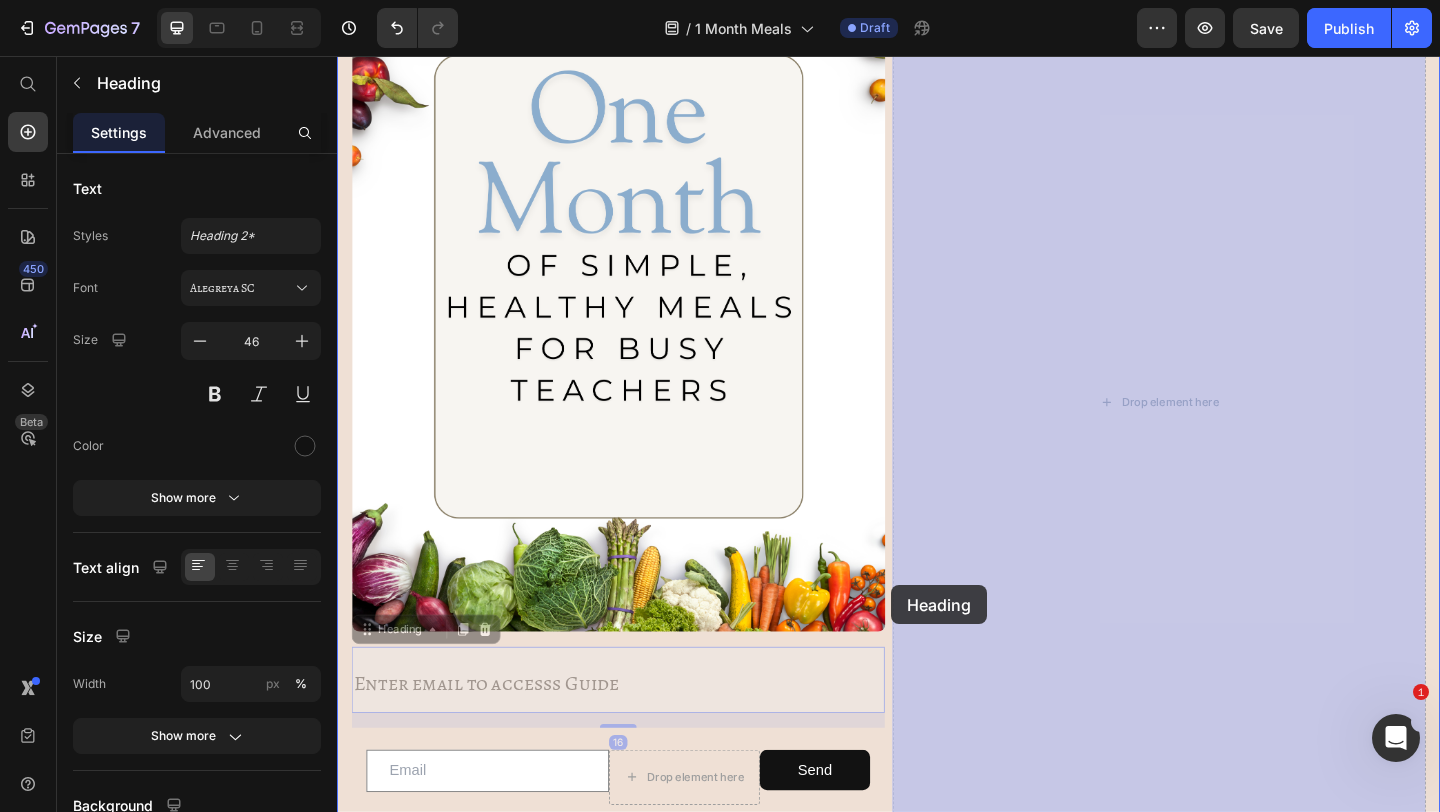 drag, startPoint x: 712, startPoint y: 730, endPoint x: 1003, endPoint y: 598, distance: 319.53873 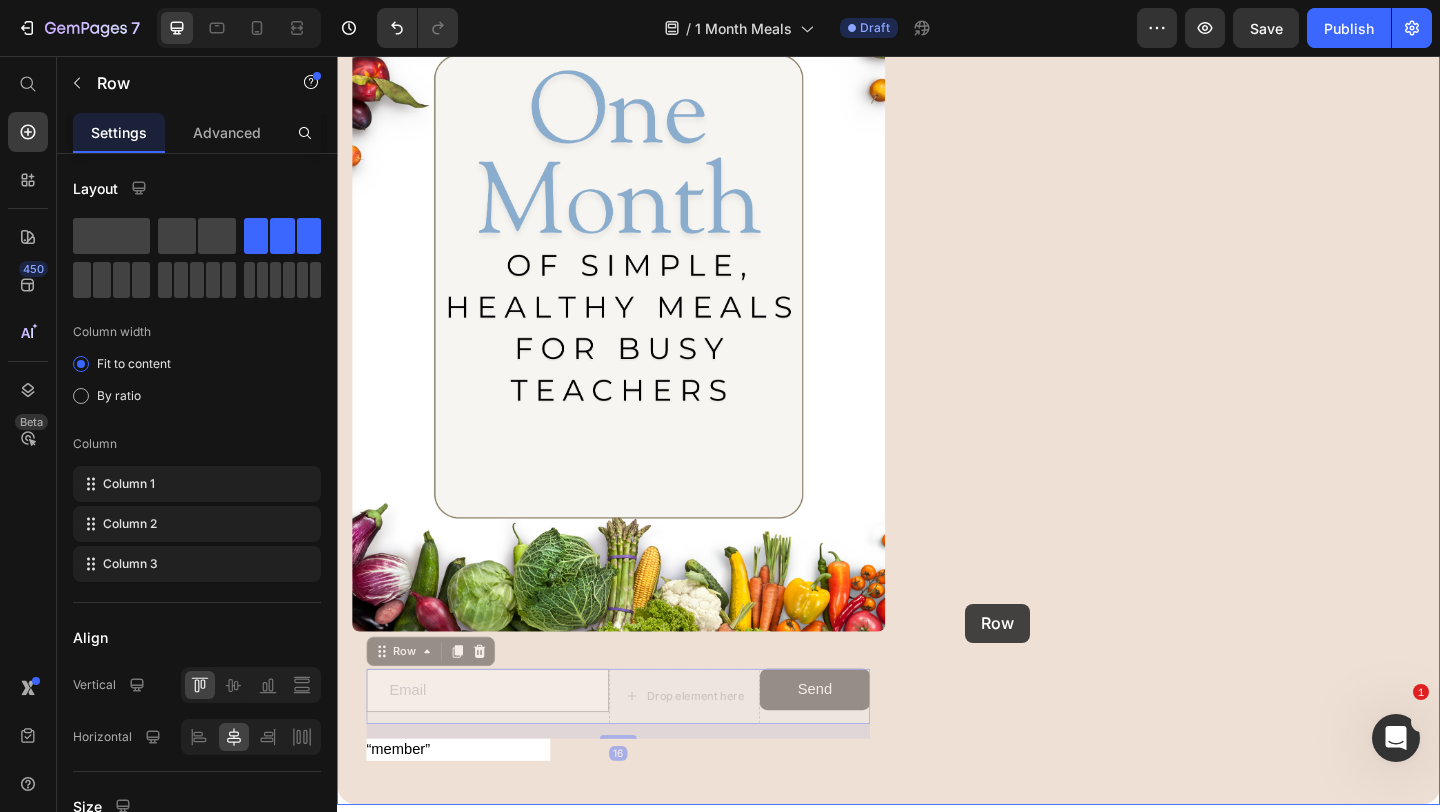 drag, startPoint x: 626, startPoint y: 773, endPoint x: 1020, endPoint y: 652, distance: 412.16138 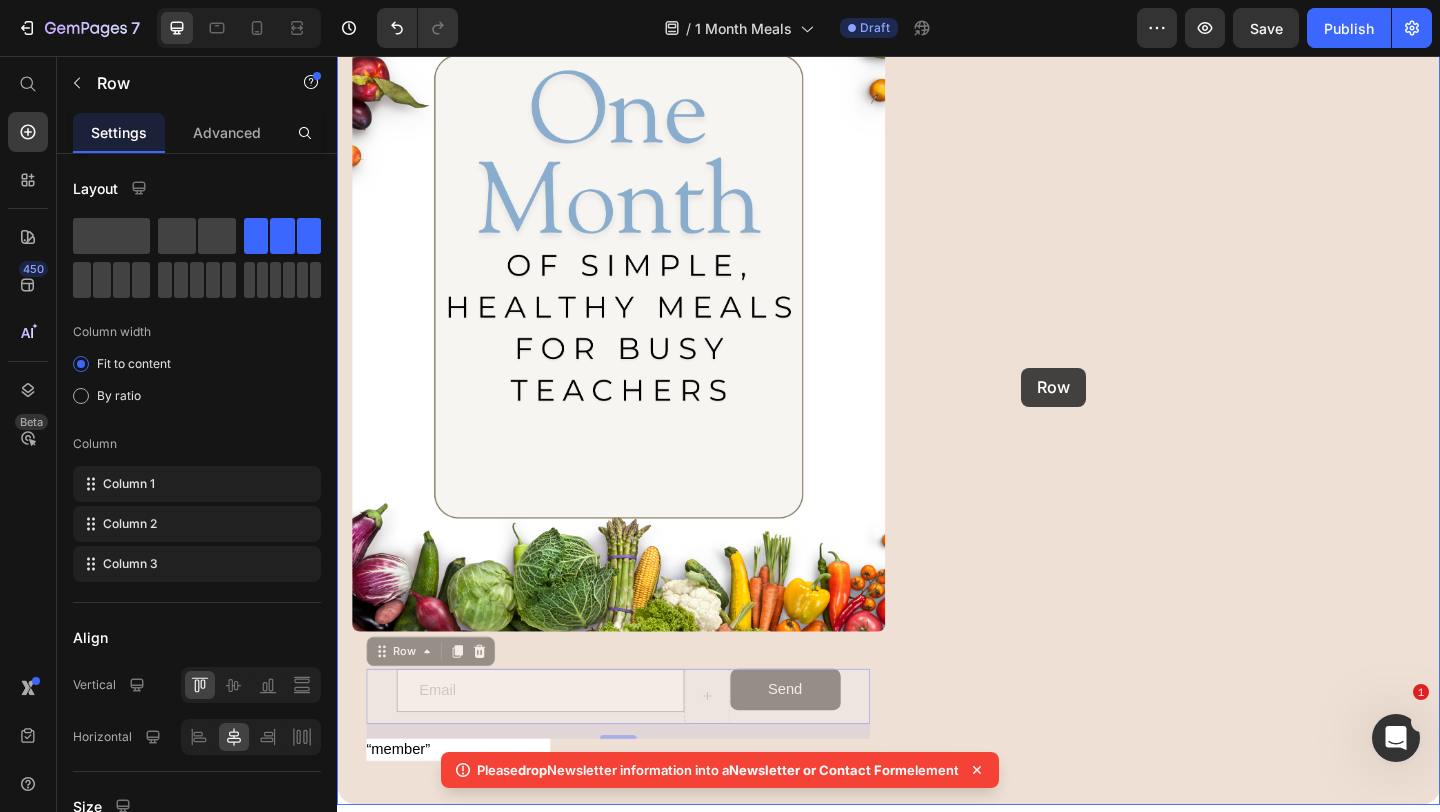 drag, startPoint x: 427, startPoint y: 701, endPoint x: 1082, endPoint y: 396, distance: 722.5303 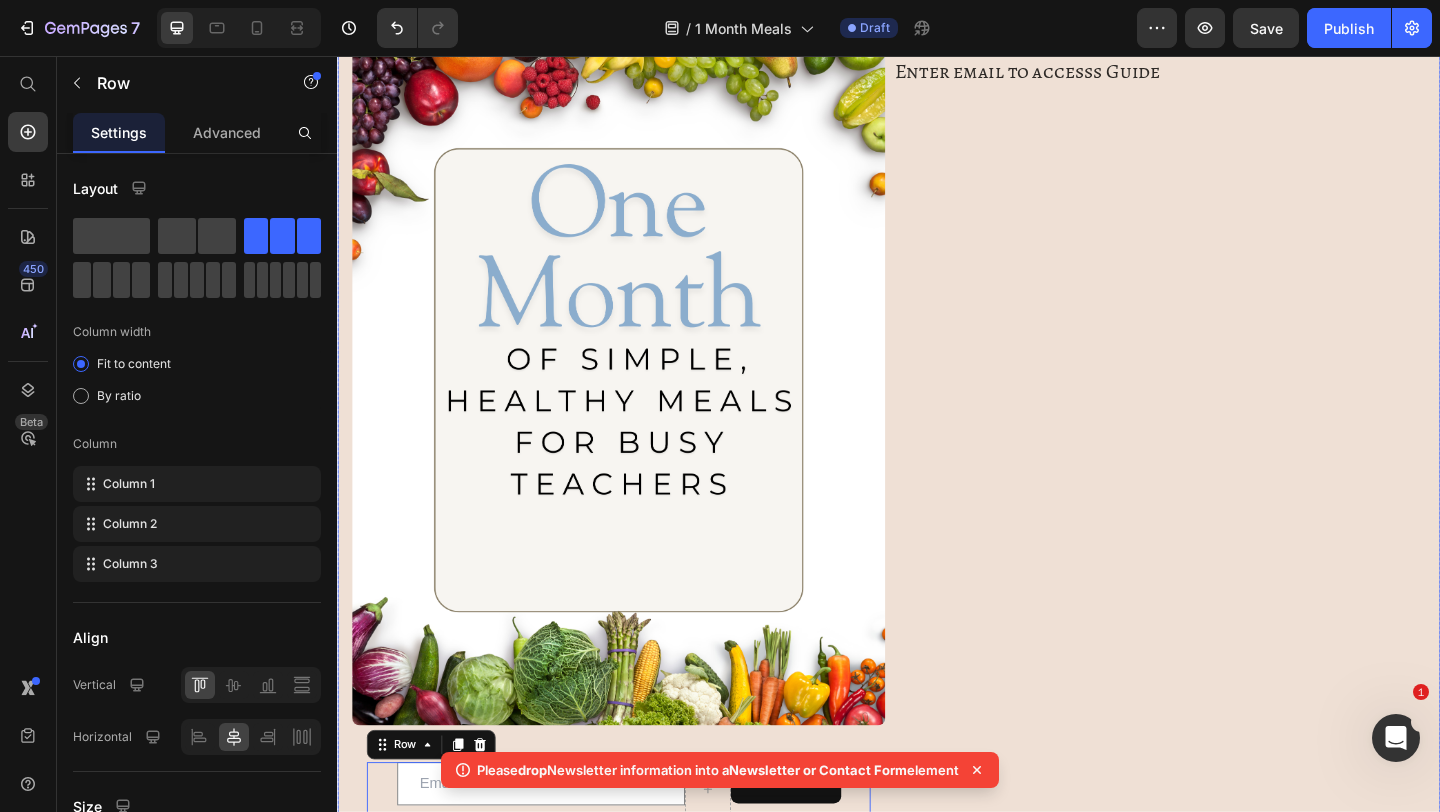 scroll, scrollTop: 331, scrollLeft: 0, axis: vertical 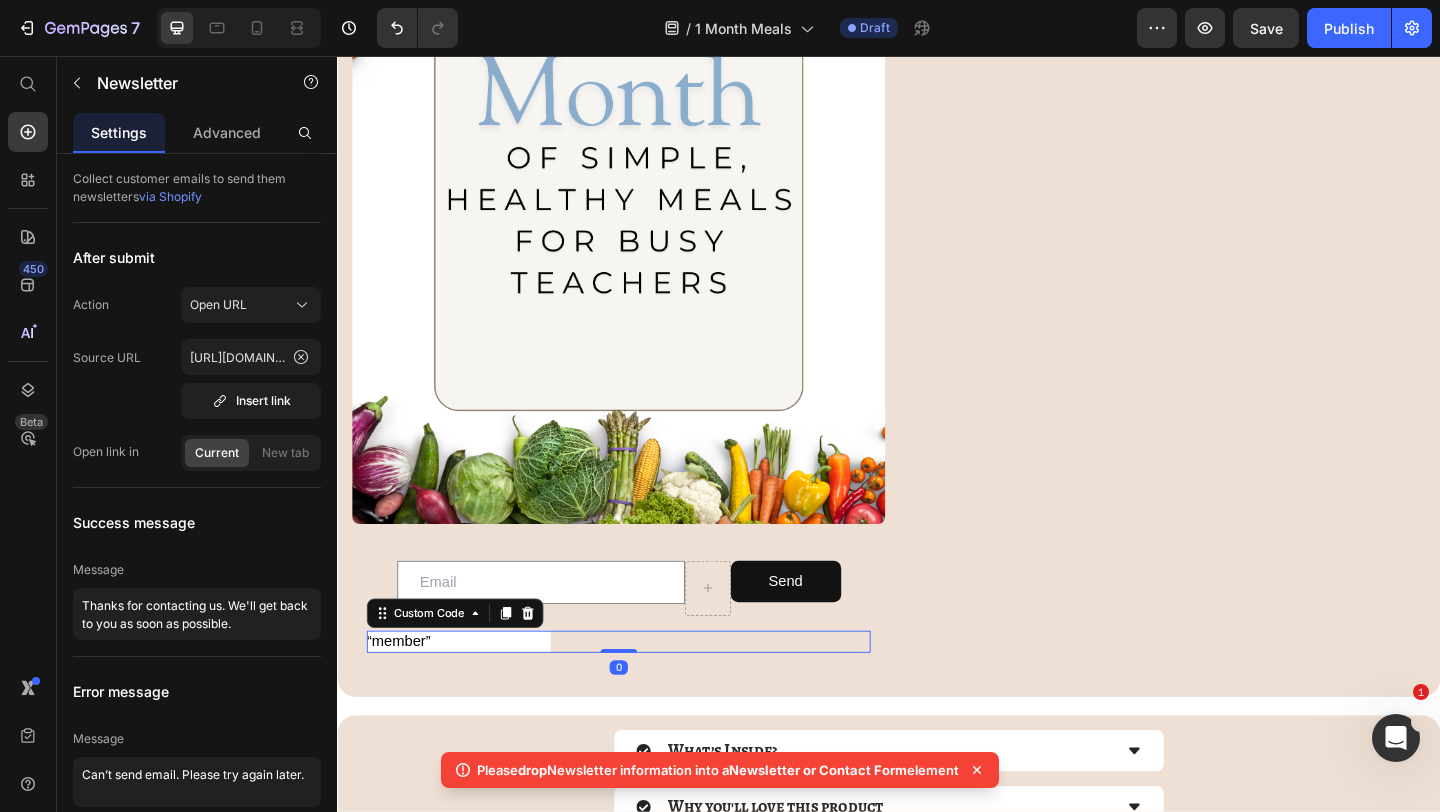 click on "Email Field
Send Submit Button Row Custom Code   0 Newsletter" at bounding box center [643, 655] 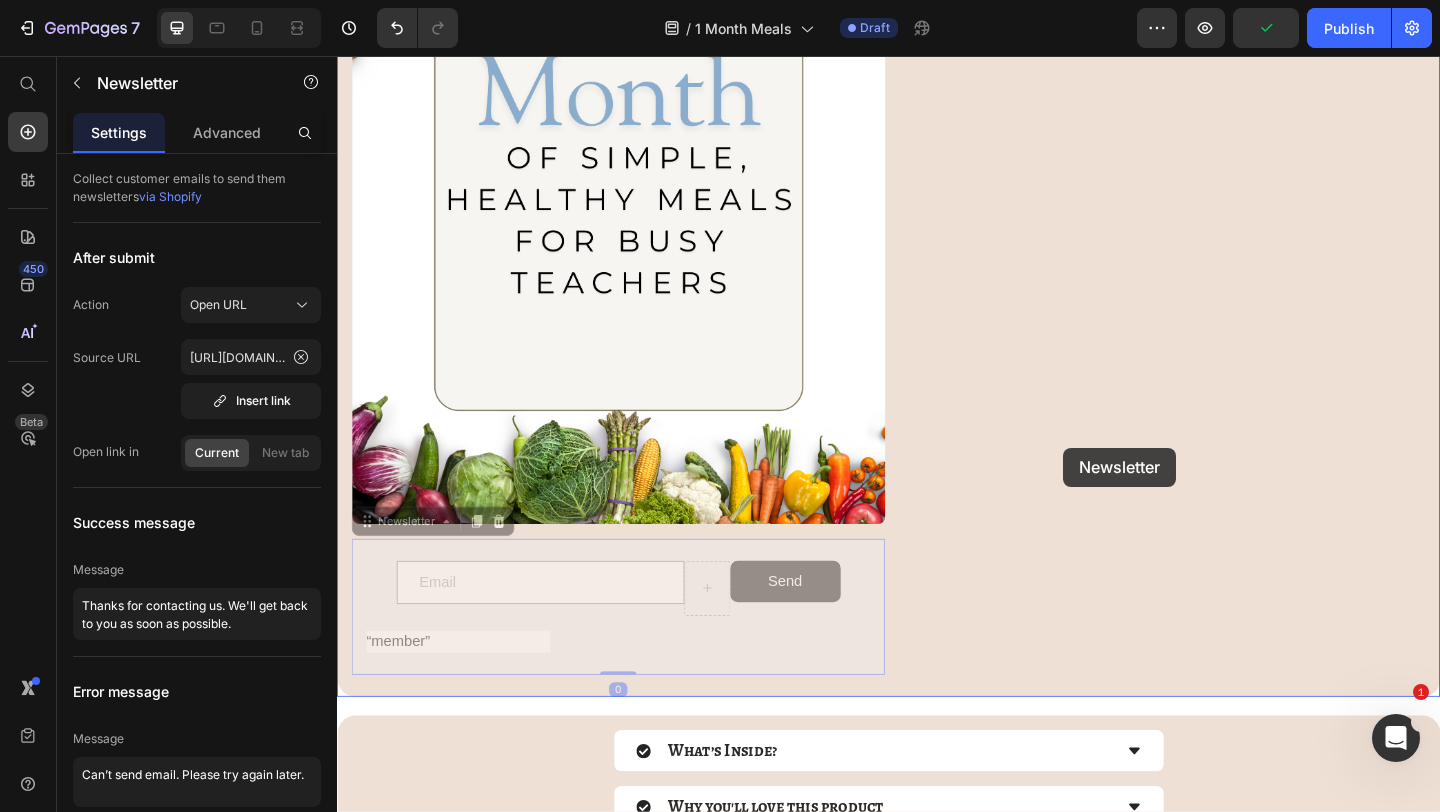 drag, startPoint x: 676, startPoint y: 673, endPoint x: 1127, endPoint y: 482, distance: 489.7775 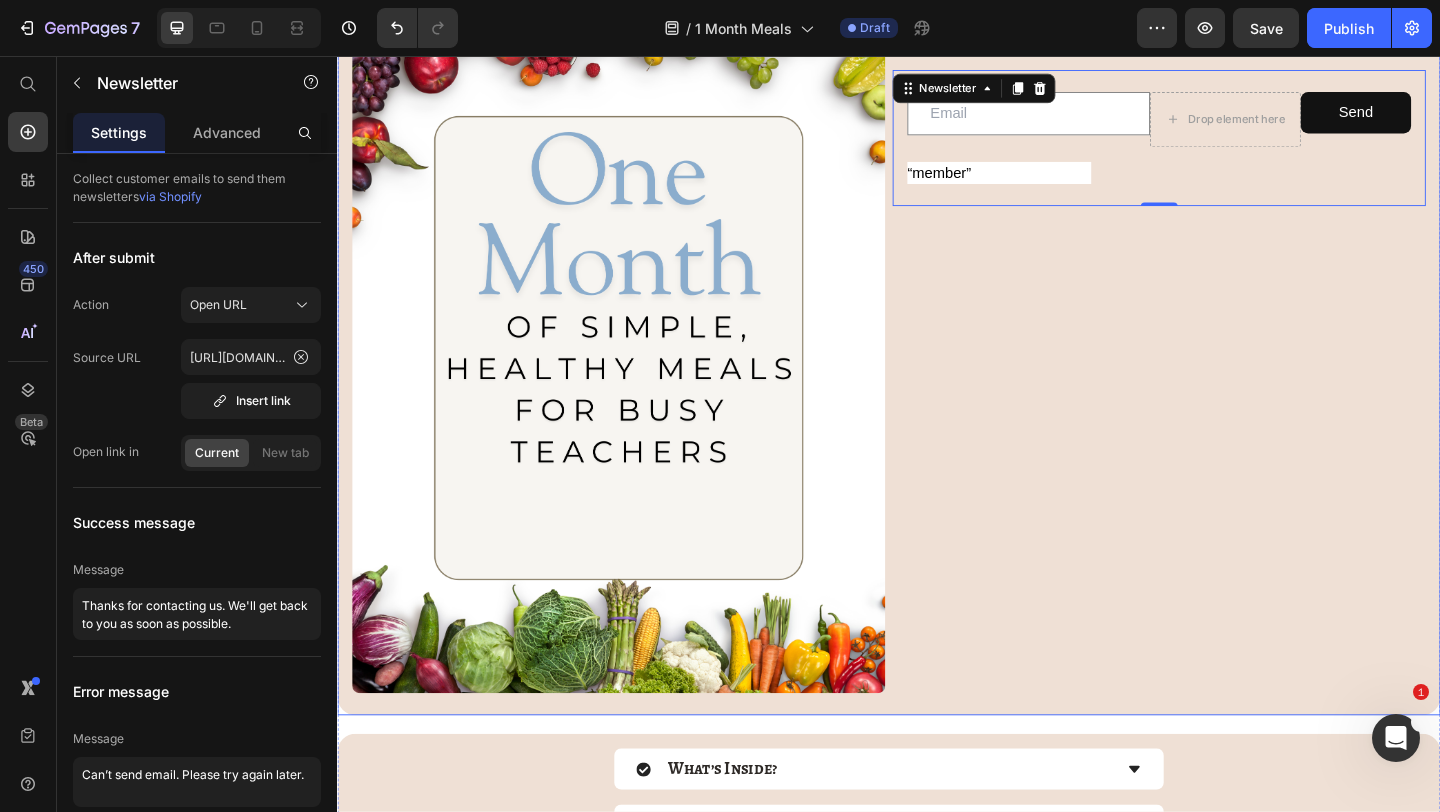 scroll, scrollTop: 378, scrollLeft: 0, axis: vertical 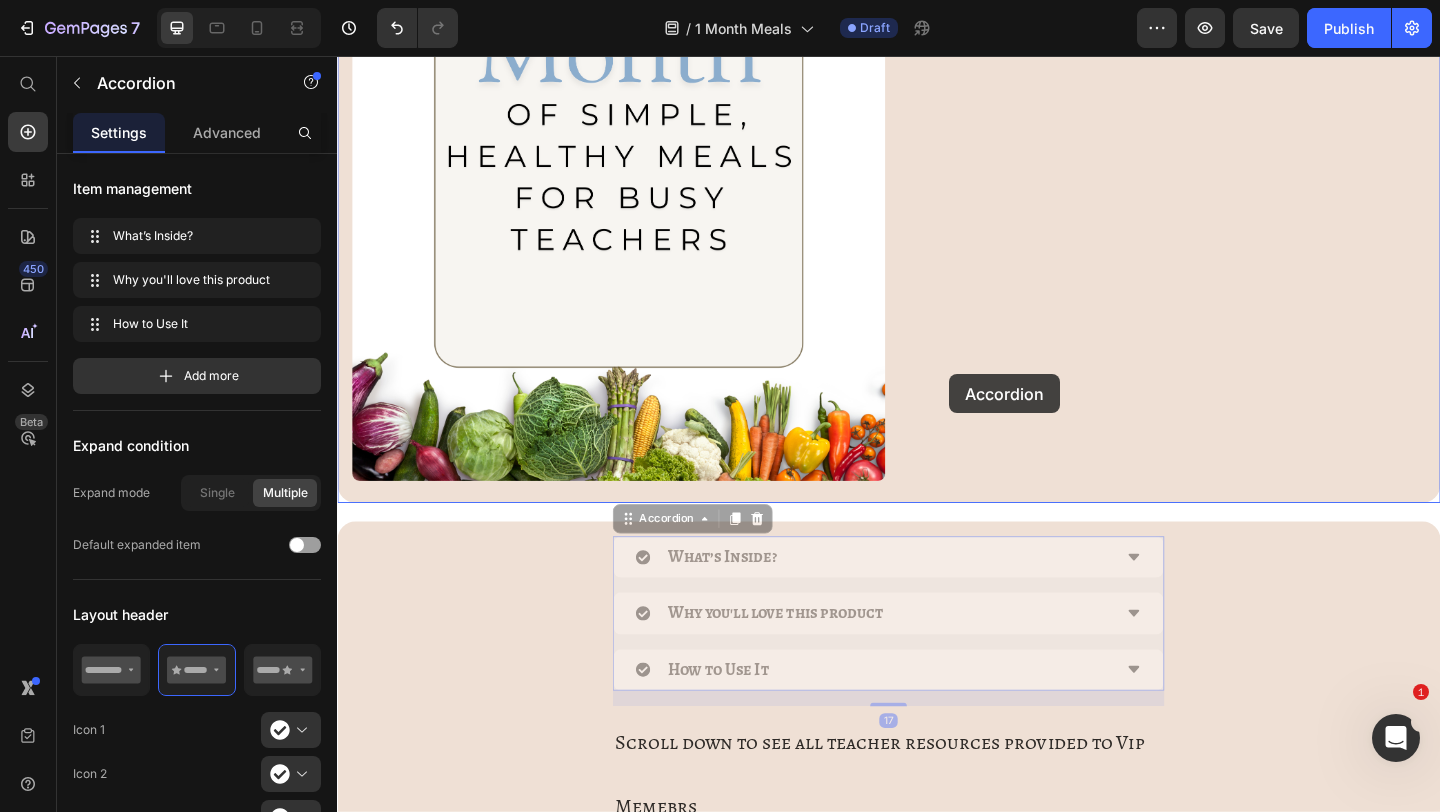 drag, startPoint x: 640, startPoint y: 634, endPoint x: 1012, endPoint y: 391, distance: 444.33432 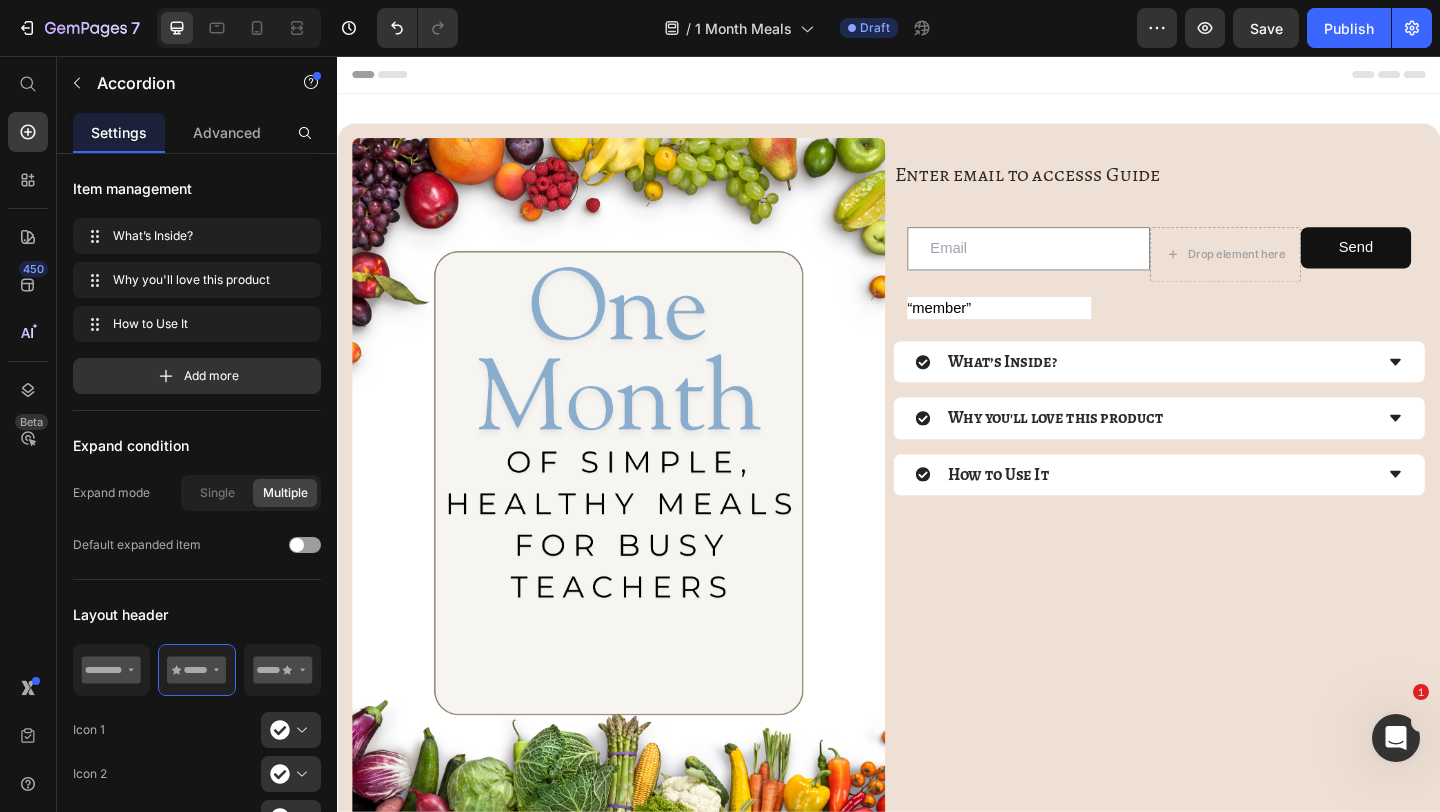 scroll, scrollTop: 49, scrollLeft: 0, axis: vertical 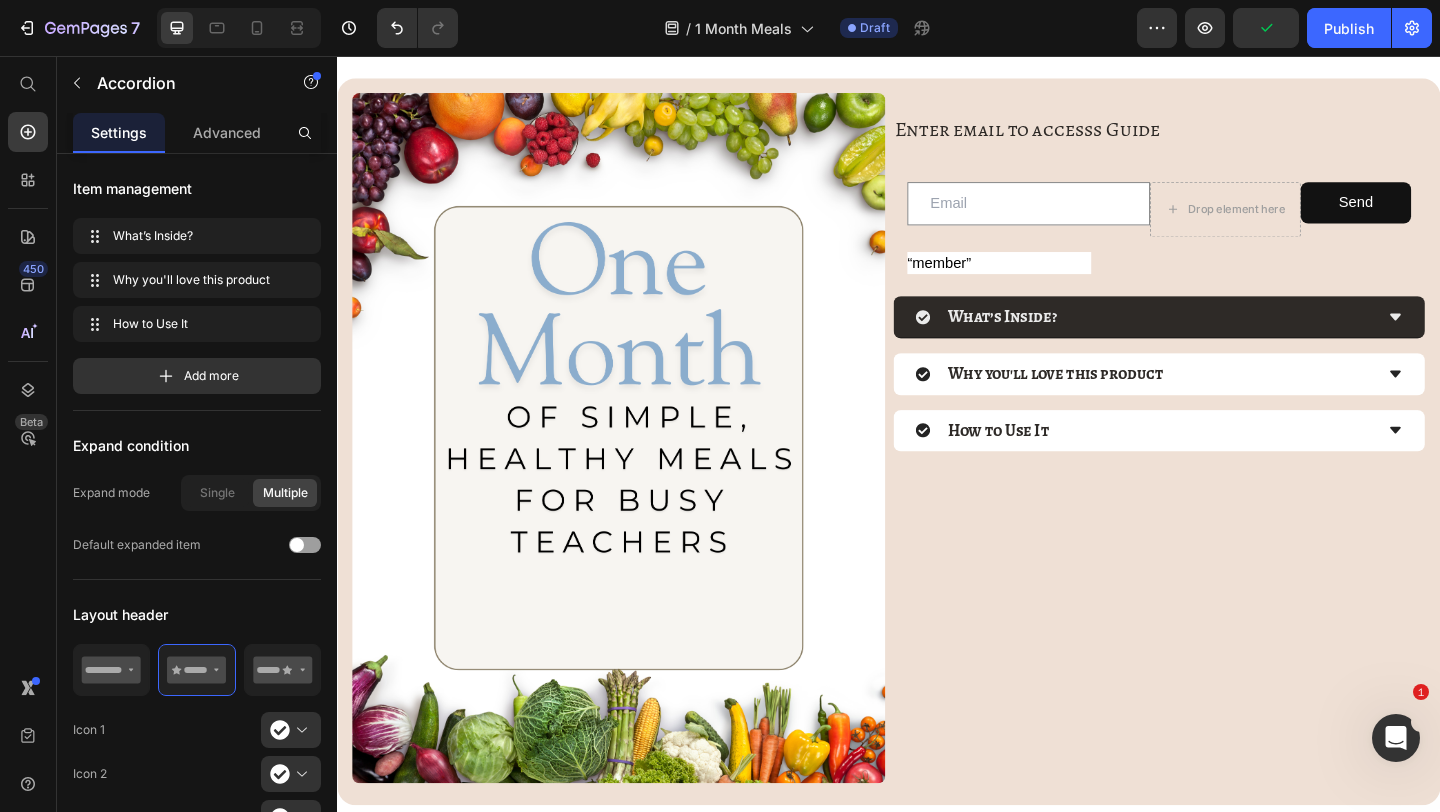 click on "What’s Inside?" at bounding box center (1215, 339) 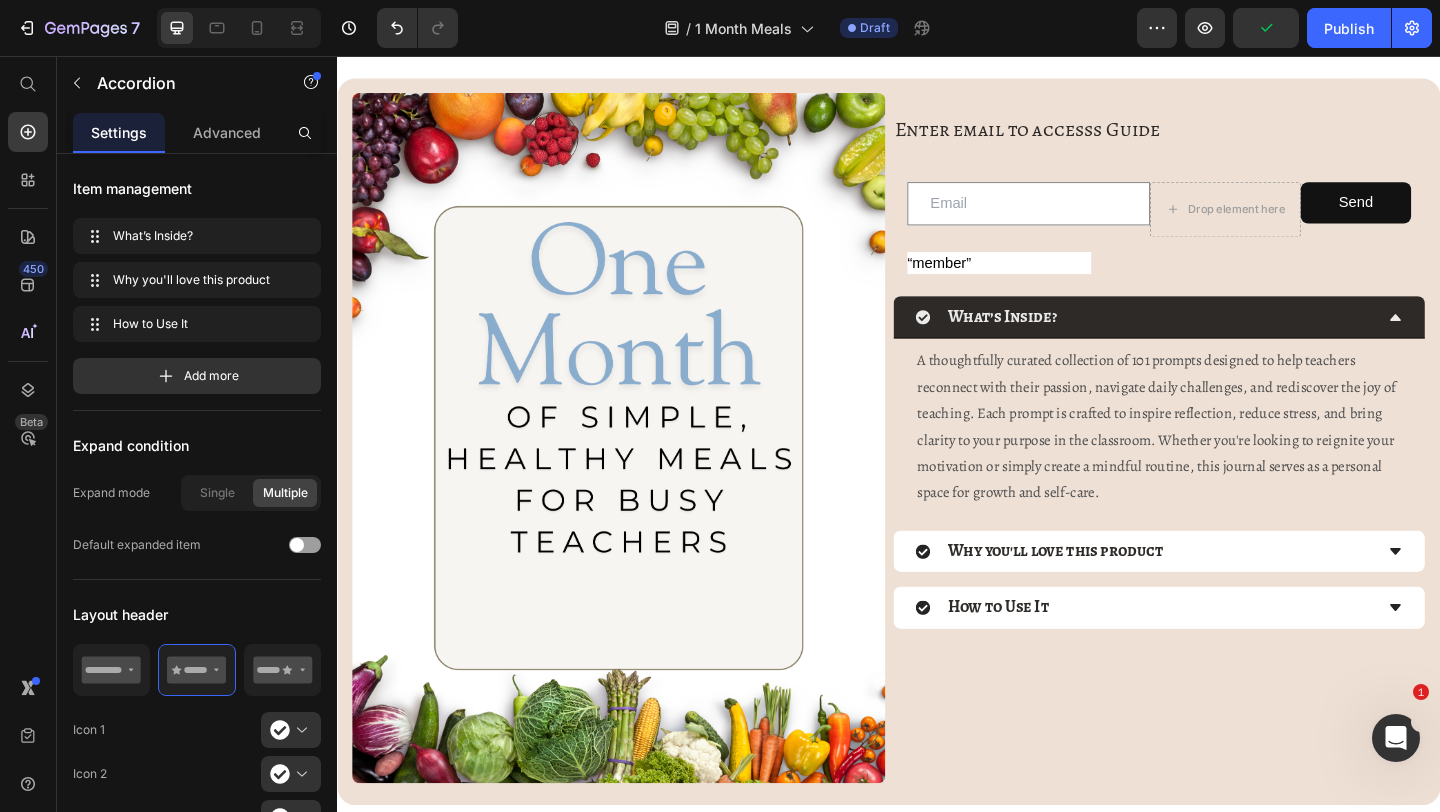 click on "What’s Inside?" at bounding box center [1215, 339] 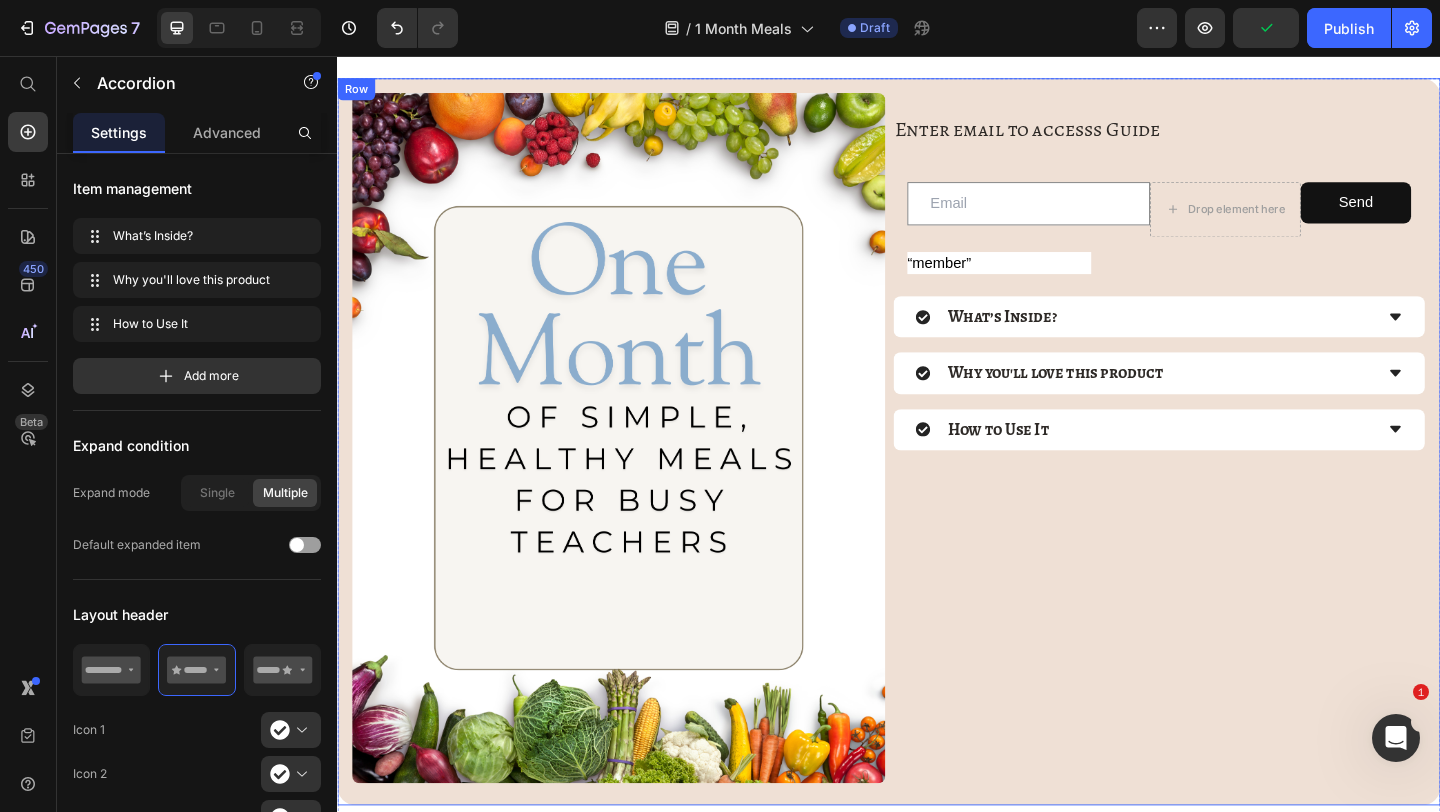 click on "Enter email to accesss Guide" at bounding box center [1087, 136] 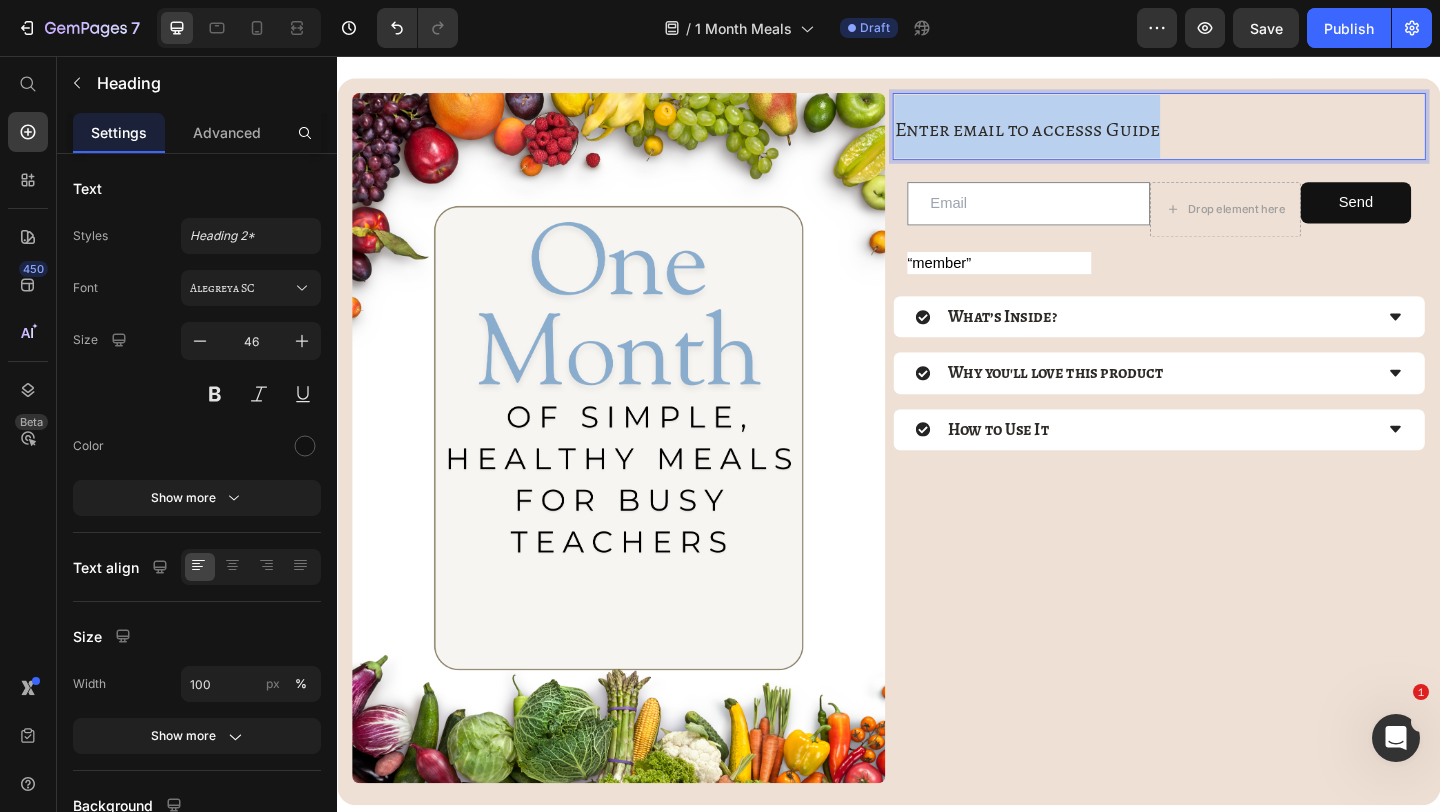 click on "Enter email to accesss Guide" at bounding box center (1087, 136) 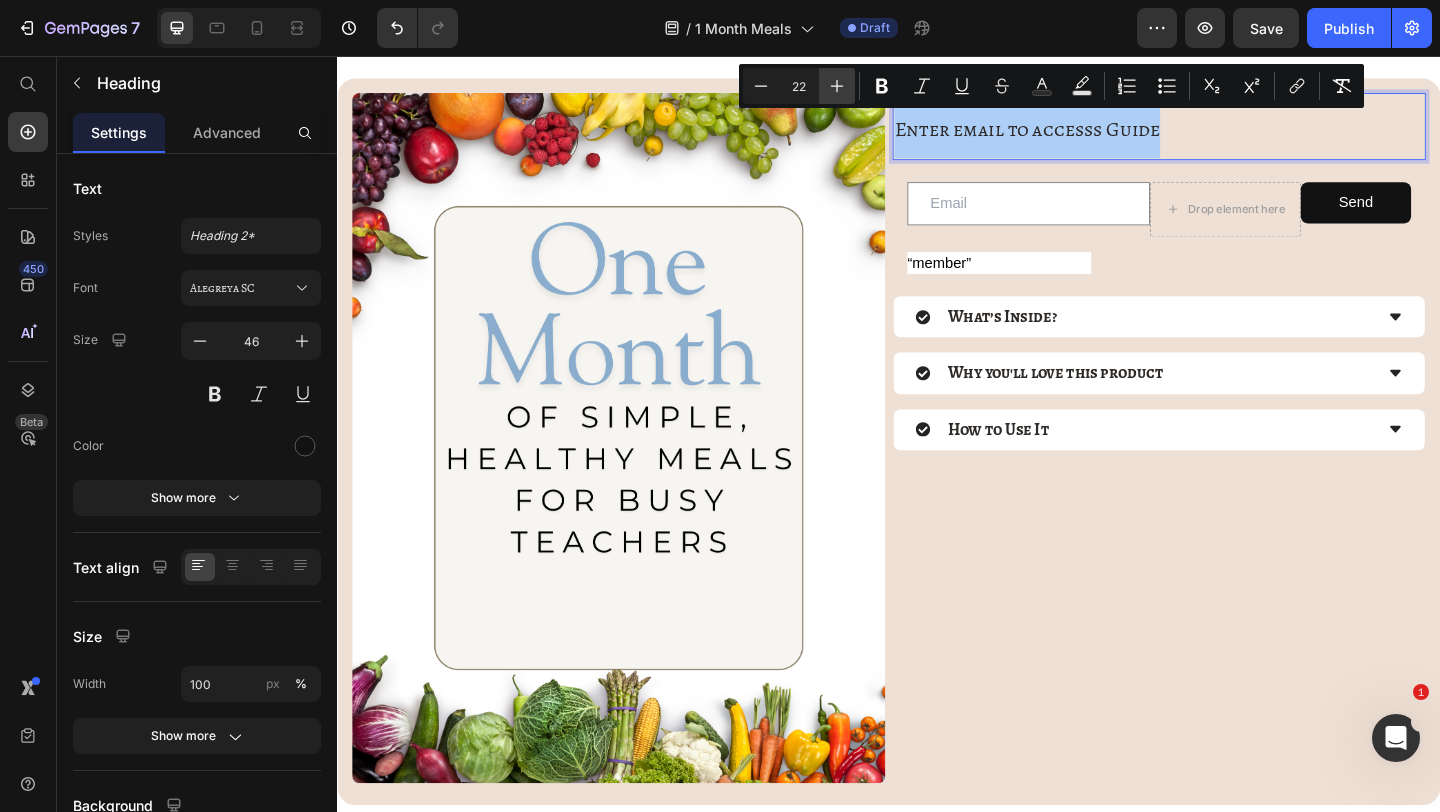 click 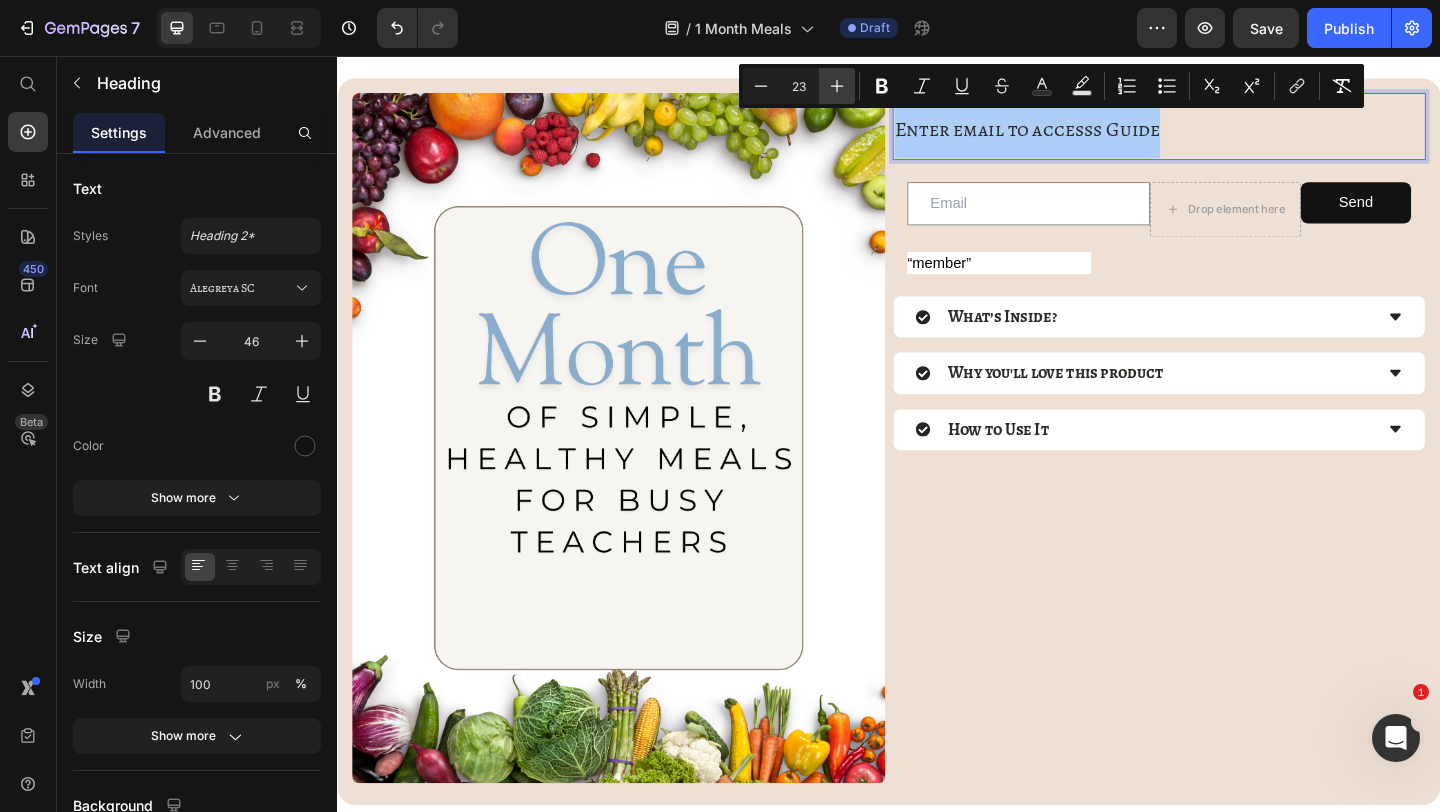 click 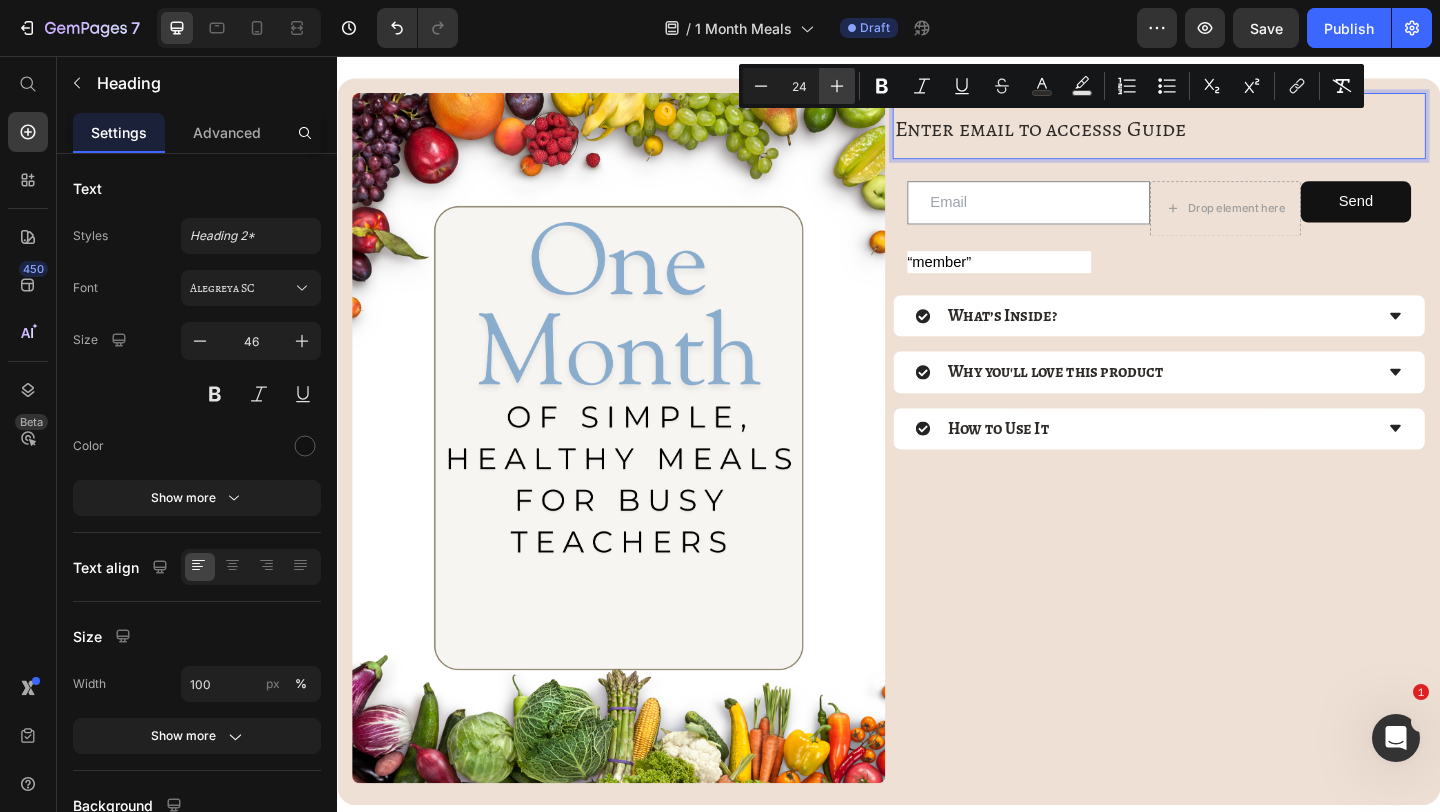 click 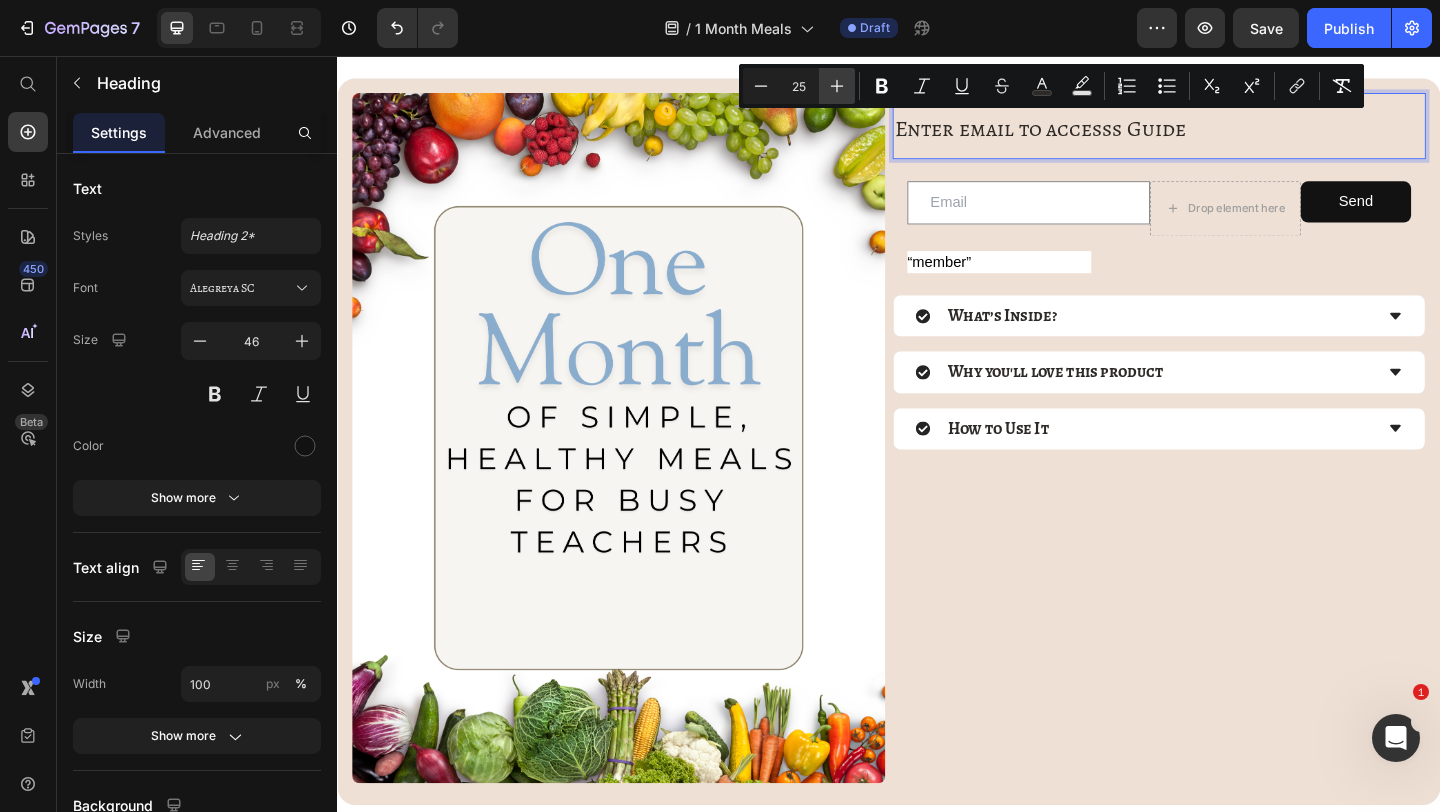 click 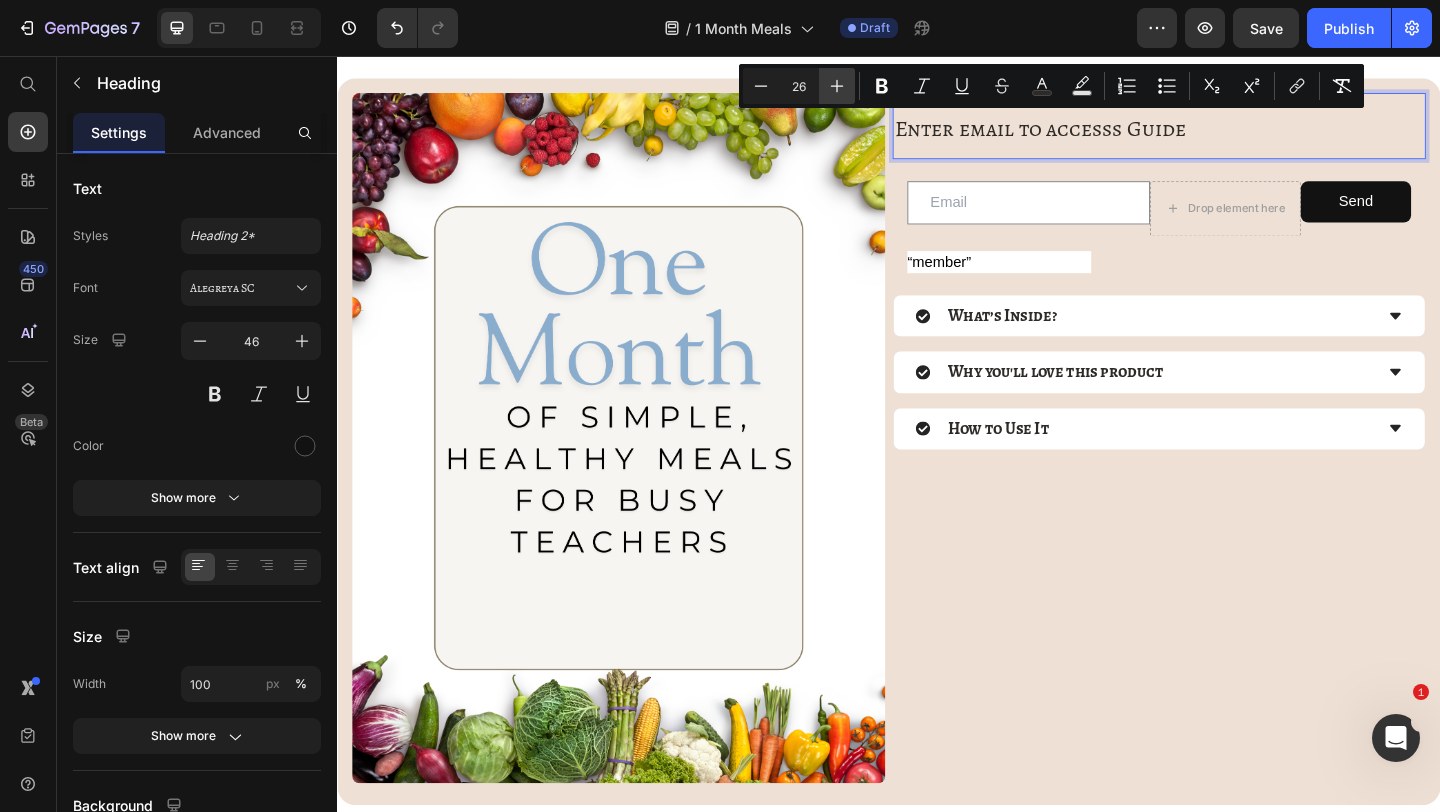 click 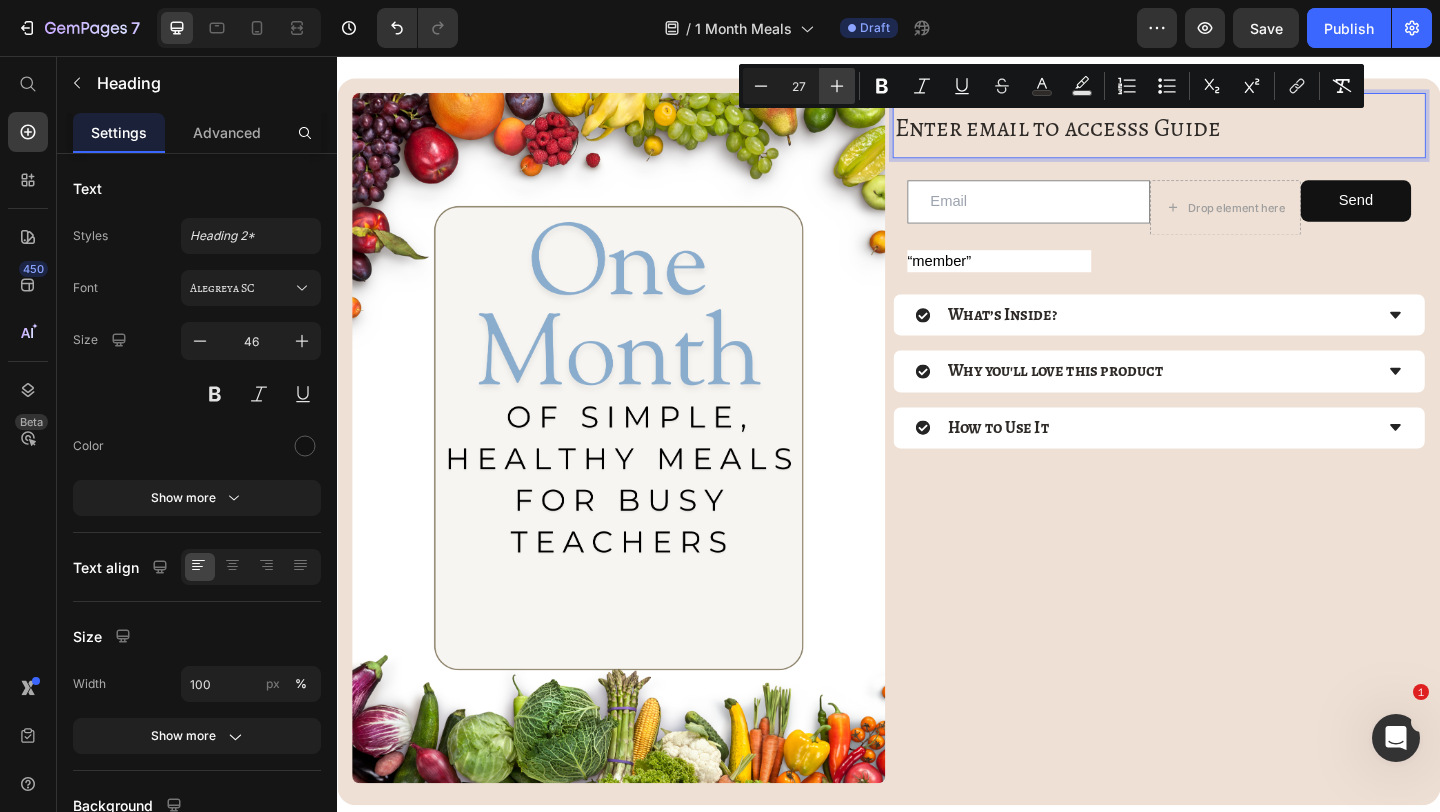 click 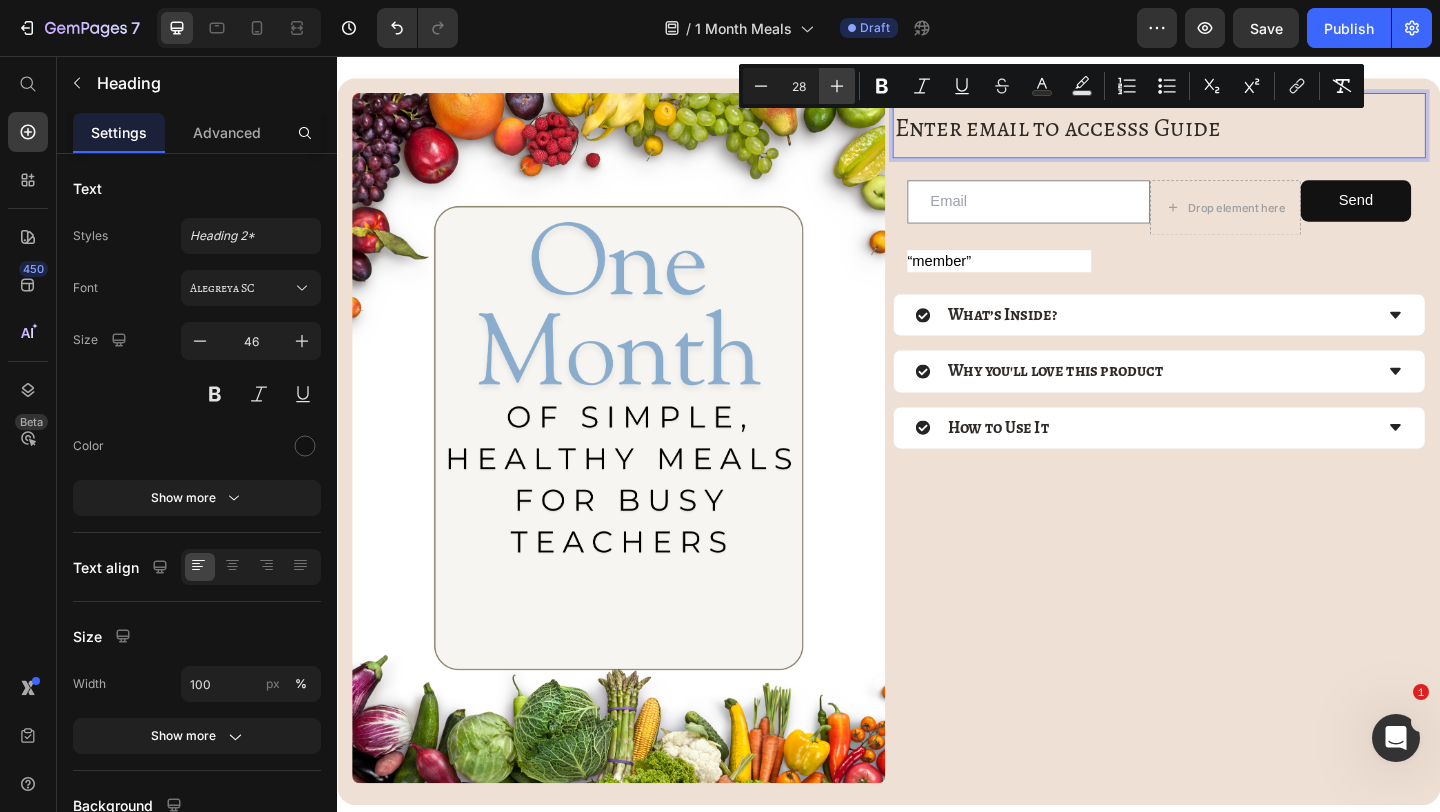 click 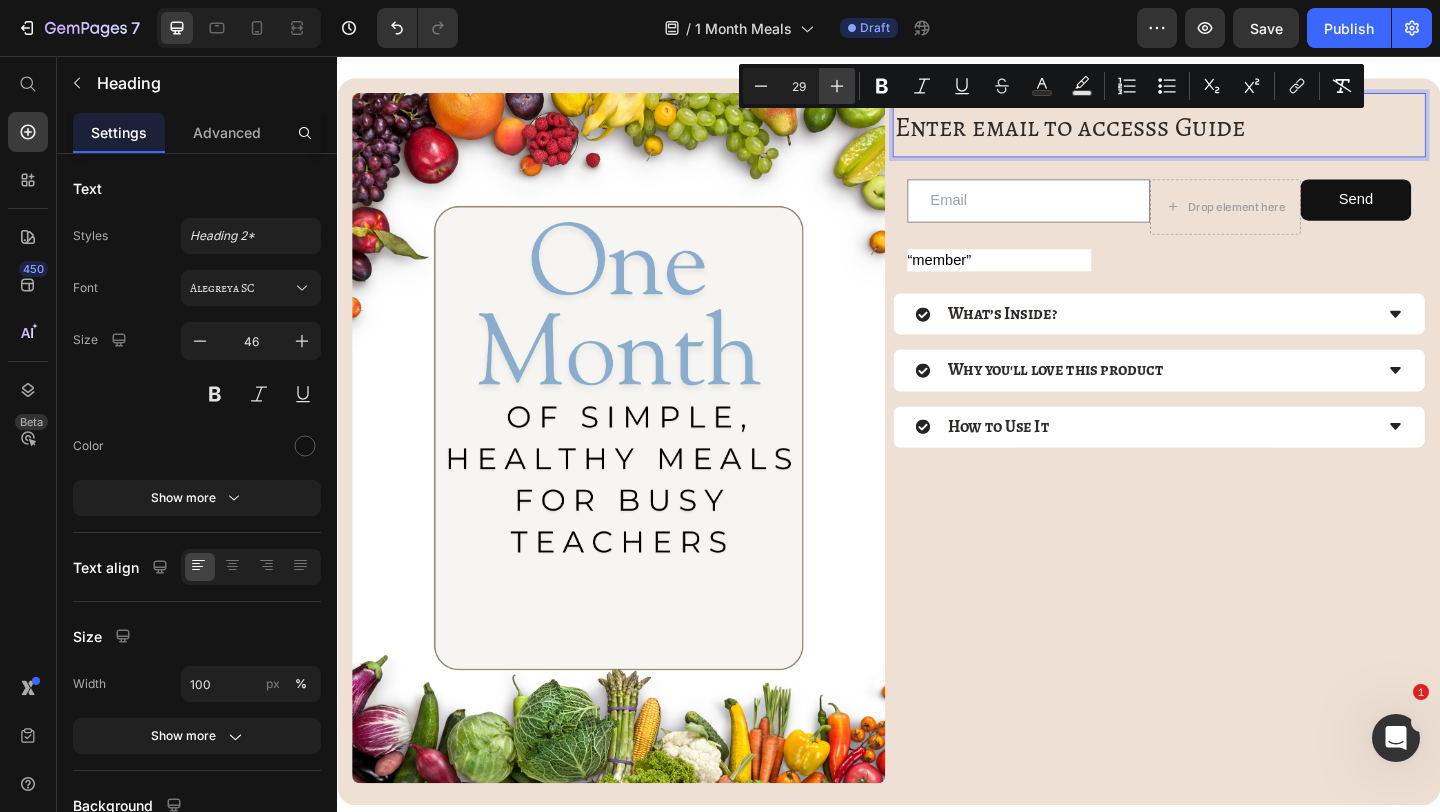 click 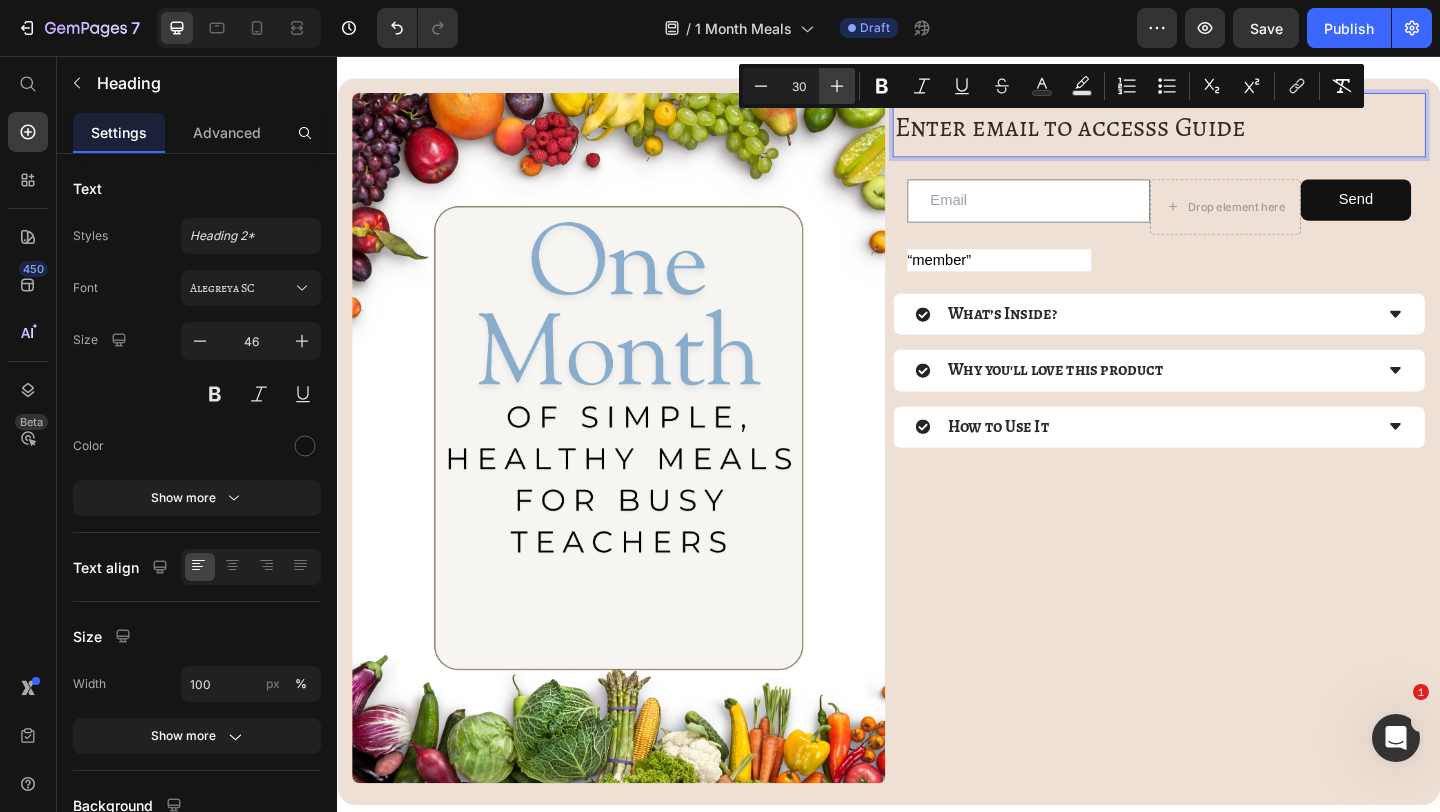click 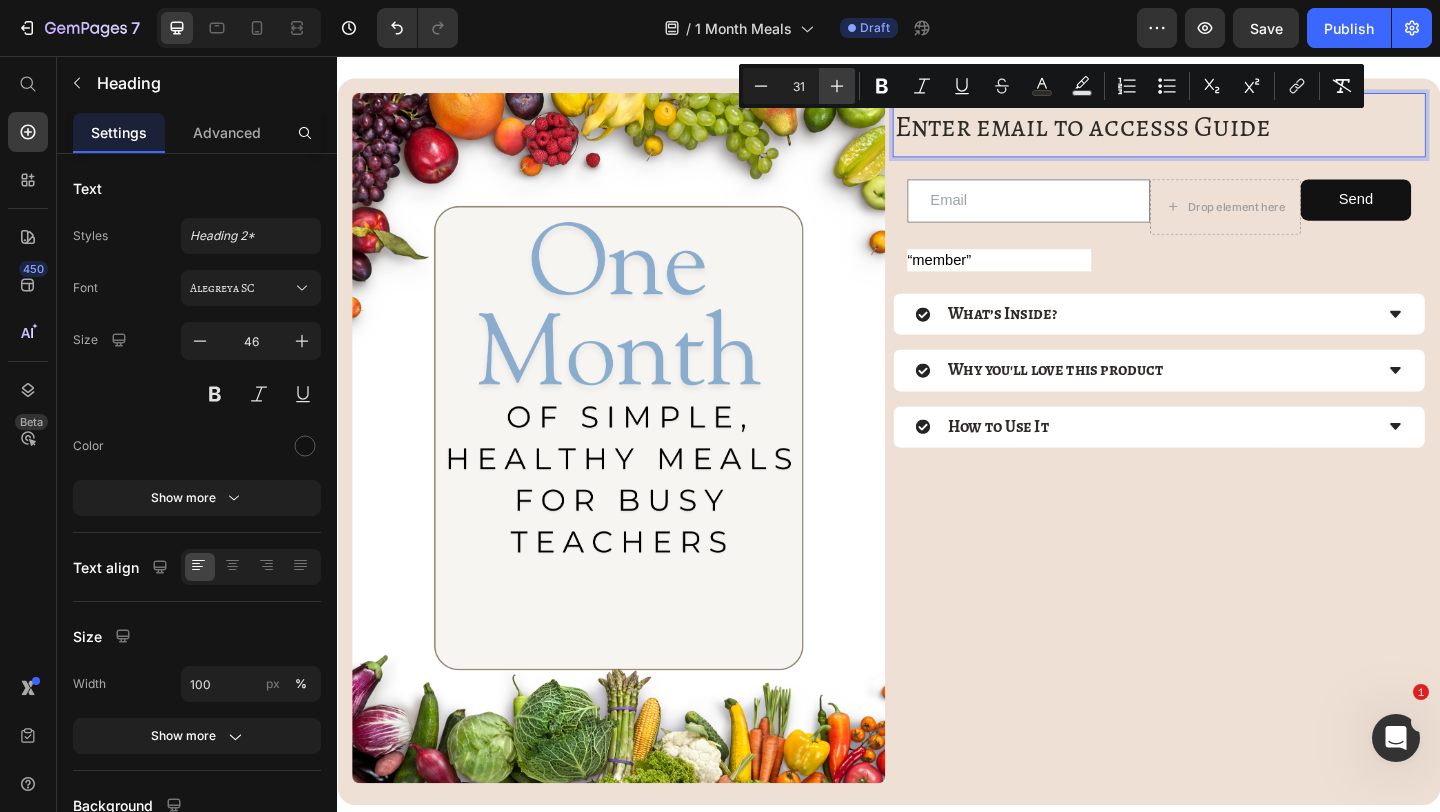 click 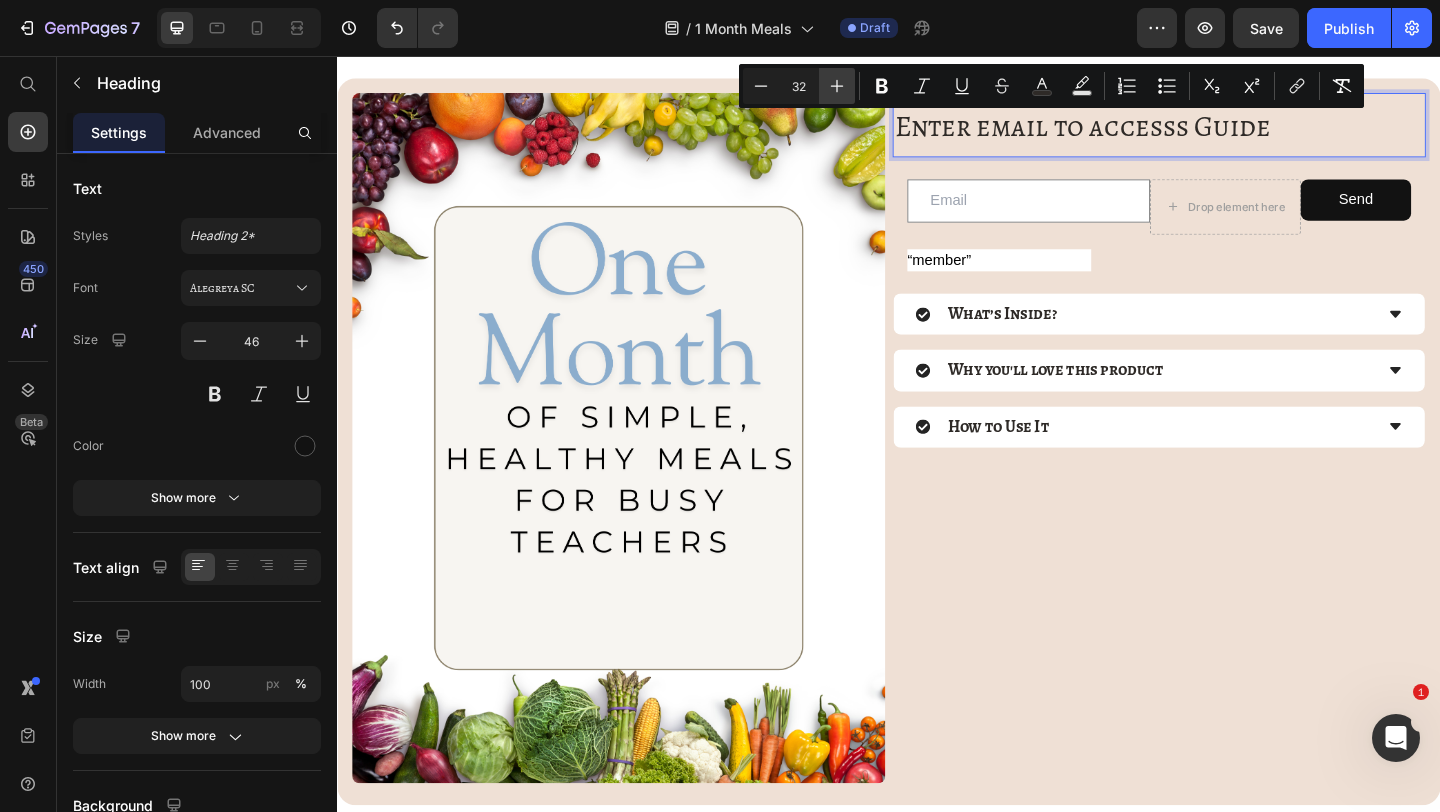click 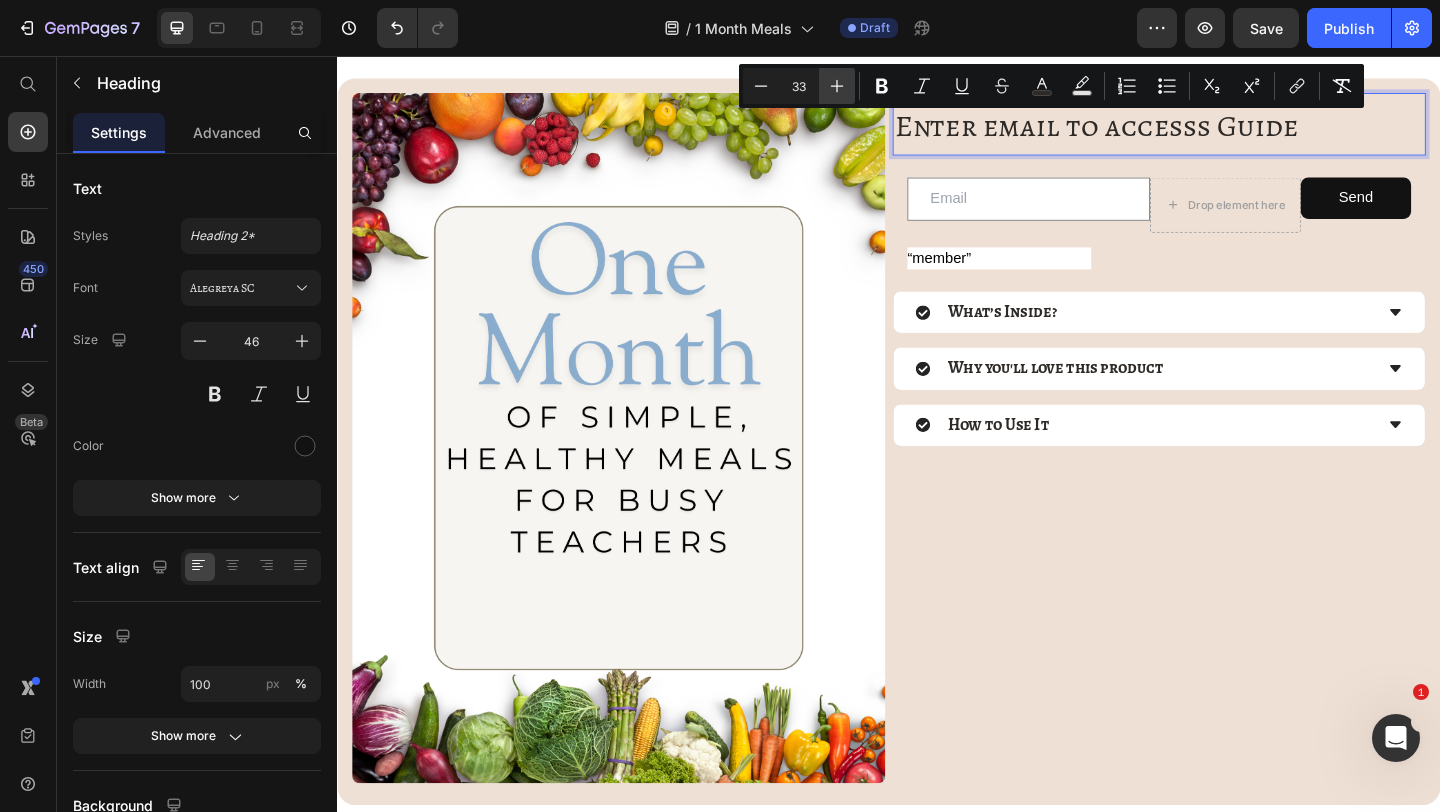 click 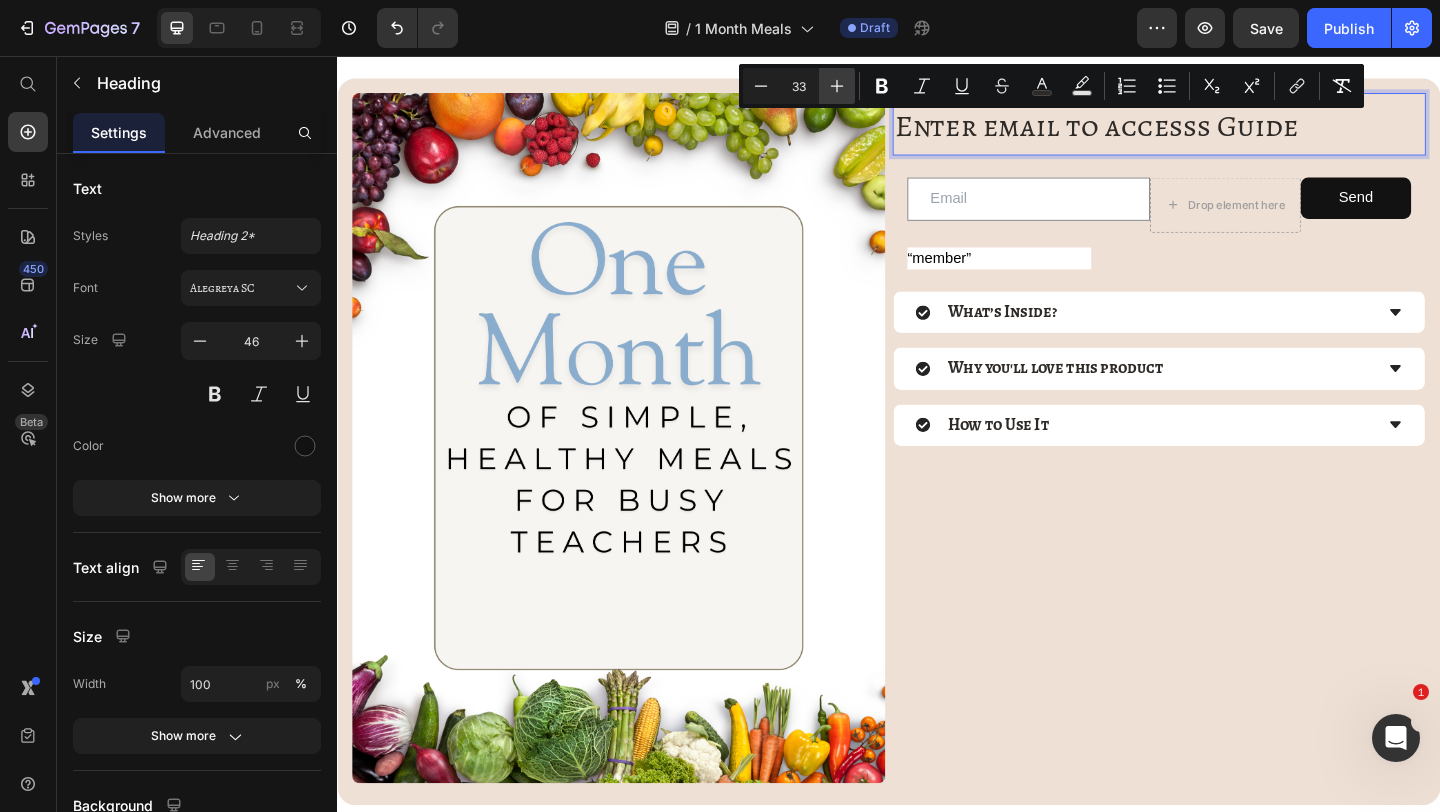 type on "34" 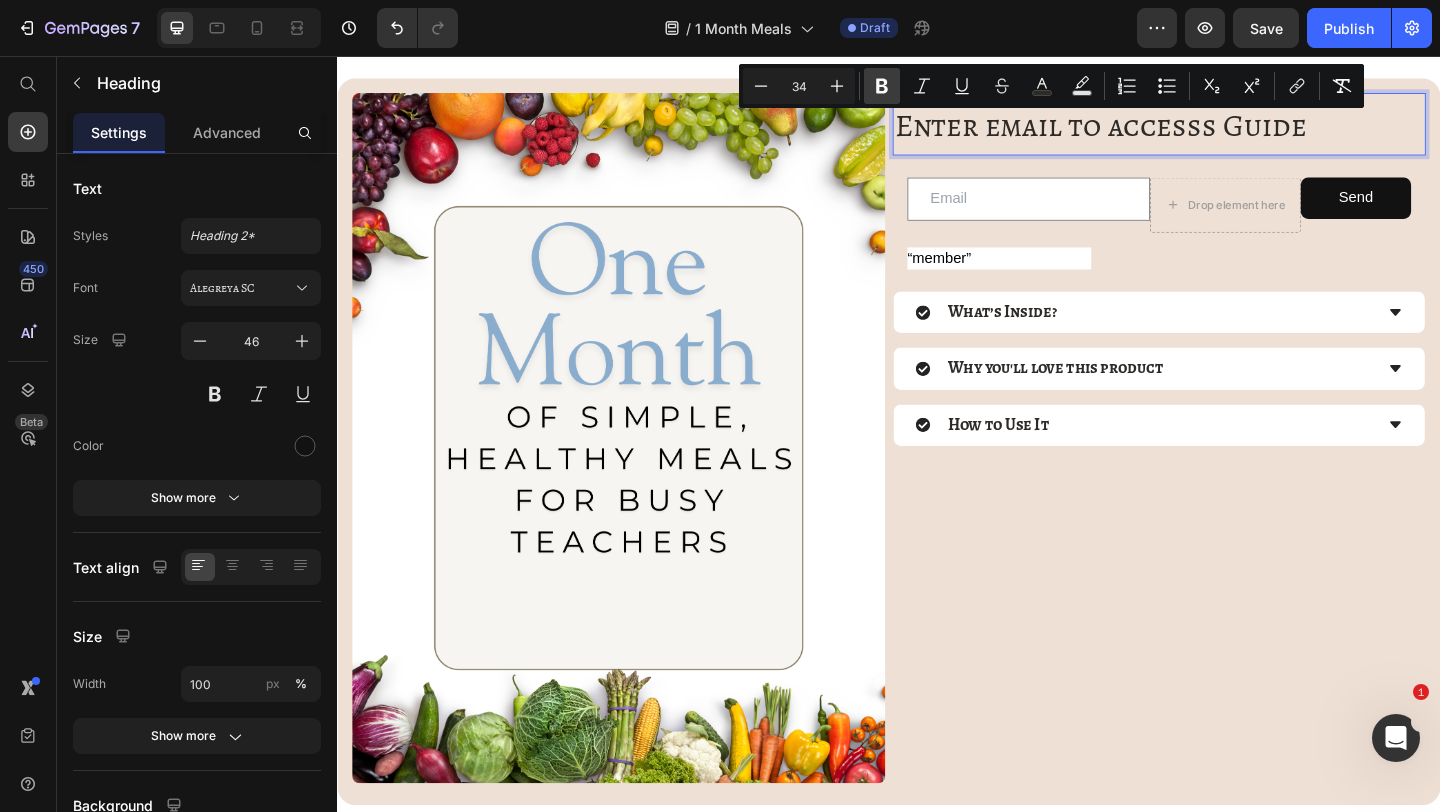 click 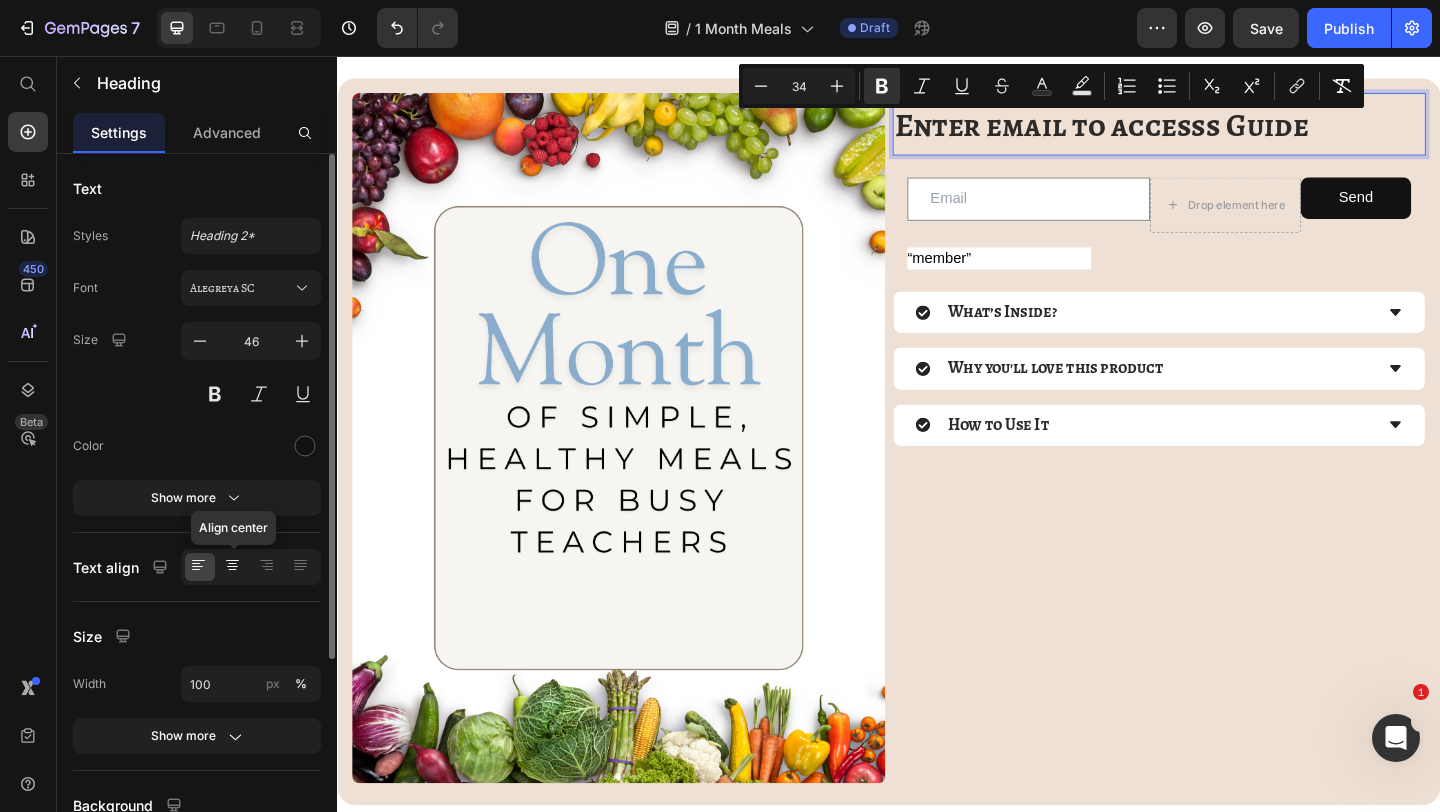 click 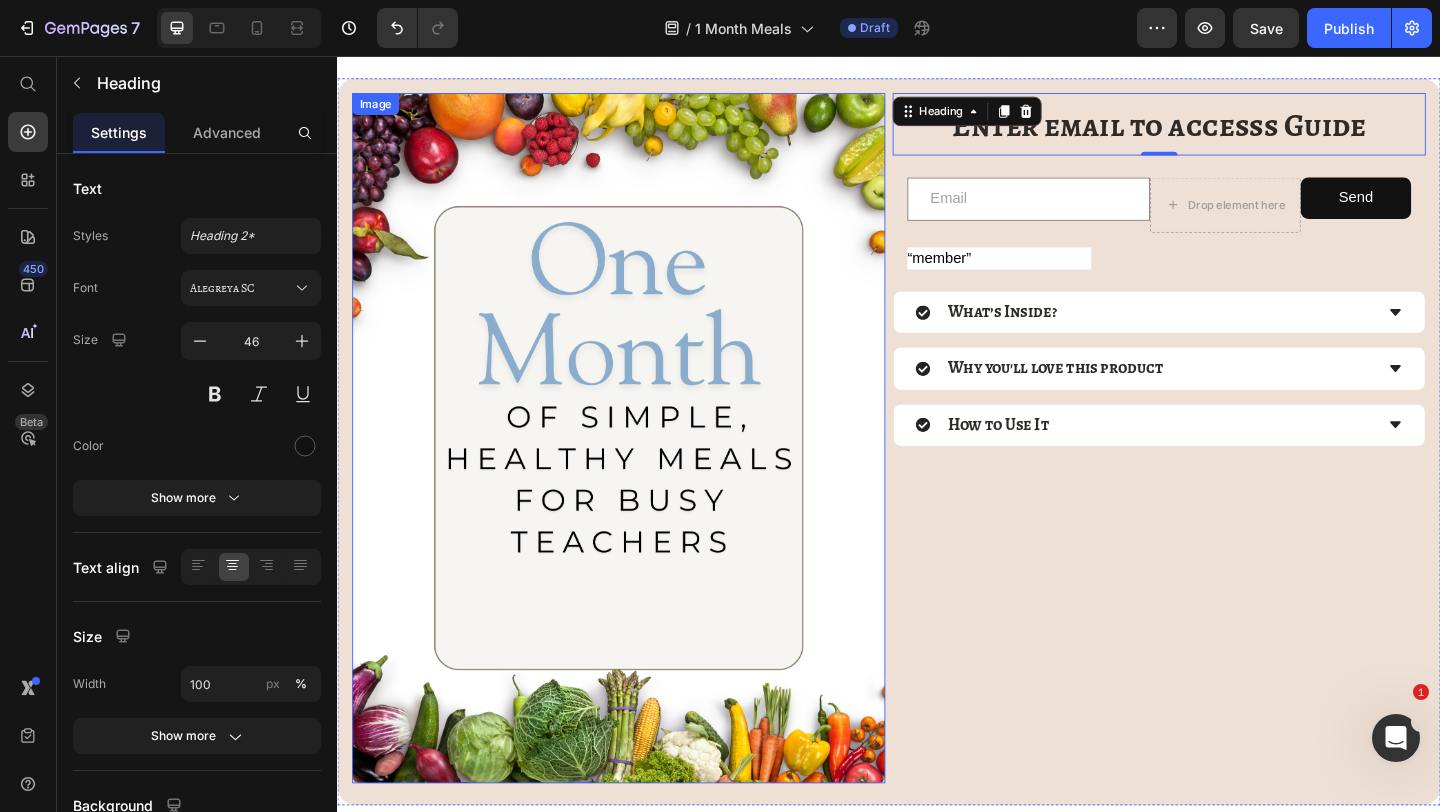 click at bounding box center (643, 471) 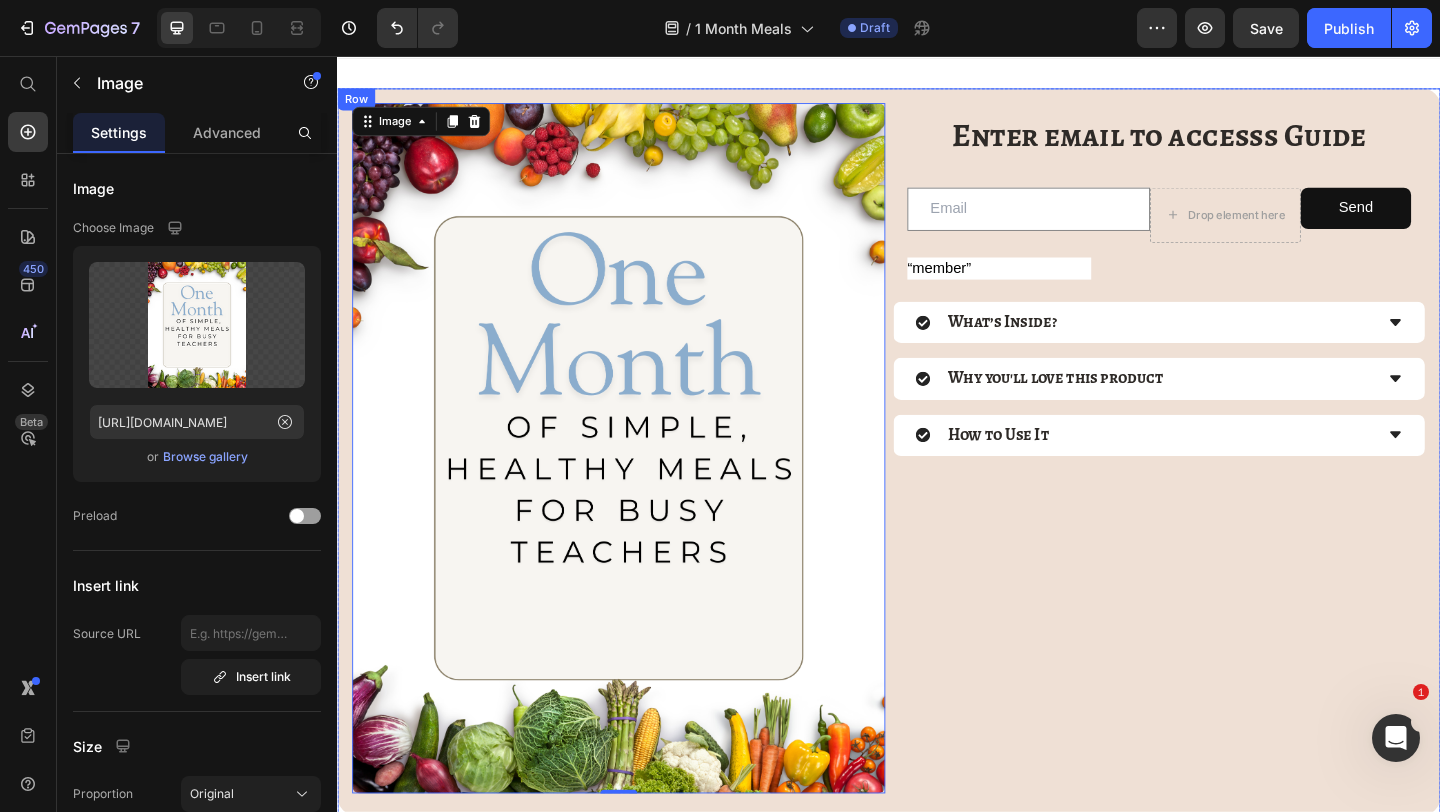 scroll, scrollTop: 0, scrollLeft: 0, axis: both 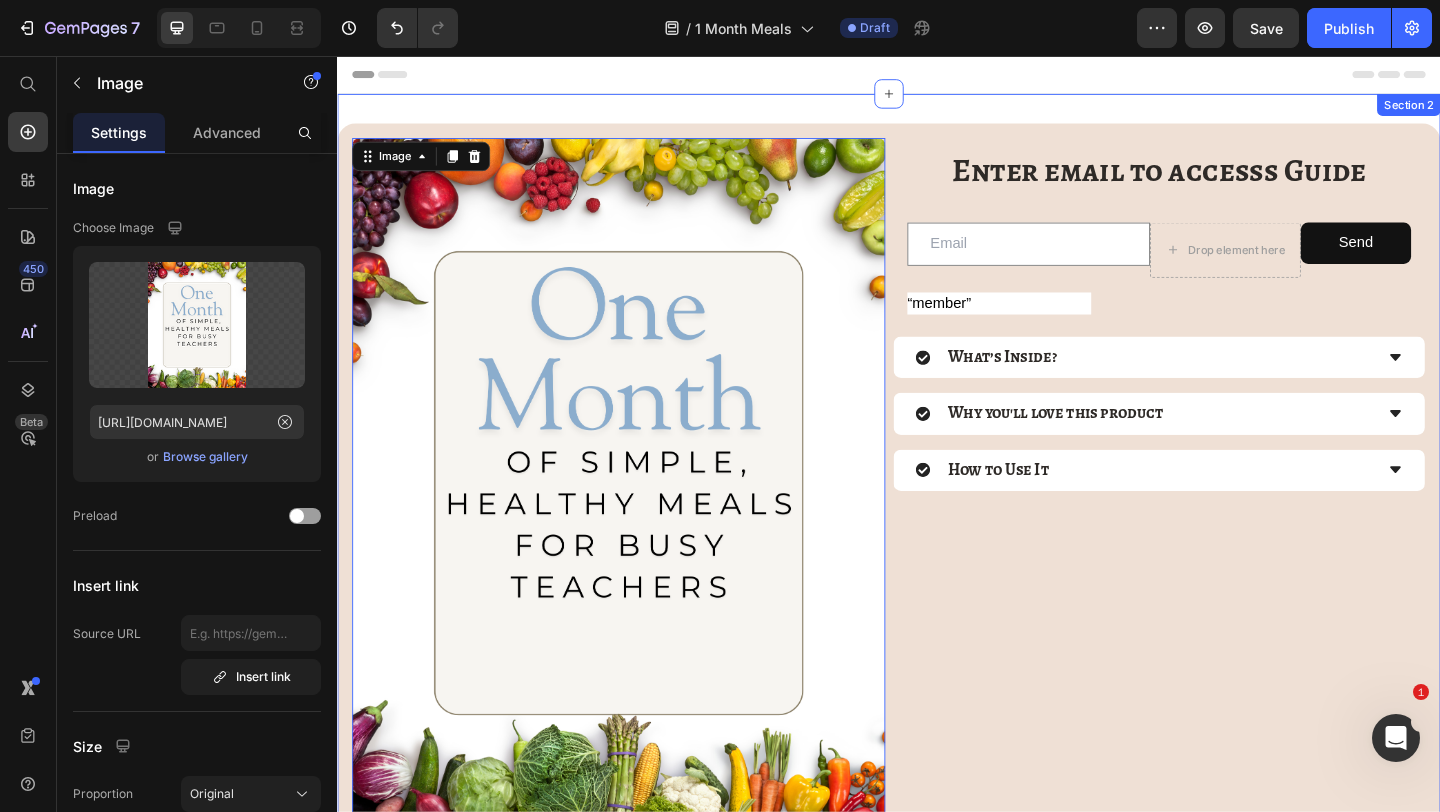 click on "Image   0 ⁠⁠⁠⁠⁠⁠⁠ Enter email to accesss Guide Heading Email Field
Drop element here Send Submit Button Row Custom Code Newsletter
What’s Inside?
Why you'll love this product
How to Use It Accordion Row Scroll down to see all teacher resources provided to Vip Memebrs Heading Product Row Row Section 2" at bounding box center (937, 635) 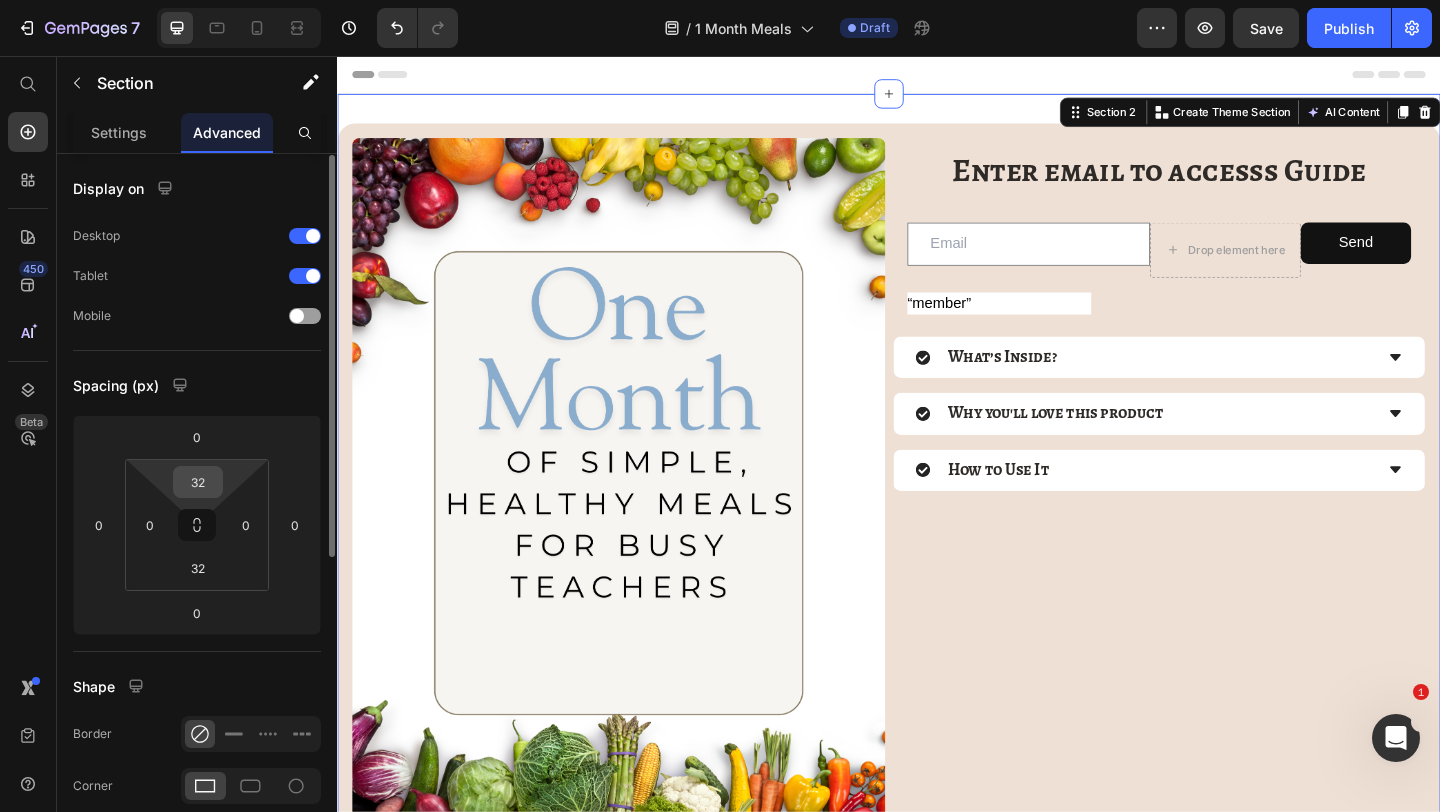 scroll, scrollTop: 19, scrollLeft: 0, axis: vertical 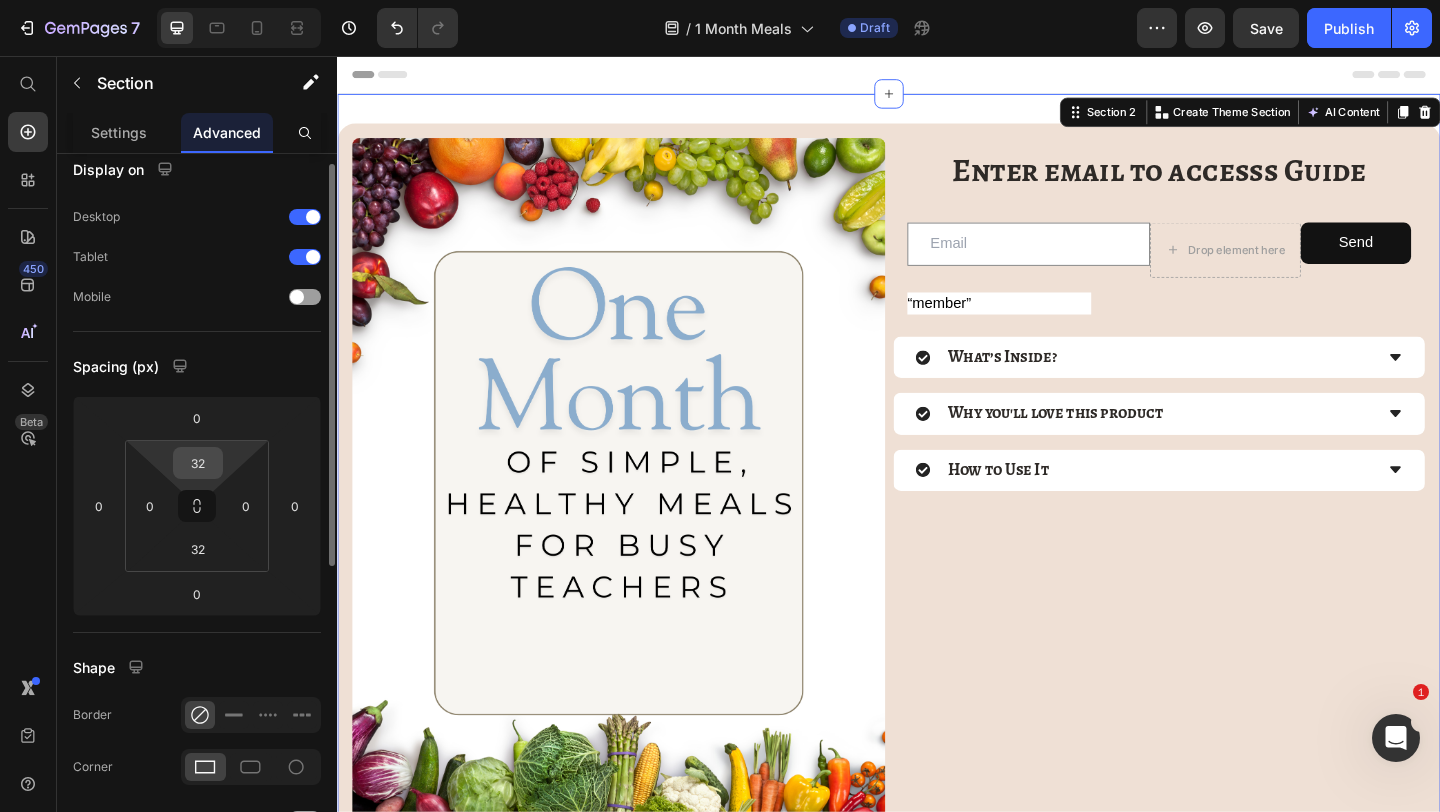 click on "32" at bounding box center (198, 463) 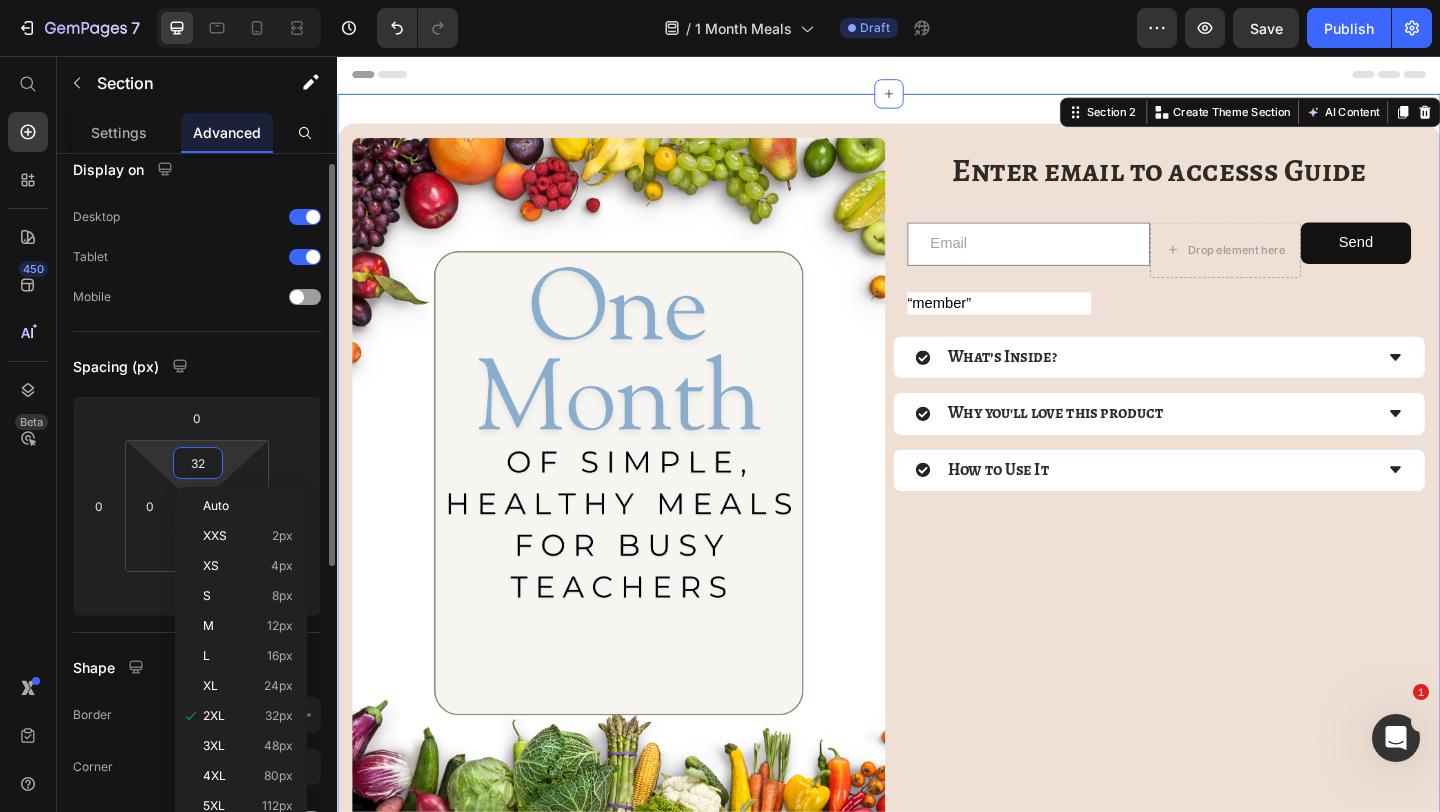 type 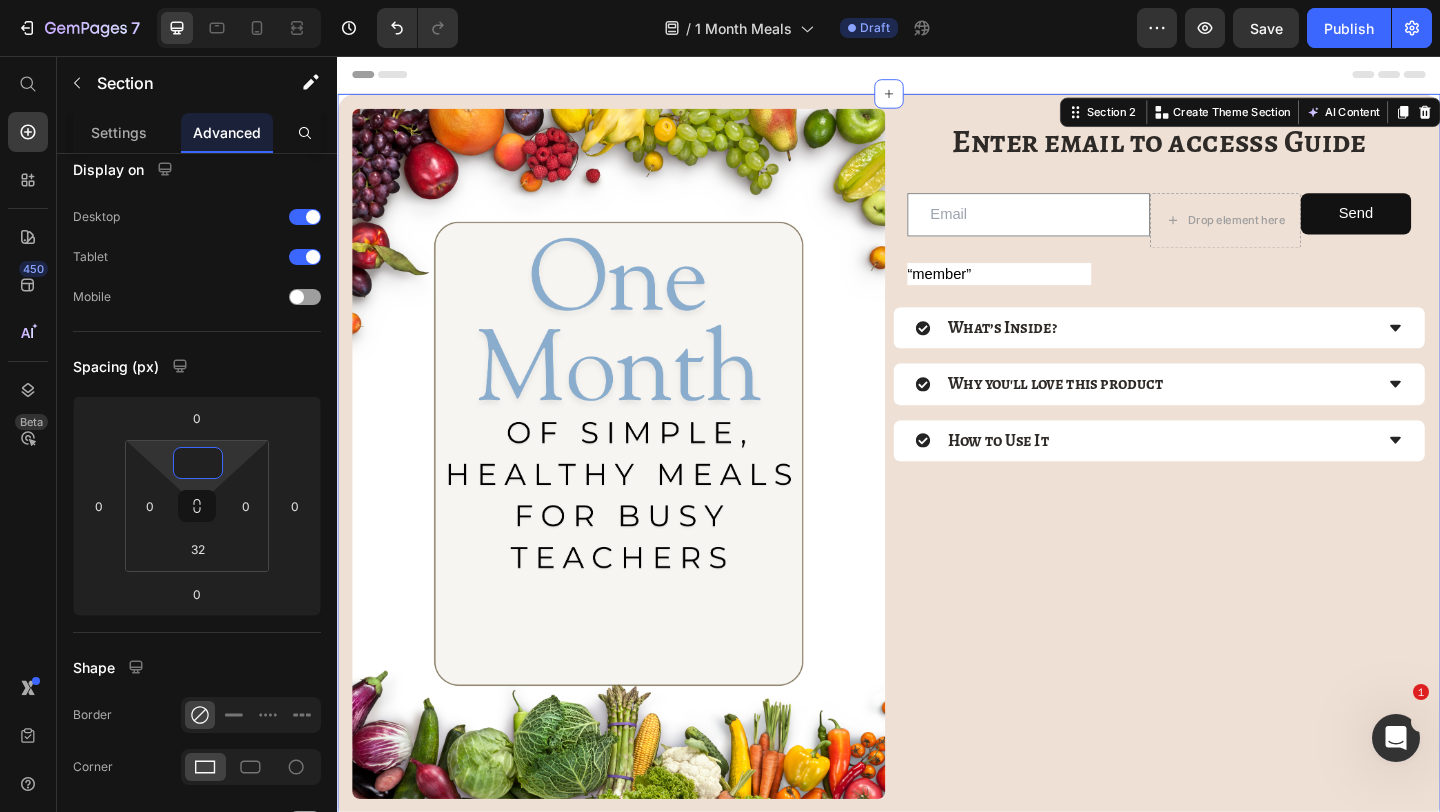 click on "Header" at bounding box center (937, 76) 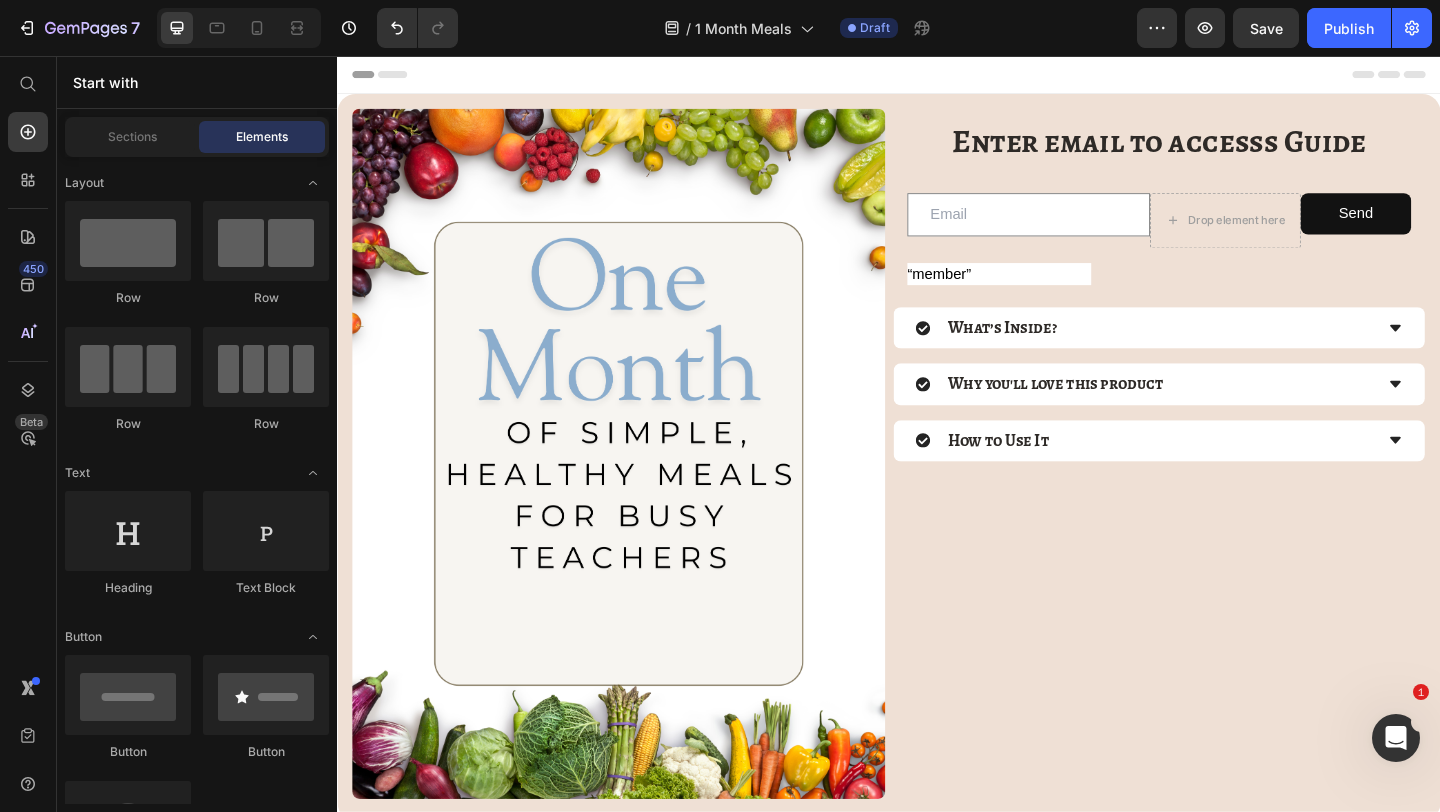 click on "Image ⁠⁠⁠⁠⁠⁠⁠ Enter email to accesss Guide Heading Email Field
Drop element here Send Submit Button Row Custom Code Newsletter
What’s Inside?
Why you'll love this product
How to Use It Accordion Row" at bounding box center (937, 492) 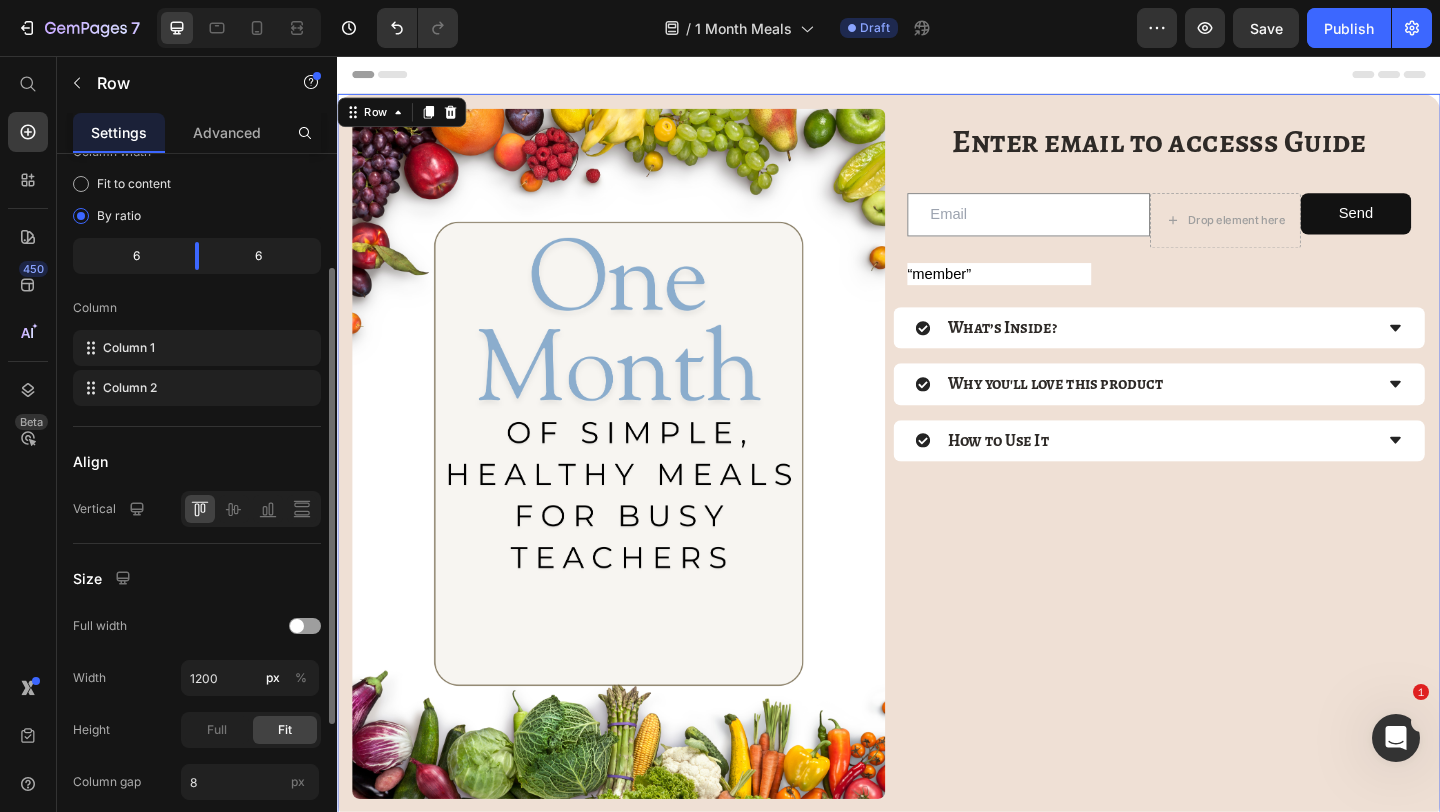 scroll, scrollTop: 0, scrollLeft: 0, axis: both 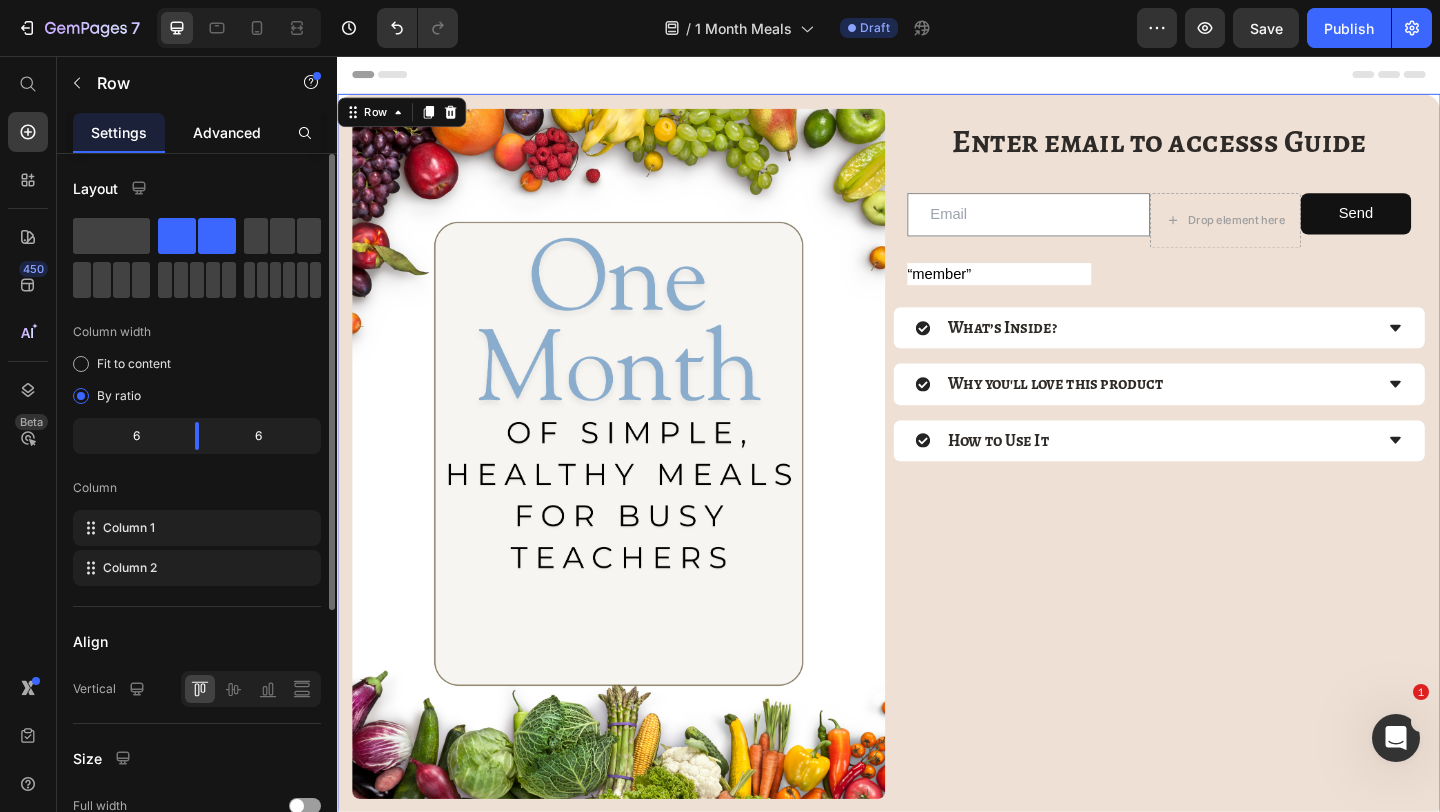 click on "Advanced" at bounding box center [227, 132] 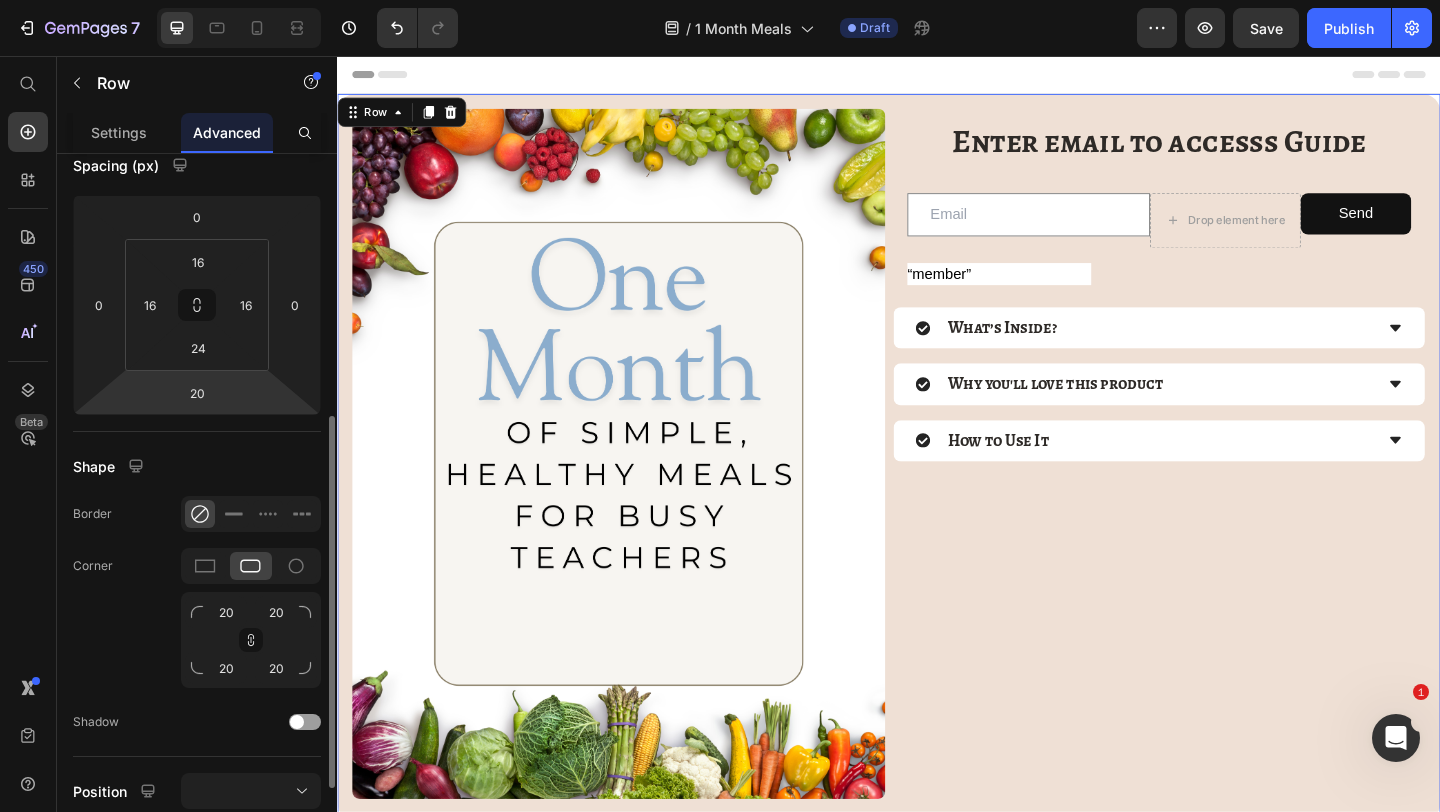 scroll, scrollTop: 317, scrollLeft: 0, axis: vertical 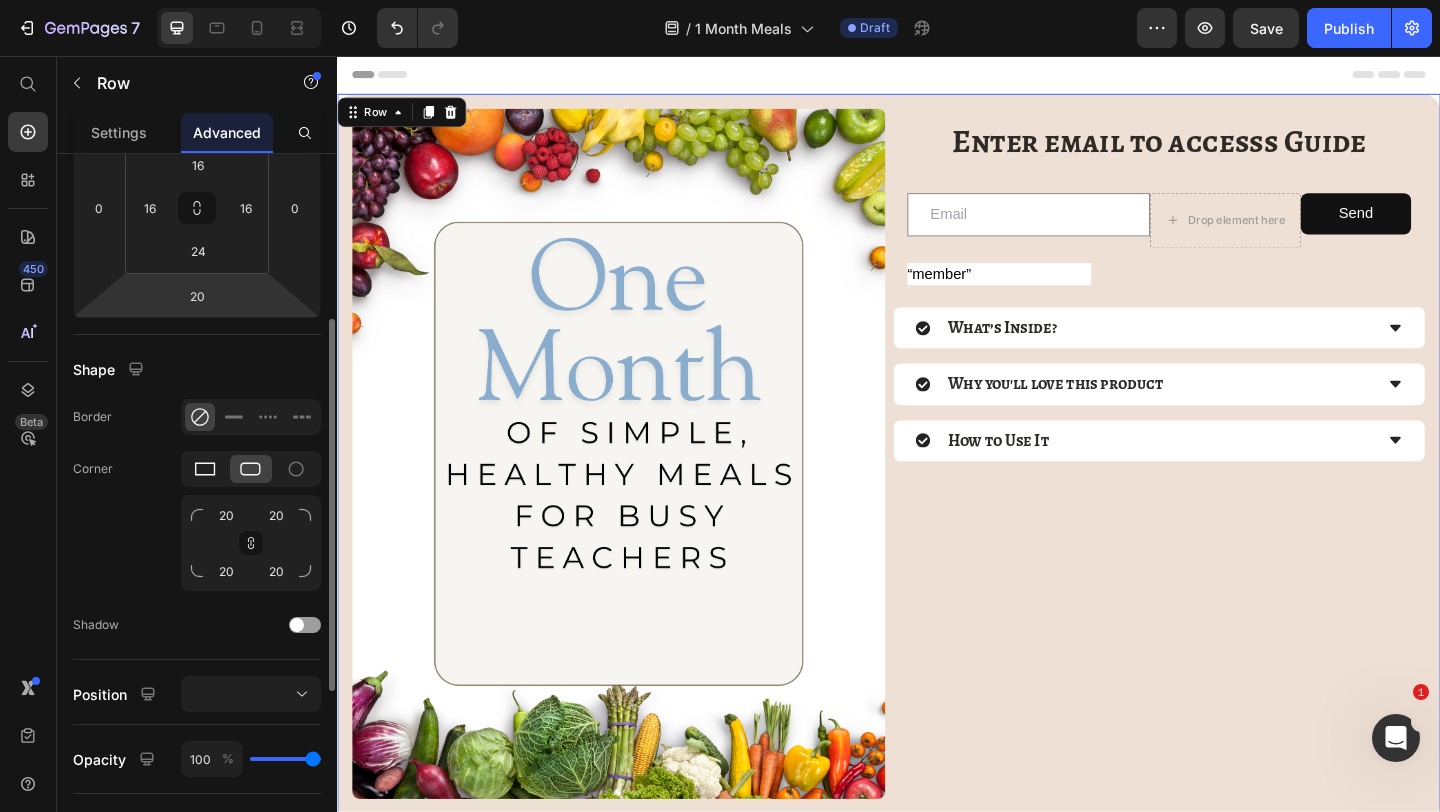 click 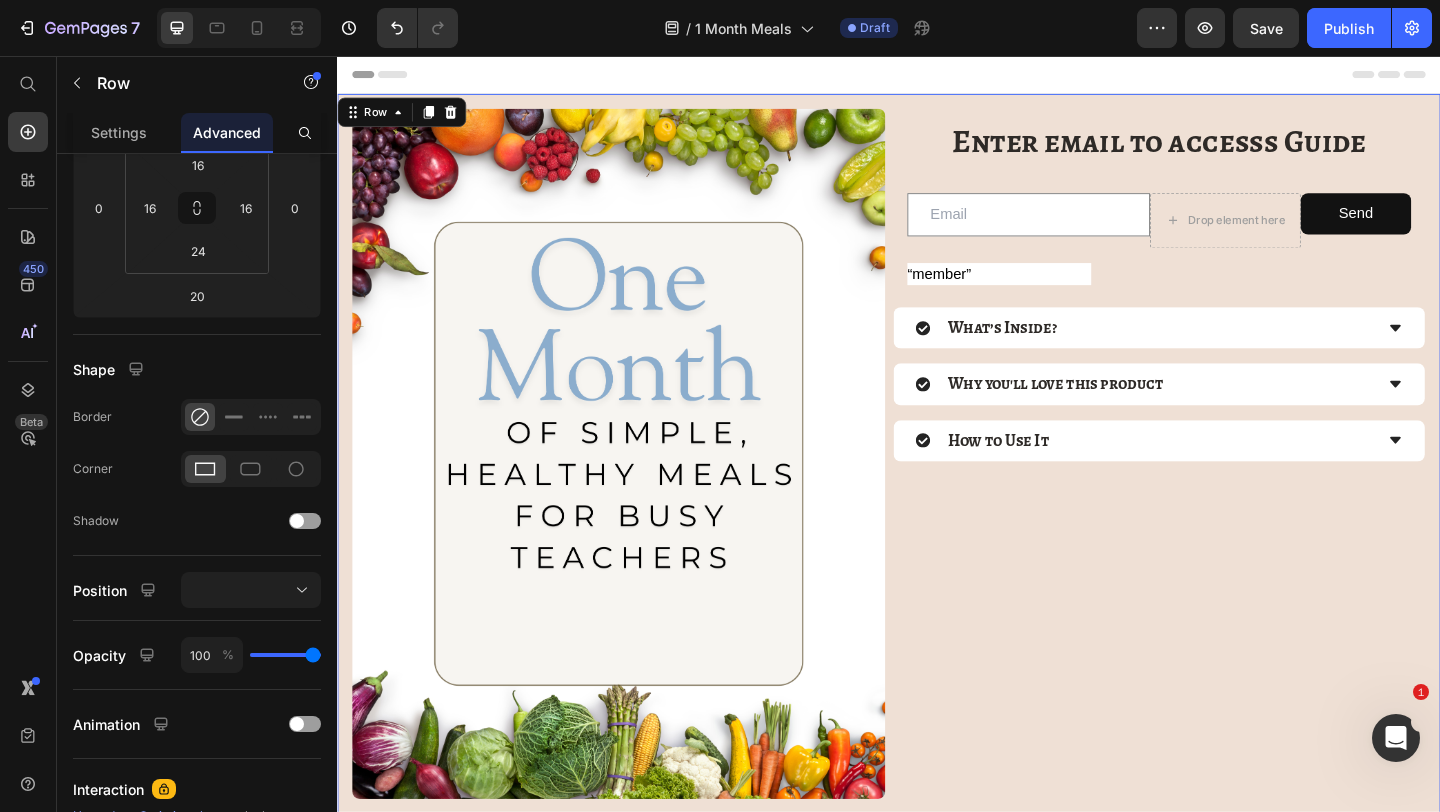 click on "Header" at bounding box center [937, 76] 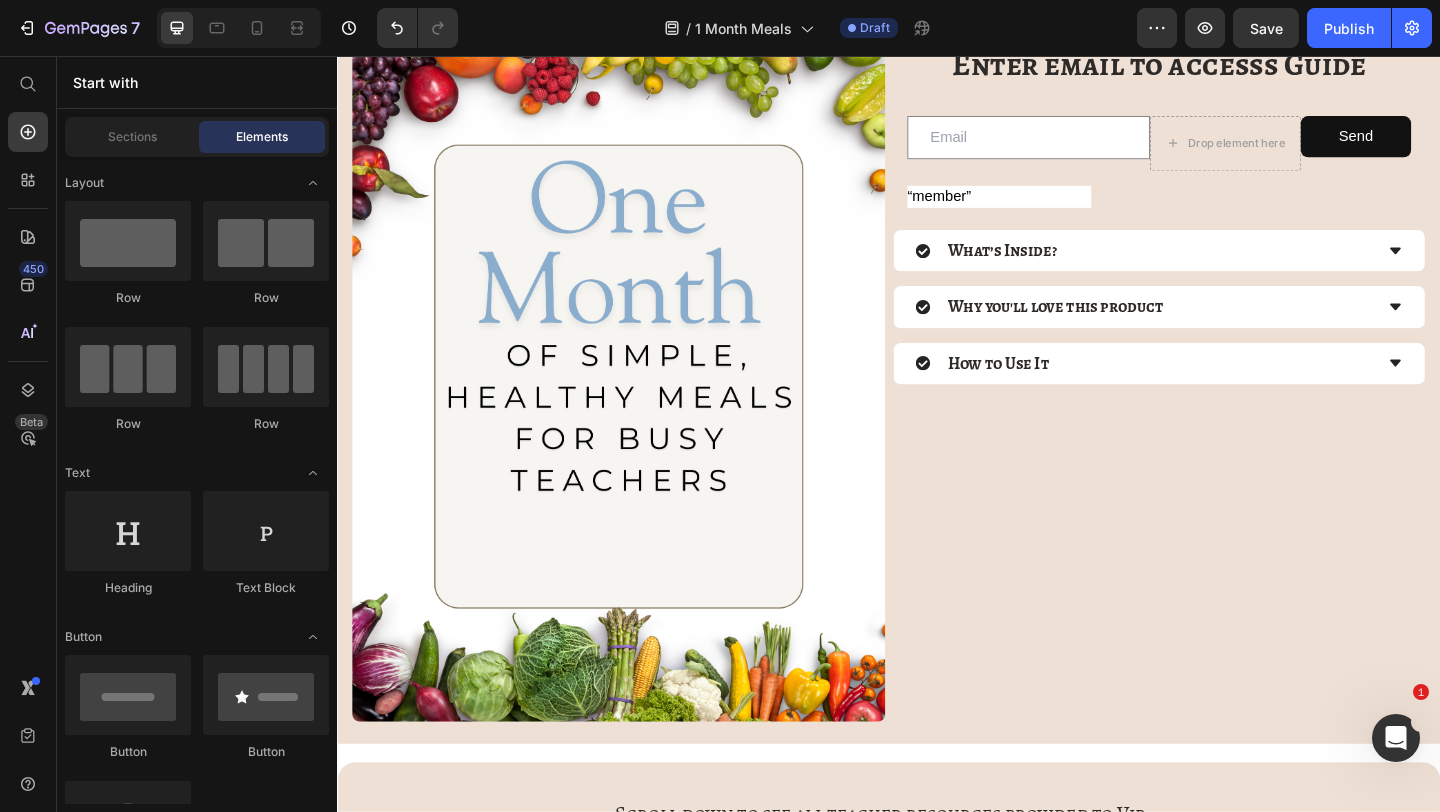 scroll, scrollTop: 86, scrollLeft: 0, axis: vertical 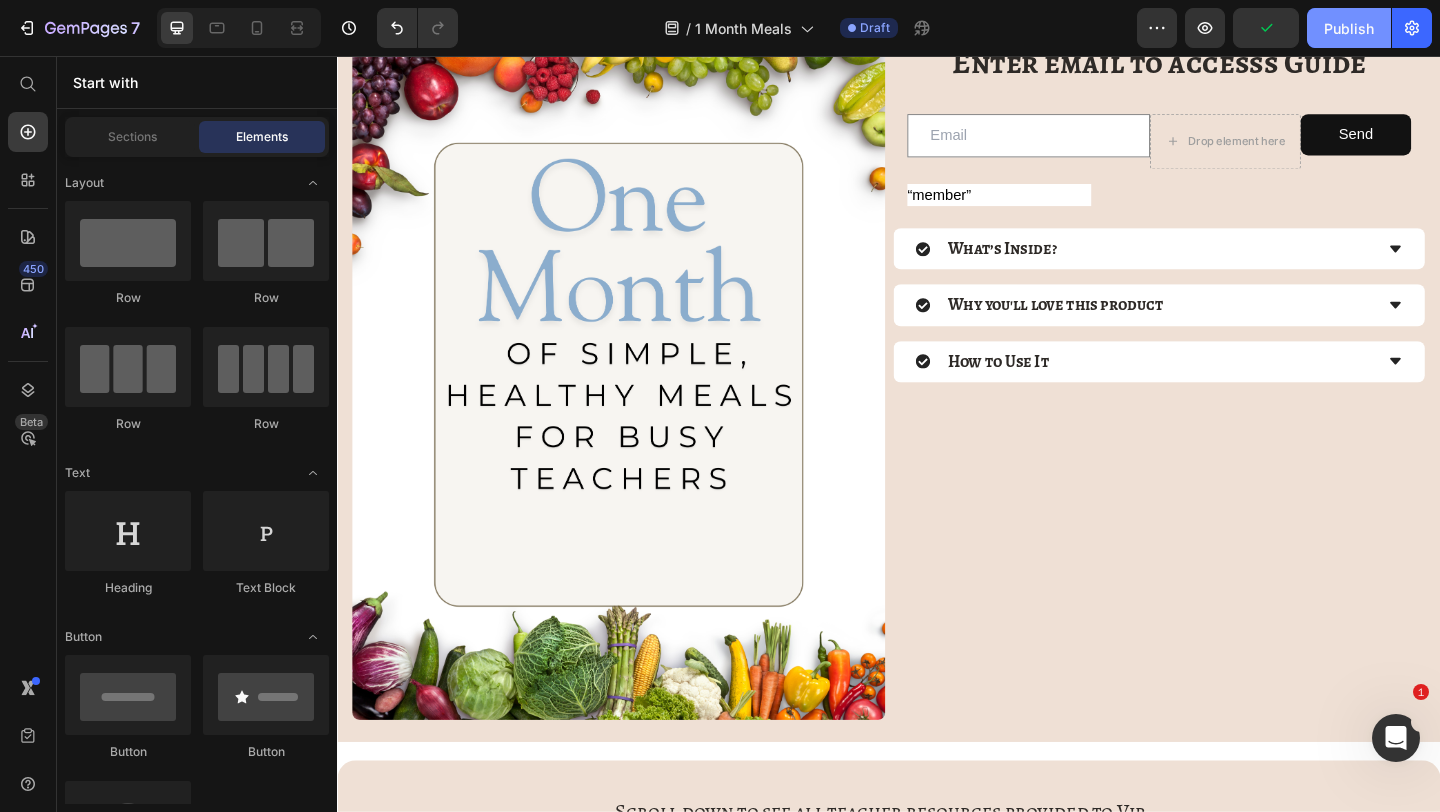 click on "Publish" at bounding box center (1349, 28) 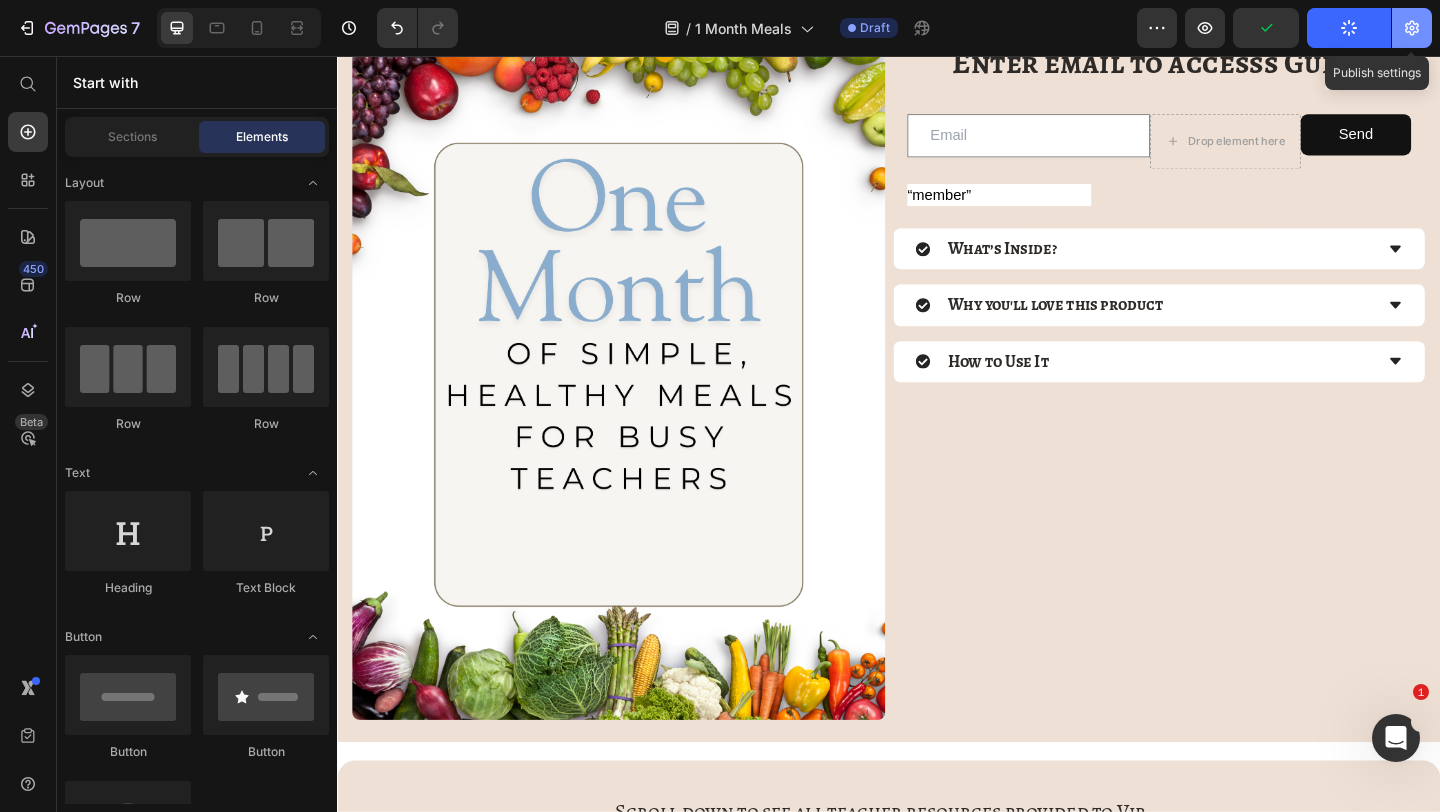 click 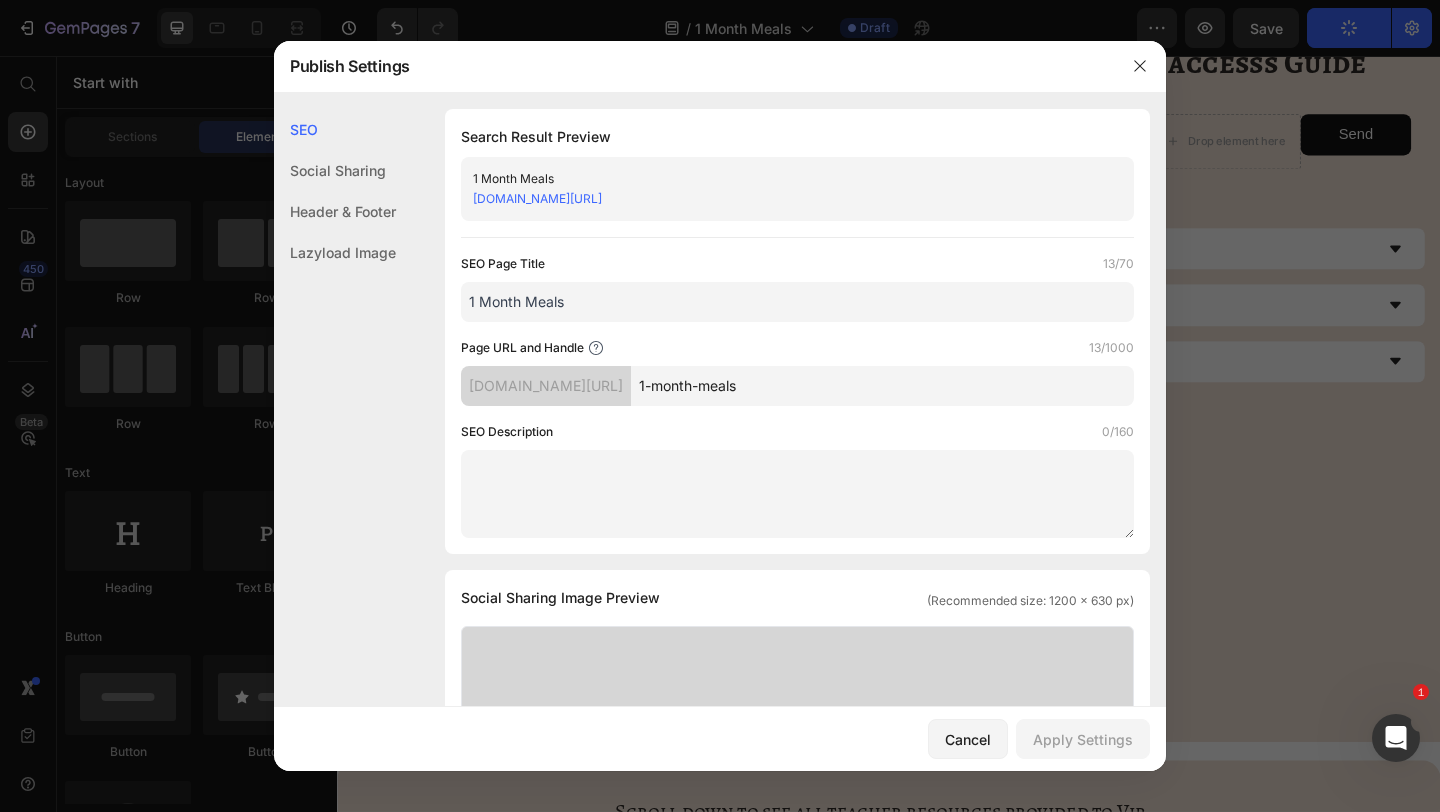 click on "64c3f1-2.myshopify.com/pages/1-month-meals" at bounding box center [537, 198] 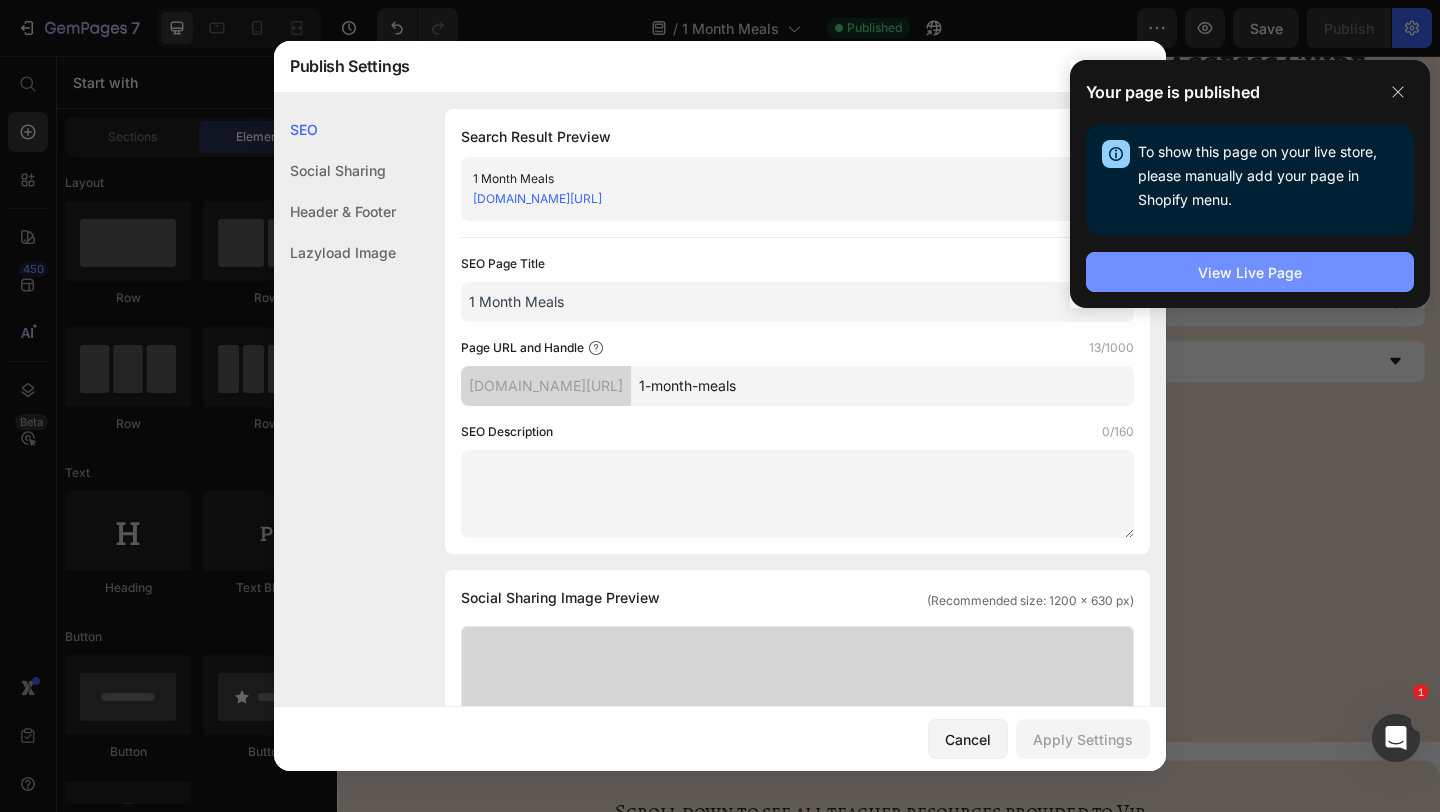 click on "View Live Page" at bounding box center (1250, 272) 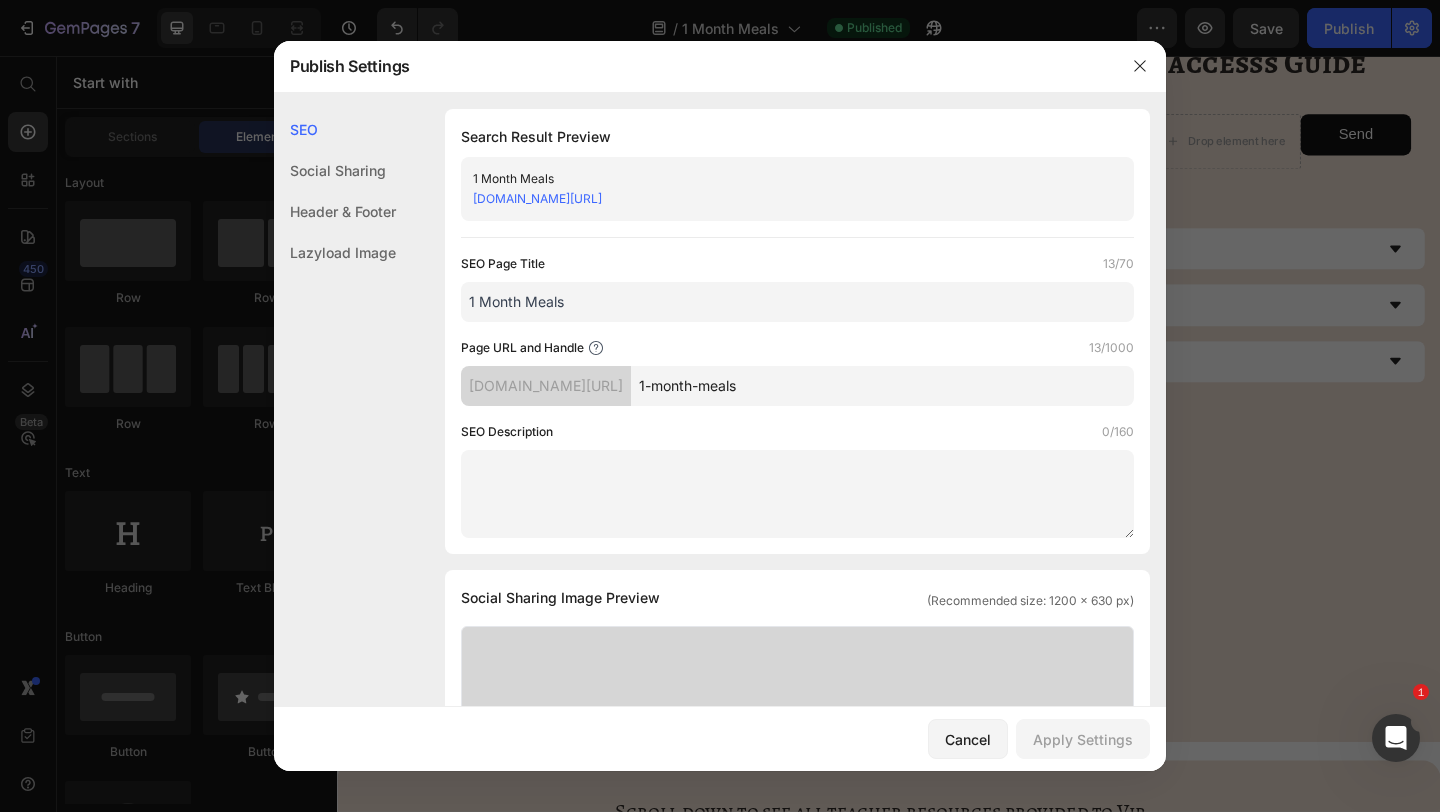 click at bounding box center (720, 406) 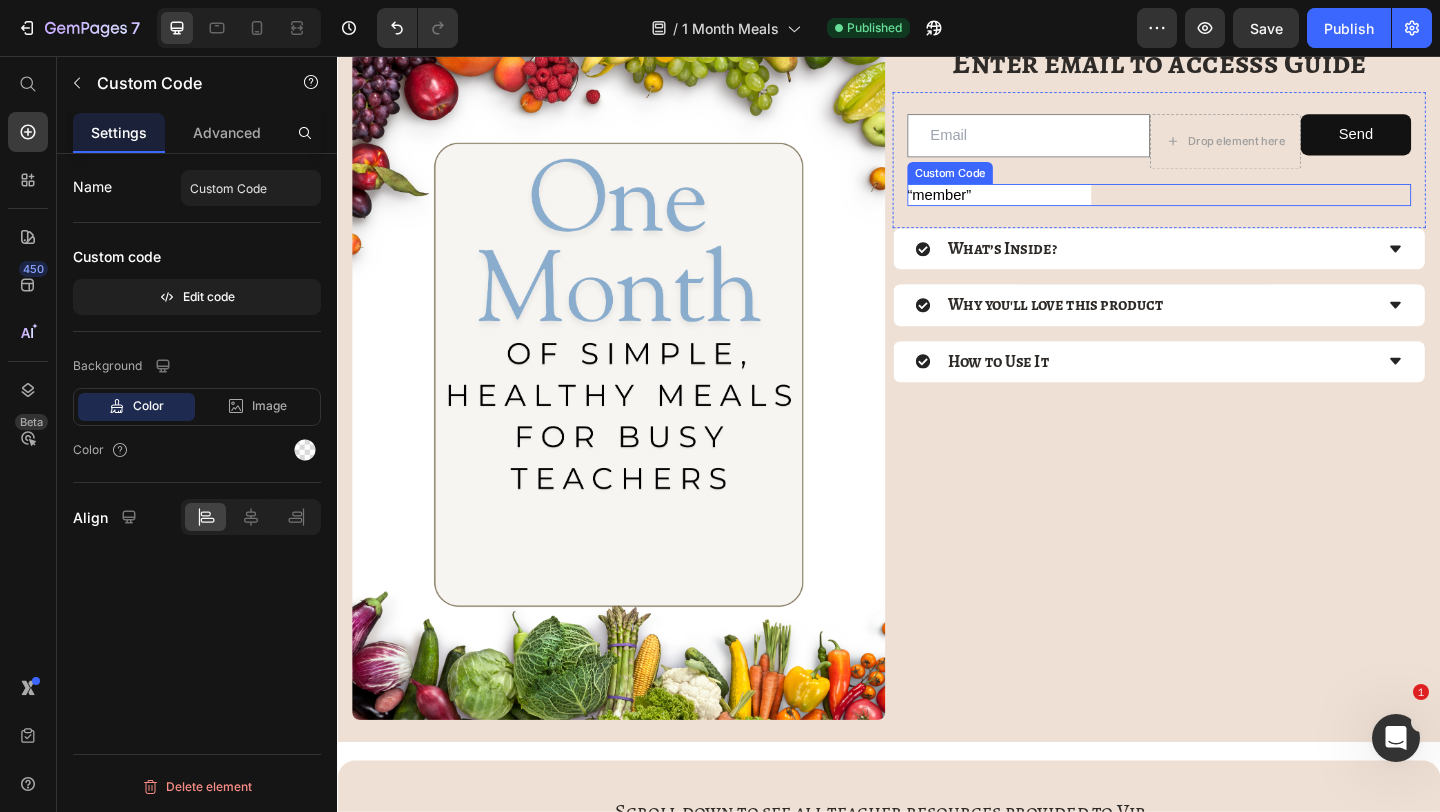 scroll, scrollTop: 0, scrollLeft: 0, axis: both 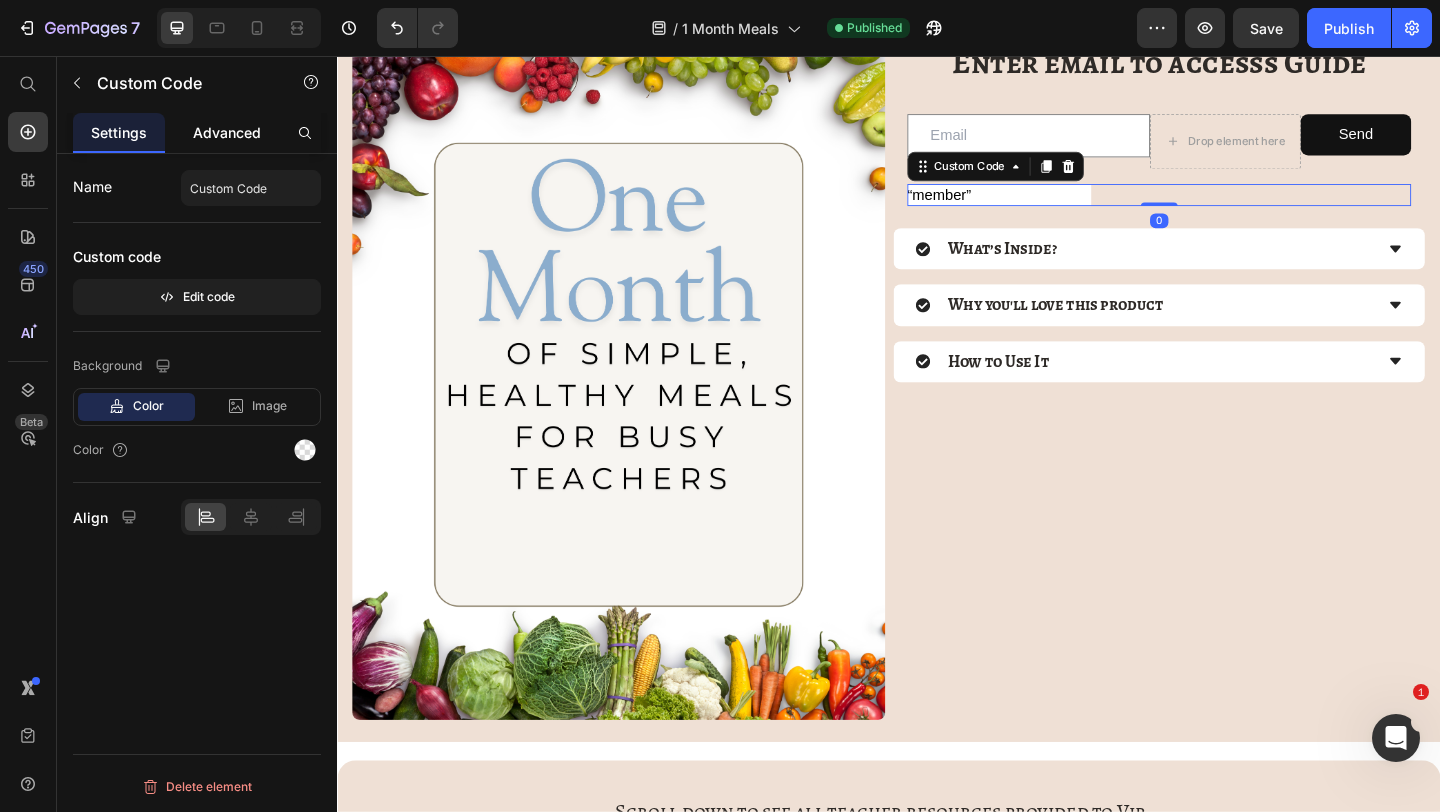 click on "Advanced" 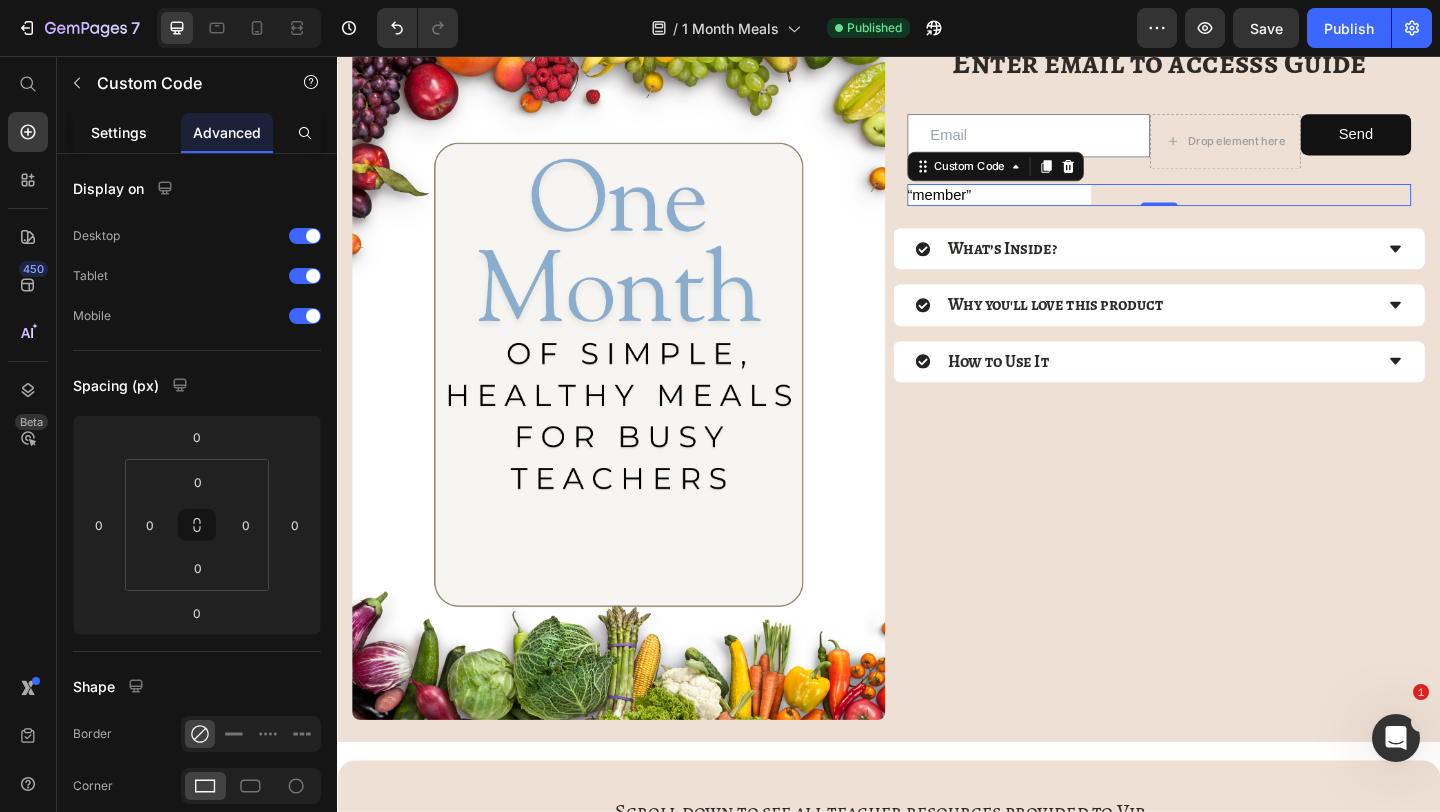 click on "Settings" 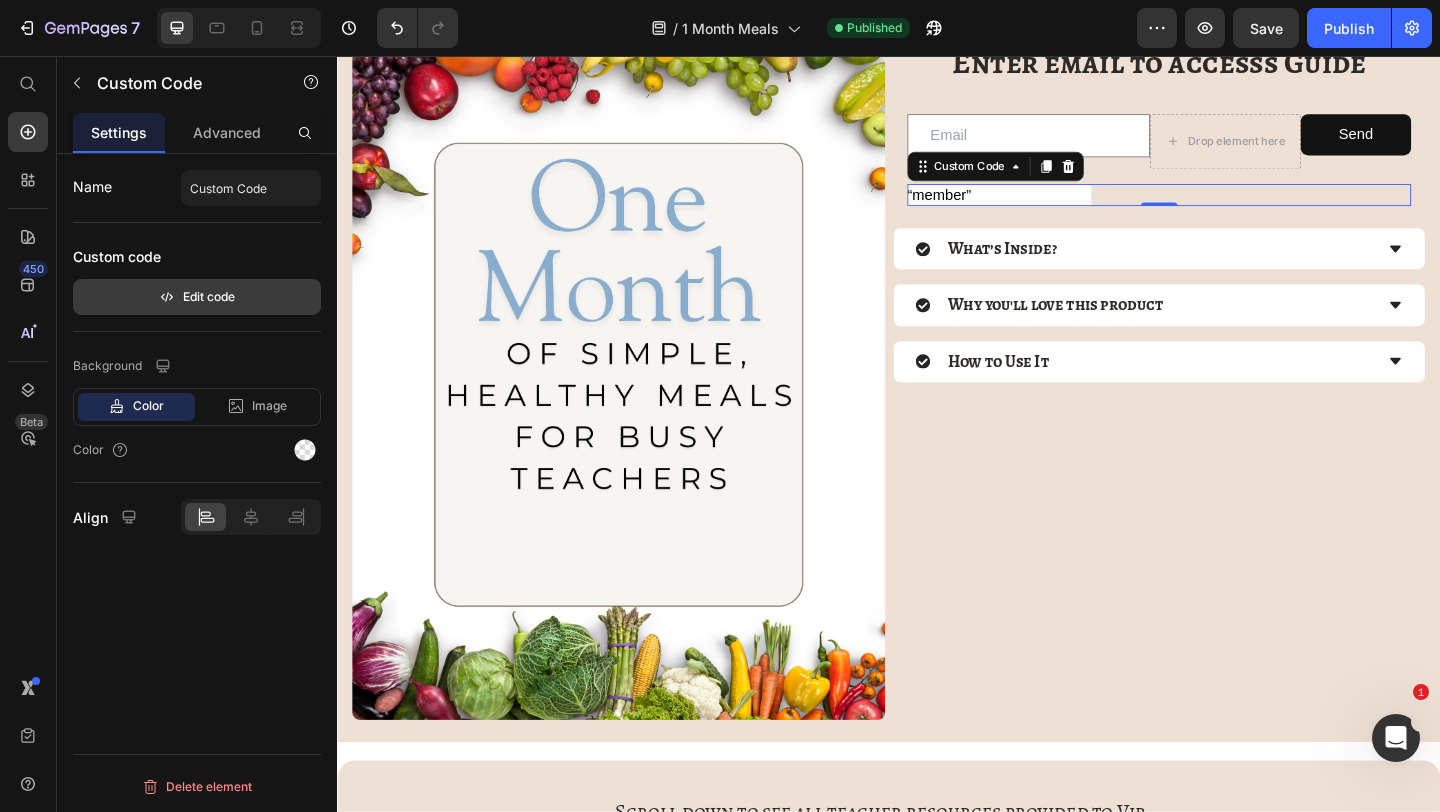 click on "Edit code" at bounding box center (197, 297) 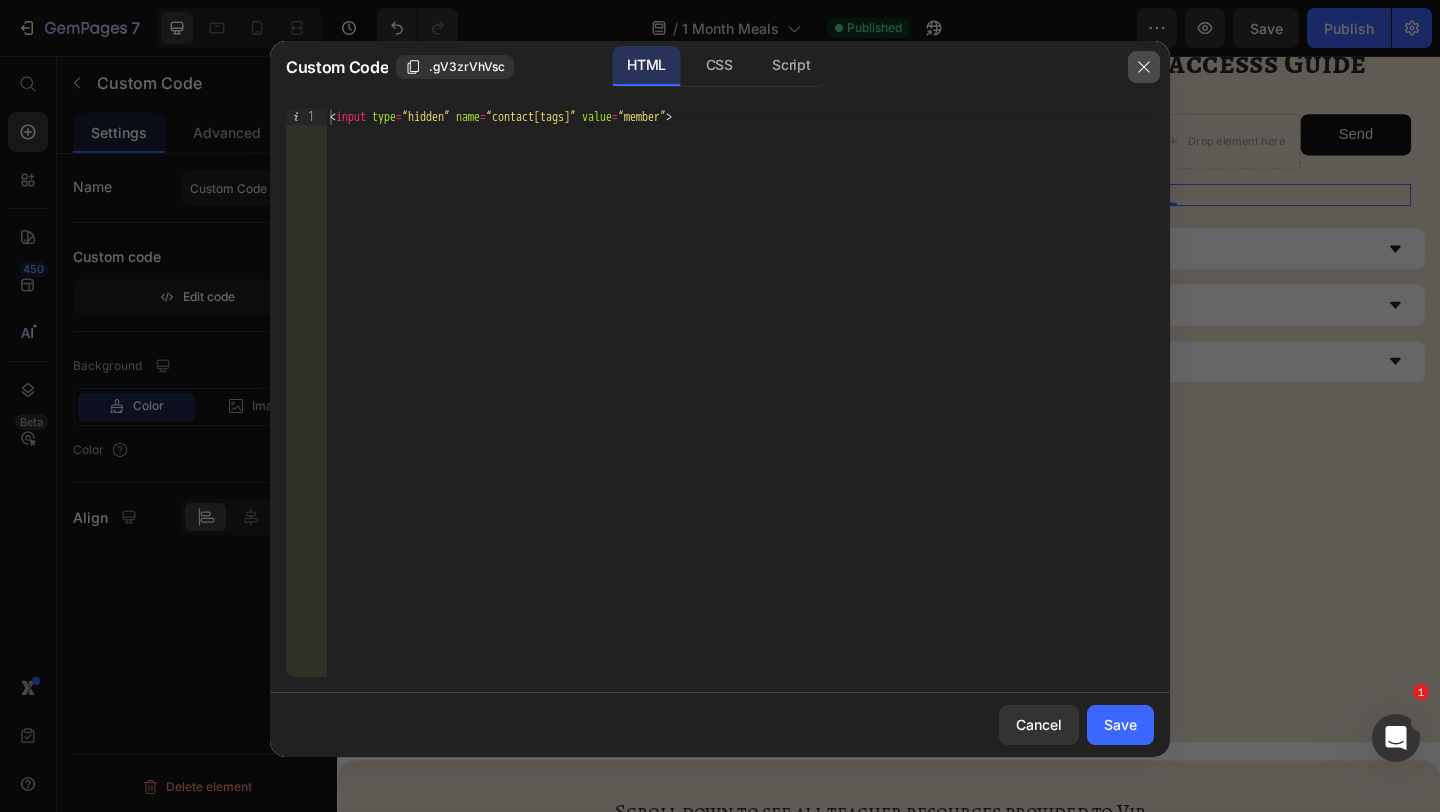 click at bounding box center (1144, 67) 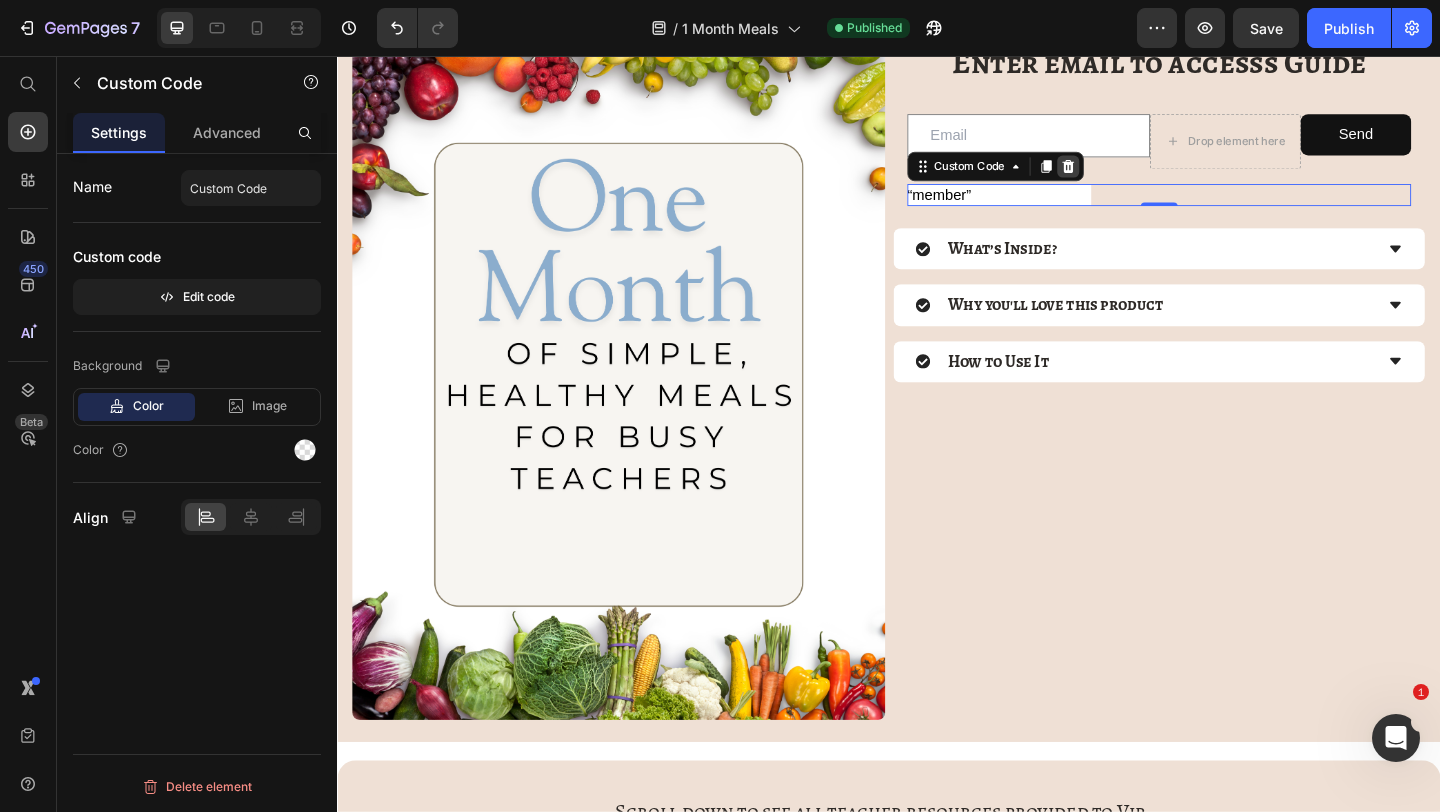 click 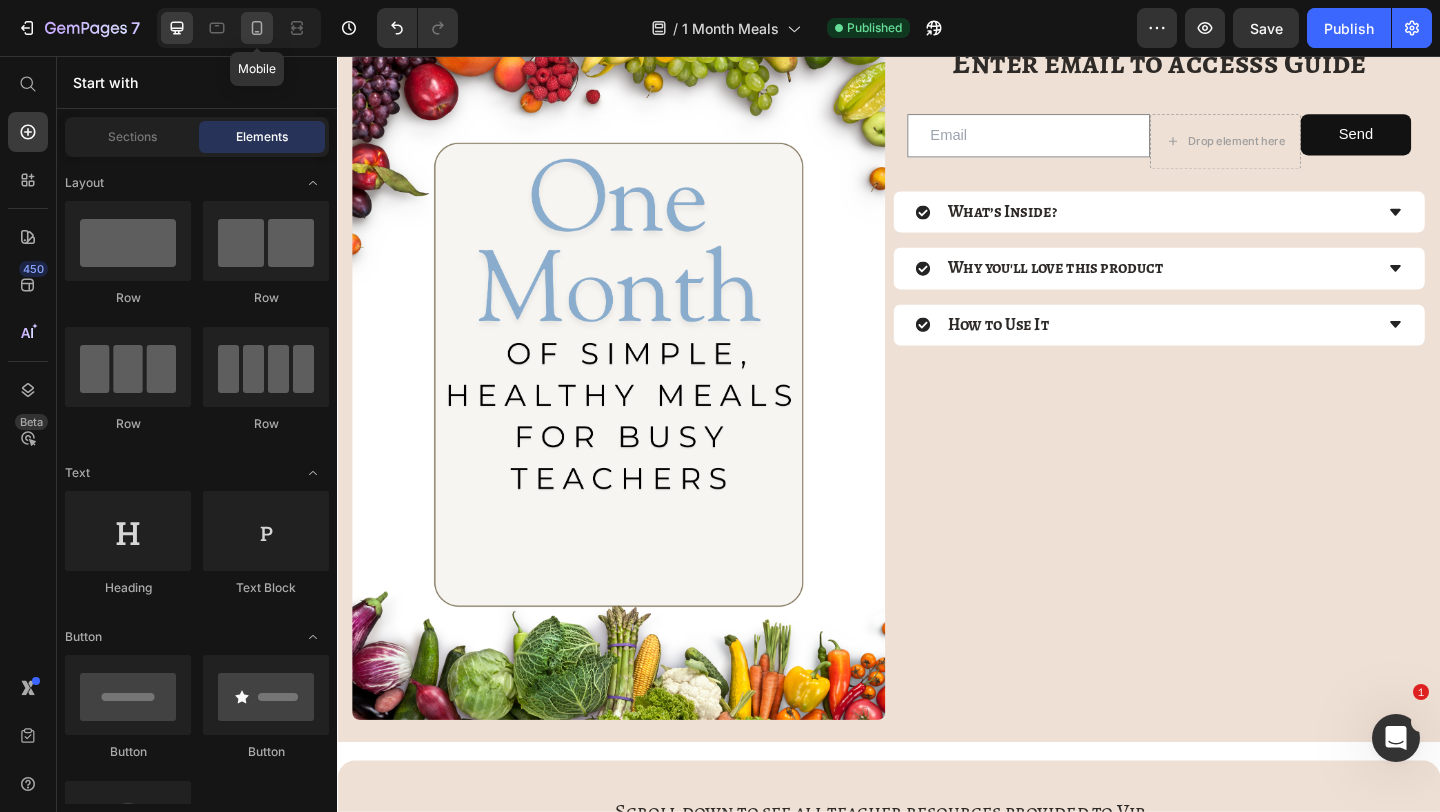 drag, startPoint x: 255, startPoint y: 23, endPoint x: 400, endPoint y: 48, distance: 147.13939 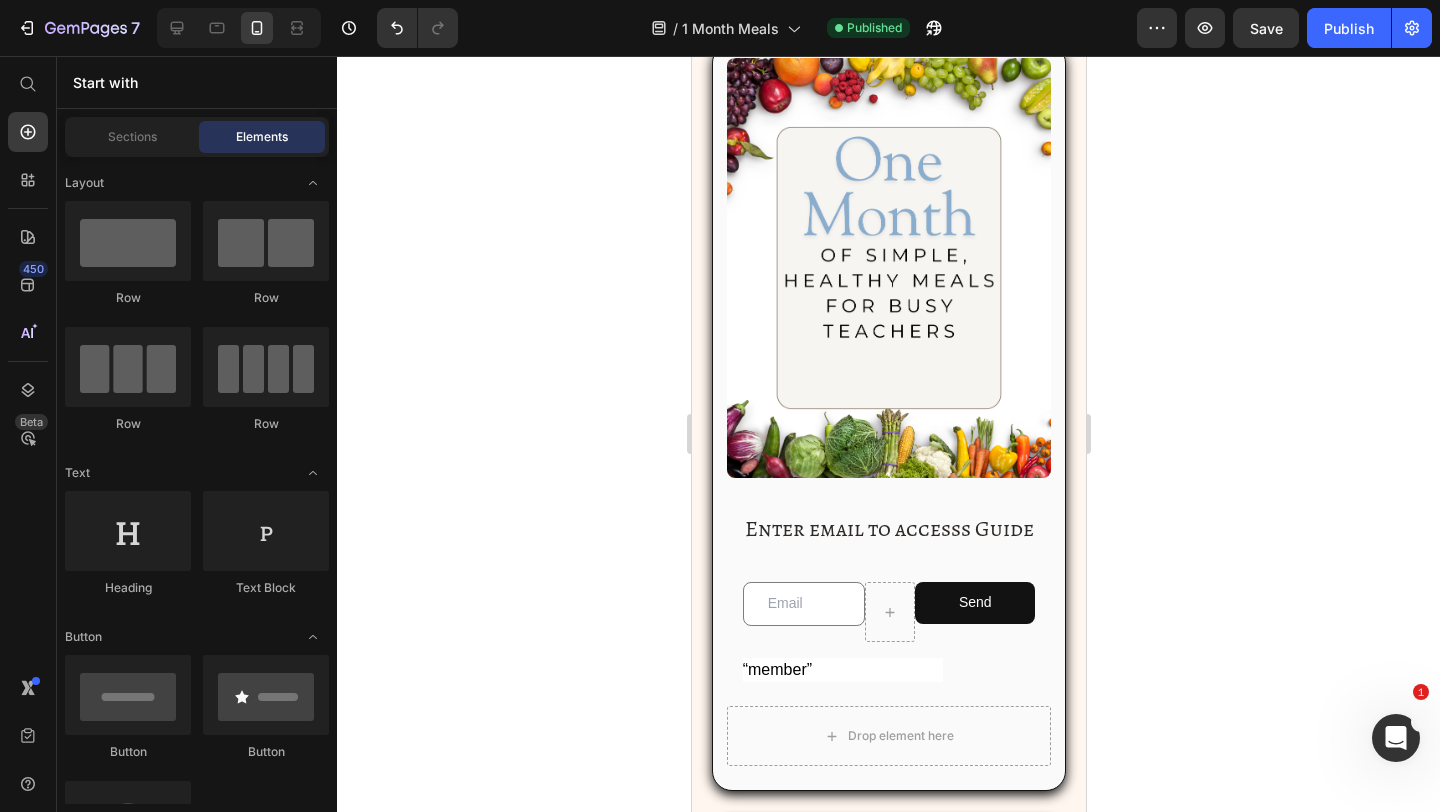 scroll, scrollTop: 0, scrollLeft: 0, axis: both 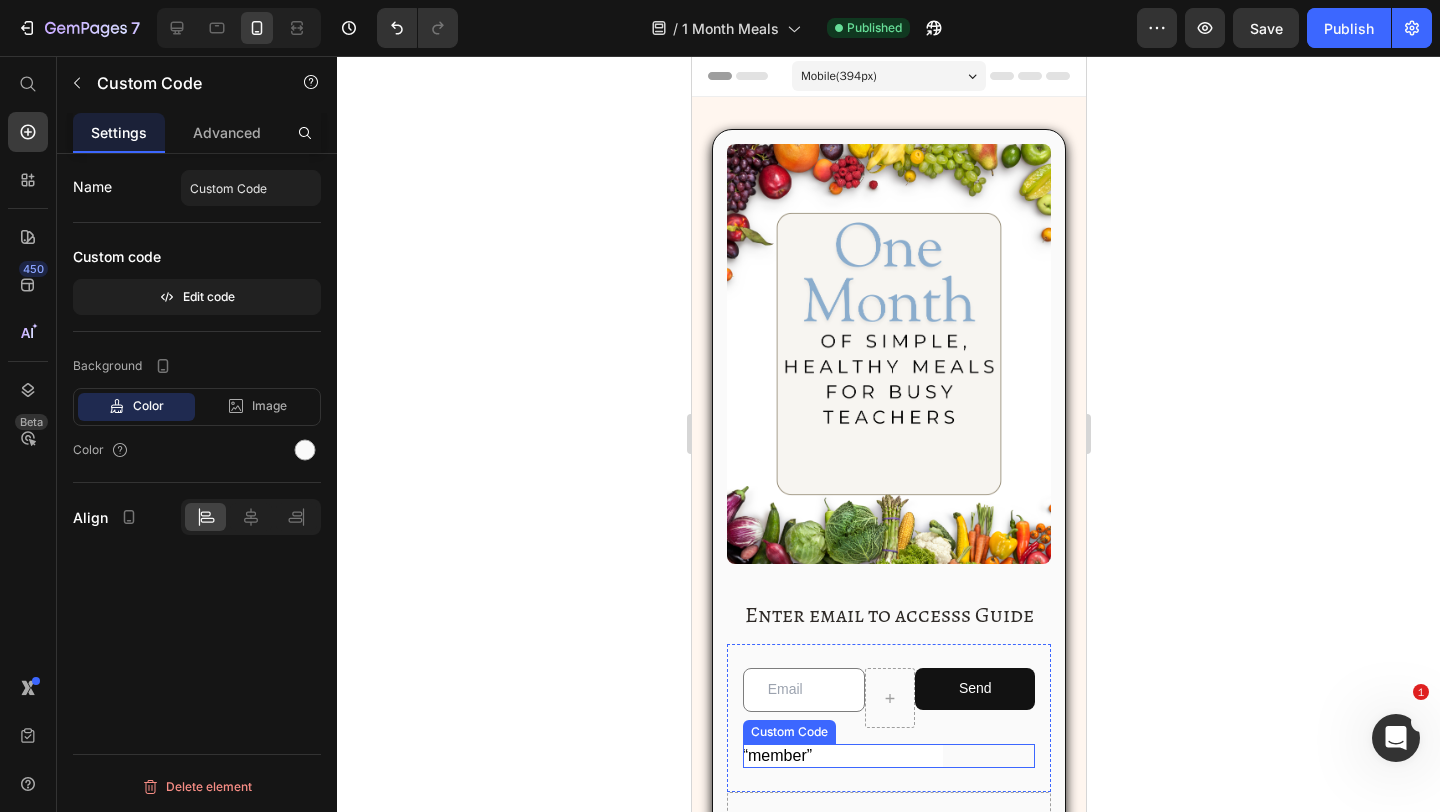 click on "Custom Code" at bounding box center [888, 756] 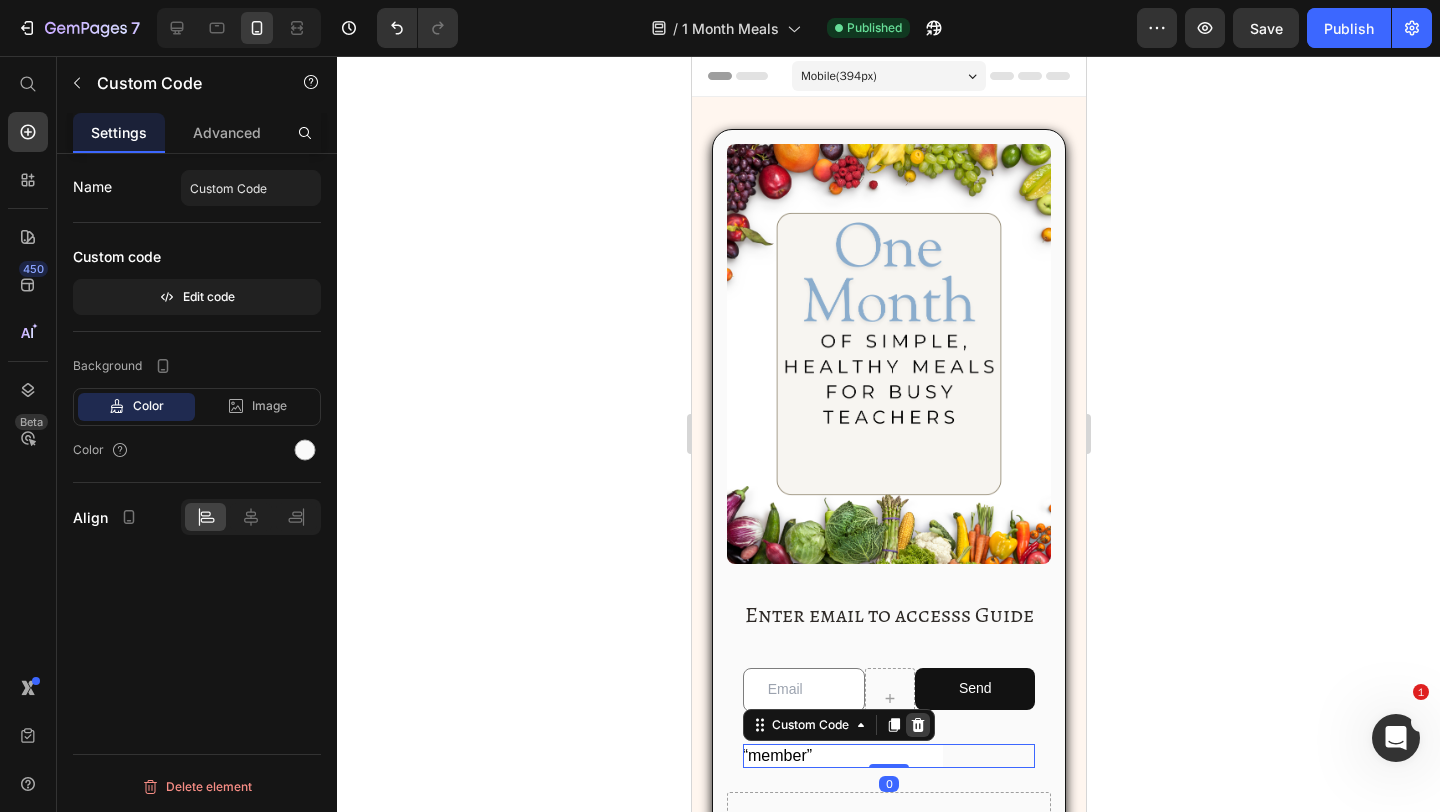 click 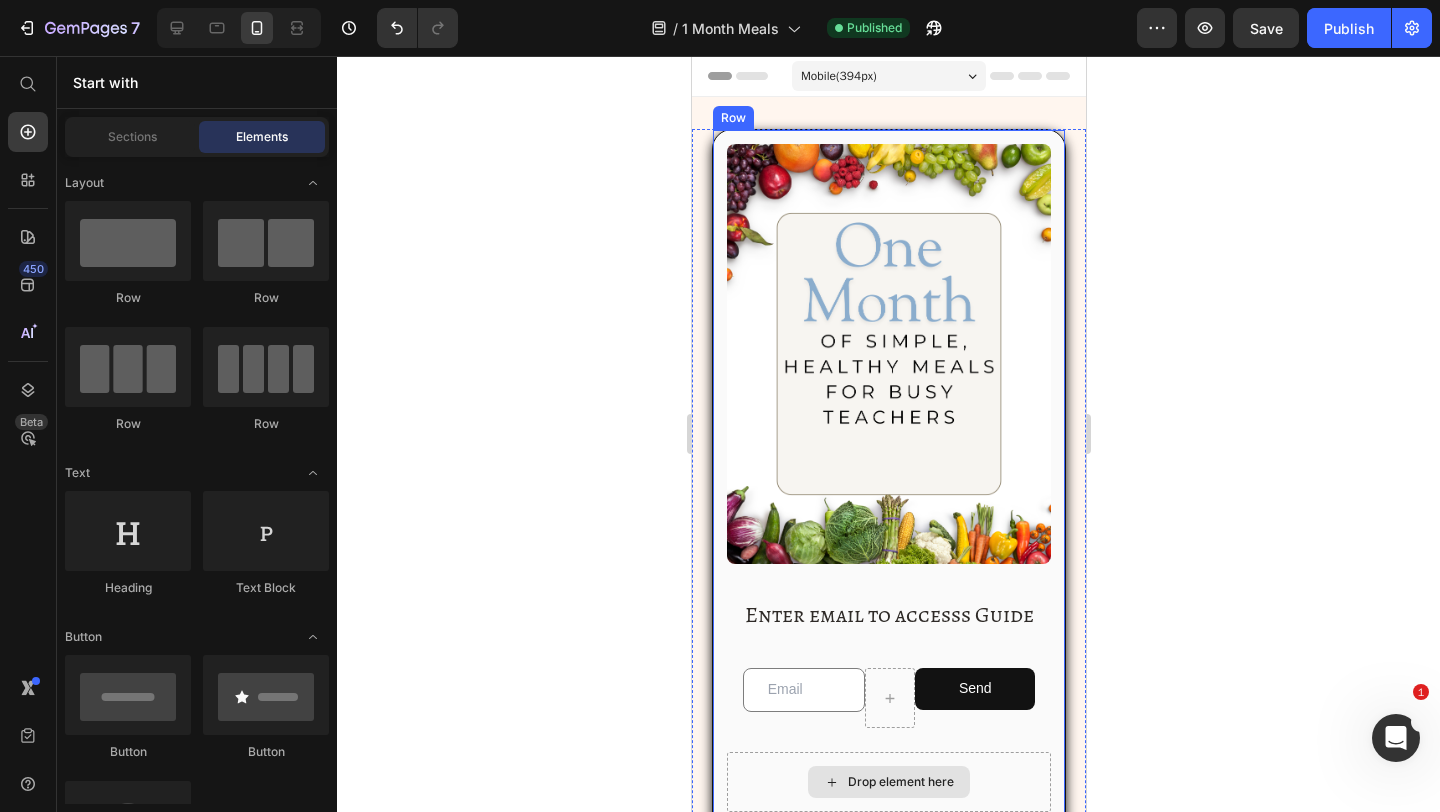 scroll, scrollTop: 74, scrollLeft: 0, axis: vertical 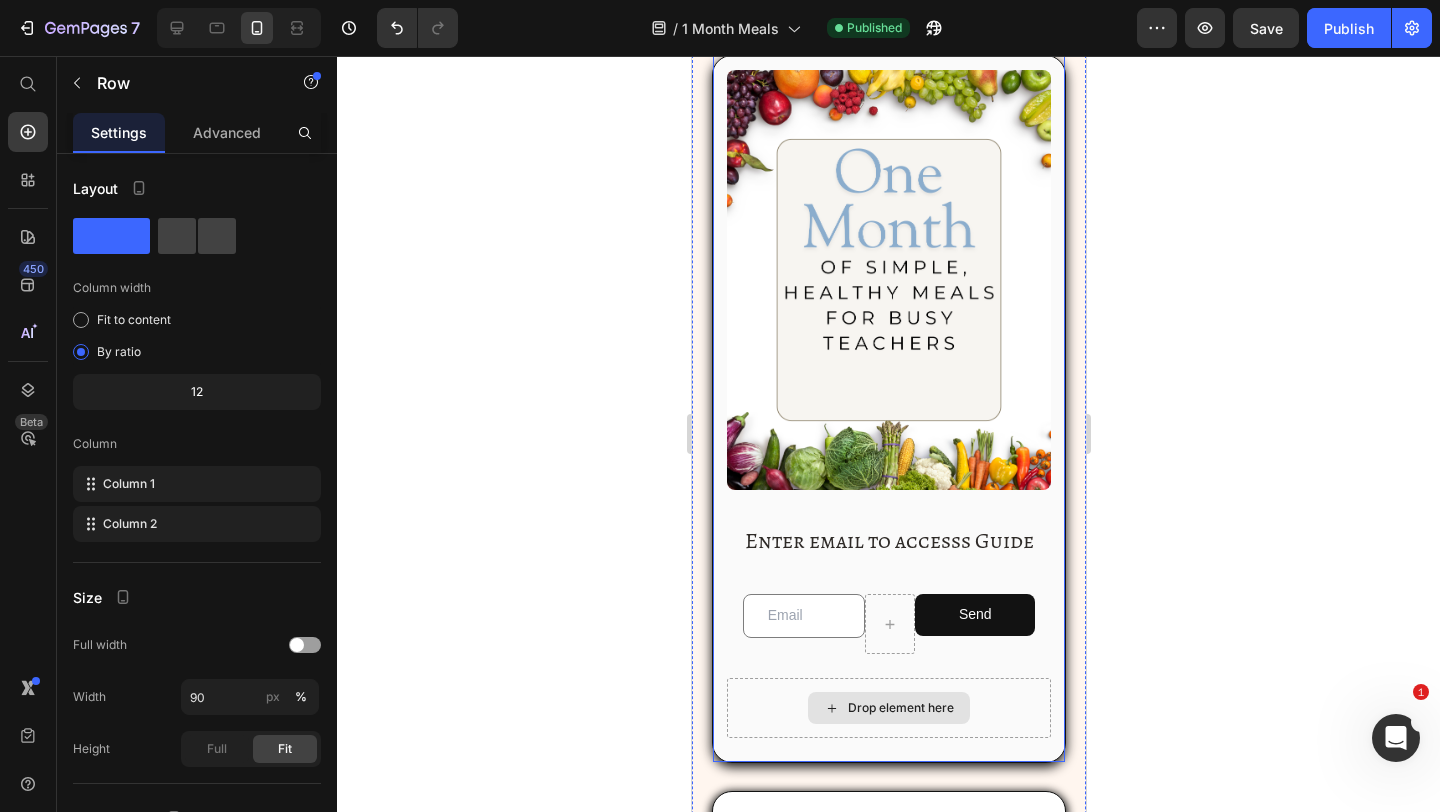 click on "Drop element here" at bounding box center [888, 708] 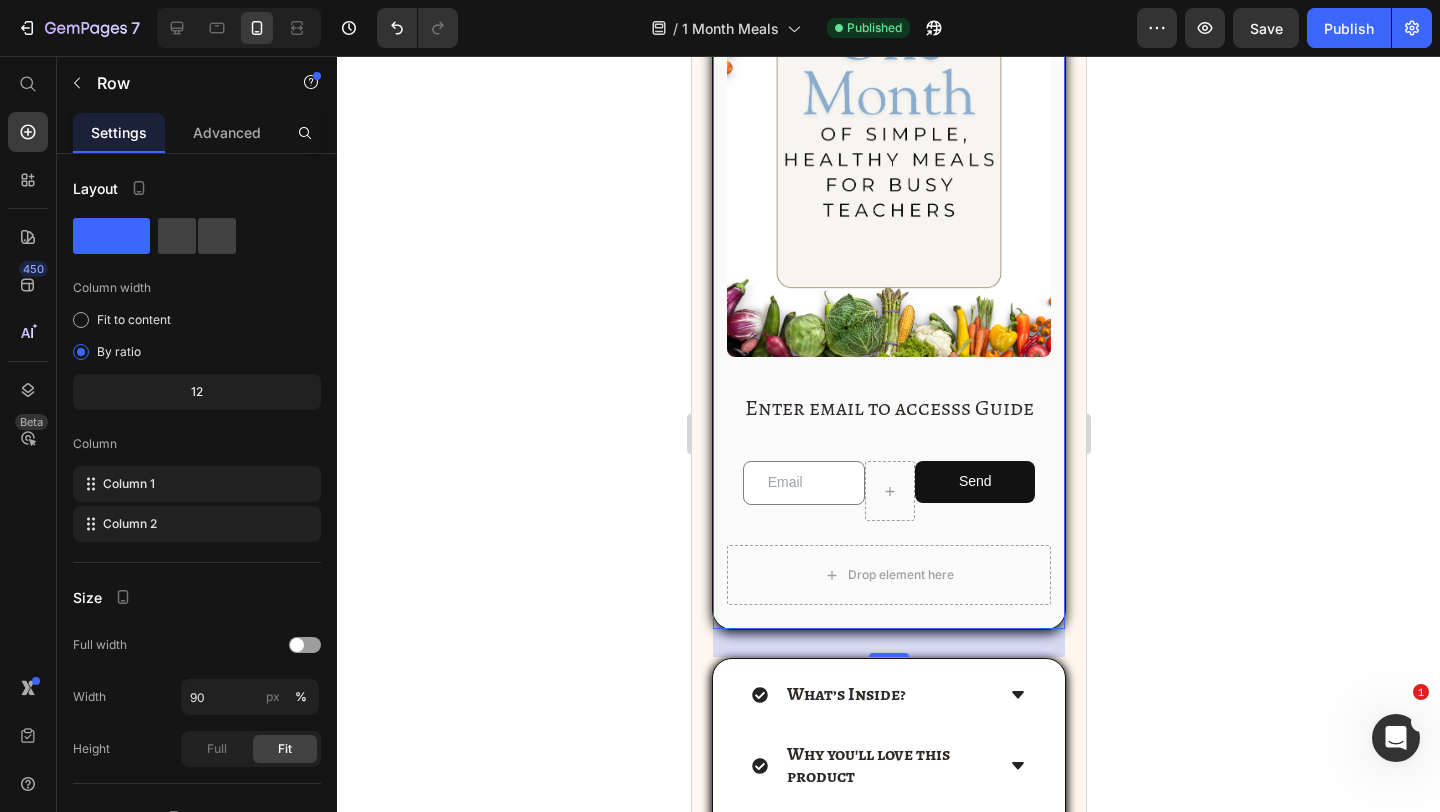 scroll, scrollTop: 208, scrollLeft: 0, axis: vertical 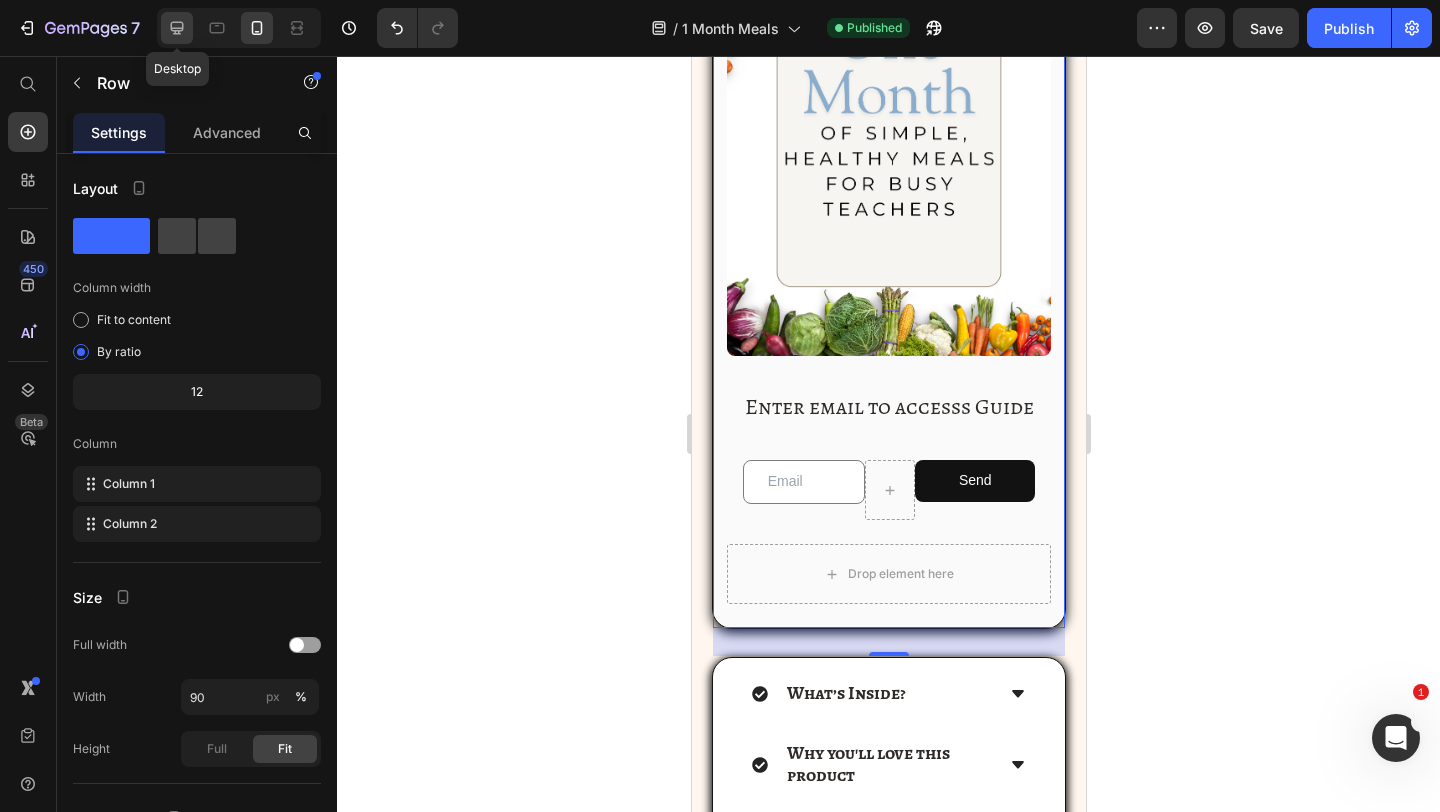 click 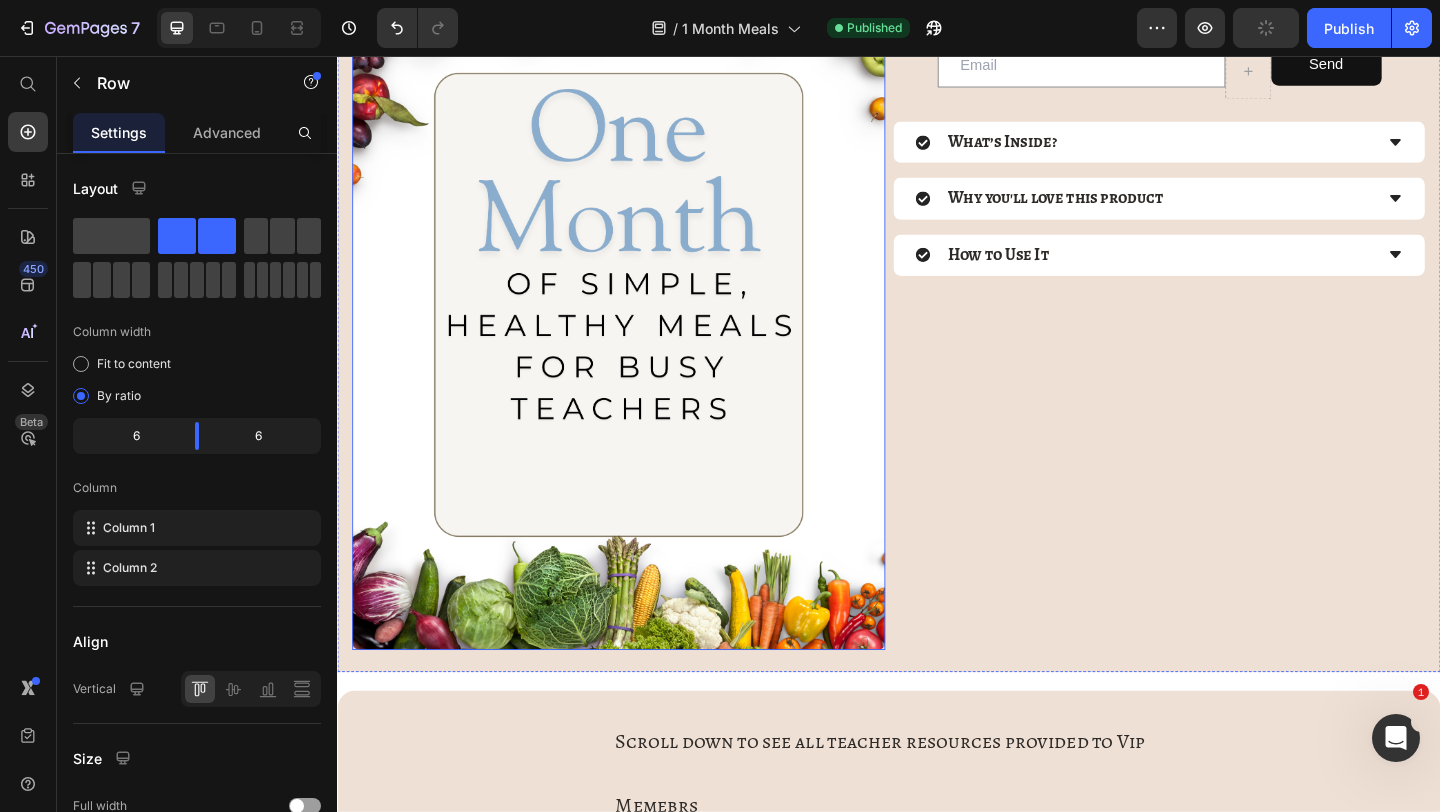 scroll, scrollTop: 138, scrollLeft: 0, axis: vertical 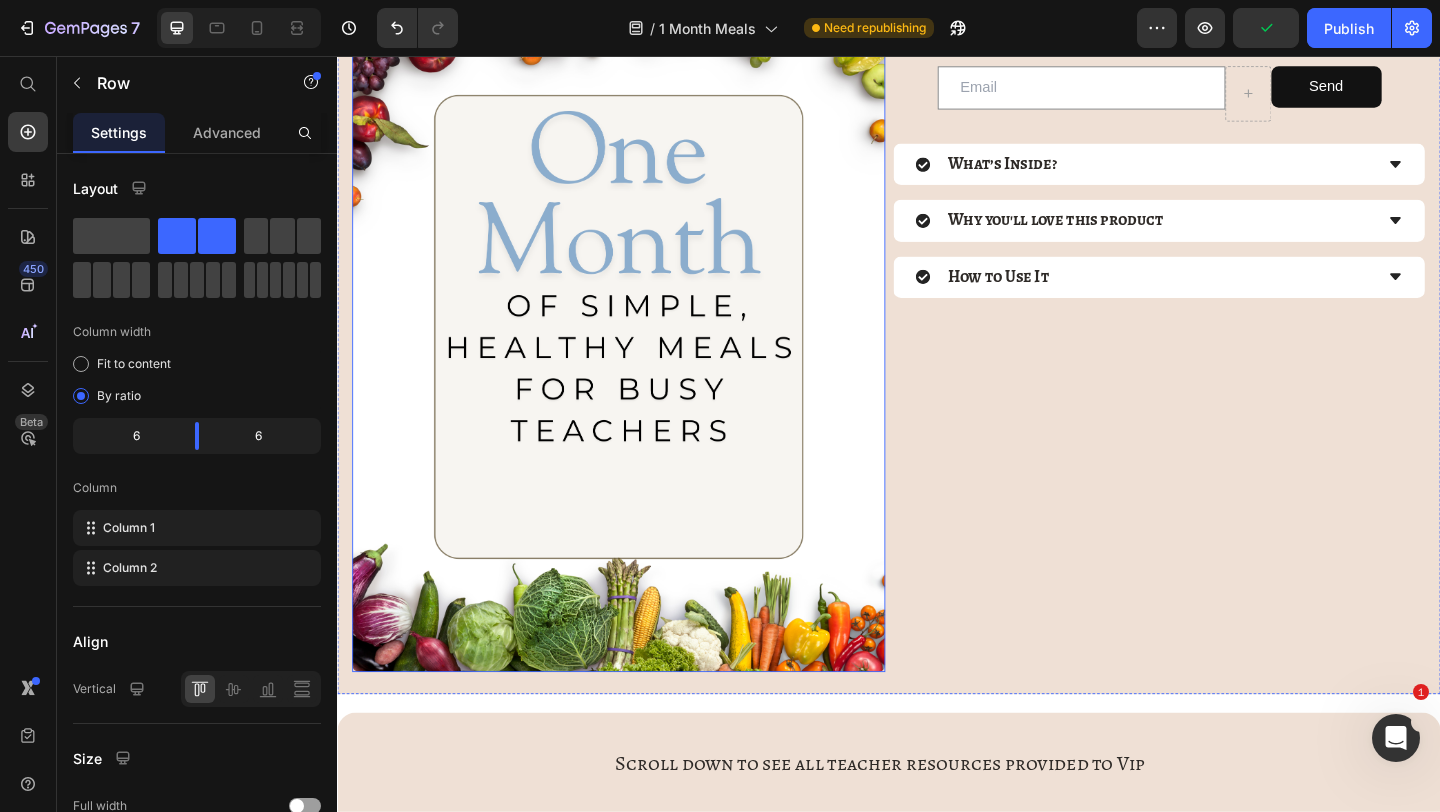 click at bounding box center (643, 350) 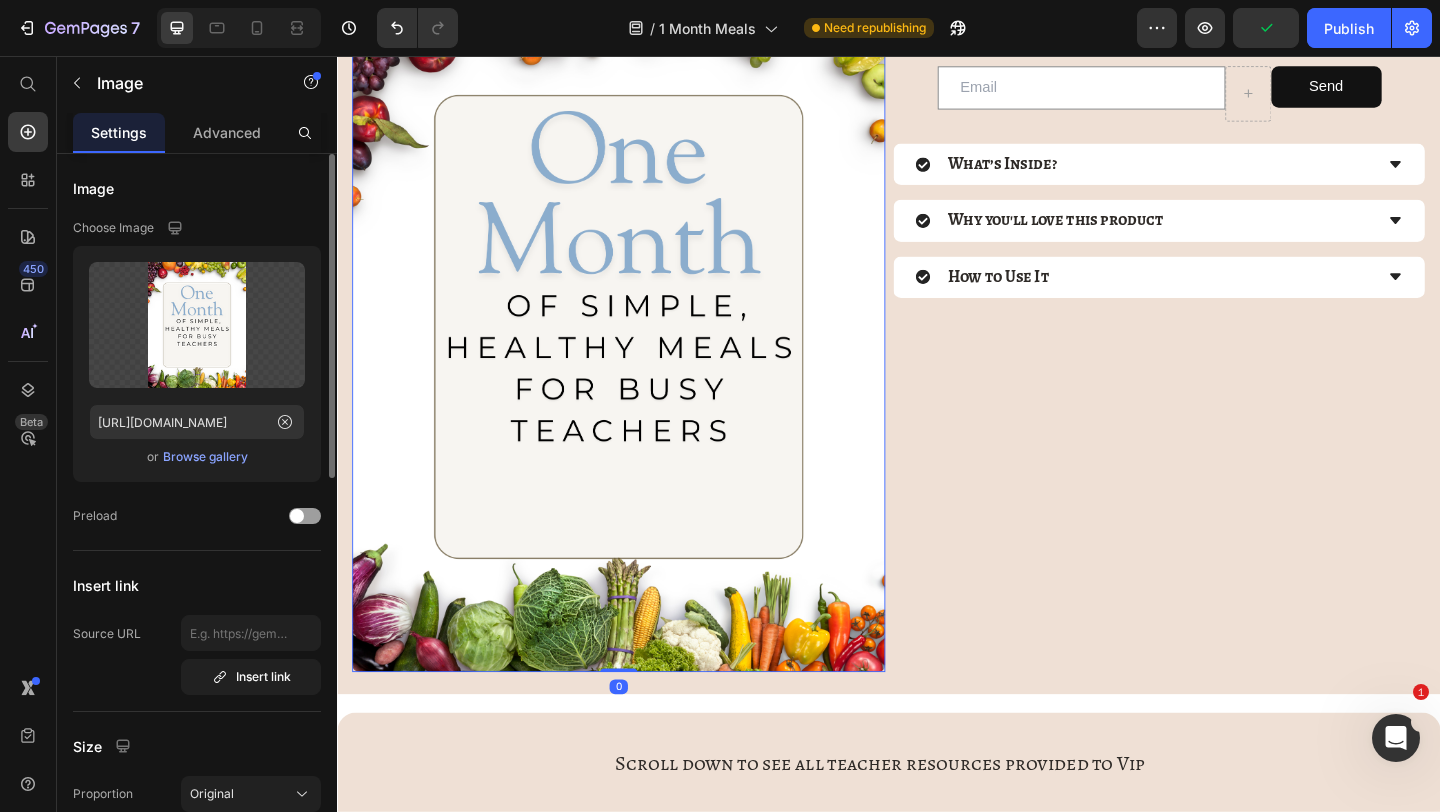 click on "Browse gallery" at bounding box center [205, 457] 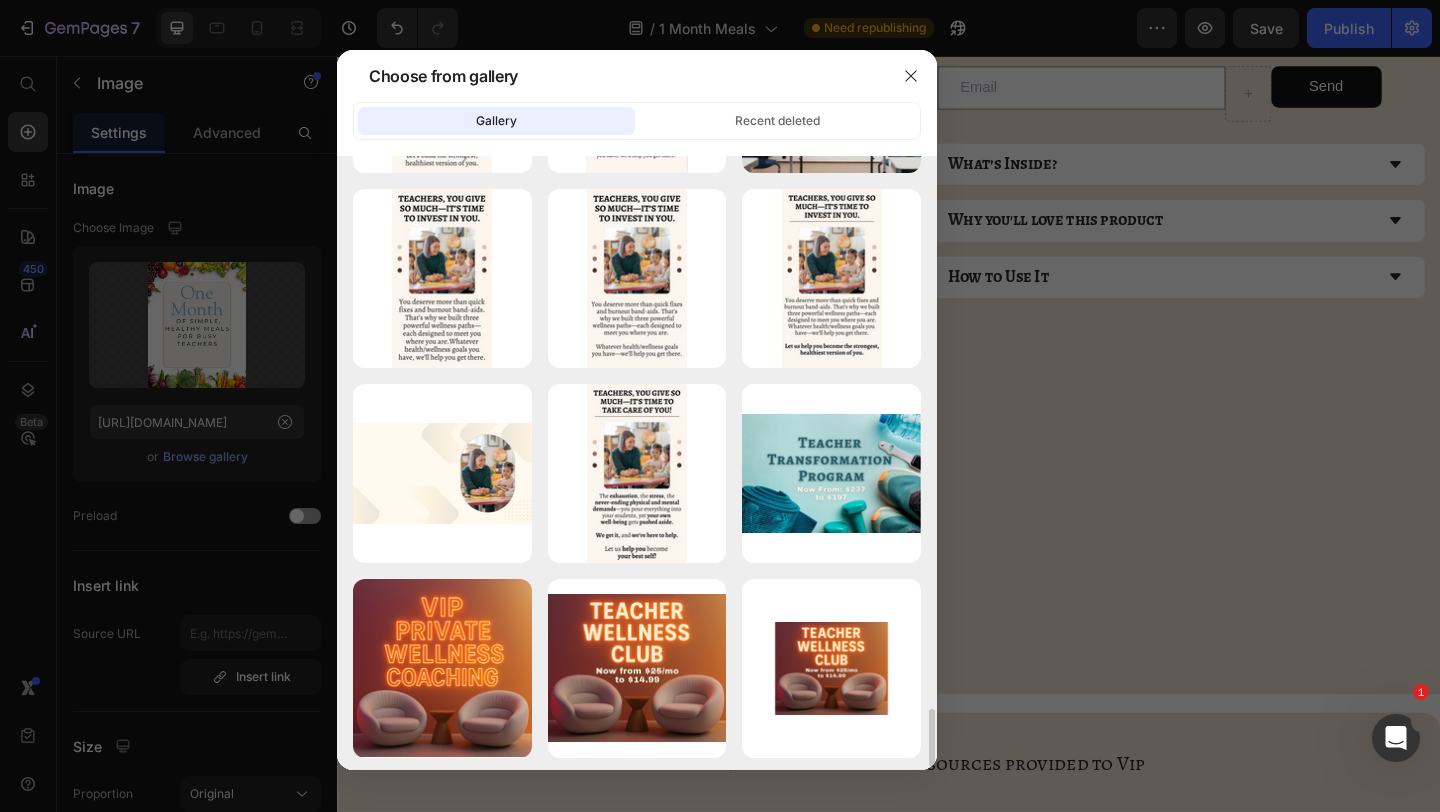 scroll, scrollTop: 5983, scrollLeft: 0, axis: vertical 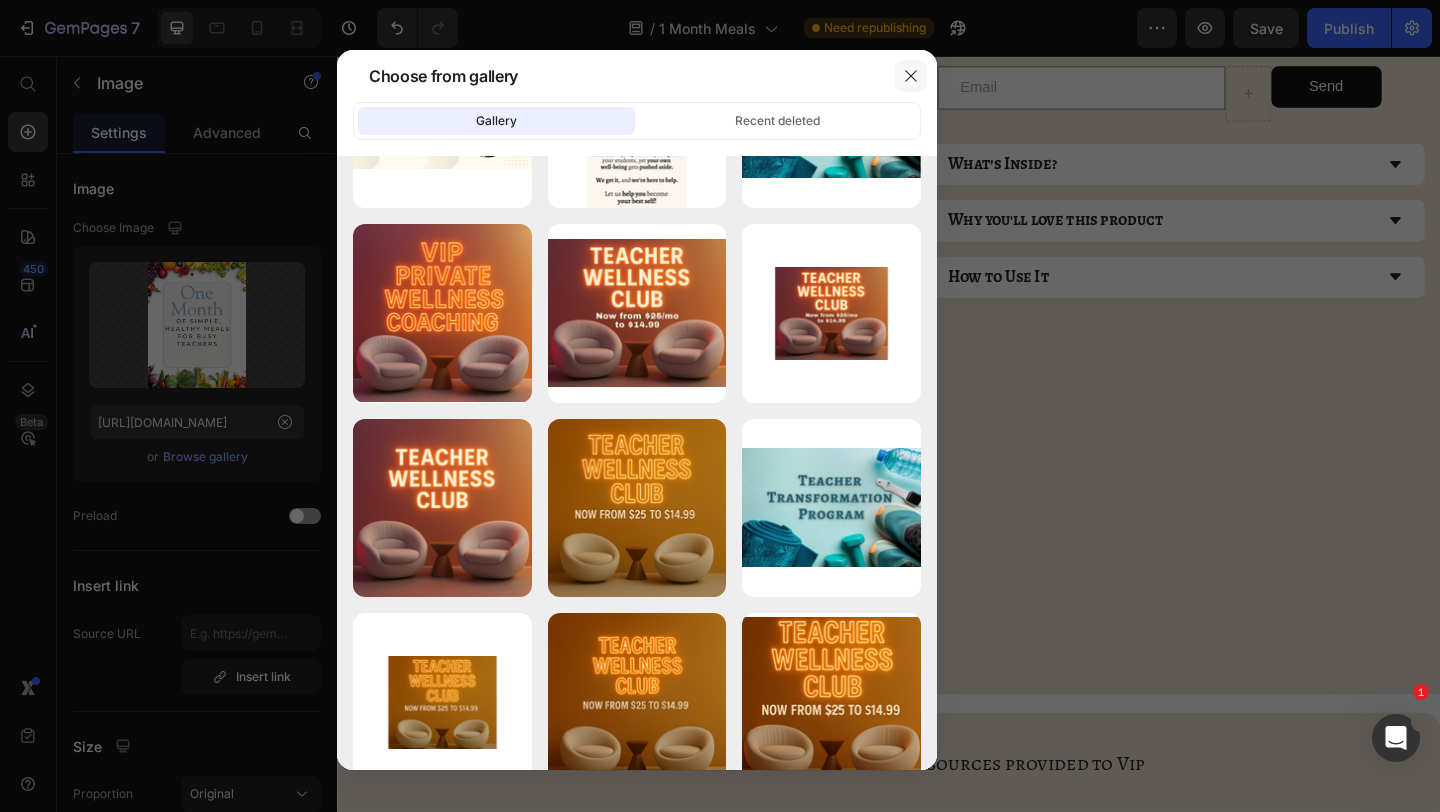 click 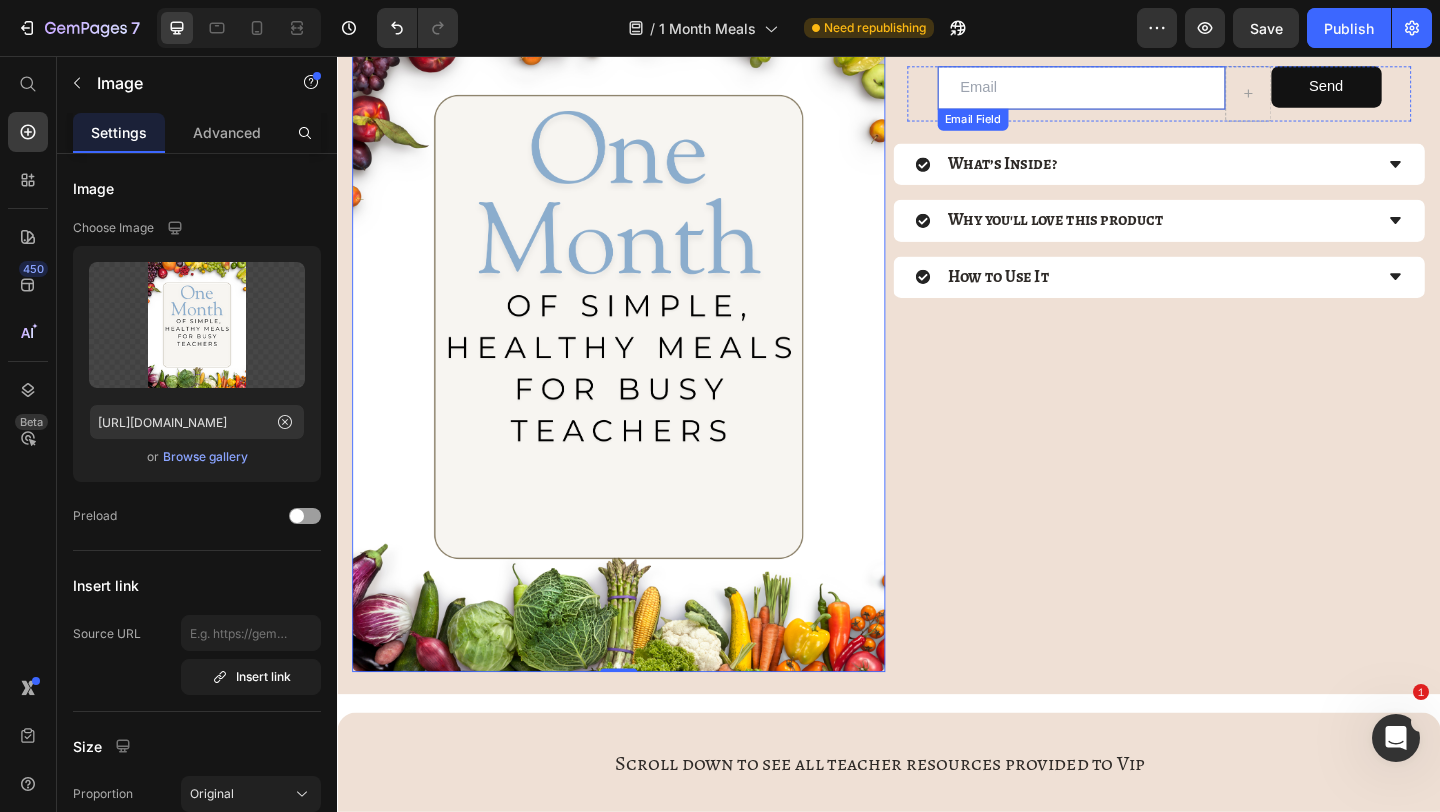 scroll, scrollTop: 114, scrollLeft: 0, axis: vertical 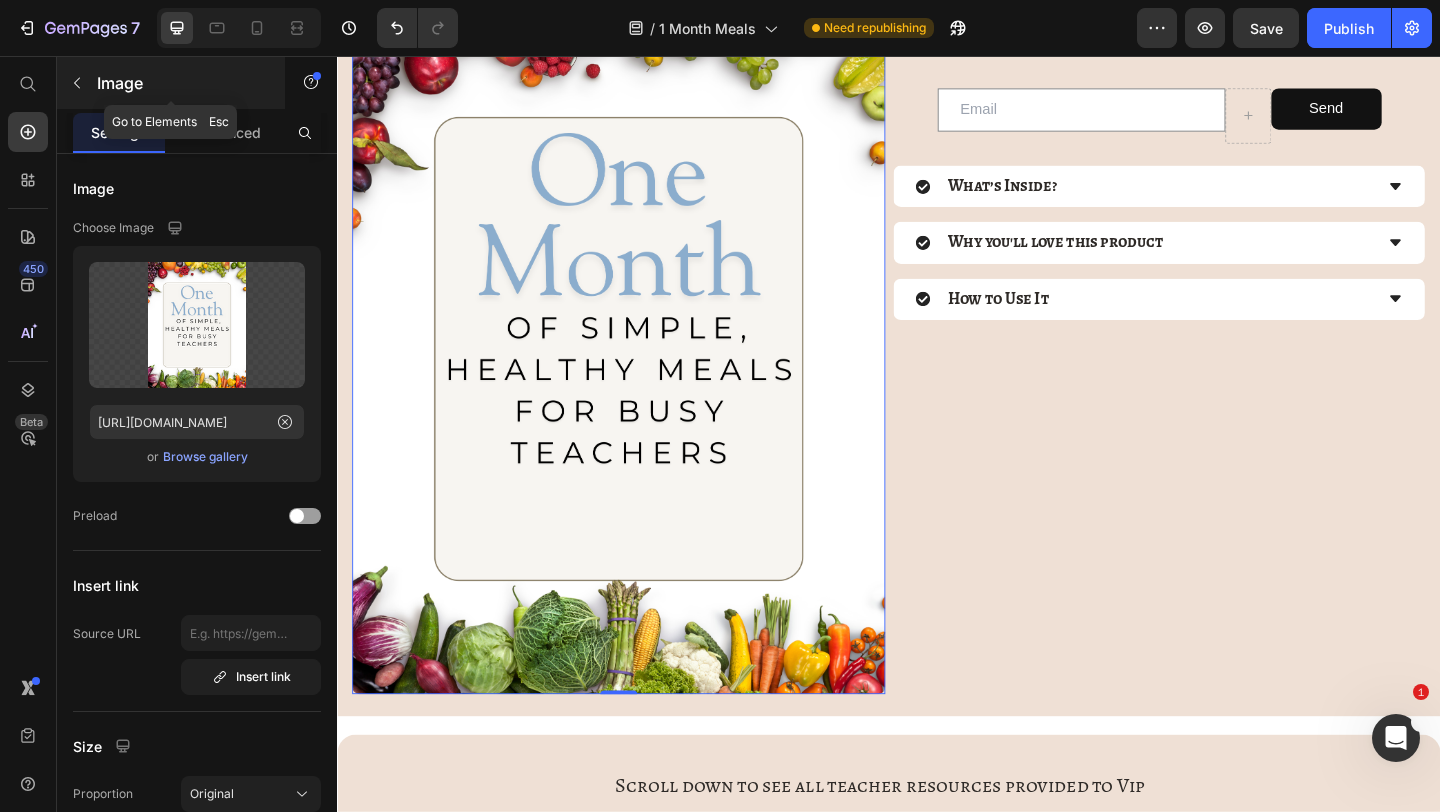 click on "Image" at bounding box center (171, 83) 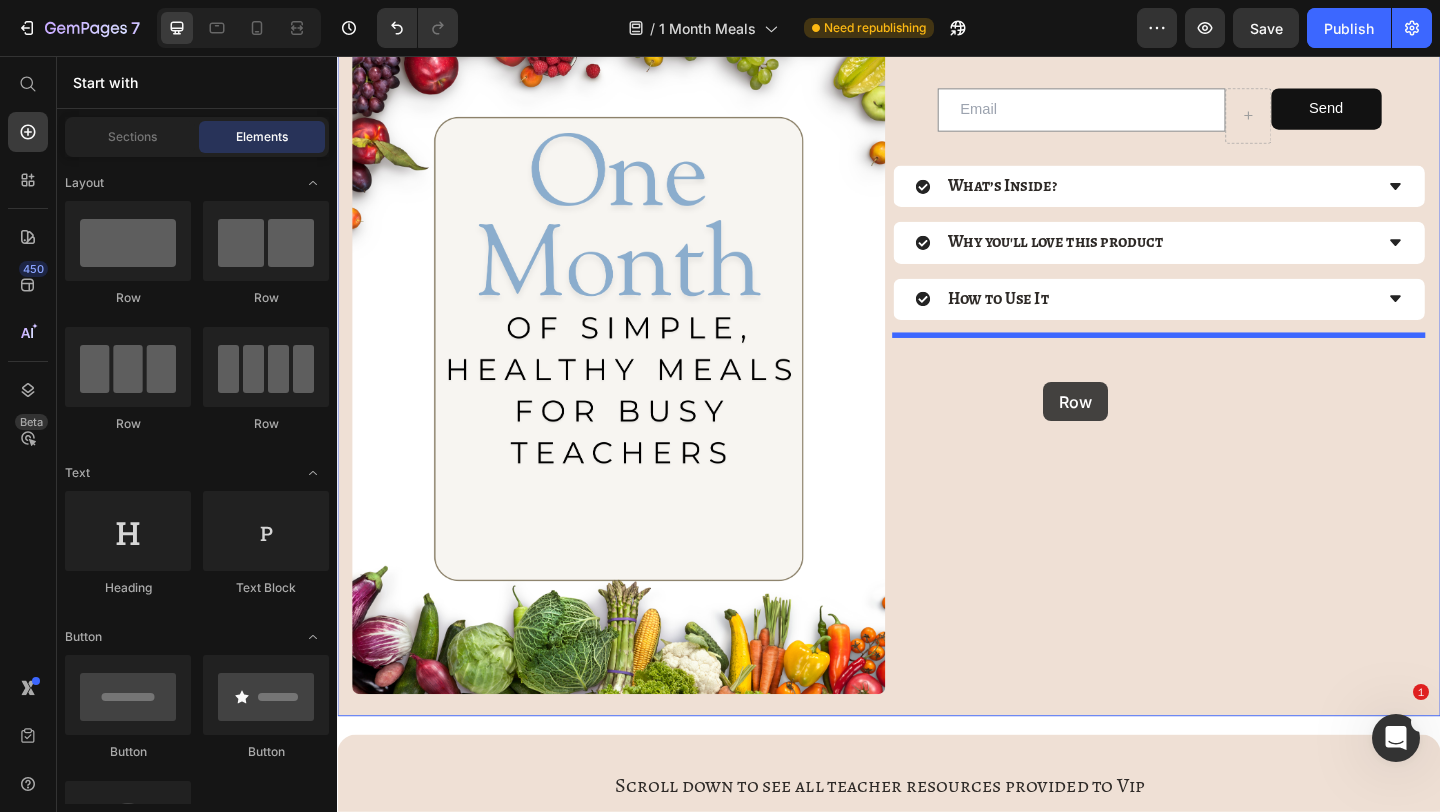 drag, startPoint x: 559, startPoint y: 420, endPoint x: 1105, endPoint y: 411, distance: 546.07416 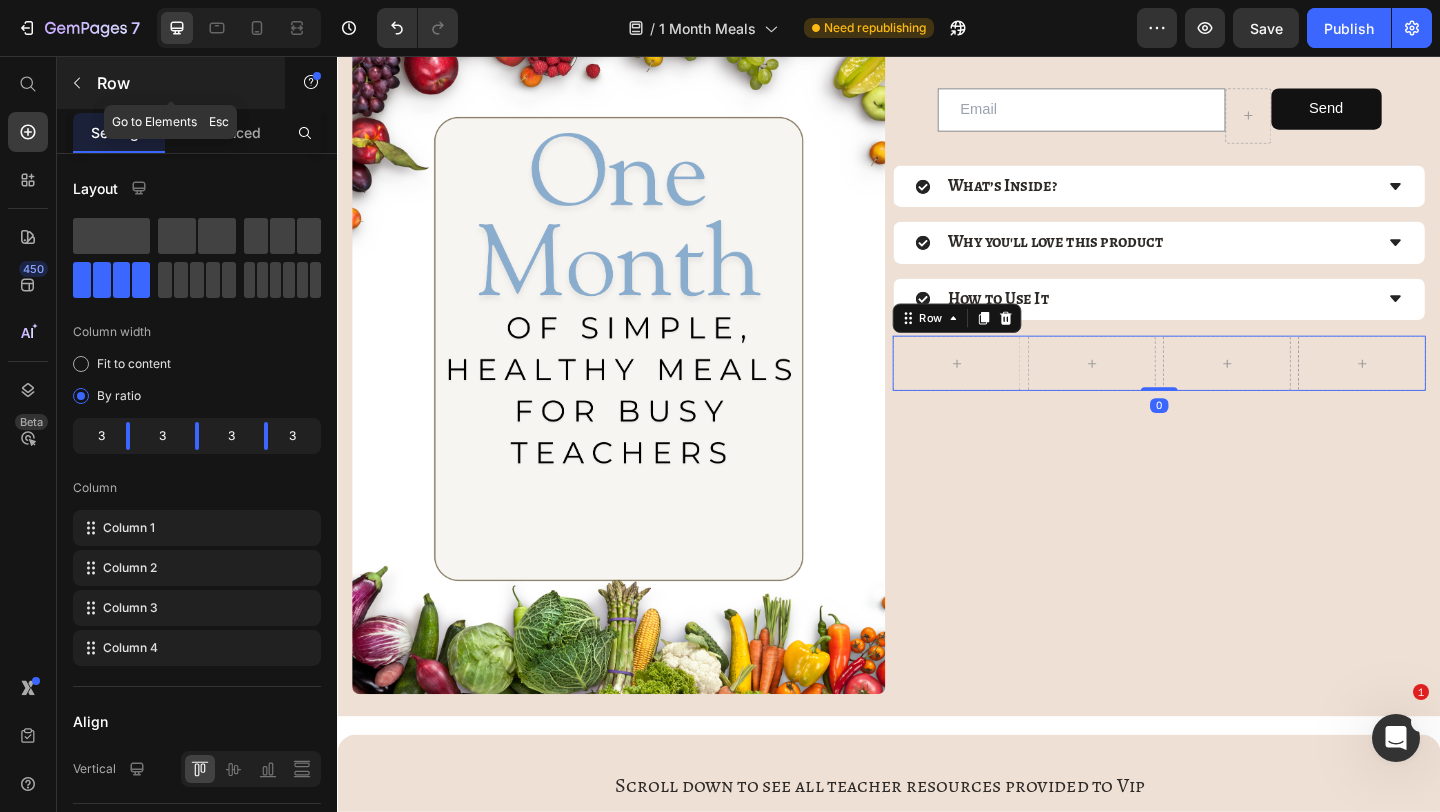click at bounding box center (77, 83) 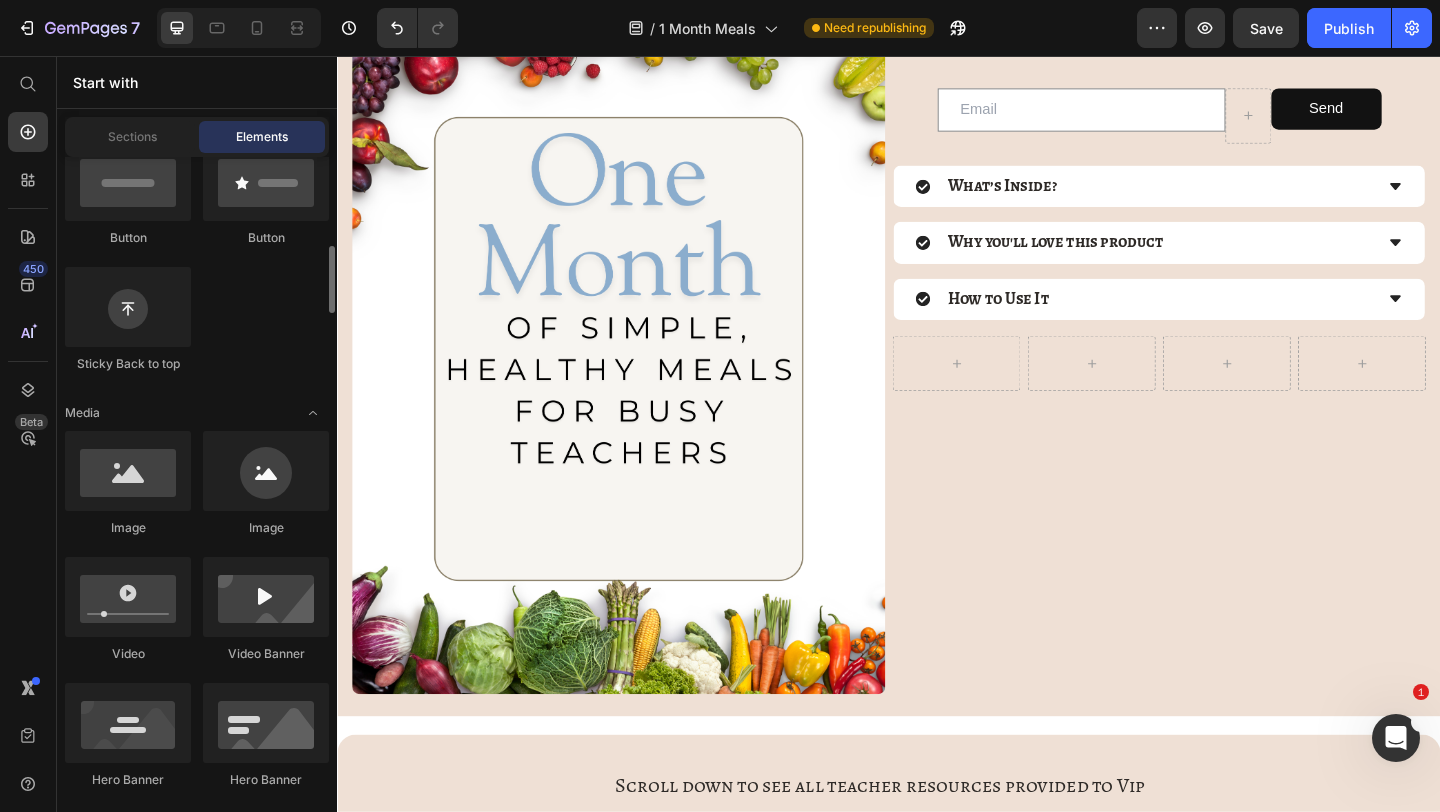 scroll, scrollTop: 546, scrollLeft: 0, axis: vertical 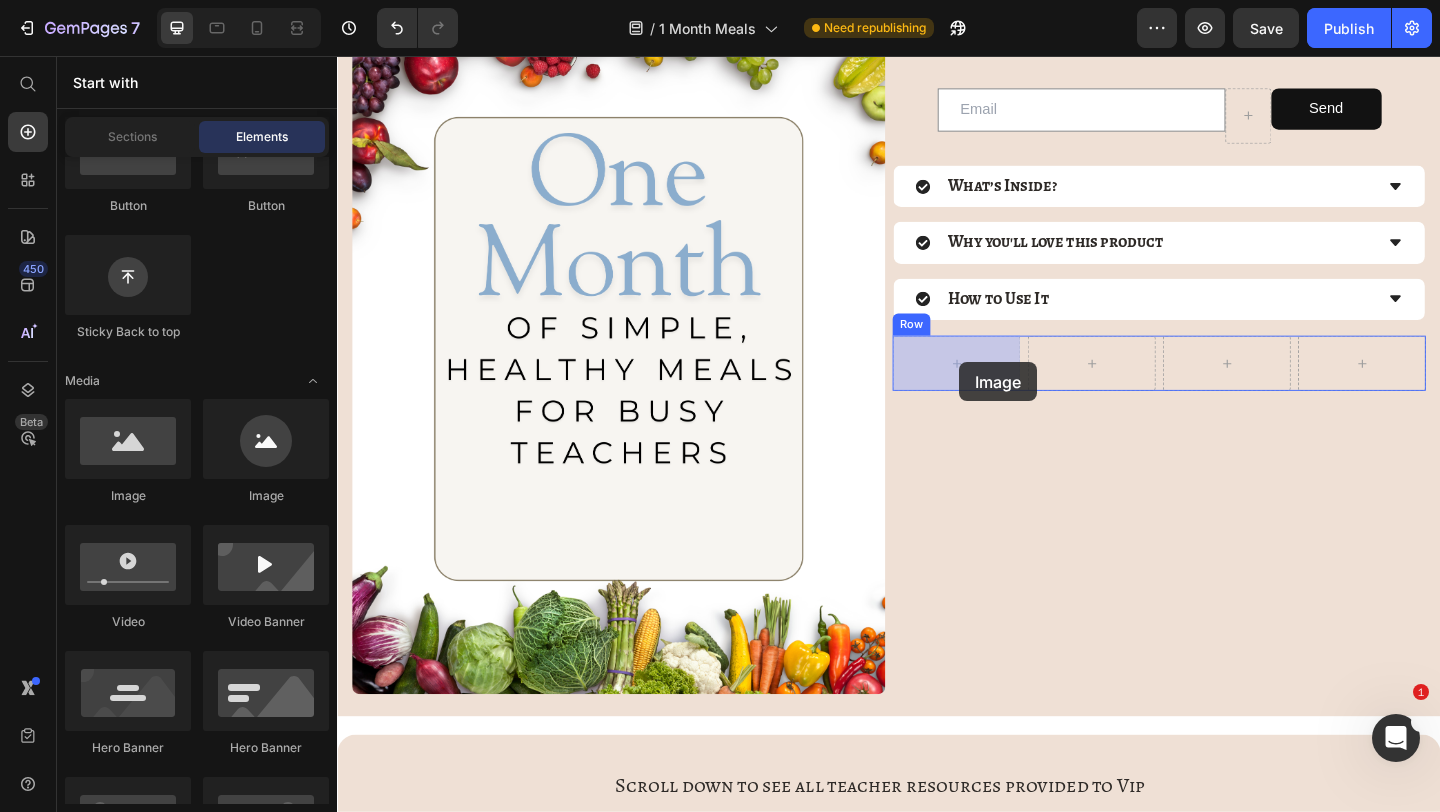 drag, startPoint x: 482, startPoint y: 476, endPoint x: 1004, endPoint y: 384, distance: 530.0453 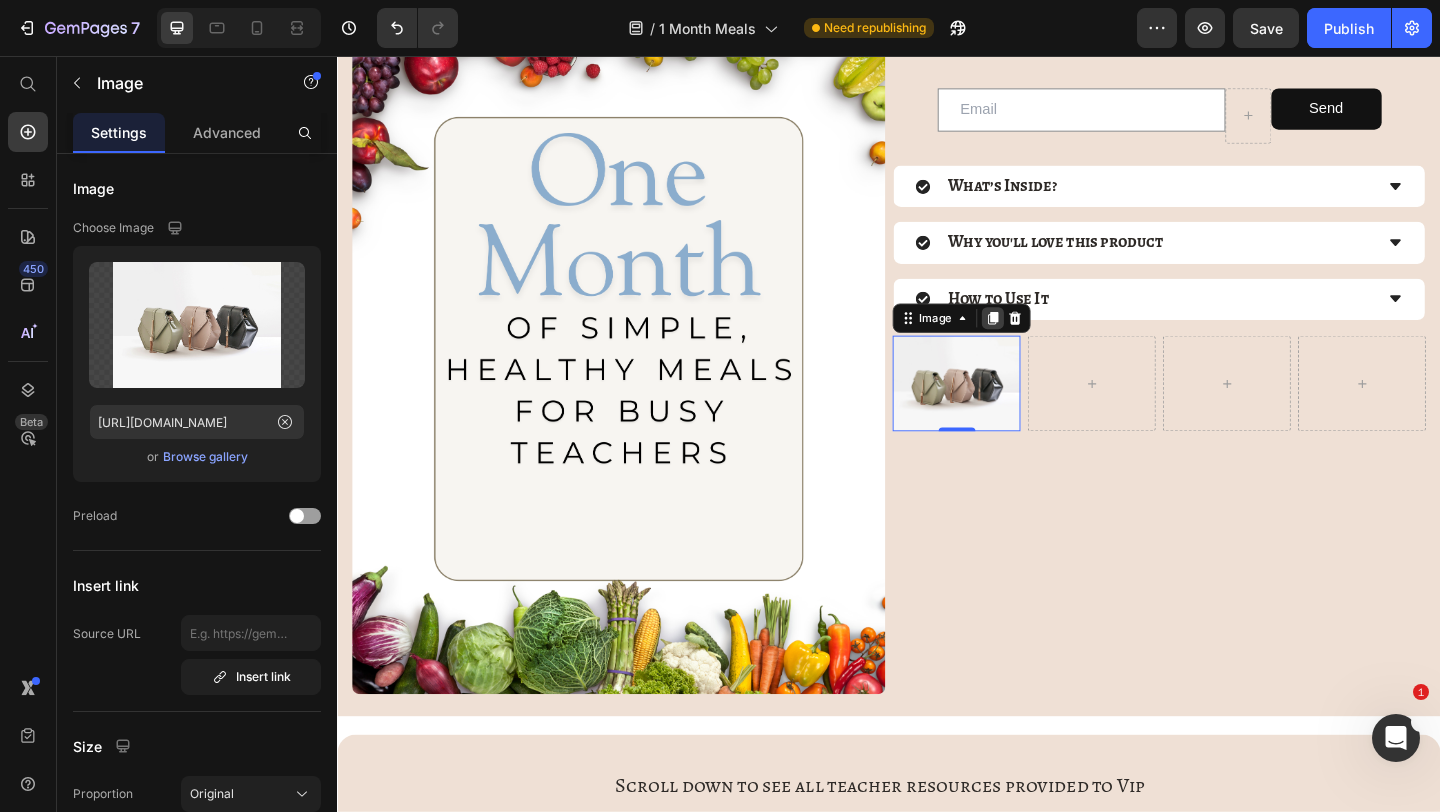 click 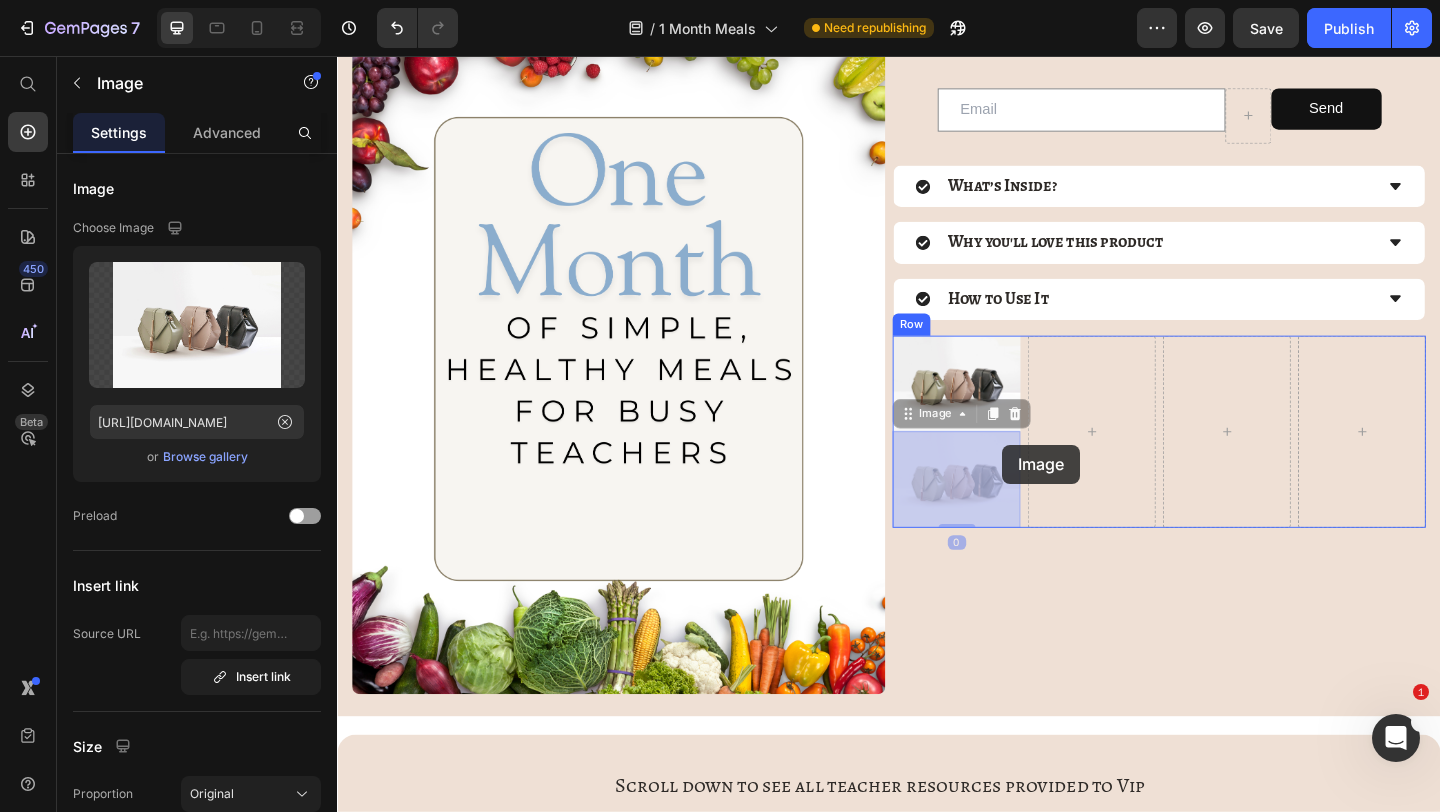 drag, startPoint x: 1001, startPoint y: 479, endPoint x: 1026, endPoint y: 479, distance: 25 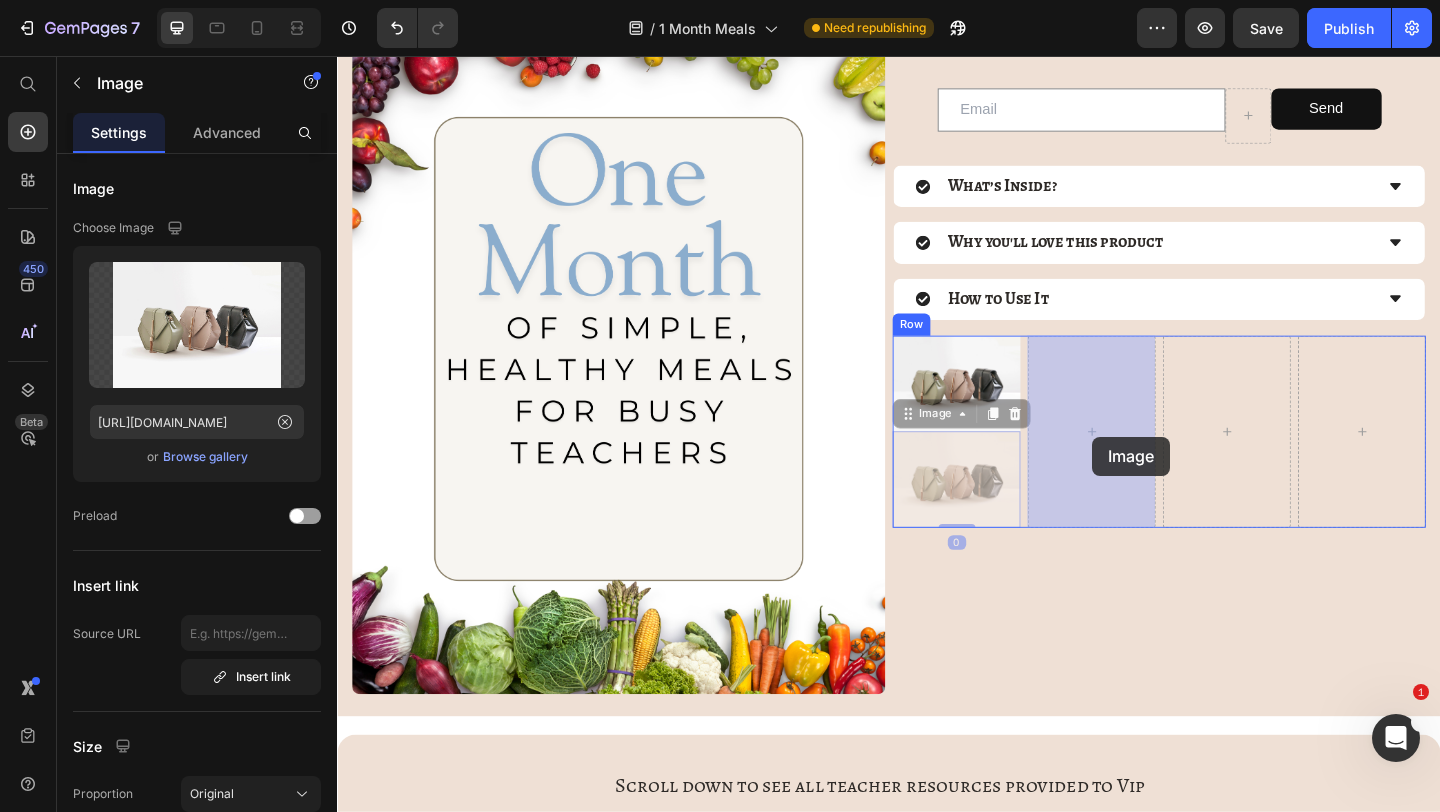 drag, startPoint x: 1052, startPoint y: 483, endPoint x: 1153, endPoint y: 471, distance: 101.71037 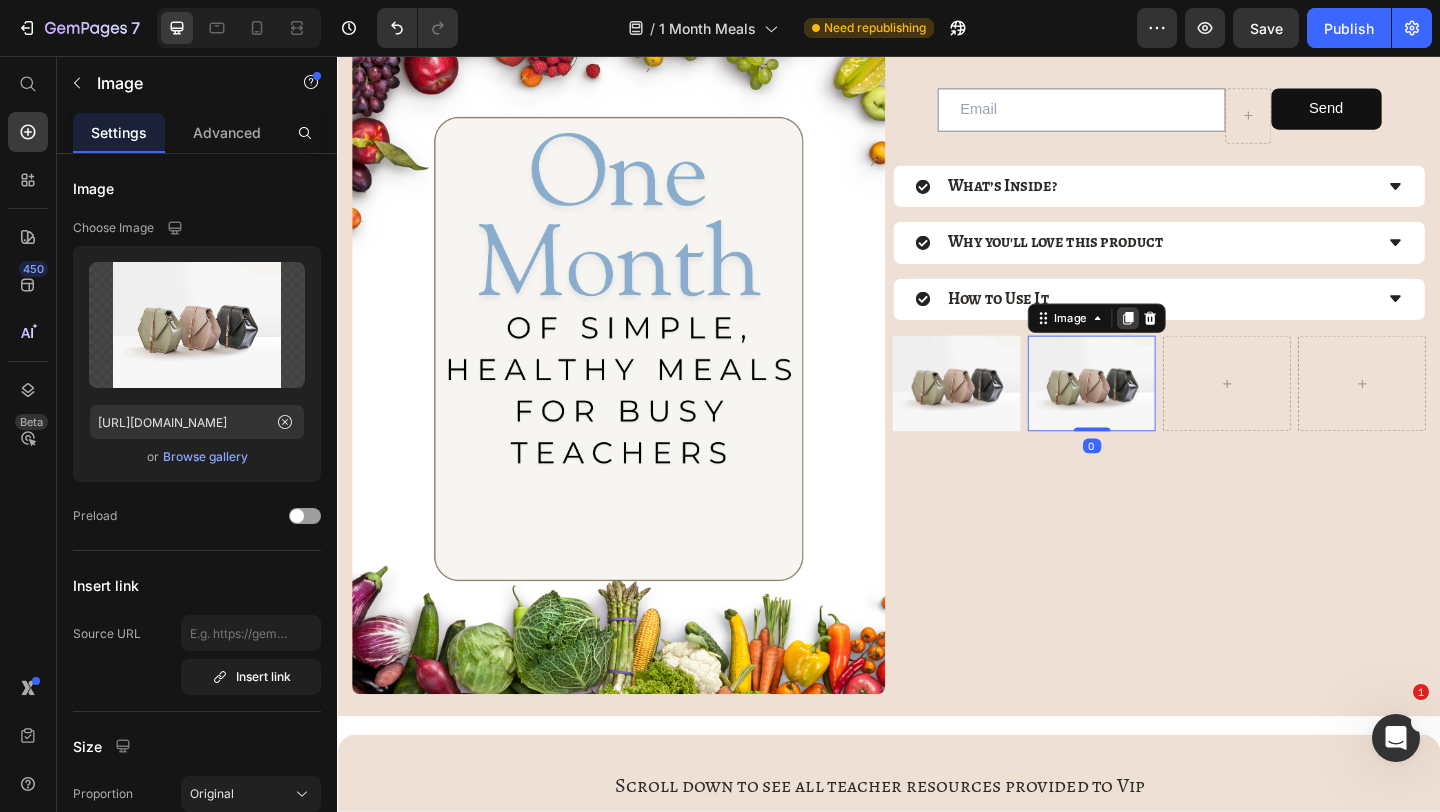 click 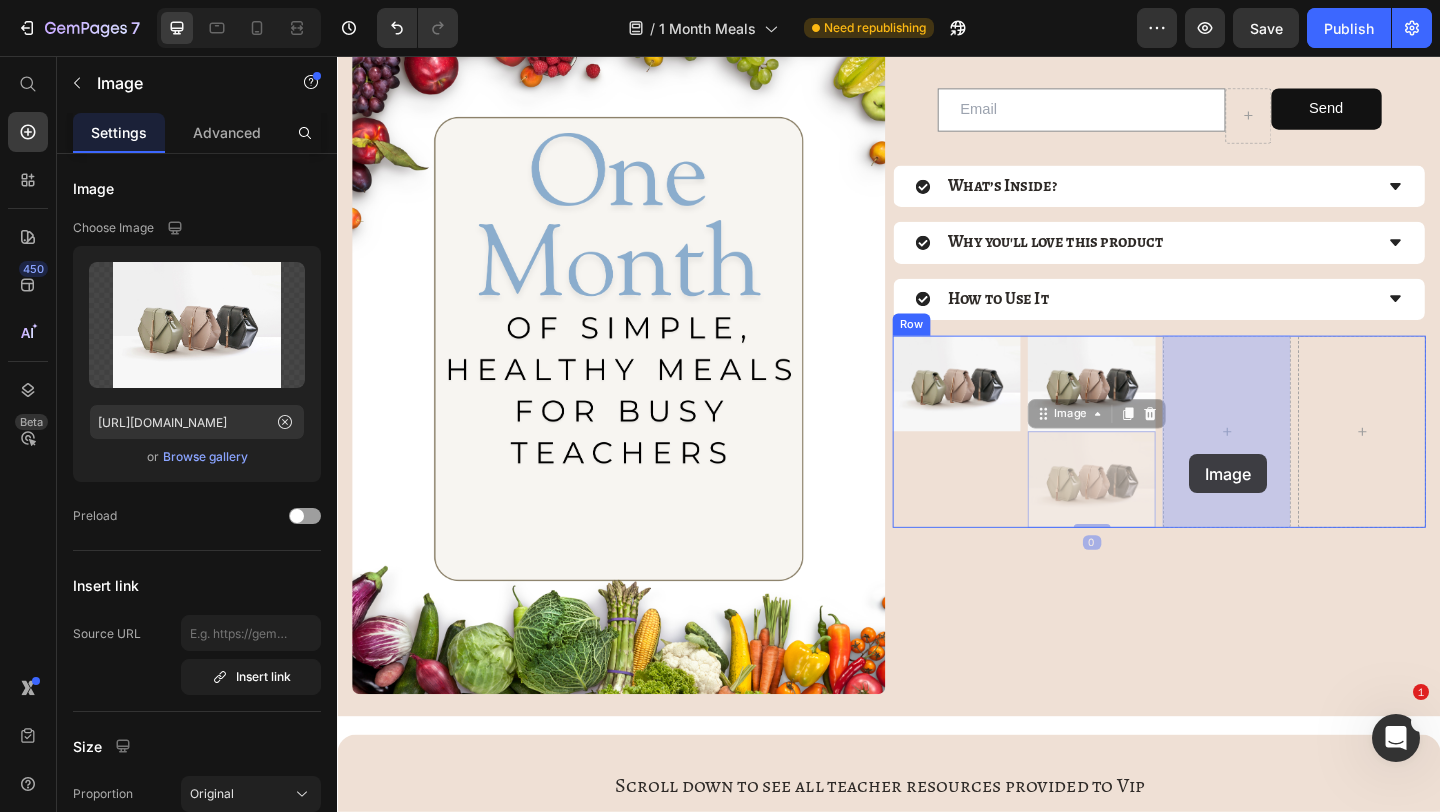 drag, startPoint x: 1144, startPoint y: 501, endPoint x: 1264, endPoint y: 489, distance: 120.59851 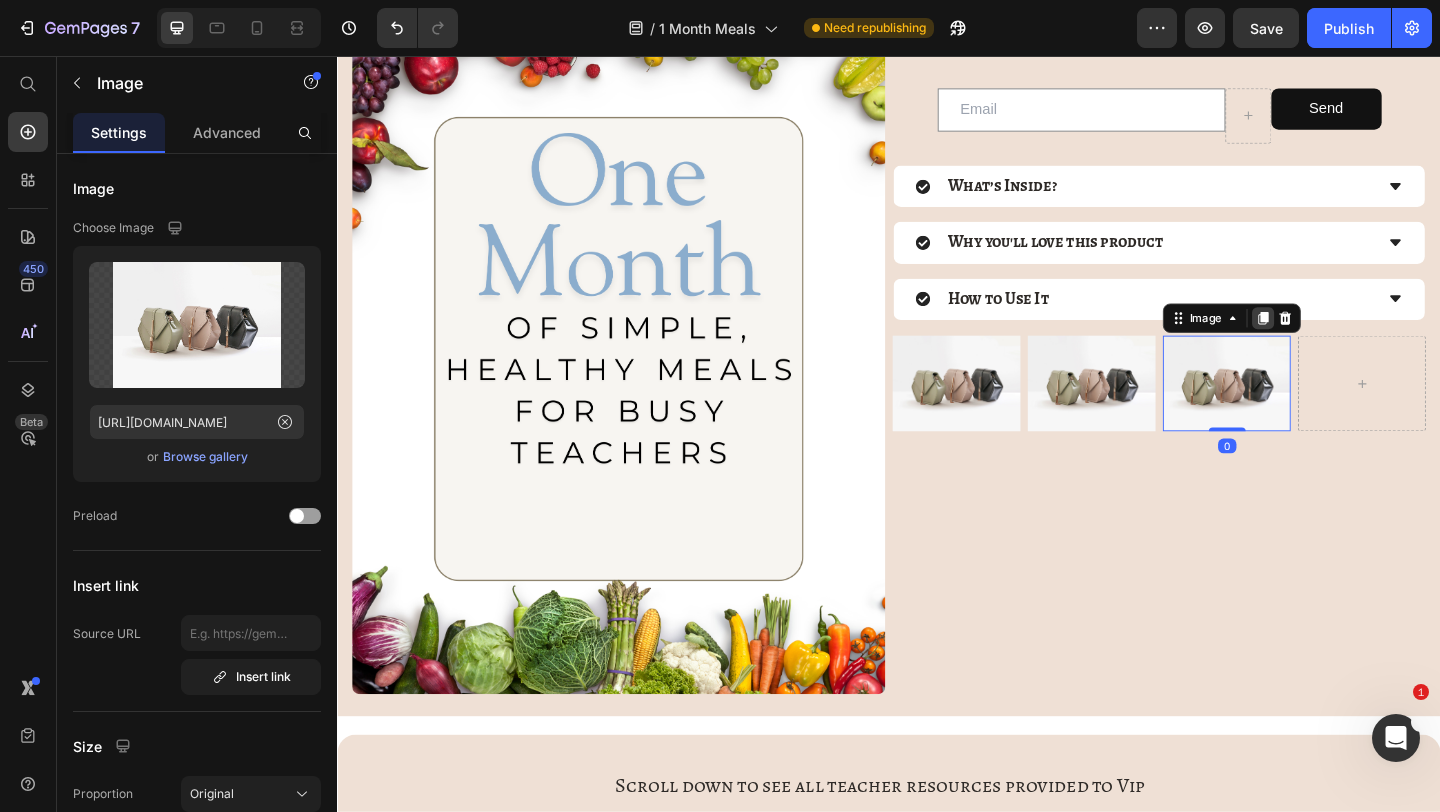 click at bounding box center (1344, 341) 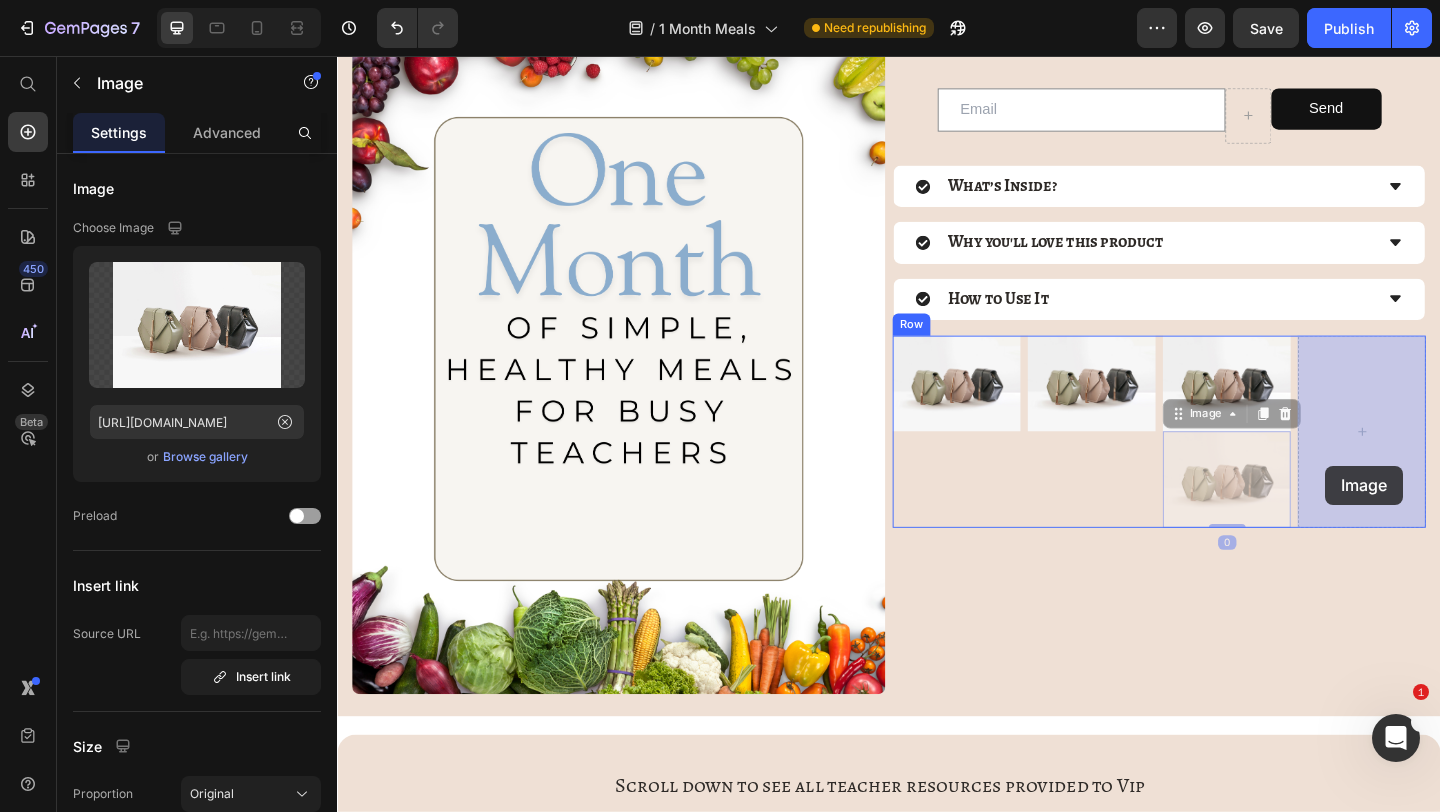 drag, startPoint x: 1282, startPoint y: 512, endPoint x: 1412, endPoint y: 501, distance: 130.46455 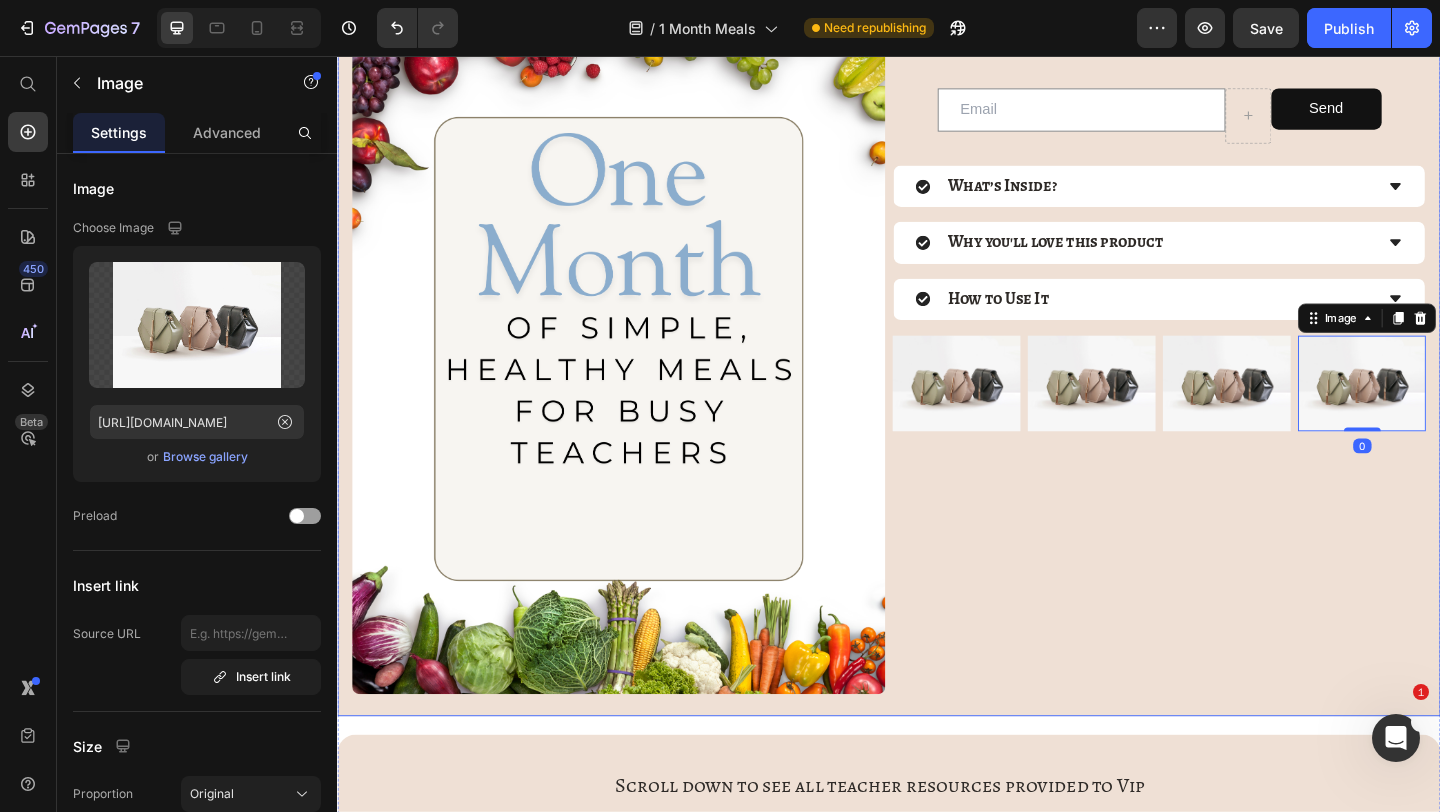 click on "Image ⁠⁠⁠⁠⁠⁠⁠ Enter email to accesss Guide Heading Email Field
Send Submit Button Row Newsletter
What’s Inside?
Why you'll love this product
How to Use It Accordion Image Image Image Image   0 Row Row" at bounding box center (937, 378) 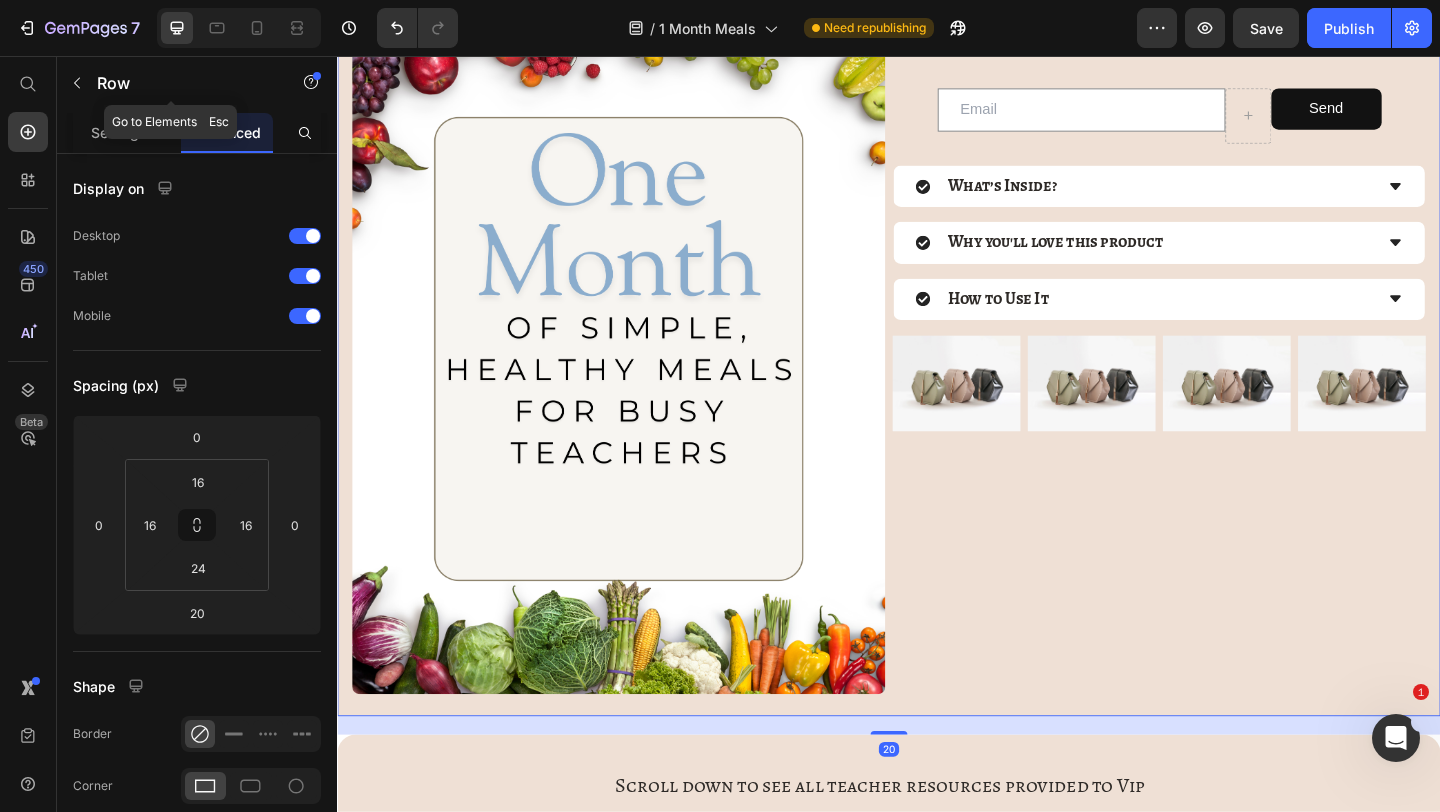 click on "Row" 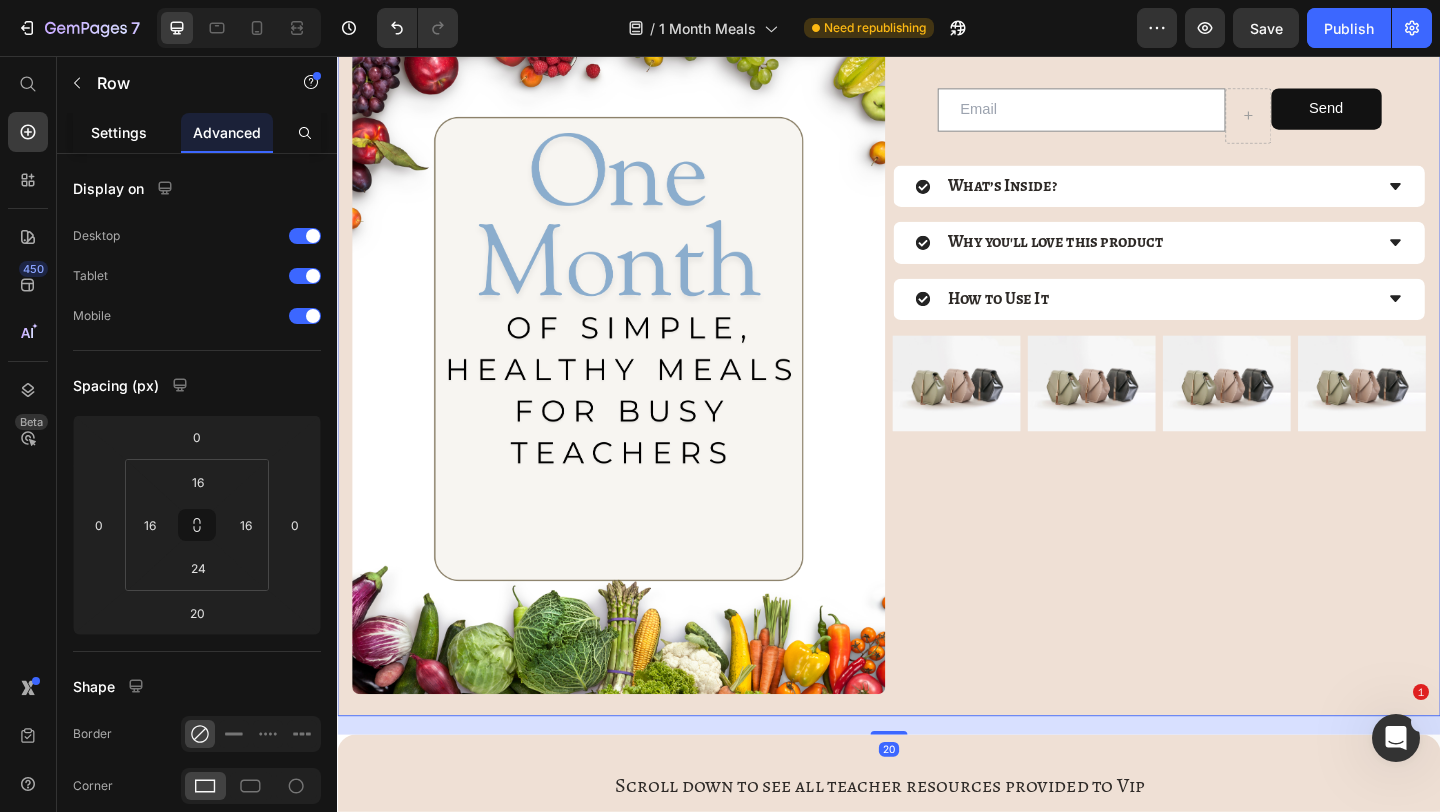 click on "Settings" at bounding box center [119, 132] 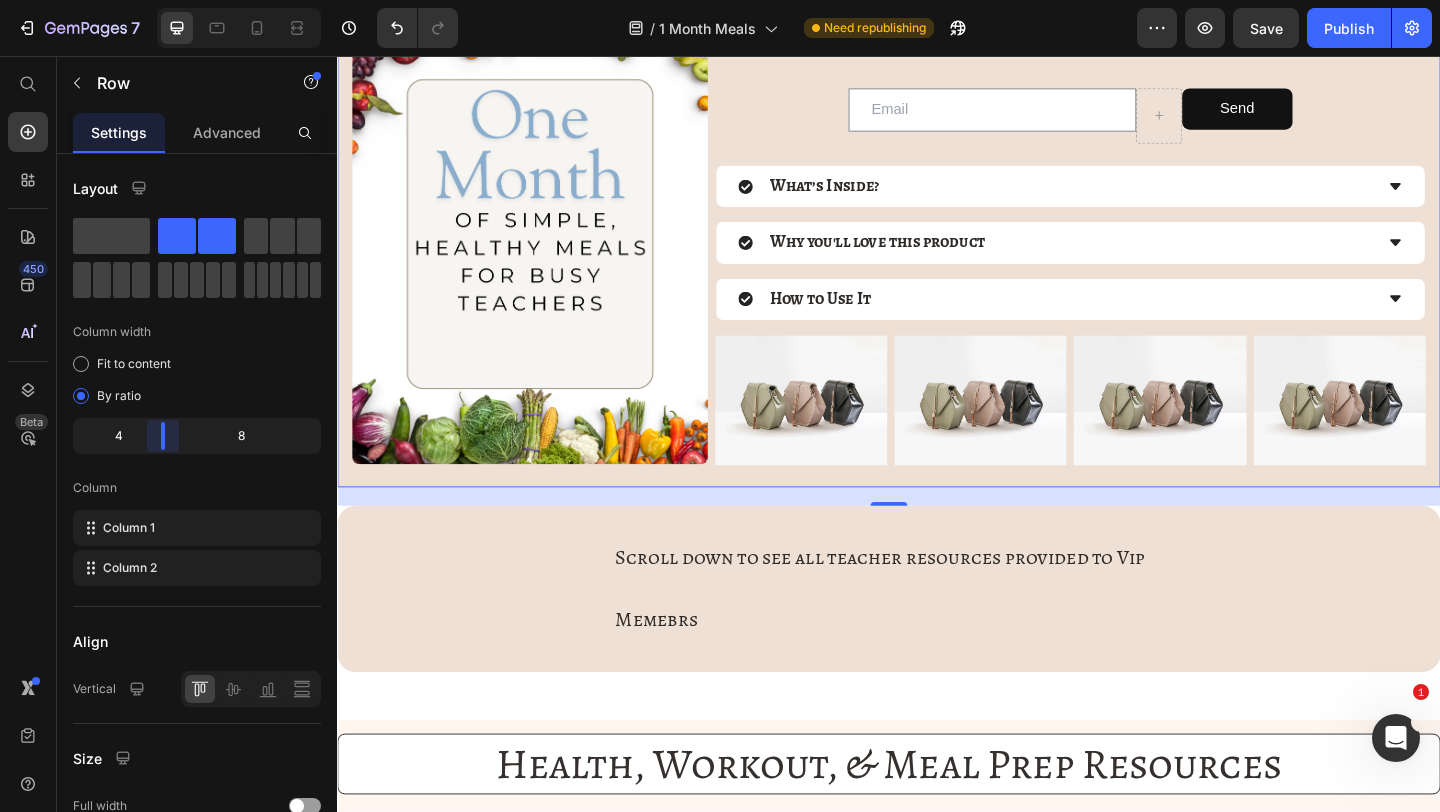 drag, startPoint x: 198, startPoint y: 435, endPoint x: 147, endPoint y: 435, distance: 51 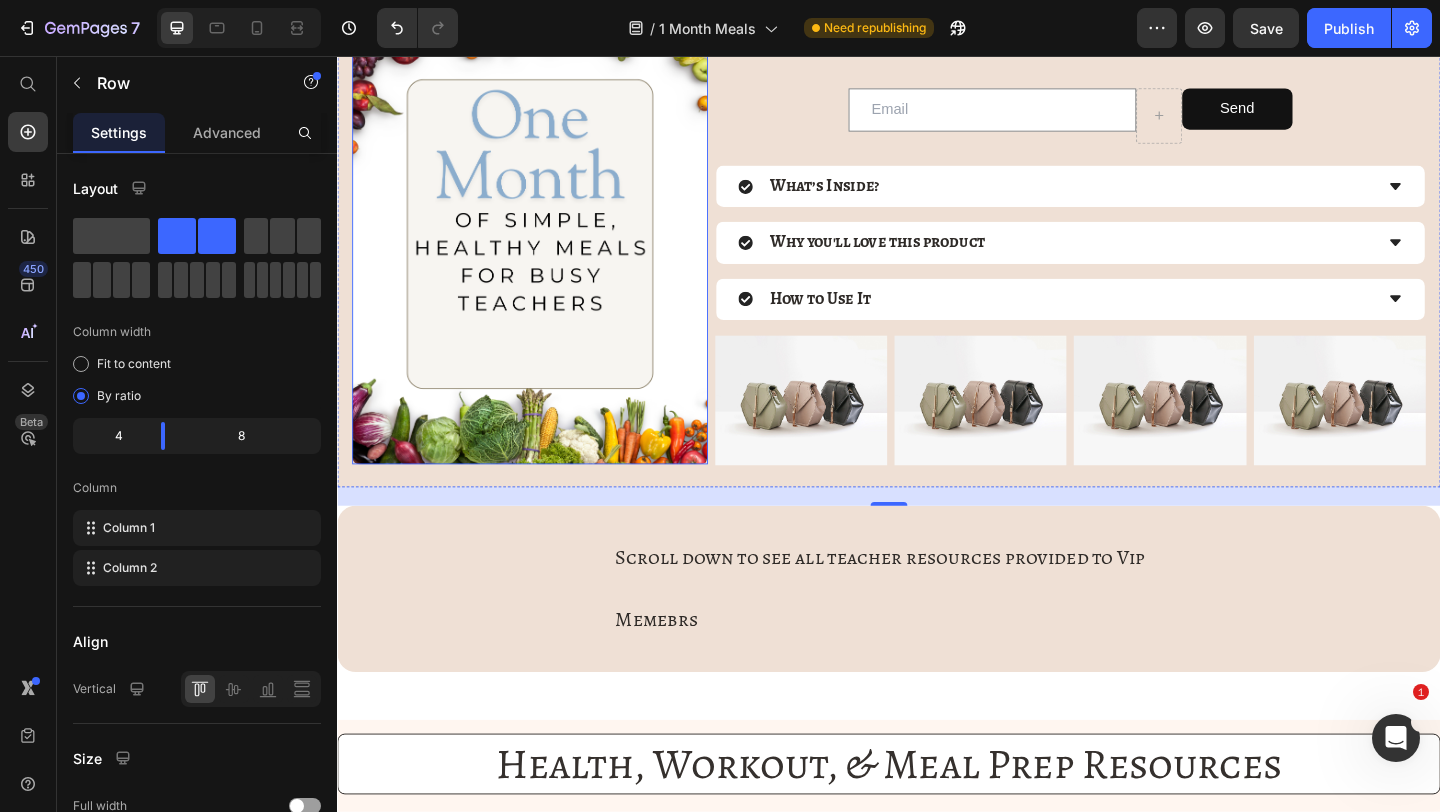 scroll, scrollTop: 0, scrollLeft: 0, axis: both 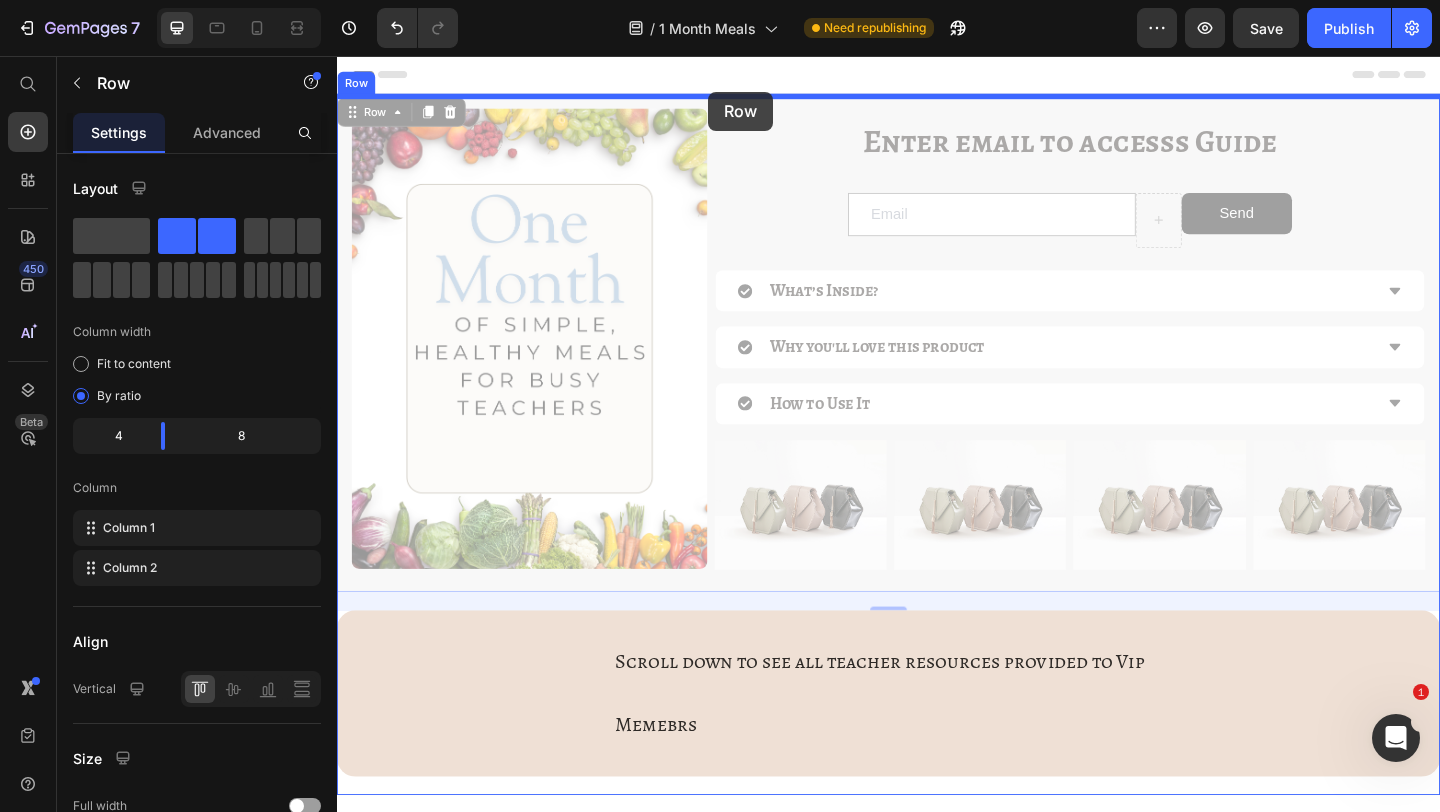 drag, startPoint x: 744, startPoint y: 243, endPoint x: 741, endPoint y: 95, distance: 148.0304 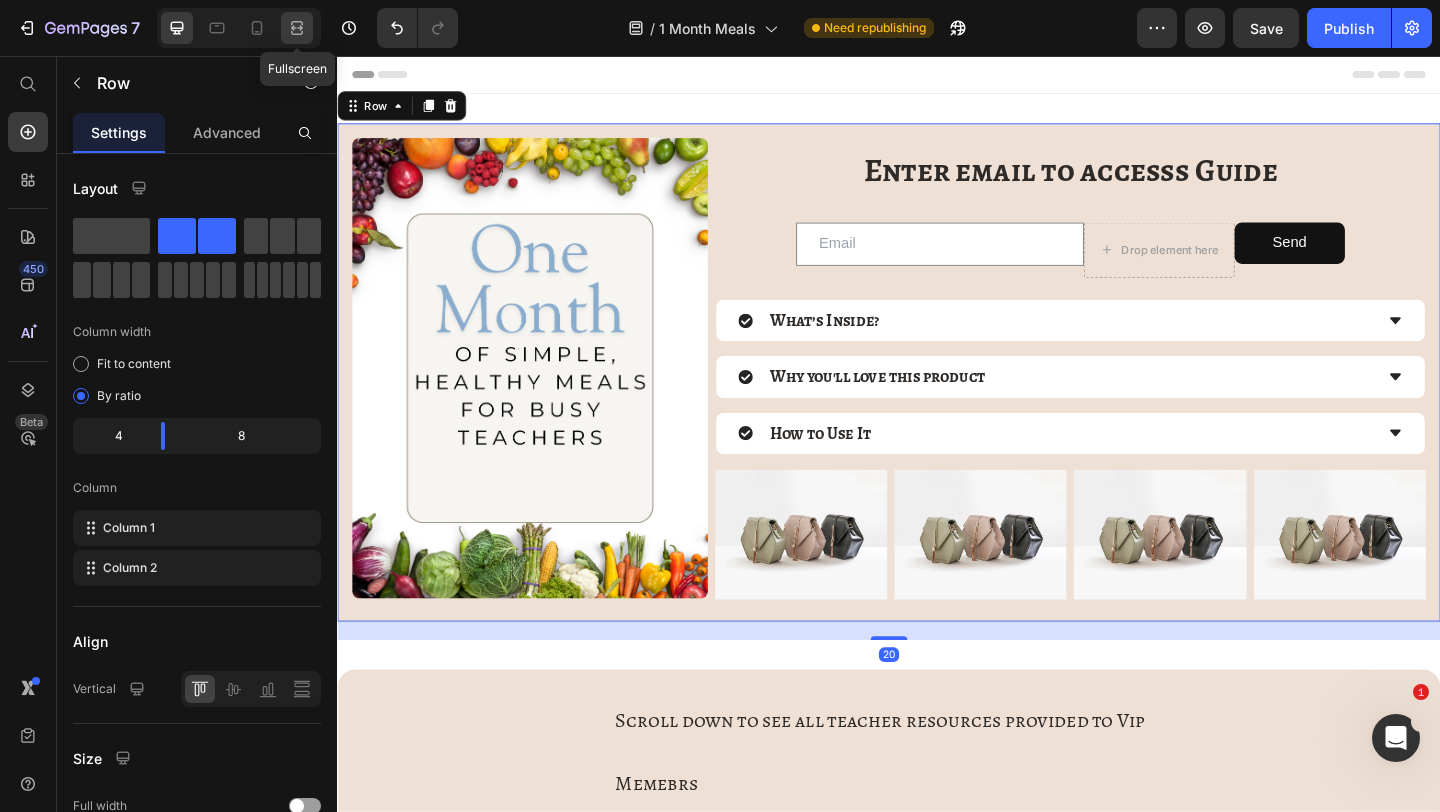 click 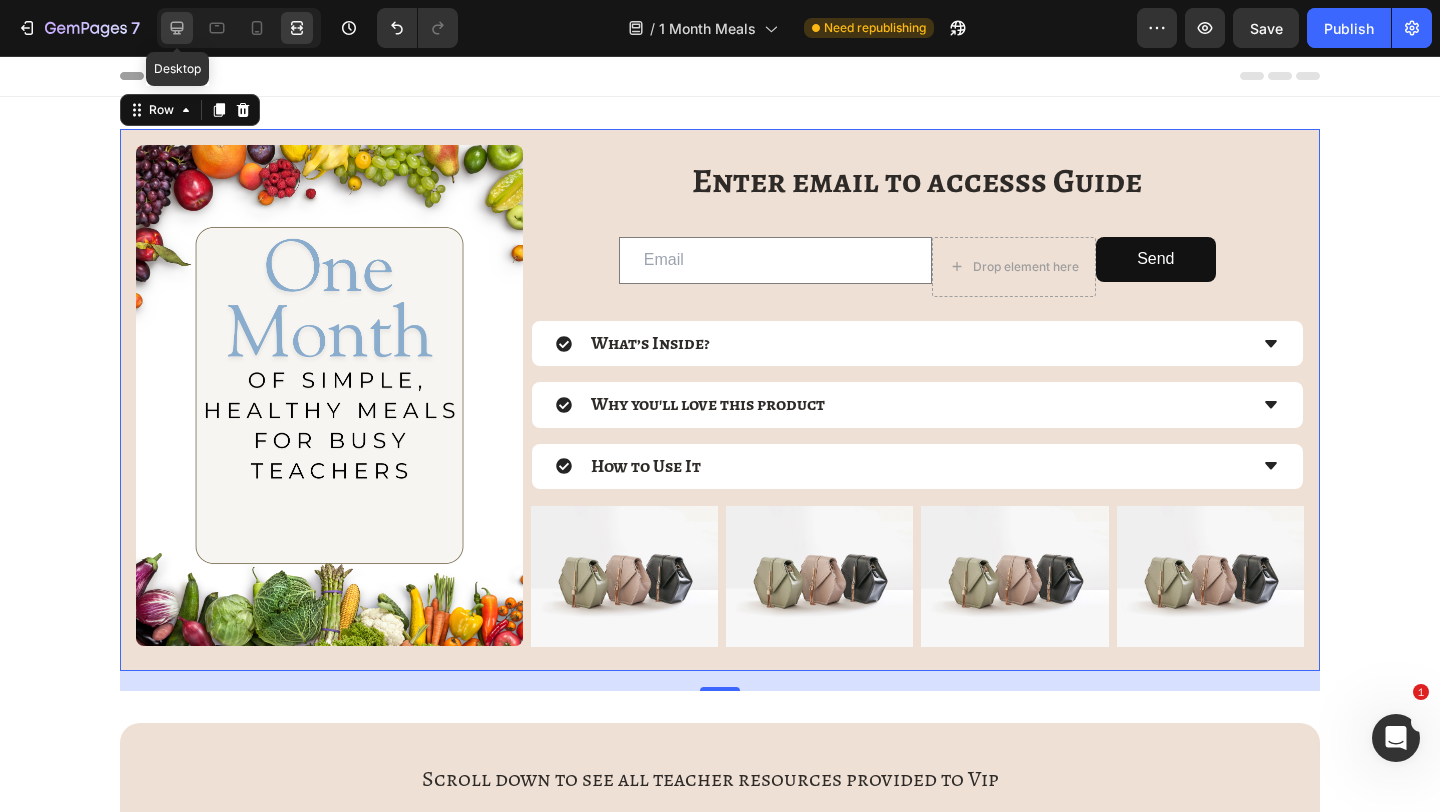 click 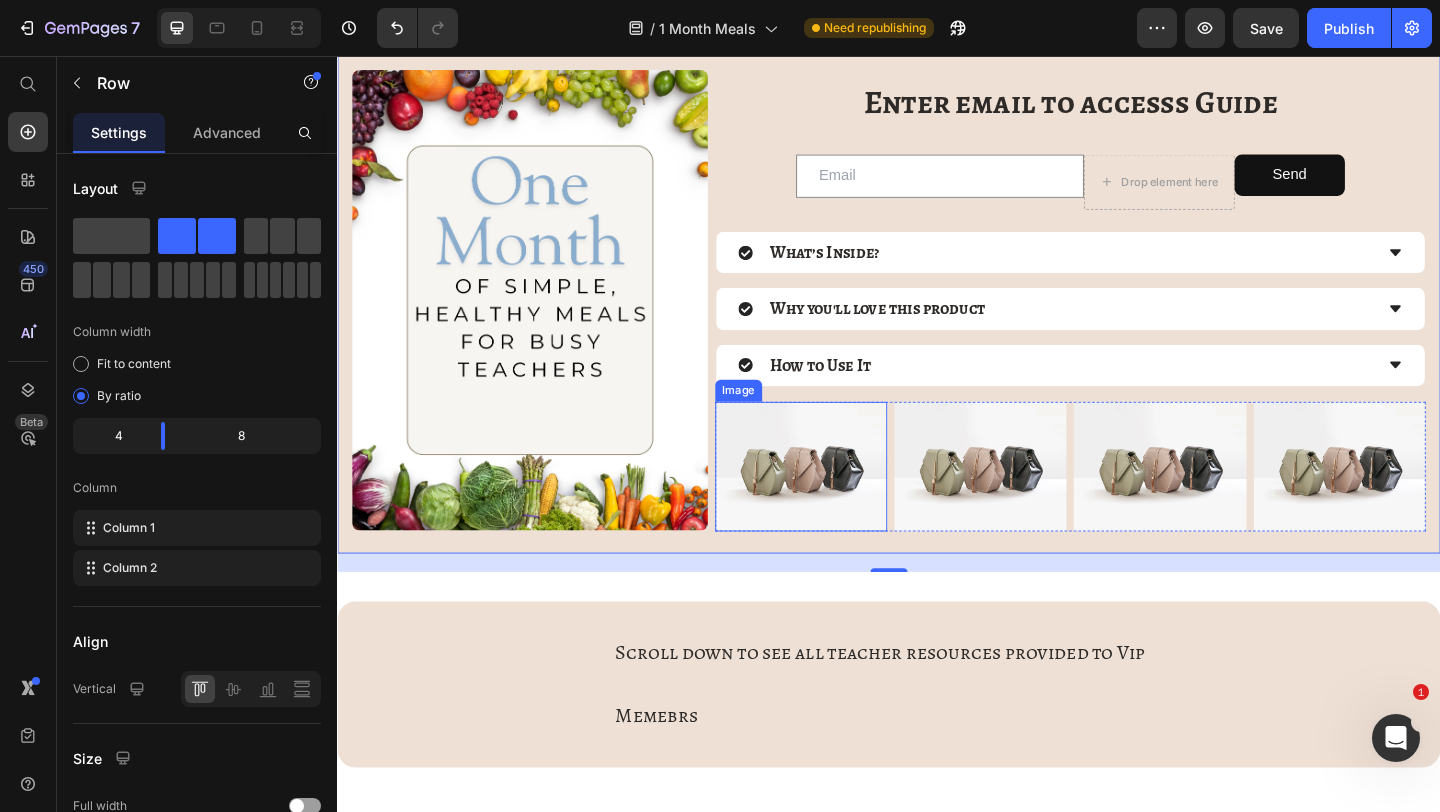 scroll, scrollTop: 78, scrollLeft: 0, axis: vertical 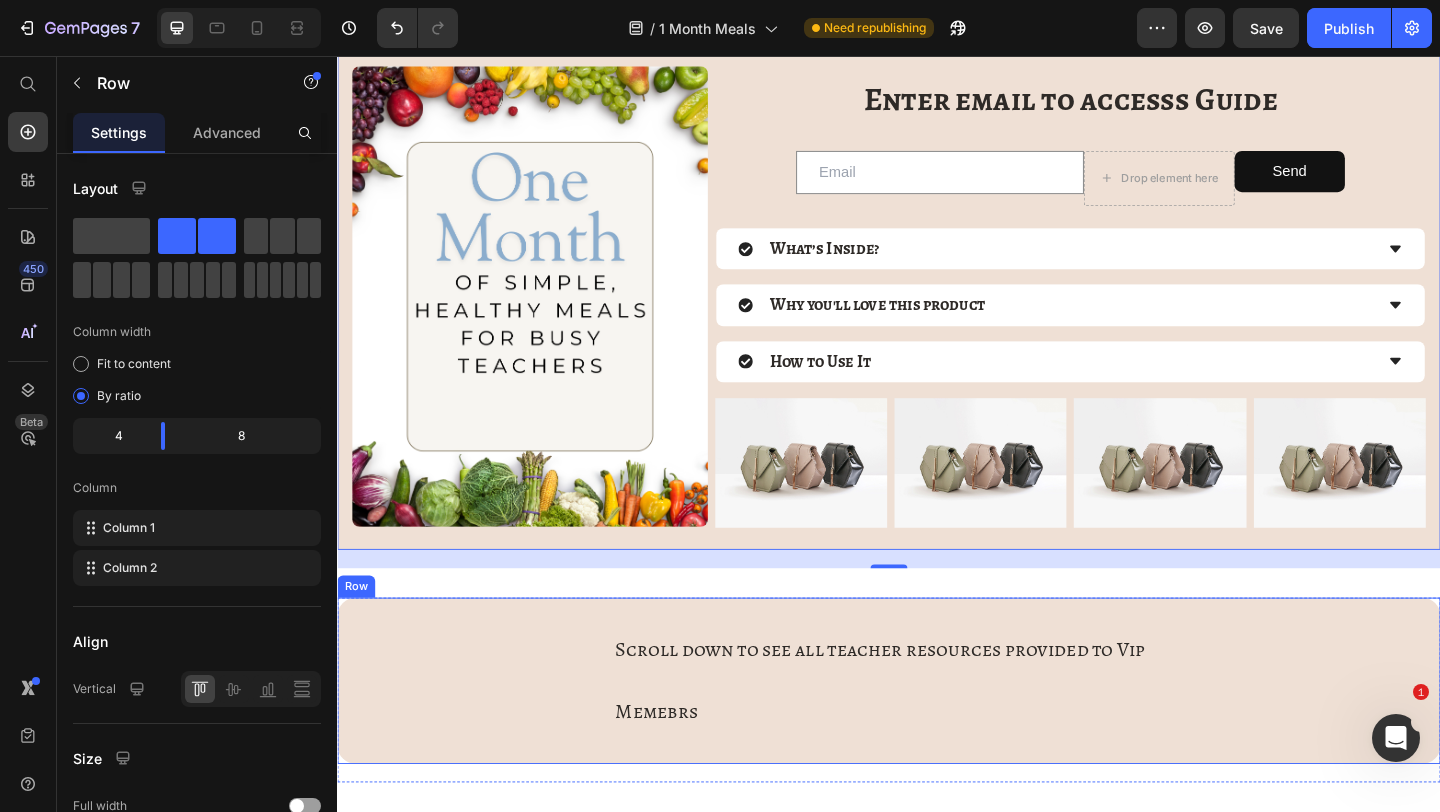 click on "Scroll down to see all teacher resources provided to Vip Memebrs Heading Product" at bounding box center [937, 732] 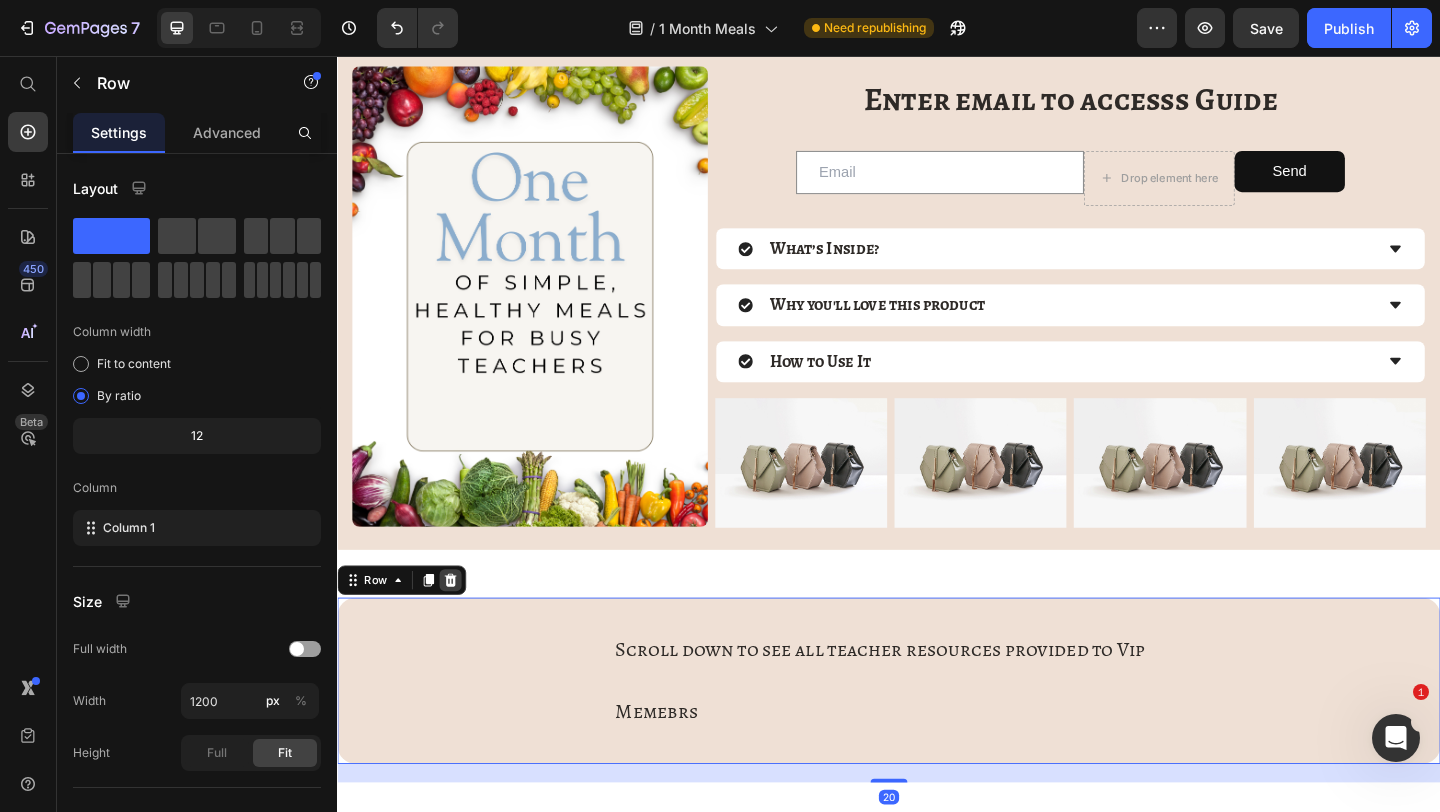 click 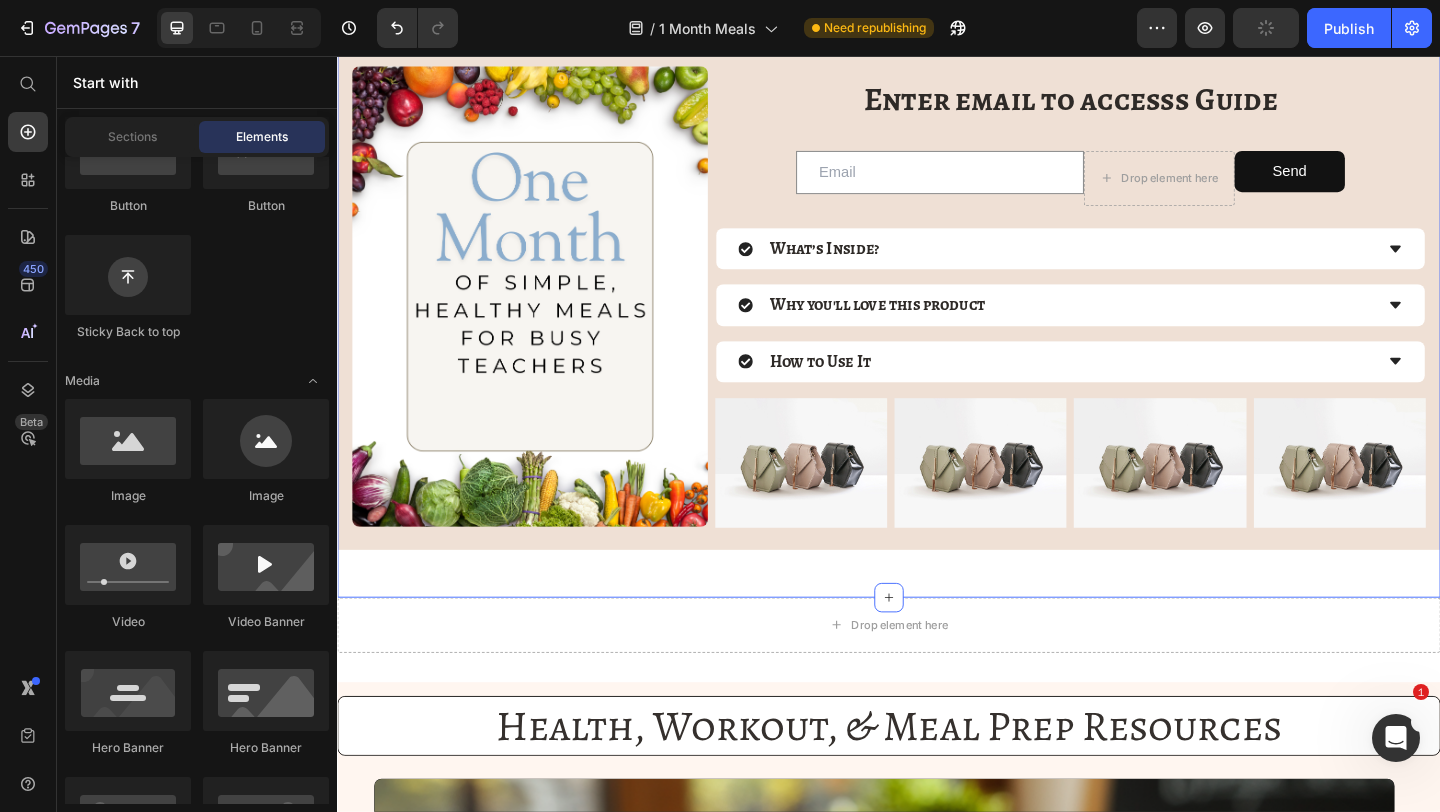 click on "Image Enter email to accesss Guide Heading Email Field
Drop element here Send Submit Button Row Newsletter
What’s Inside?
Why you'll love this product
How to Use It Accordion Image Image Image Image Row Row Section 1   Create Theme Section AI Content Write with GemAI What would you like to describe here? Tone and Voice Persuasive Product Show more Generate" at bounding box center (937, 332) 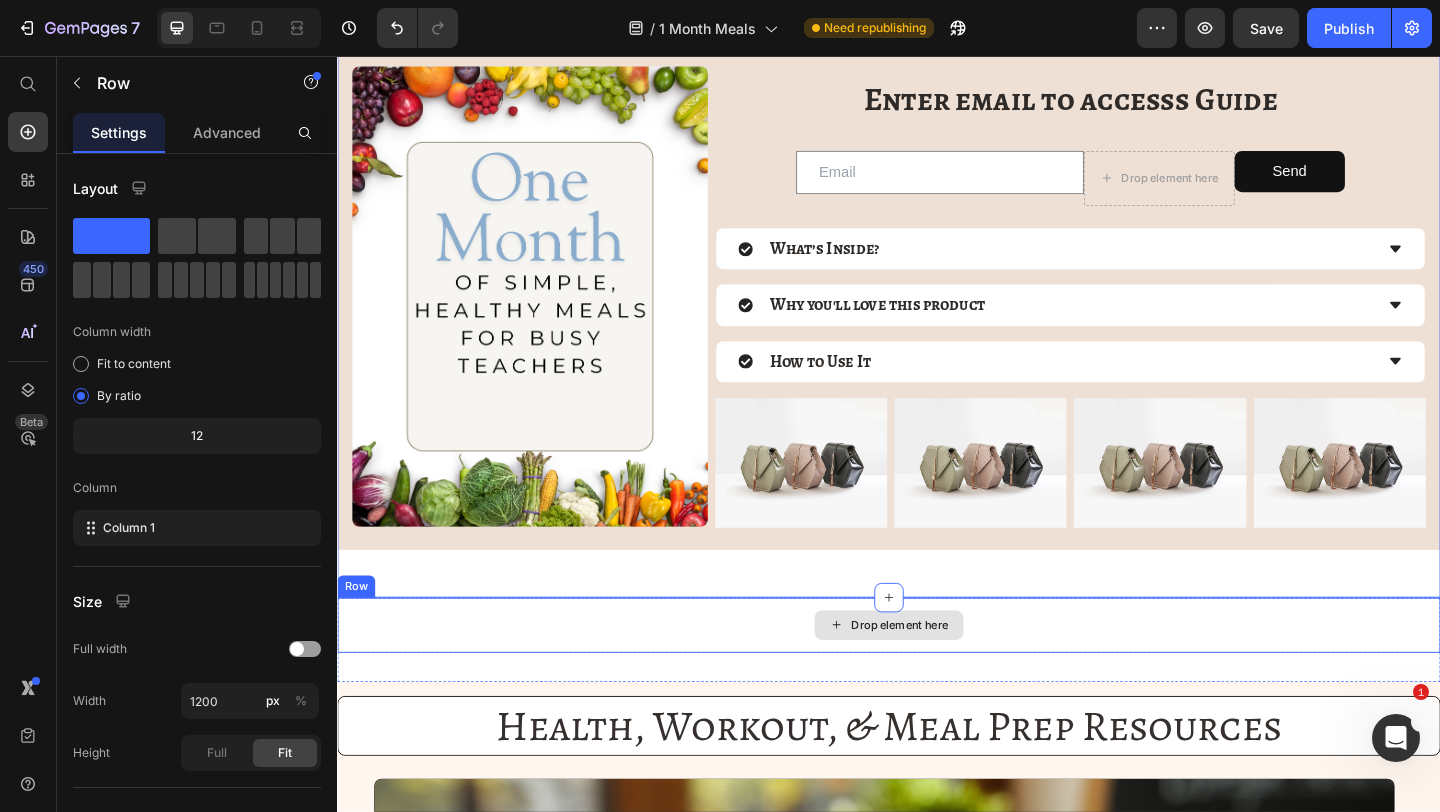 click on "Drop element here" at bounding box center (937, 675) 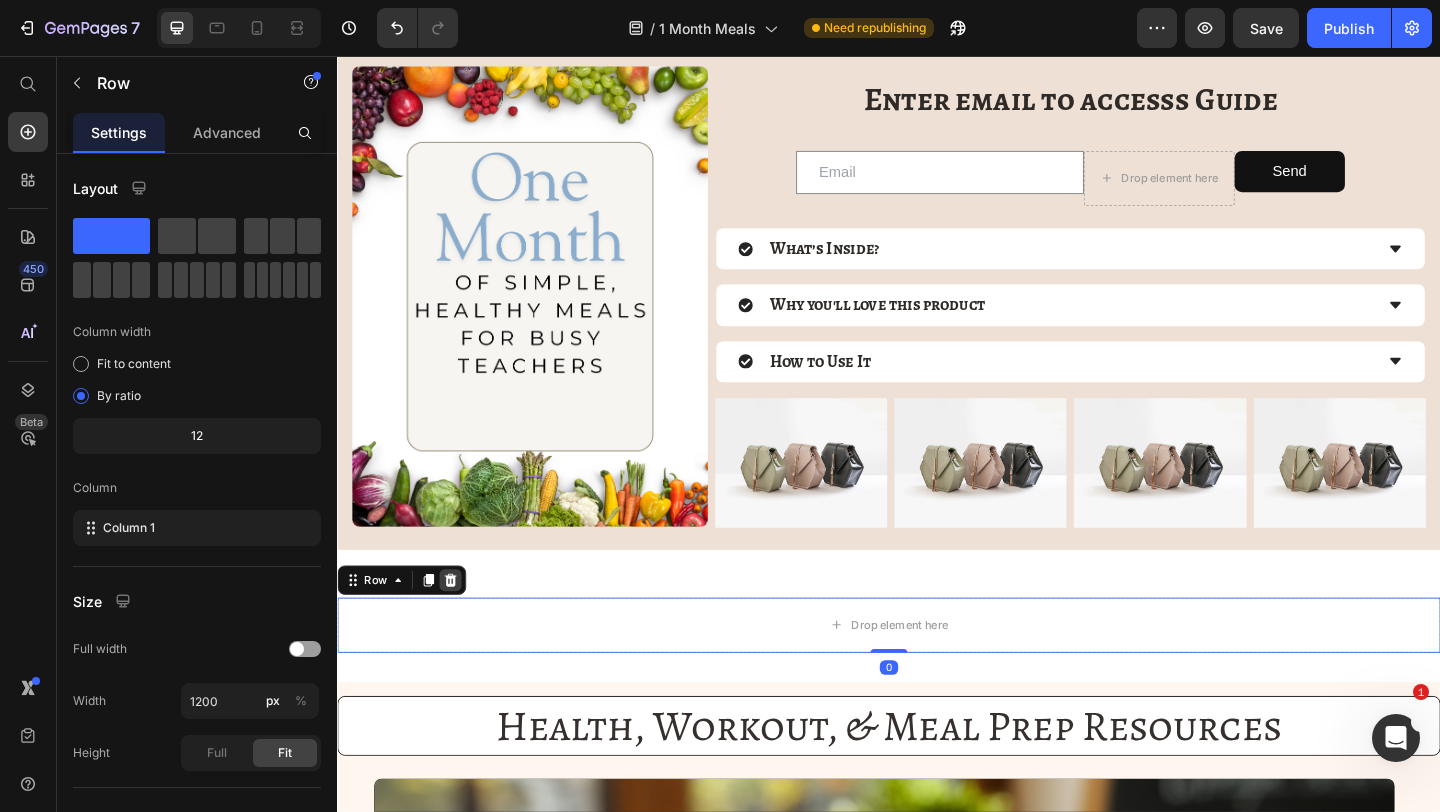 click at bounding box center [460, 626] 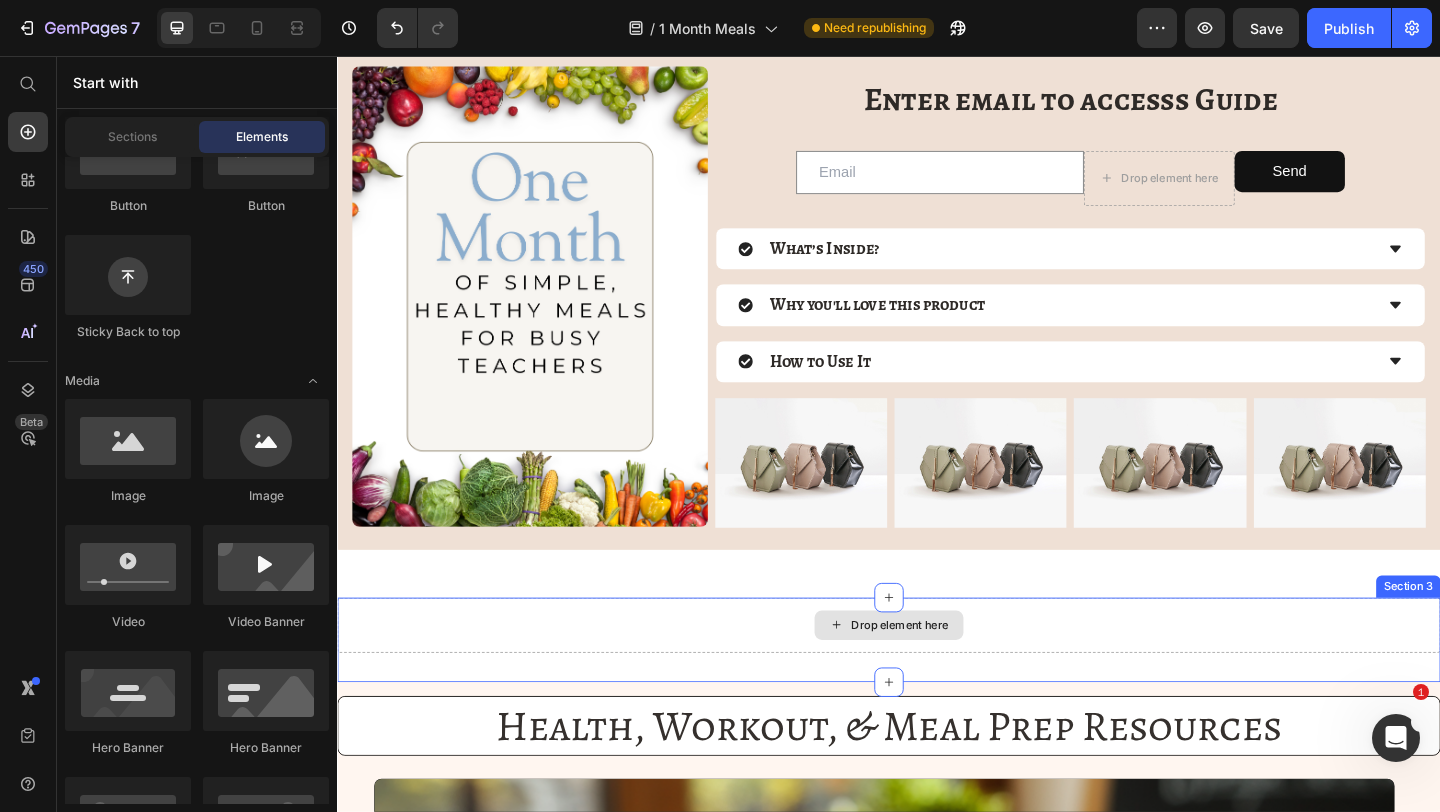click on "Drop element here" at bounding box center (937, 675) 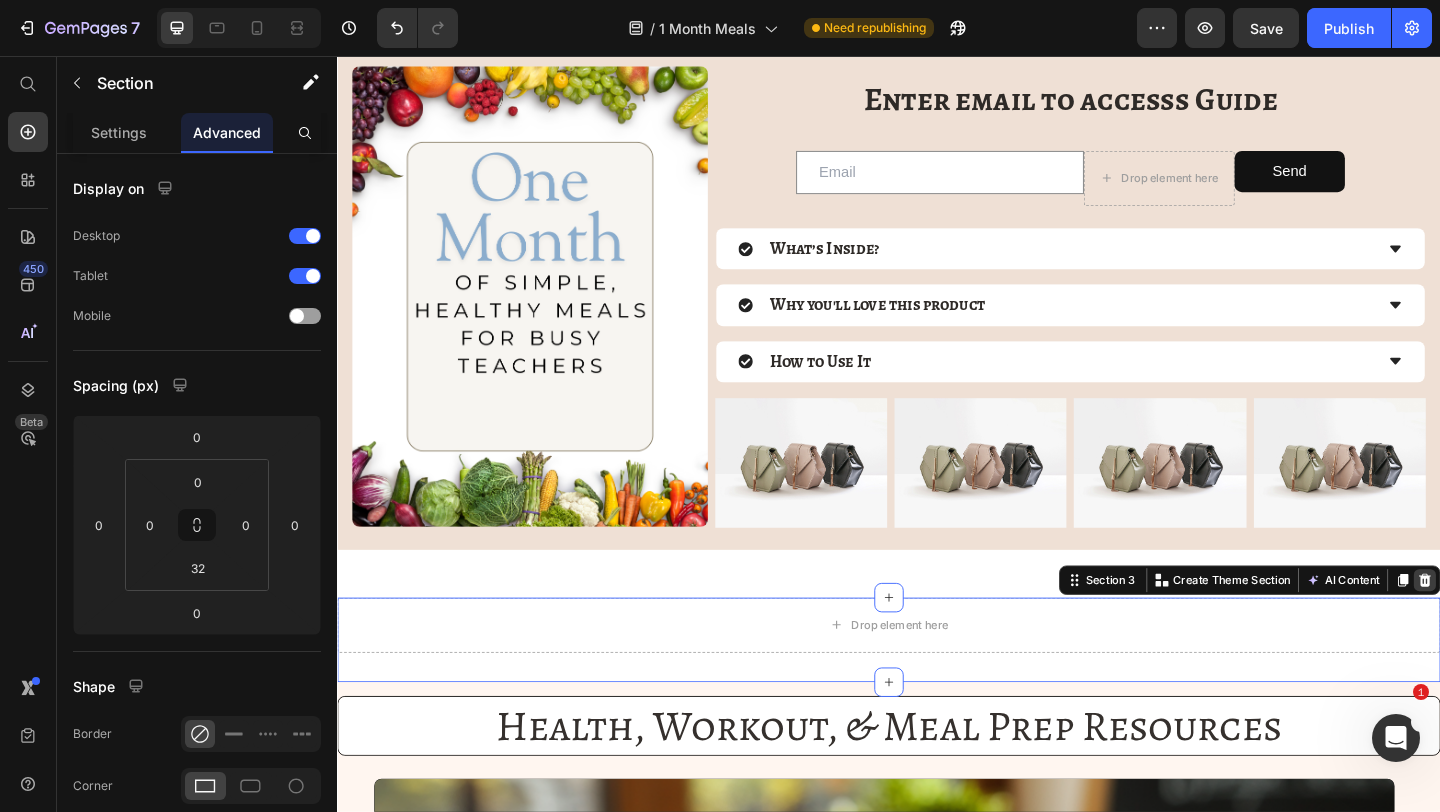 click 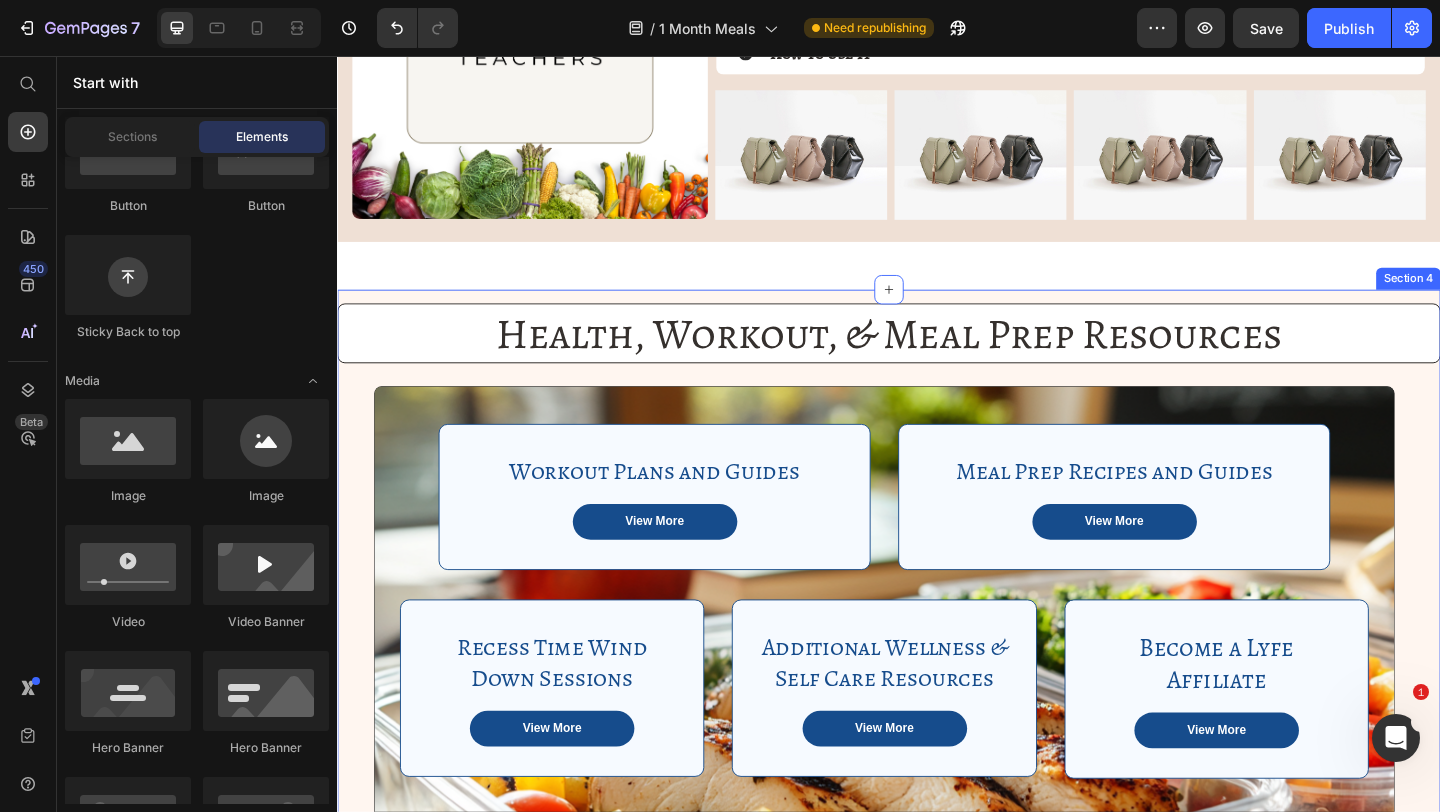 scroll, scrollTop: 147, scrollLeft: 0, axis: vertical 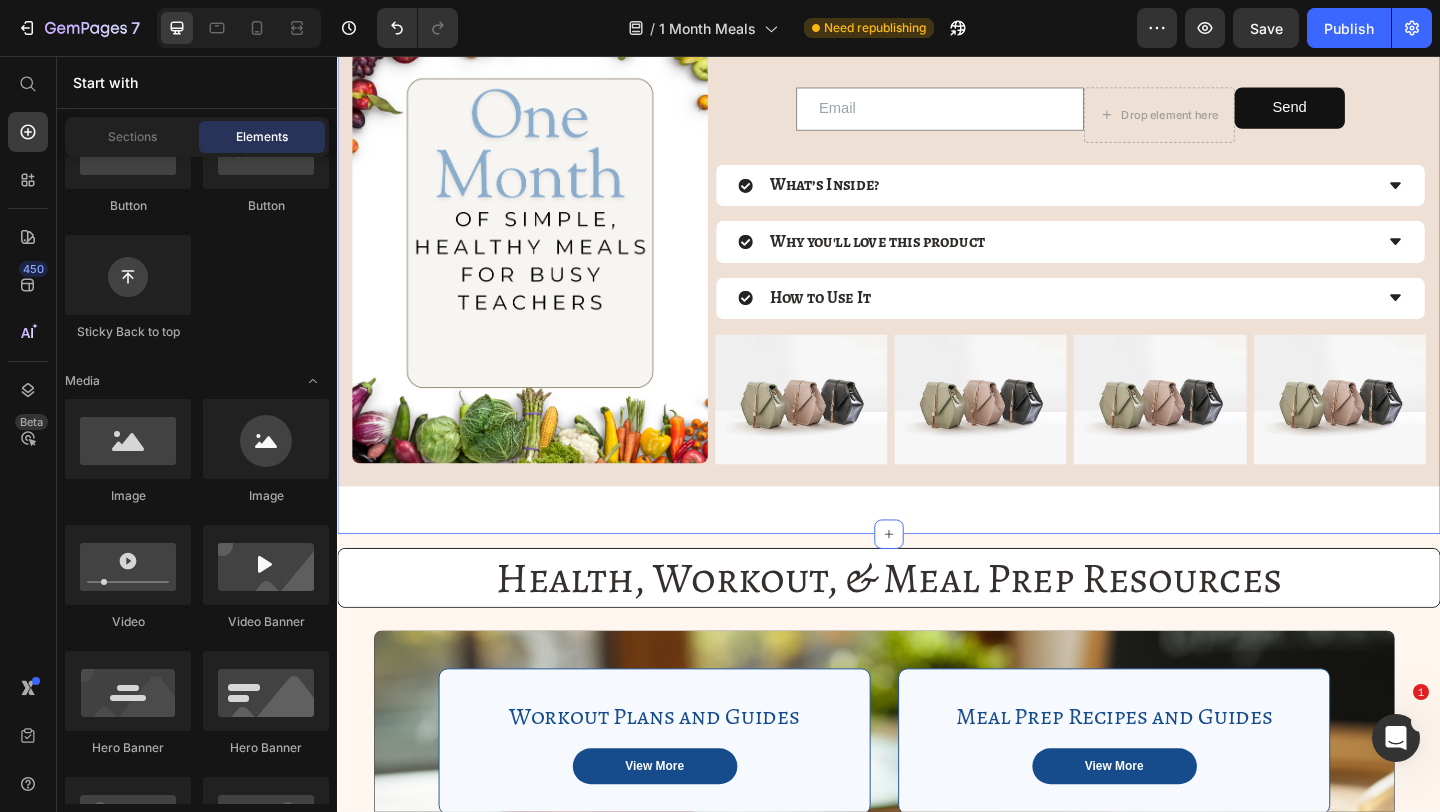 click on "Image Enter email to accesss Guide Heading Email Field
Drop element here Send Submit Button Row Newsletter
What’s Inside?
Why you'll love this product
How to Use It Accordion Image Image Image Image Row Row Section 1" at bounding box center (937, 263) 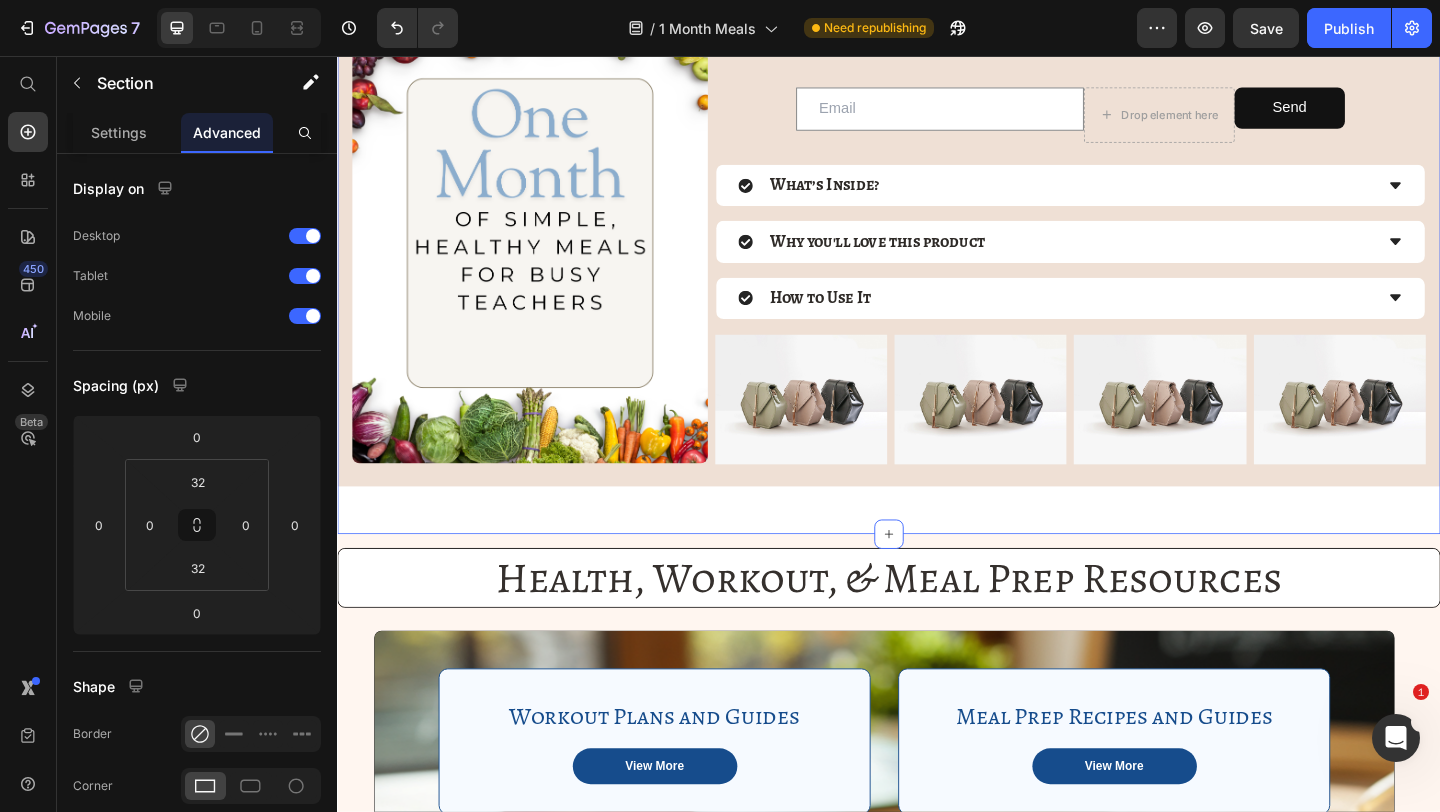 click on "Health, Workout, & Meal Prep Resources Heading Meal Prep Recipes and Guides Text Block View More Button Row Workout Plans and Guides Text Block View More Button Row Row Recess Time Wind Down Sessions Text Block View More Button Row Additional Wellness &  Self Care Resources Text Block View More Button Row Become a Lyfe Affiliate Text Block View More Button Row Row Hero Banner
Journals Accordion Access All Resources for FREE Button Row Row Meal Prep Recipes and Guides Text Block View More Button Row Workout Plans and  Guides Text Block View More Button Row Row Recess Time Wind Down Sessions Text Block View More Button Row Additional Wellness Resources  Text Block View More Button Row Row Self Care Guides Text Block View More Button Row Image DOWNLOAD E-BOOK   Button Row Section 4" at bounding box center (937, 950) 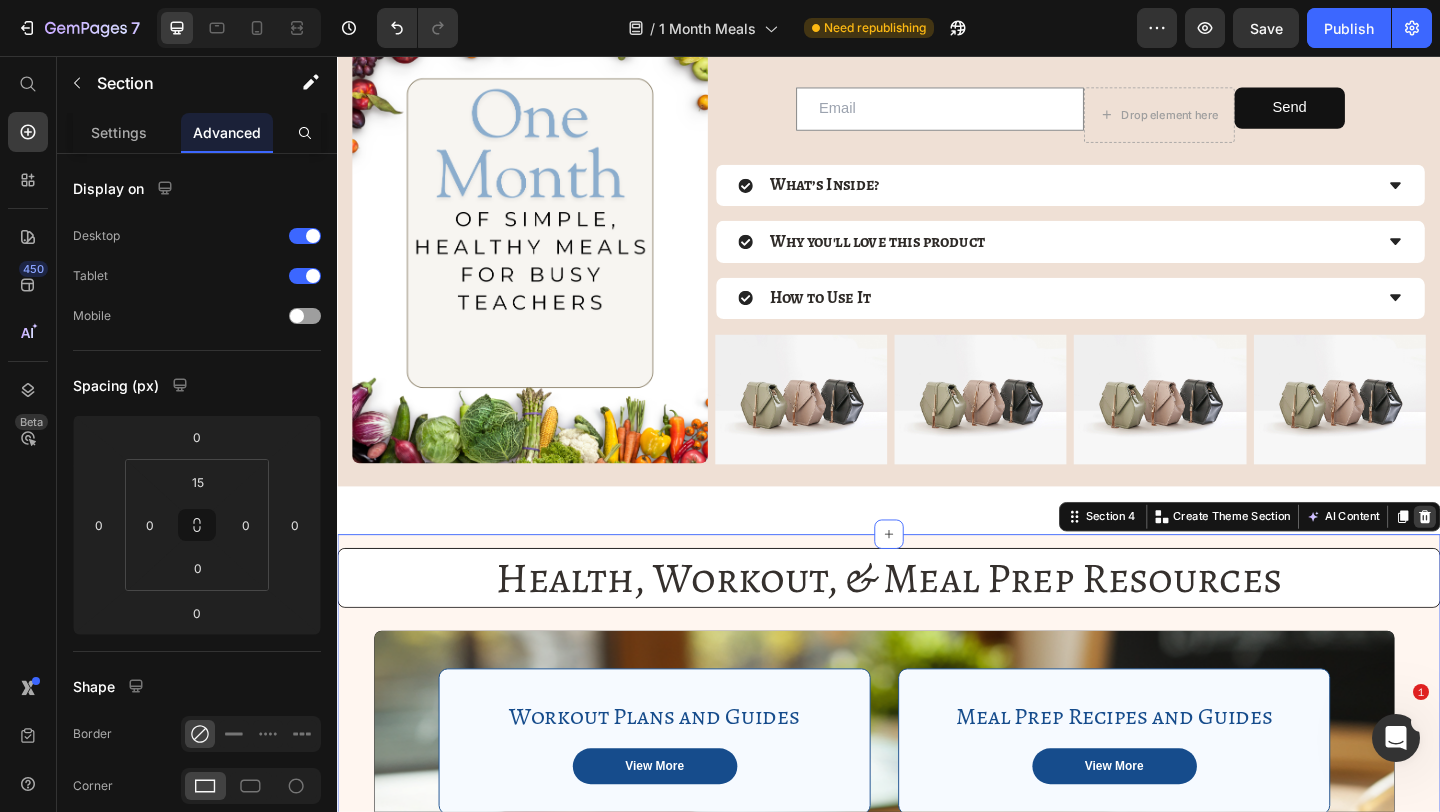 click 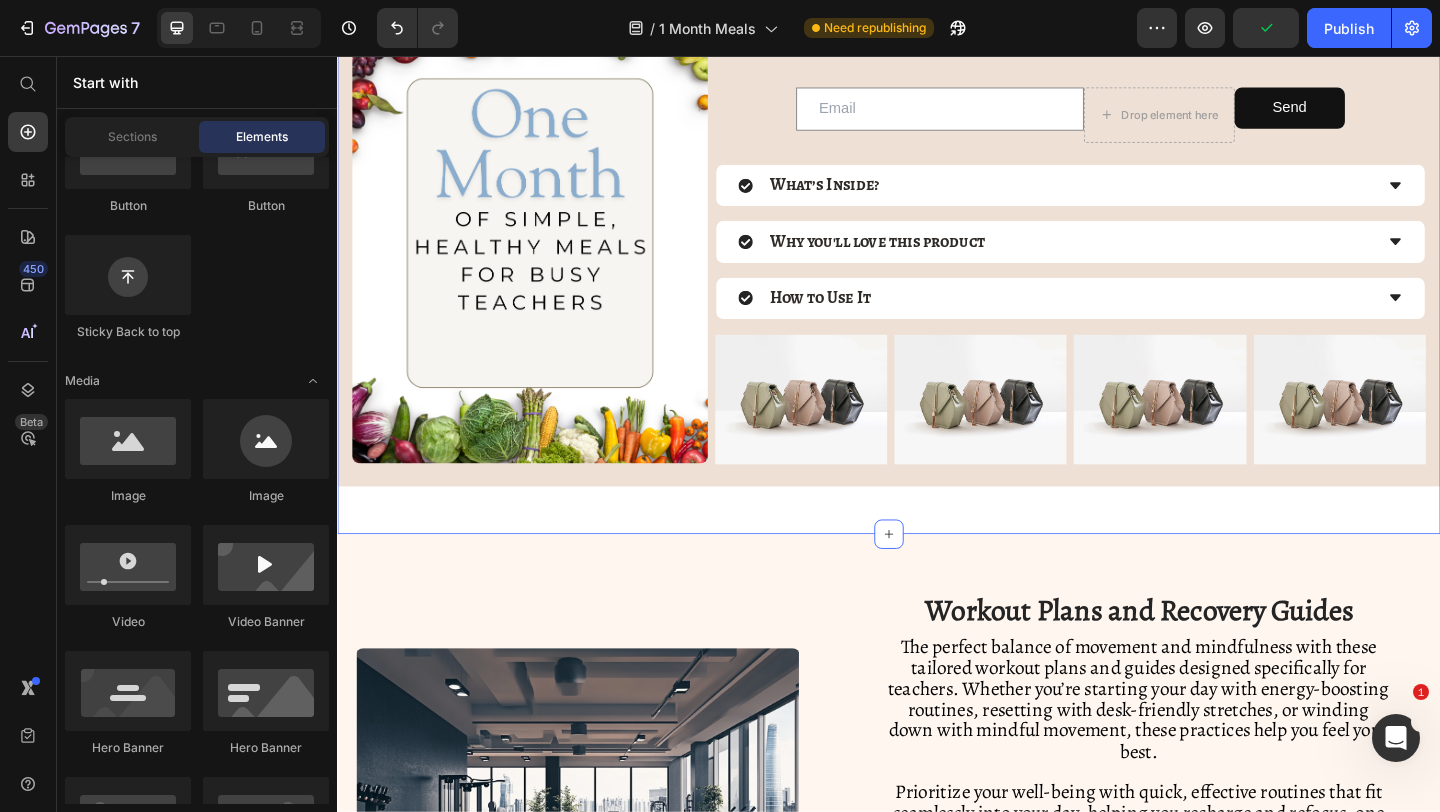 click on "Image Enter email to accesss Guide Heading Email Field
Drop element here Send Submit Button Row Newsletter
What’s Inside?
Why you'll love this product
How to Use It Accordion Image Image Image Image Row Row Section 1   Create Theme Section AI Content Write with GemAI What would you like to describe here? Tone and Voice Persuasive Product Teacher Wellness Club Show more Generate" at bounding box center [937, 263] 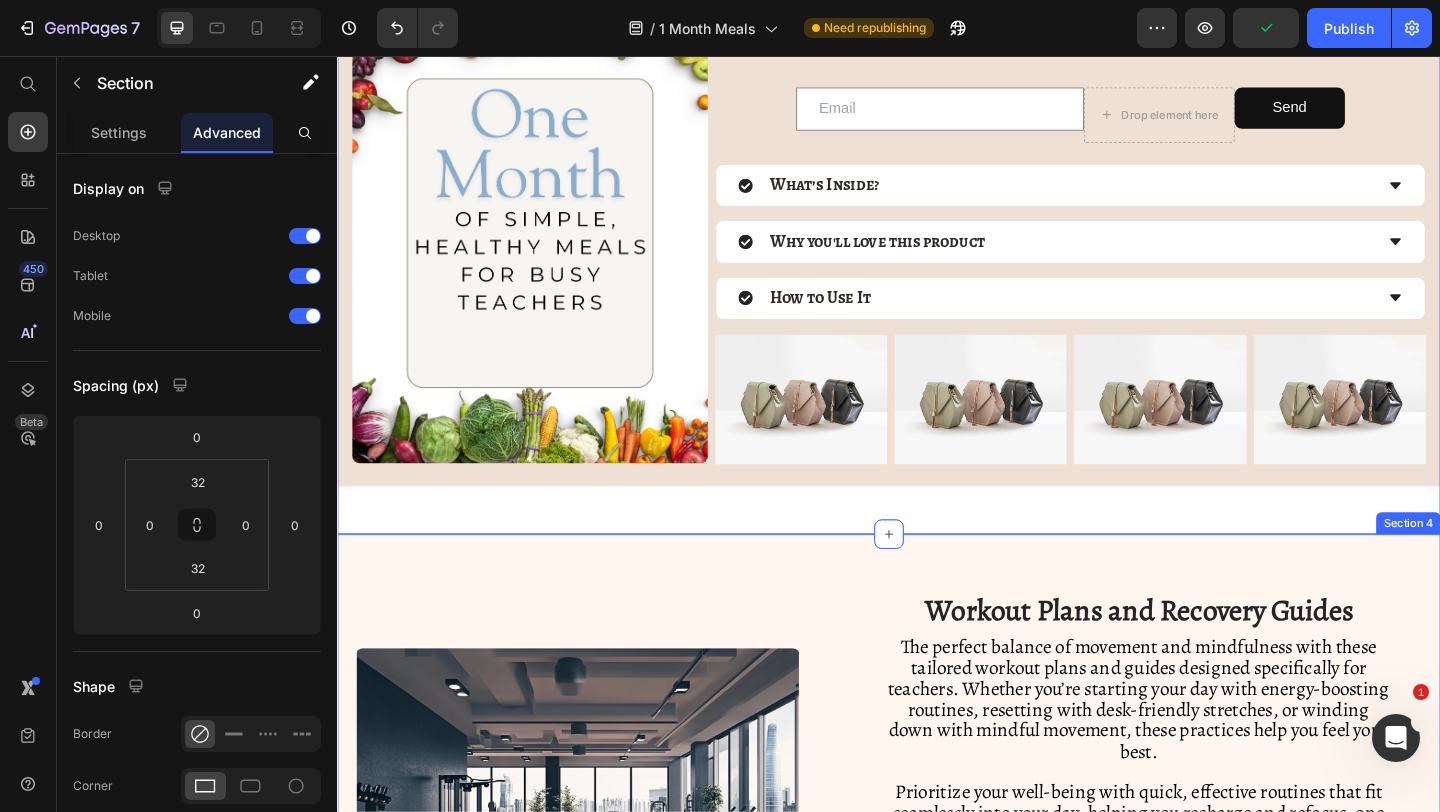 click on "Image 1. Meal Prep Recepies and Guides Heading Experience the pinnacle of toasting efficiency with the ultra-fast heating system of this cutting-edge toaster. Utilizing advanced heating elements and innovative technology, it rapidly reaches optimal toasting temperatures, reducing wait times to a minimum. Start your day with swift and satisfying toasting, allowing you to indulge in perfectly crispy slices in mere moments. Text Block
Accordion 1
Accordion 2
Accordion 3 Accordion
Accordion 1
Accordion 2
Accordion 3 Accordion Row Row Image Access All Resources for FREE Button Workout Plans and Recovery Guides Heading   Prioritize your well-being with quick, effective routines that fit seamlessly into your day, helping you recharge and refocus, one step at a time." at bounding box center [937, 911] 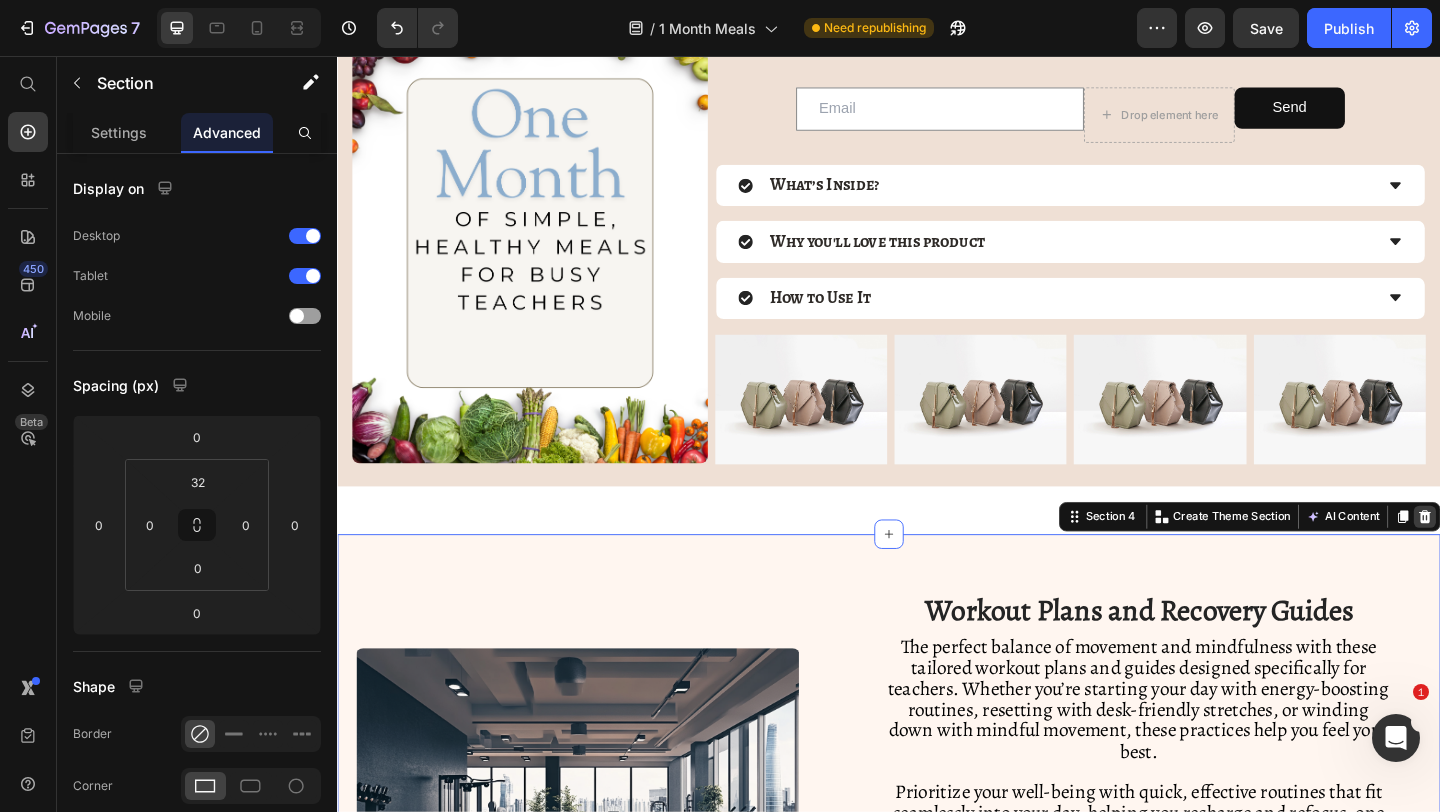 click 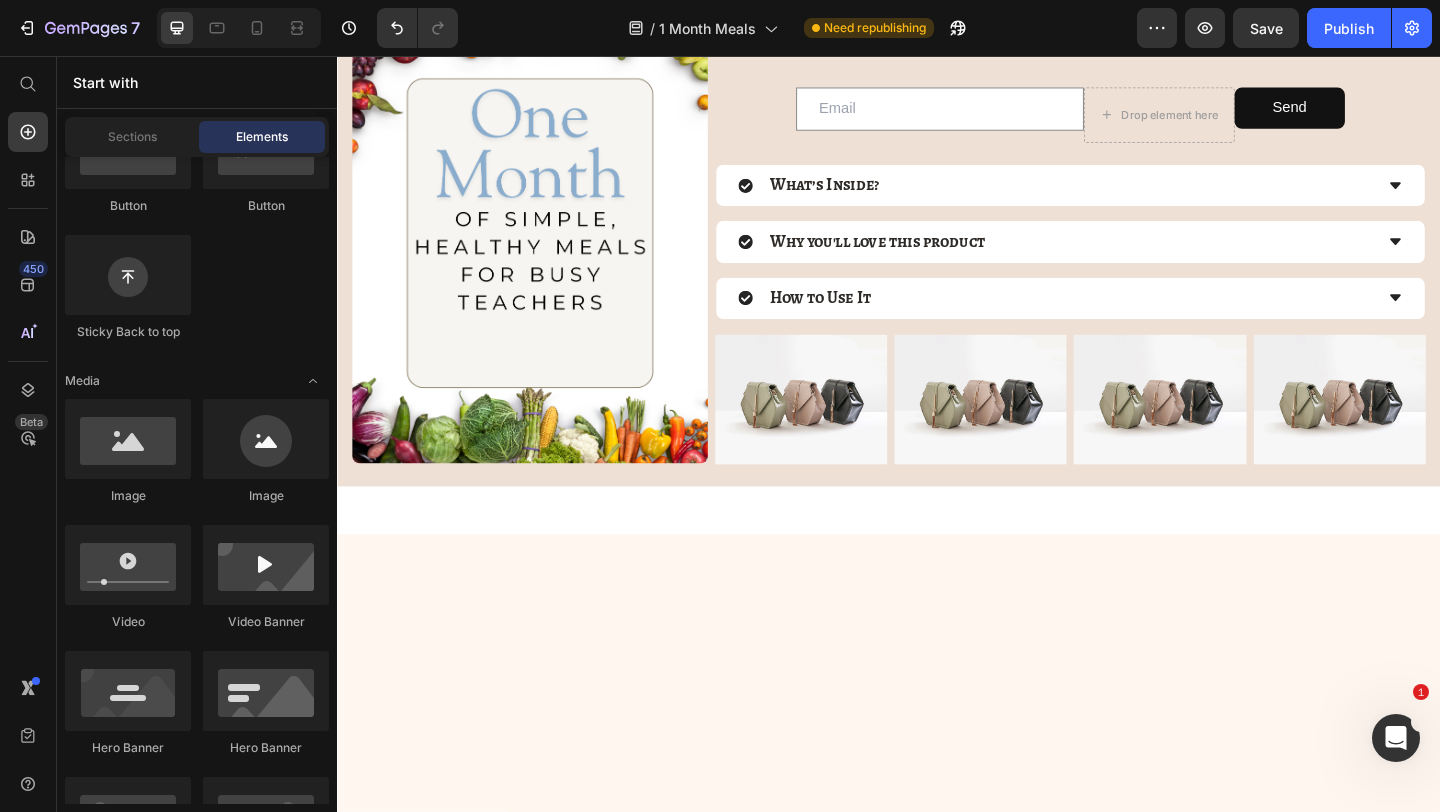 click at bounding box center [937, 893] 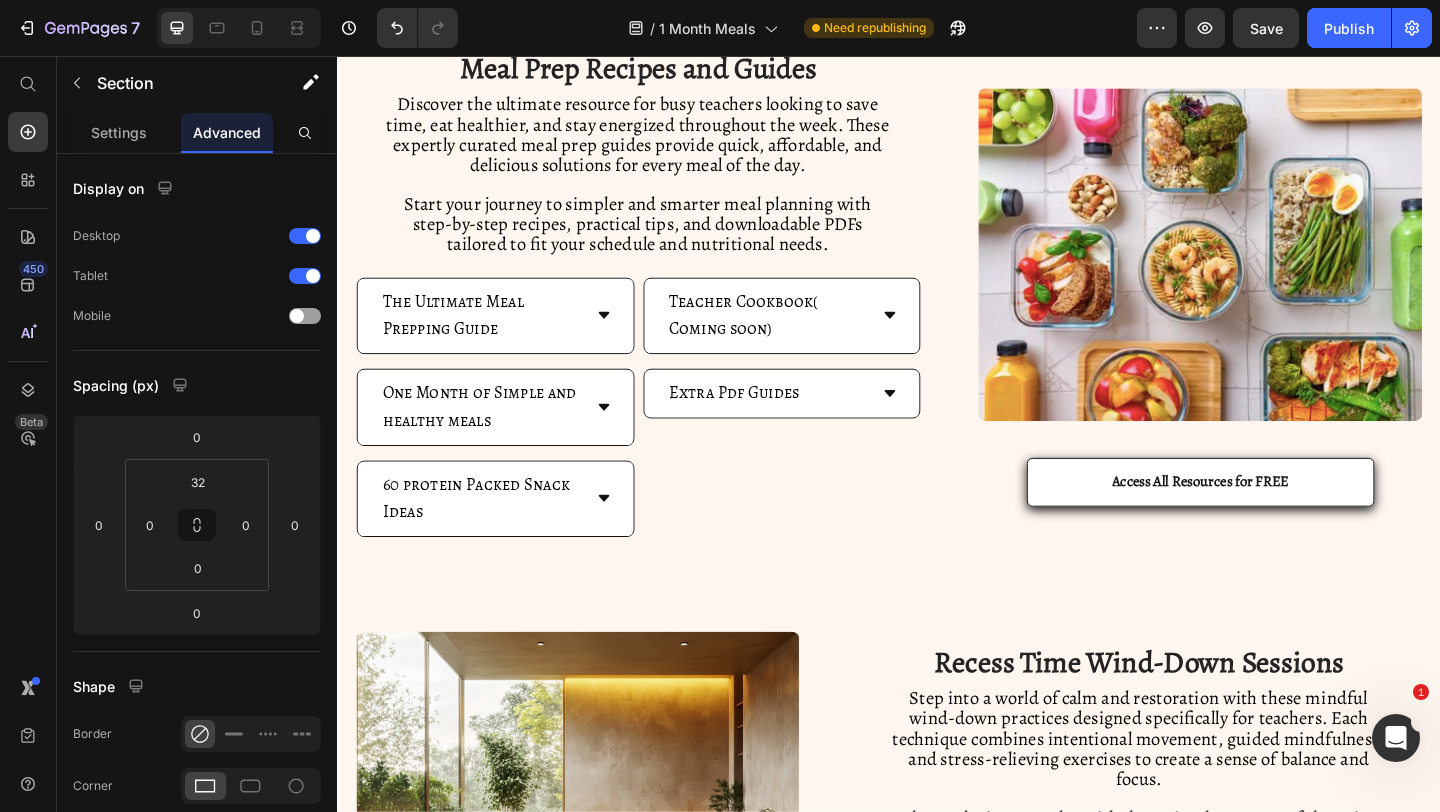scroll, scrollTop: 399, scrollLeft: 0, axis: vertical 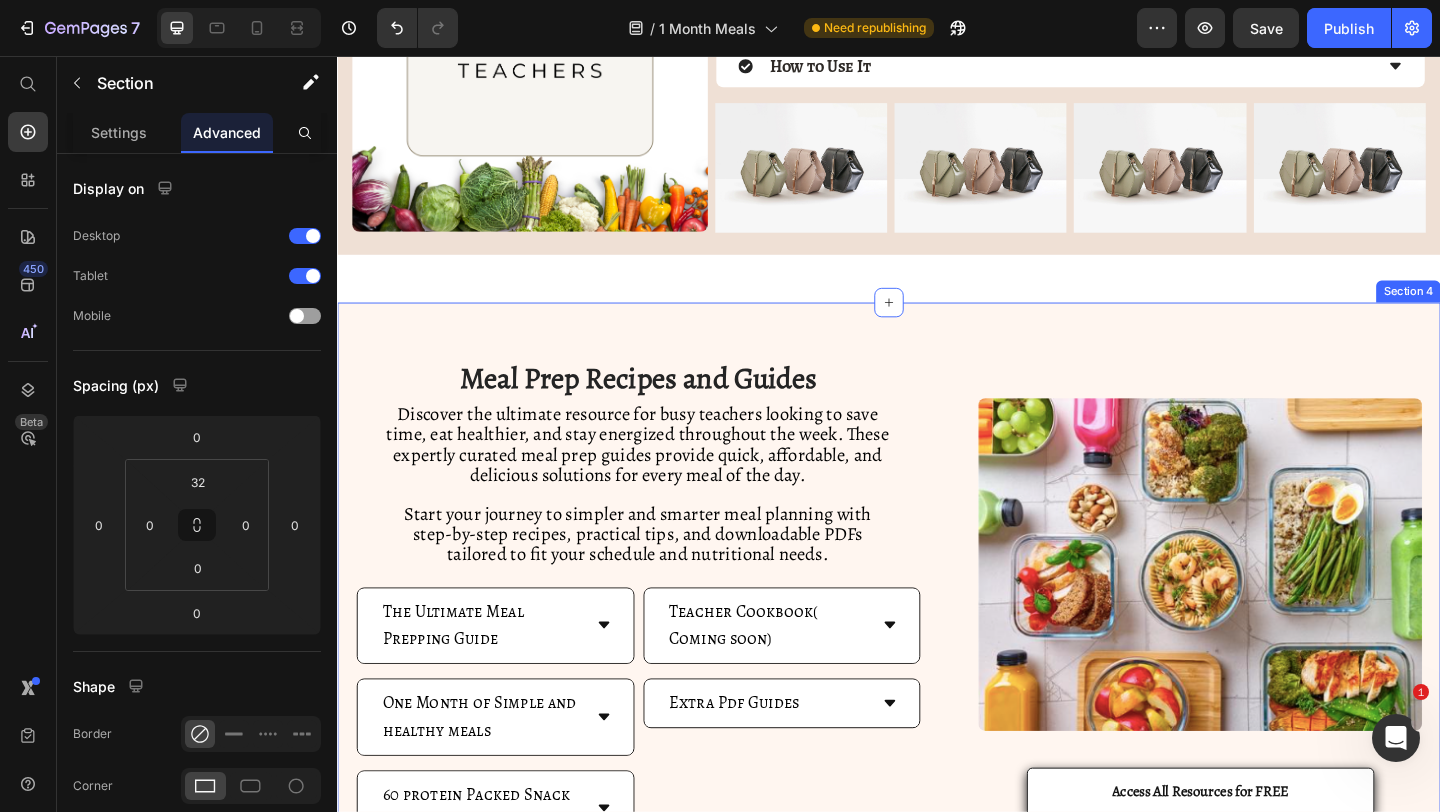 click on "Image 1. Meal Prep Recepies and Guides Heading Experience the pinnacle of toasting efficiency with the ultra-fast heating system of this cutting-edge toaster. Utilizing advanced heating elements and innovative technology, it rapidly reaches optimal toasting temperatures, reducing wait times to a minimum. Start your day with swift and satisfying toasting, allowing you to indulge in perfectly crispy slices in mere moments. Text Block
Accordion 1
Accordion 2
Accordion 3 Accordion
Accordion 1
Accordion 2
Accordion 3 Accordion Row Row Image Access All Resources for FREE Button Meal Prep Recipes and Guides Heading   Text Block
The Ultimate Meal Prepping Guide" at bounding box center (937, 640) 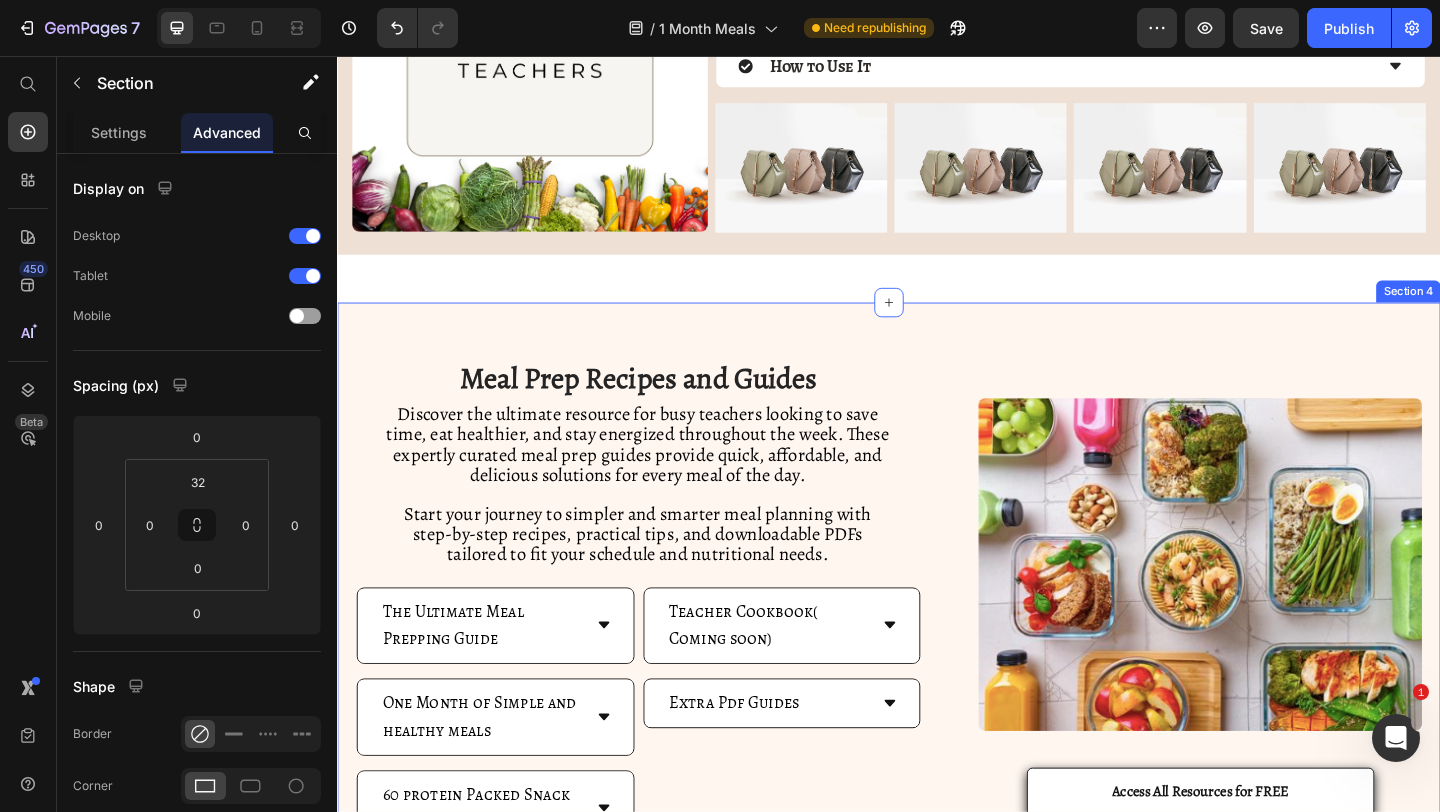 click on "Image 1. Meal Prep Recepies and Guides Heading Experience the pinnacle of toasting efficiency with the ultra-fast heating system of this cutting-edge toaster. Utilizing advanced heating elements and innovative technology, it rapidly reaches optimal toasting temperatures, reducing wait times to a minimum. Start your day with swift and satisfying toasting, allowing you to indulge in perfectly crispy slices in mere moments. Text Block
Accordion 1
Accordion 2
Accordion 3 Accordion
Accordion 1
Accordion 2
Accordion 3 Accordion Row Row Image Access All Resources for FREE Button Meal Prep Recipes and Guides Heading   Text Block
The Ultimate Meal Prepping Guide" at bounding box center [937, 640] 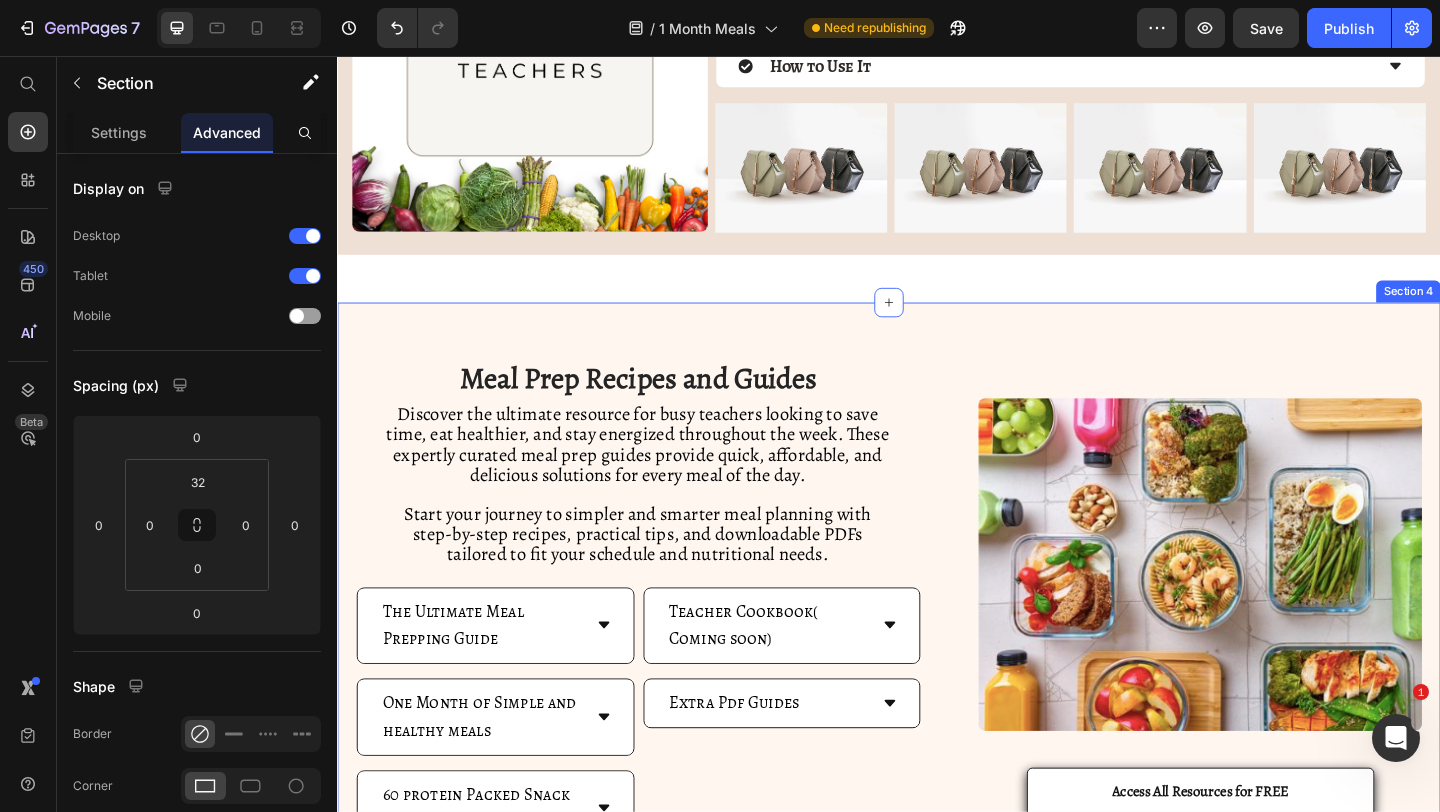 click on "Image Enter email to accesss Guide Heading Email Field
Drop element here Send Submit Button Row Newsletter
What’s Inside?
Why you'll love this product
How to Use It Accordion Image Image Image Image Row Row Section 1" at bounding box center [937, 11] 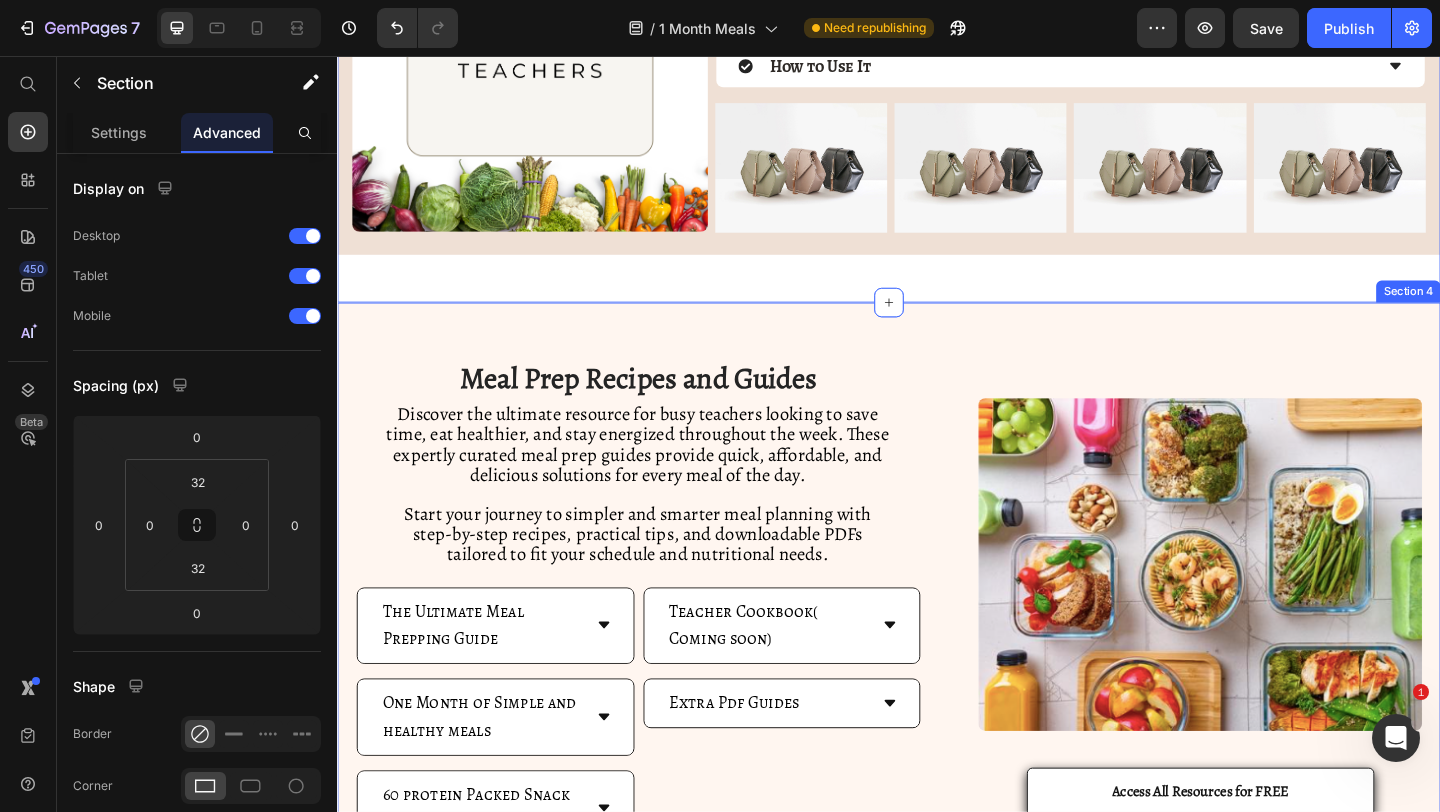 click on "Image 1. Meal Prep Recepies and Guides Heading Experience the pinnacle of toasting efficiency with the ultra-fast heating system of this cutting-edge toaster. Utilizing advanced heating elements and innovative technology, it rapidly reaches optimal toasting temperatures, reducing wait times to a minimum. Start your day with swift and satisfying toasting, allowing you to indulge in perfectly crispy slices in mere moments. Text Block
Accordion 1
Accordion 2
Accordion 3 Accordion
Accordion 1
Accordion 2
Accordion 3 Accordion Row Row Image Access All Resources for FREE Button Meal Prep Recipes and Guides Heading   Text Block
The Ultimate Meal Prepping Guide" at bounding box center [937, 640] 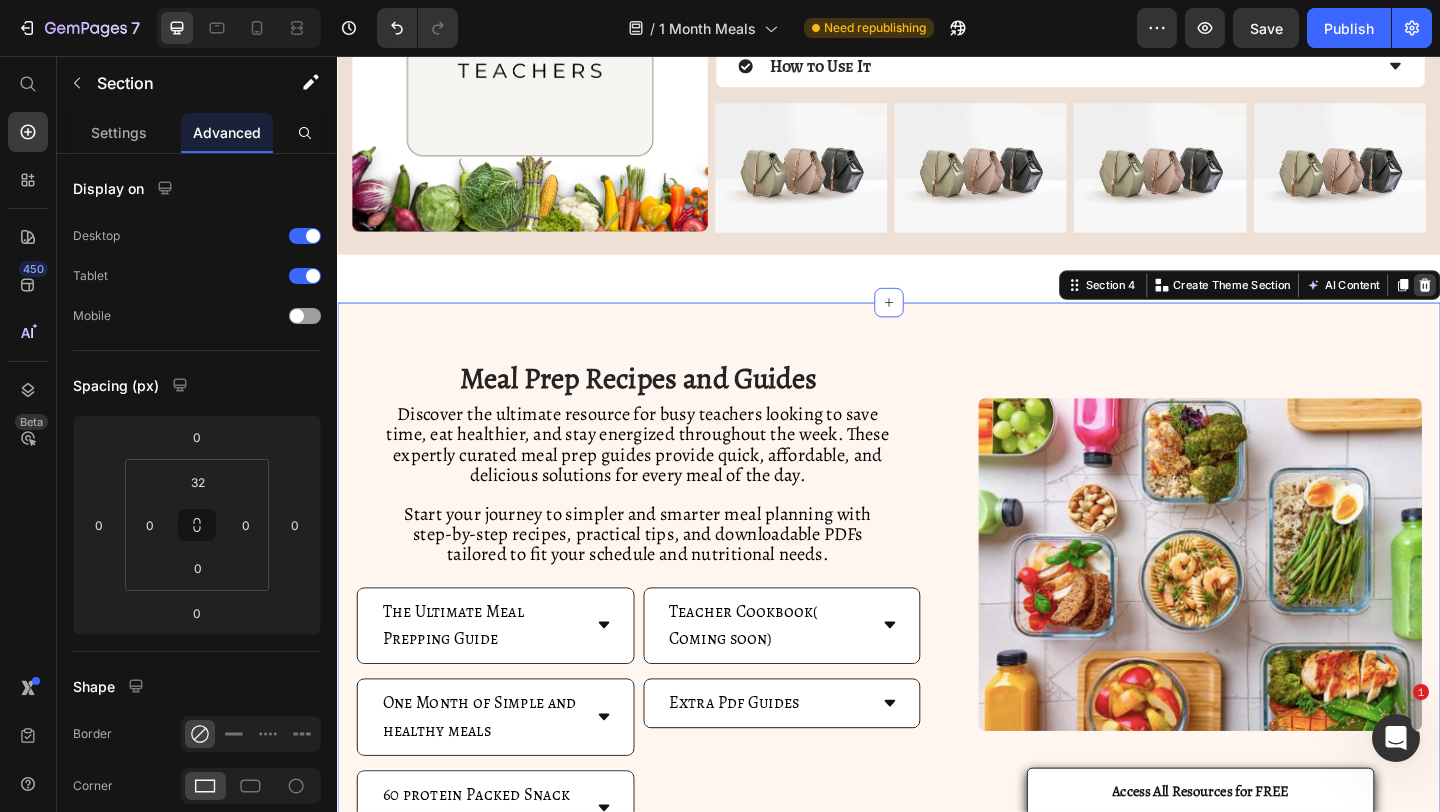 click 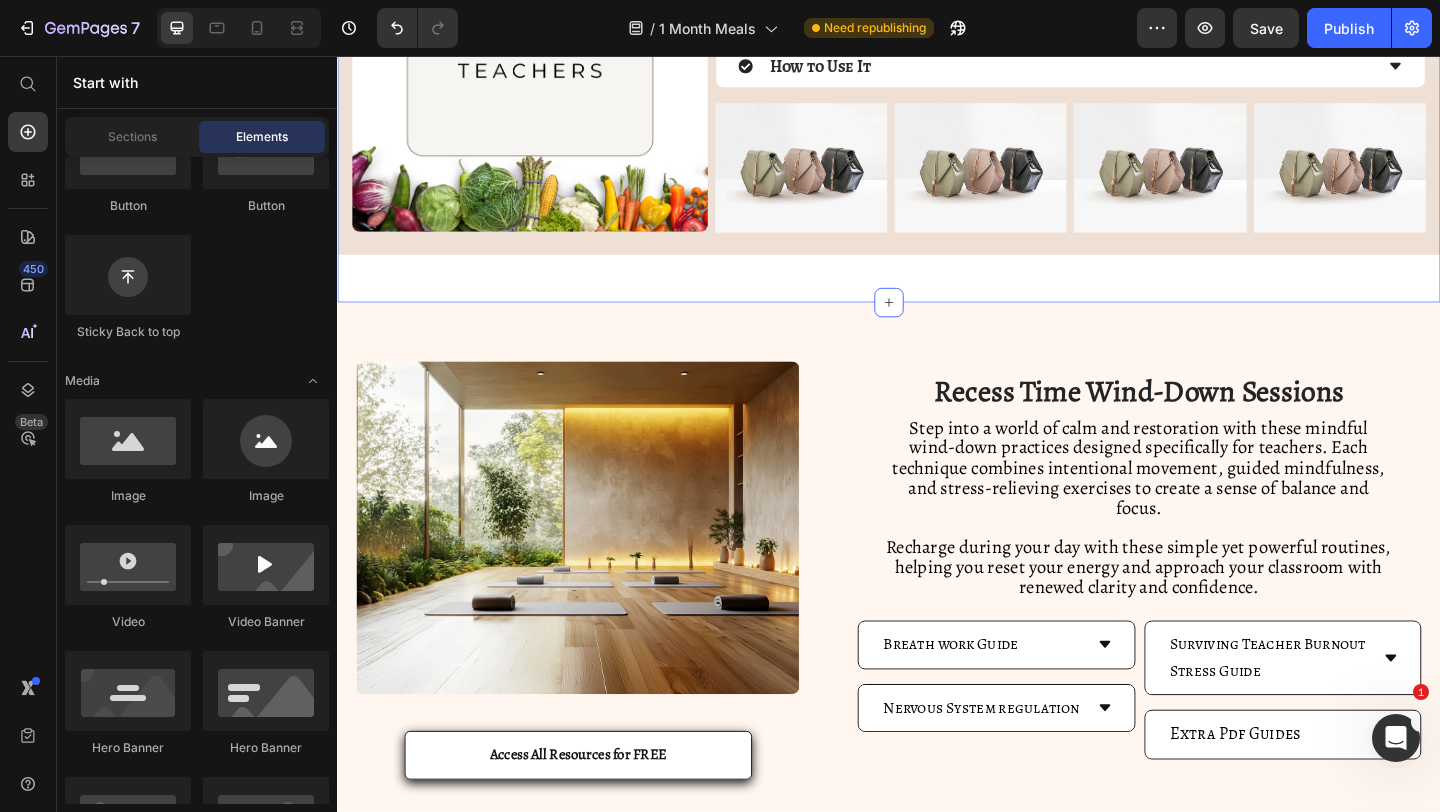 click on "Image 1. Meal Prep Recepies and Guides Heading Experience the pinnacle of toasting efficiency with the ultra-fast heating system of this cutting-edge toaster. Utilizing advanced heating elements and innovative technology, it rapidly reaches optimal toasting temperatures, reducing wait times to a minimum. Start your day with swift and satisfying toasting, allowing you to indulge in perfectly crispy slices in mere moments. Text Block
Accordion 1
Accordion 2
Accordion 3 Accordion
Accordion 1
Accordion 2
Accordion 3 Accordion Row Row Image Access All Resources for FREE Button Recess Time Wind-Down Sessions Heading   Text Block
Breath work Guide
Nervous System regulation Accordion Row" at bounding box center [937, 599] 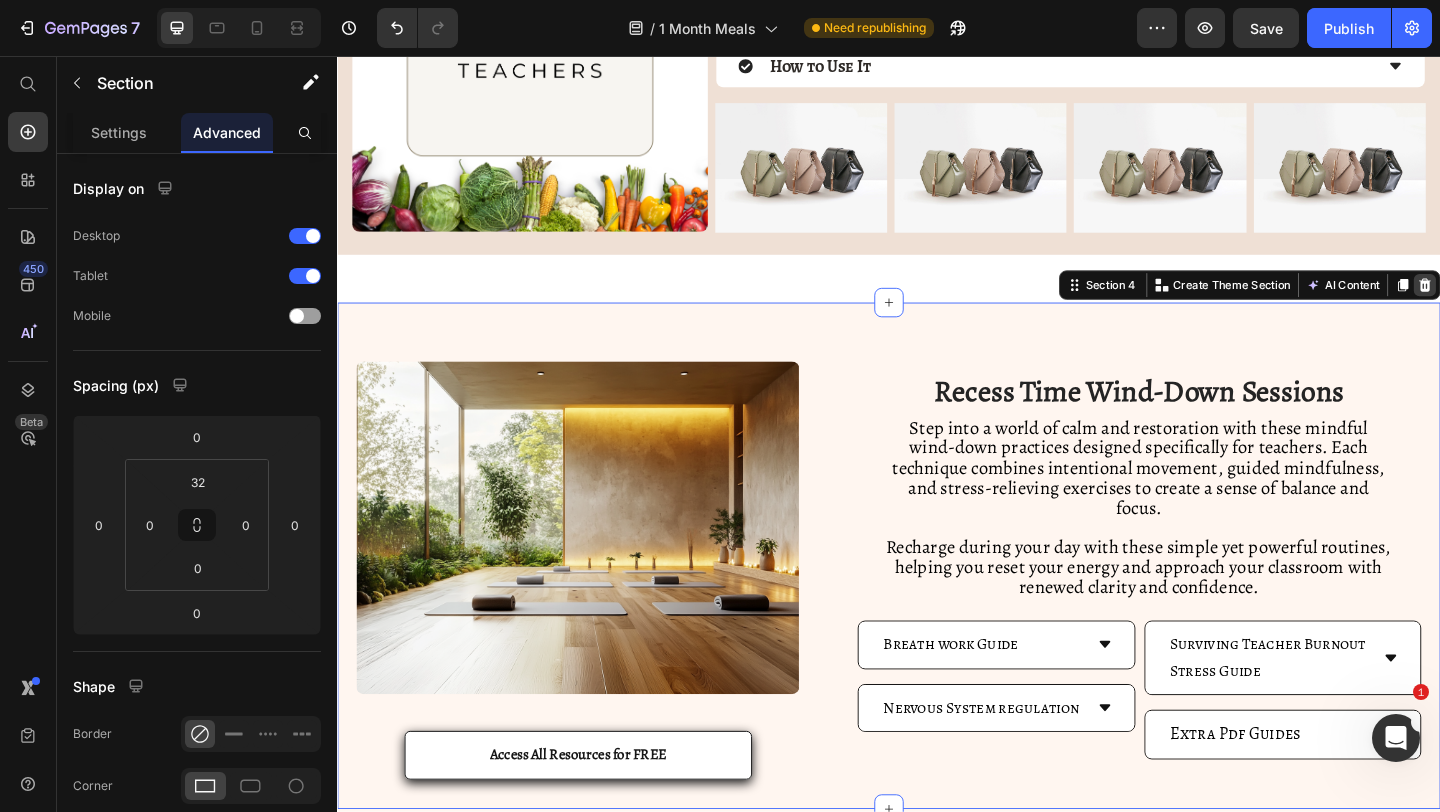 click 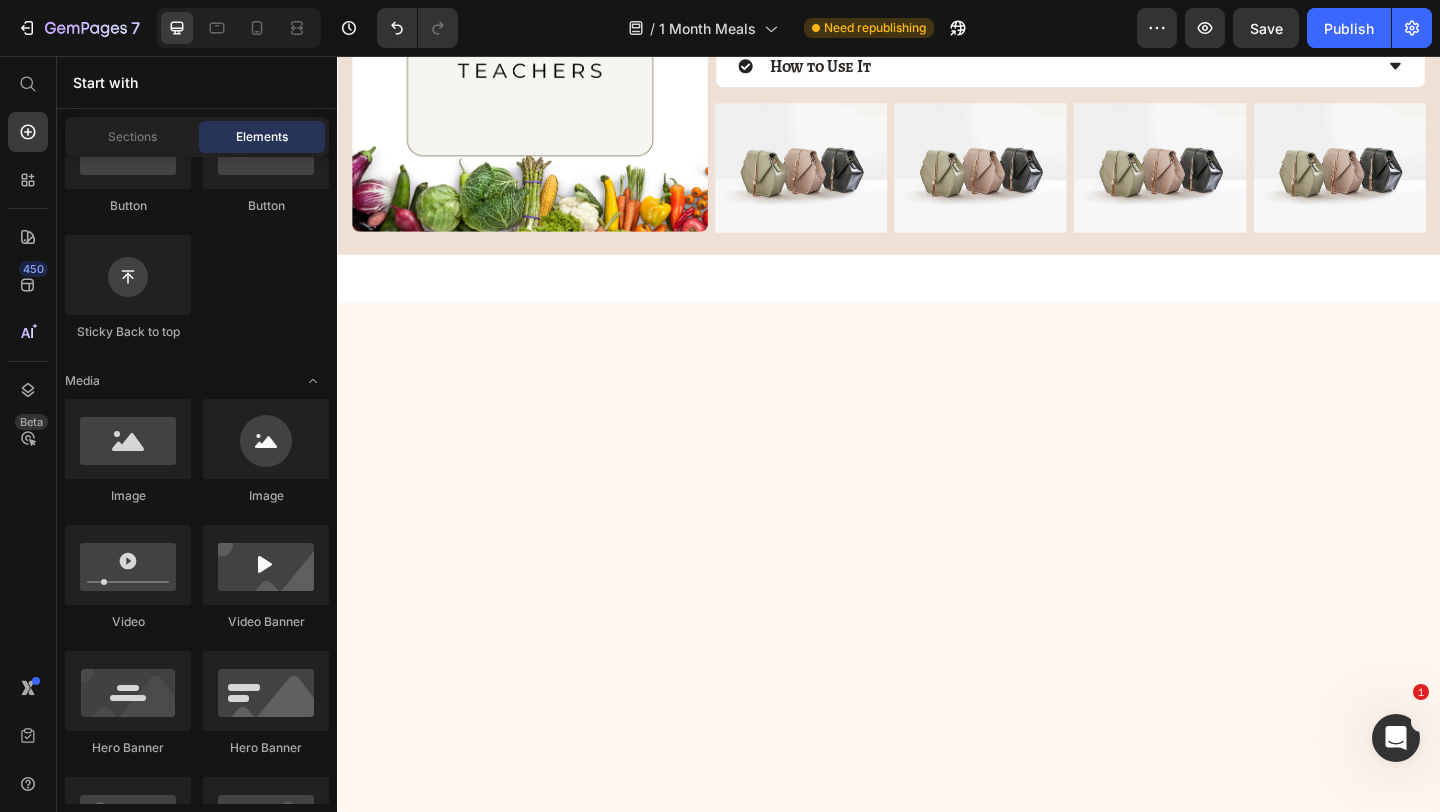 click at bounding box center [937, 601] 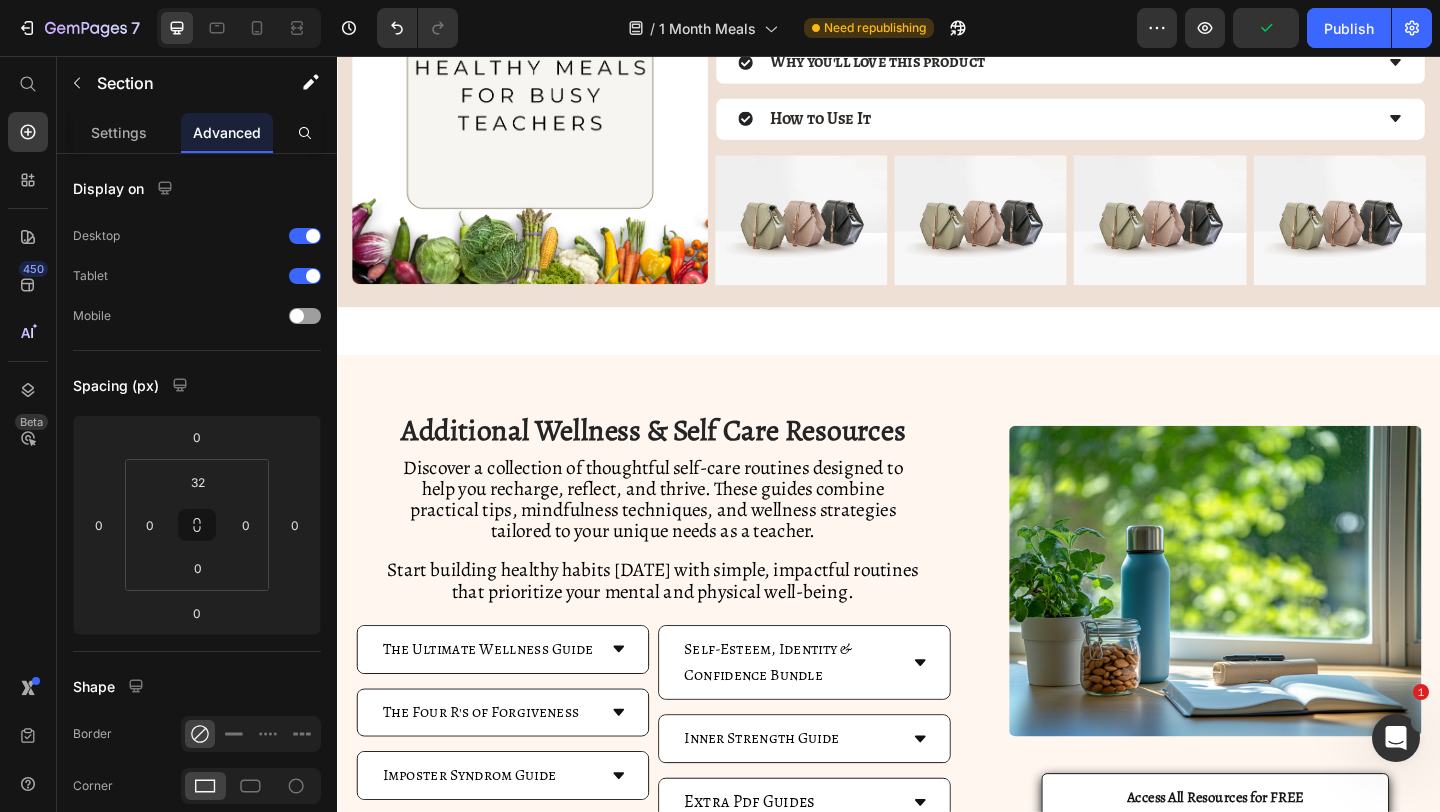 scroll, scrollTop: 286, scrollLeft: 0, axis: vertical 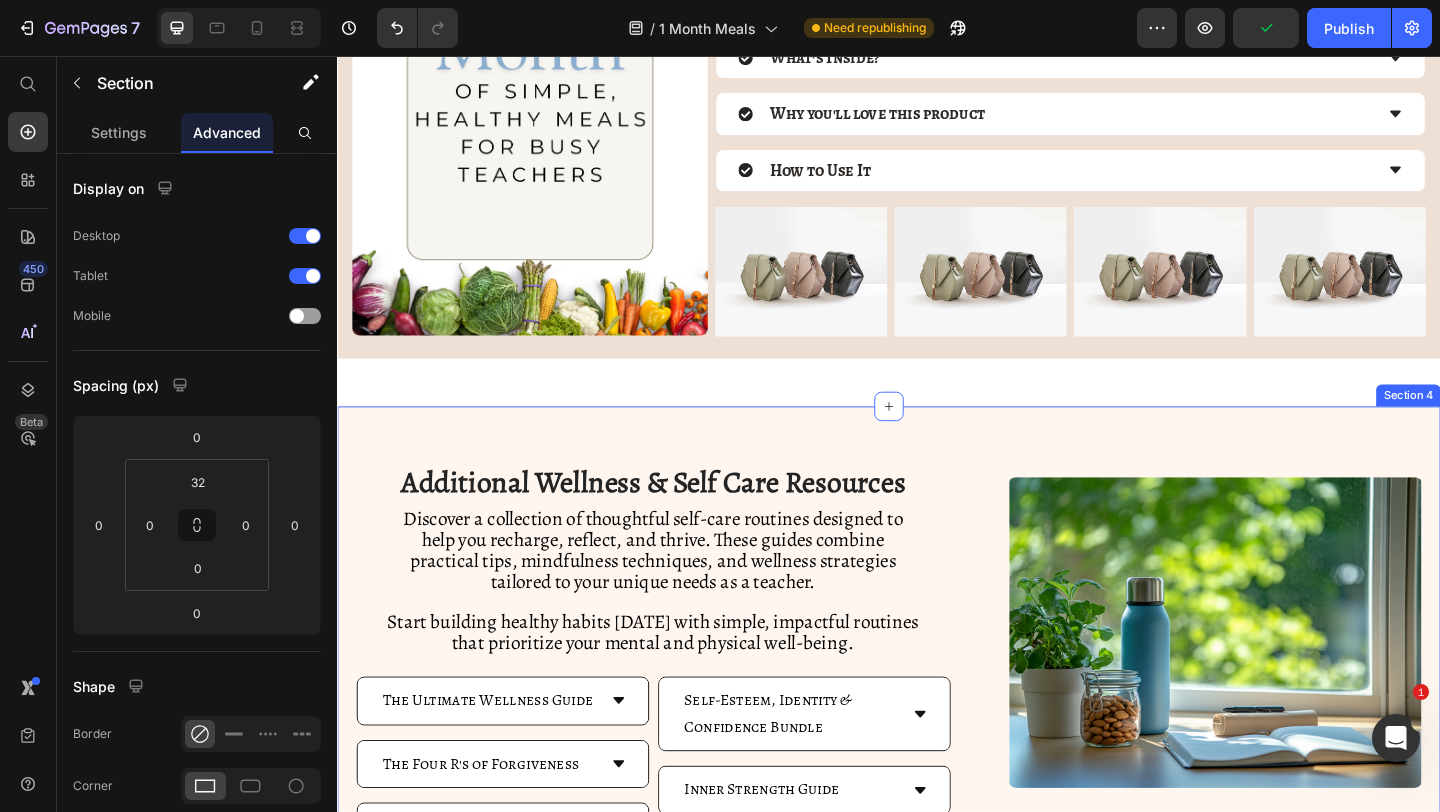 click on "Image 1. Meal Prep Recepies and Guides Heading Experience the pinnacle of toasting efficiency with the ultra-fast heating system of this cutting-edge toaster. Utilizing advanced heating elements and innovative technology, it rapidly reaches optimal toasting temperatures, reducing wait times to a minimum. Start your day with swift and satisfying toasting, allowing you to indulge in perfectly crispy slices in mere moments. Text Block
Accordion 1
Accordion 2
Accordion 3 Accordion
Accordion 1
Accordion 2
Accordion 3 Accordion Row Row Image Access All Resources for FREE Button Additional Wellness & Self Care Resources Heading   Start building healthy habits today with simple, impactful routines that prioritize your mental and physical well-being. Text Block Row Row" at bounding box center (937, 713) 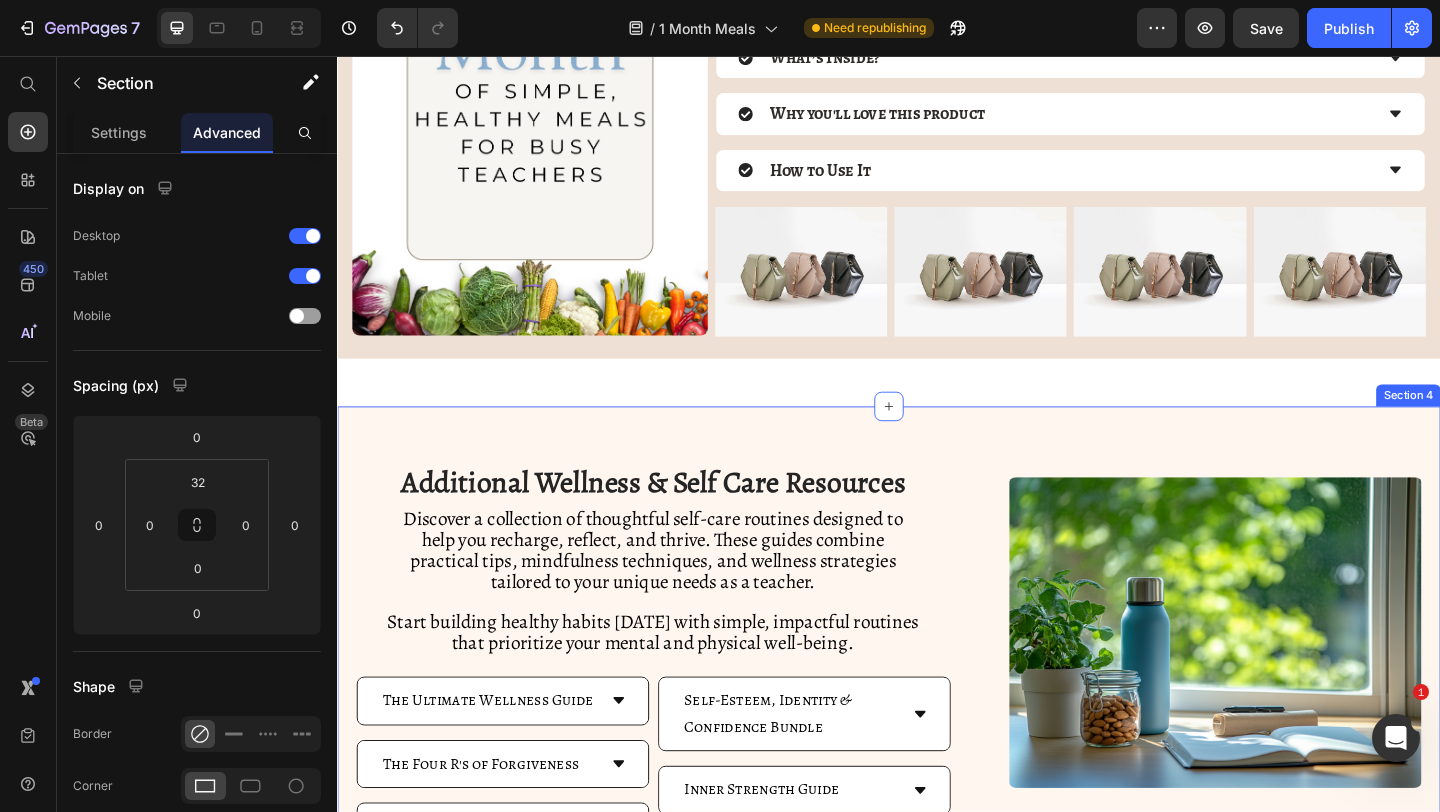 click on "Image 1. Meal Prep Recepies and Guides Heading Experience the pinnacle of toasting efficiency with the ultra-fast heating system of this cutting-edge toaster. Utilizing advanced heating elements and innovative technology, it rapidly reaches optimal toasting temperatures, reducing wait times to a minimum. Start your day with swift and satisfying toasting, allowing you to indulge in perfectly crispy slices in mere moments. Text Block
Accordion 1
Accordion 2
Accordion 3 Accordion
Accordion 1
Accordion 2
Accordion 3 Accordion Row Row Image Access All Resources for FREE Button Additional Wellness & Self Care Resources Heading   Start building healthy habits today with simple, impactful routines that prioritize your mental and physical well-being. Text Block Row Row" at bounding box center [937, 713] 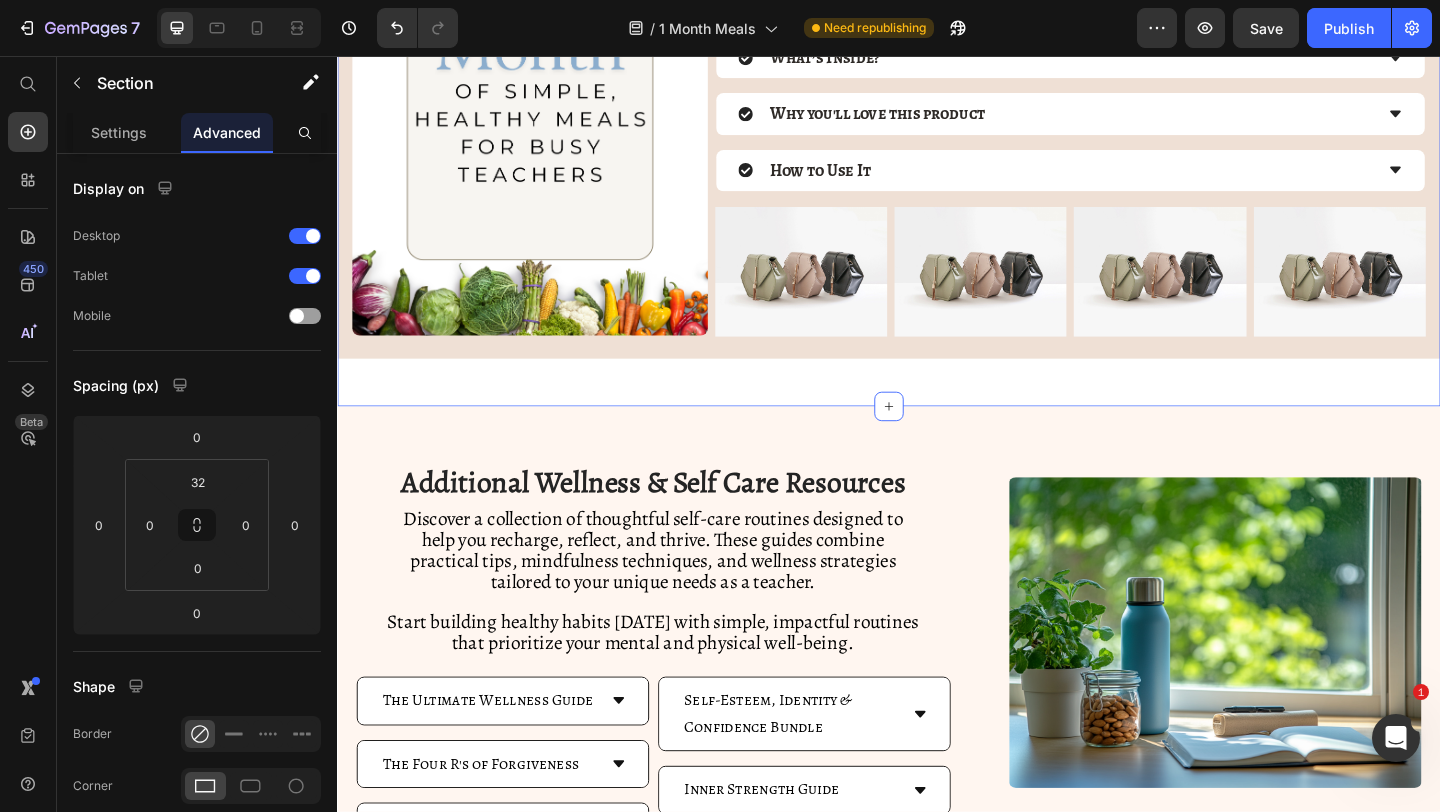 click on "Image Enter email to accesss Guide Heading Email Field
Drop element here Send Submit Button Row Newsletter
What’s Inside?
Why you'll love this product
How to Use It Accordion Image Image Image Image Row Row Section 1" at bounding box center [937, 124] 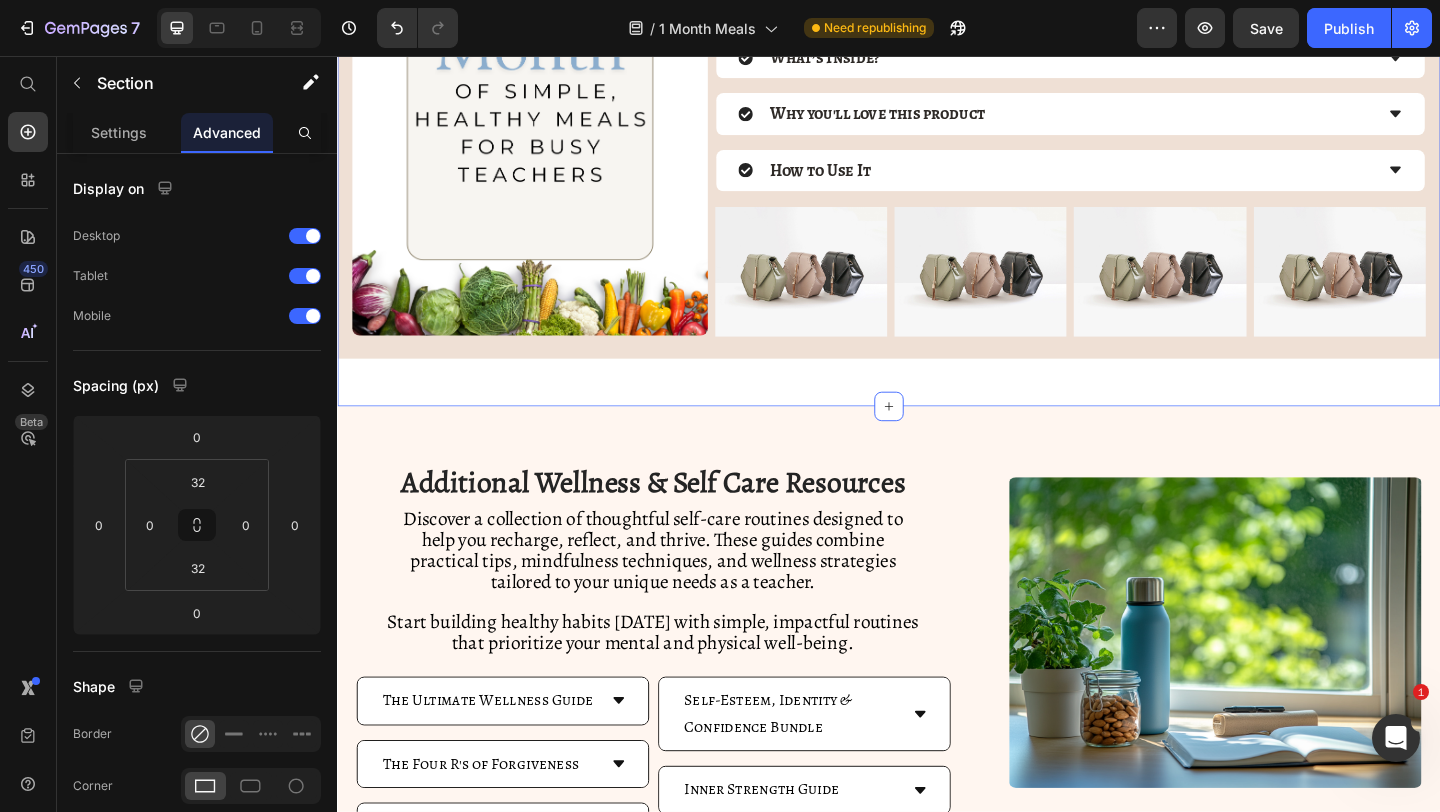 click on "Image 1. Meal Prep Recepies and Guides Heading Experience the pinnacle of toasting efficiency with the ultra-fast heating system of this cutting-edge toaster. Utilizing advanced heating elements and innovative technology, it rapidly reaches optimal toasting temperatures, reducing wait times to a minimum. Start your day with swift and satisfying toasting, allowing you to indulge in perfectly crispy slices in mere moments. Text Block
Accordion 1
Accordion 2
Accordion 3 Accordion
Accordion 1
Accordion 2
Accordion 3 Accordion Row Row Image Access All Resources for FREE Button Additional Wellness & Self Care Resources Heading   Start building healthy habits today with simple, impactful routines that prioritize your mental and physical well-being. Text Block Row Row" at bounding box center (937, 713) 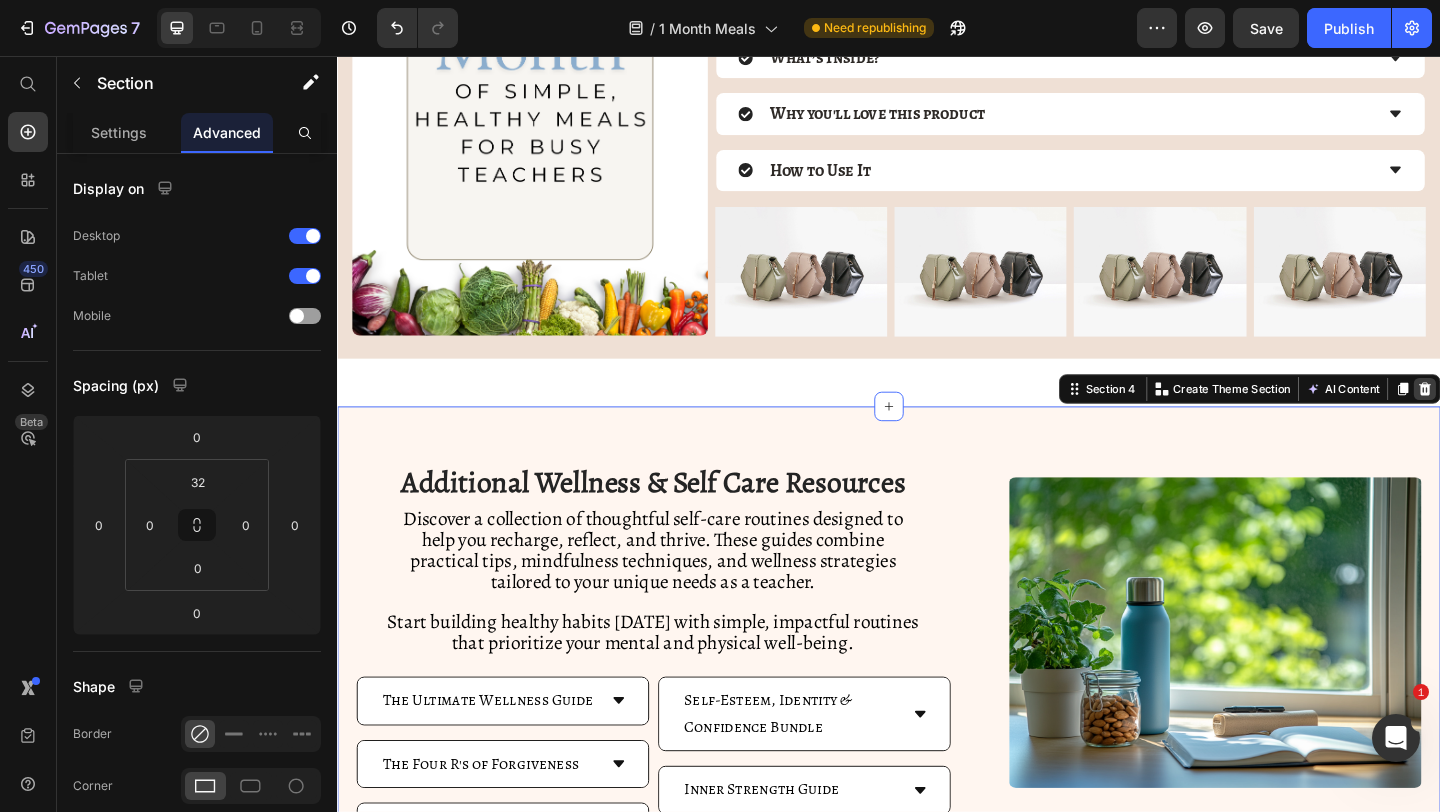 click at bounding box center [1520, 418] 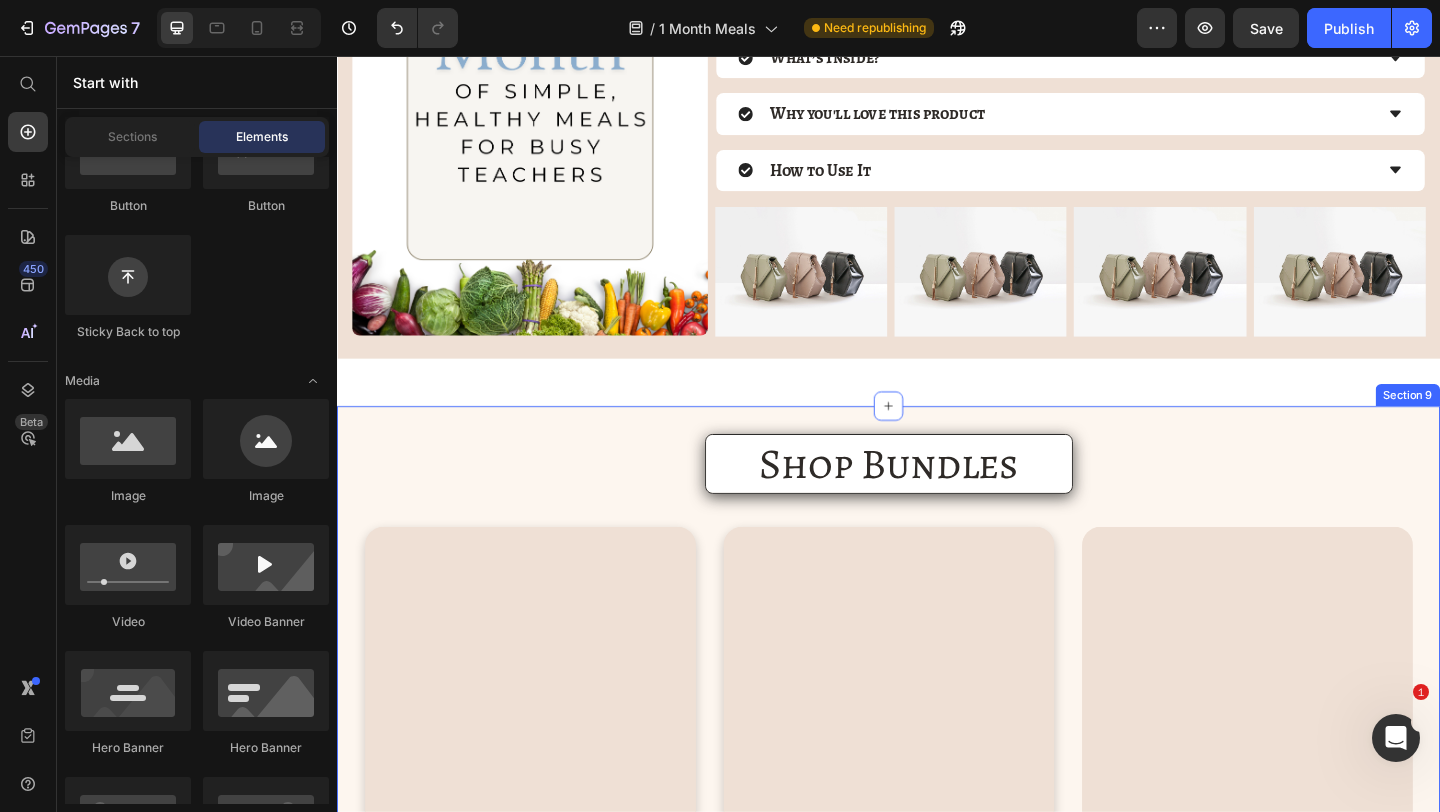 click on "Image Enter email to accesss Guide Heading Email Field
Drop element here Send Submit Button Row Newsletter
What’s Inside?
Why you'll love this product
How to Use It Accordion Image Image Image Image Row Row Section 1" at bounding box center [937, 124] 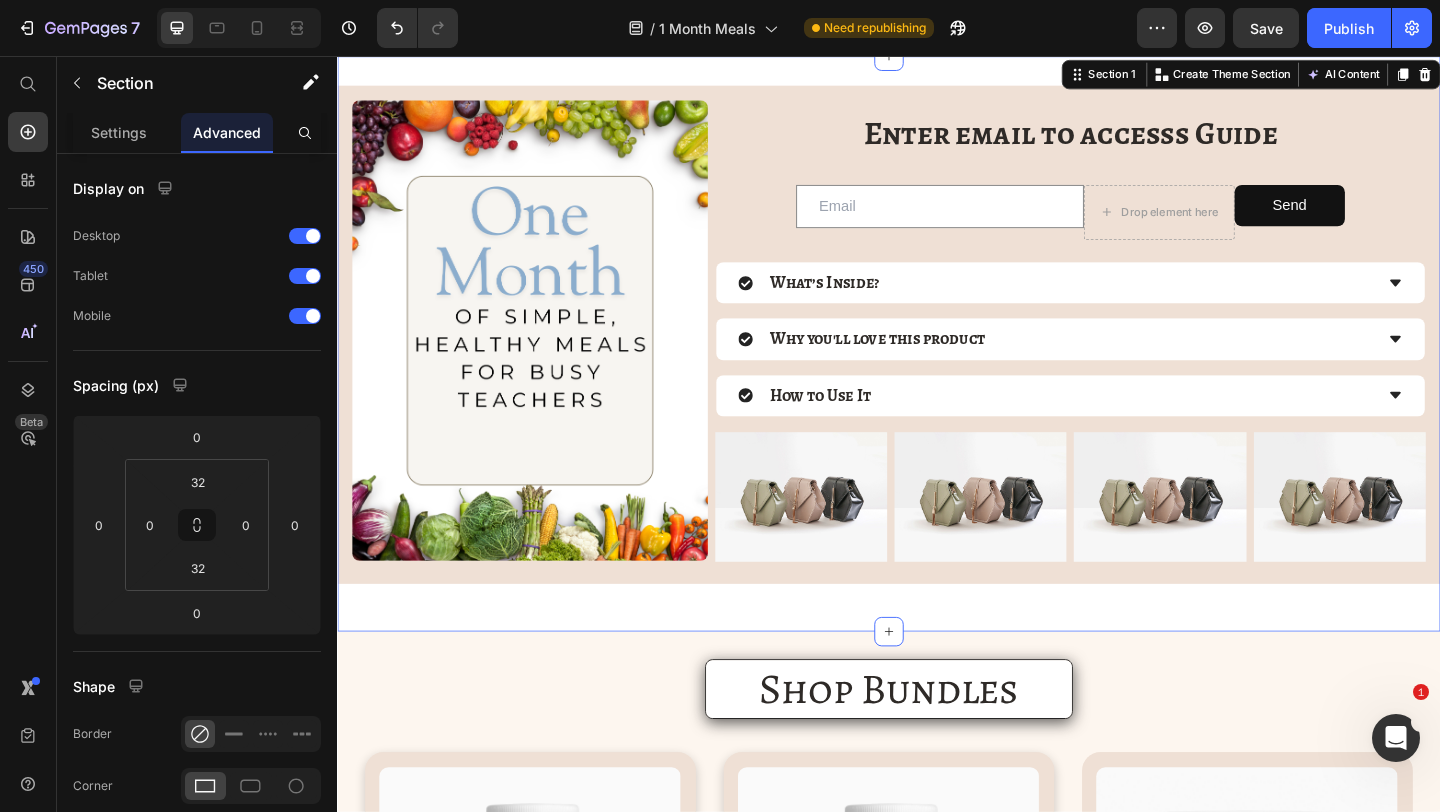 scroll, scrollTop: 222, scrollLeft: 0, axis: vertical 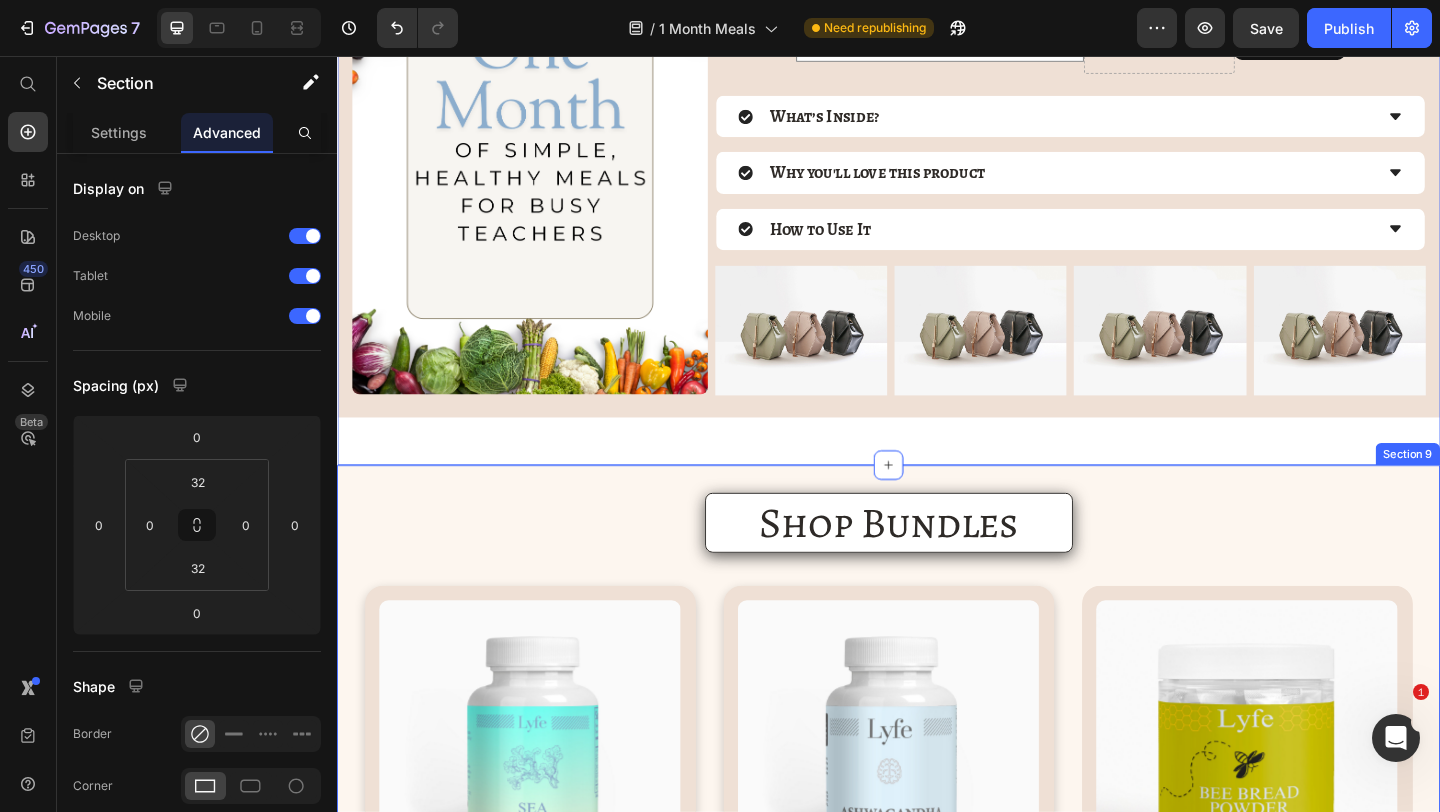 click on "Image Enter email to accesss Guide Heading Email Field
Drop element here Send Submit Button Row Newsletter
What’s Inside?
Why you'll love this product
How to Use It Accordion Image Image Image Image Row Row Section 1   Create Theme Section AI Content Write with GemAI What would you like to describe here? Tone and Voice Persuasive Product Teacher Wellness Club Show more Generate" at bounding box center [937, 188] 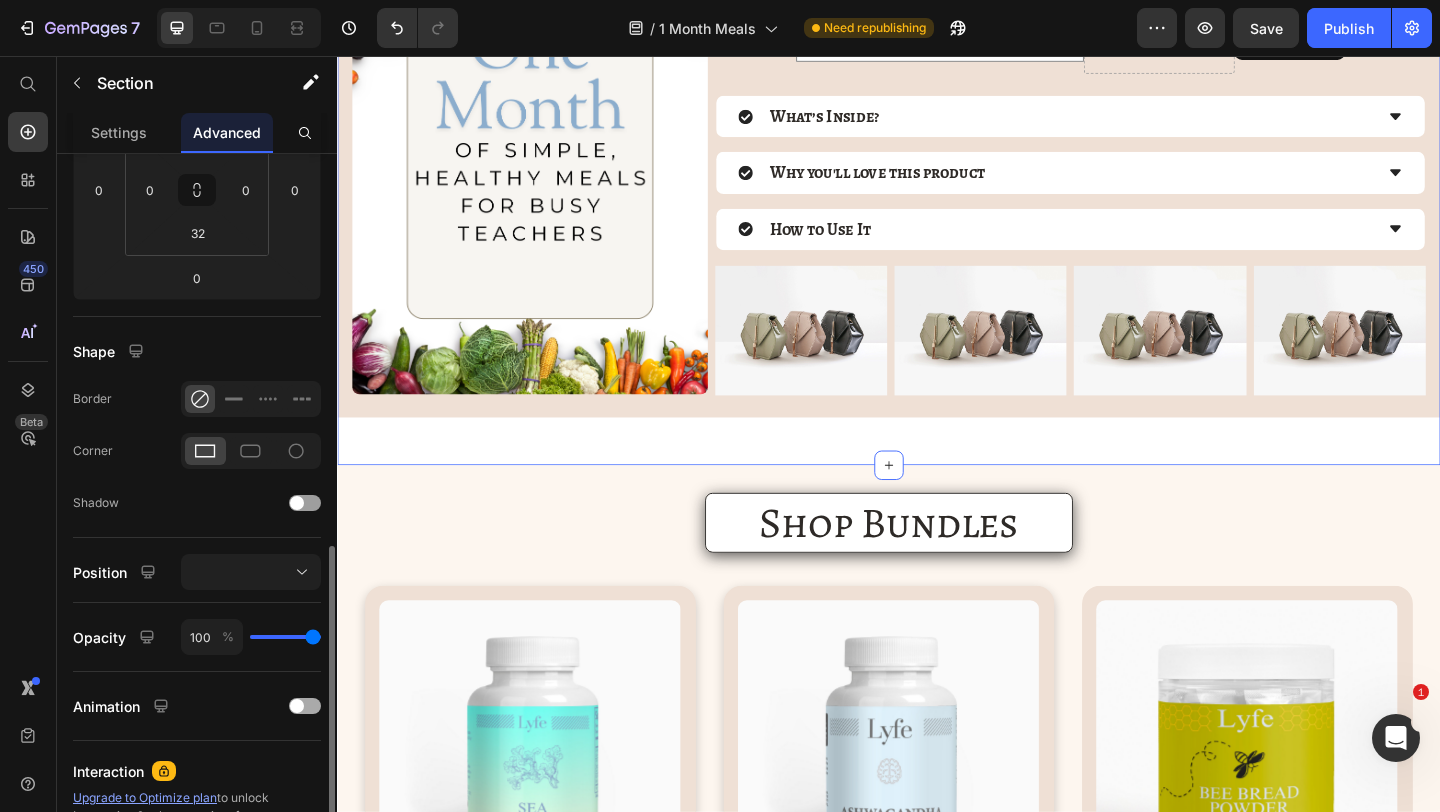scroll, scrollTop: 554, scrollLeft: 0, axis: vertical 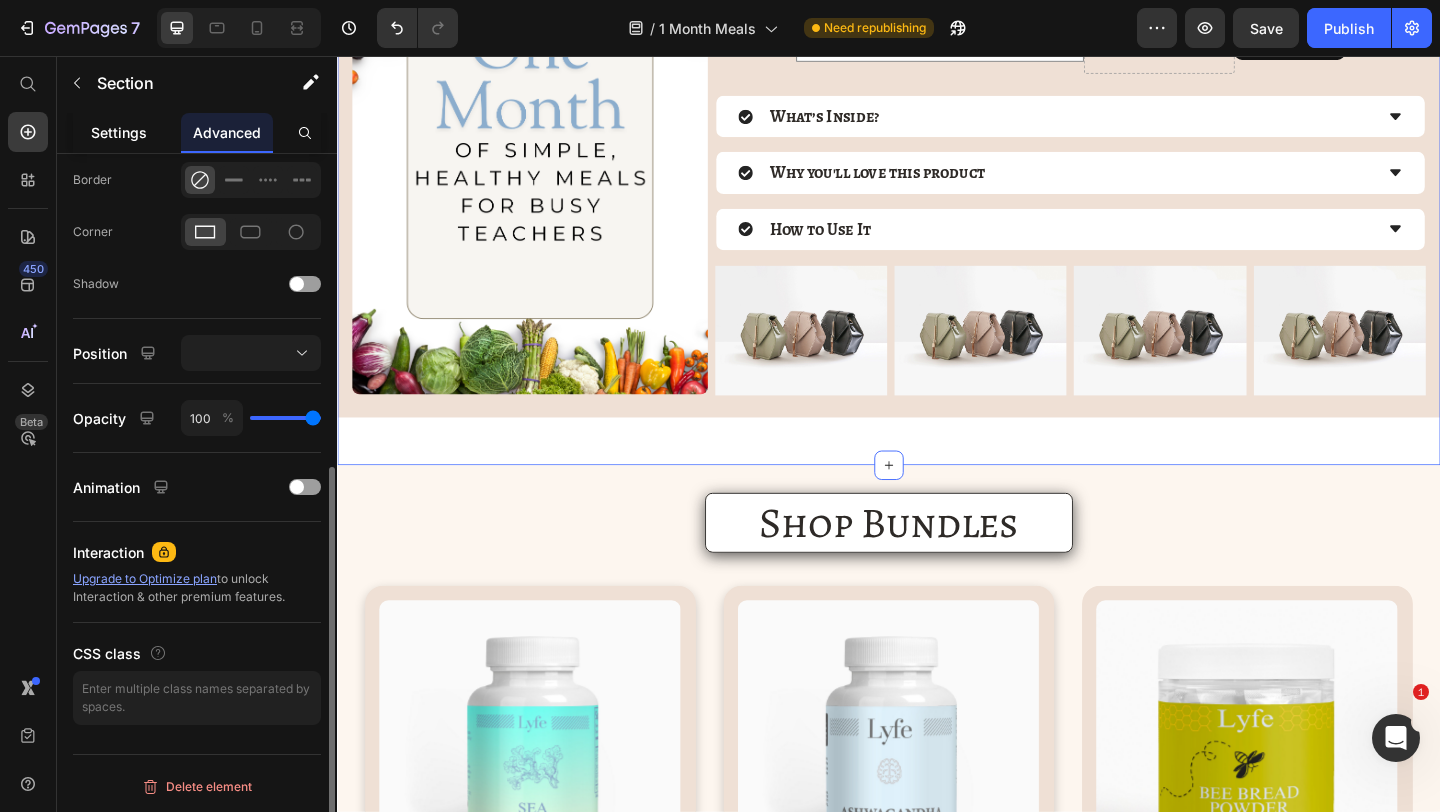 click on "Settings" at bounding box center [119, 132] 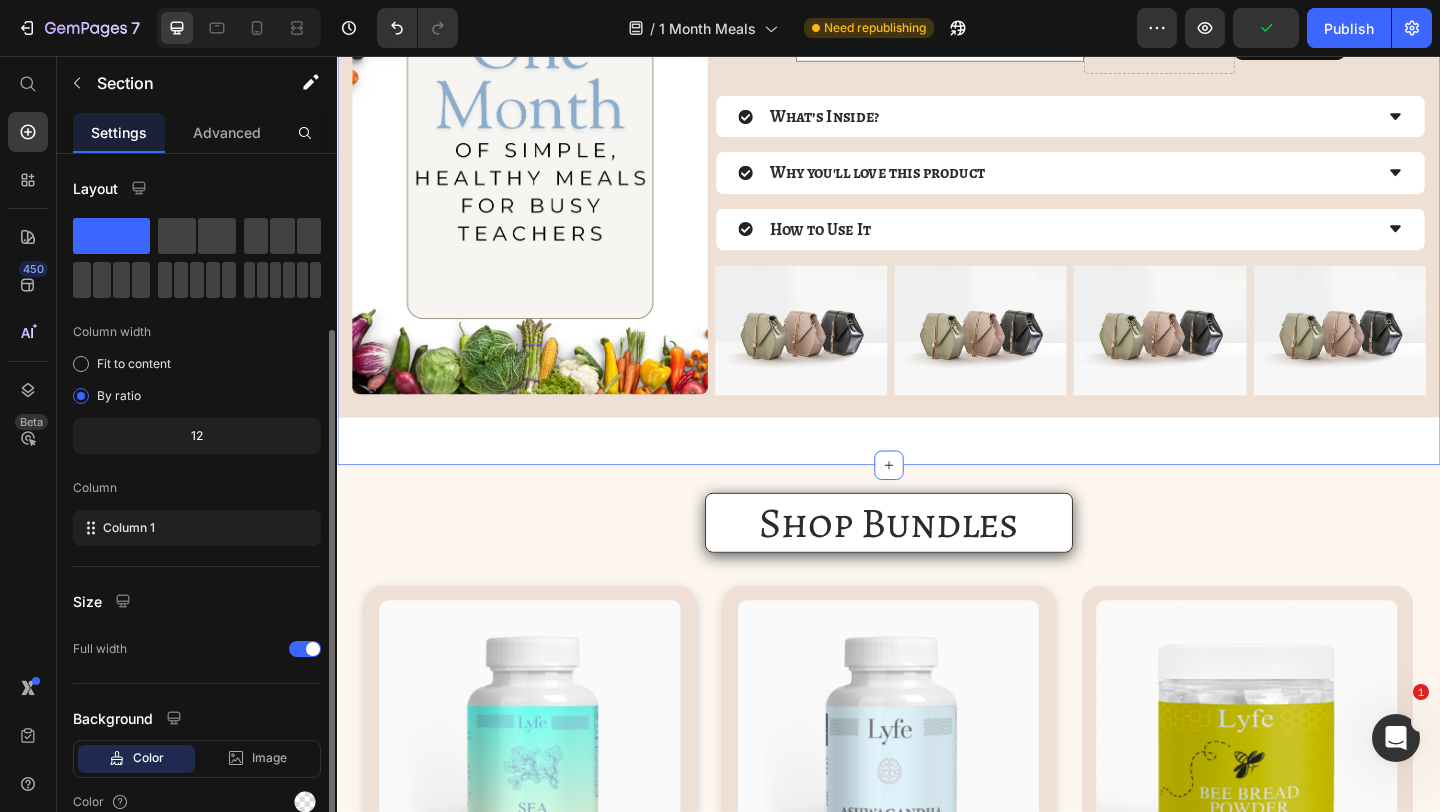 scroll, scrollTop: 93, scrollLeft: 0, axis: vertical 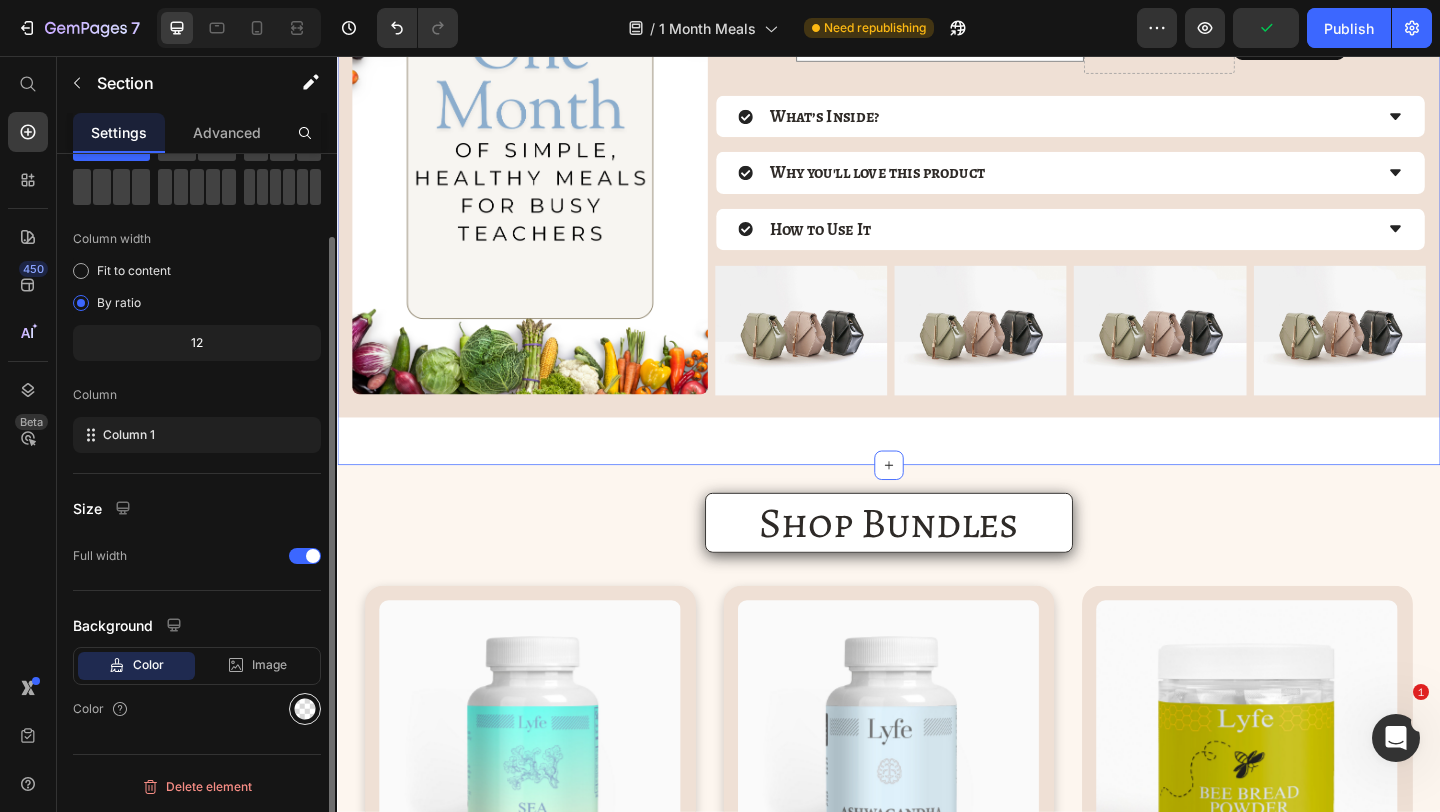 click 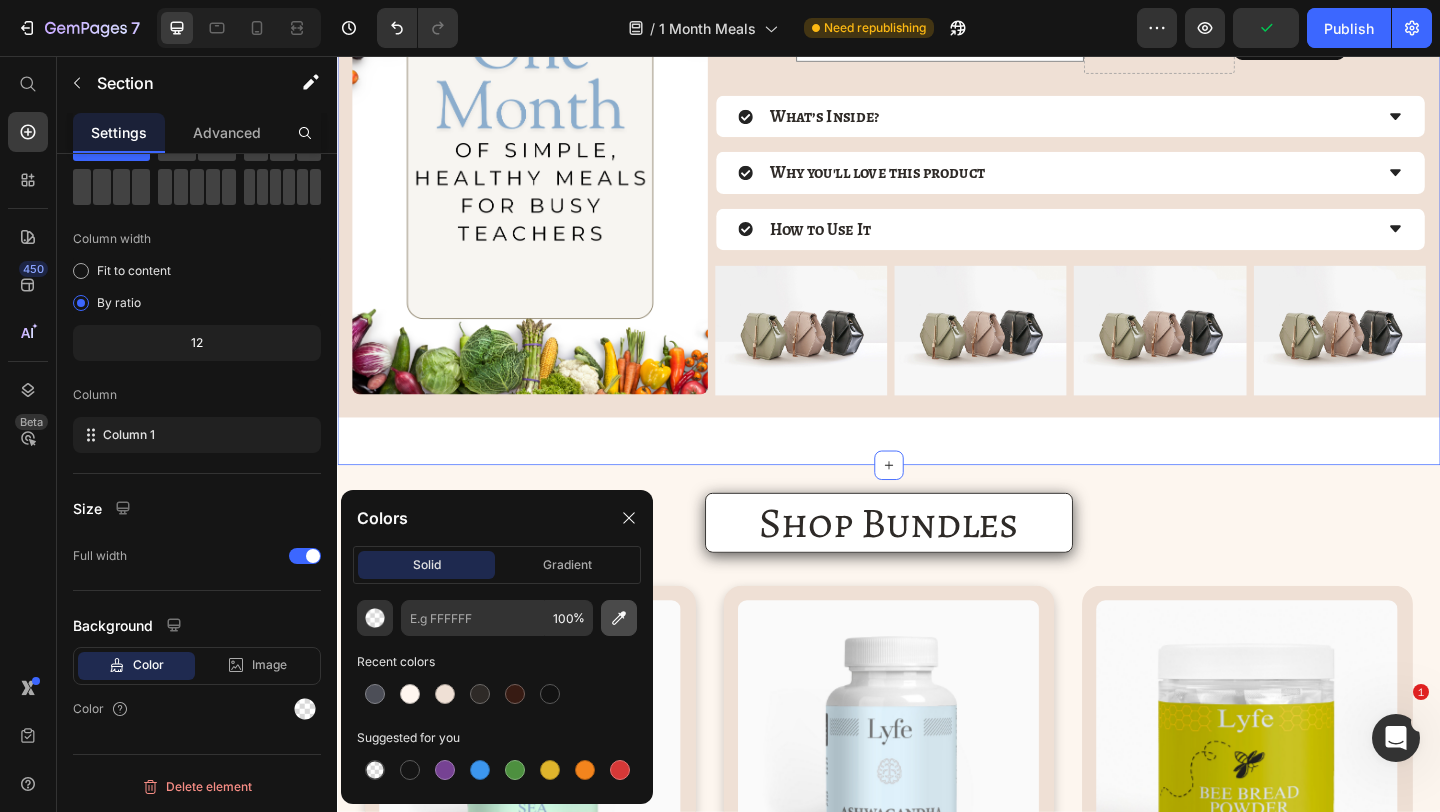 click 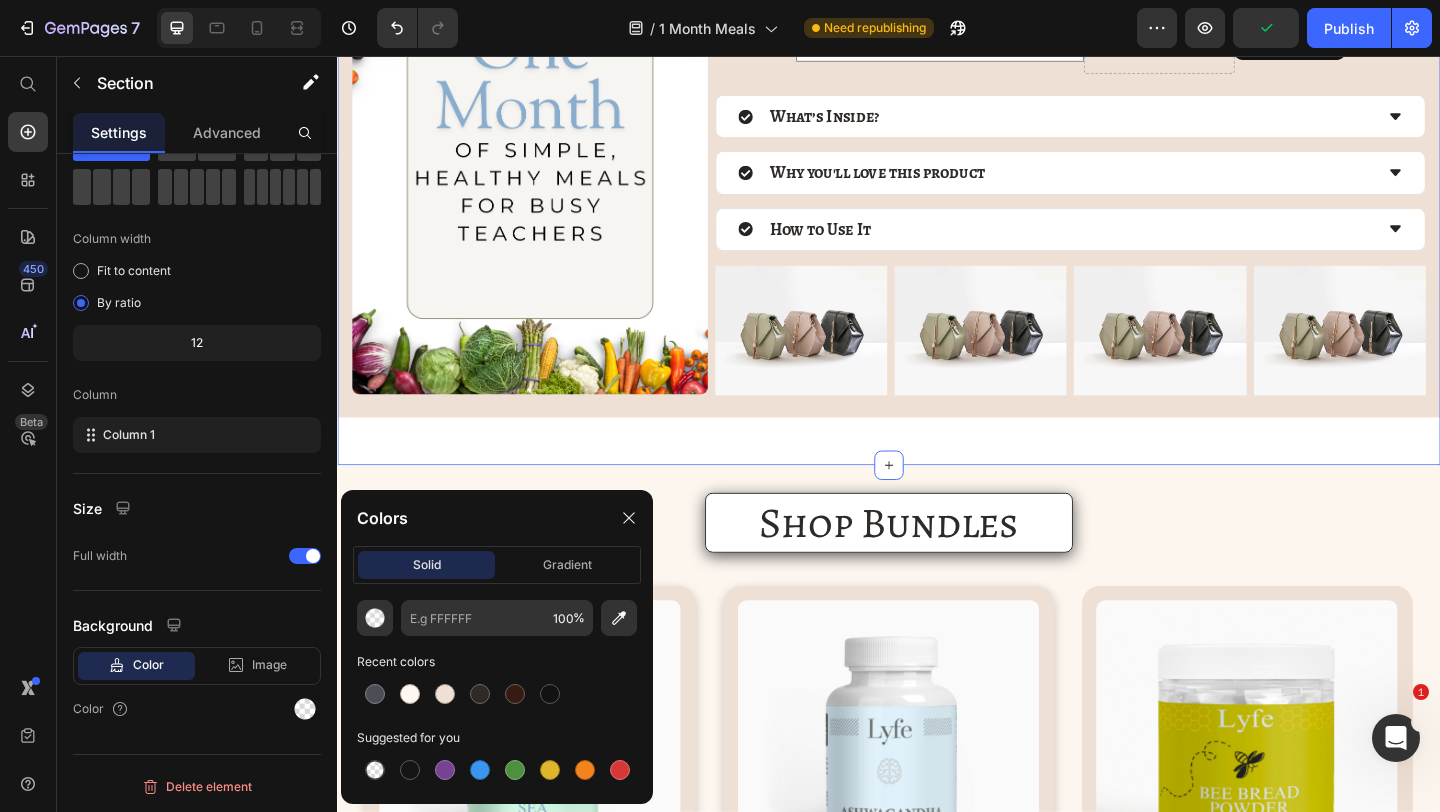 type on "FDF6EF" 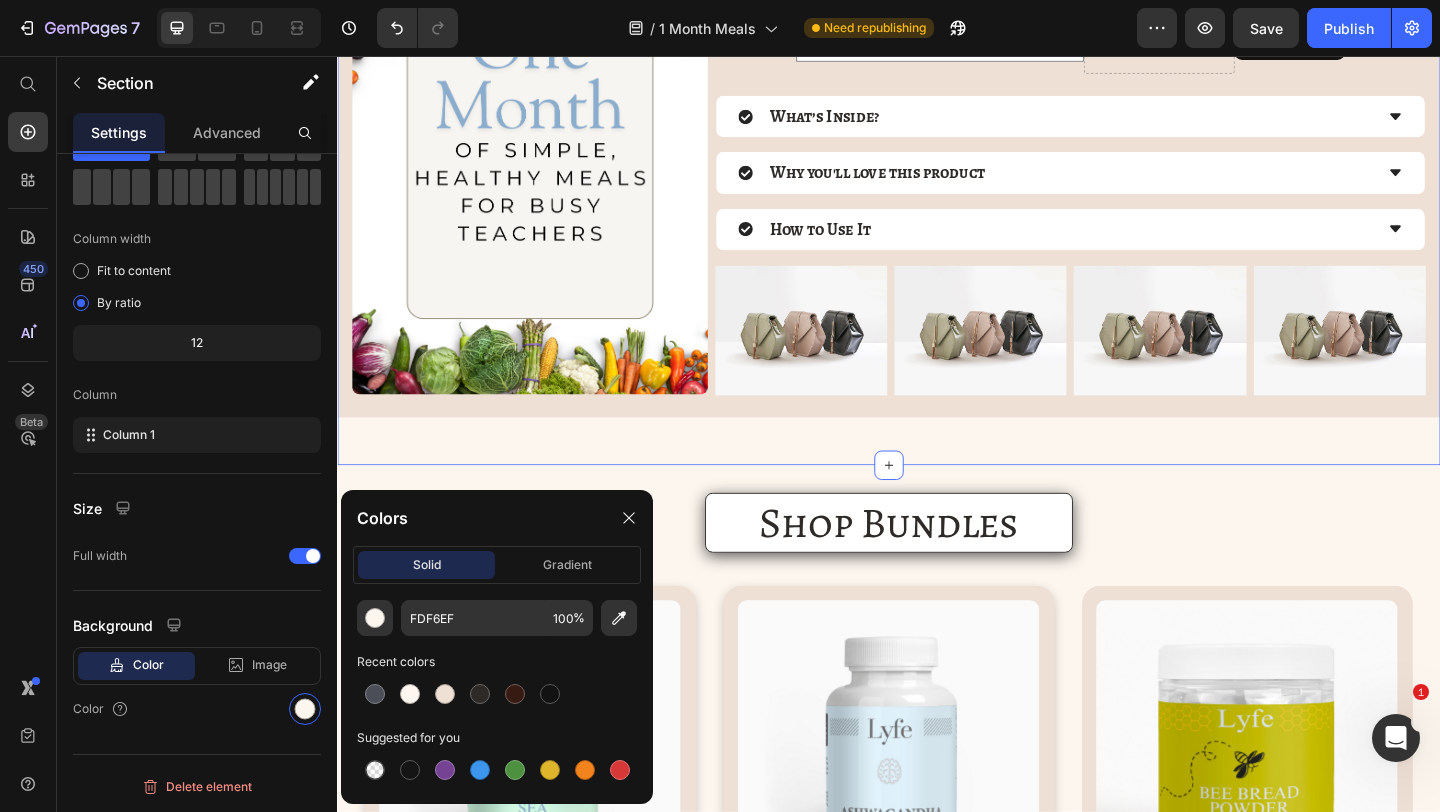 scroll, scrollTop: 0, scrollLeft: 0, axis: both 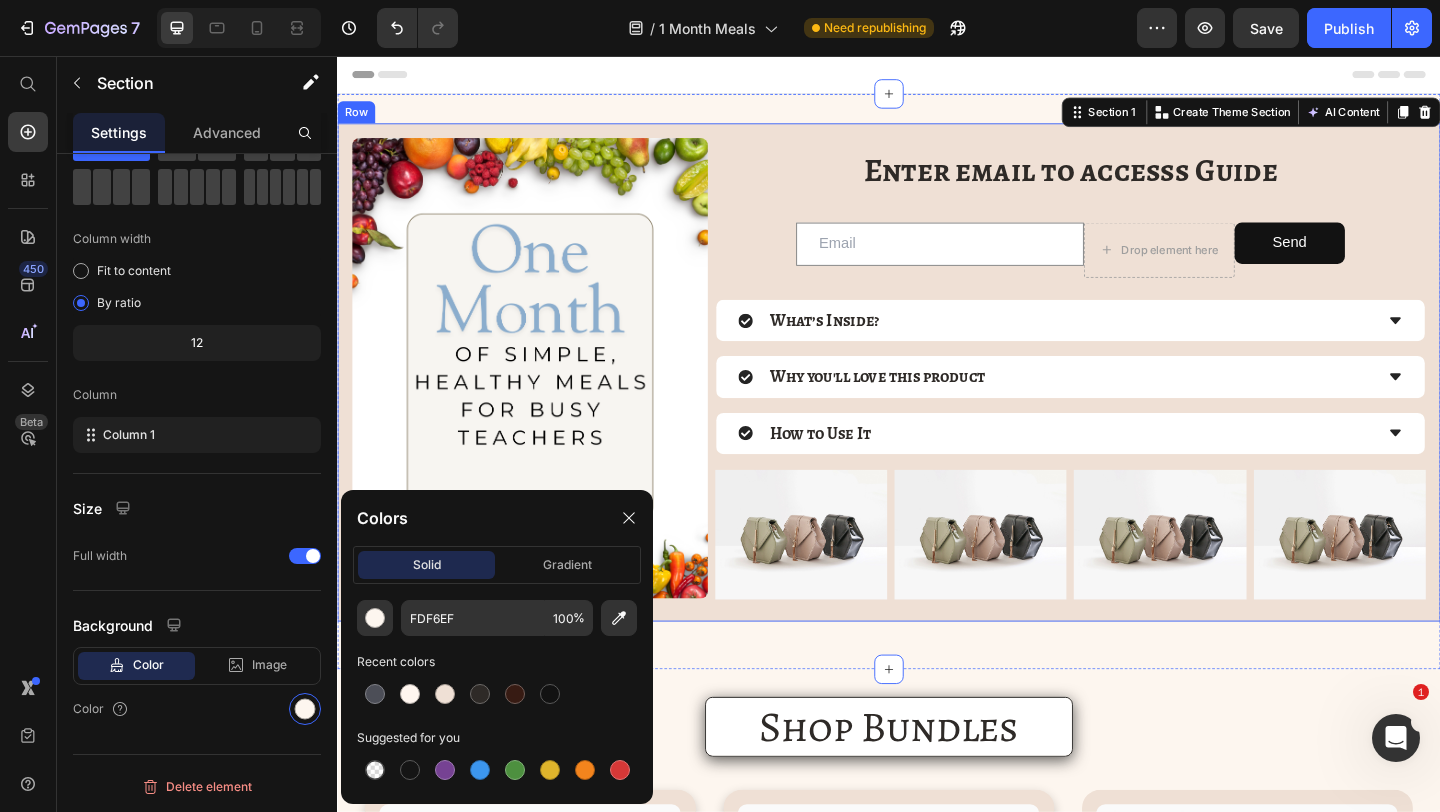 click on "Image Enter email to accesss Guide Heading Email Field
Drop element here Send Submit Button Row Newsletter
What’s Inside?
Why you'll love this product
How to Use It Accordion Image Image Image Image Row Row" at bounding box center [937, 400] 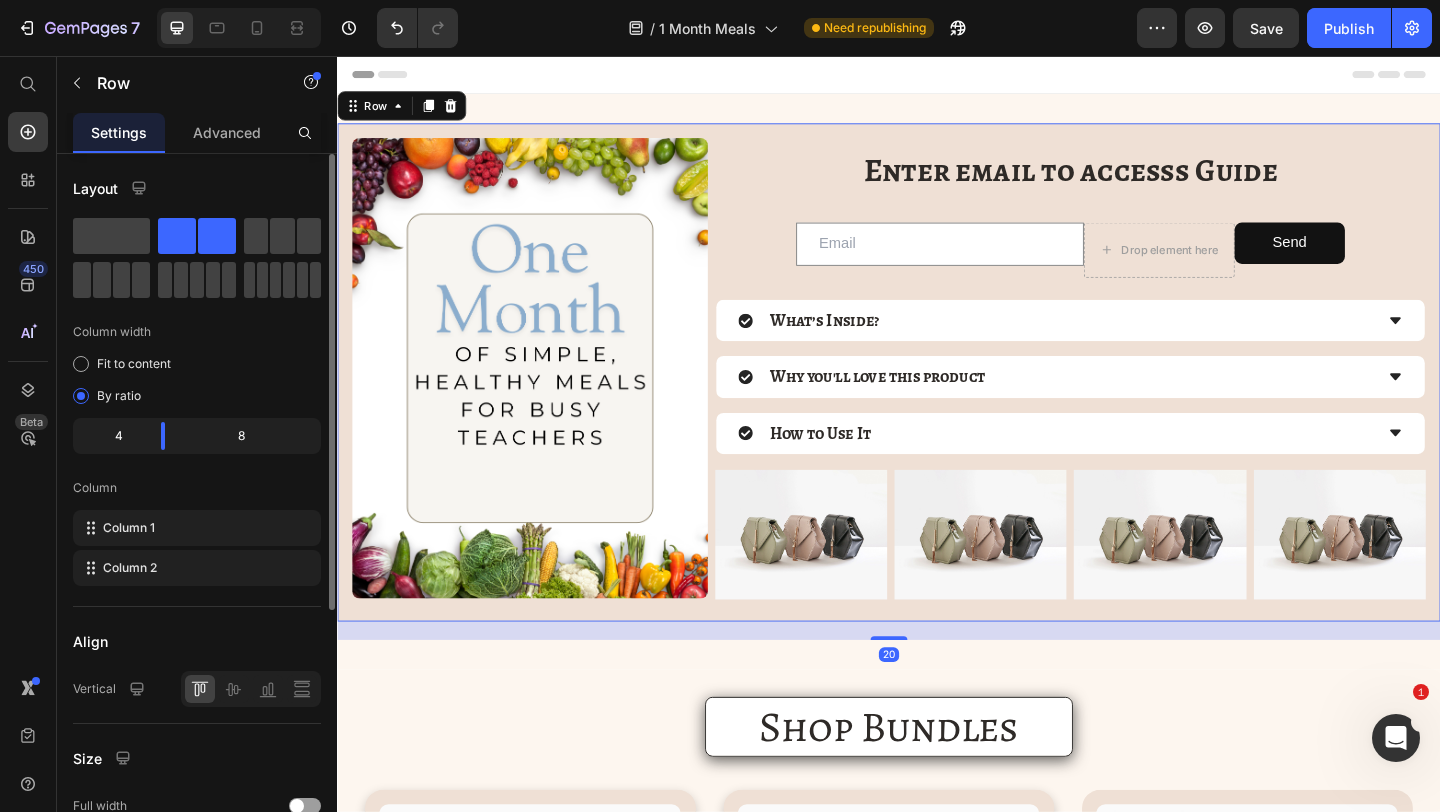 scroll, scrollTop: 376, scrollLeft: 0, axis: vertical 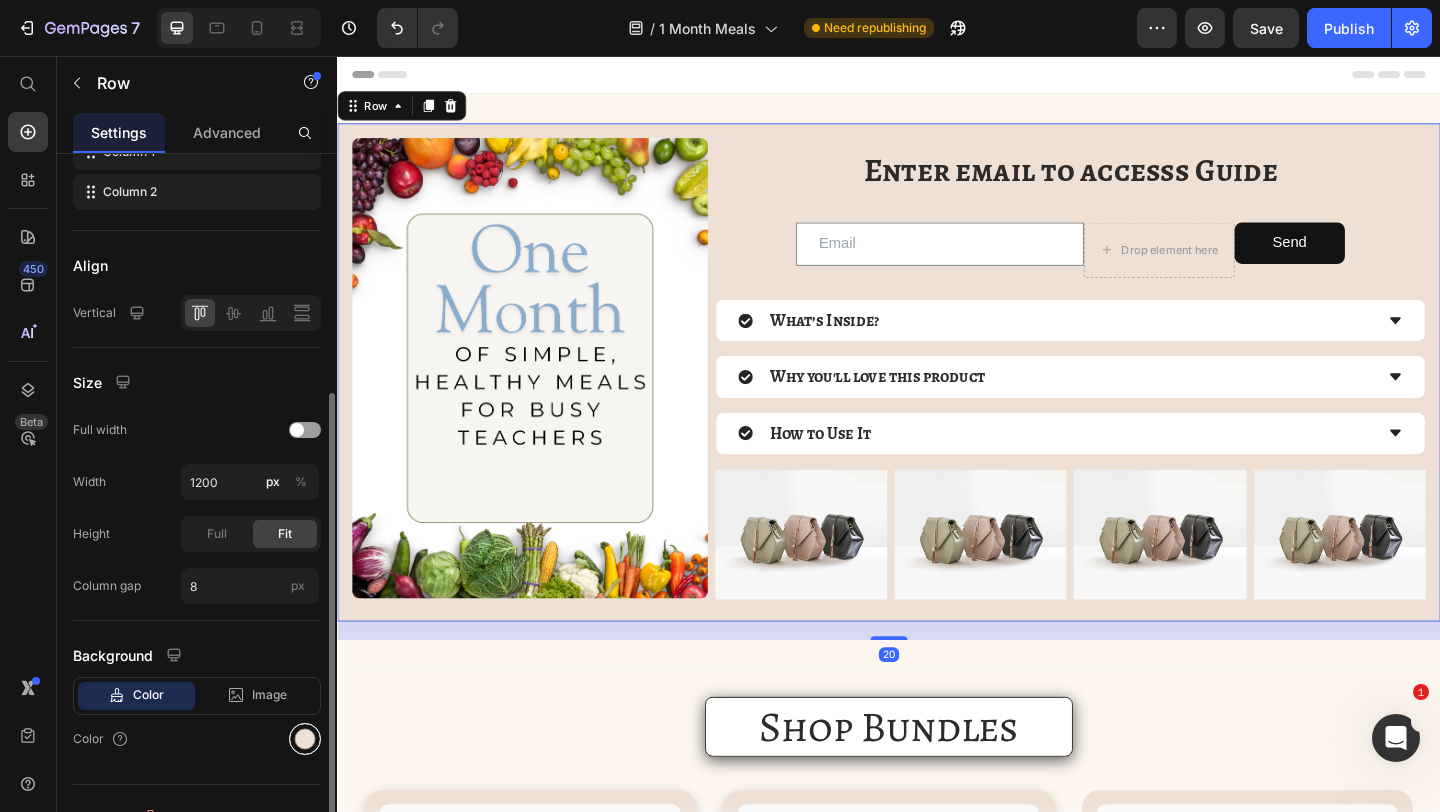 click at bounding box center [305, 739] 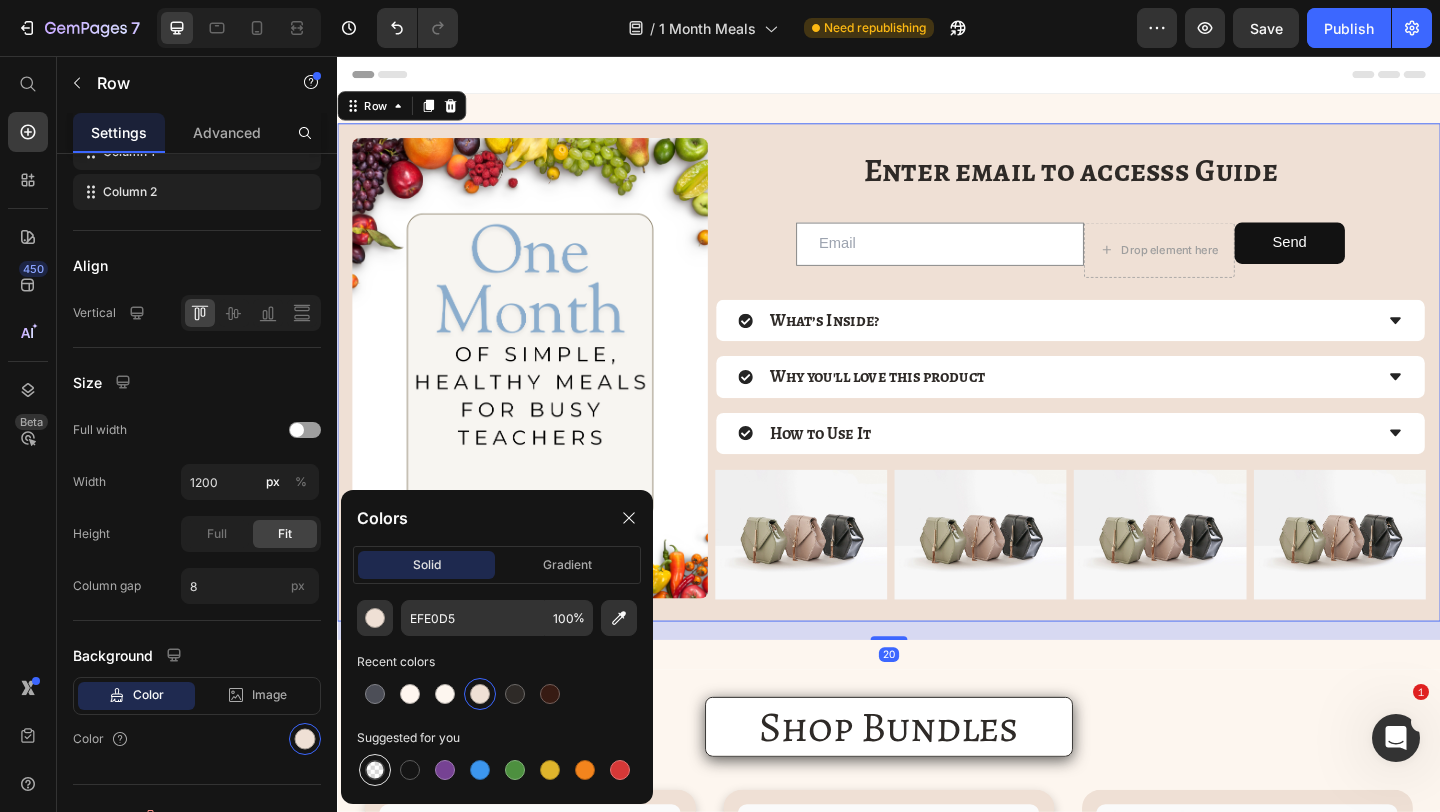 click at bounding box center [375, 770] 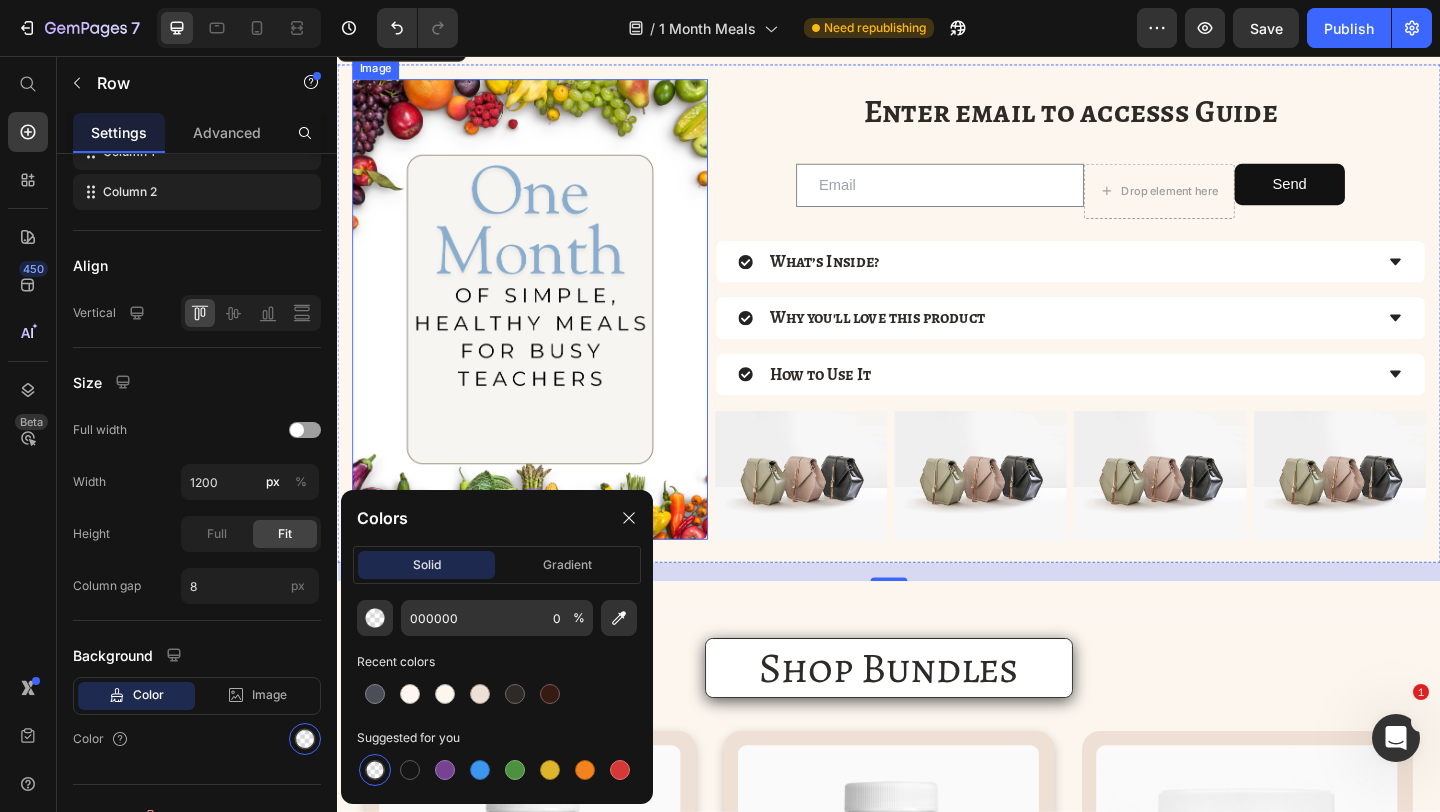 scroll, scrollTop: 78, scrollLeft: 0, axis: vertical 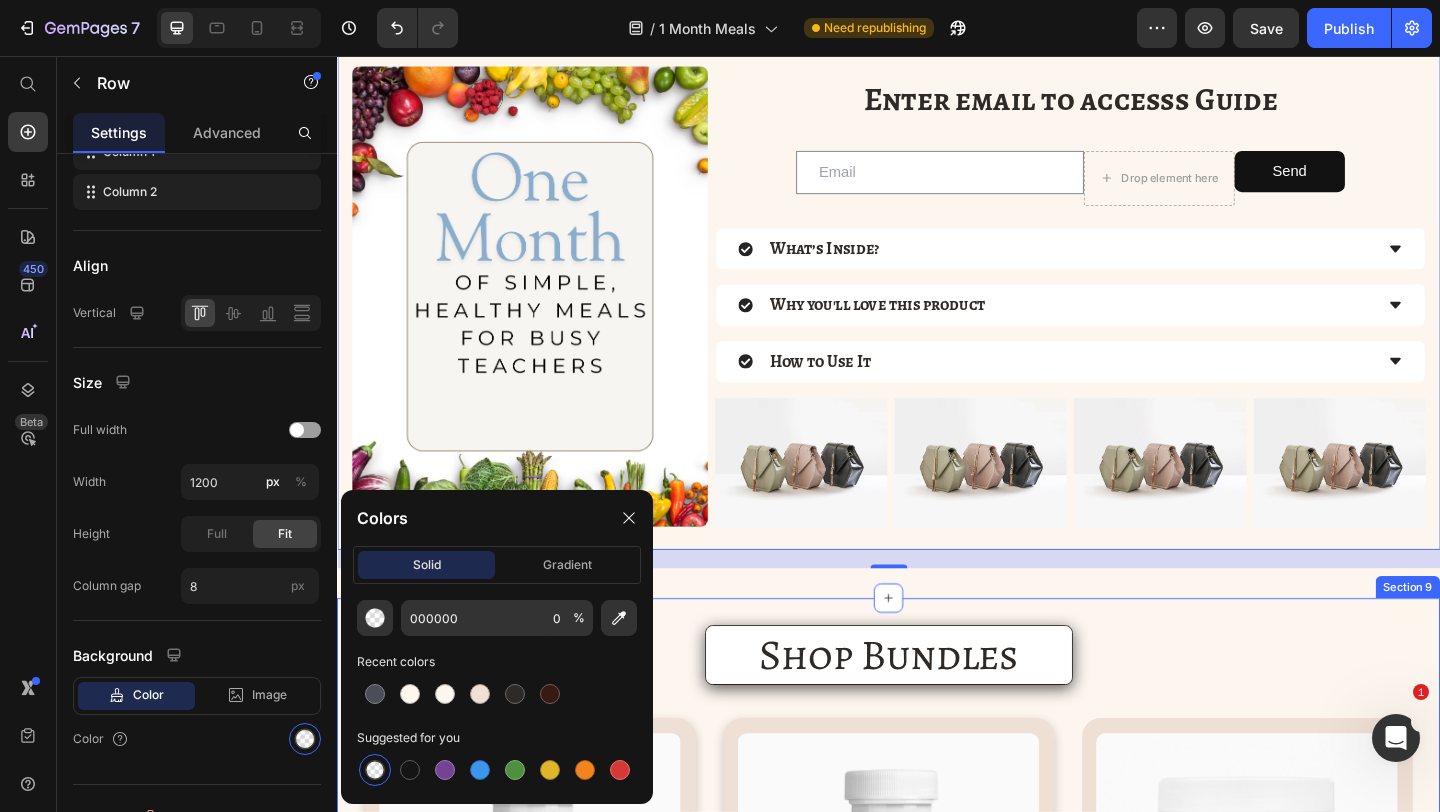 click on "Shop Bundles  Heading Product Images Say Goodbye to Stress Find your peace with natural supplements designed to help you relax and restore balance. Text Block 50% off members Text Block $46 non-members Text Block Row
Ashwagandha
Magnesium Accordion 1 Product Quantity Add to cart Add to Cart Row Product Row Shop All Bundles Button Product Images Kickstart Your Day Naturally Stay Healthy, energized and focused with this all-in-one daily wellness pack. Text Block 60% off members Text Block $118 non-members Text Block Row
Mushroom Extract Complex
Muti-Vitamin Gummies
Bee Bread Powder Accordion 1 Product Quantity Add to cart Add to Cart Row Product Row Product Images Elevate Your Wellness  Boost energy, immunity, and vitality with this nutrient-rich daily wellness bundle. Text Block 55% off members Text Block $126 1" at bounding box center (937, 1433) 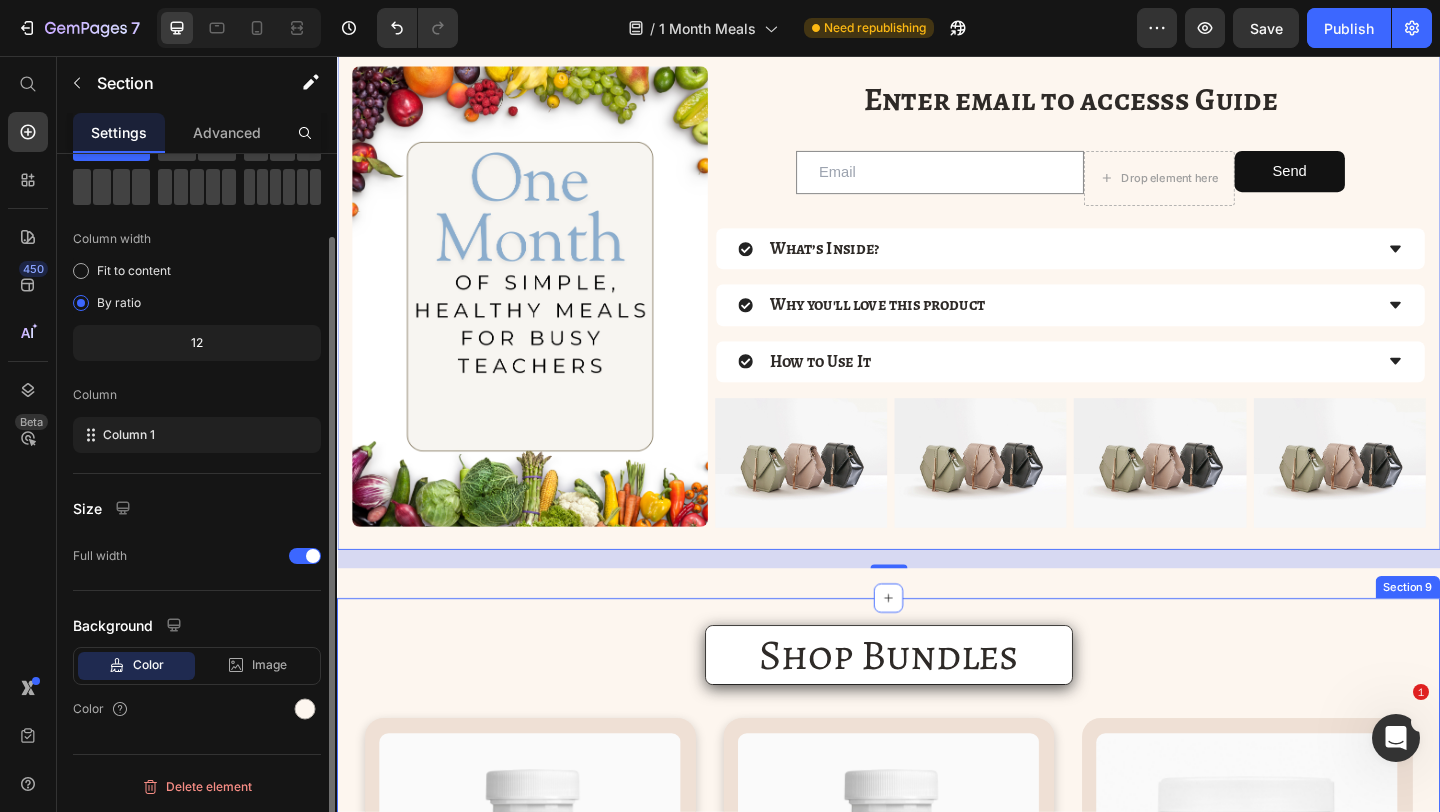 scroll, scrollTop: 0, scrollLeft: 0, axis: both 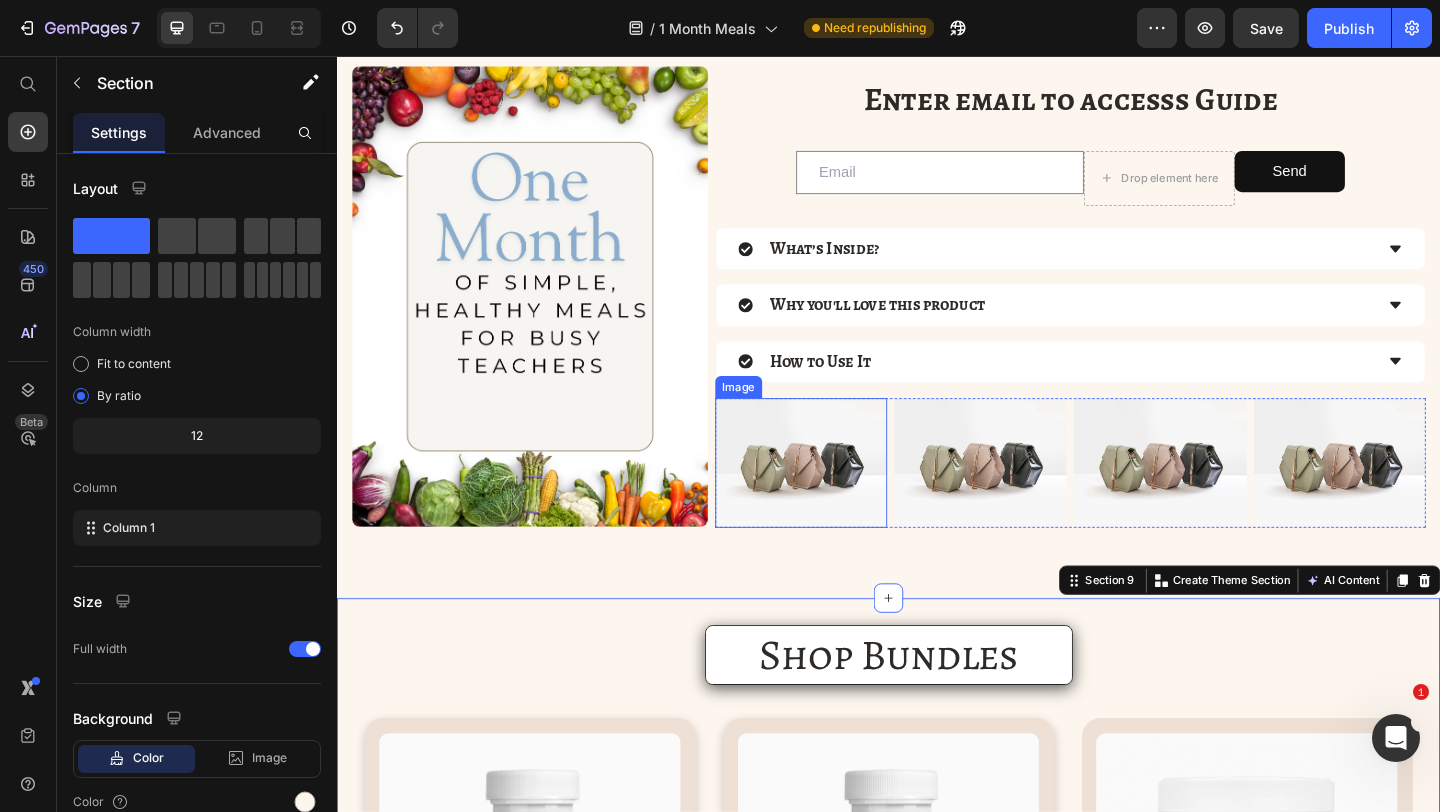 click at bounding box center (841, 498) 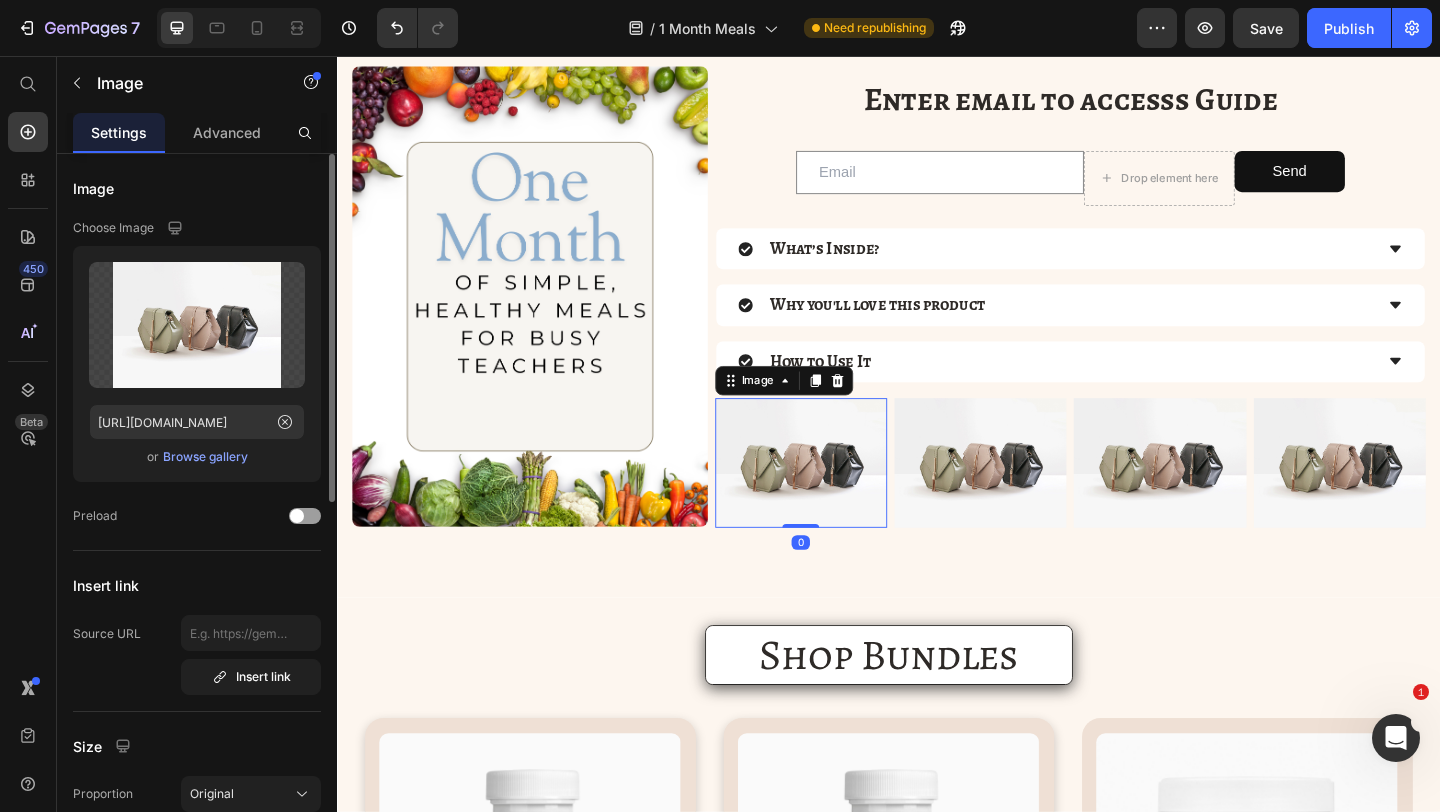 click on "Browse gallery" at bounding box center [205, 457] 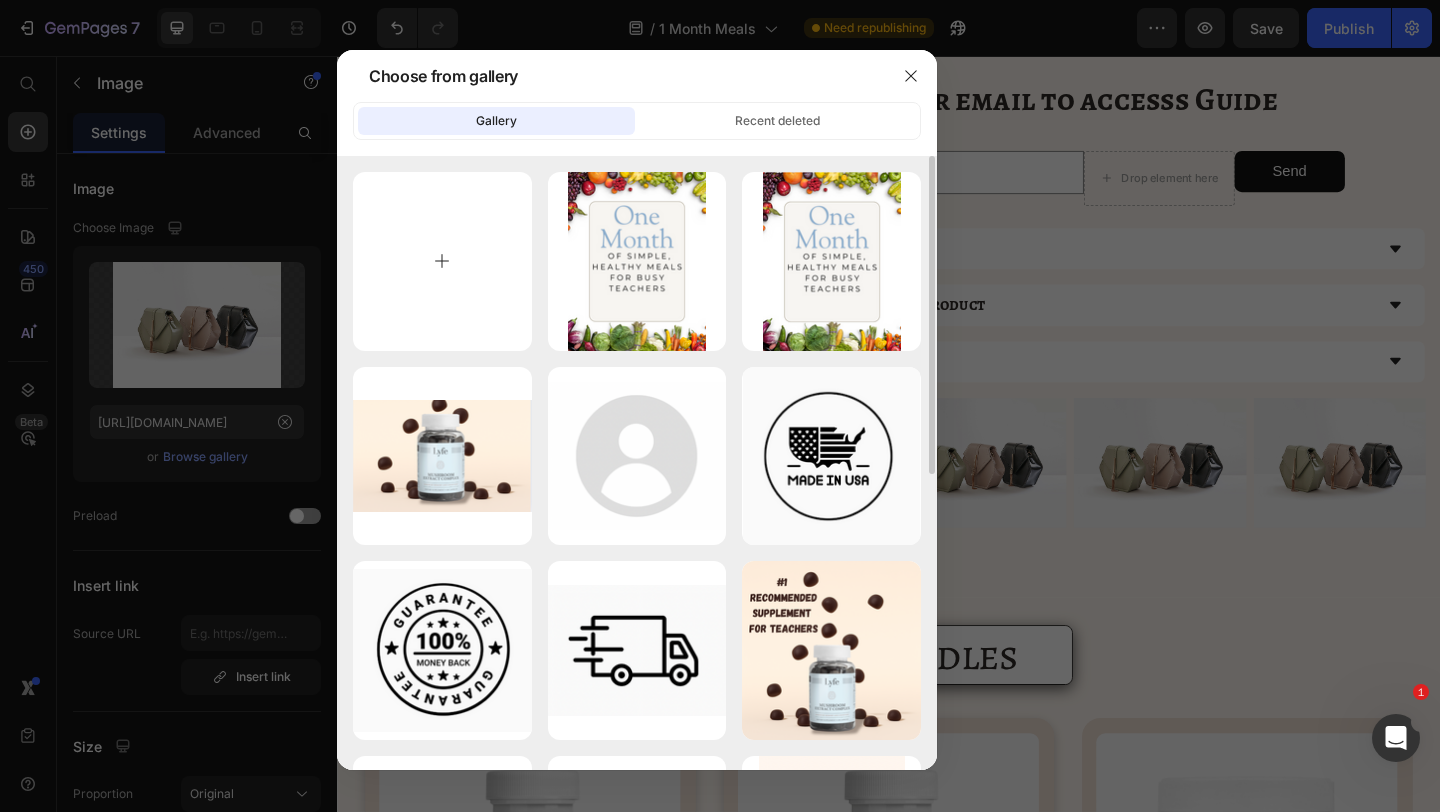 click at bounding box center [442, 261] 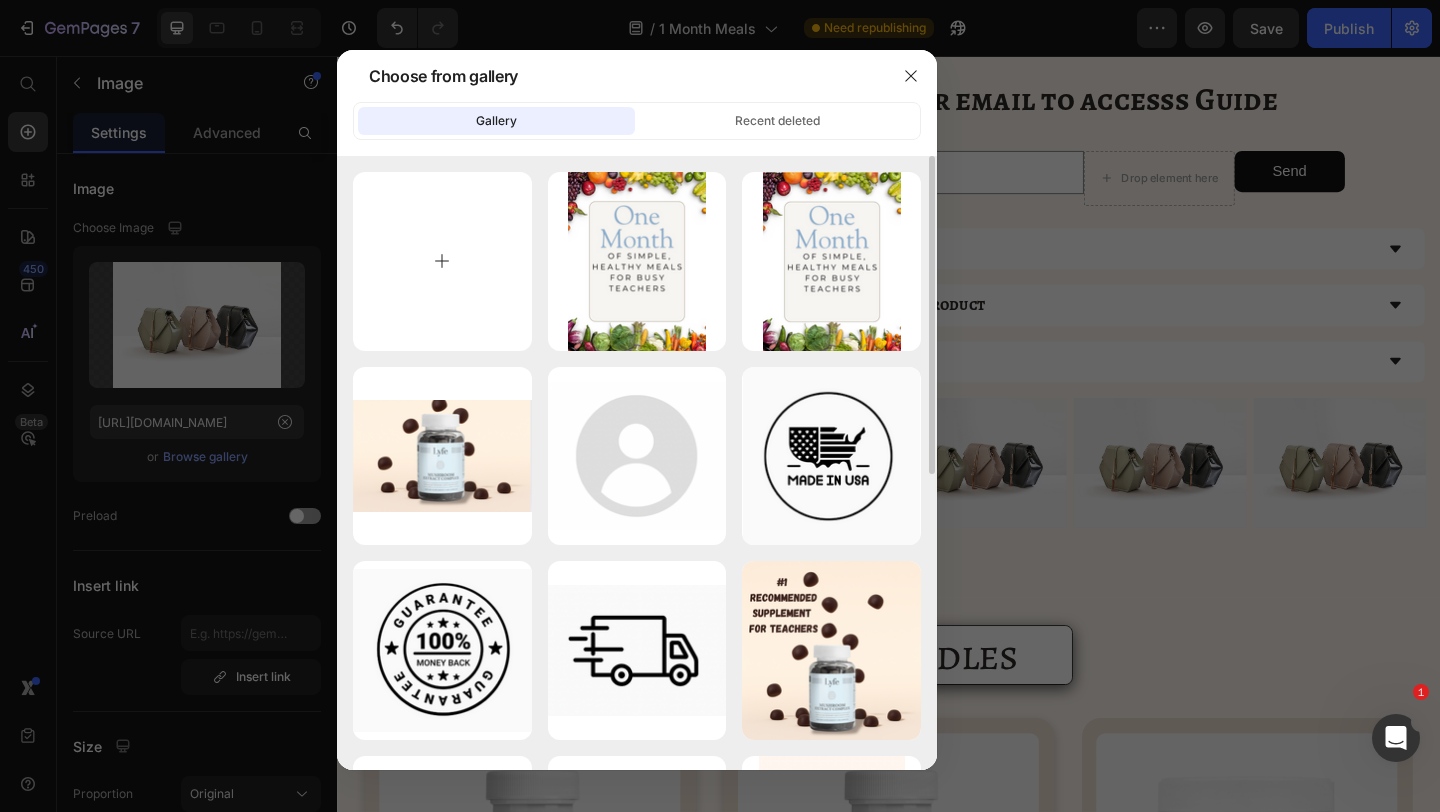 type on "C:\fakepath\VIP Member meal Plan (2).png" 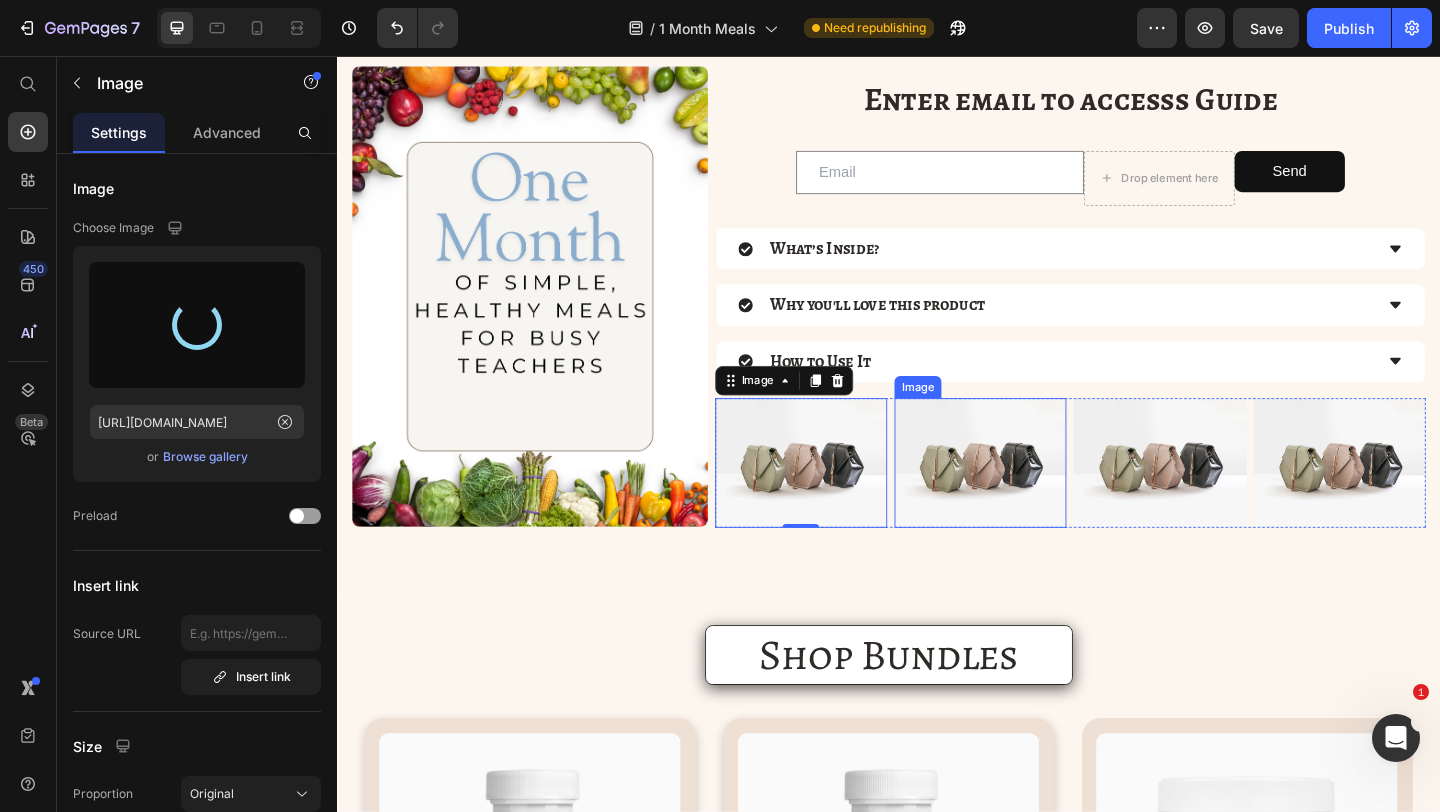 type on "https://cdn.shopify.com/s/files/1/0567/0443/4264/files/gempages_532390233220580153-da40151f-be9f-45c1-8ff5-d6fed2422700.png" 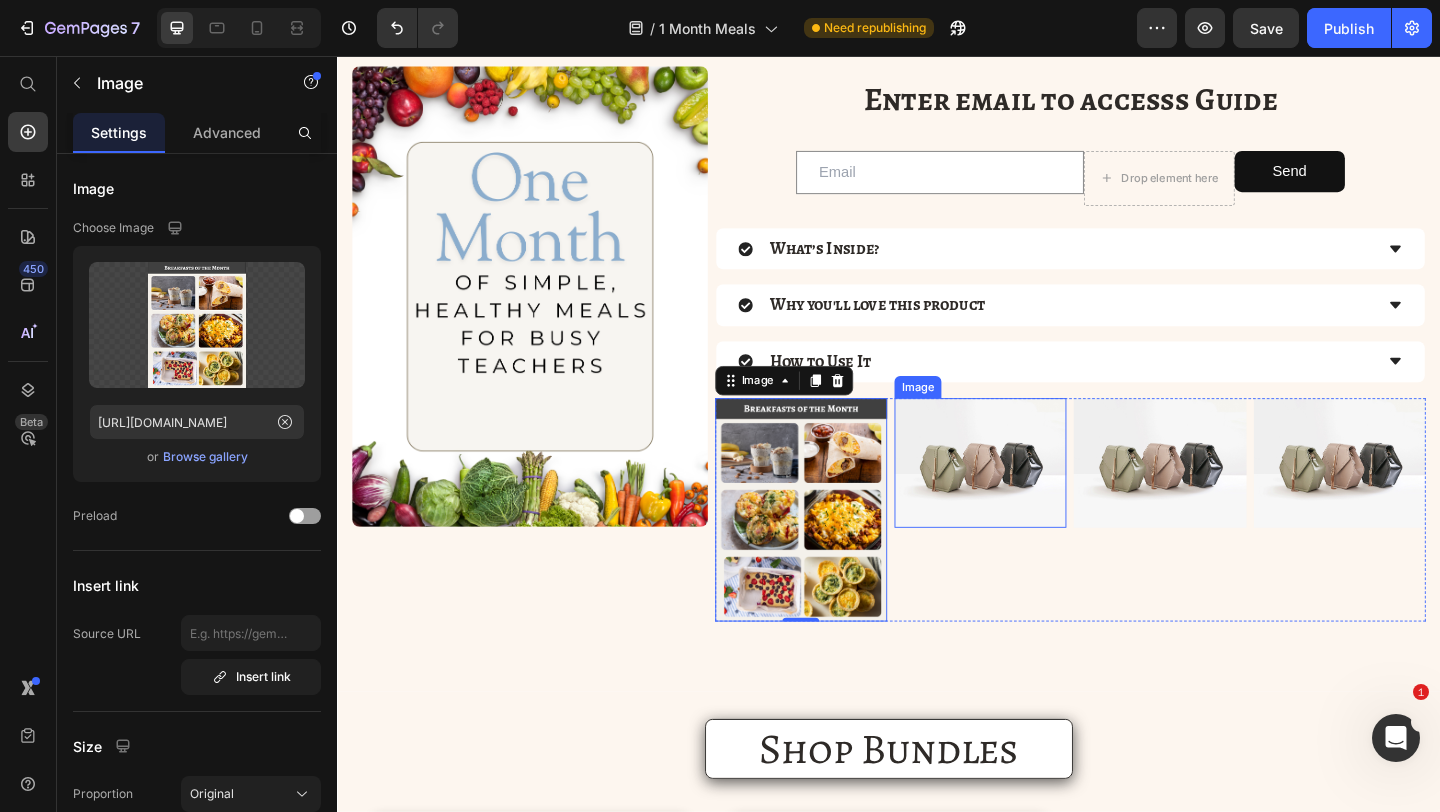 click at bounding box center (1036, 498) 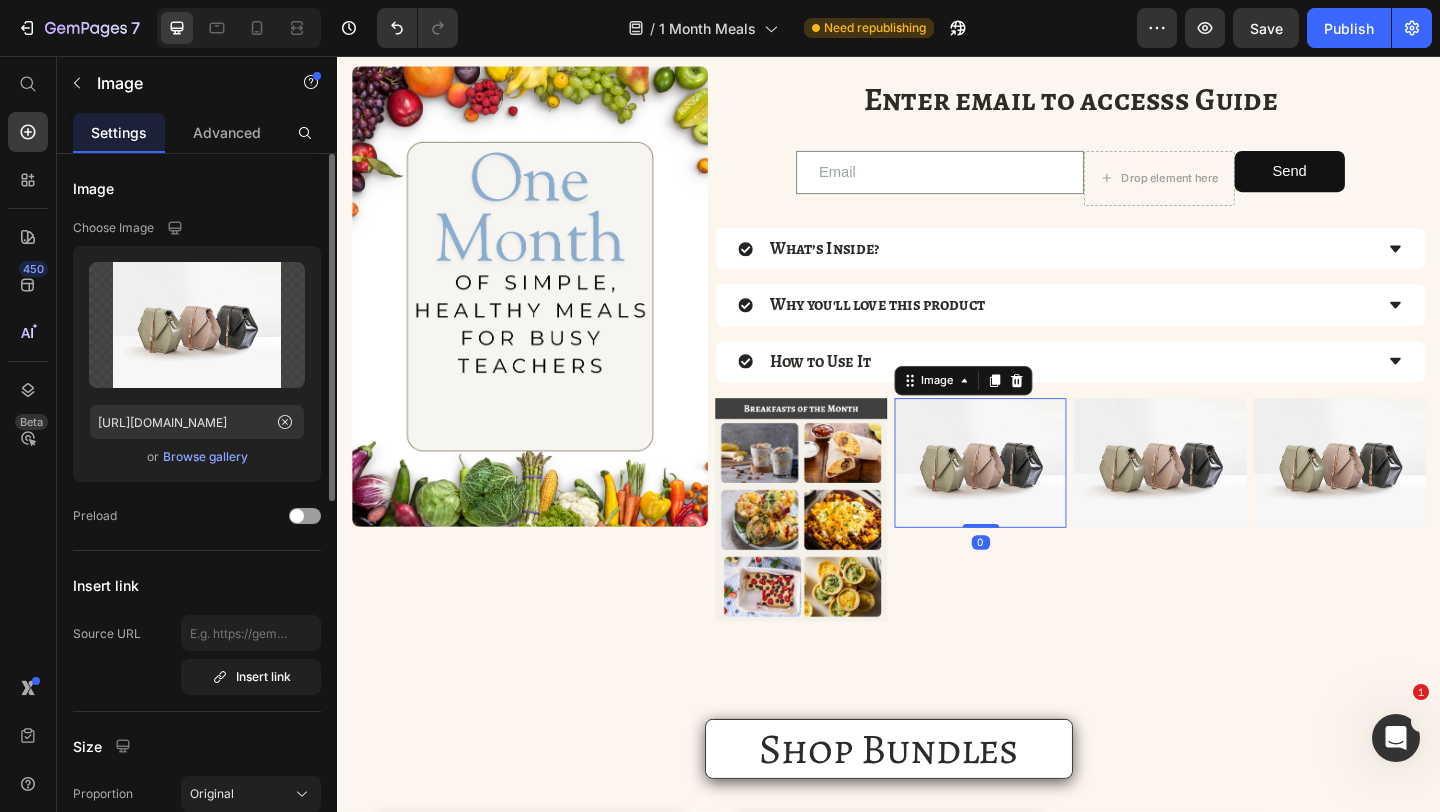 click on "Browse gallery" at bounding box center [205, 457] 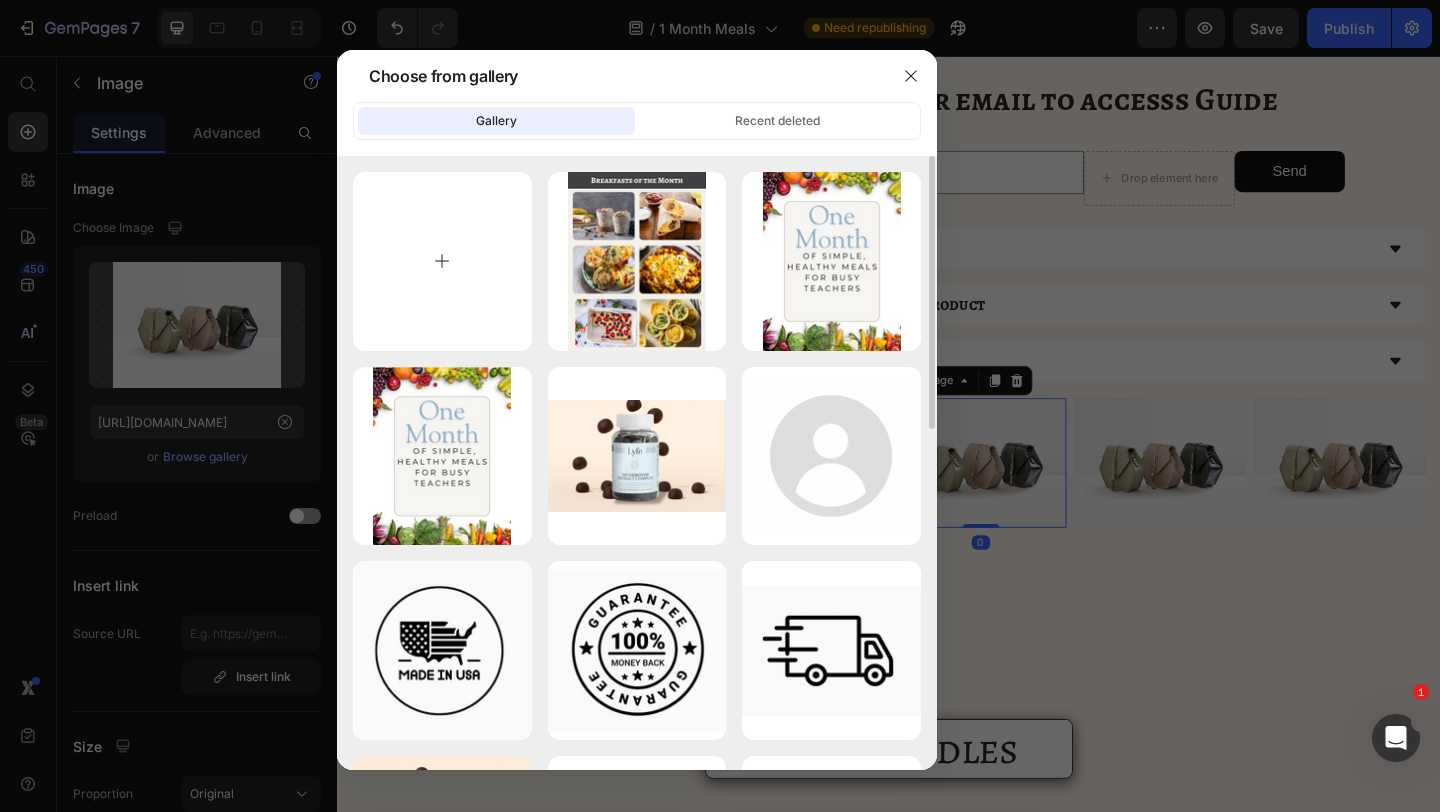 click at bounding box center [442, 261] 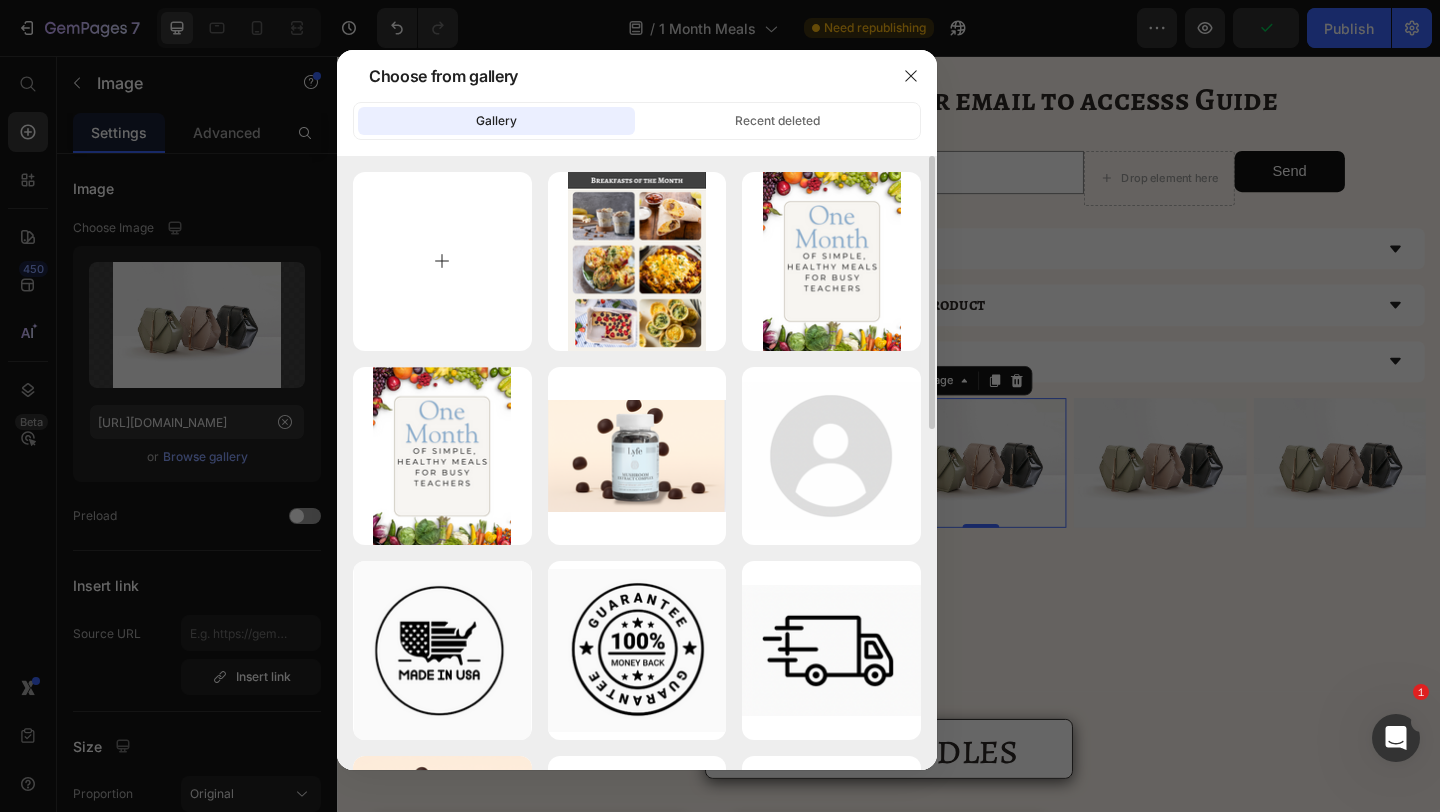 type on "C:\fakepath\VIP Member meal Plan (3).png" 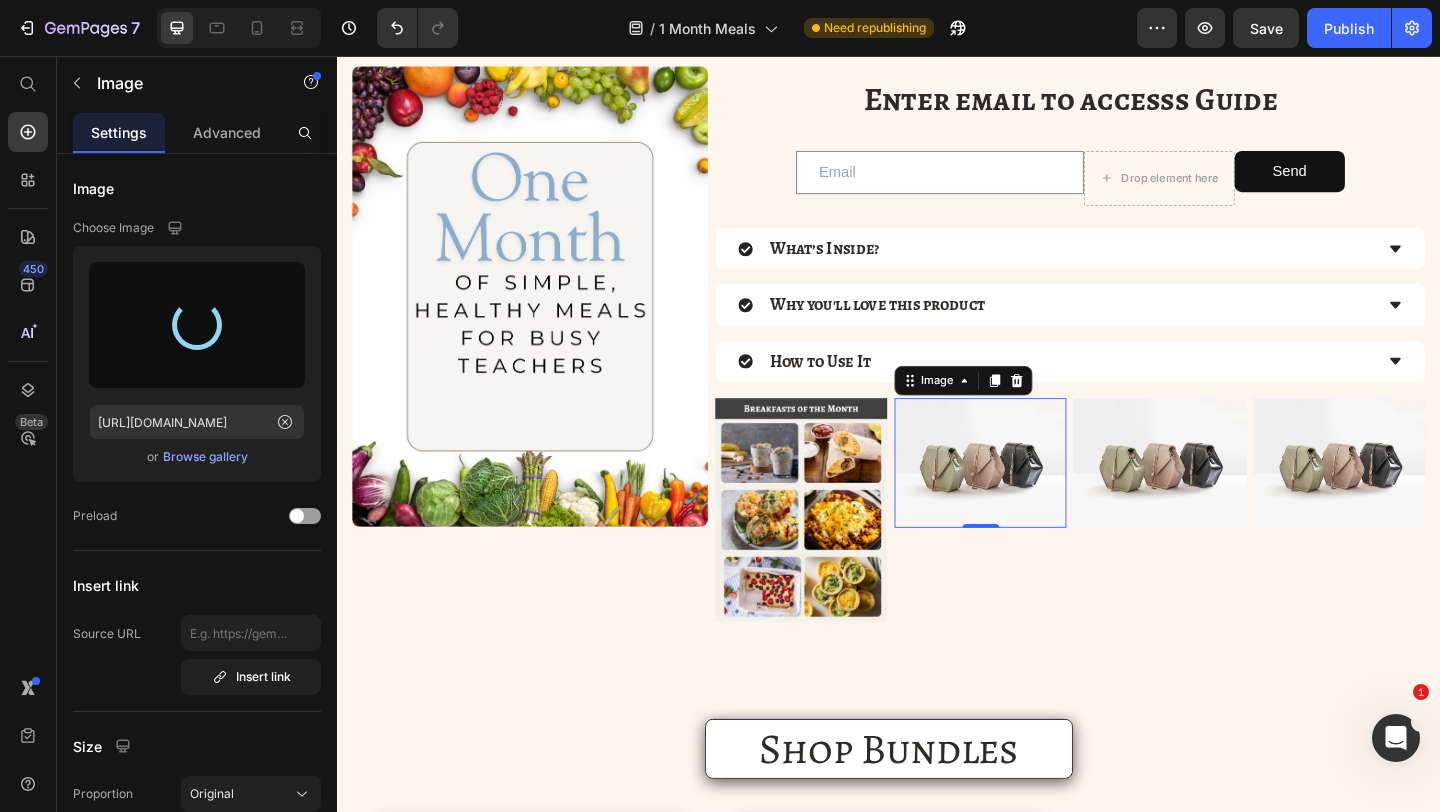 type on "https://cdn.shopify.com/s/files/1/0567/0443/4264/files/gempages_532390233220580153-fdca5176-2431-4b71-b011-5c876730df8a.png" 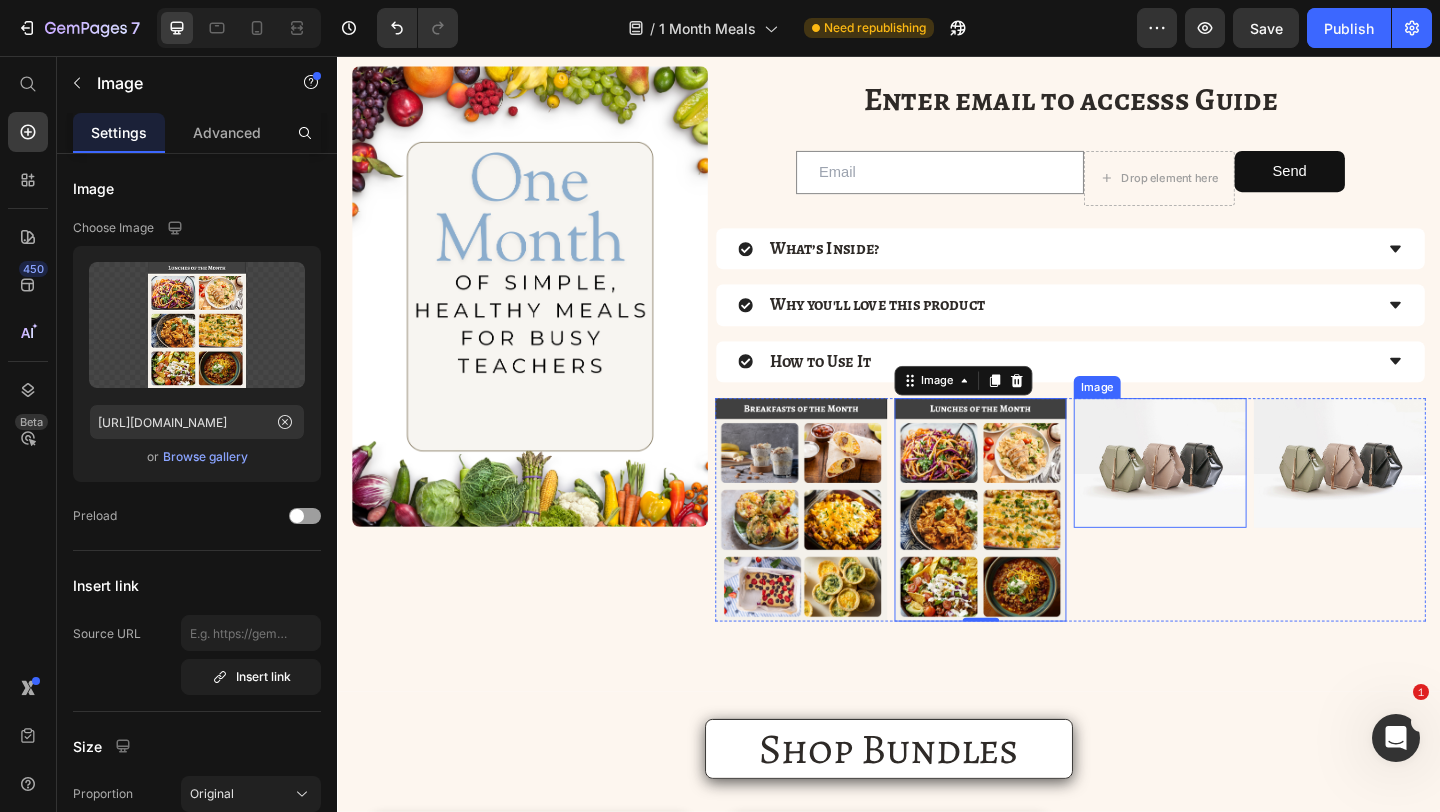 click at bounding box center (1231, 498) 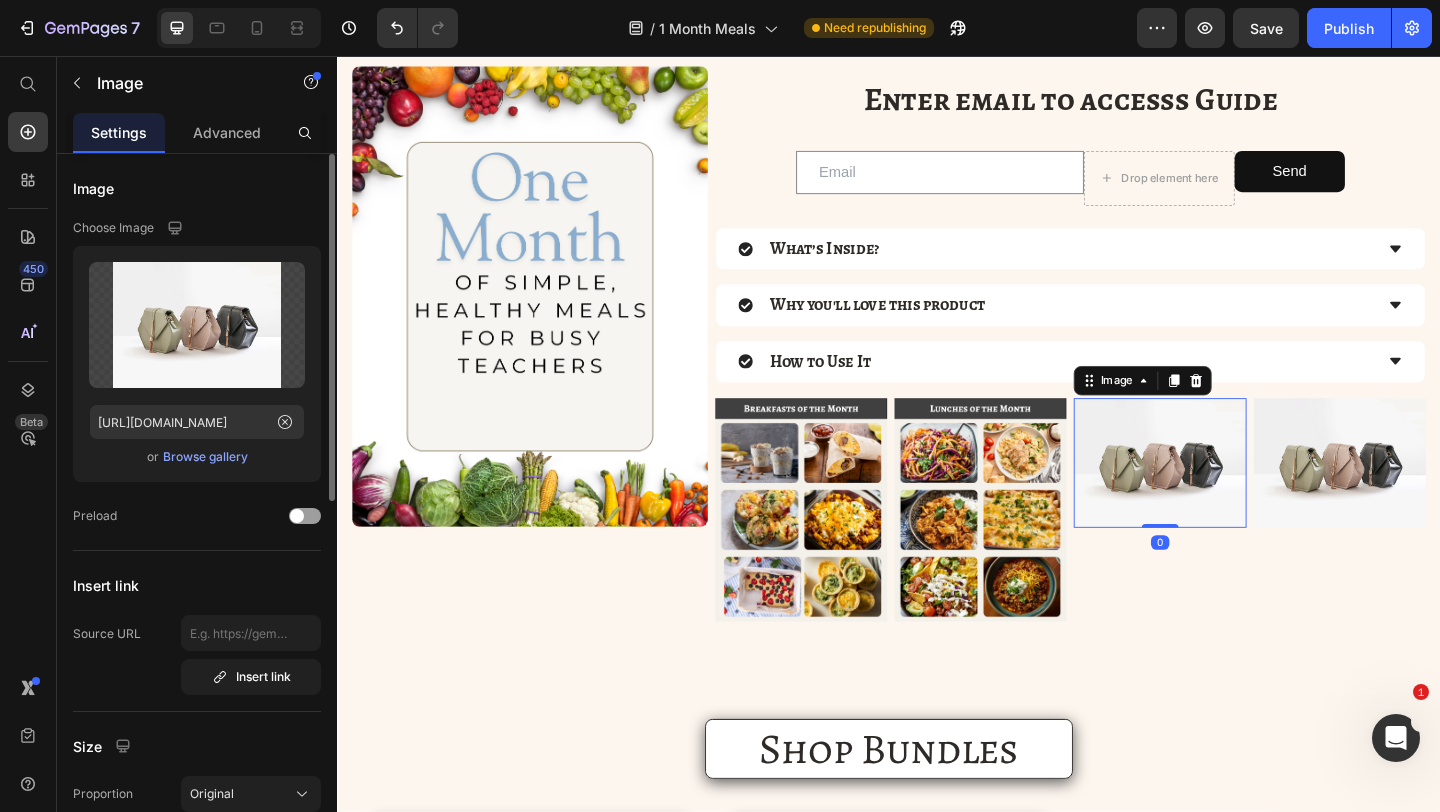 click on "Browse gallery" at bounding box center [205, 457] 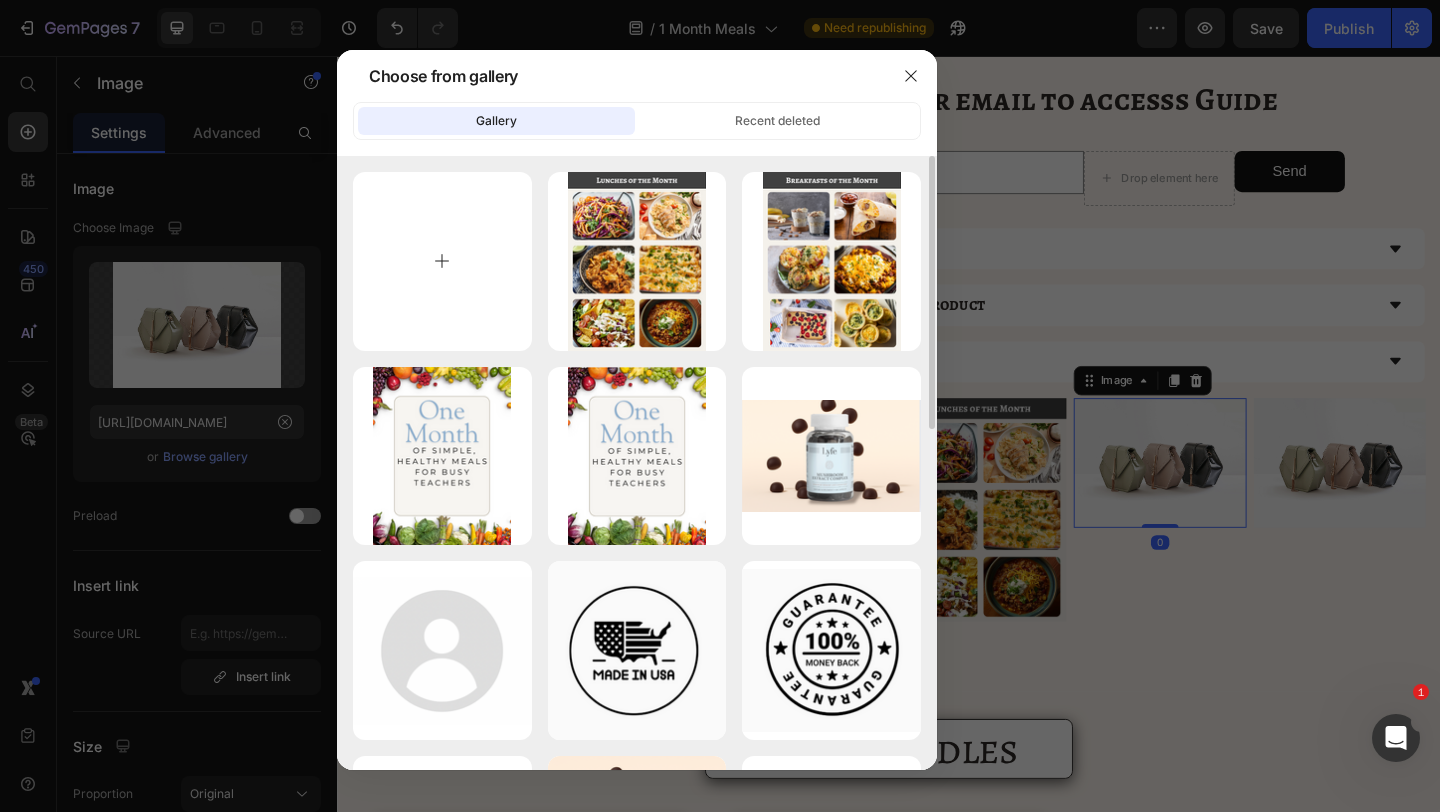 click at bounding box center (442, 261) 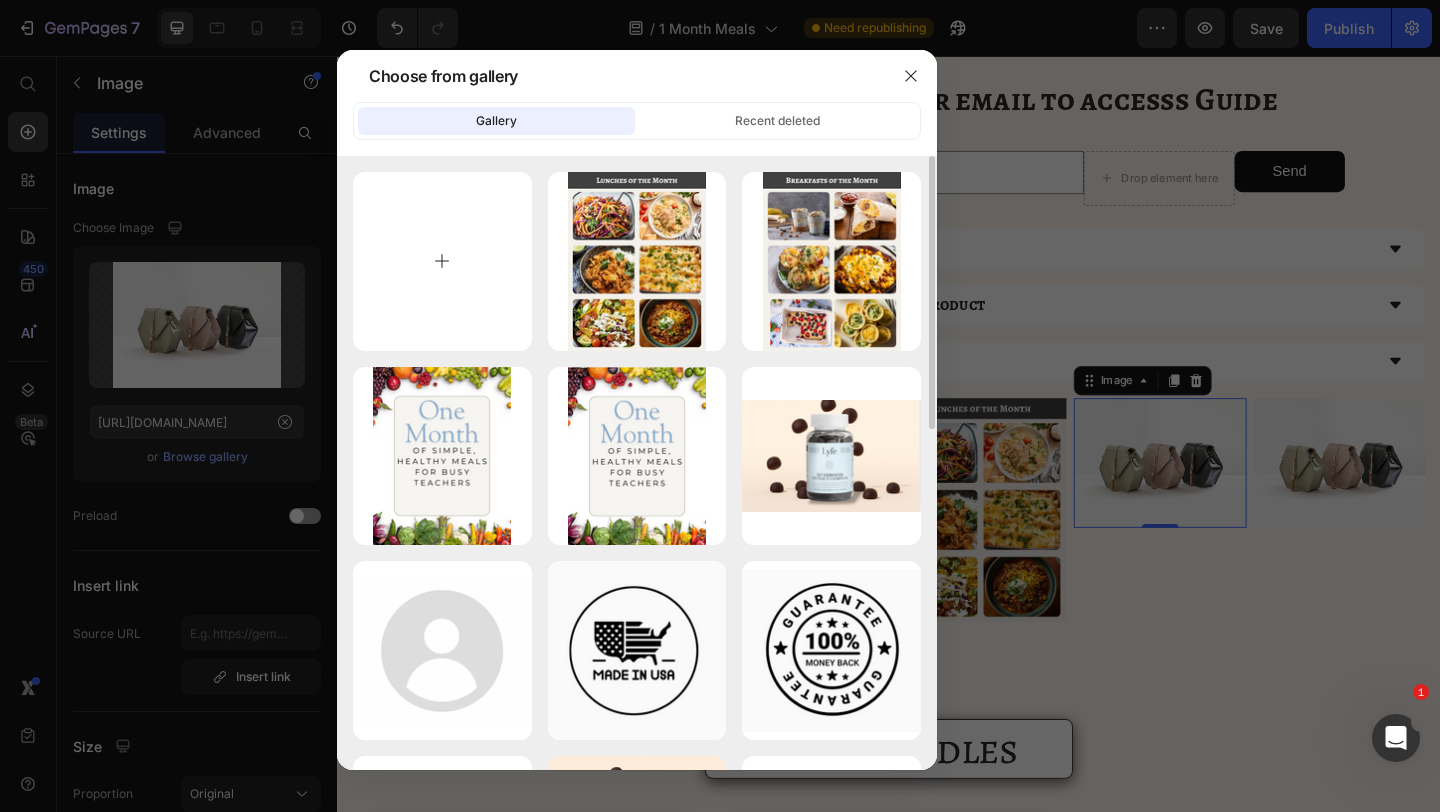 type on "C:\fakepath\VIP Member meal Plan (4).png" 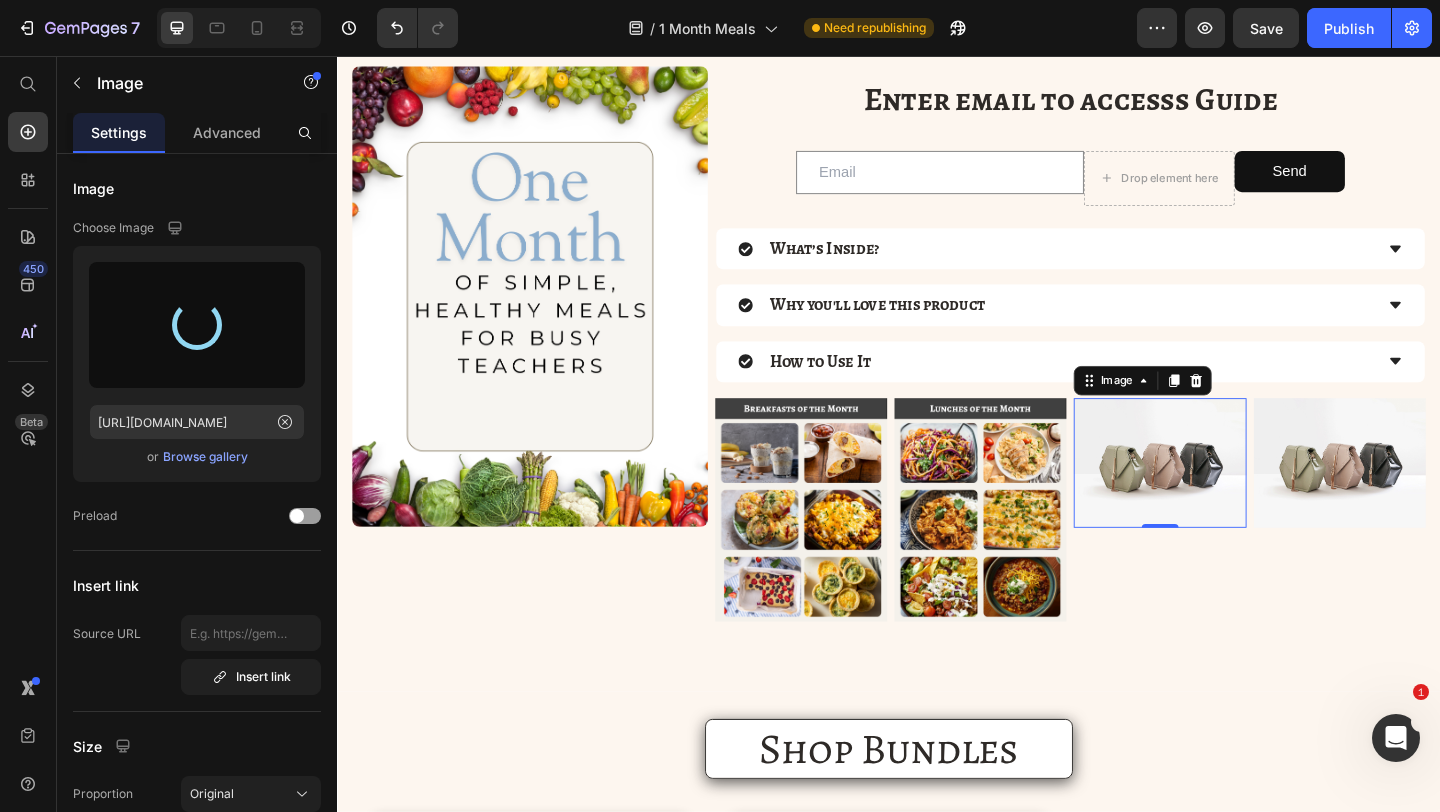 type on "https://cdn.shopify.com/s/files/1/0567/0443/4264/files/gempages_532390233220580153-15efc55e-dd25-4b99-af56-363a0553b631.png" 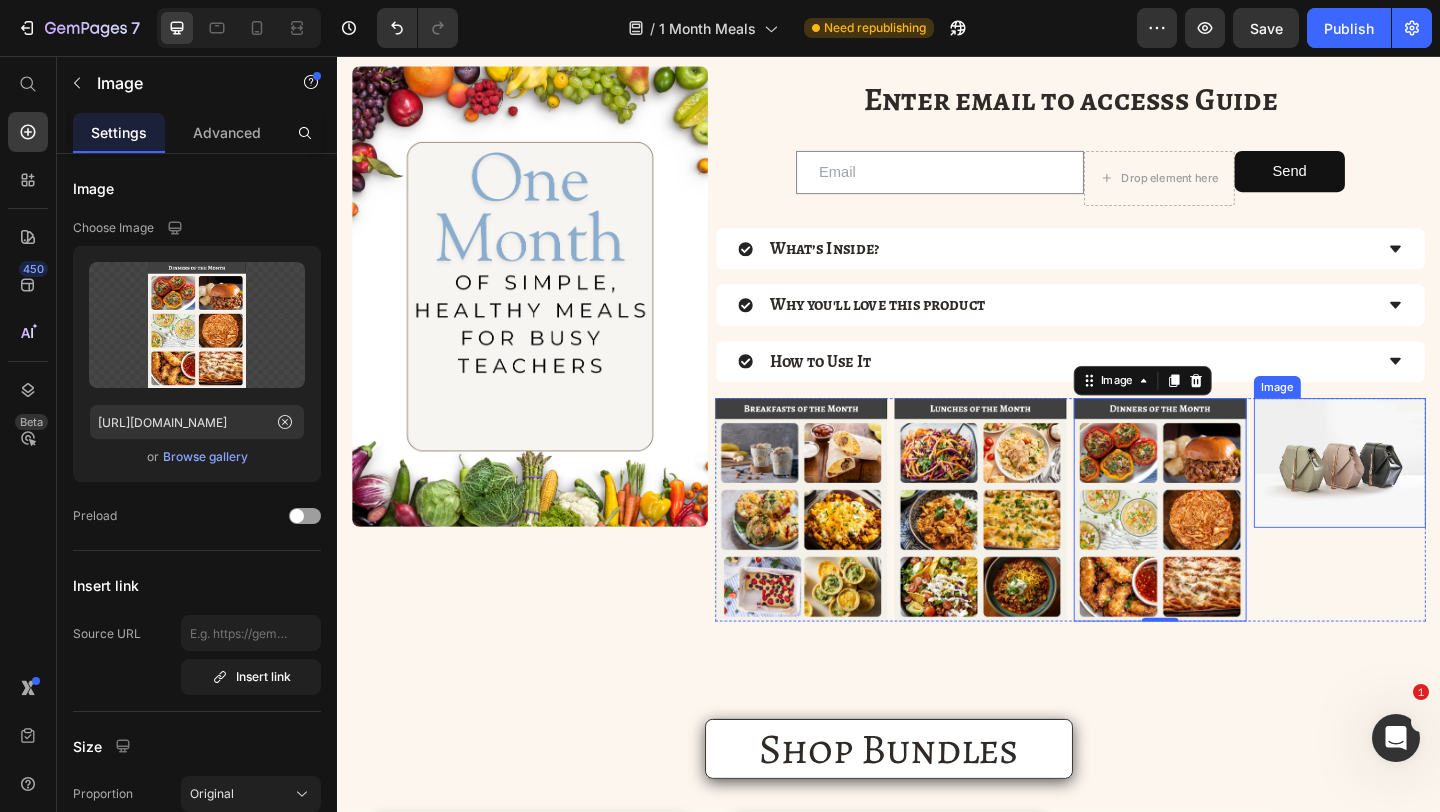 click at bounding box center (1427, 498) 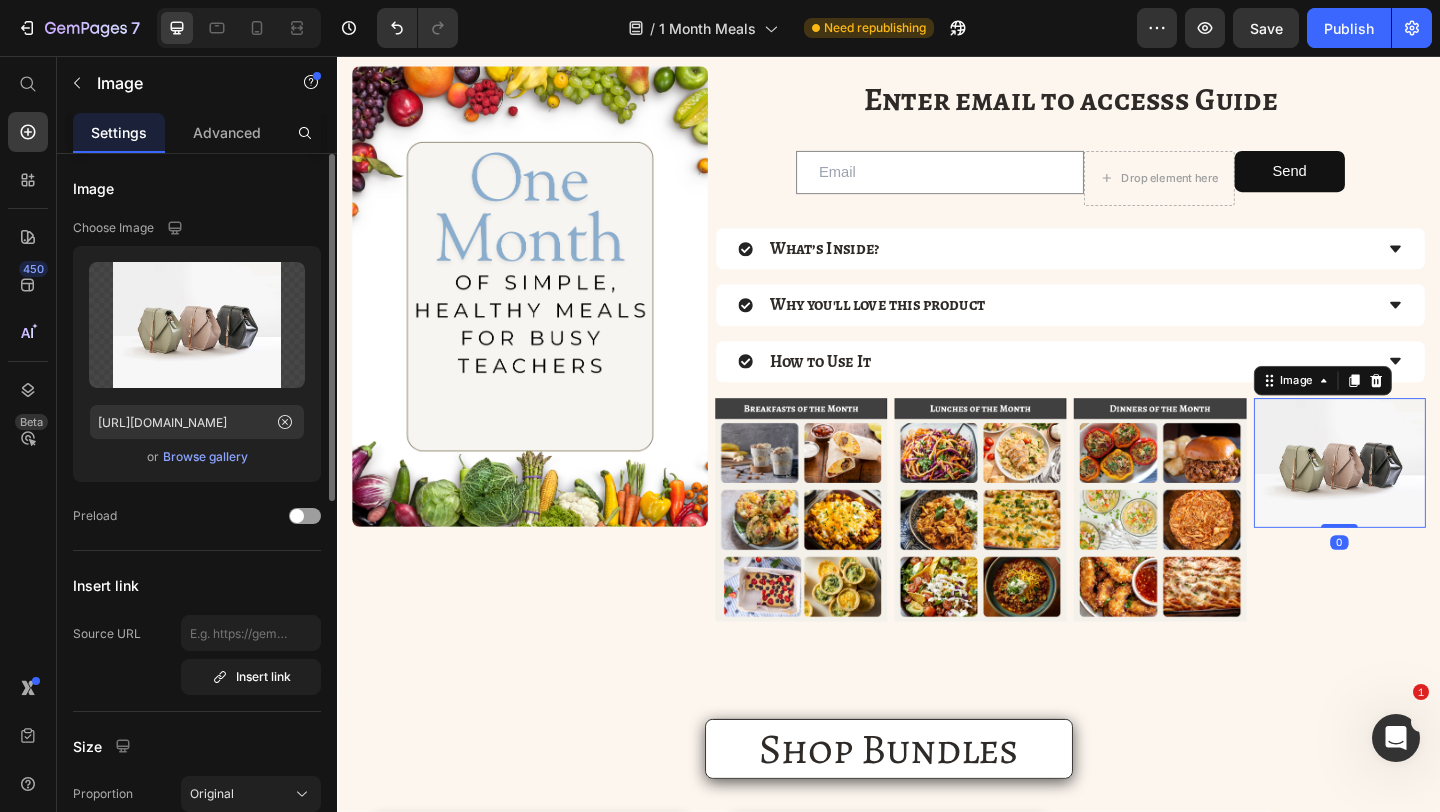 click on "Browse gallery" at bounding box center (205, 457) 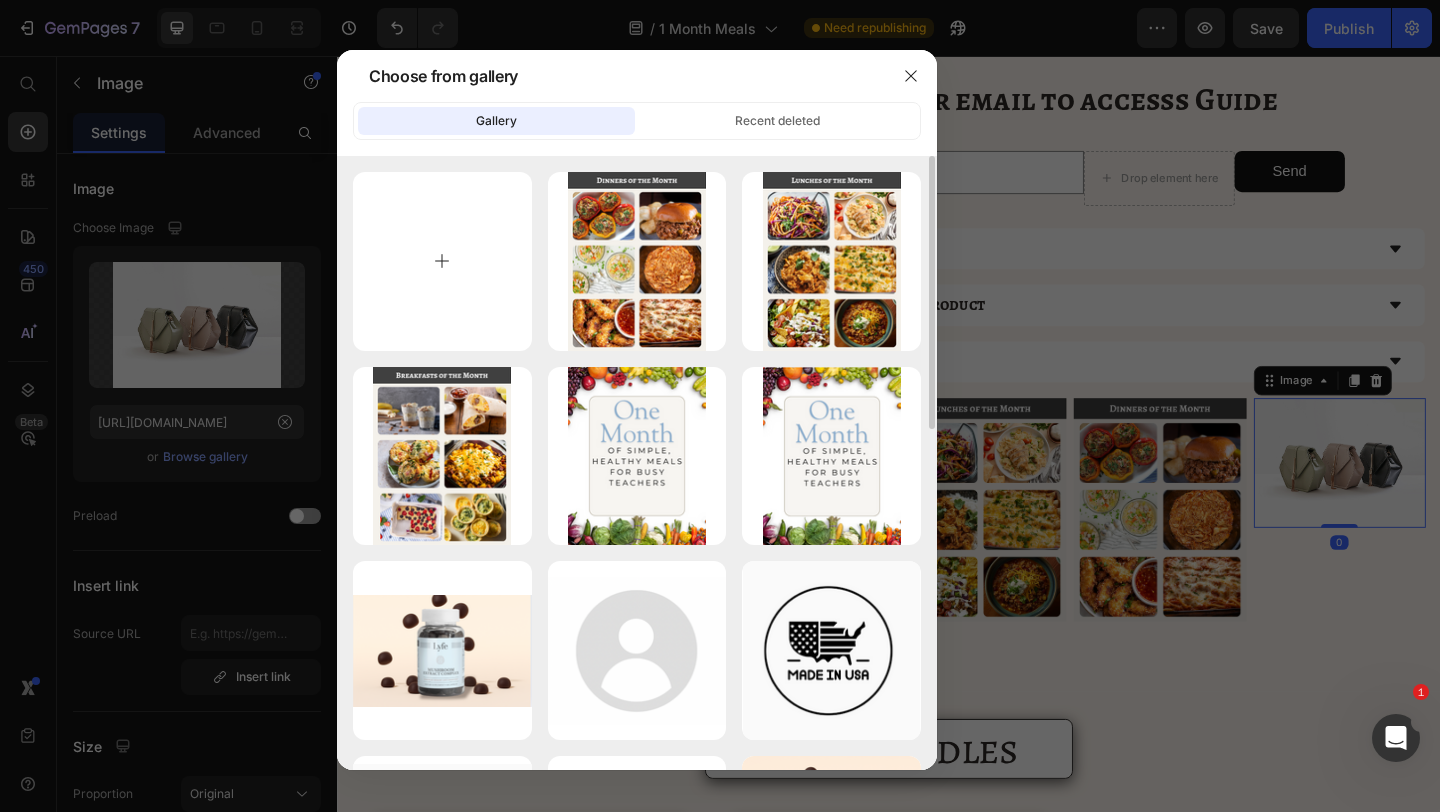 click at bounding box center [442, 261] 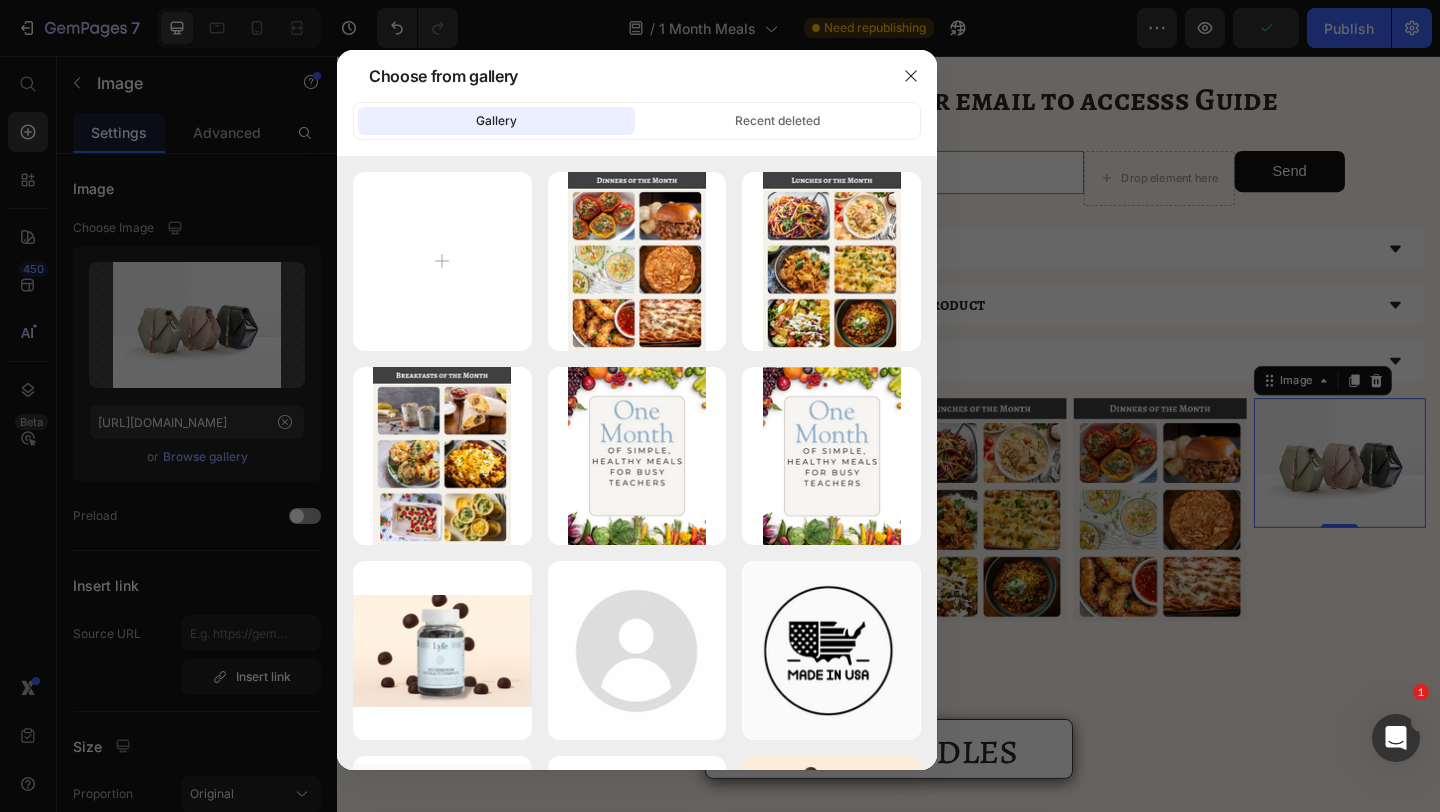 type on "C:\fakepath\VIP Member meal Plan (5).png" 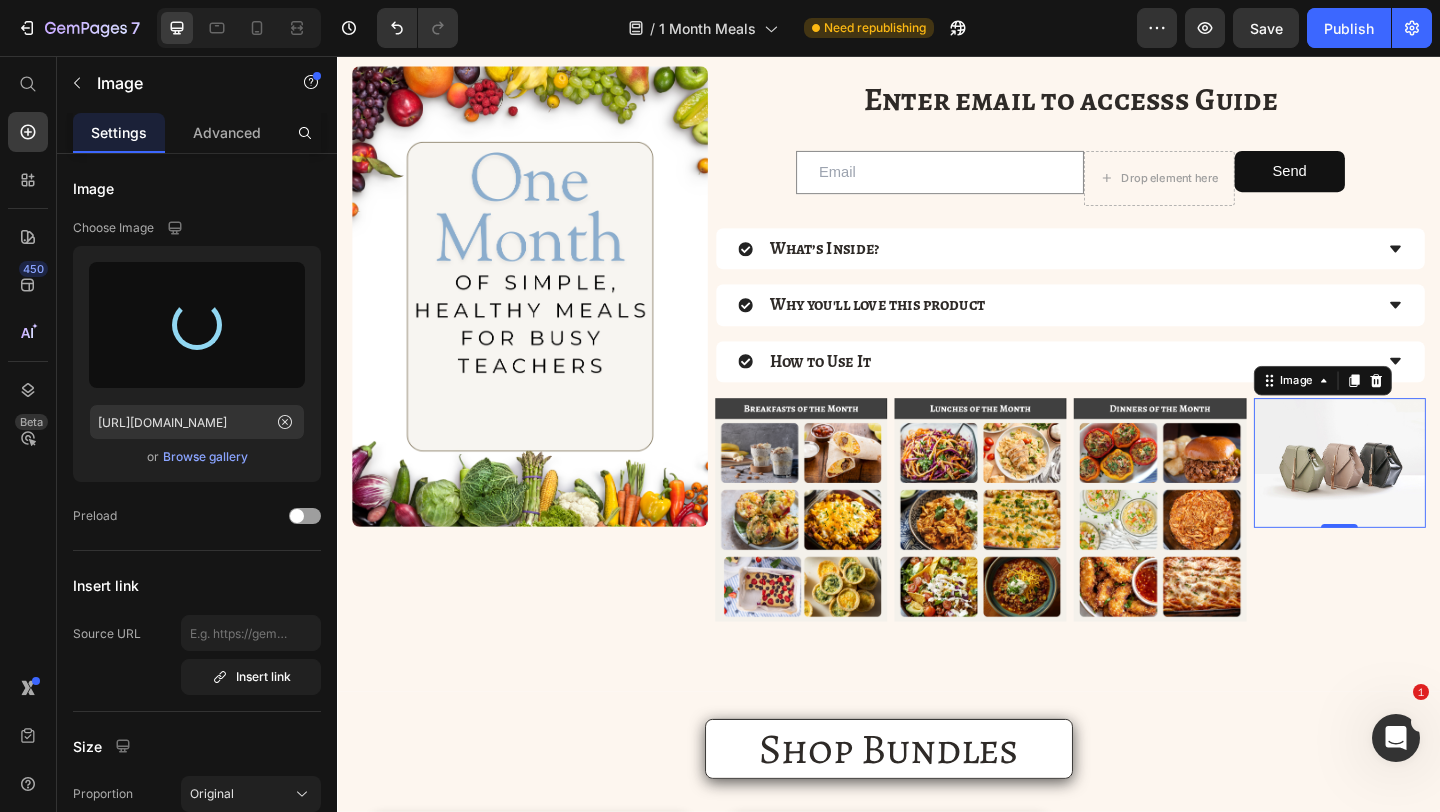 type on "https://cdn.shopify.com/s/files/1/0567/0443/4264/files/gempages_532390233220580153-2040915b-0284-41d4-8f78-d39661c6a723.png" 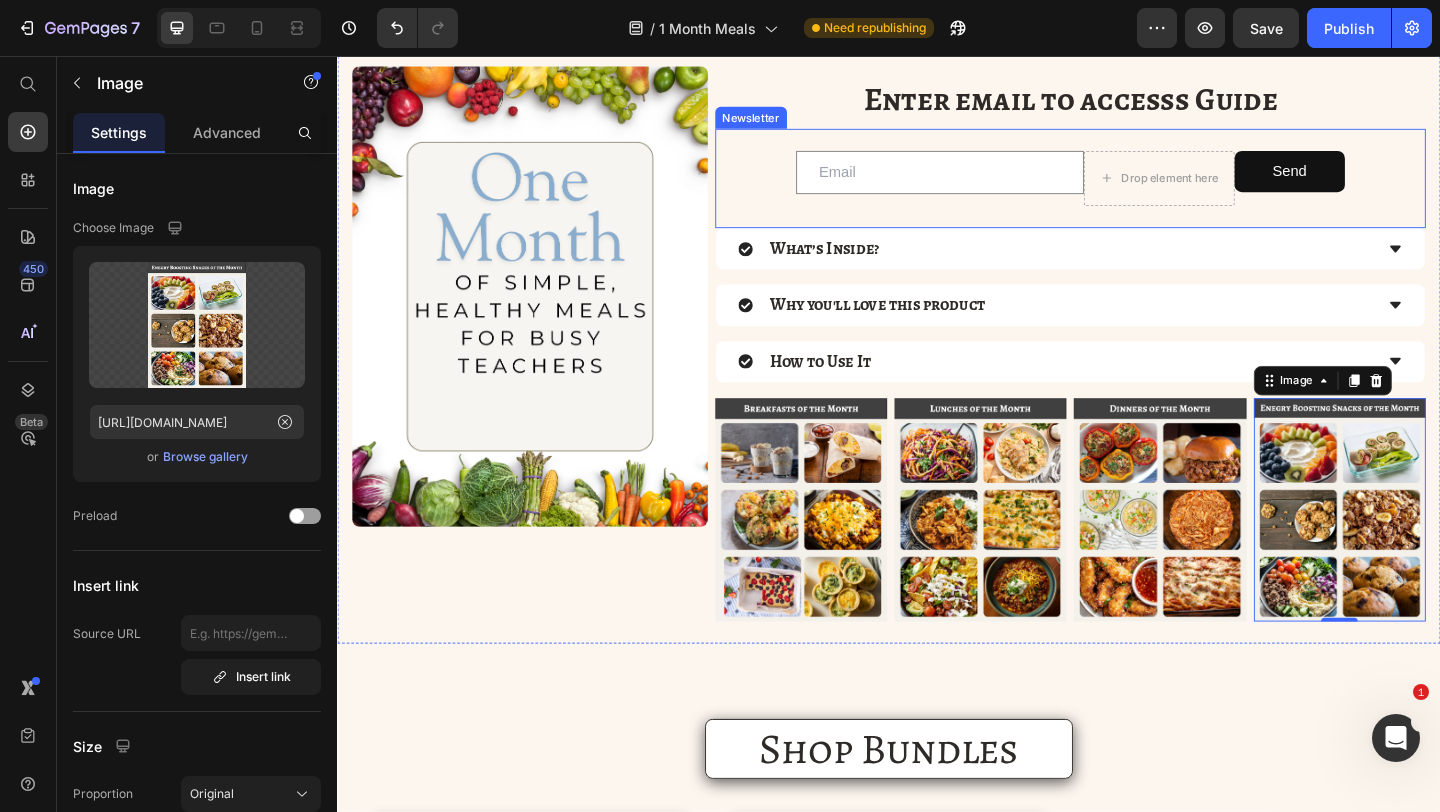 scroll, scrollTop: 0, scrollLeft: 0, axis: both 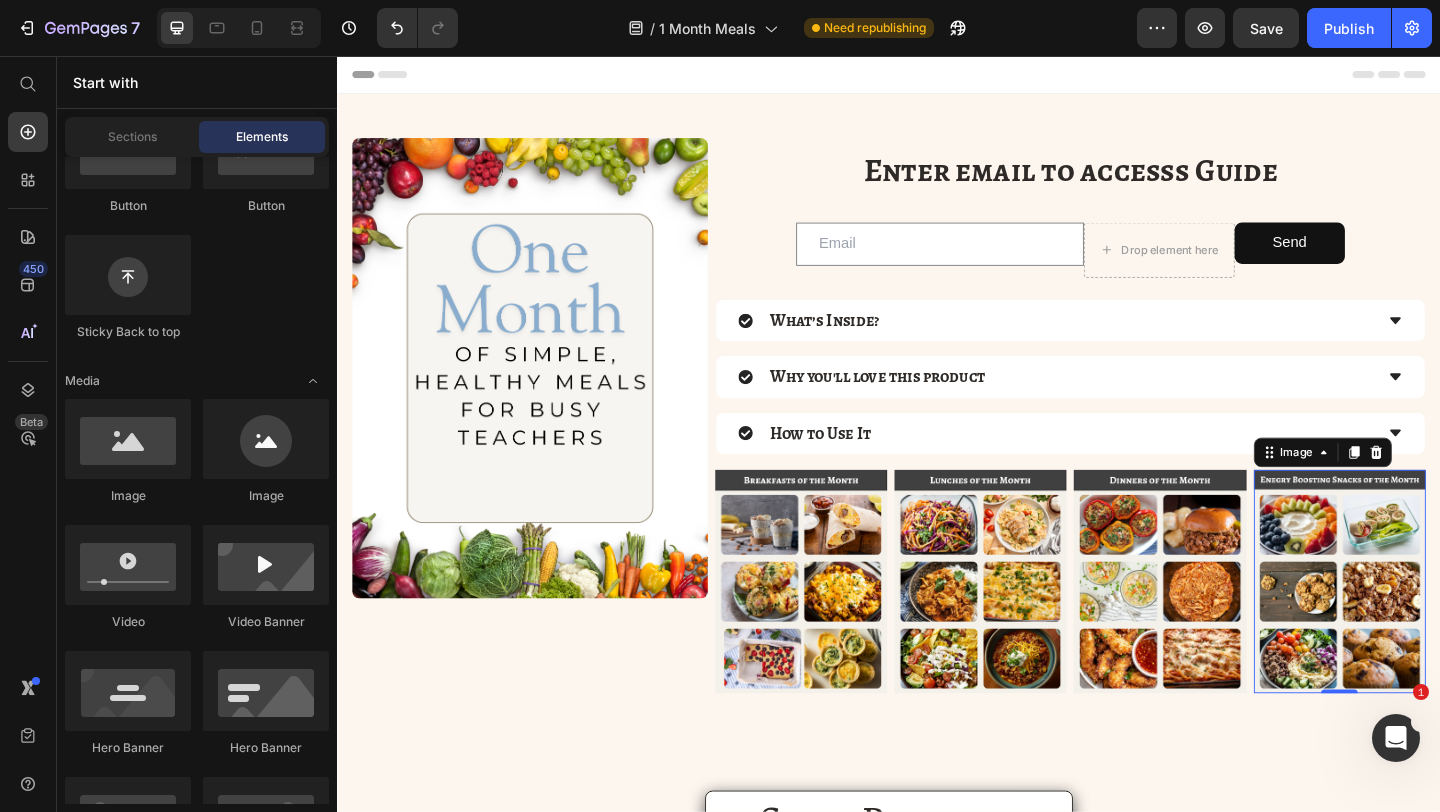 click on "Header" at bounding box center [937, 76] 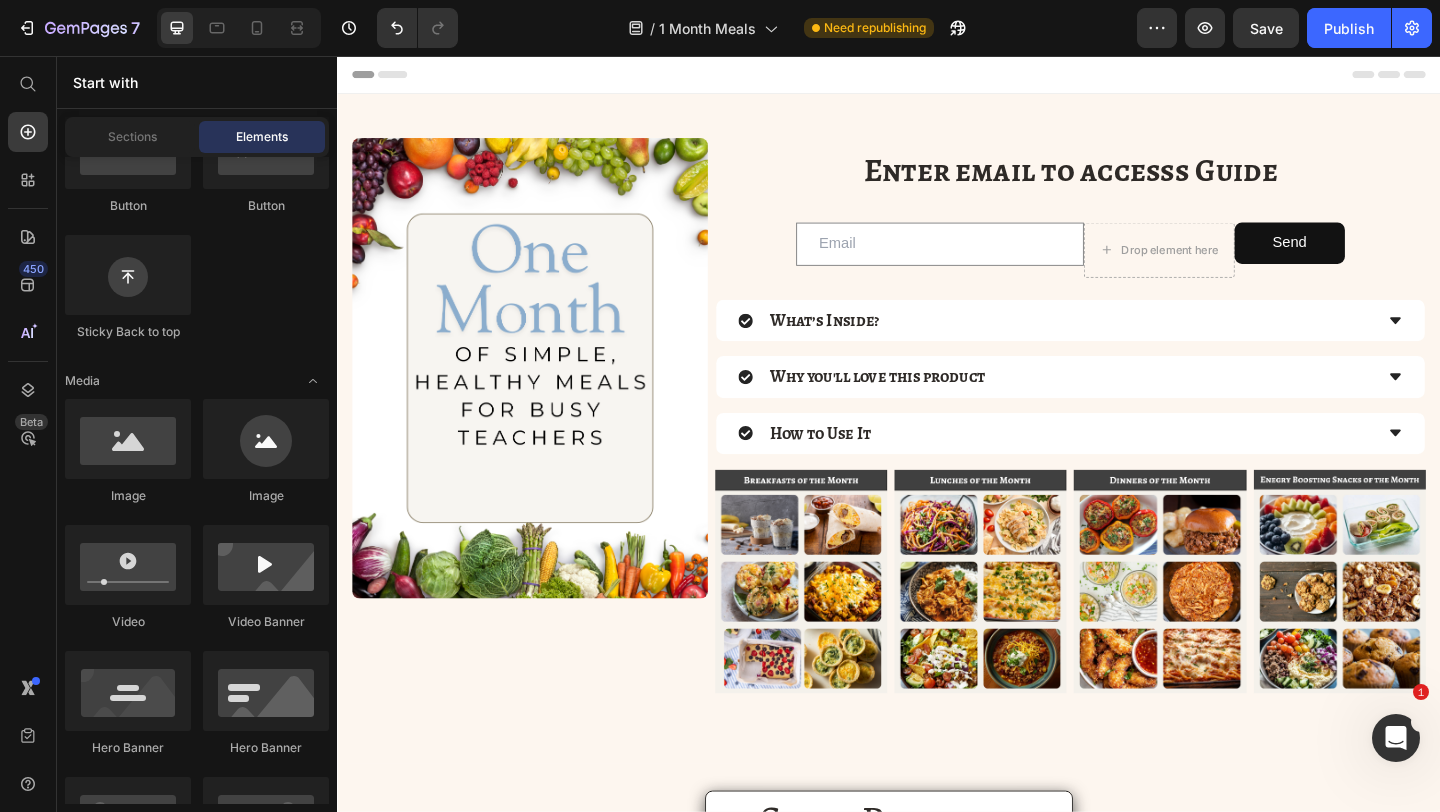 click on "Header" at bounding box center (937, 76) 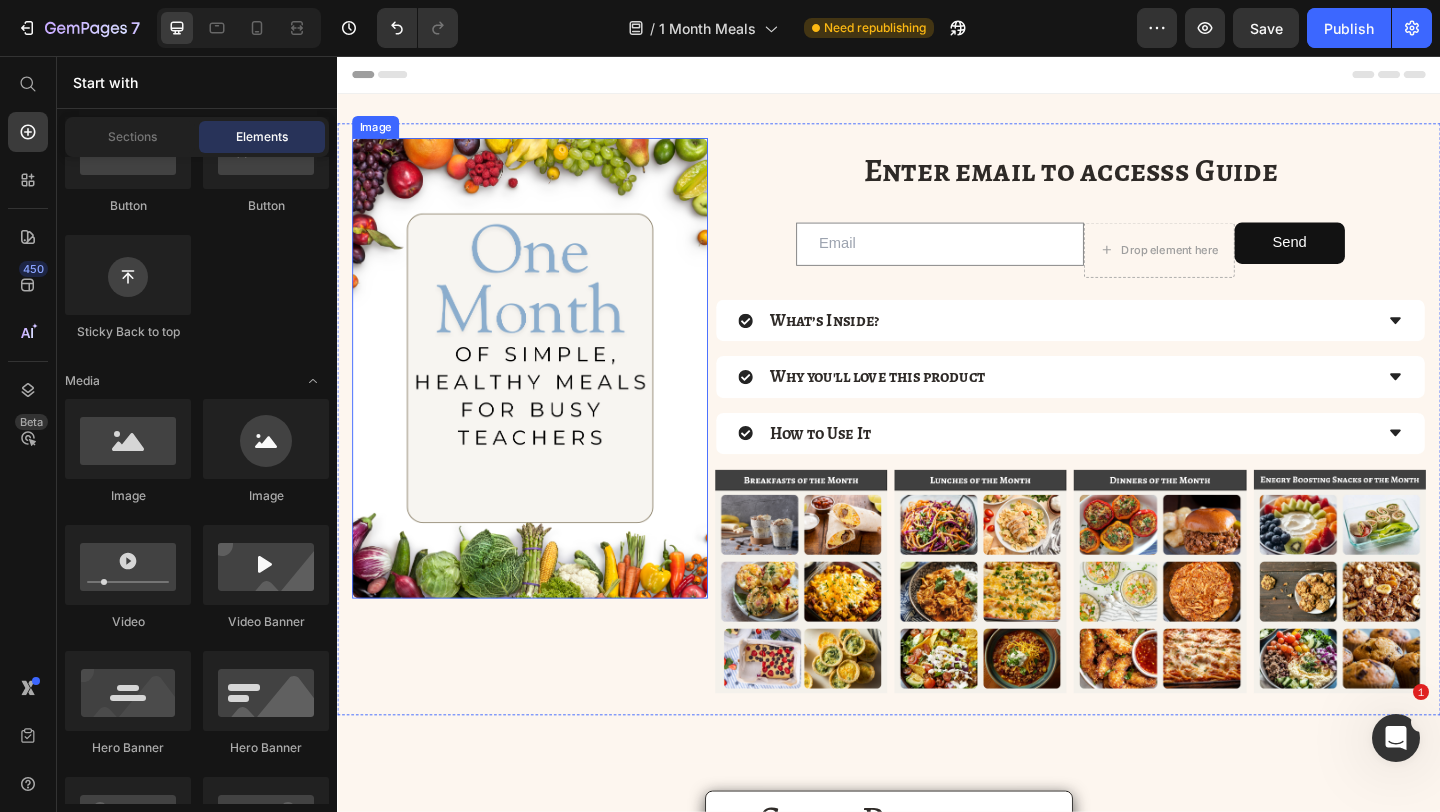 scroll, scrollTop: 56, scrollLeft: 0, axis: vertical 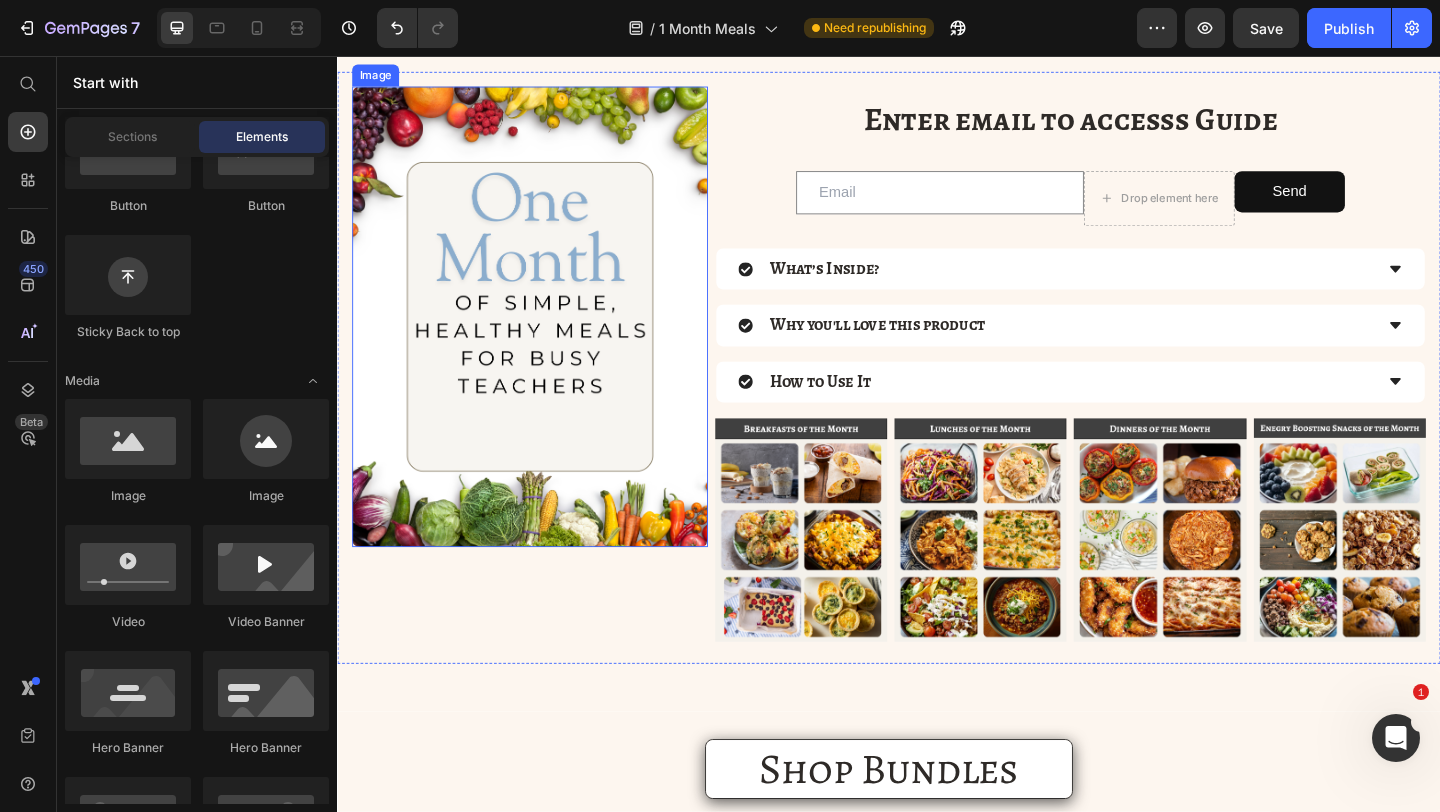 click at bounding box center [546, 339] 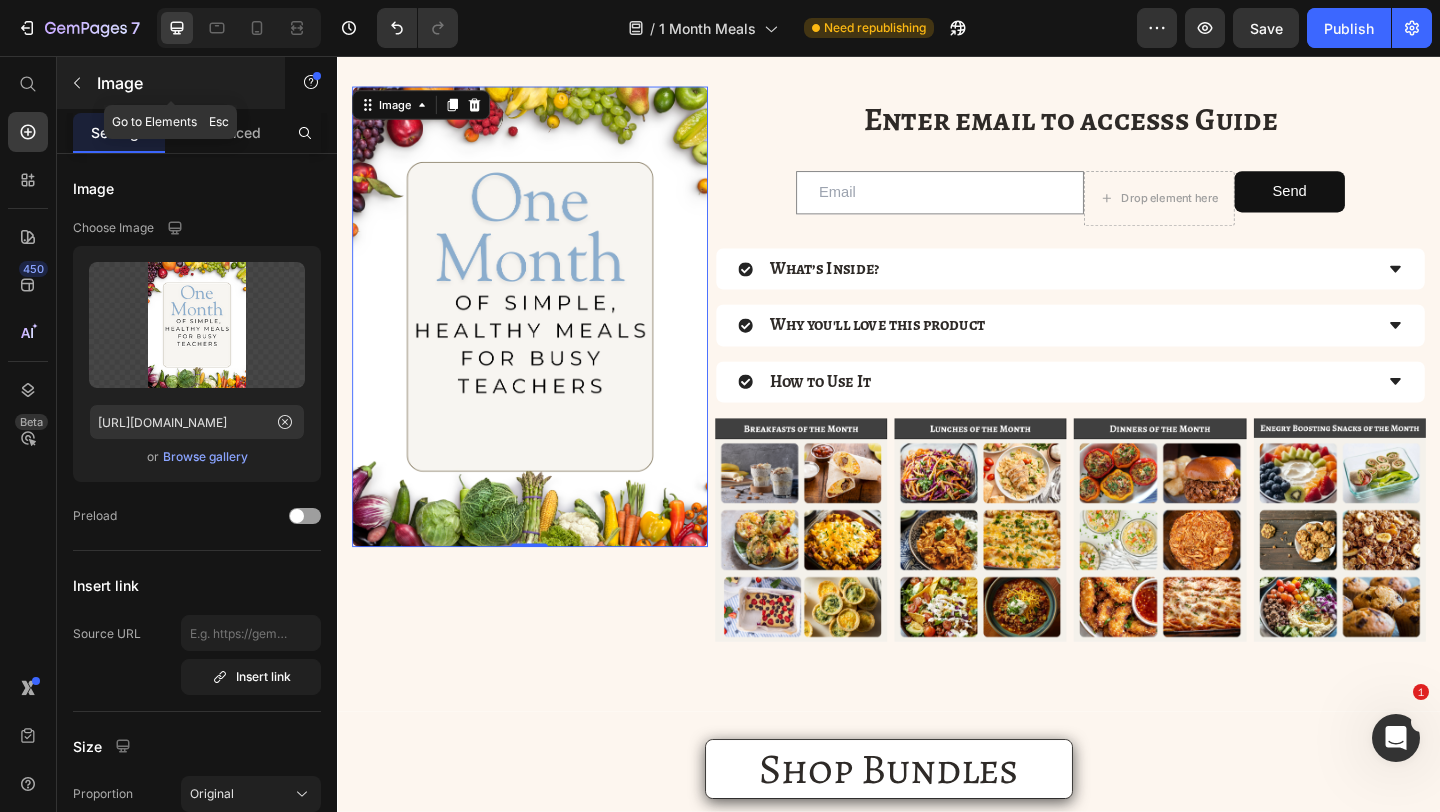 click on "Image" at bounding box center (171, 83) 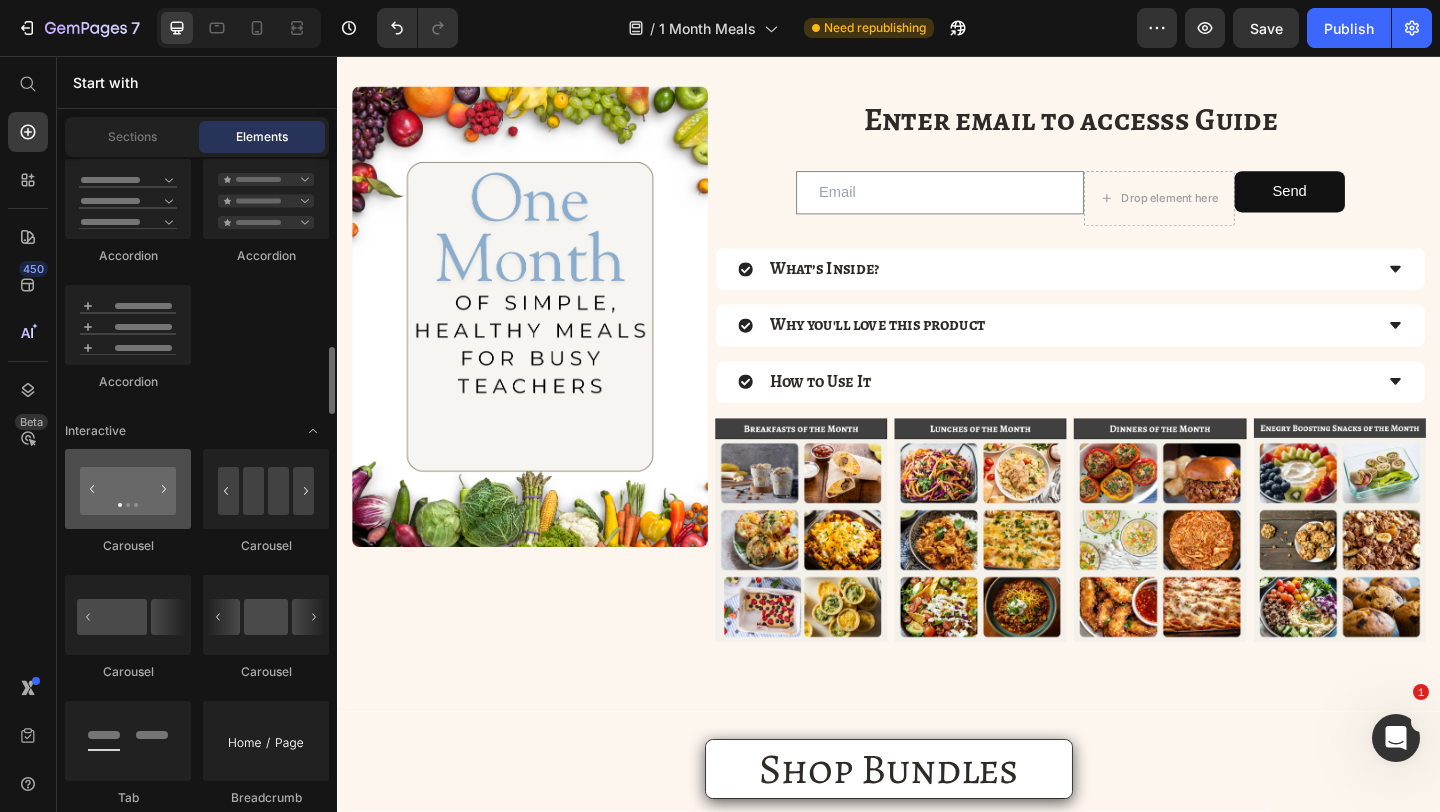 scroll, scrollTop: 1870, scrollLeft: 0, axis: vertical 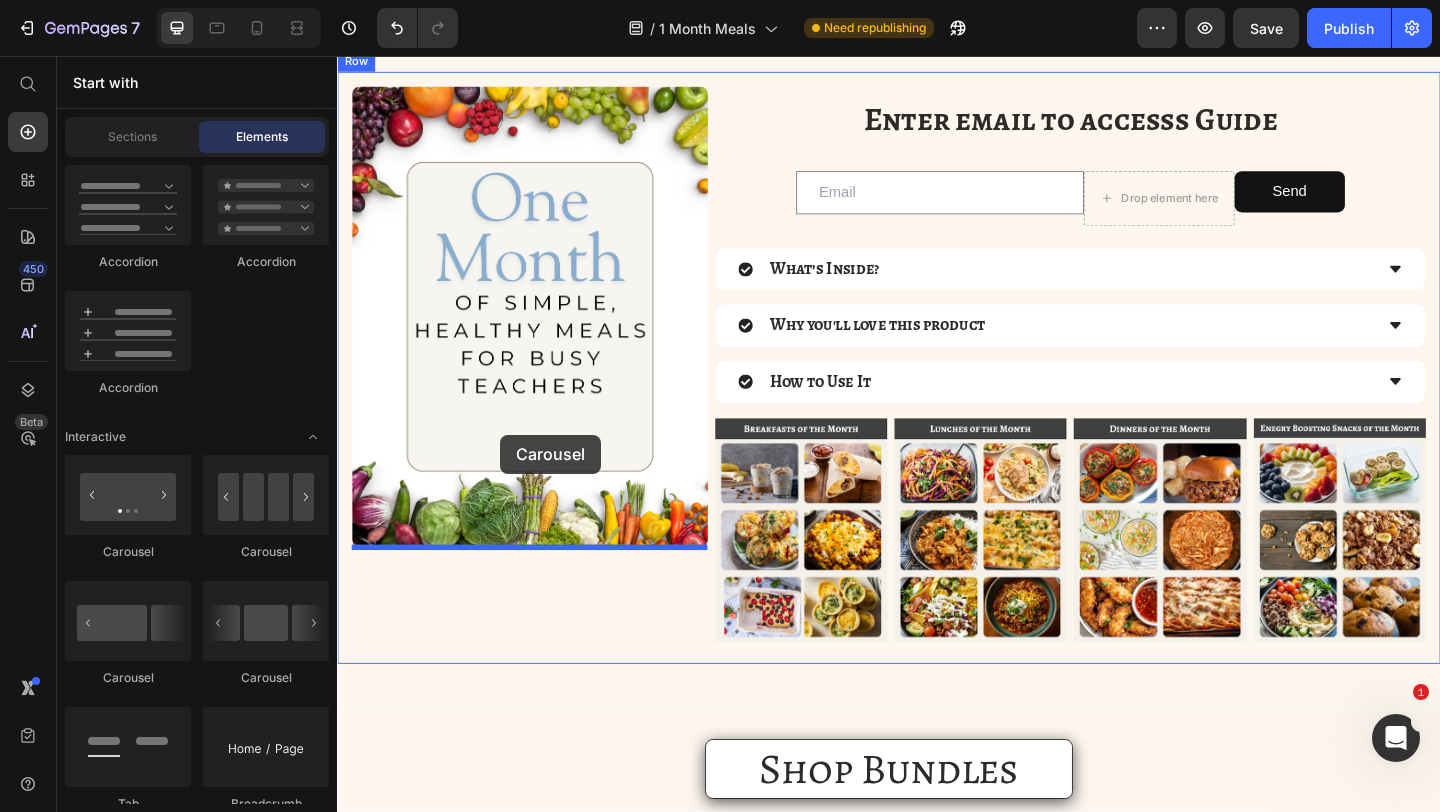 drag, startPoint x: 507, startPoint y: 554, endPoint x: 514, endPoint y: 468, distance: 86.28442 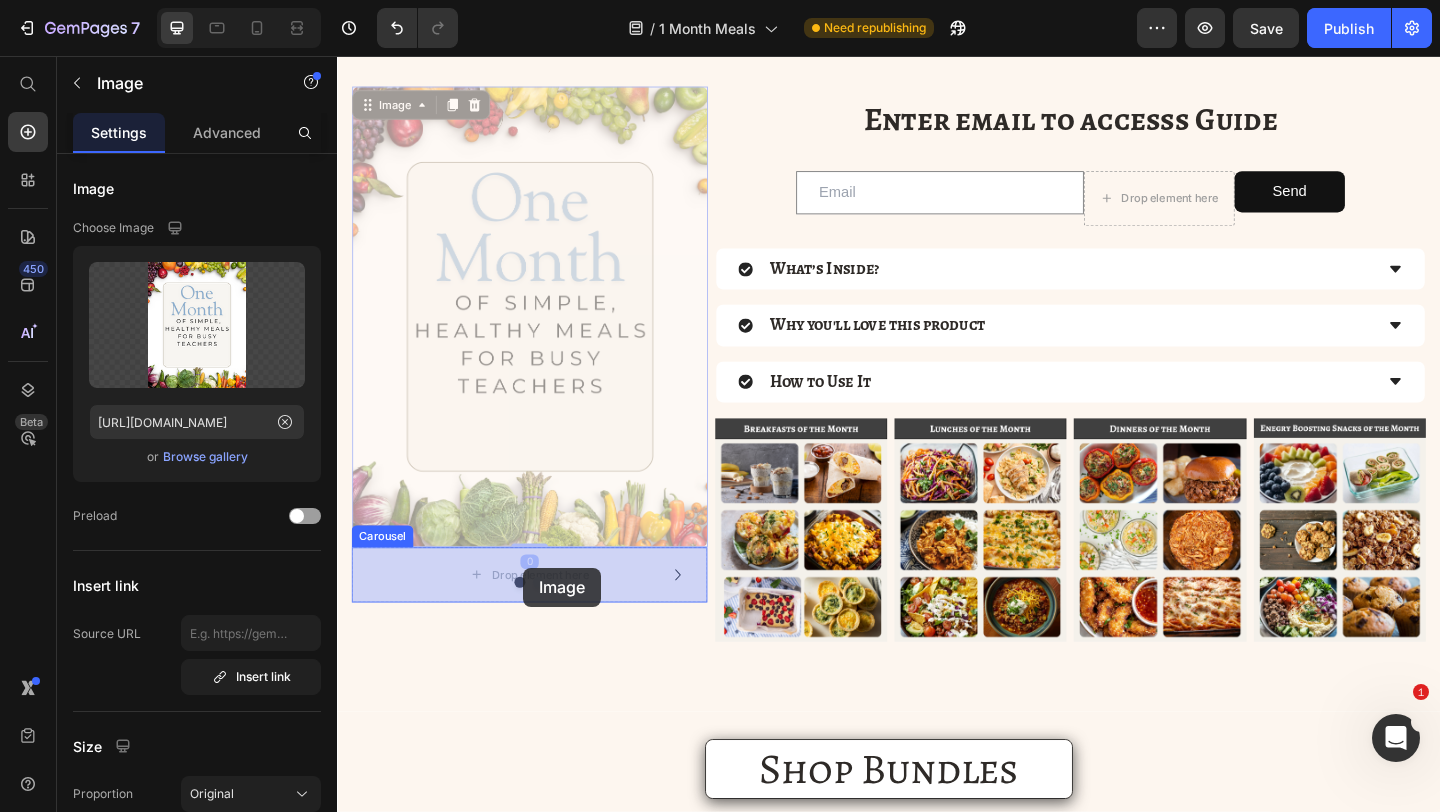 drag, startPoint x: 537, startPoint y: 362, endPoint x: 539, endPoint y: 613, distance: 251.00797 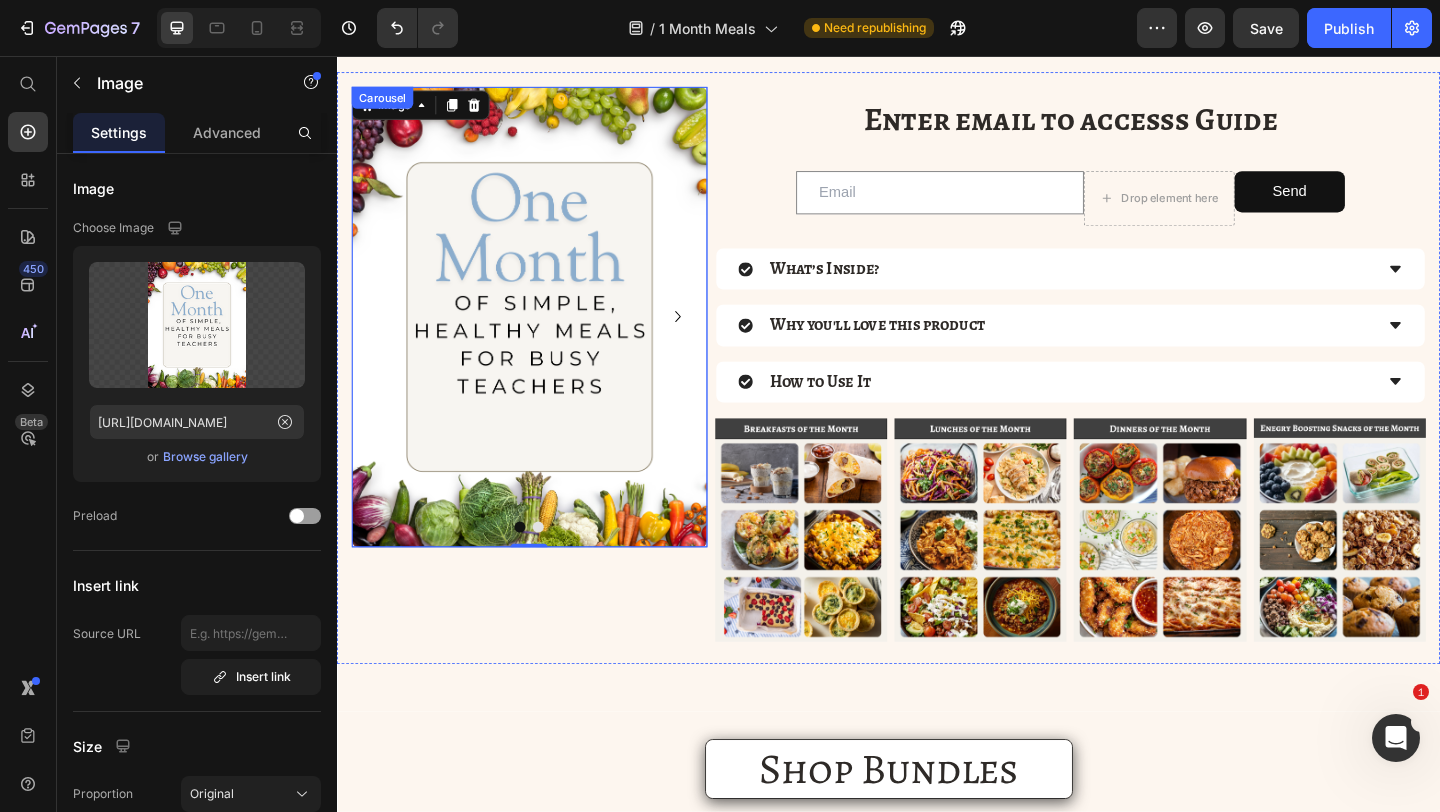 click 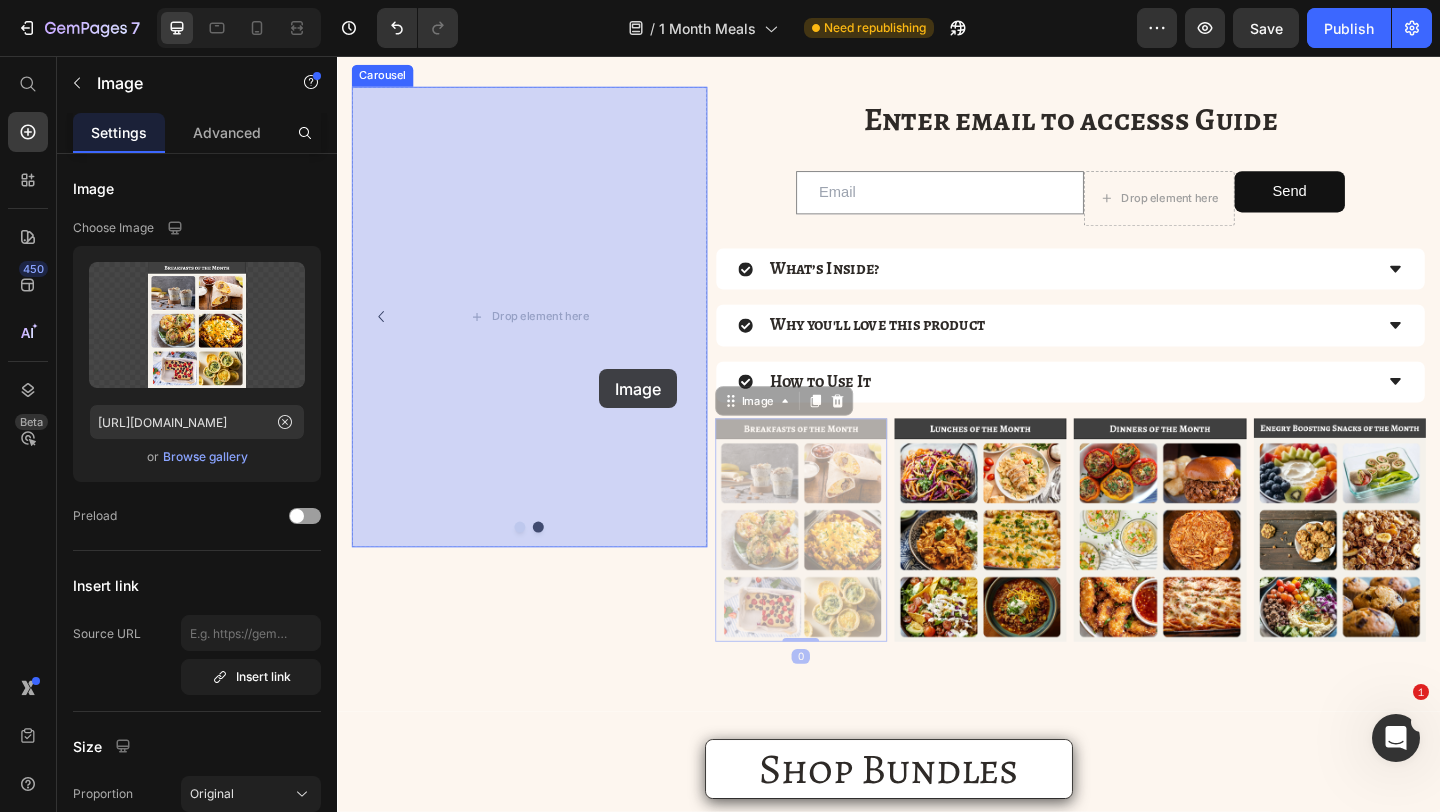 drag, startPoint x: 874, startPoint y: 556, endPoint x: 629, endPoint y: 400, distance: 290.44965 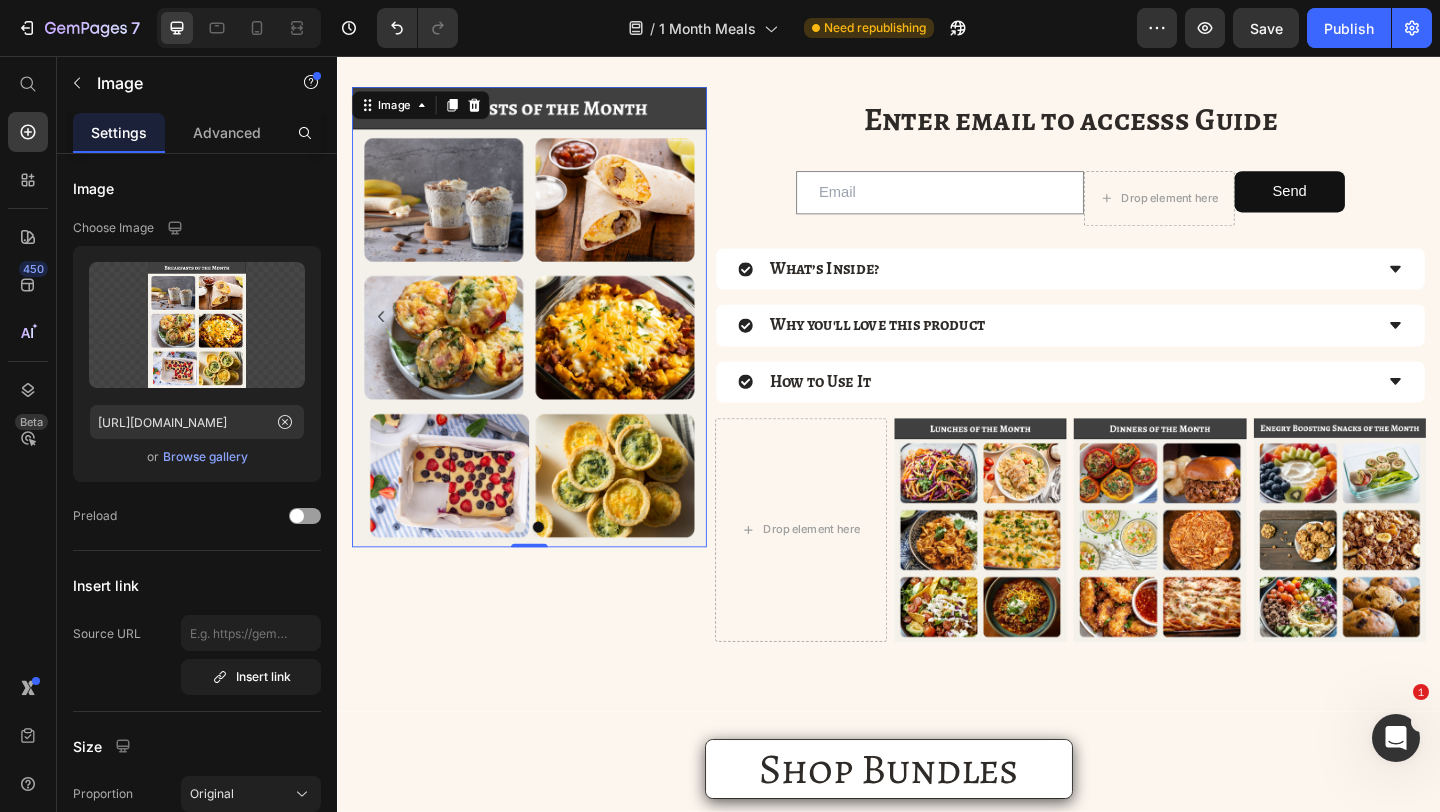 click at bounding box center (546, 339) 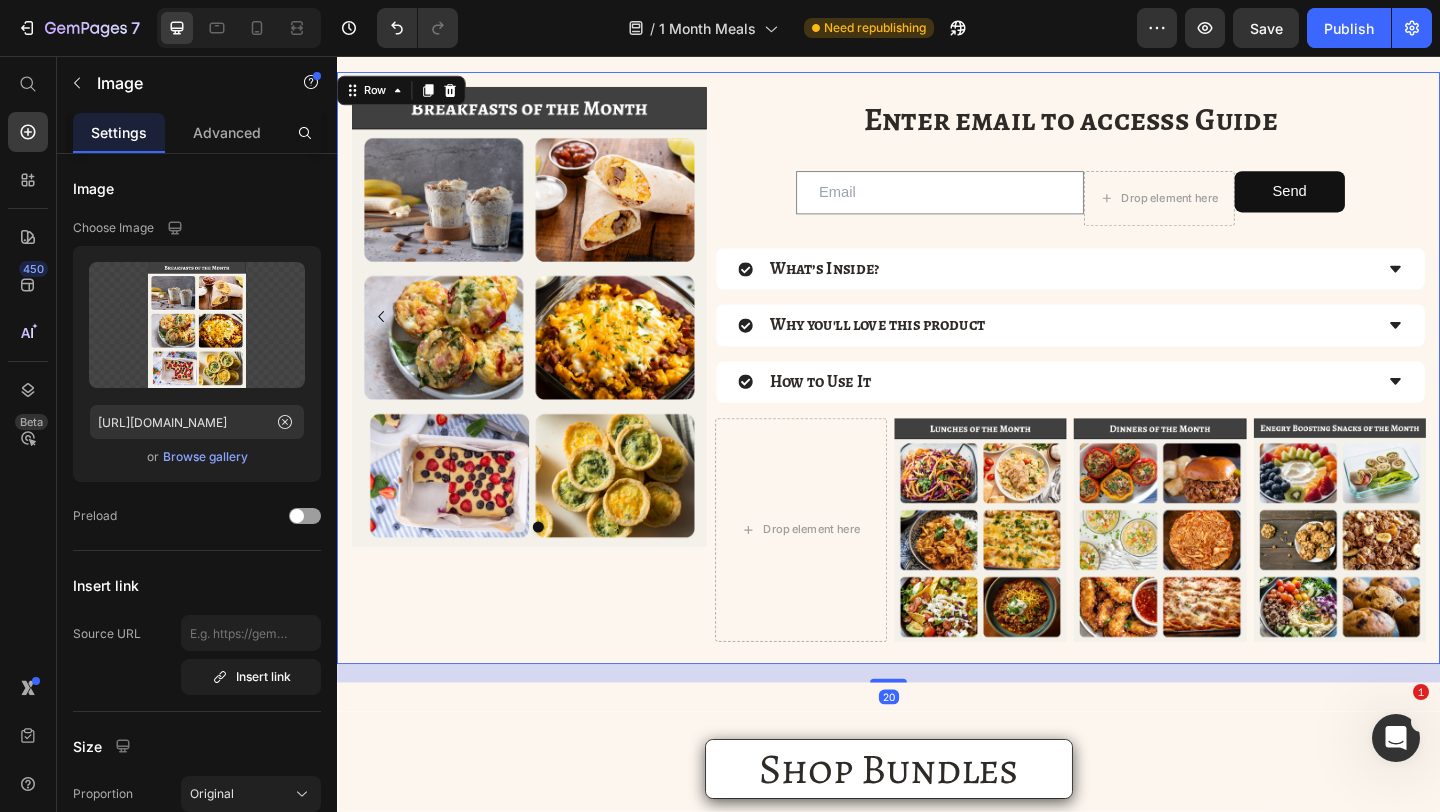click on "Image Image
Carousel Enter email to accesss Guide Heading Email Field
Drop element here Send Submit Button Row Newsletter
What’s Inside?
Why you'll love this product
How to Use It Accordion
Drop element here Image Image Image Row Row   20" at bounding box center (937, 395) 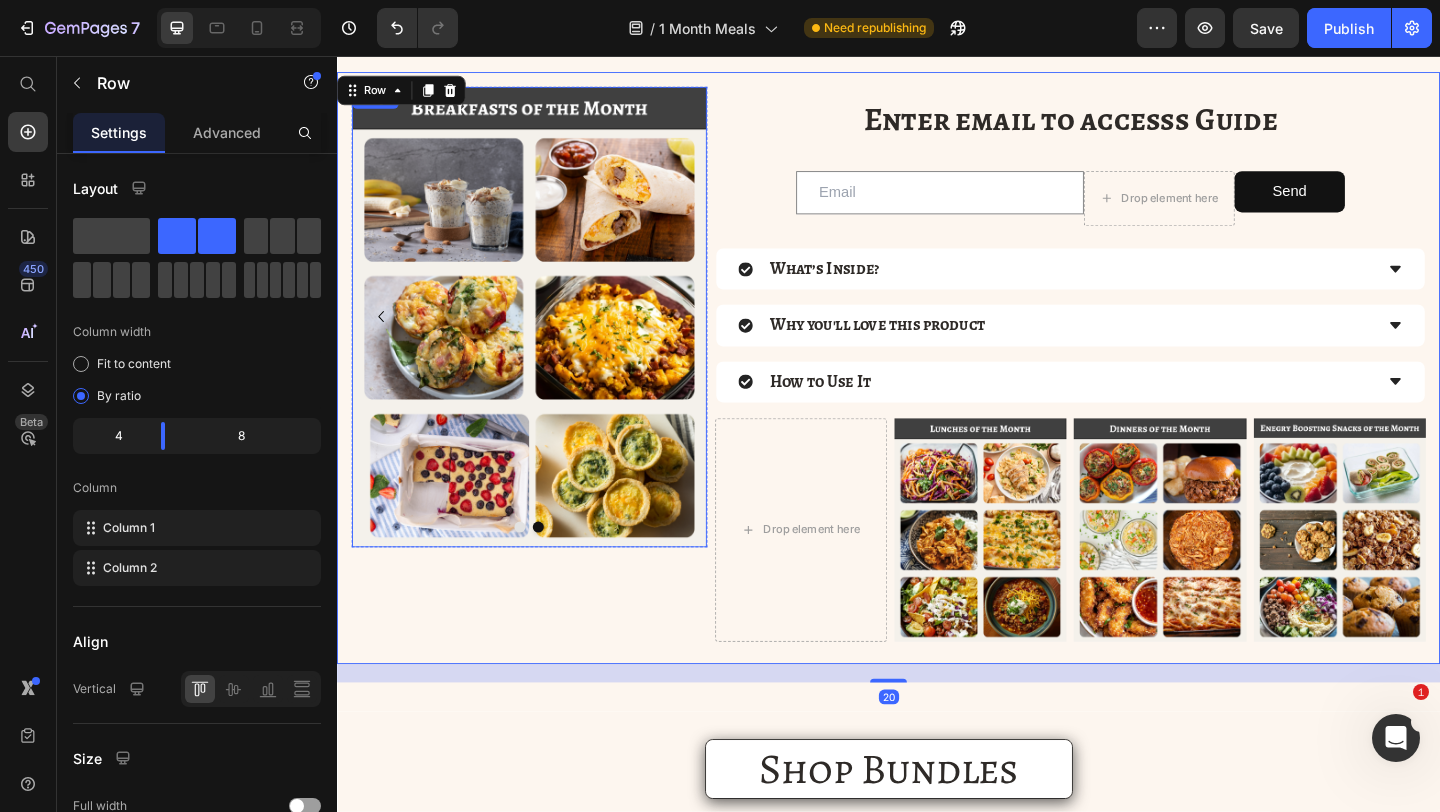 click at bounding box center [546, 339] 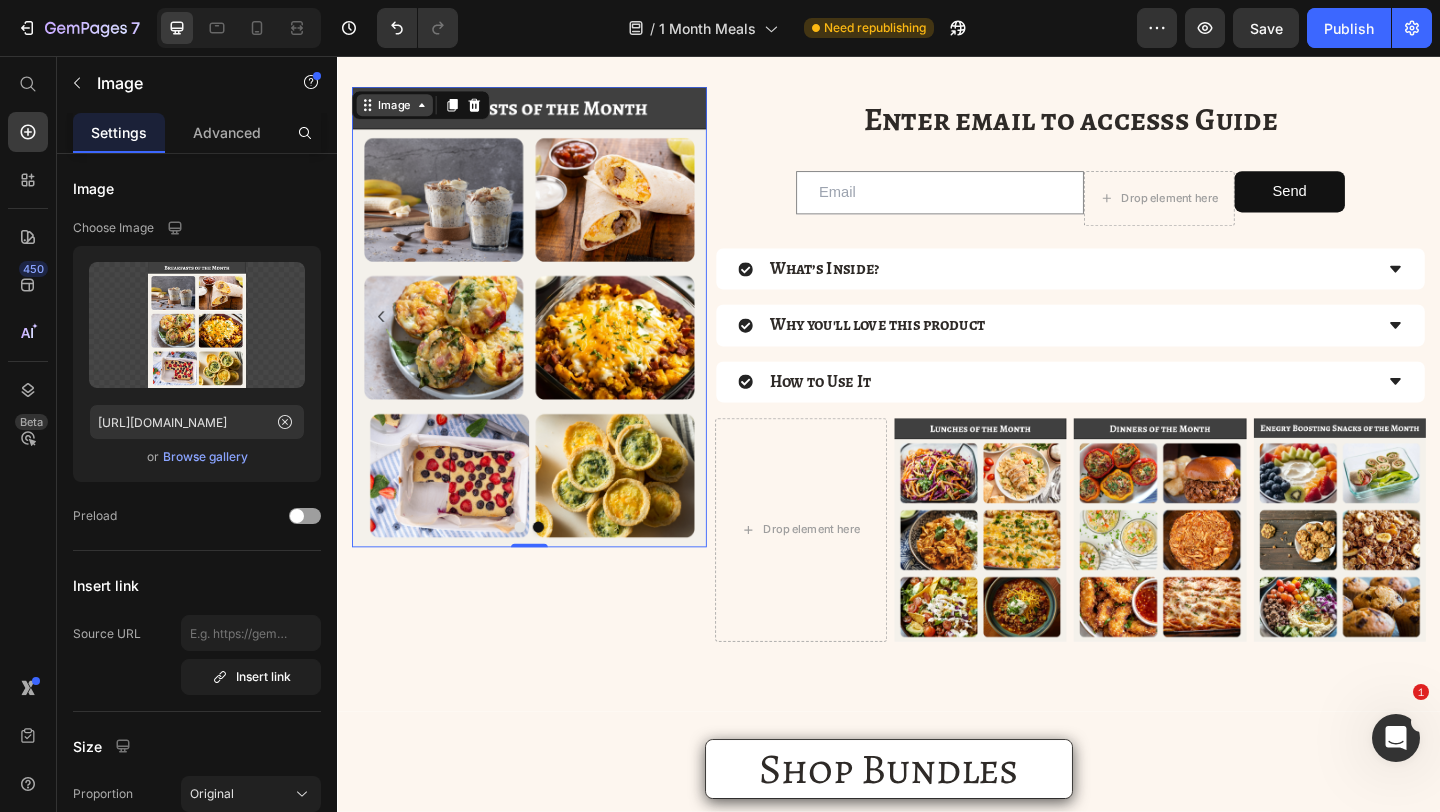 click on "Image" at bounding box center [399, 109] 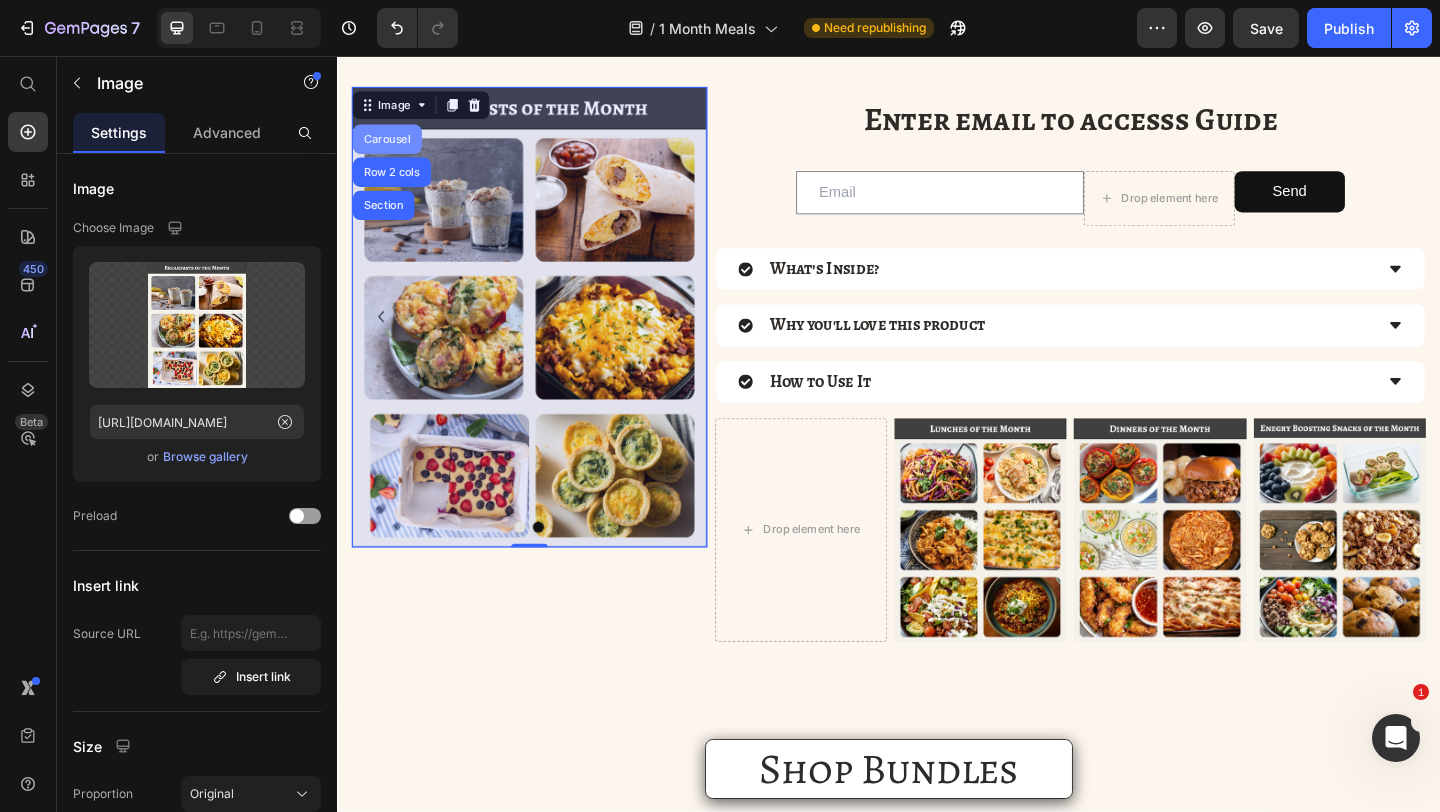 click on "Carousel" at bounding box center (391, 146) 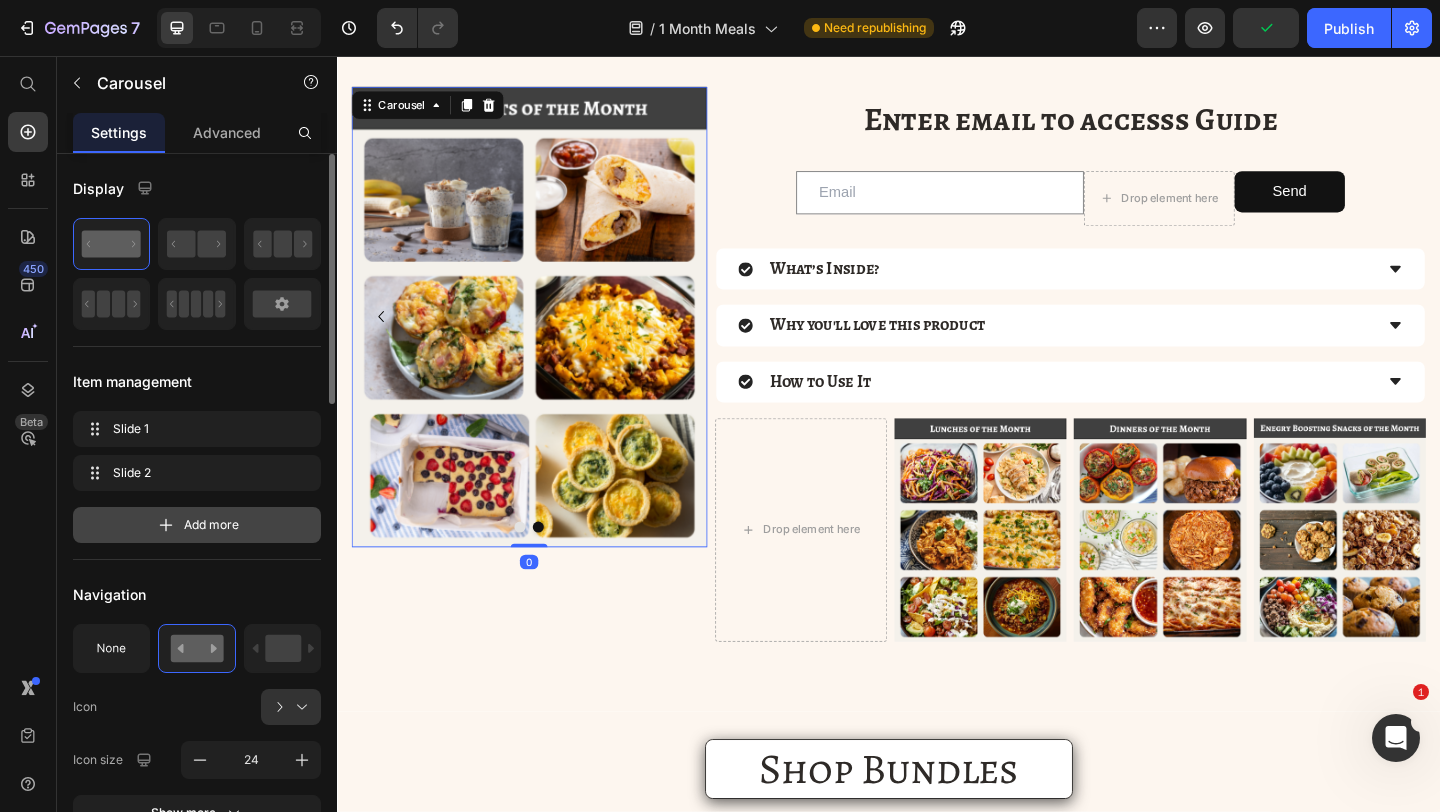 click on "Add more" at bounding box center (197, 525) 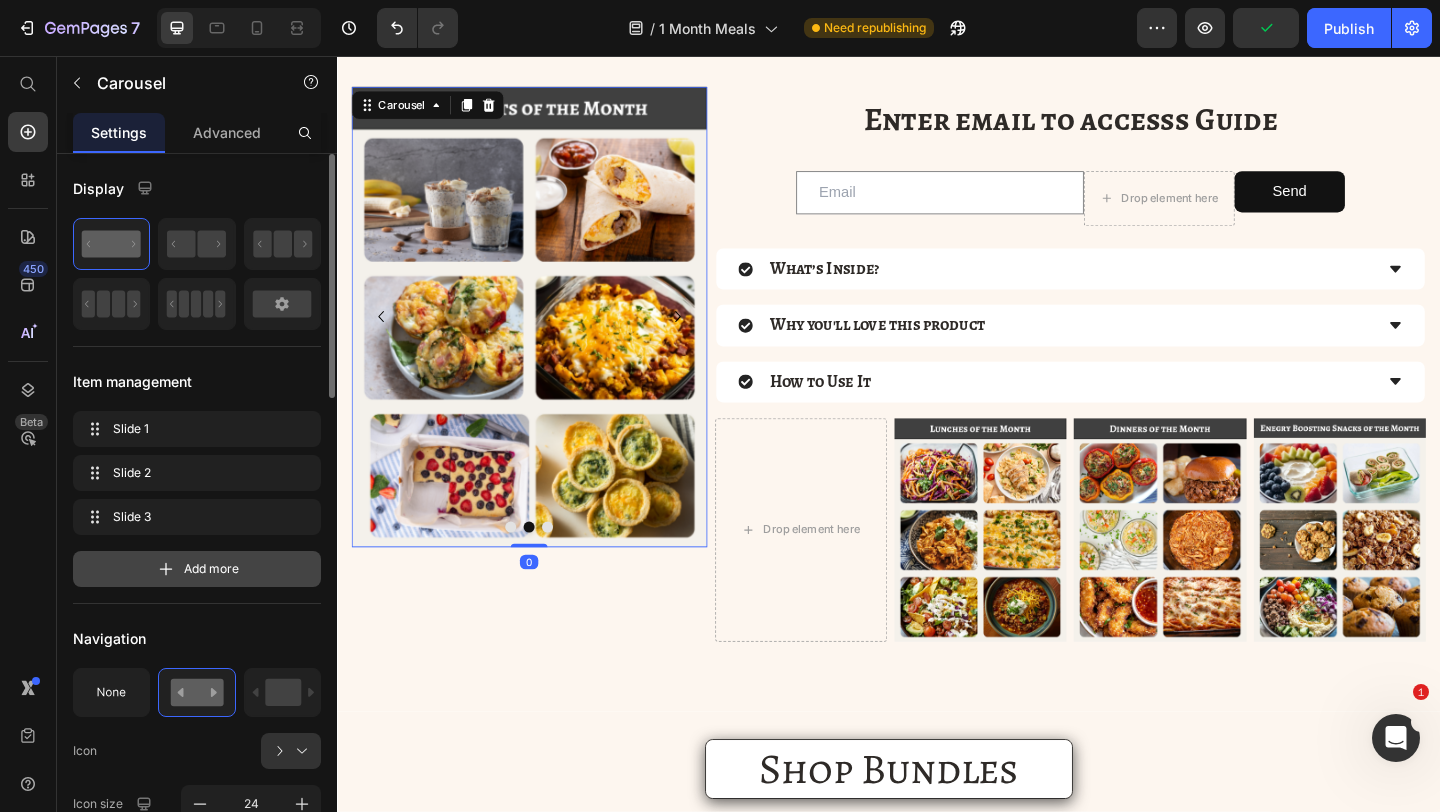 click on "Add more" at bounding box center (197, 569) 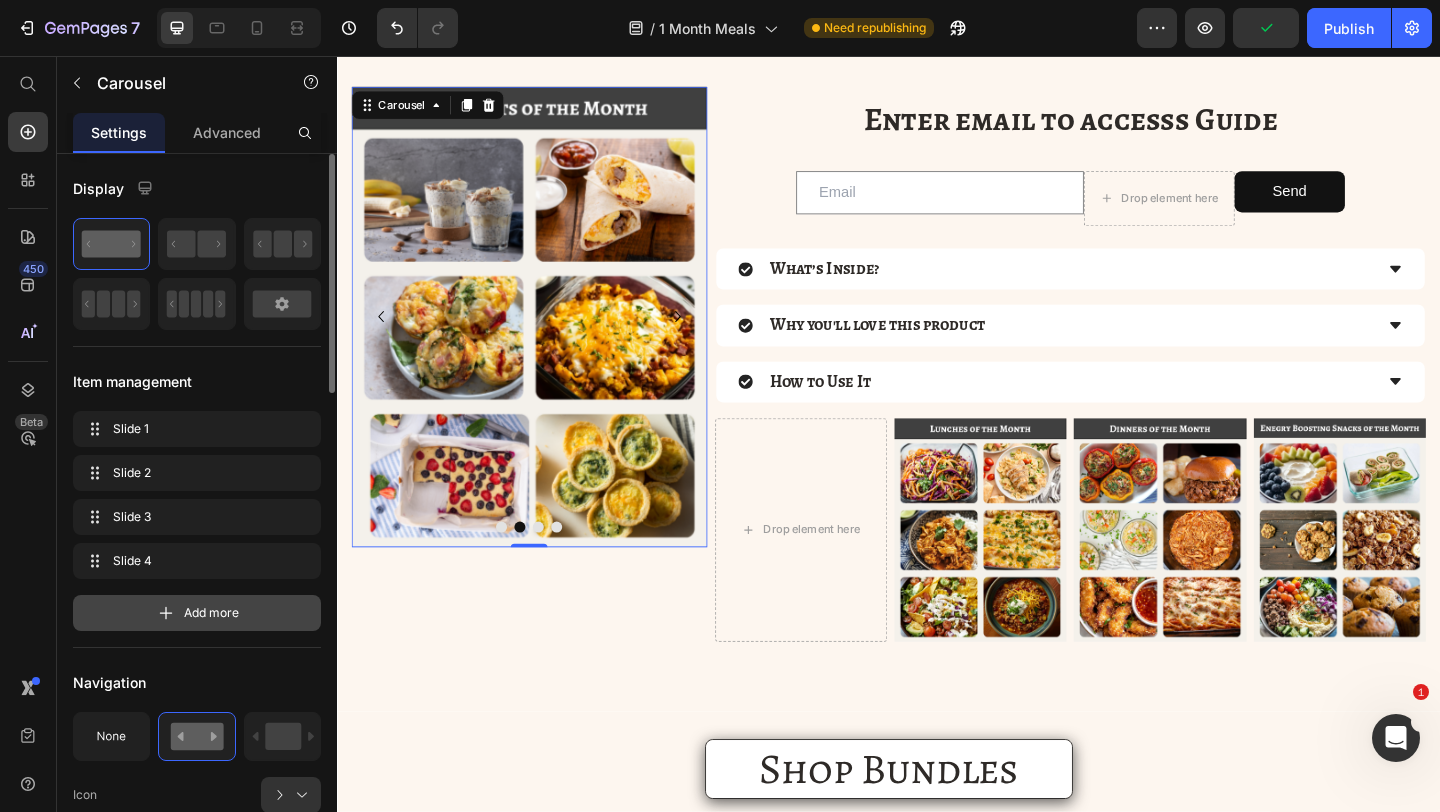 click on "Add more" at bounding box center (211, 613) 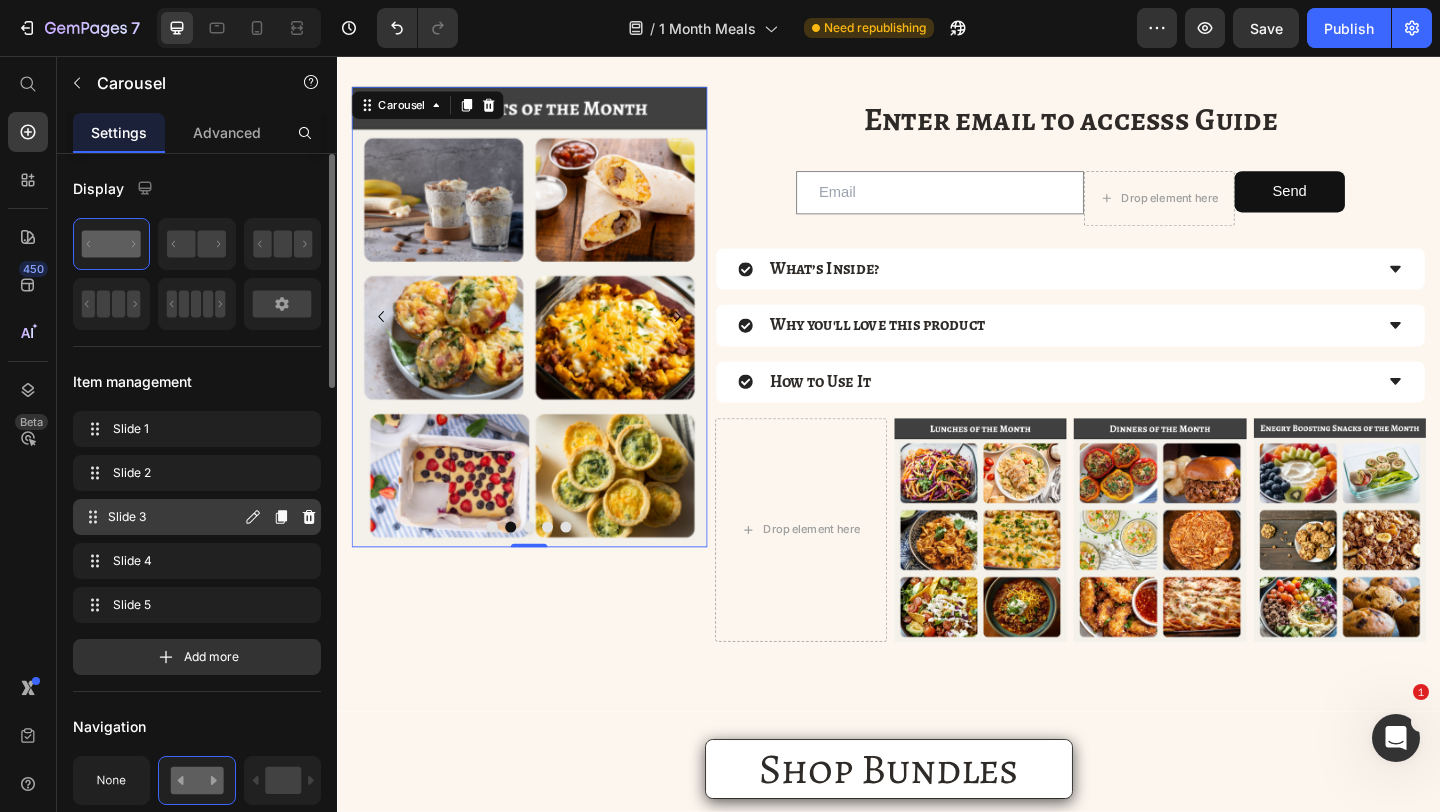 click on "Slide 3" at bounding box center [174, 517] 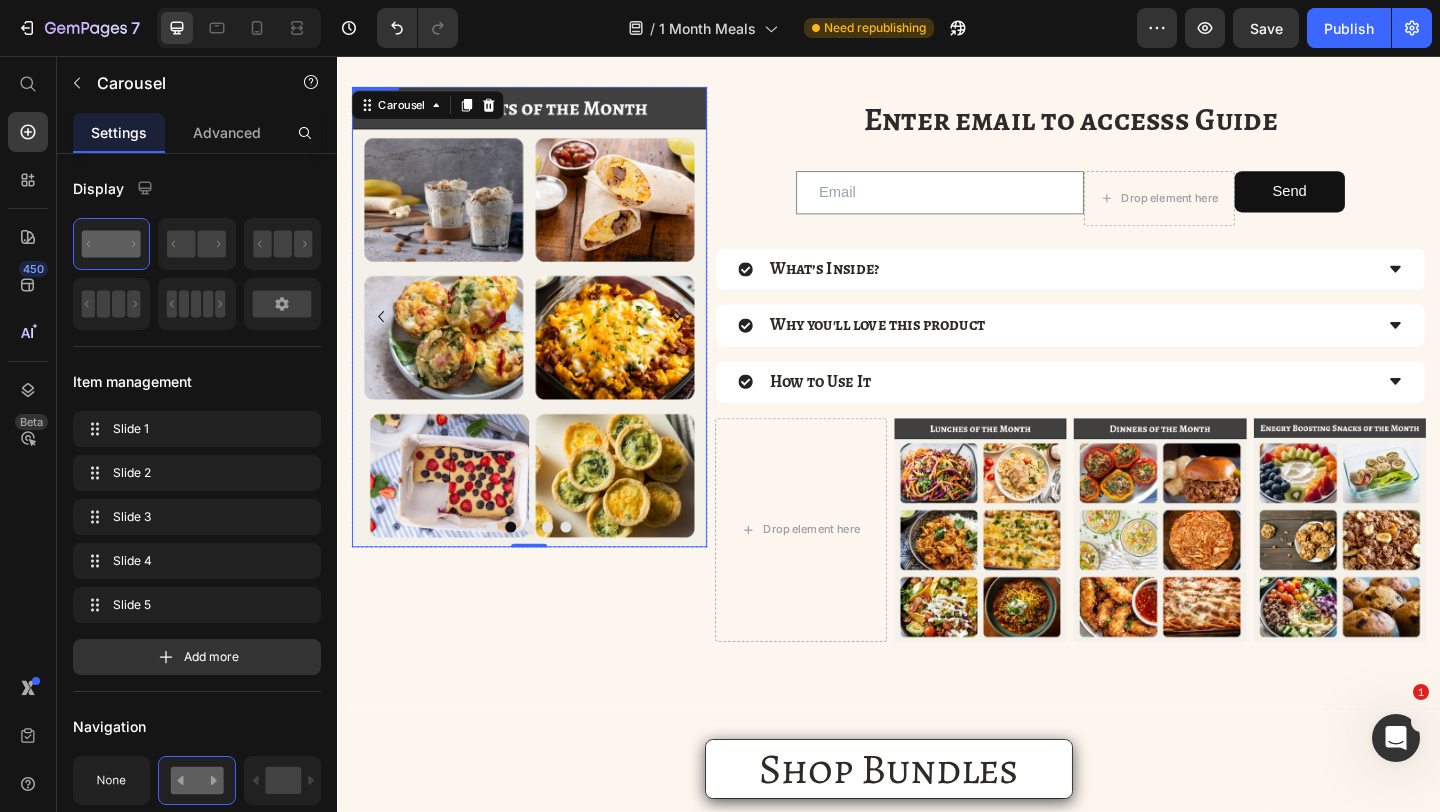 click at bounding box center (546, 339) 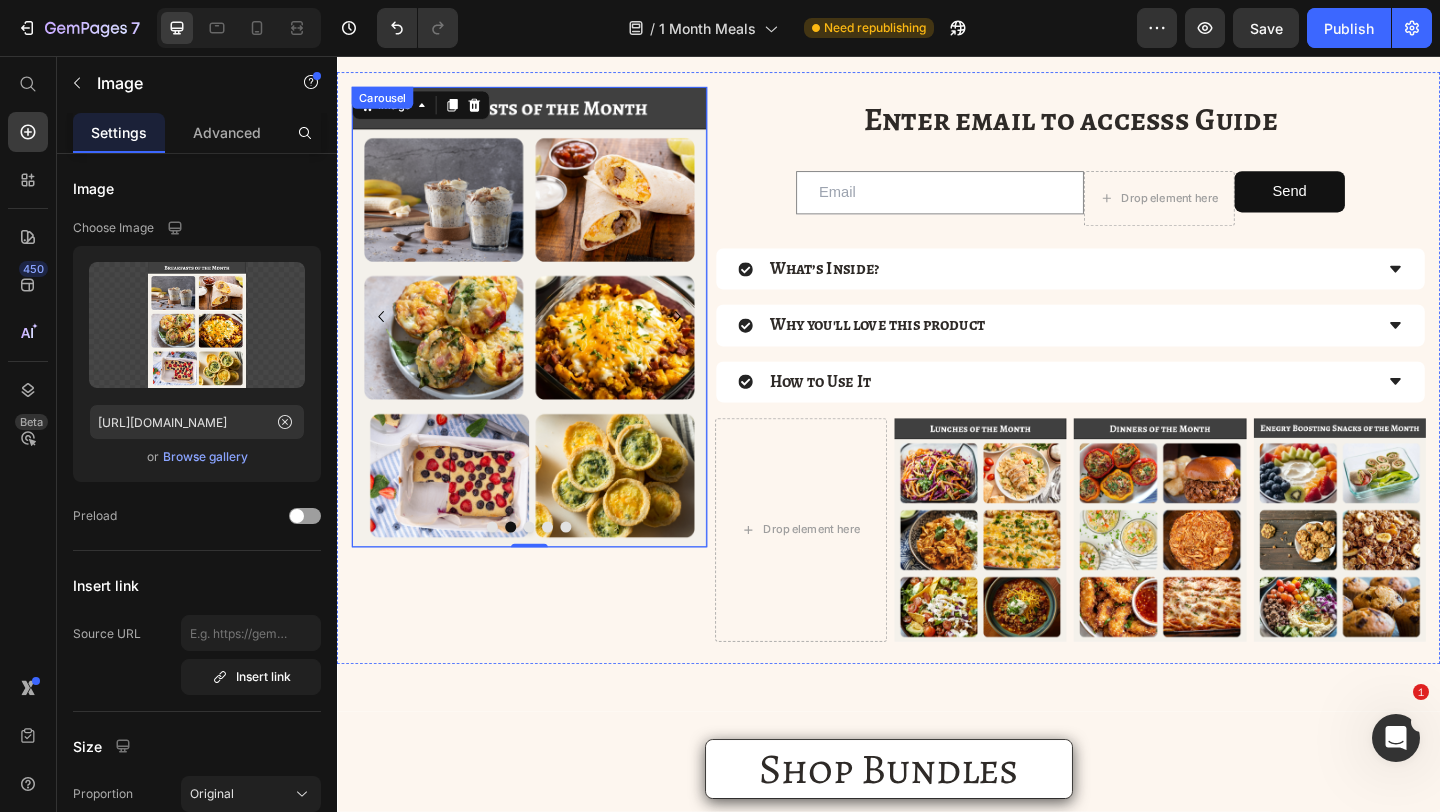 click 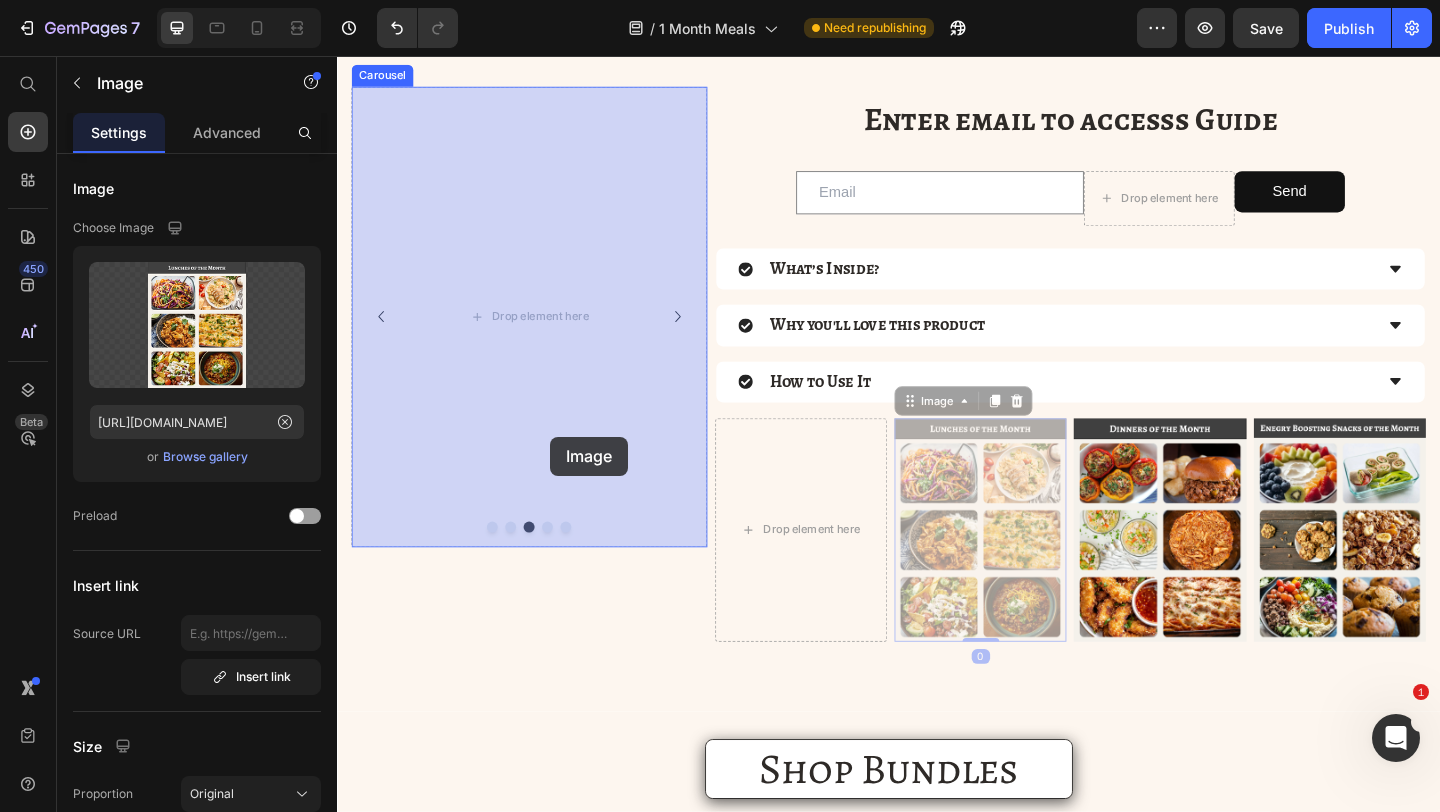drag, startPoint x: 1006, startPoint y: 535, endPoint x: 569, endPoint y: 470, distance: 441.80765 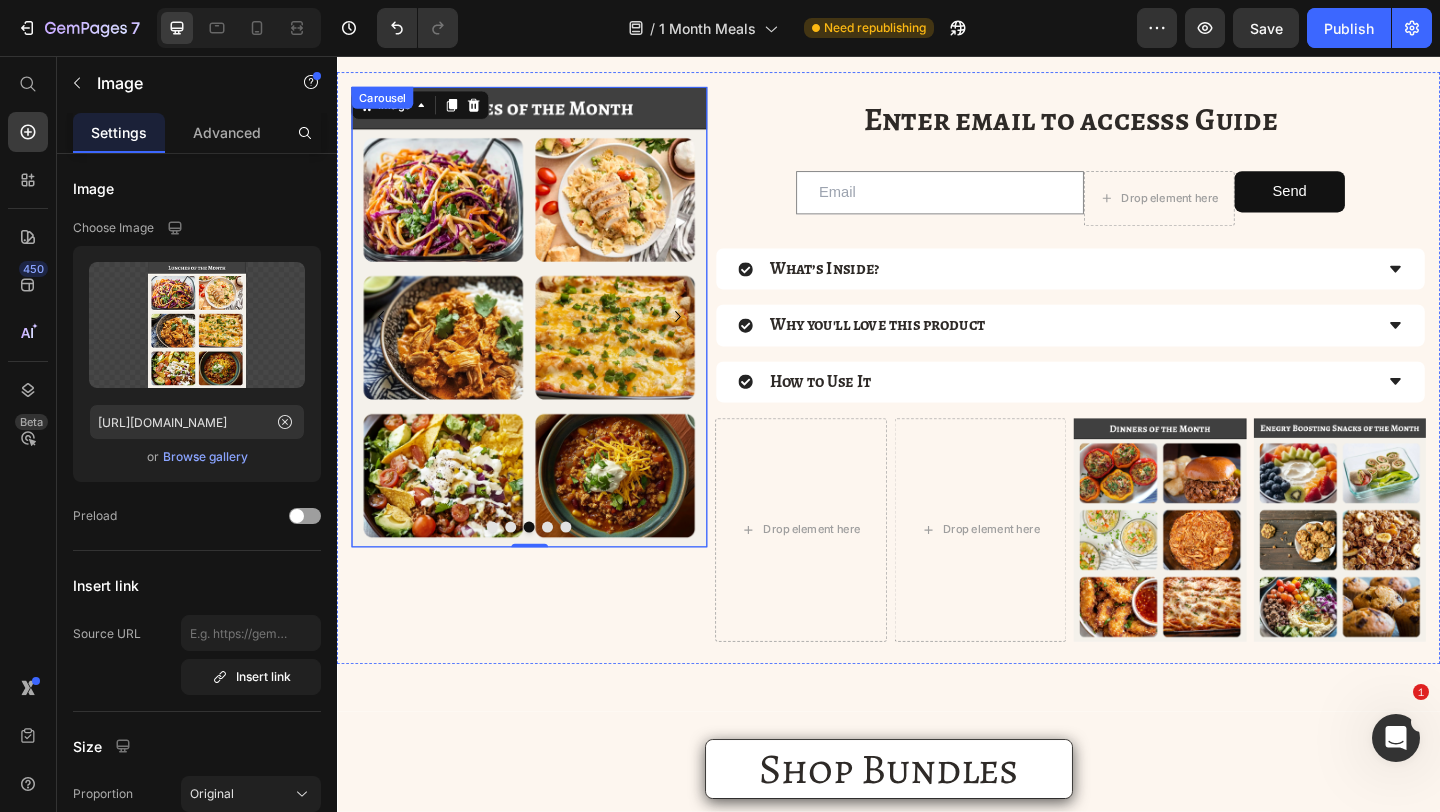 click 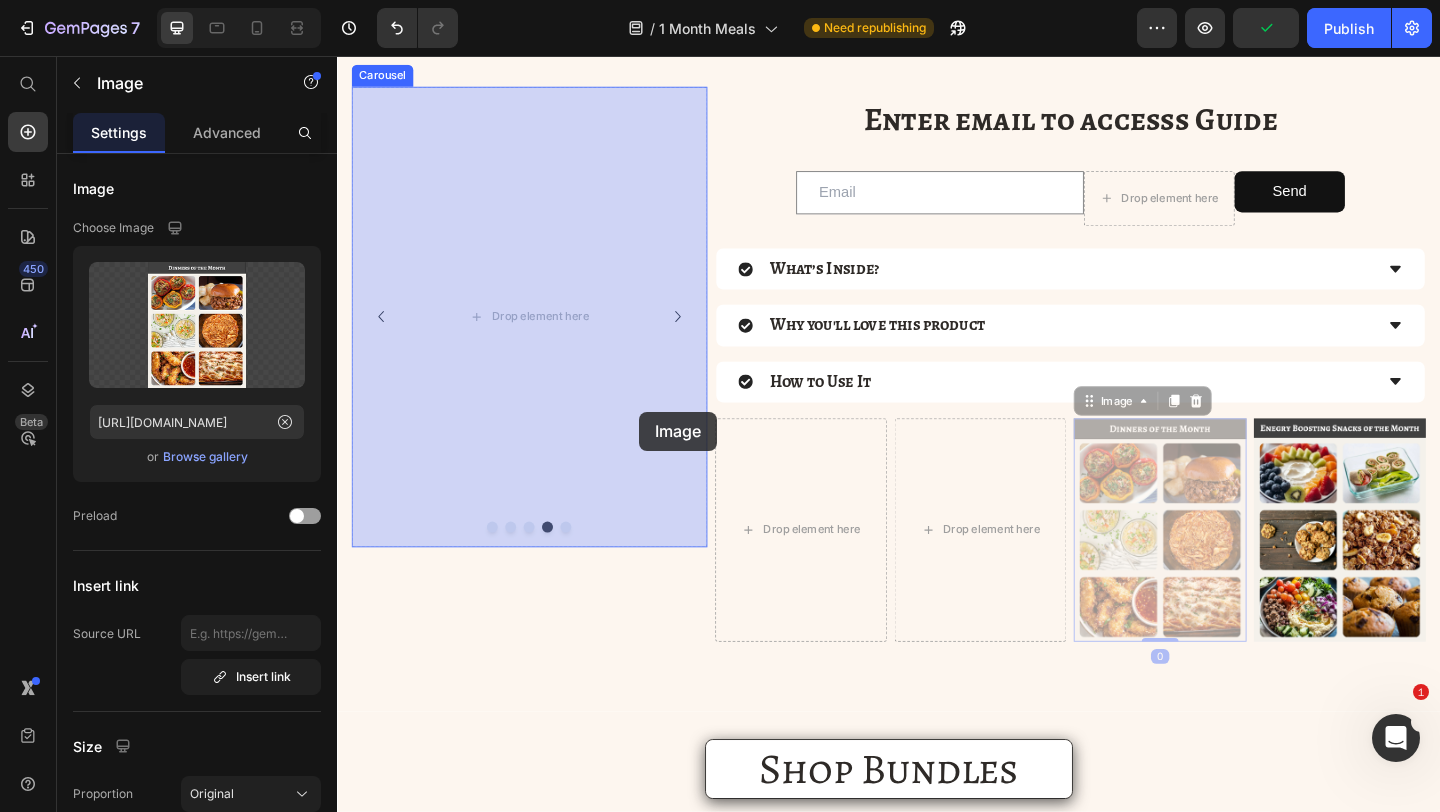 drag, startPoint x: 1195, startPoint y: 549, endPoint x: 639, endPoint y: 432, distance: 568.1769 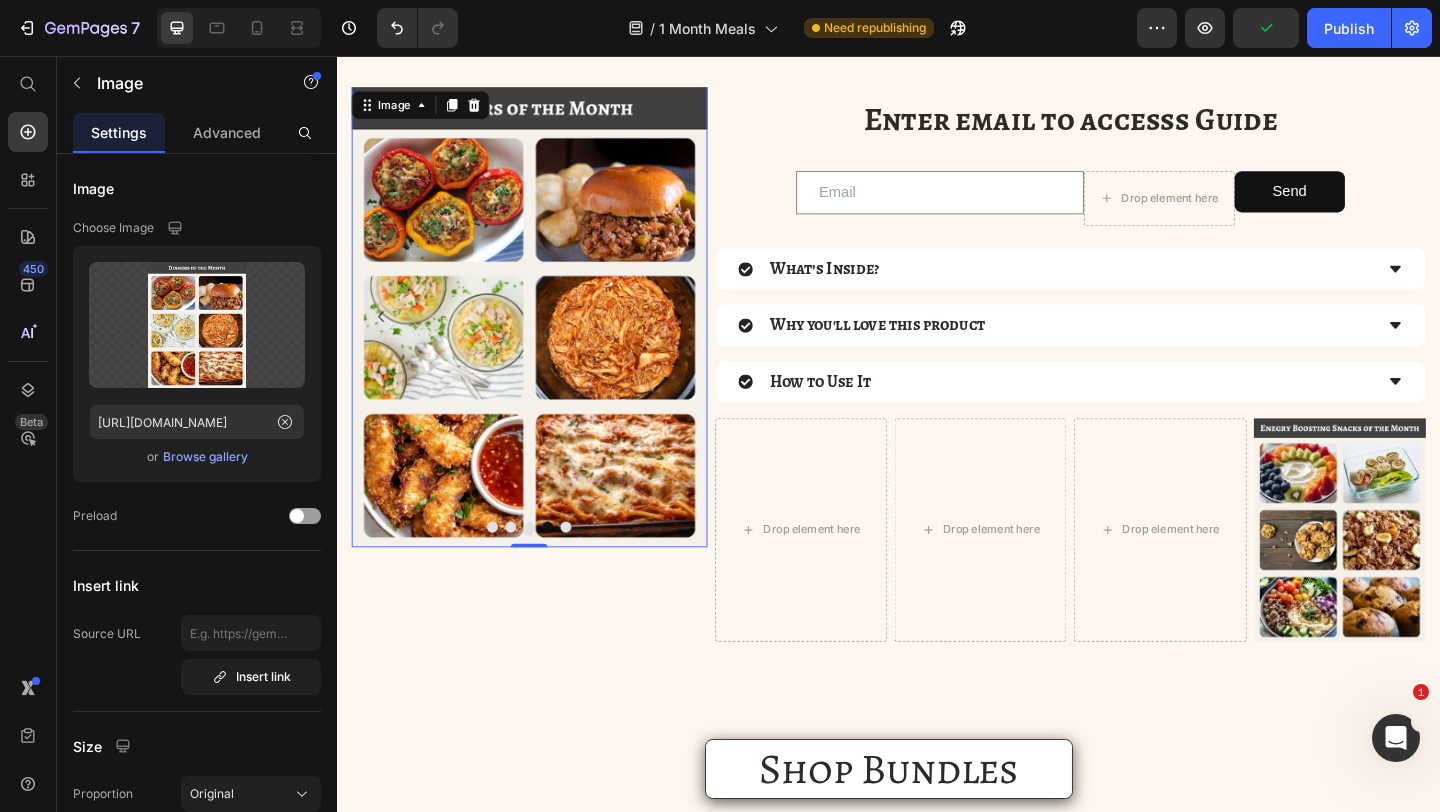 click at bounding box center (546, 339) 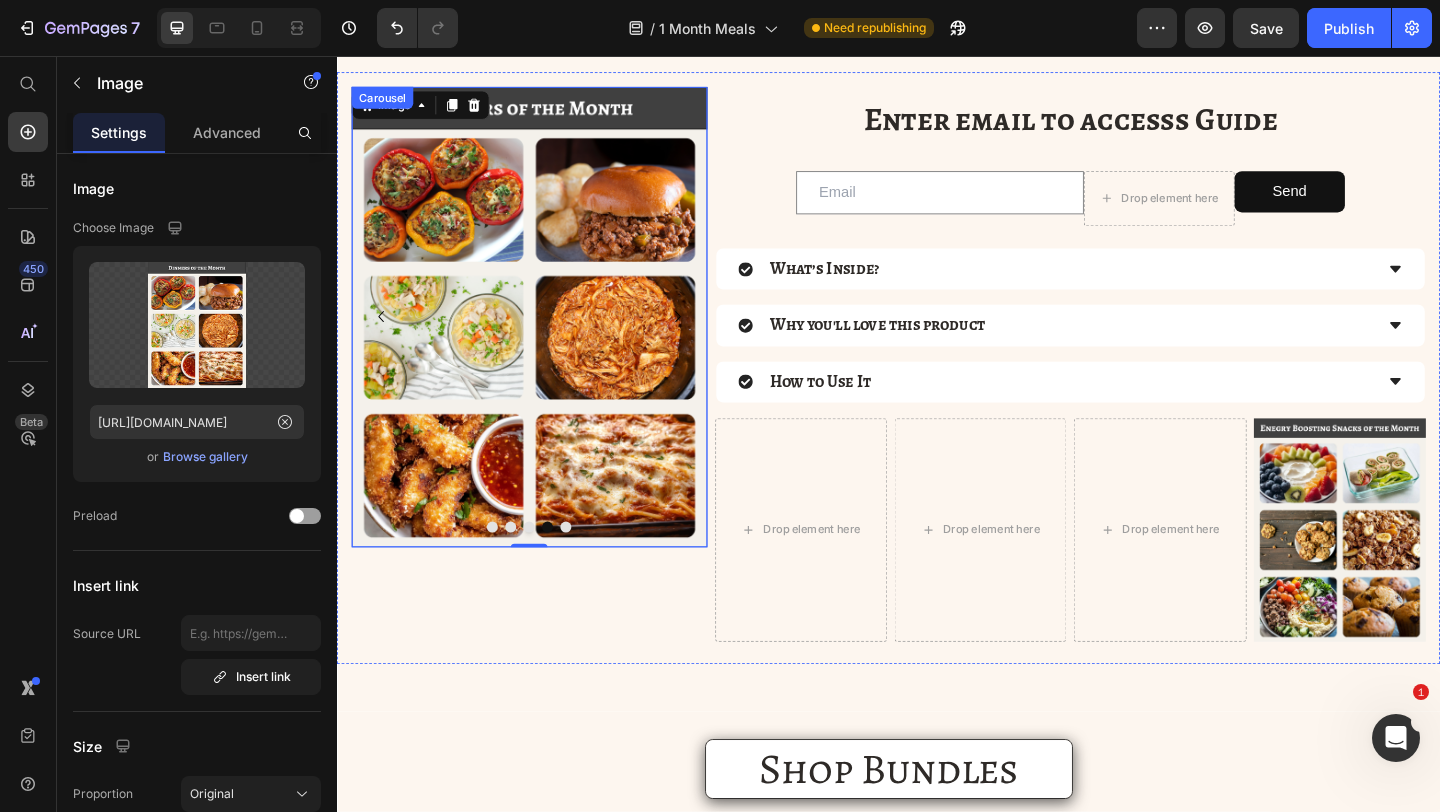 click at bounding box center (708, 339) 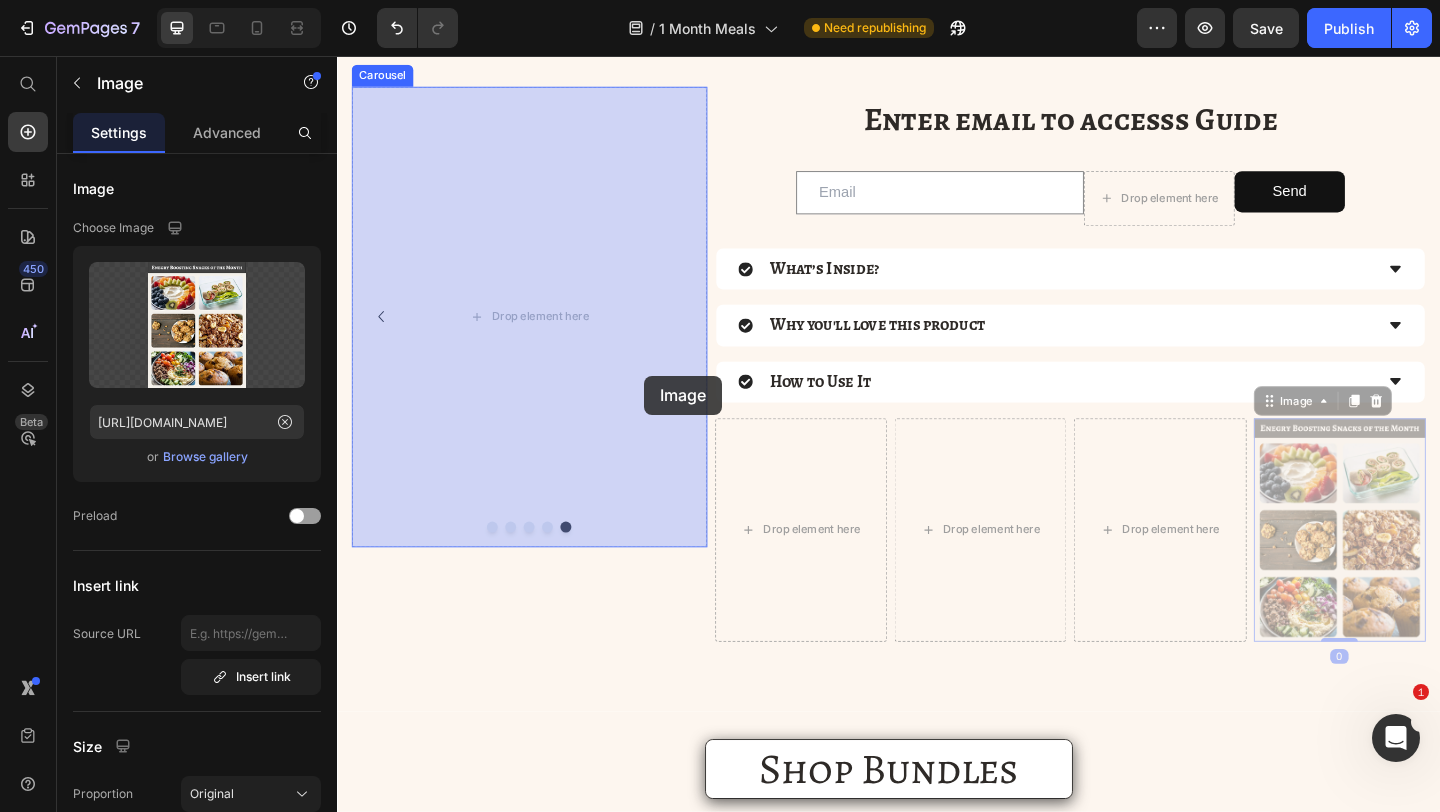 drag, startPoint x: 1389, startPoint y: 536, endPoint x: 651, endPoint y: 400, distance: 750.4266 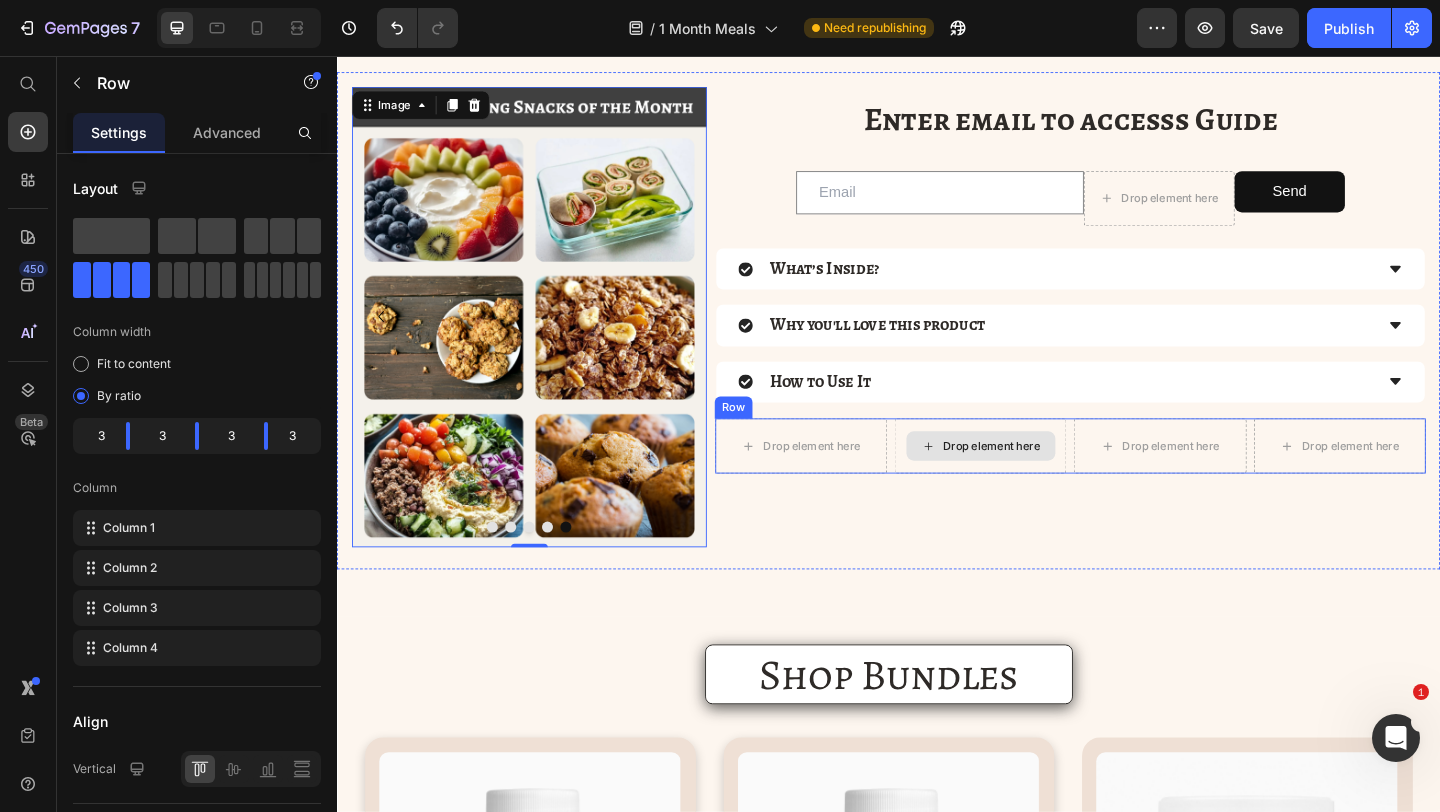 click on "Drop element here" at bounding box center (1036, 480) 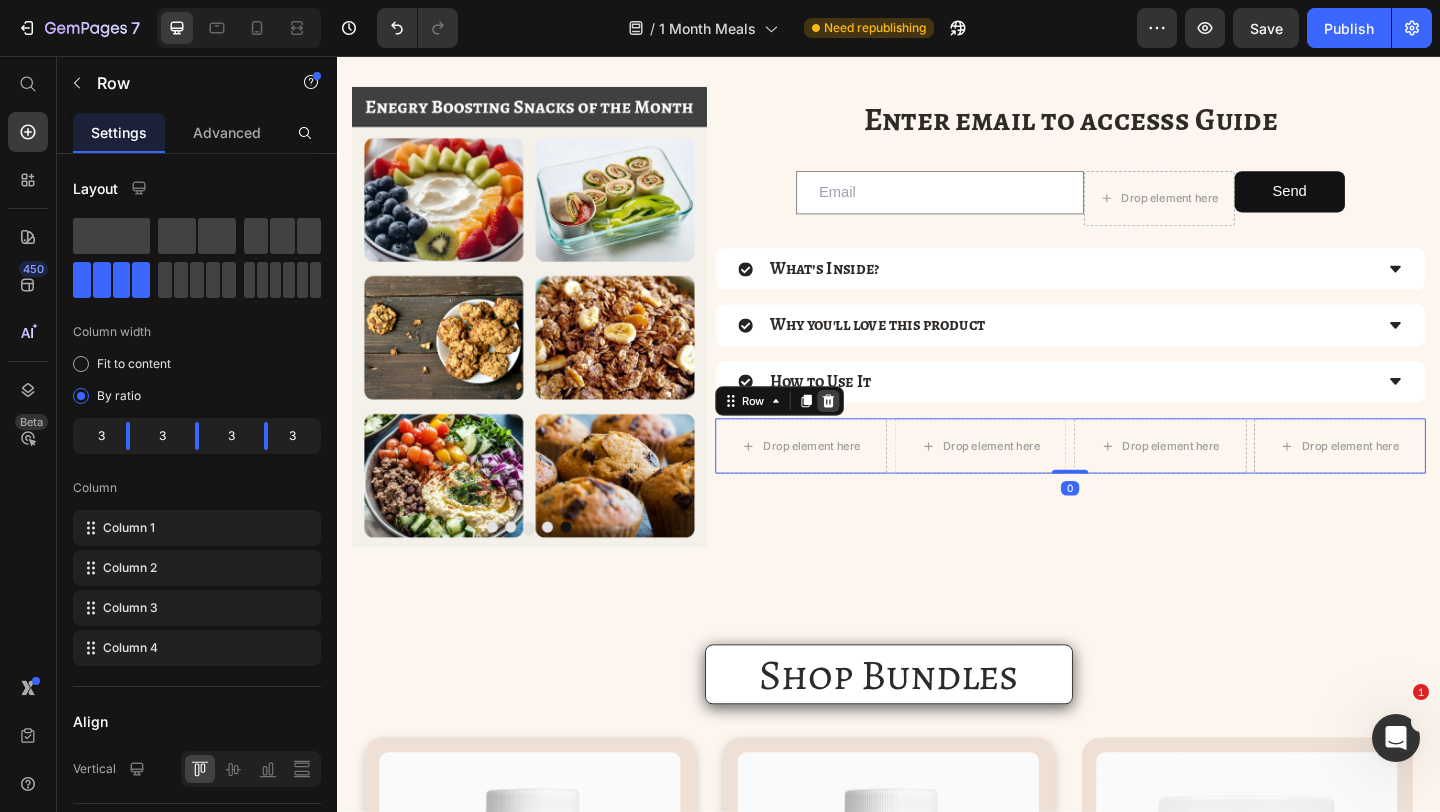 click 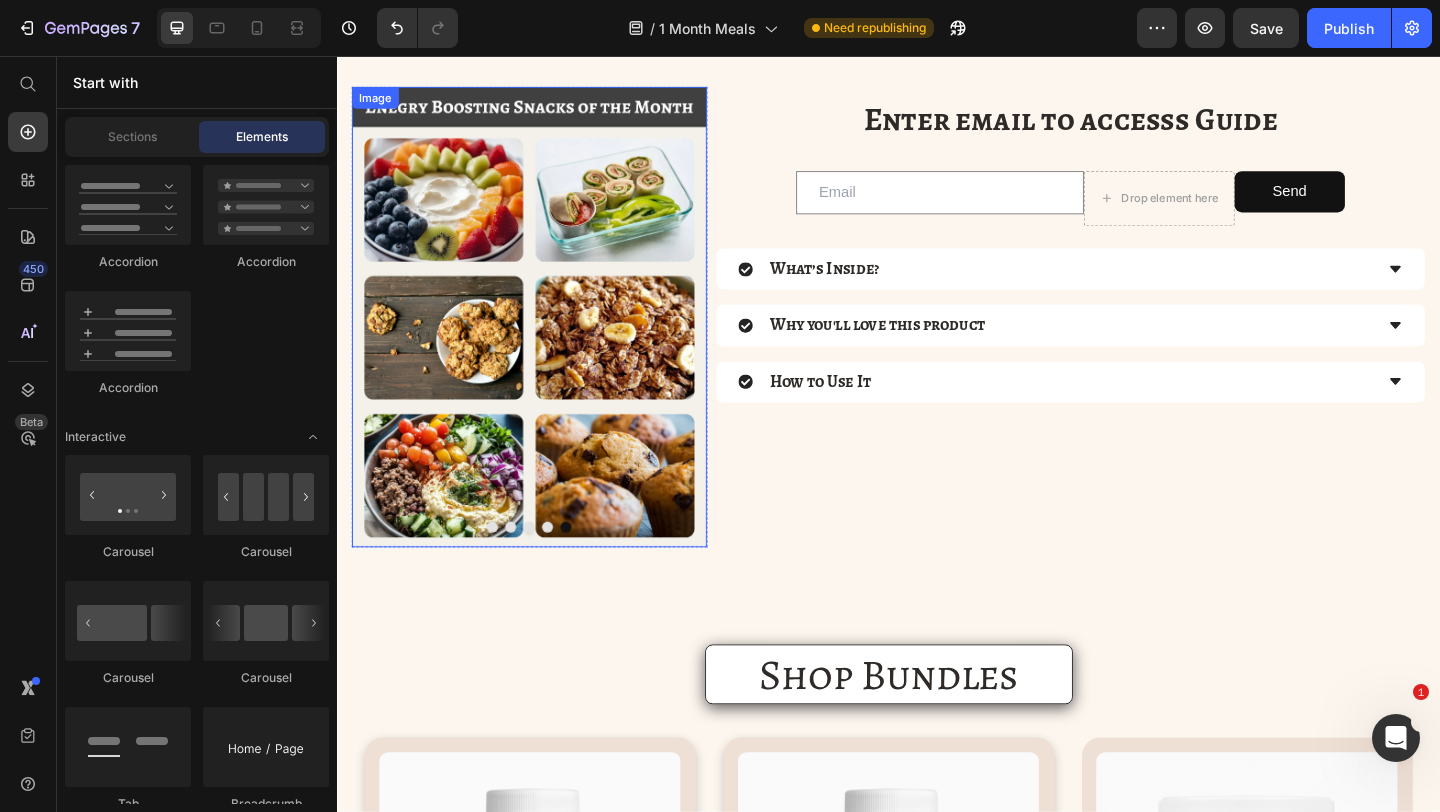 click at bounding box center (546, 339) 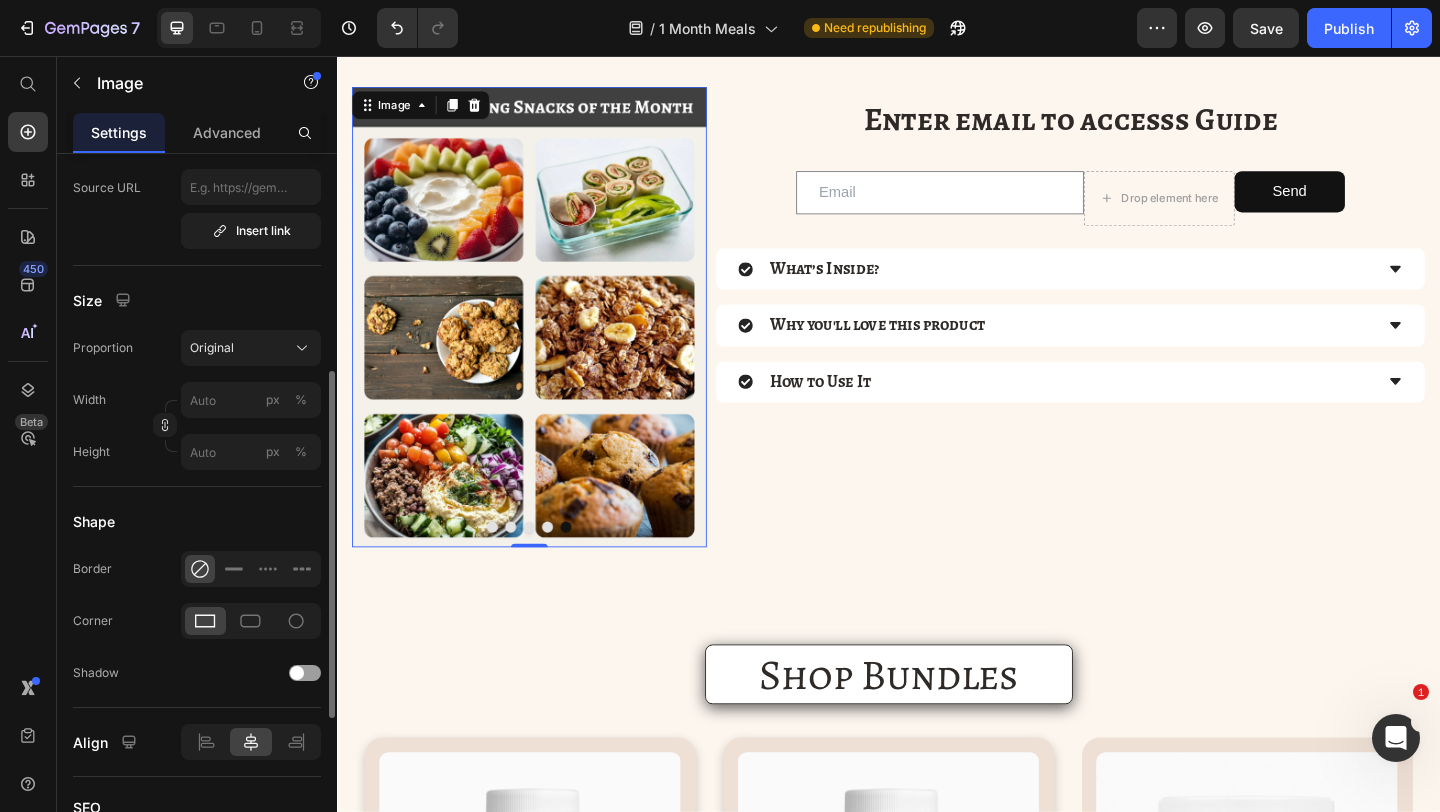 scroll, scrollTop: 756, scrollLeft: 0, axis: vertical 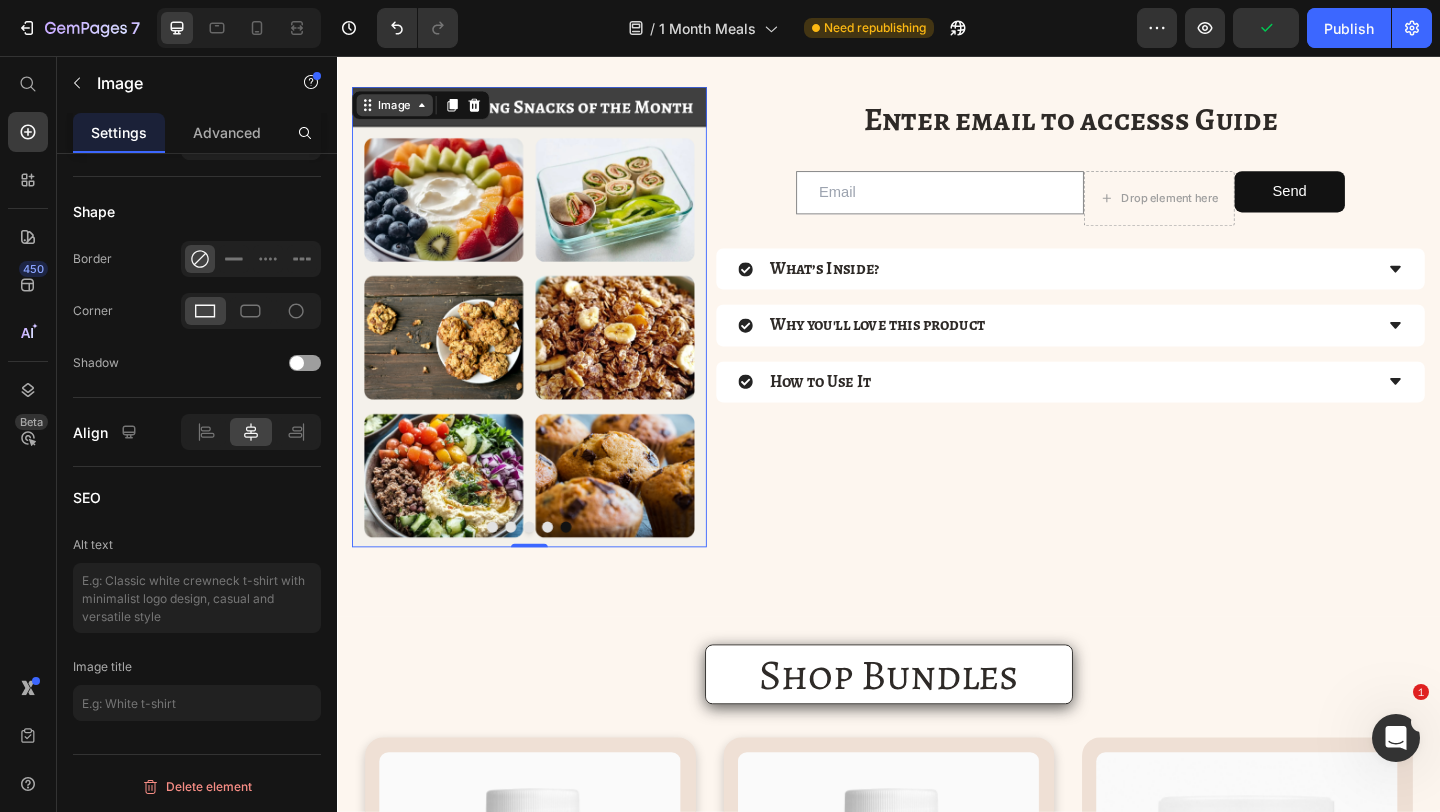 click on "Image" at bounding box center (399, 109) 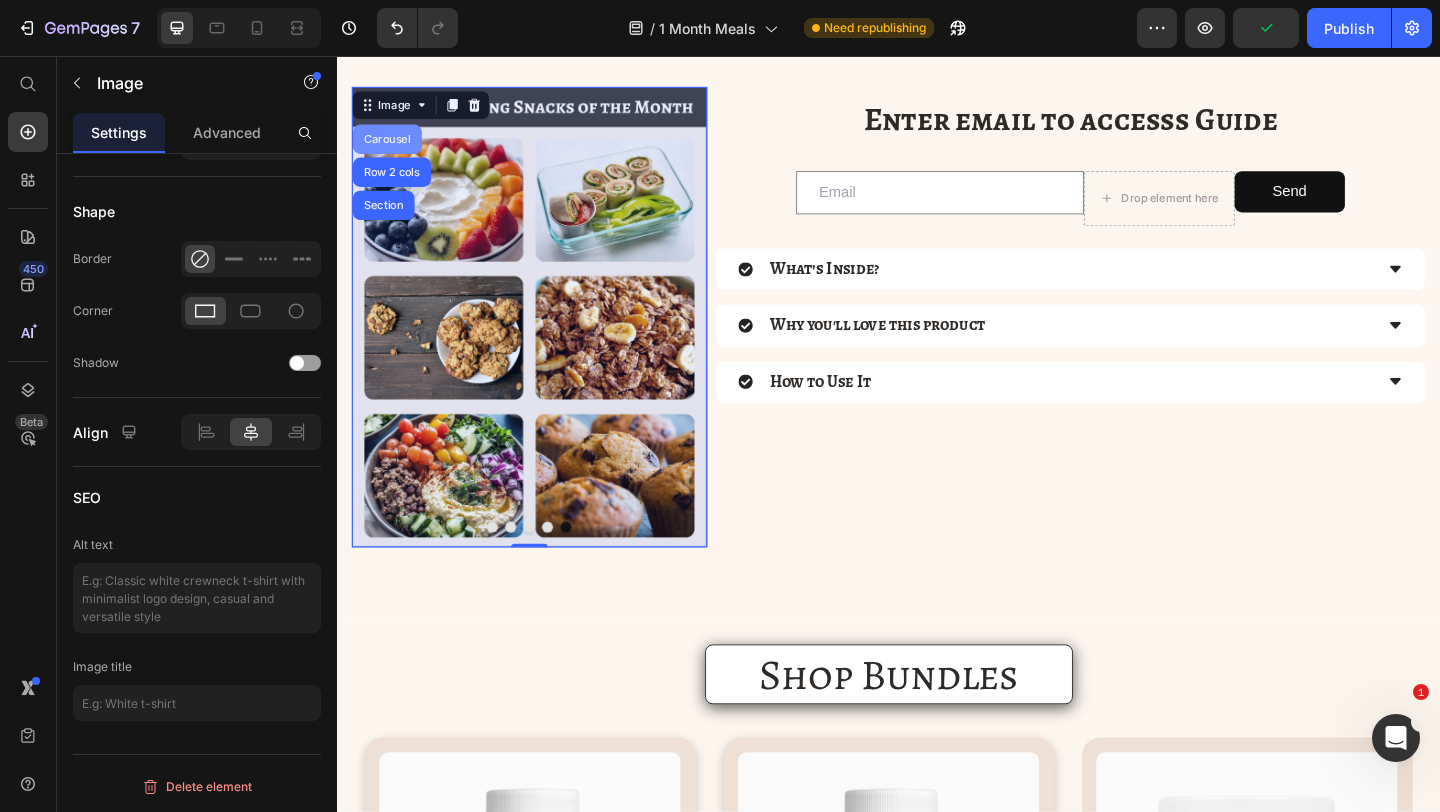 click on "Carousel" at bounding box center (391, 146) 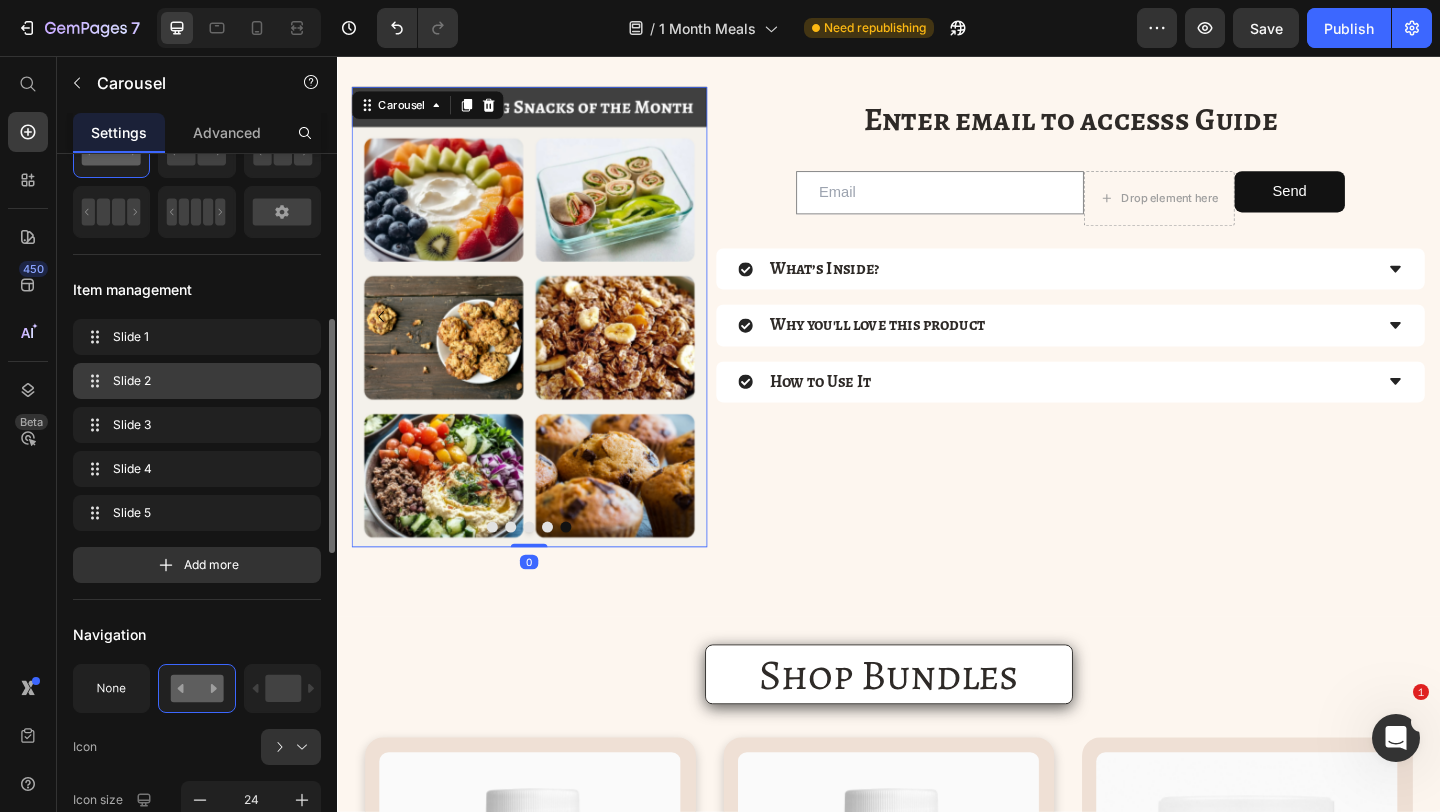 scroll, scrollTop: 270, scrollLeft: 0, axis: vertical 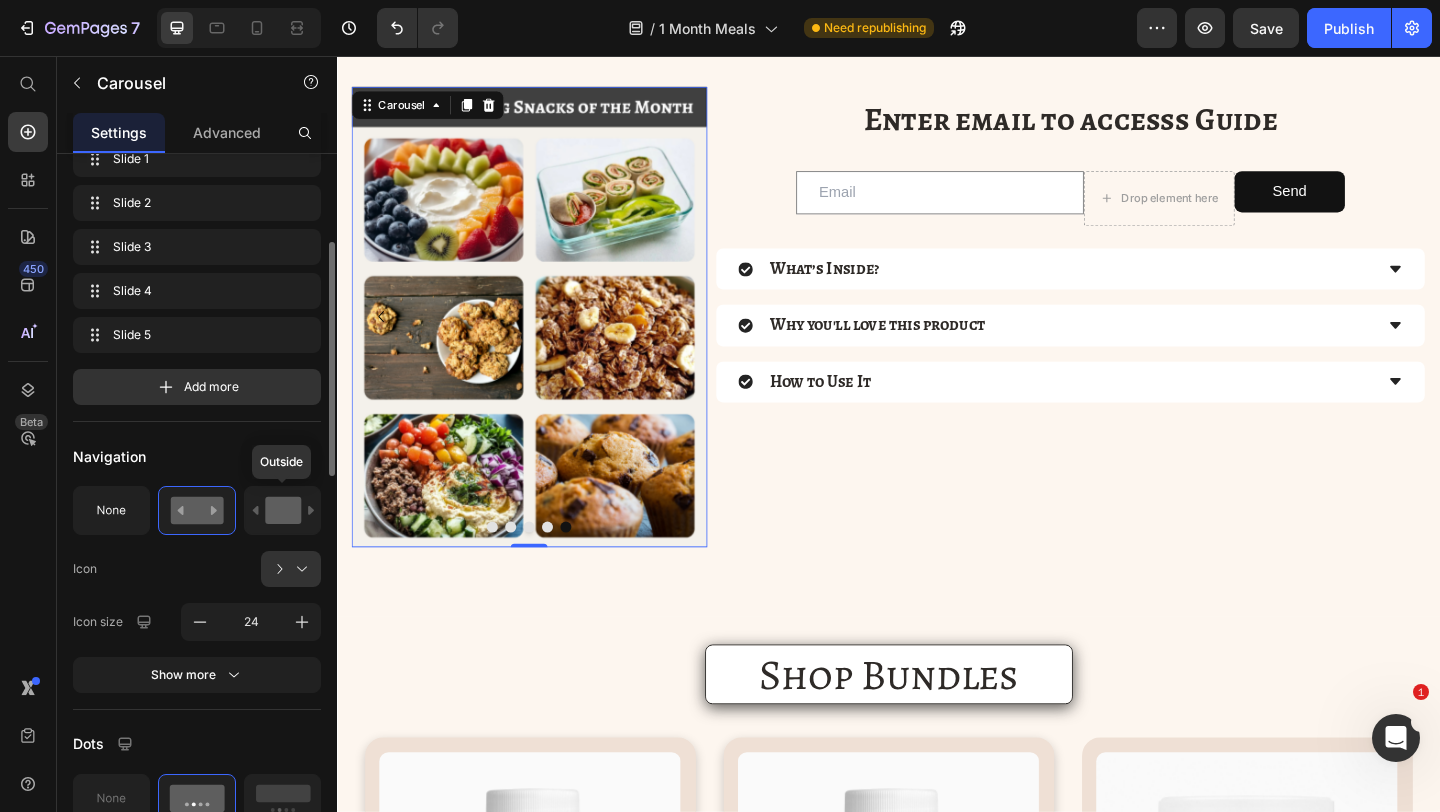 click 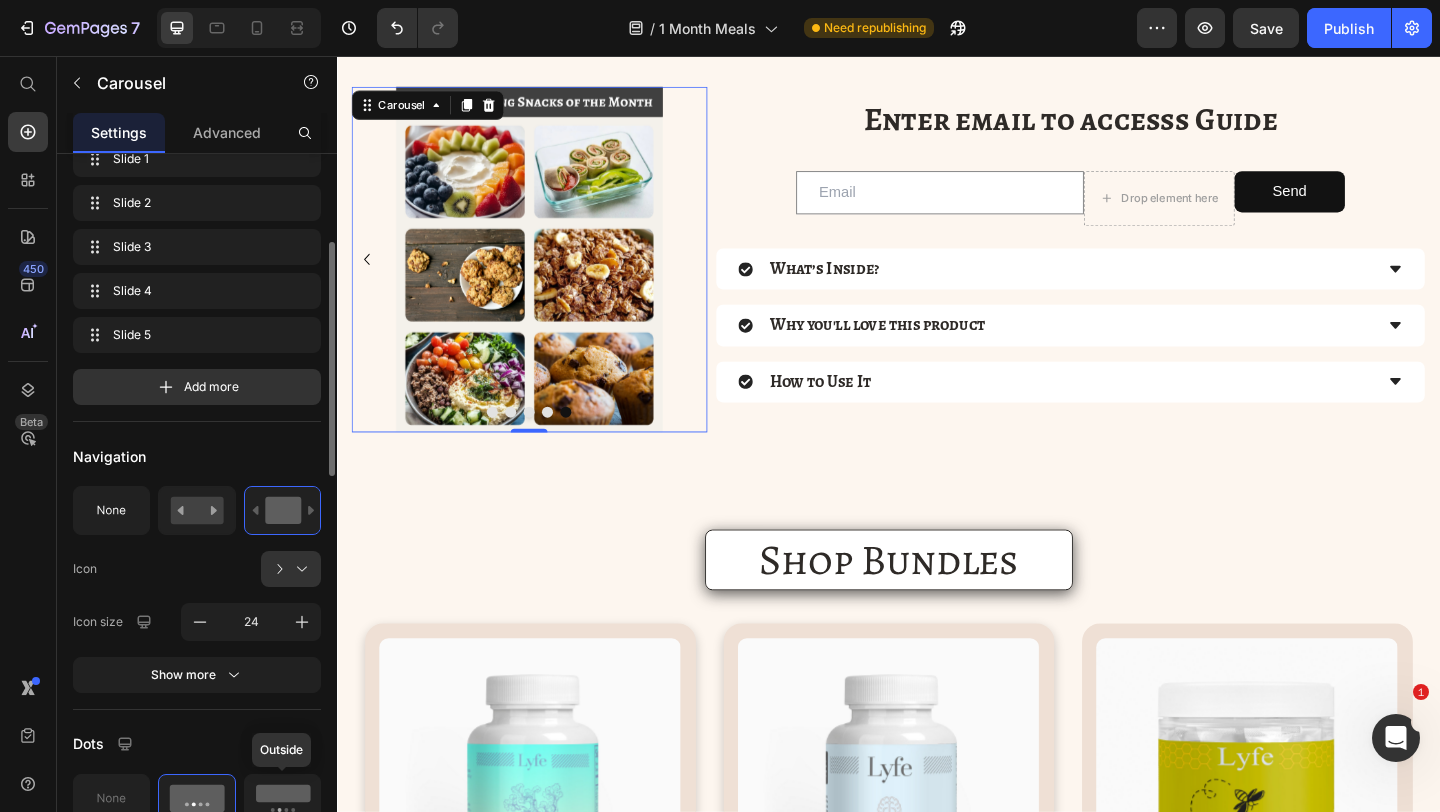click 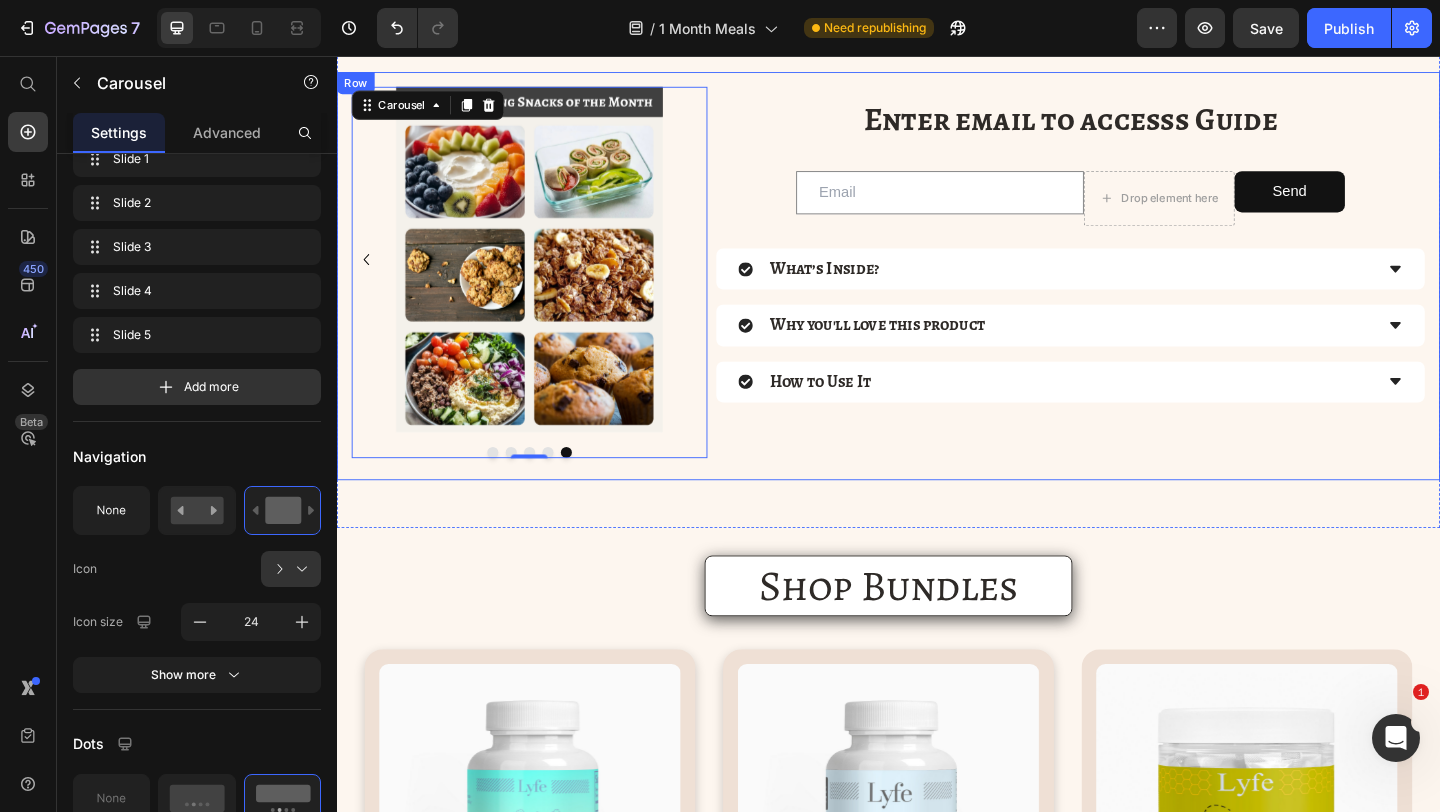 click on "Enter email to accesss Guide Heading Email Field
Drop element here Send Submit Button Row Newsletter
What’s Inside?
Why you'll love this product
How to Use It Accordion" at bounding box center [1134, 291] 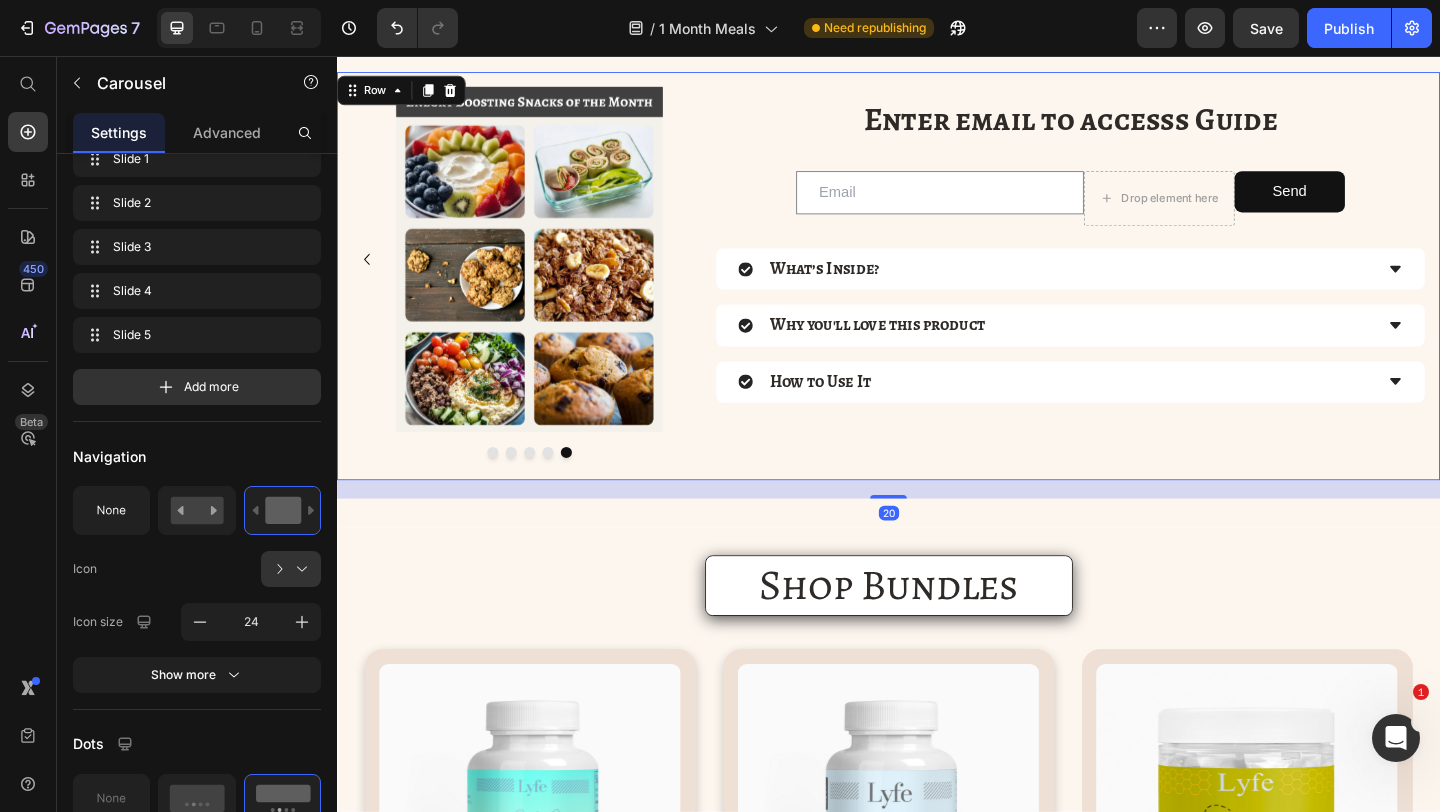 scroll, scrollTop: 0, scrollLeft: 0, axis: both 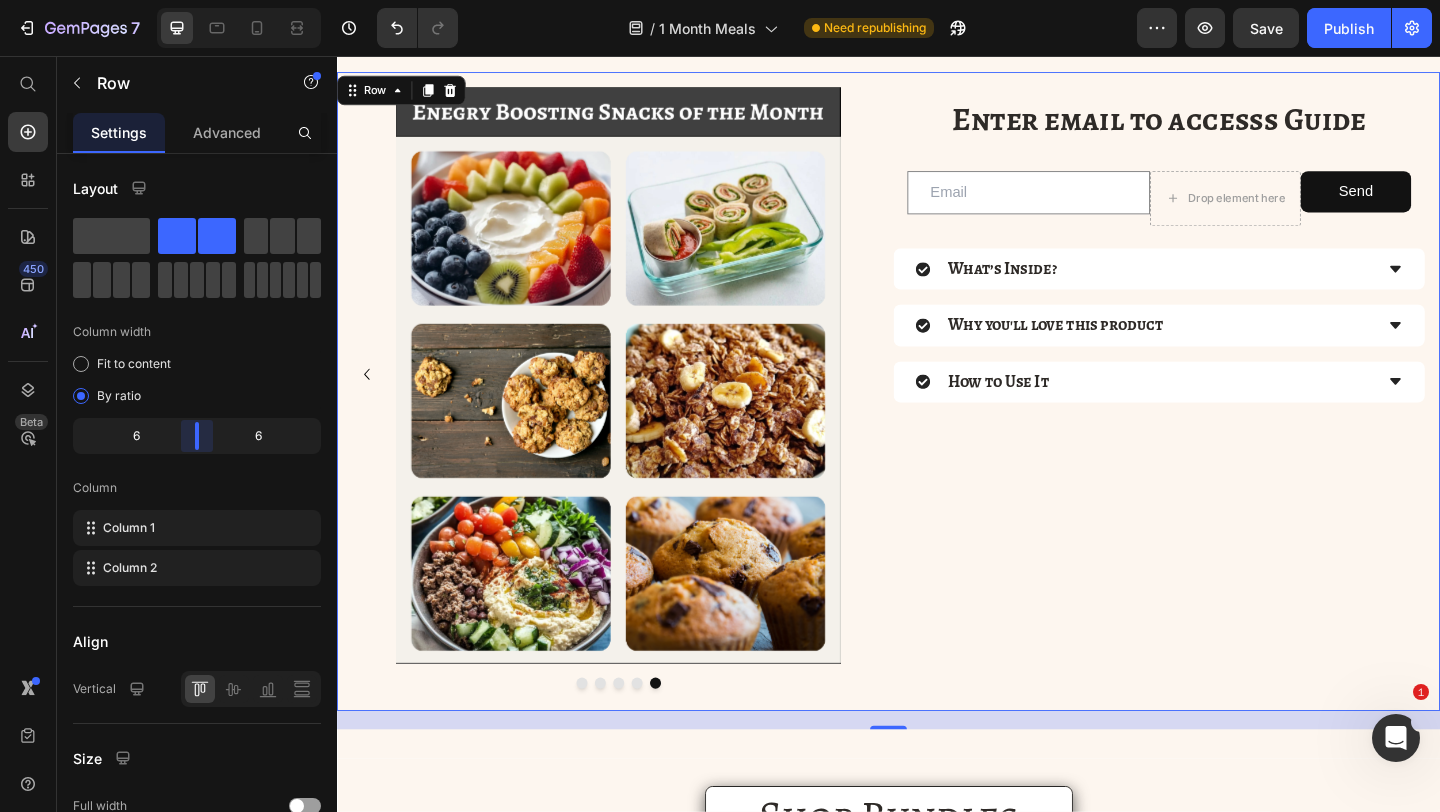 drag, startPoint x: 169, startPoint y: 424, endPoint x: 200, endPoint y: 427, distance: 31.144823 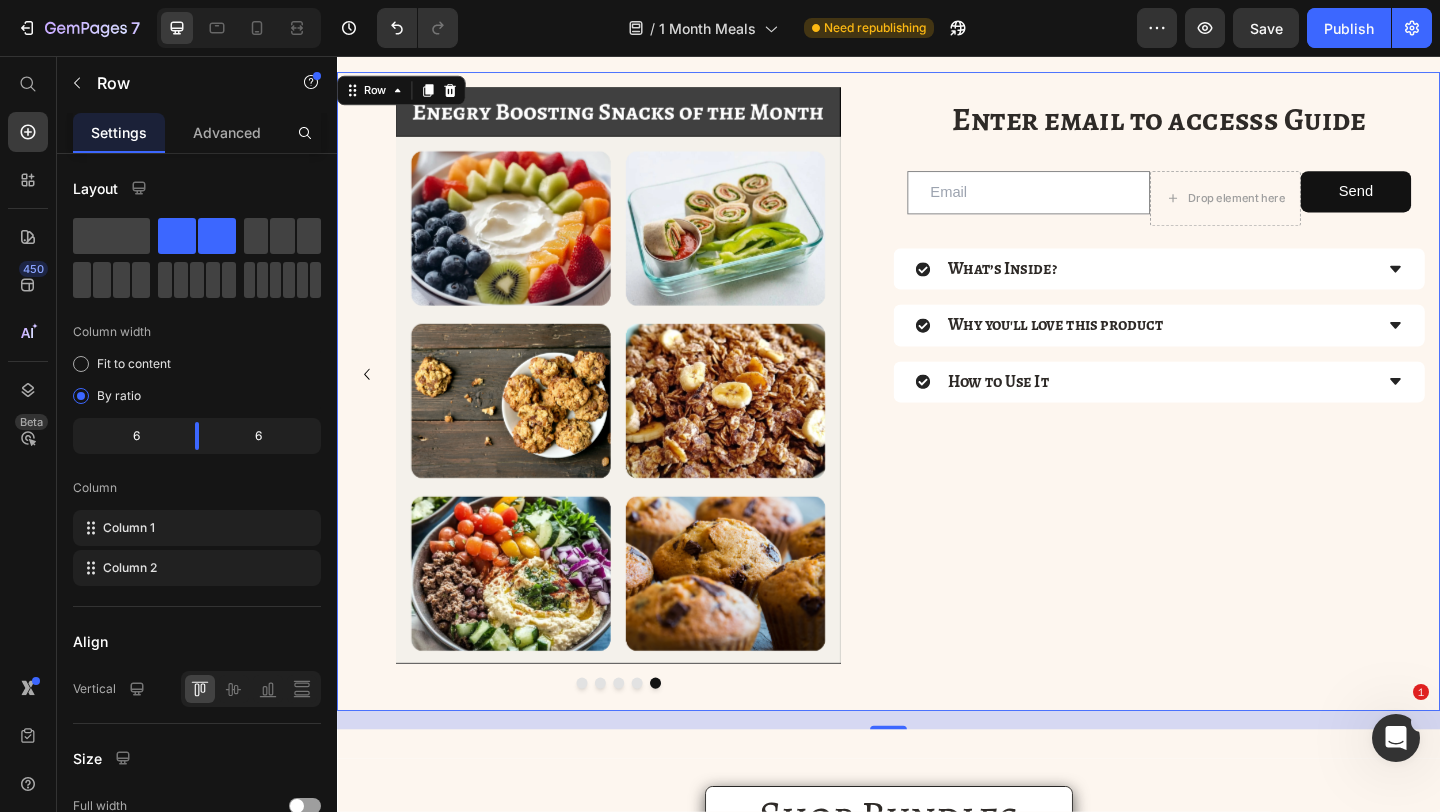 scroll, scrollTop: 0, scrollLeft: 0, axis: both 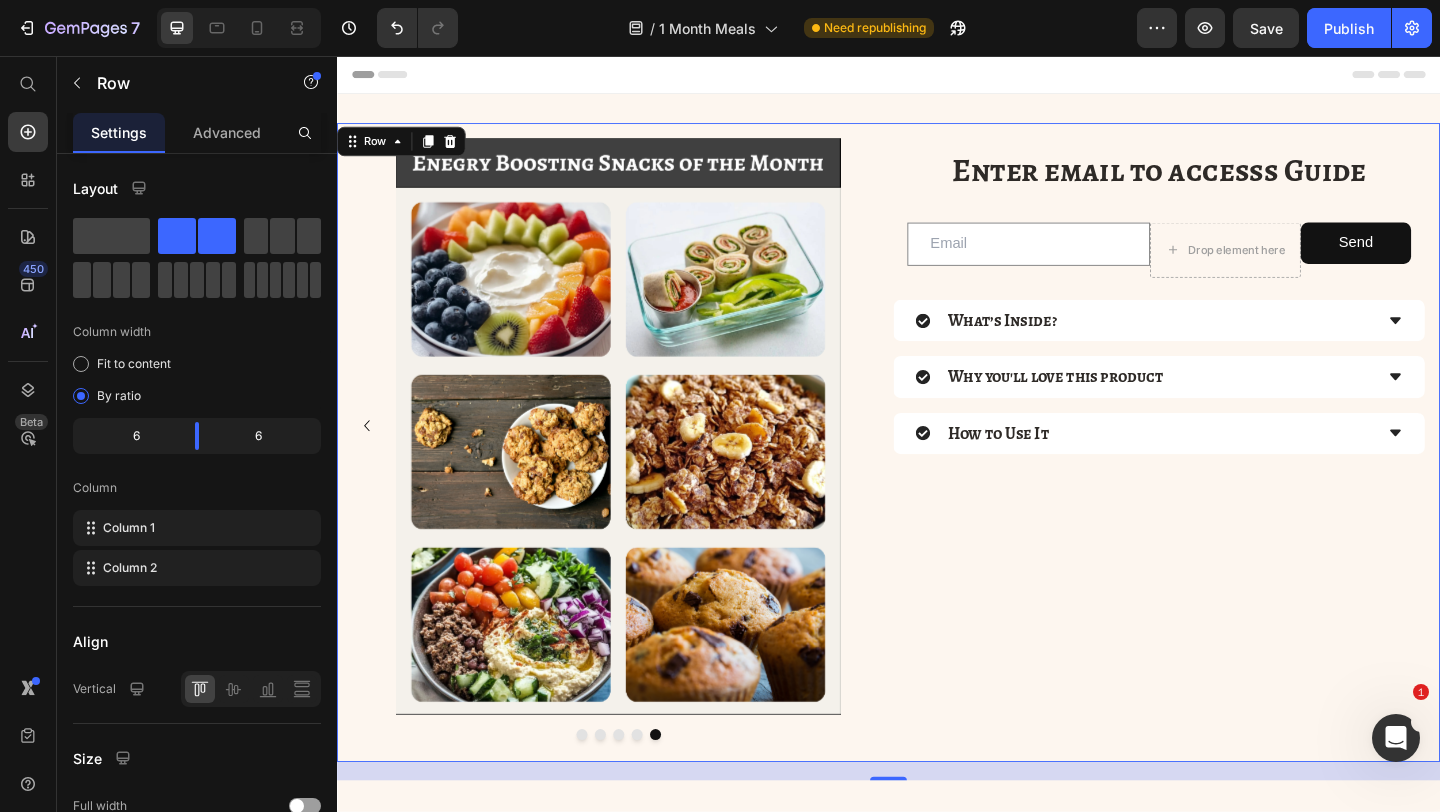 click on "Enter email to accesss Guide Heading Email Field
Drop element here Send Submit Button Row Newsletter
What’s Inside?
Why you'll love this product
How to Use It Accordion" at bounding box center (1231, 472) 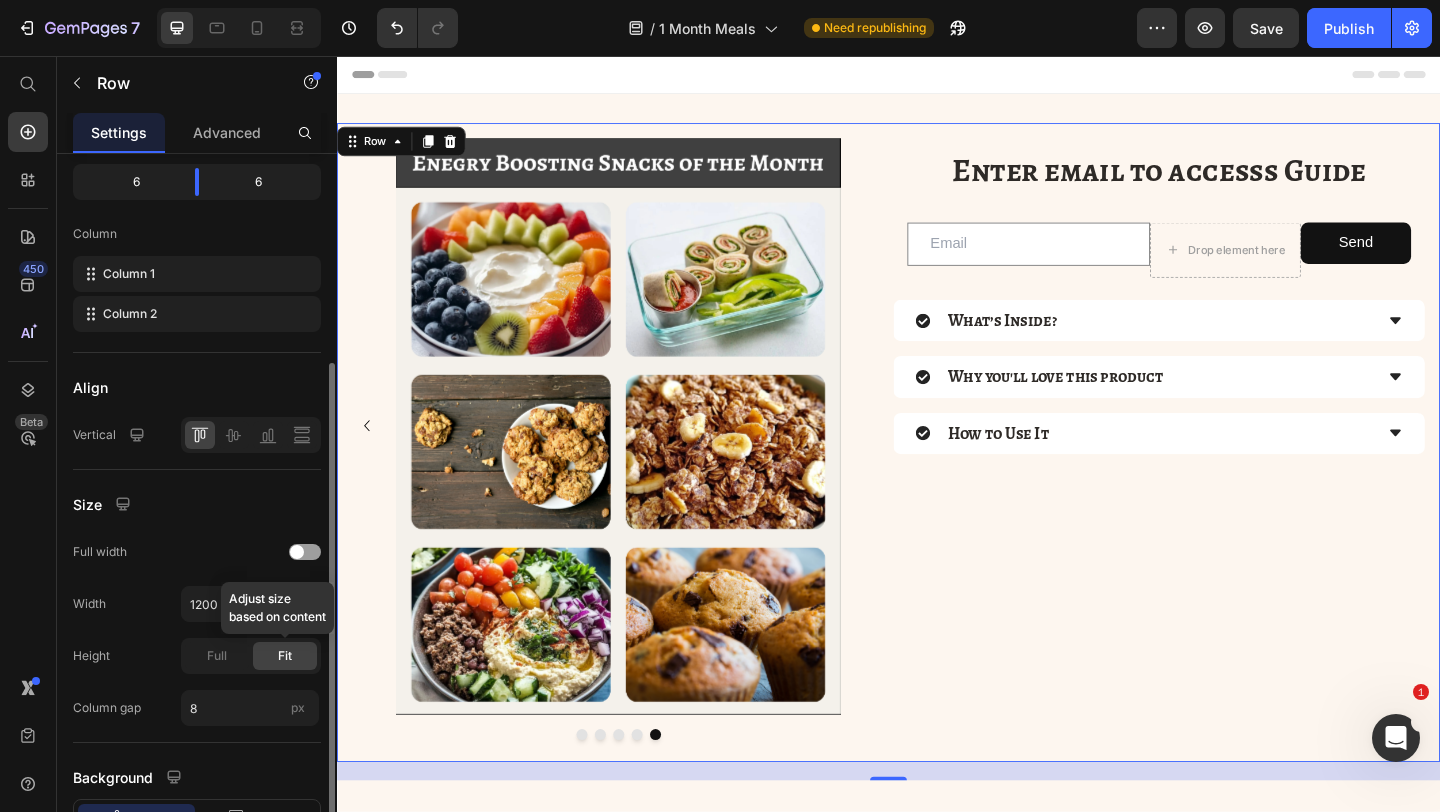 scroll, scrollTop: 406, scrollLeft: 0, axis: vertical 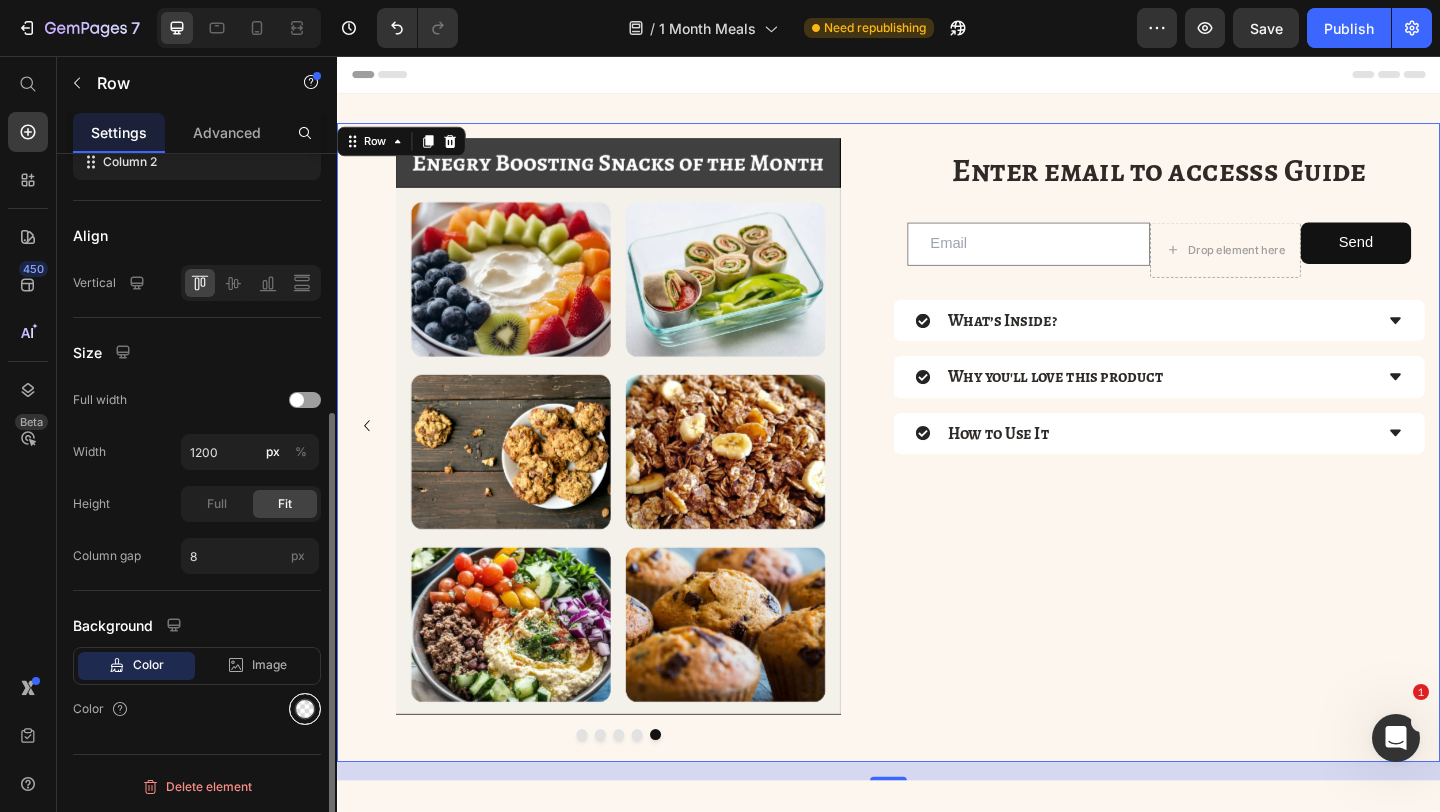 click at bounding box center [305, 709] 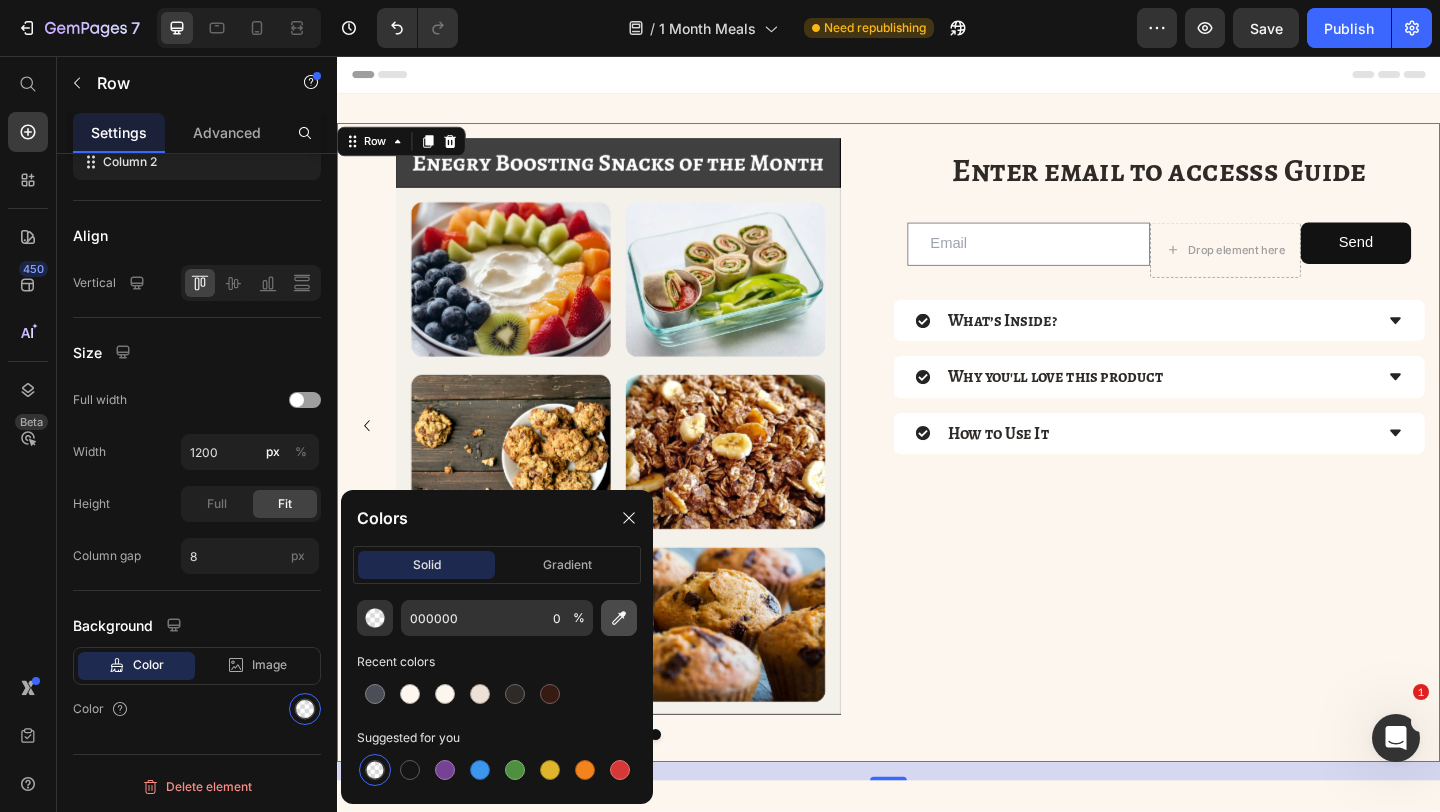 click 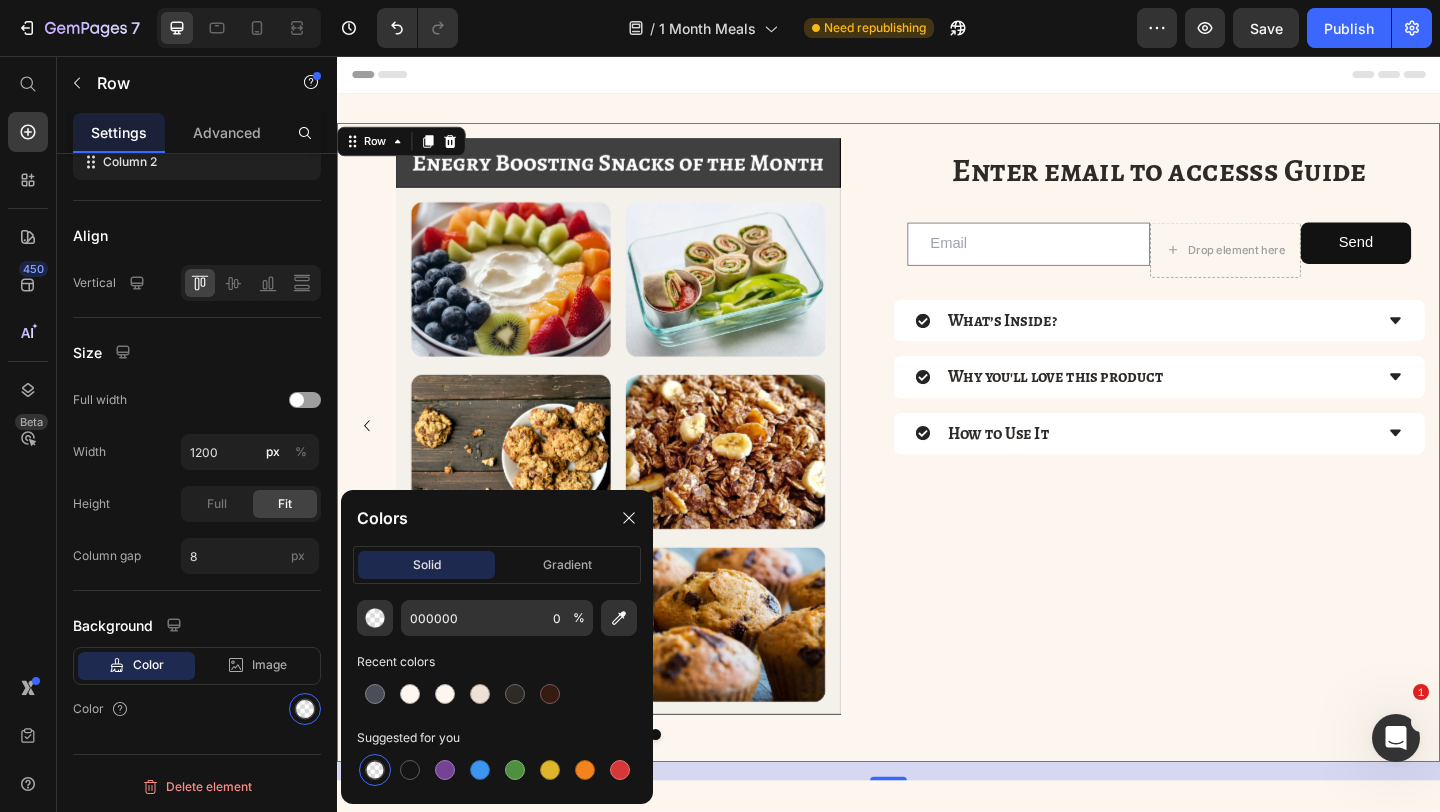 type on "F5F1EB" 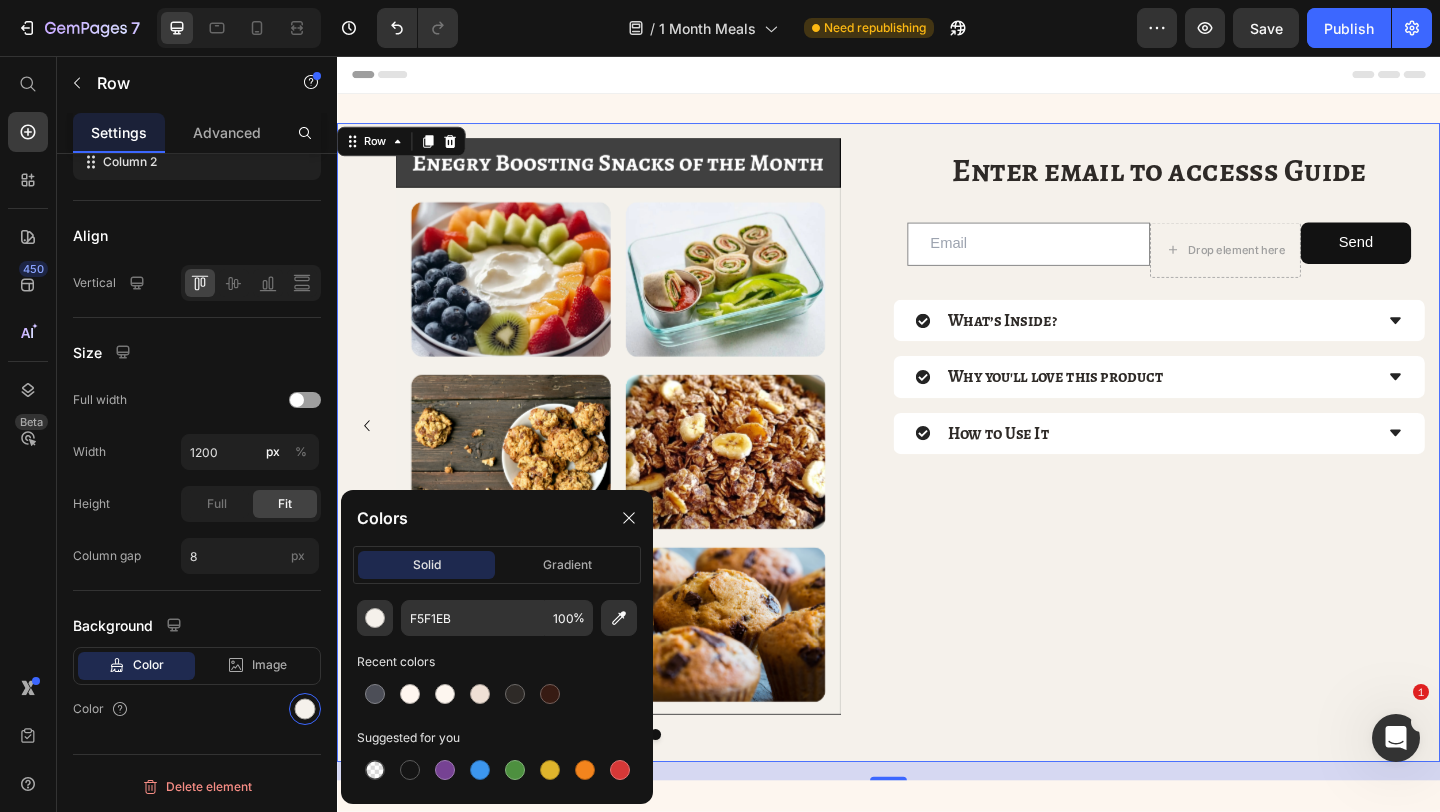 click on "Enter email to accesss Guide Heading Email Field
Drop element here Send Submit Button Row Newsletter
What’s Inside?
Why you'll love this product
How to Use It Accordion" at bounding box center [1231, 472] 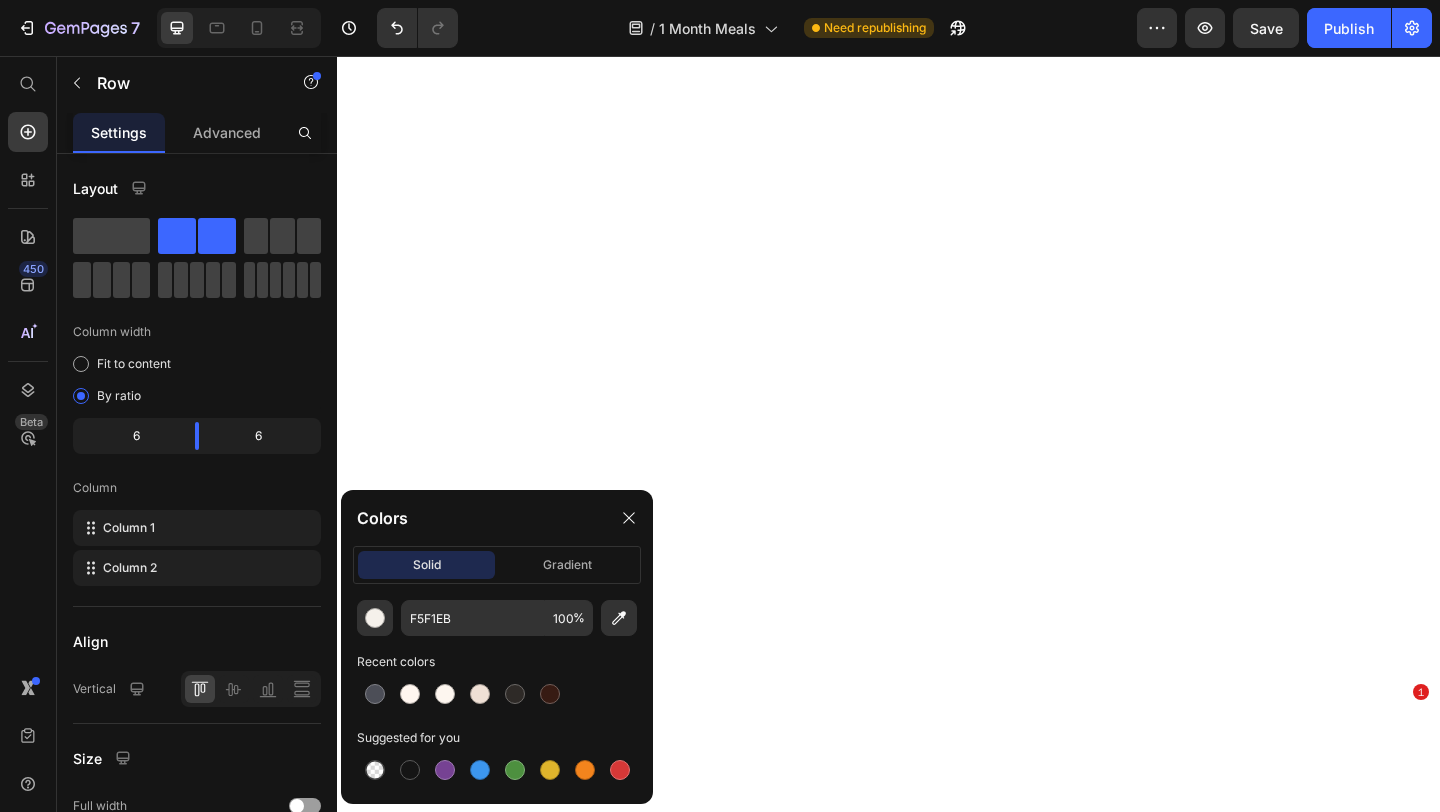 scroll, scrollTop: 0, scrollLeft: 0, axis: both 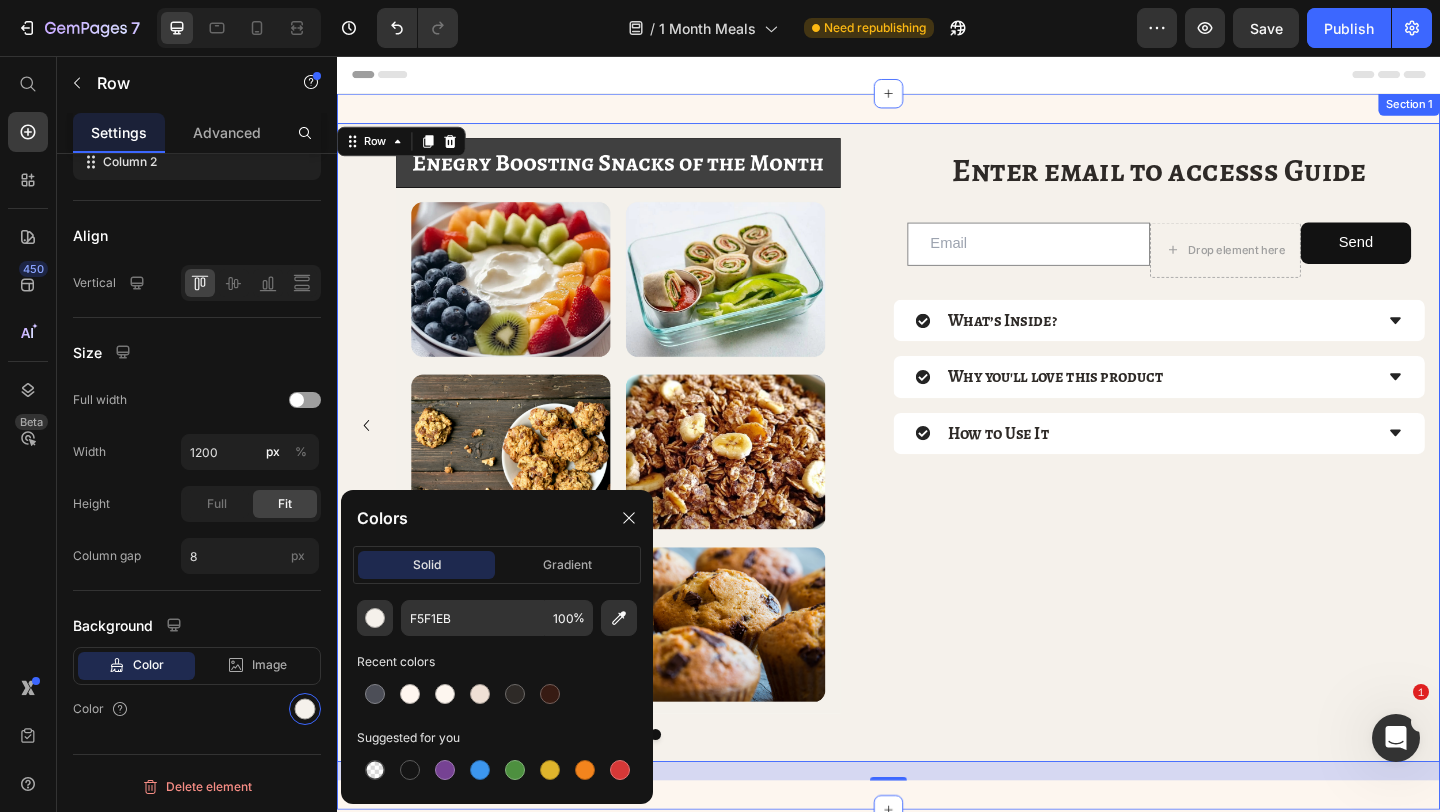 click on "Image Image Image Image Image
Carousel Enter email to accesss Guide Heading Email Field
Drop element here Send Submit Button Row Newsletter
What’s Inside?
Why you'll love this product
How to Use It Accordion Row   20 Section 1" at bounding box center [937, 486] 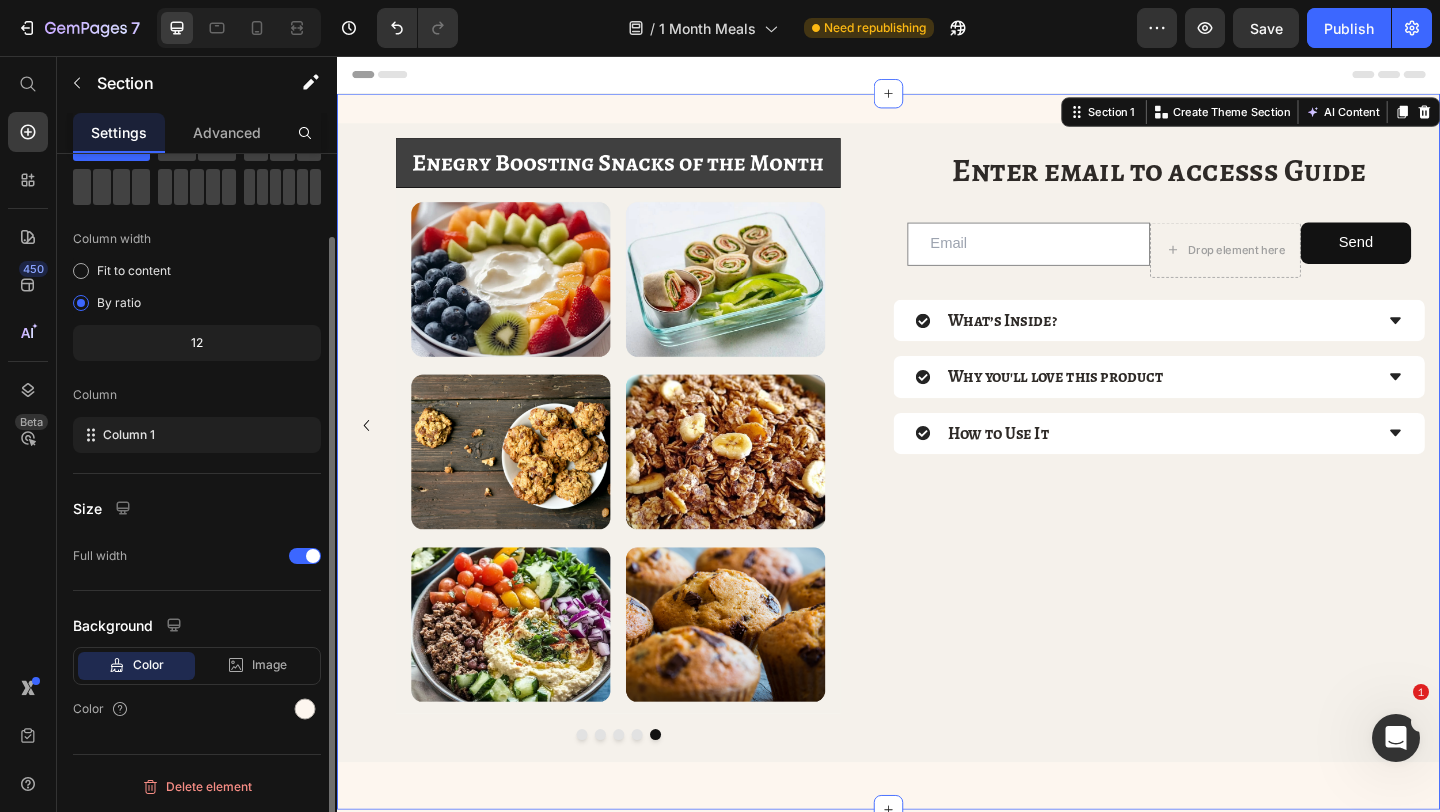 scroll, scrollTop: 0, scrollLeft: 0, axis: both 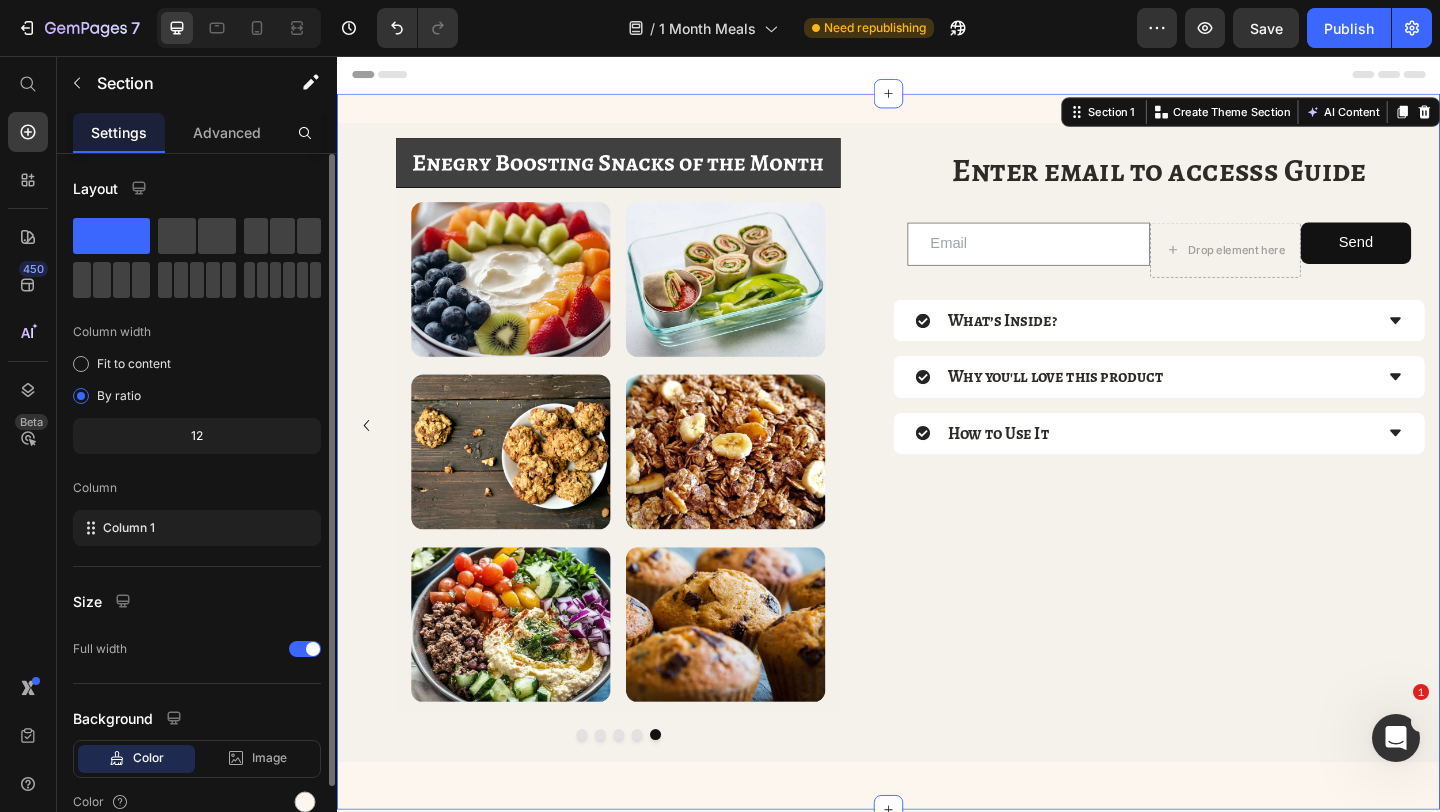 click on "Header" at bounding box center (937, 76) 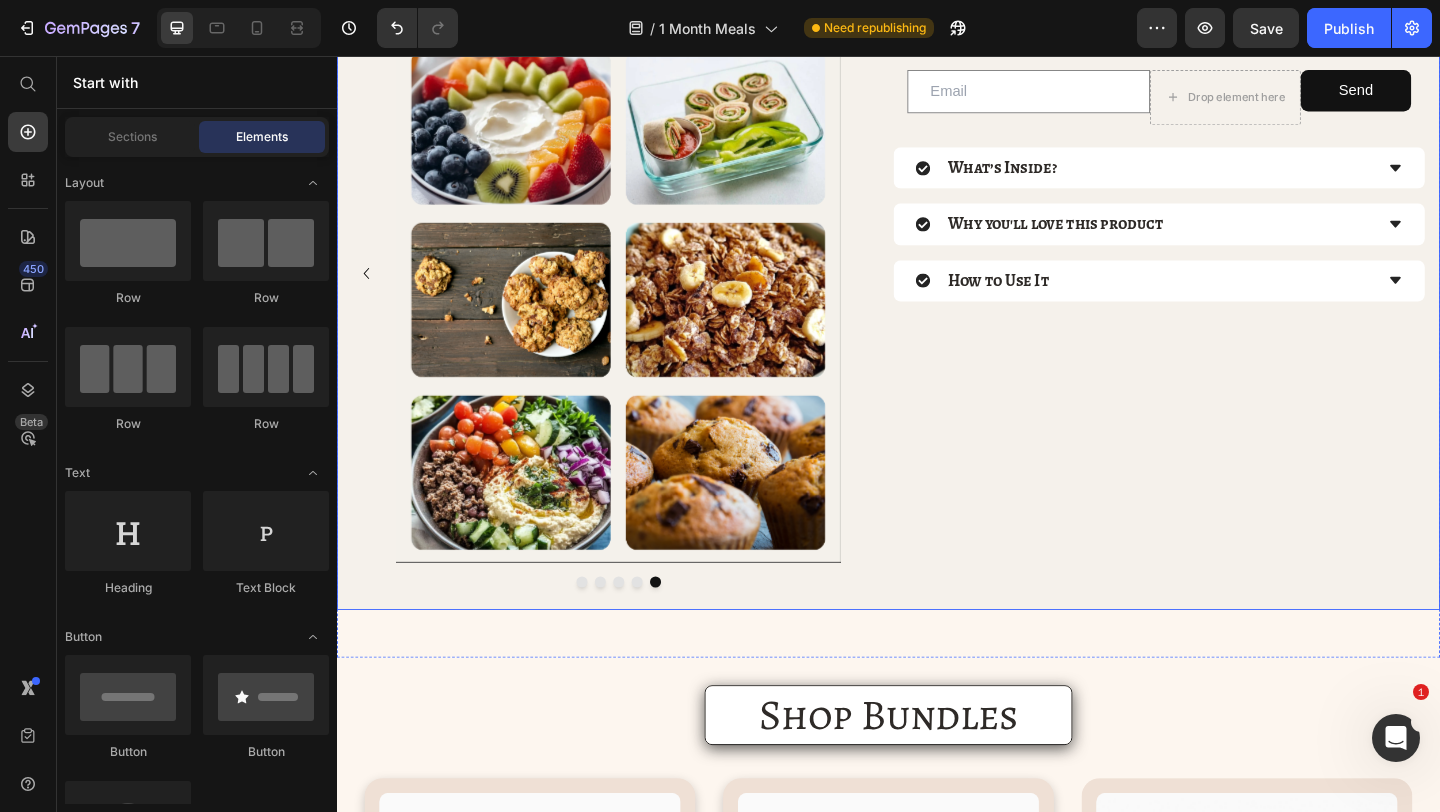 scroll, scrollTop: 0, scrollLeft: 0, axis: both 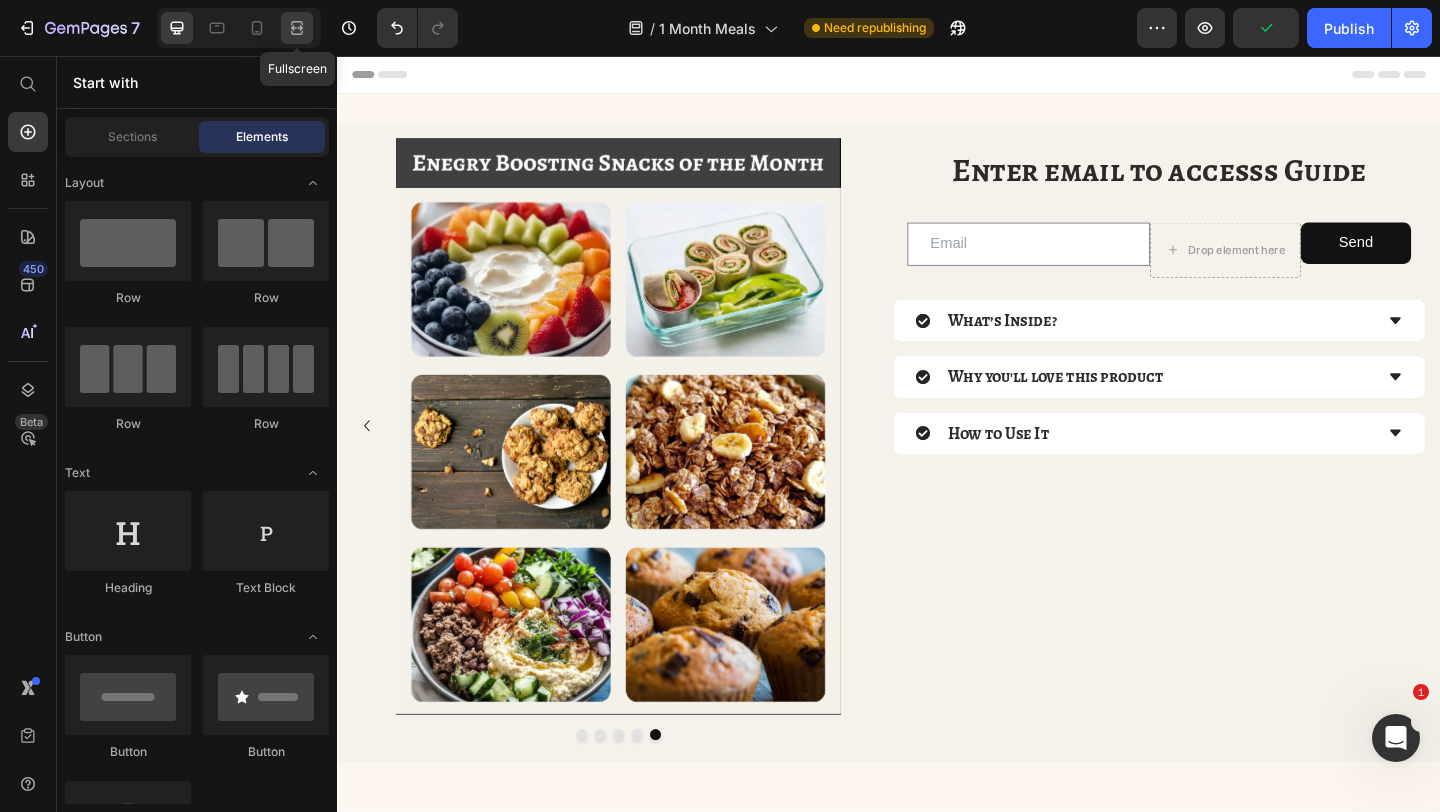 click 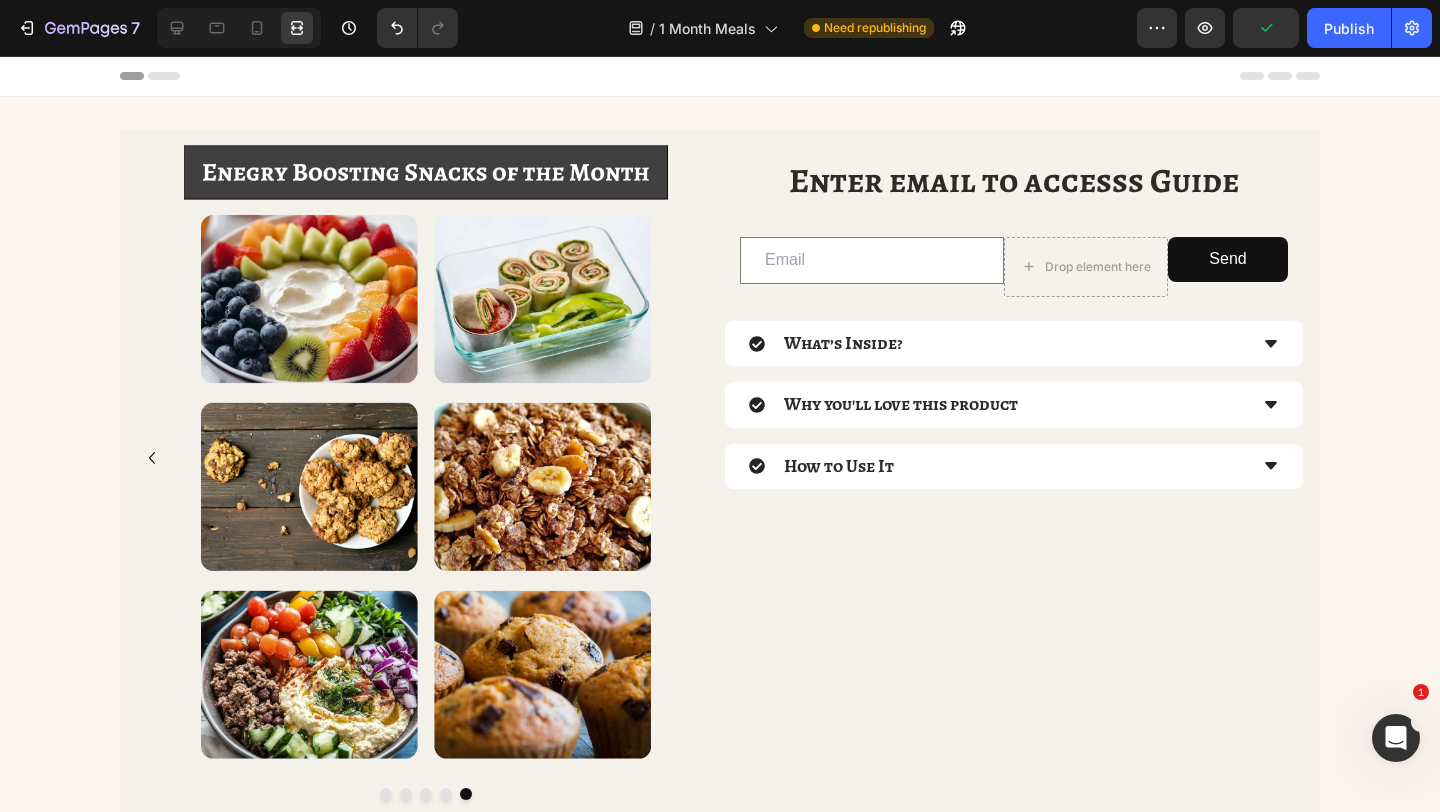 click on "Header" at bounding box center [720, 76] 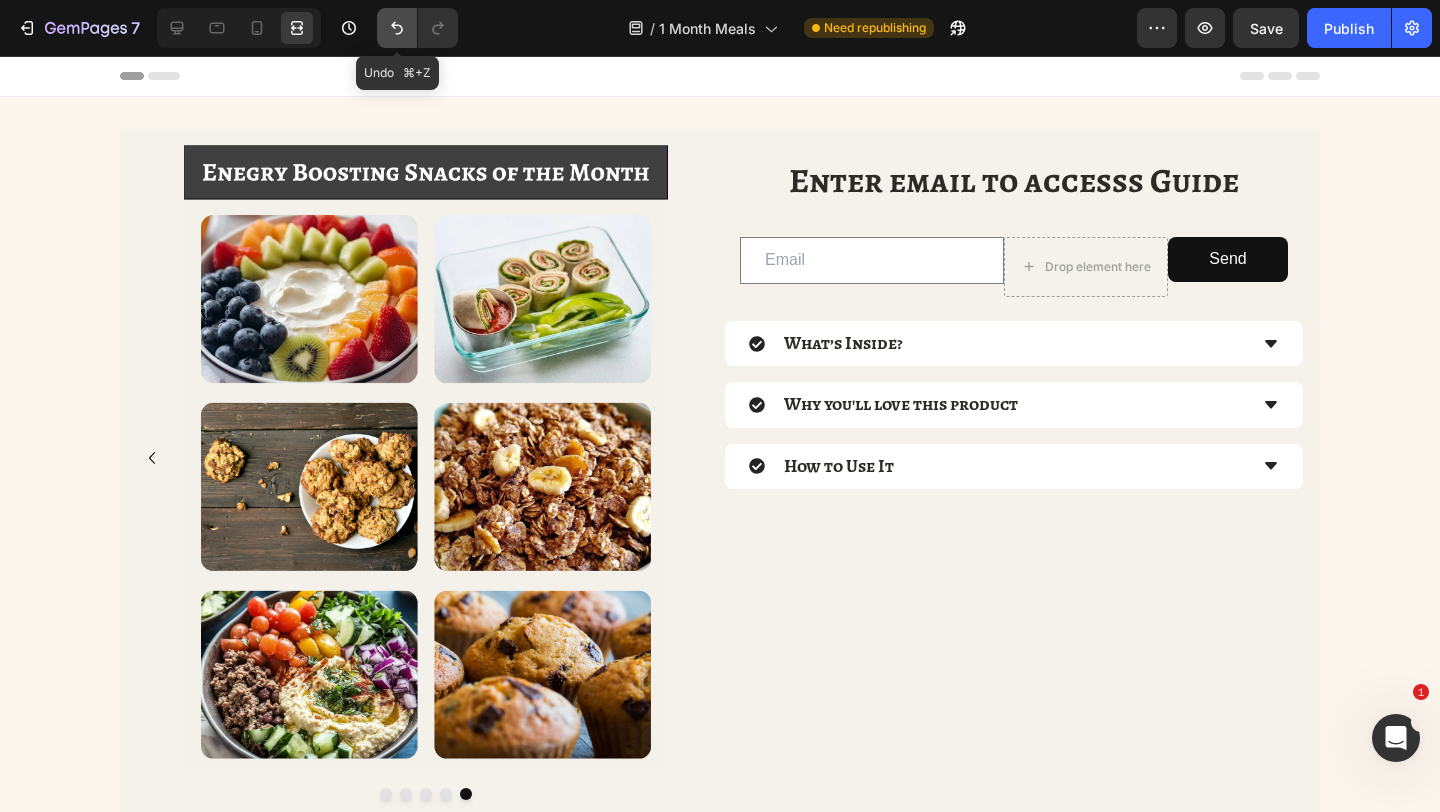click 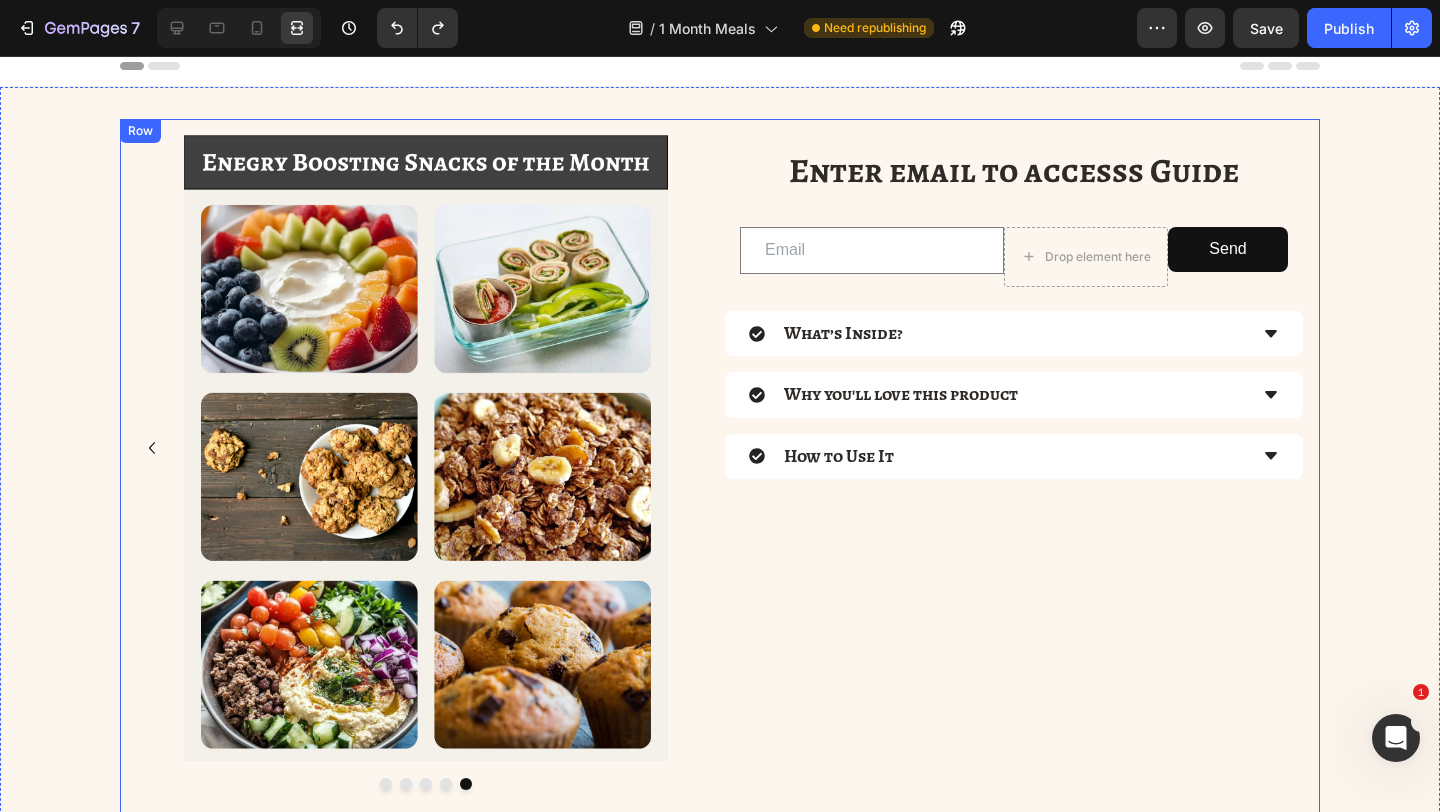 scroll, scrollTop: 0, scrollLeft: 0, axis: both 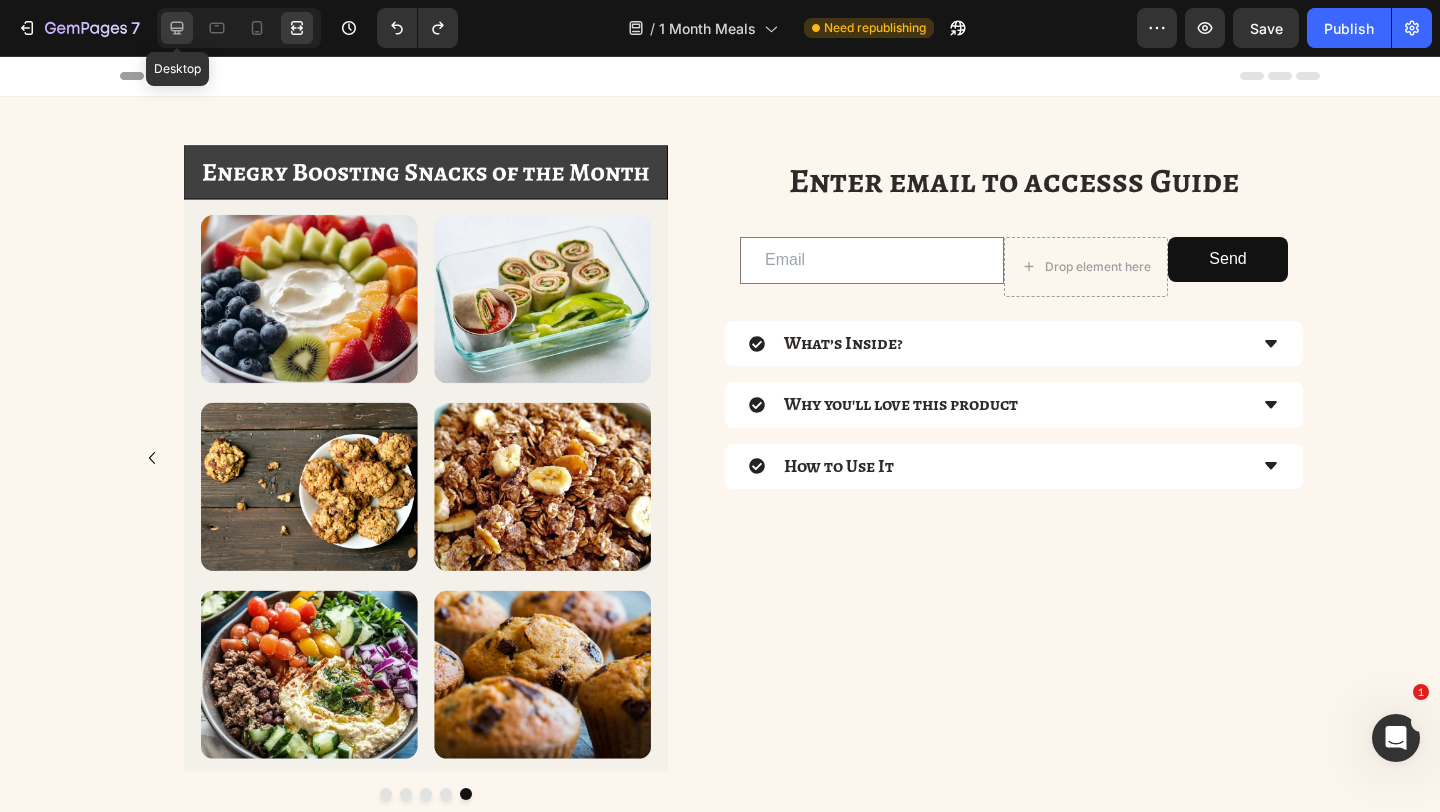 click 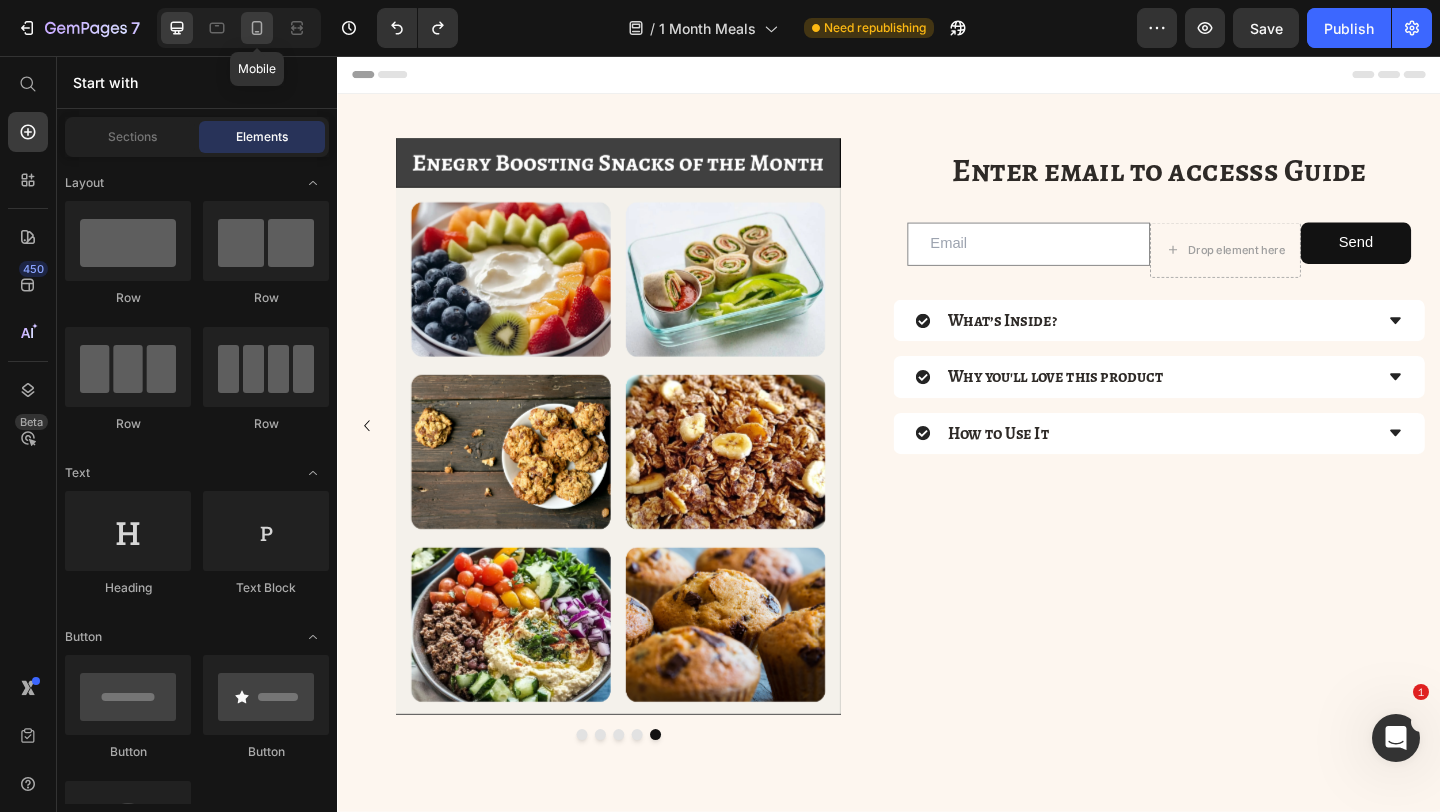 click 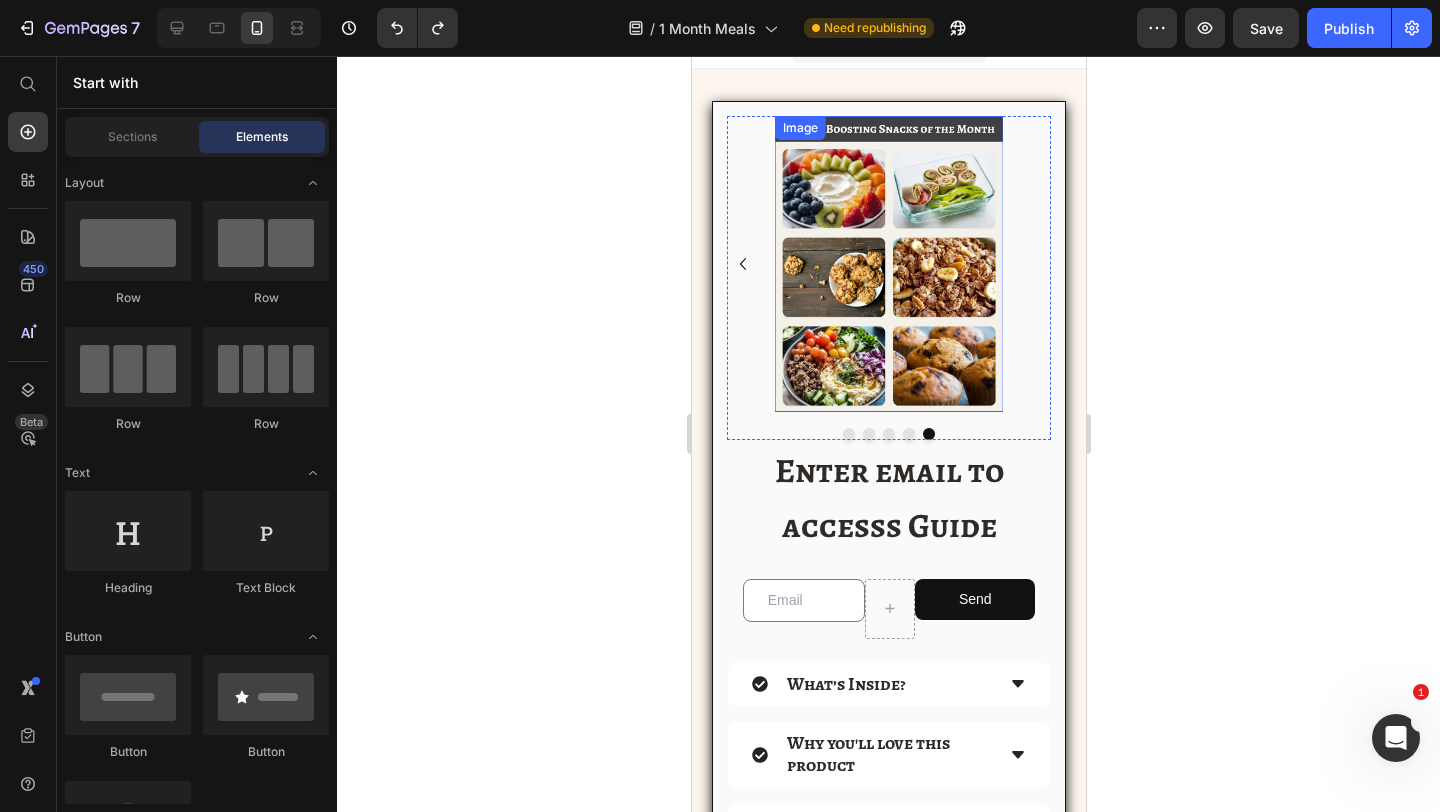 scroll, scrollTop: 24, scrollLeft: 0, axis: vertical 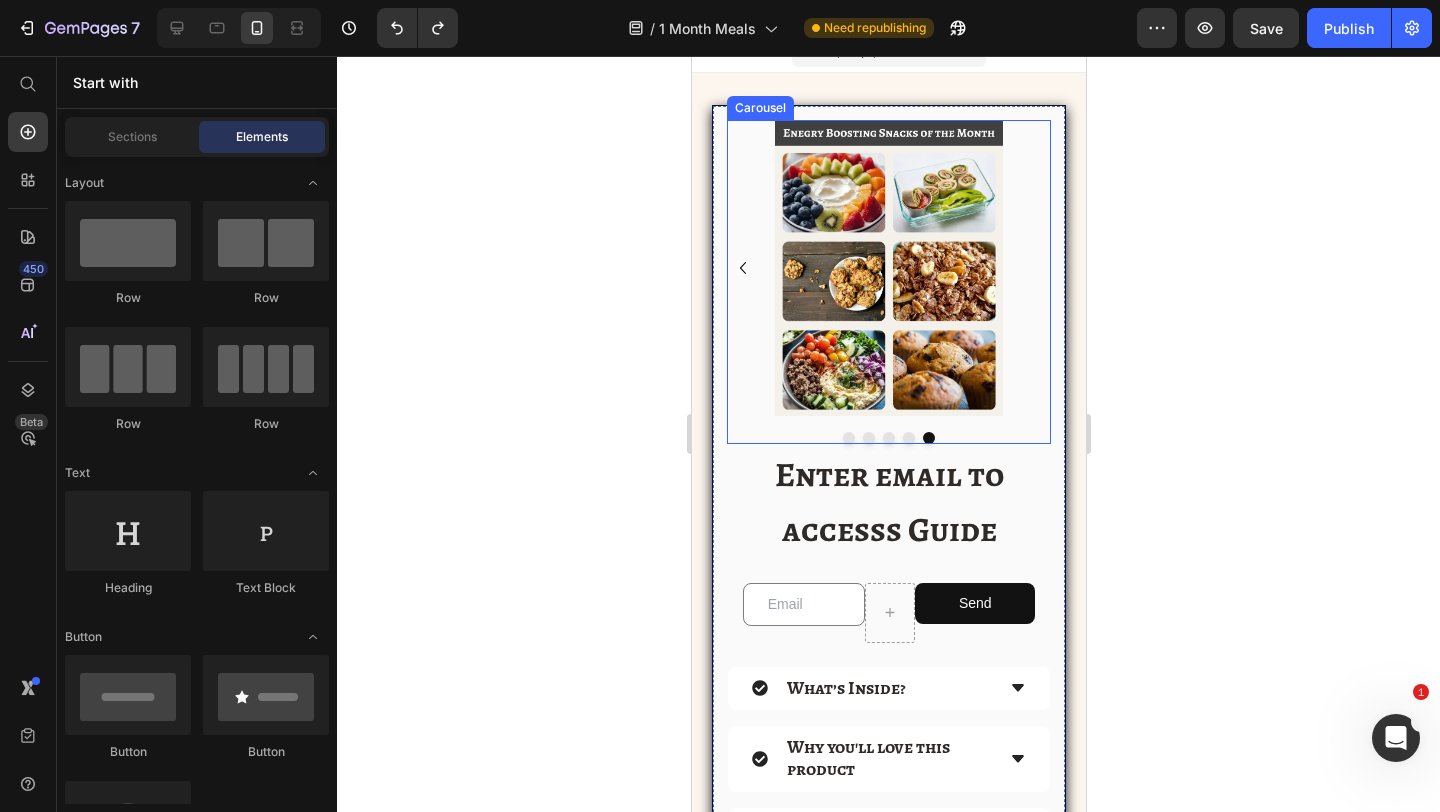 click 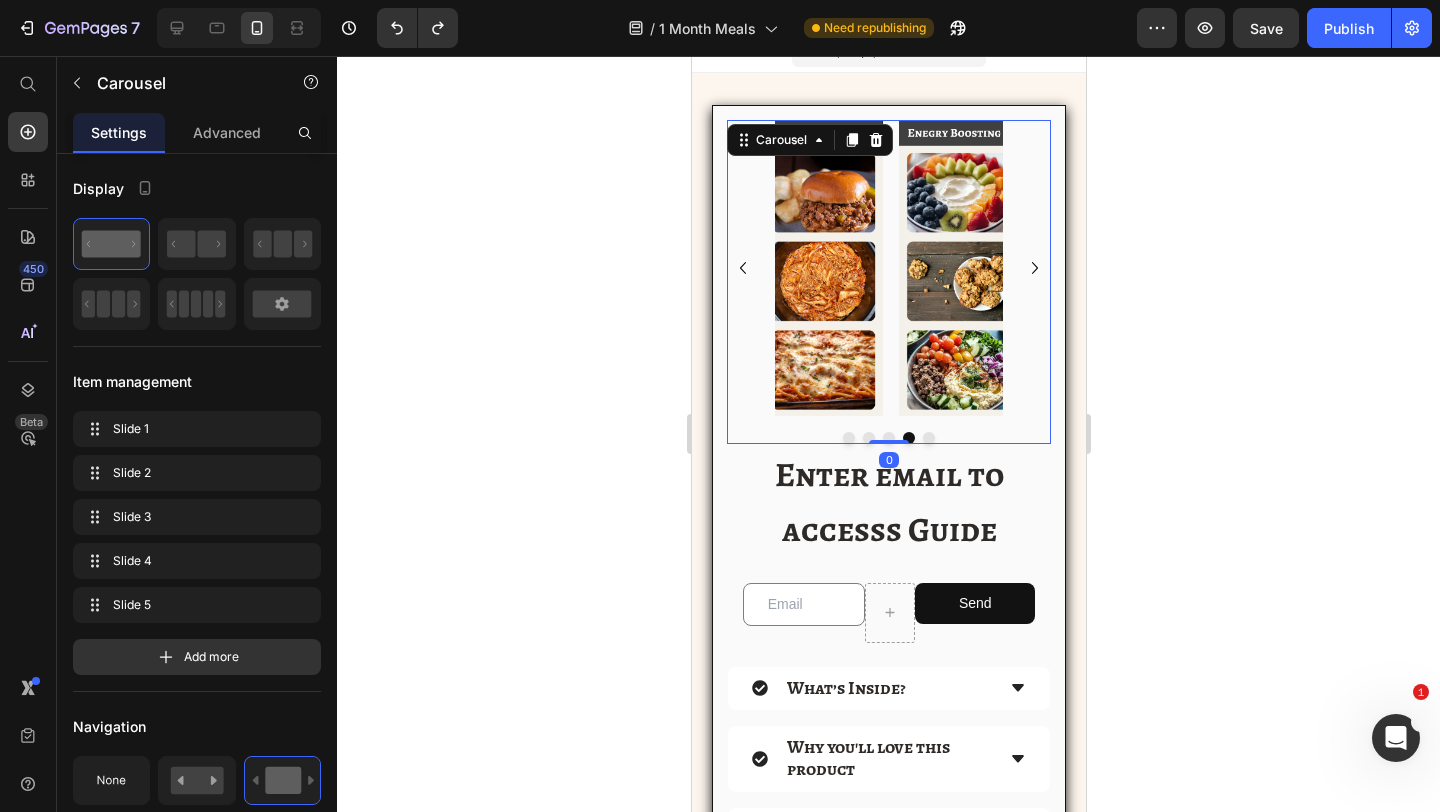 click 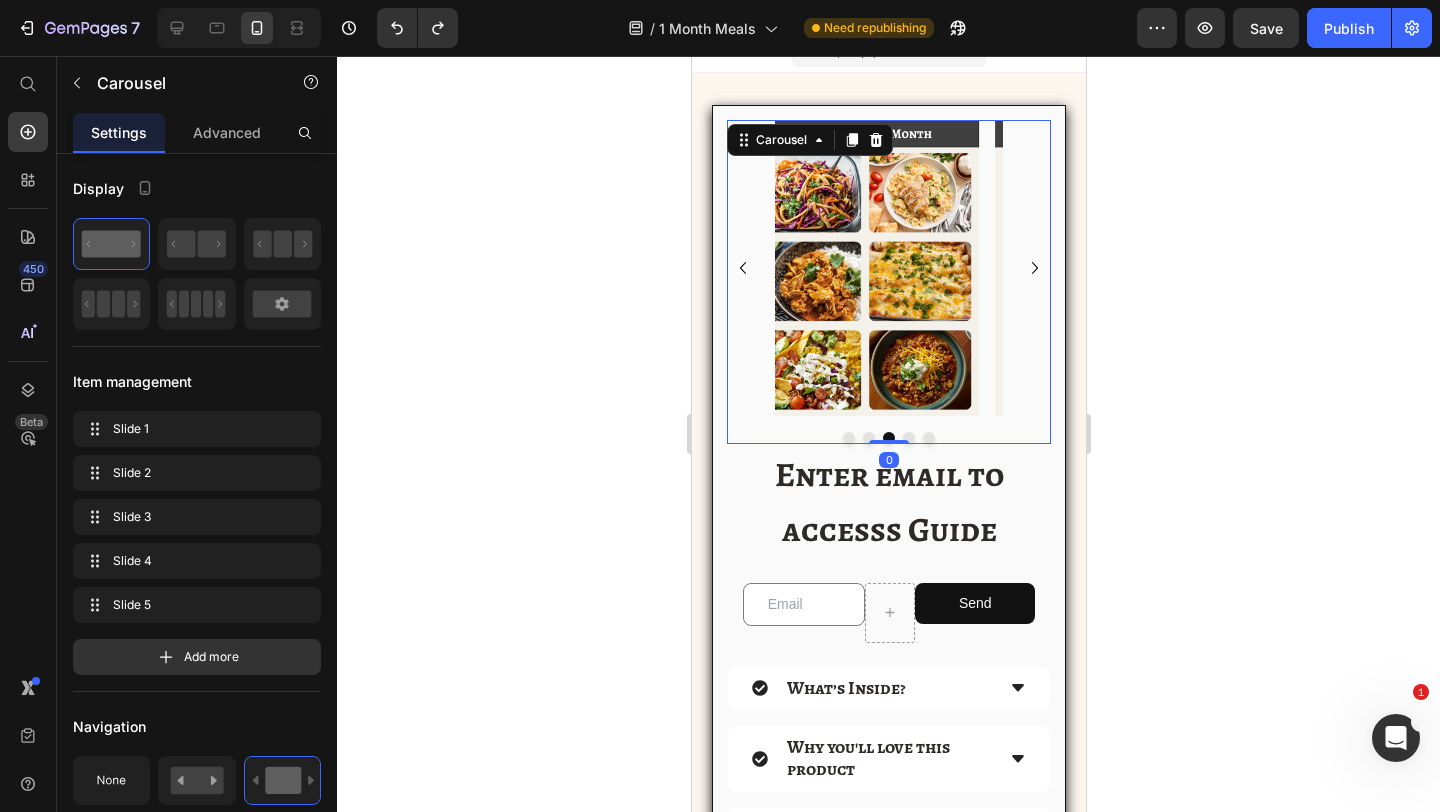 click 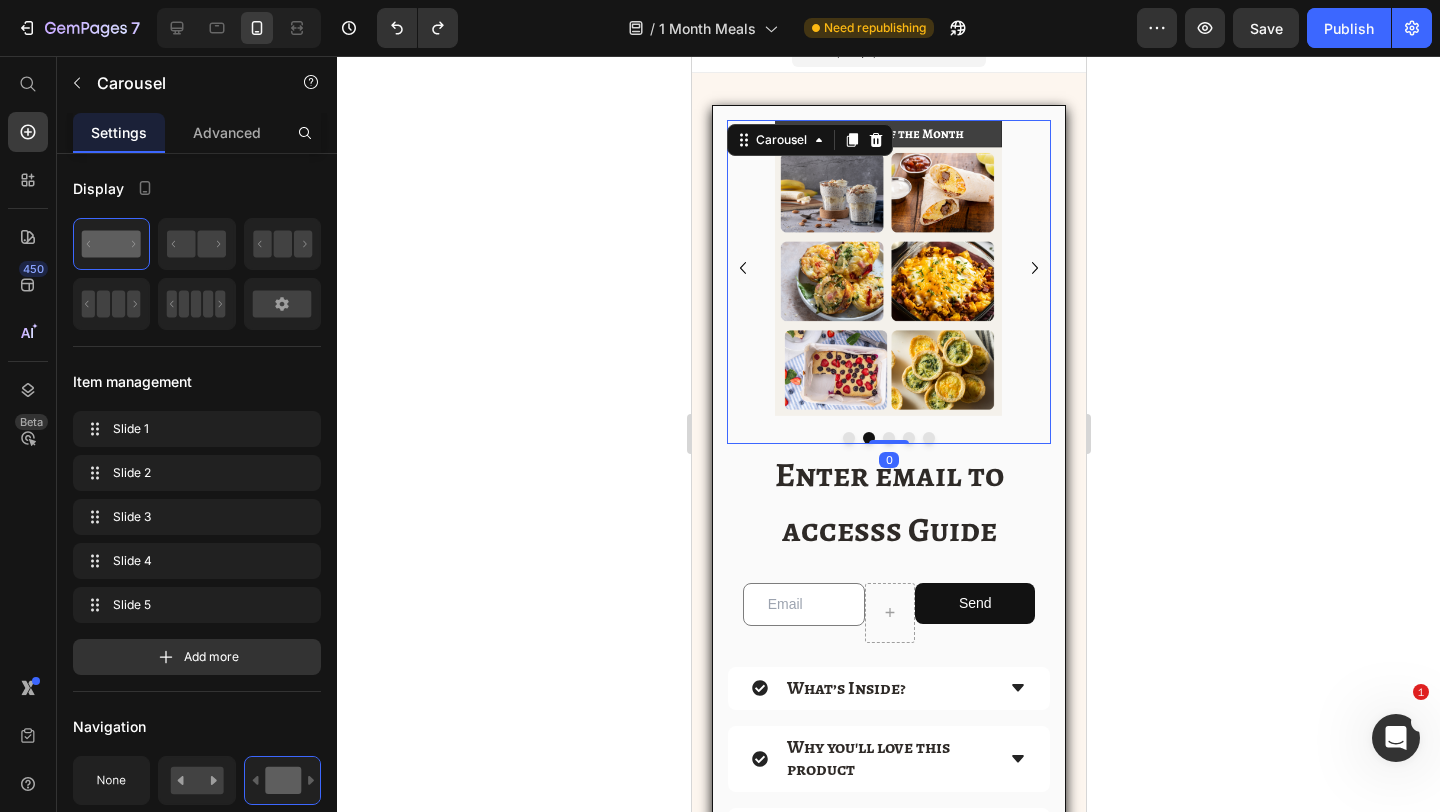 click 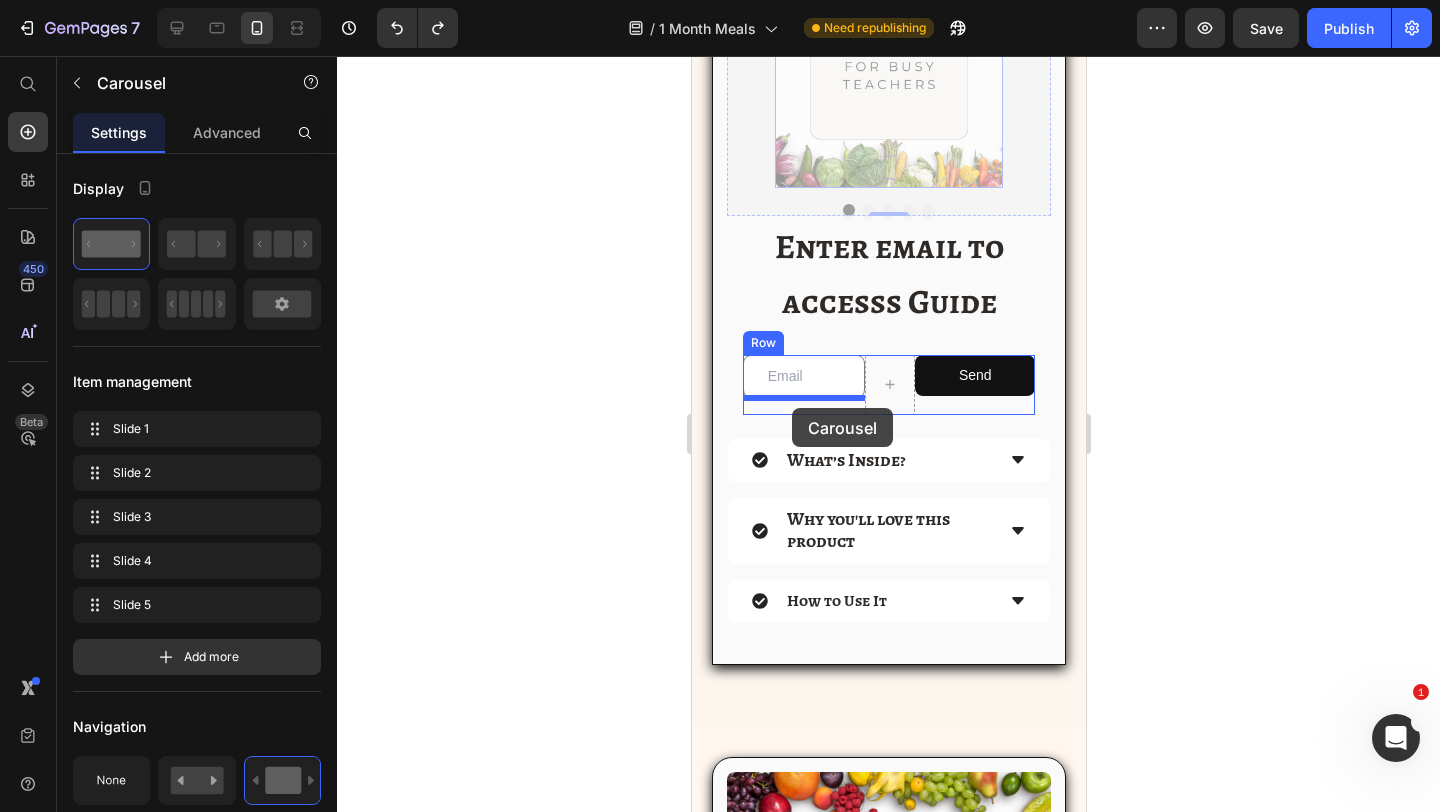 scroll, scrollTop: 0, scrollLeft: 0, axis: both 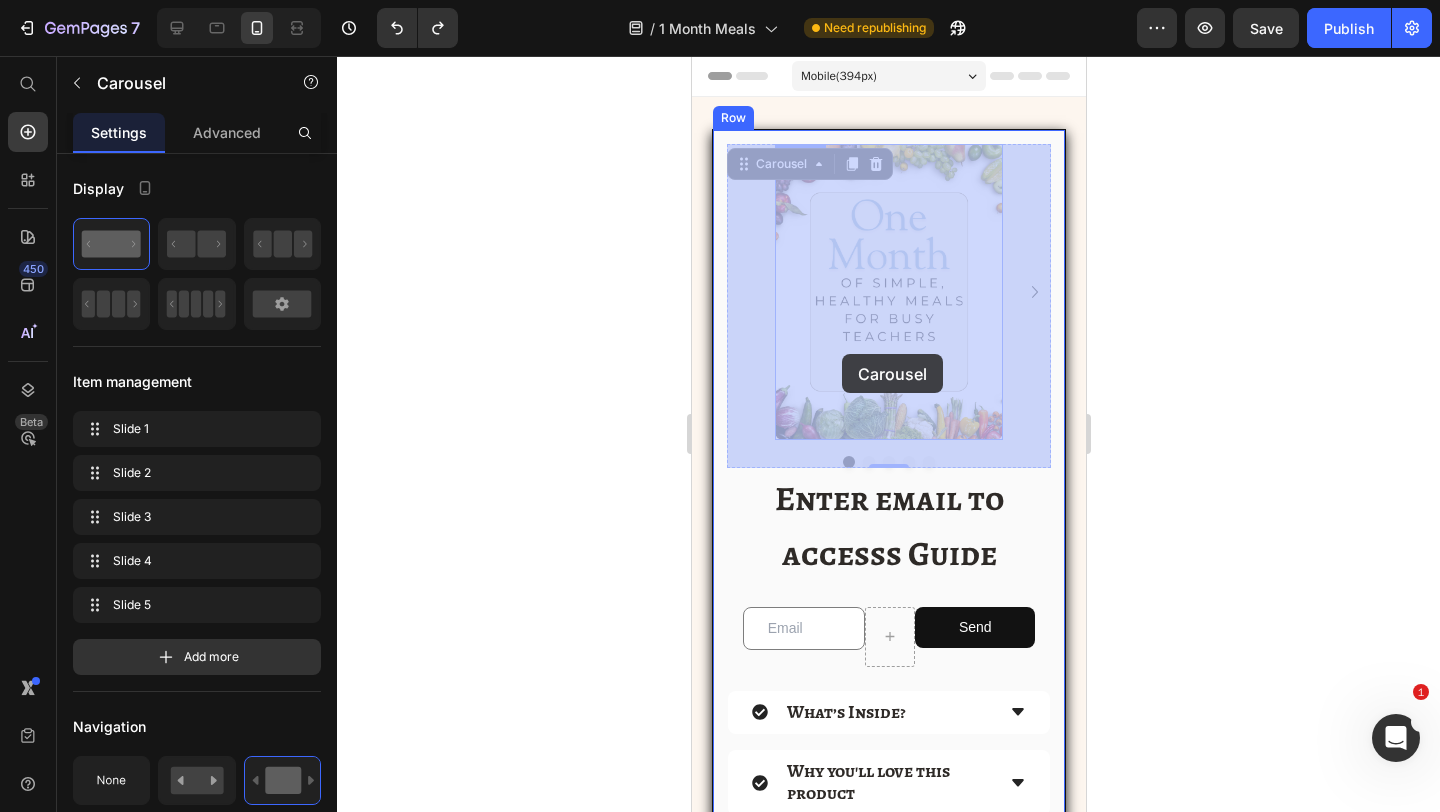 drag, startPoint x: 771, startPoint y: 146, endPoint x: 841, endPoint y: 334, distance: 200.60907 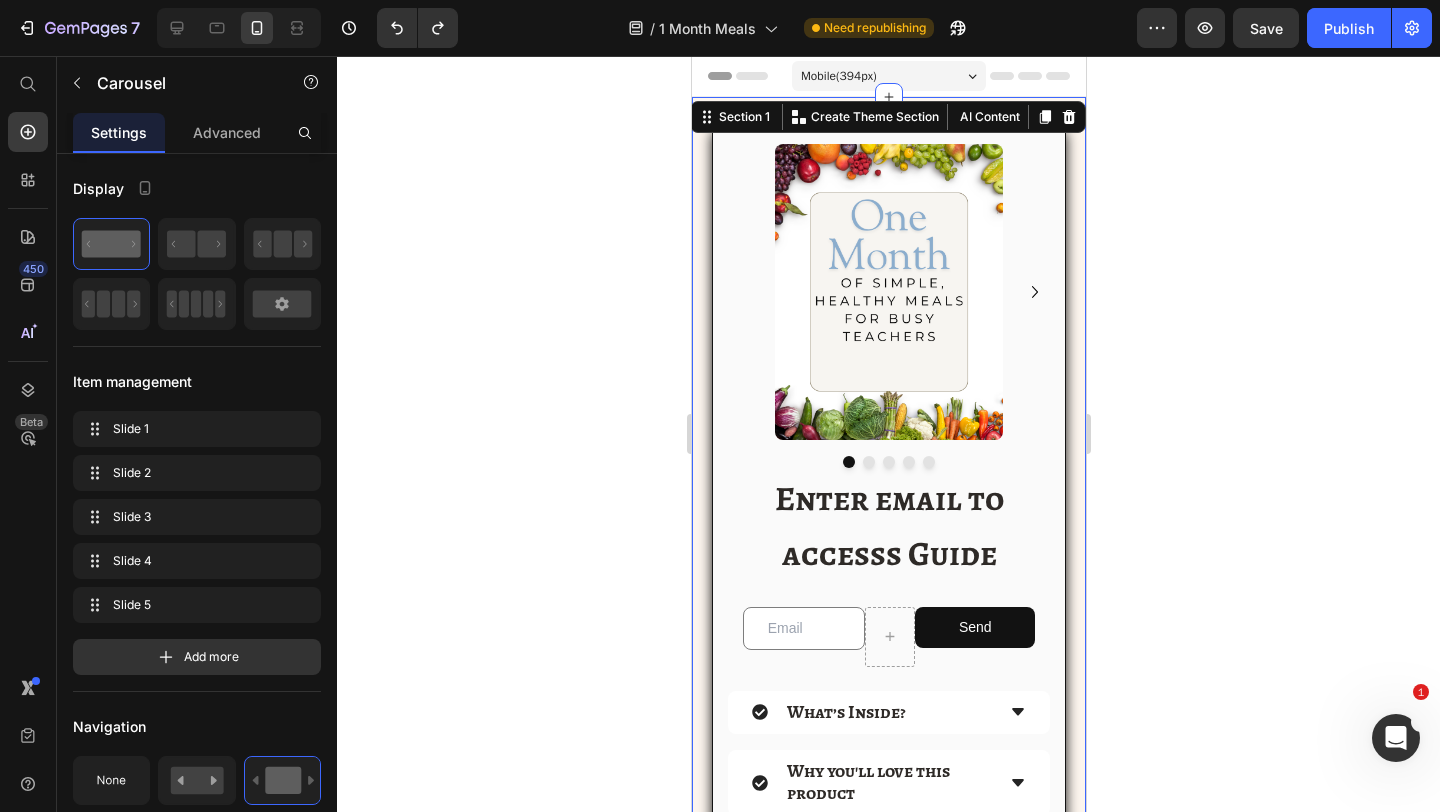 click on "Image Image Image Image Image
Carousel Enter email to accesss Guide Heading Email Field
Send Submit Button Row Newsletter
What’s Inside?
Why you'll love this product
How to Use It Accordion Row Section 1   Create Theme Section AI Content Write with GemAI What would you like to describe here? Tone and Voice Persuasive Product Teacher Wellness Club Show more Generate" at bounding box center [888, 537] 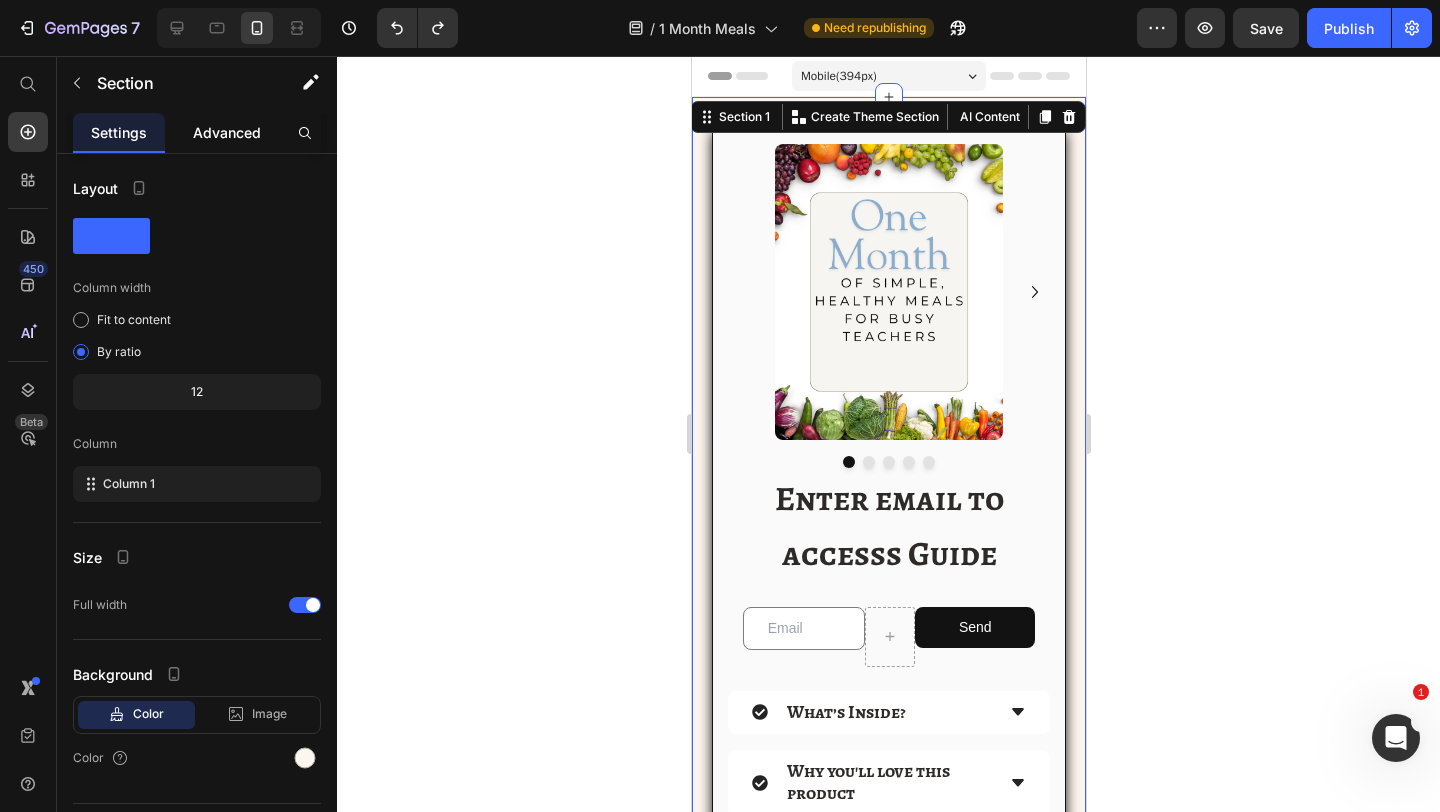 click on "Advanced" at bounding box center (227, 132) 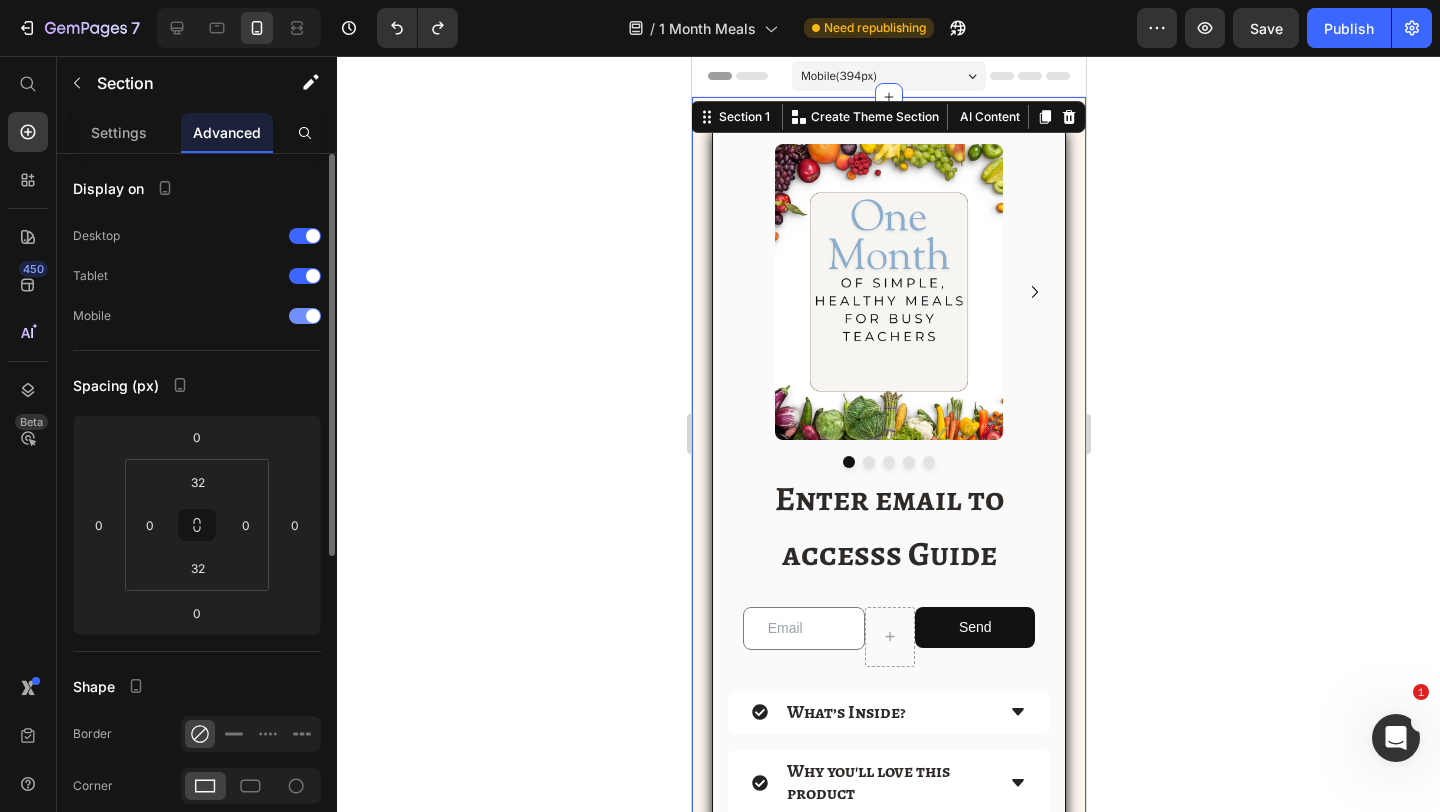 click at bounding box center (305, 316) 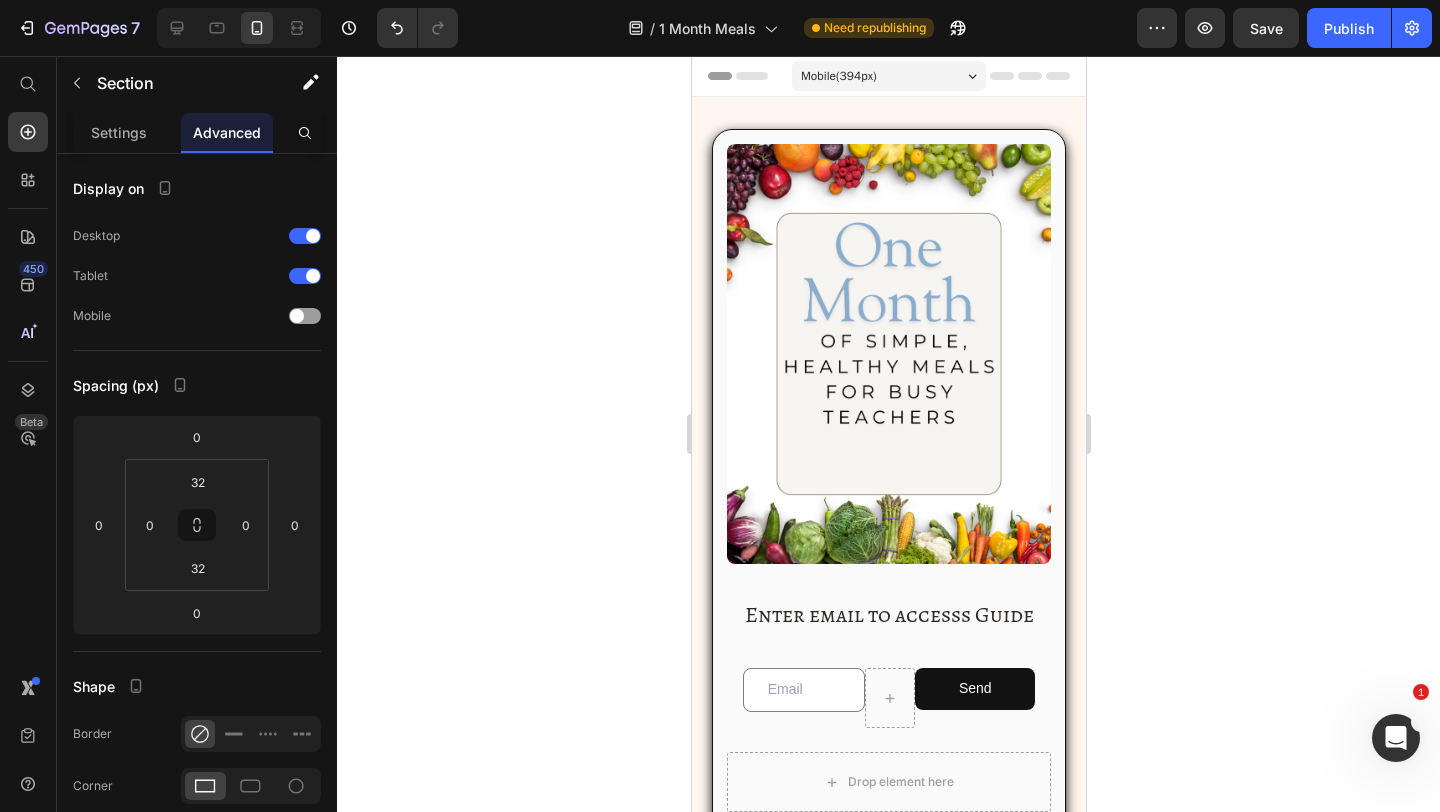 click at bounding box center (413, 28) 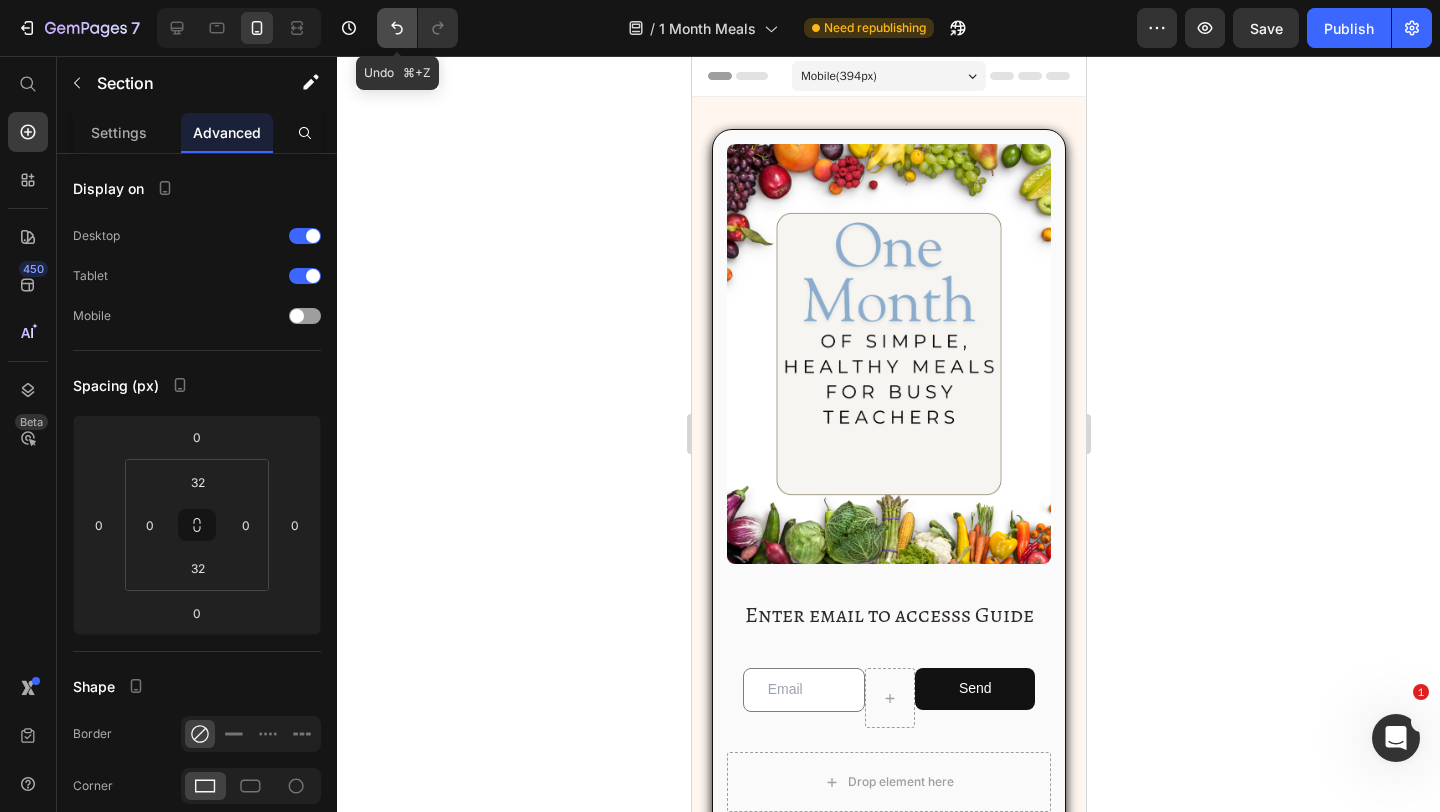 click 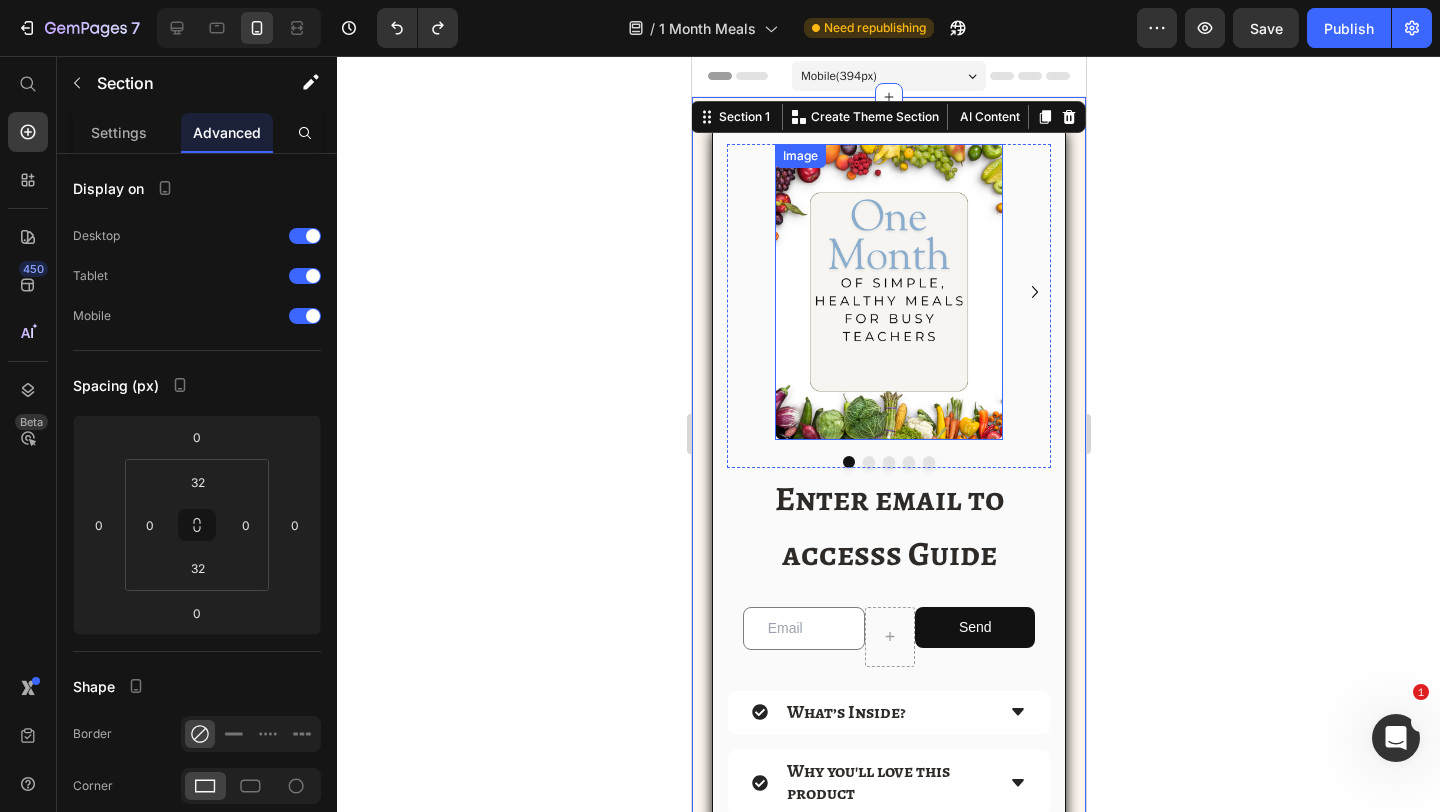 click at bounding box center (888, 292) 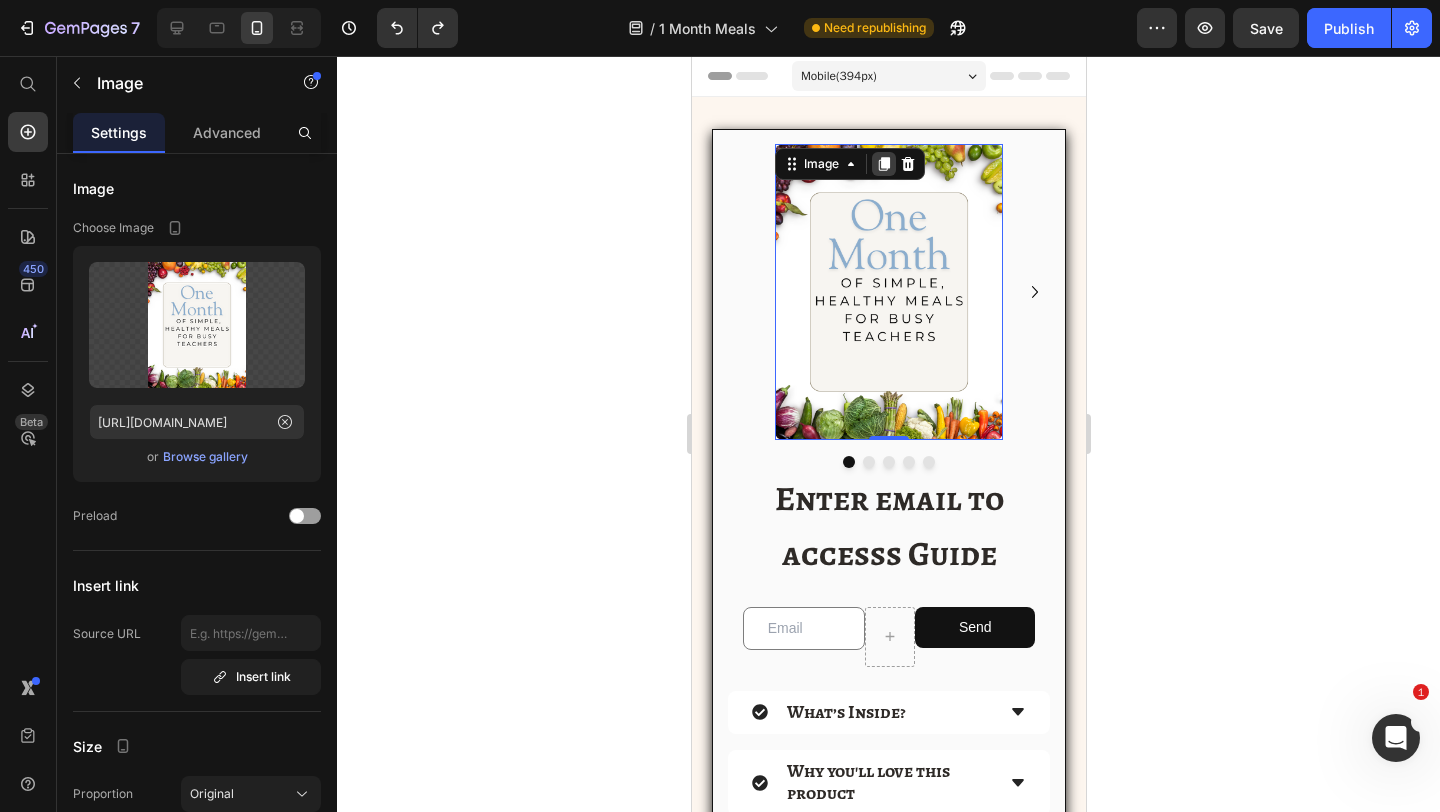 click 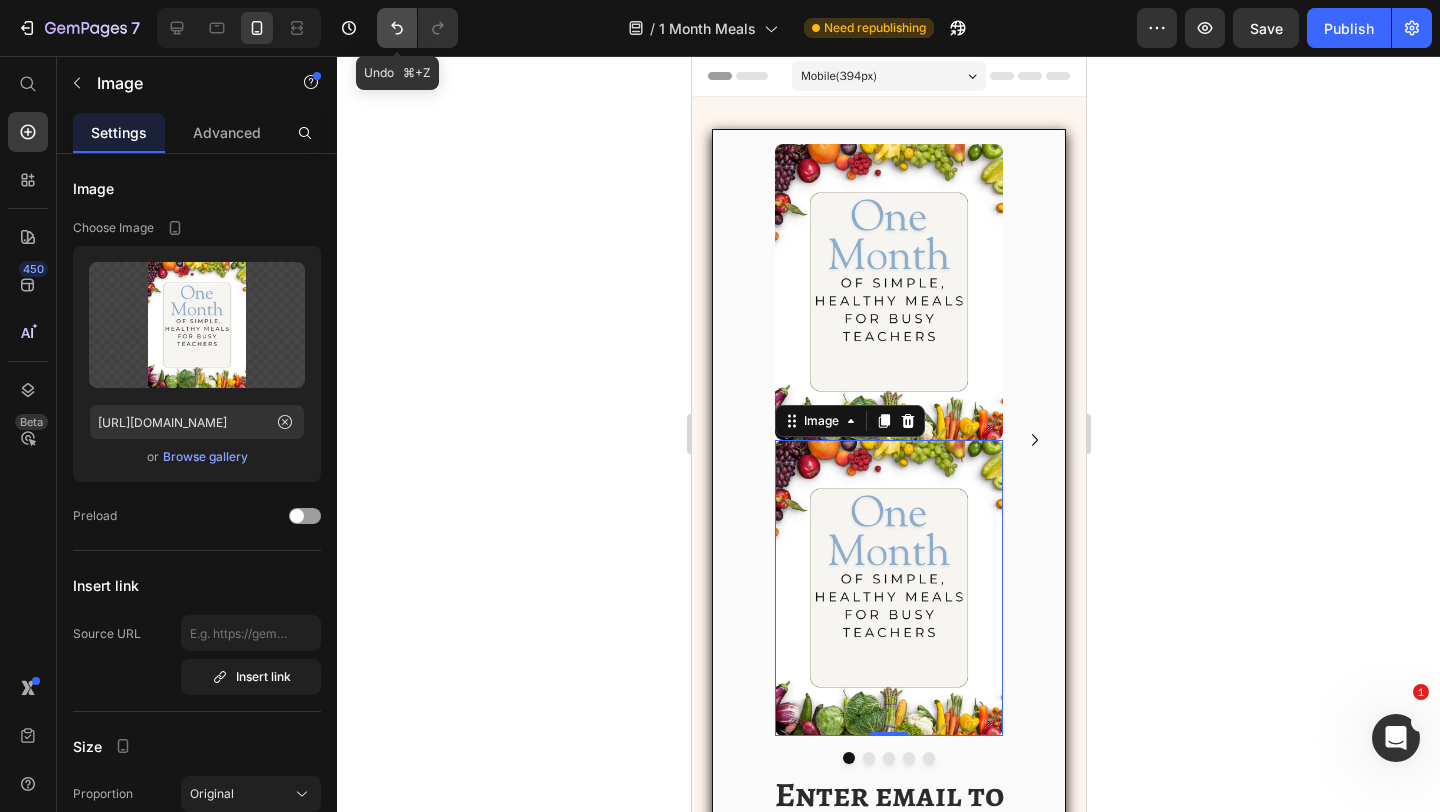 click 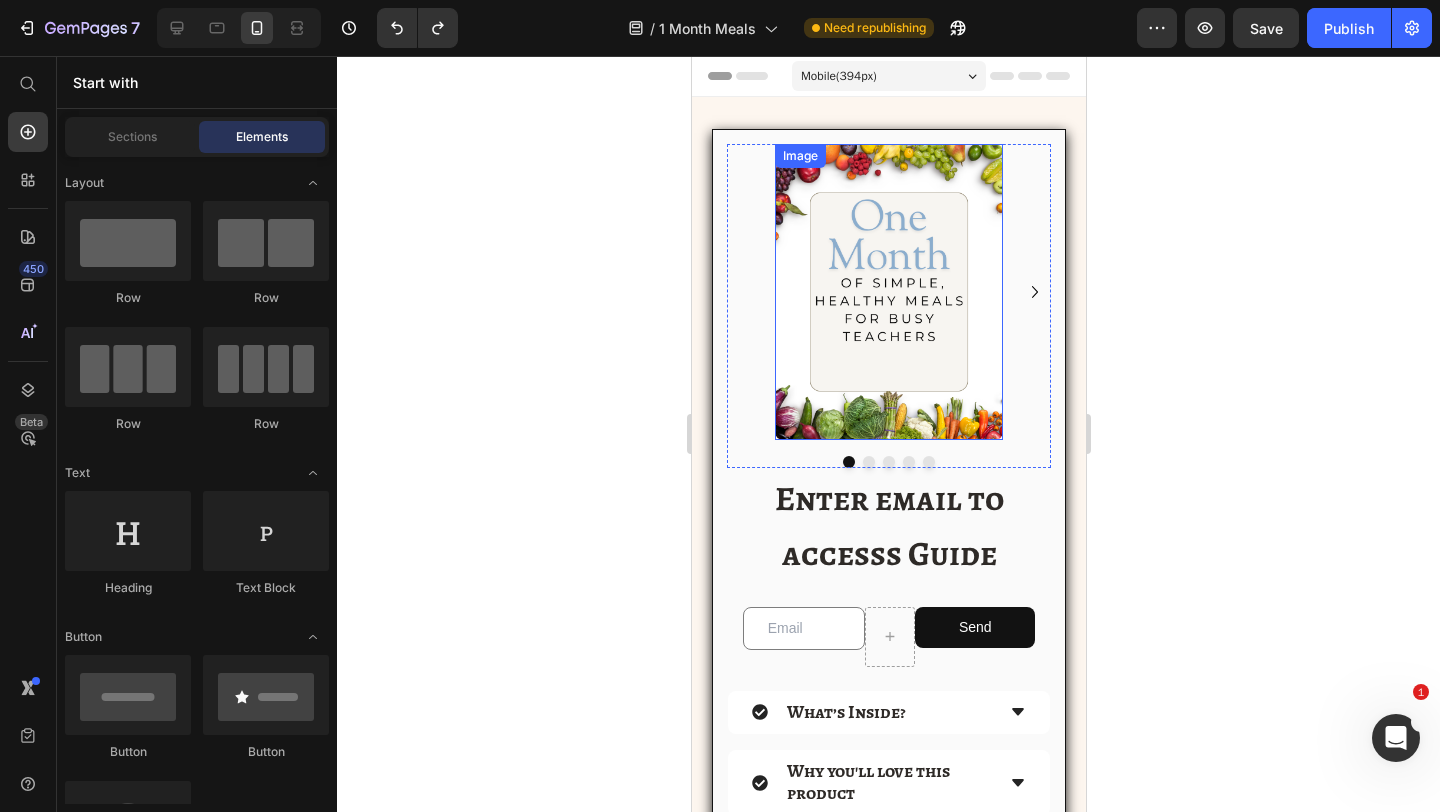 click at bounding box center [888, 292] 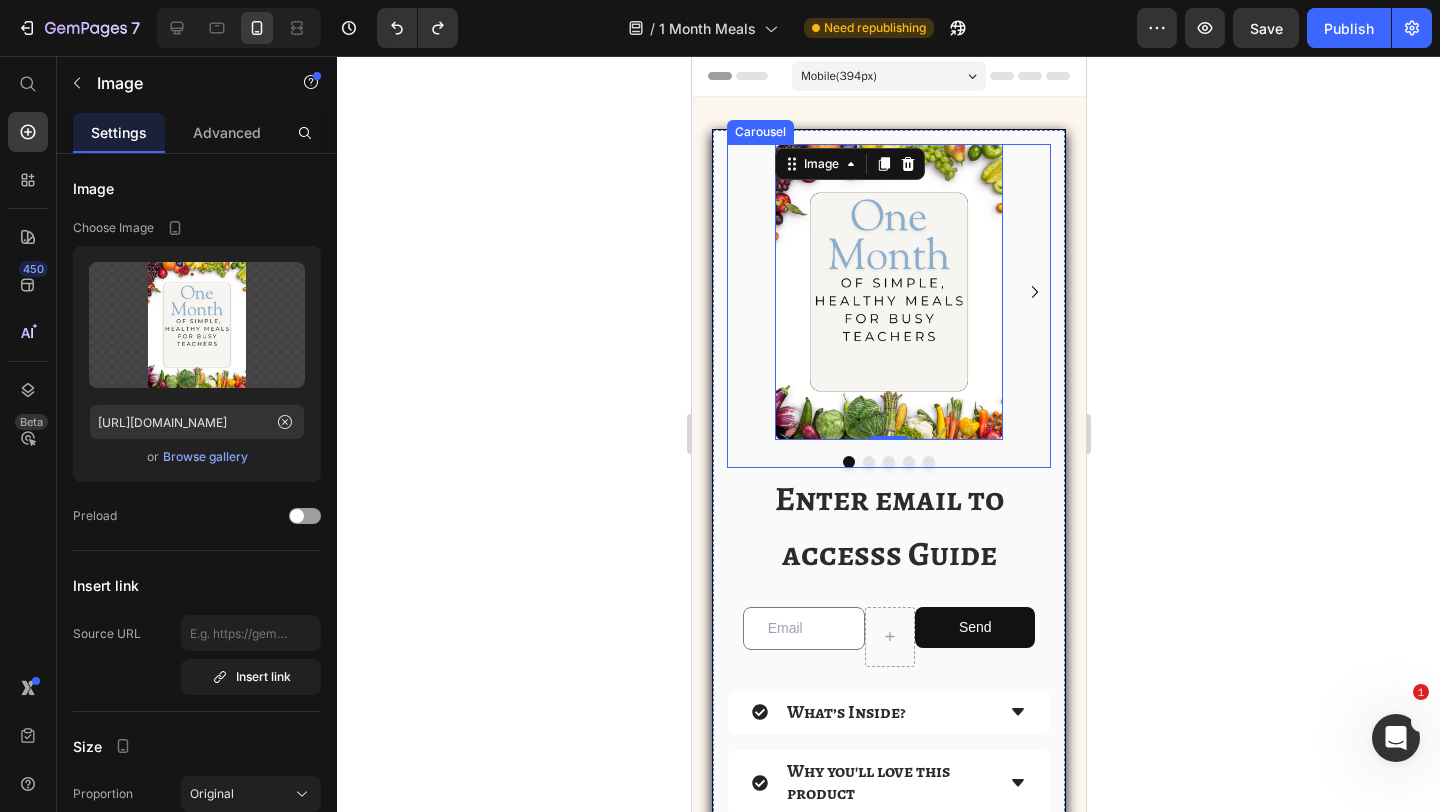 click on "Image   0 Image Image Image Image" at bounding box center [888, 292] 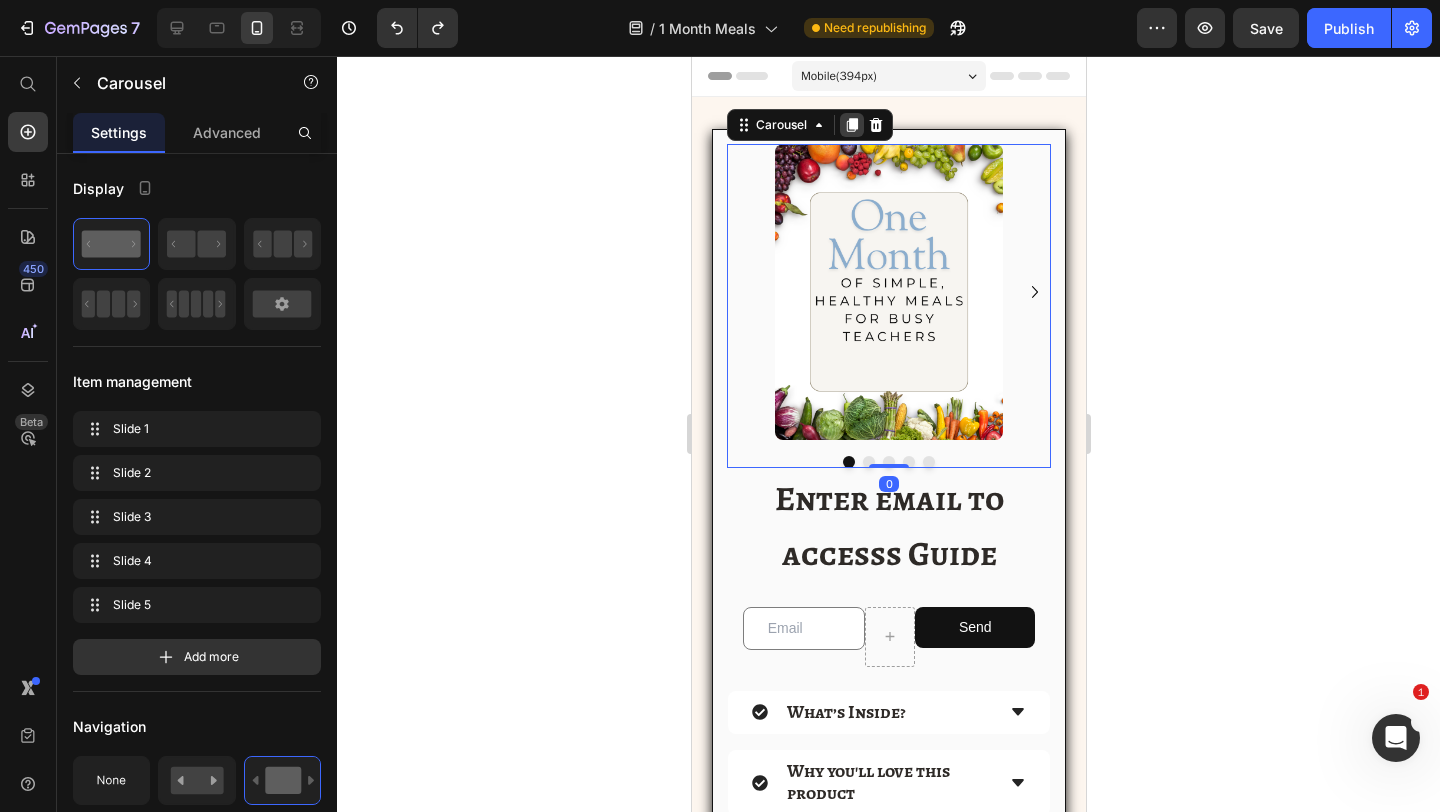 click 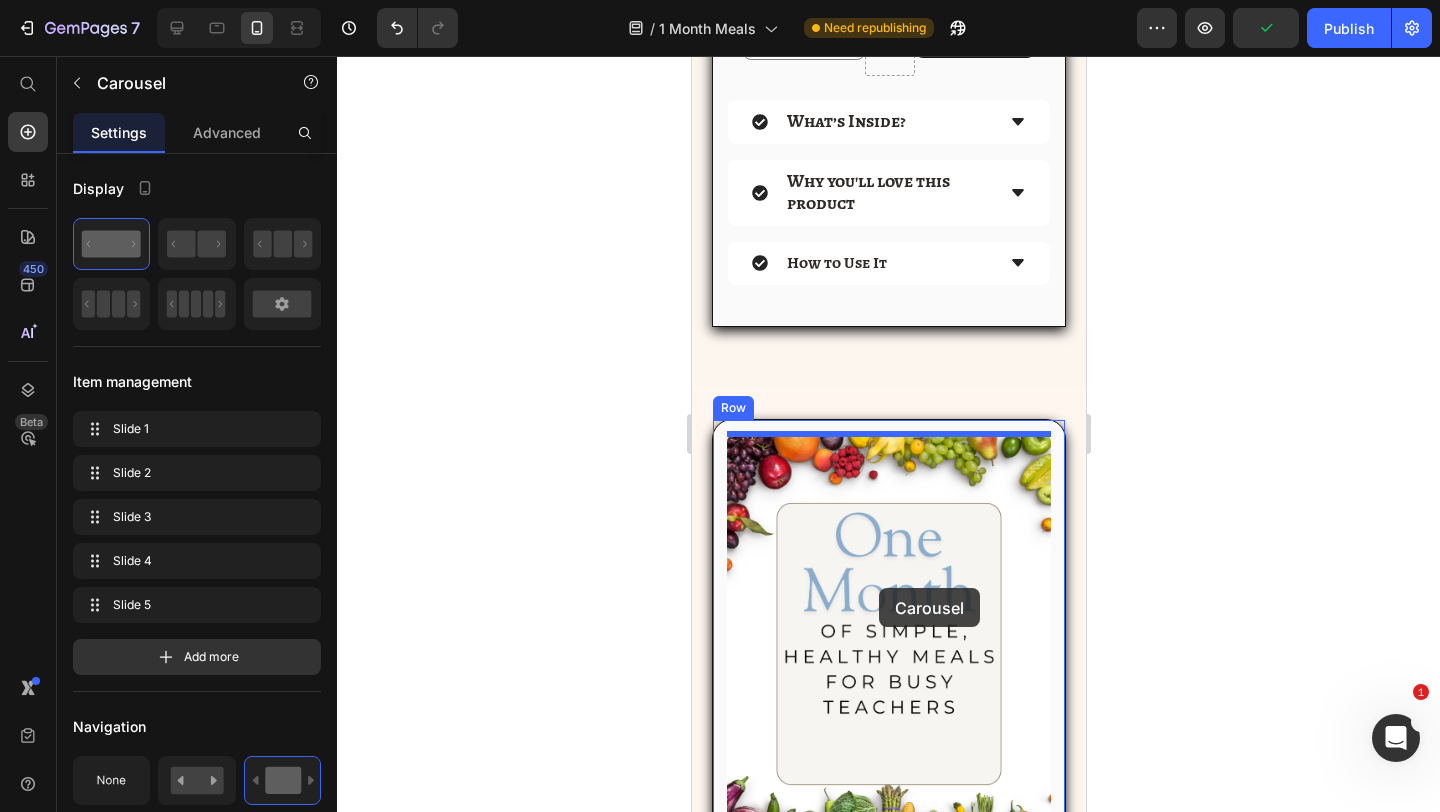 drag, startPoint x: 776, startPoint y: 448, endPoint x: 878, endPoint y: 588, distance: 173.21663 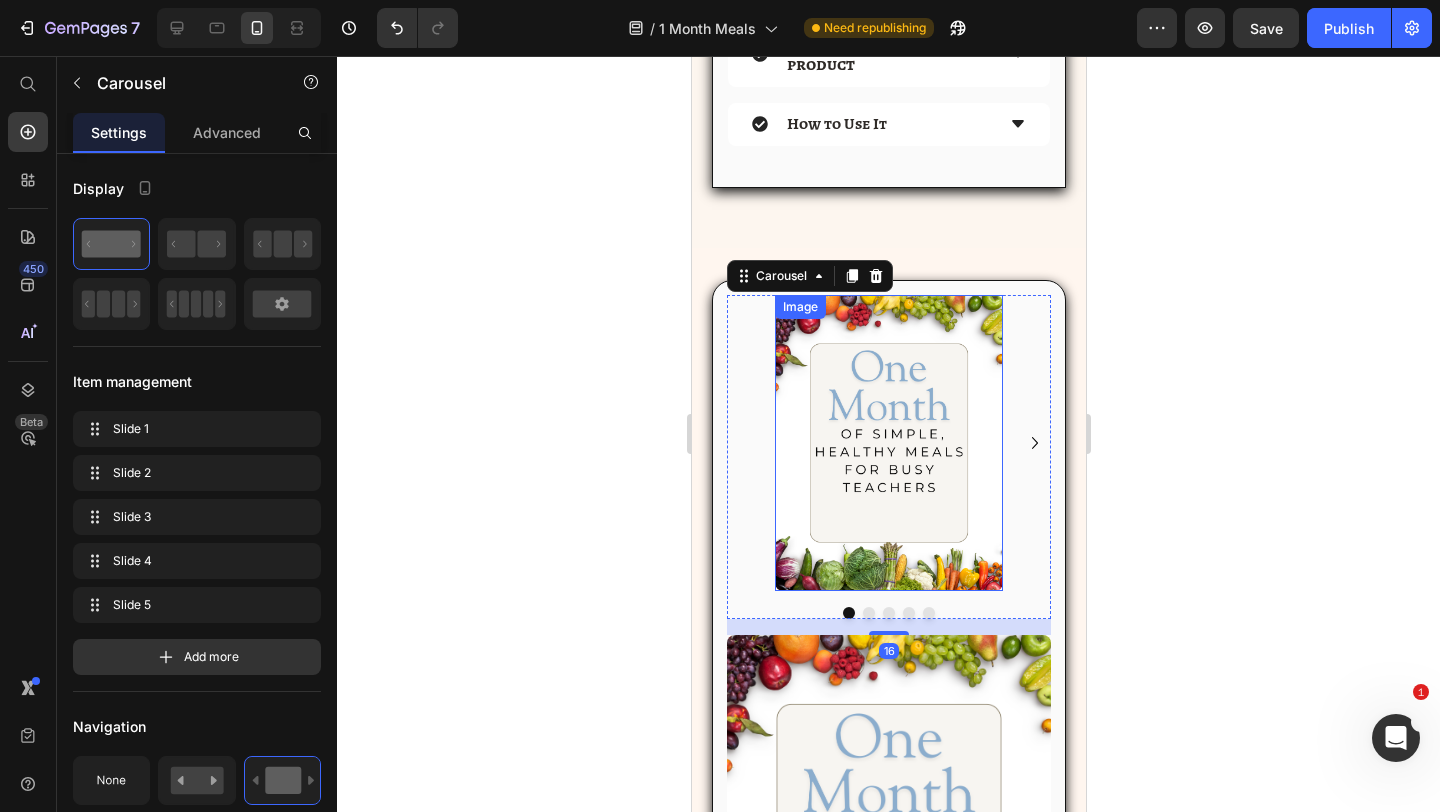 scroll, scrollTop: 871, scrollLeft: 0, axis: vertical 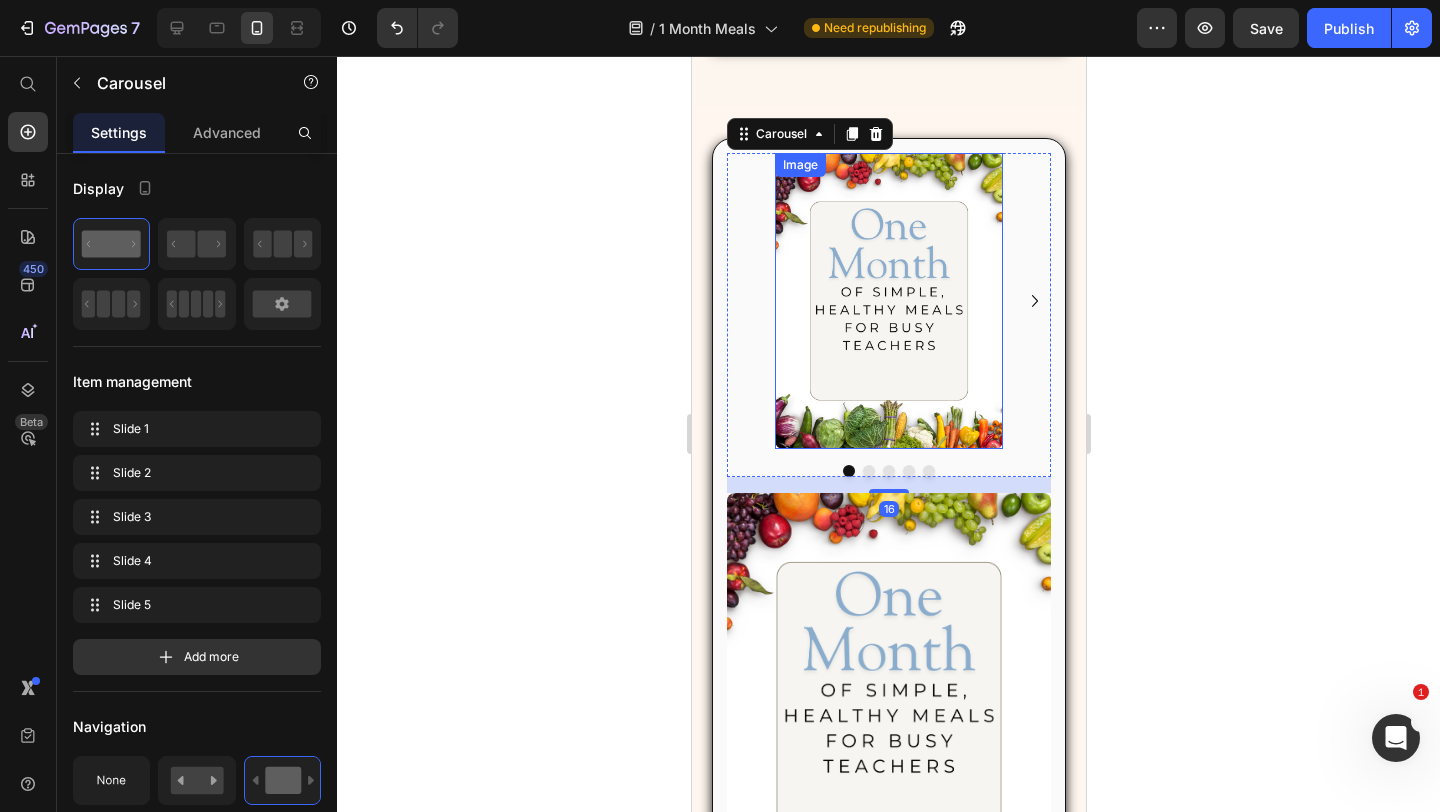 click at bounding box center (888, 703) 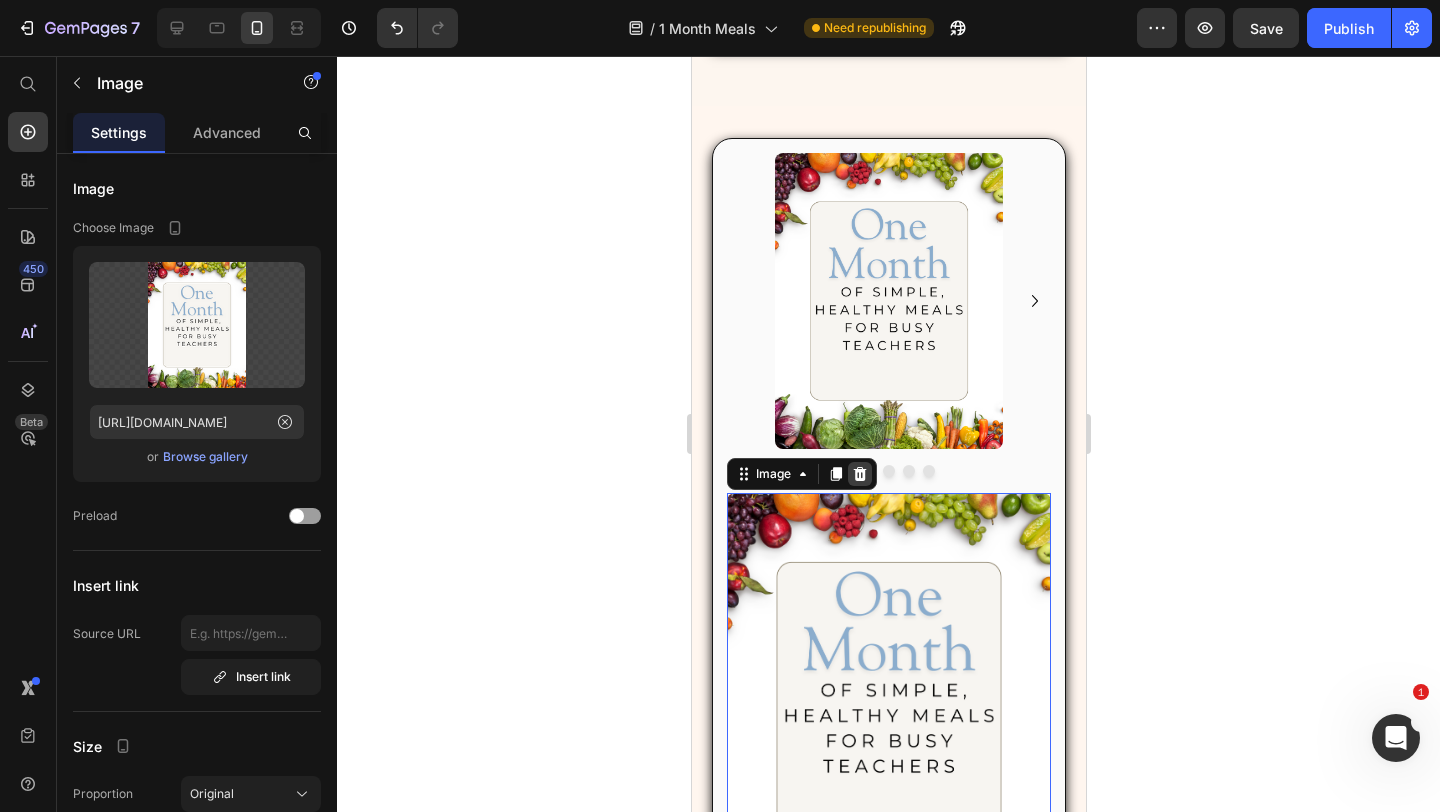 click at bounding box center (859, 474) 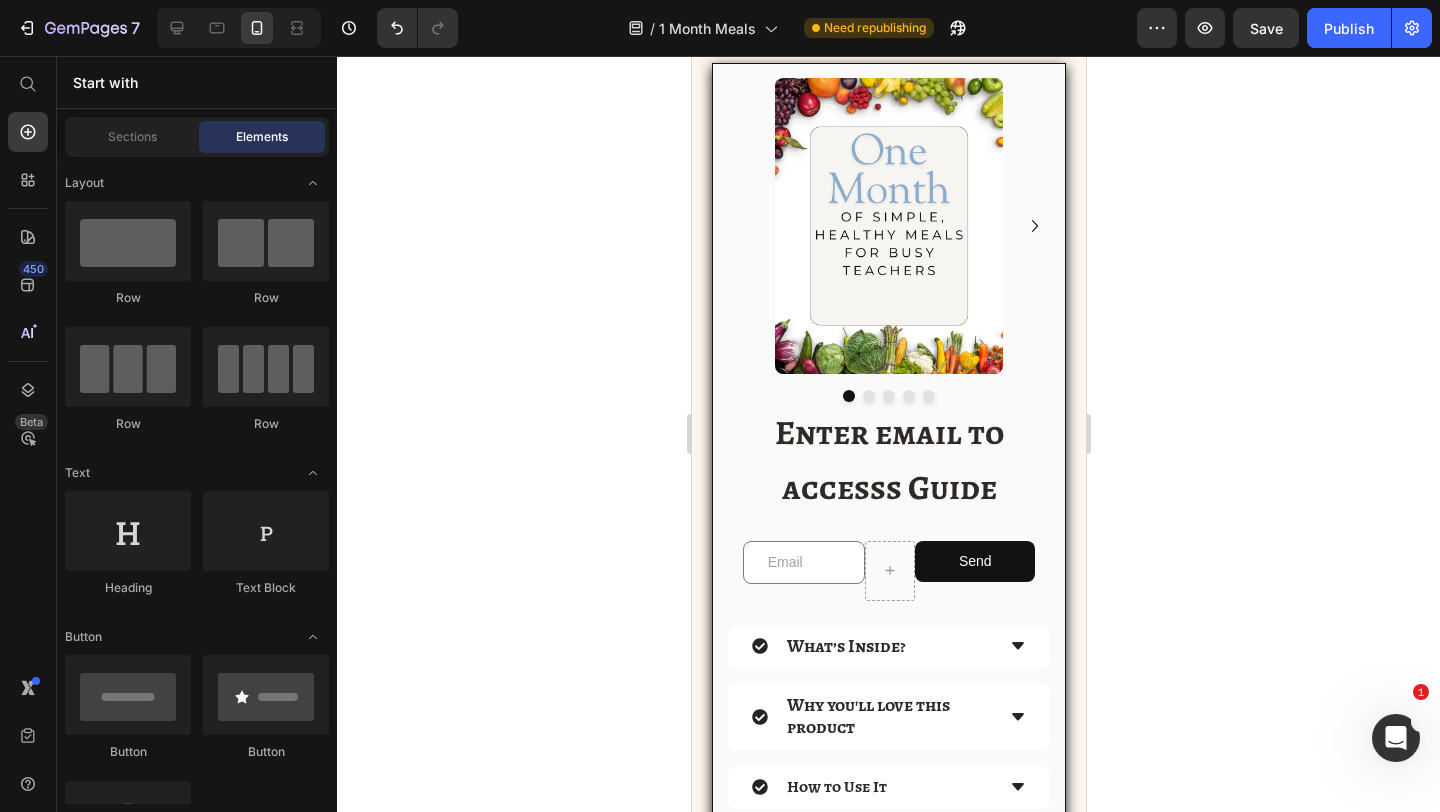 scroll, scrollTop: 52, scrollLeft: 0, axis: vertical 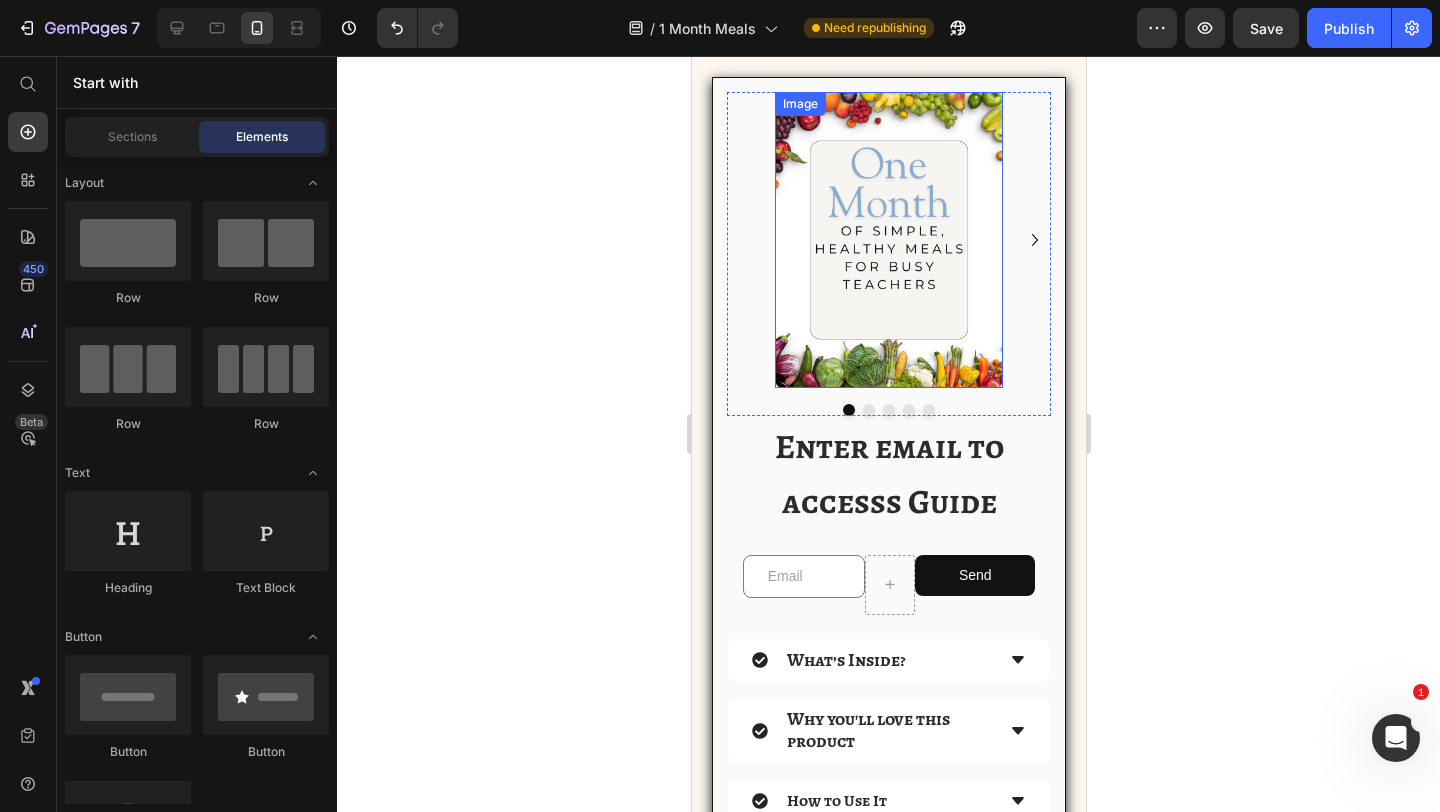 click at bounding box center (888, 240) 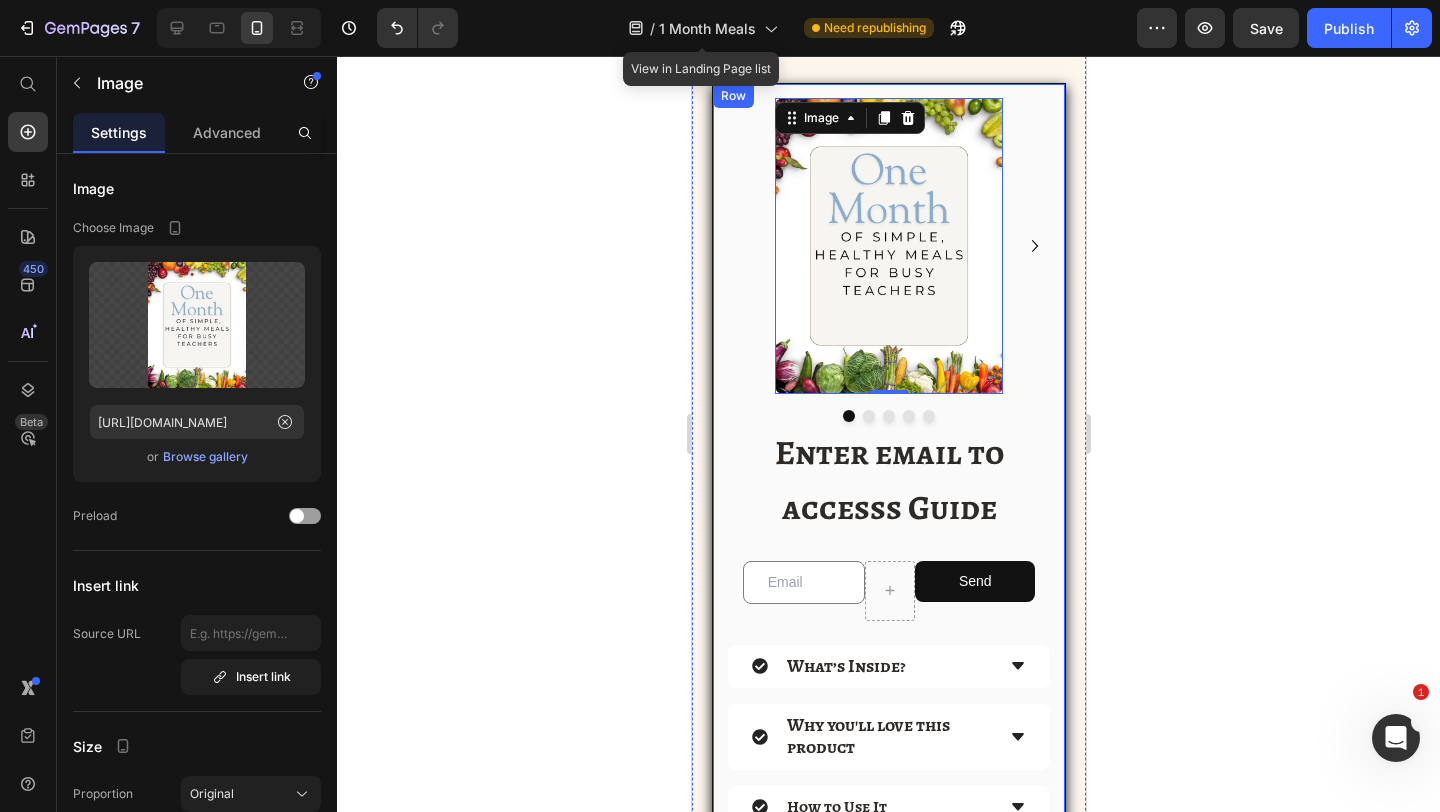 scroll, scrollTop: 0, scrollLeft: 0, axis: both 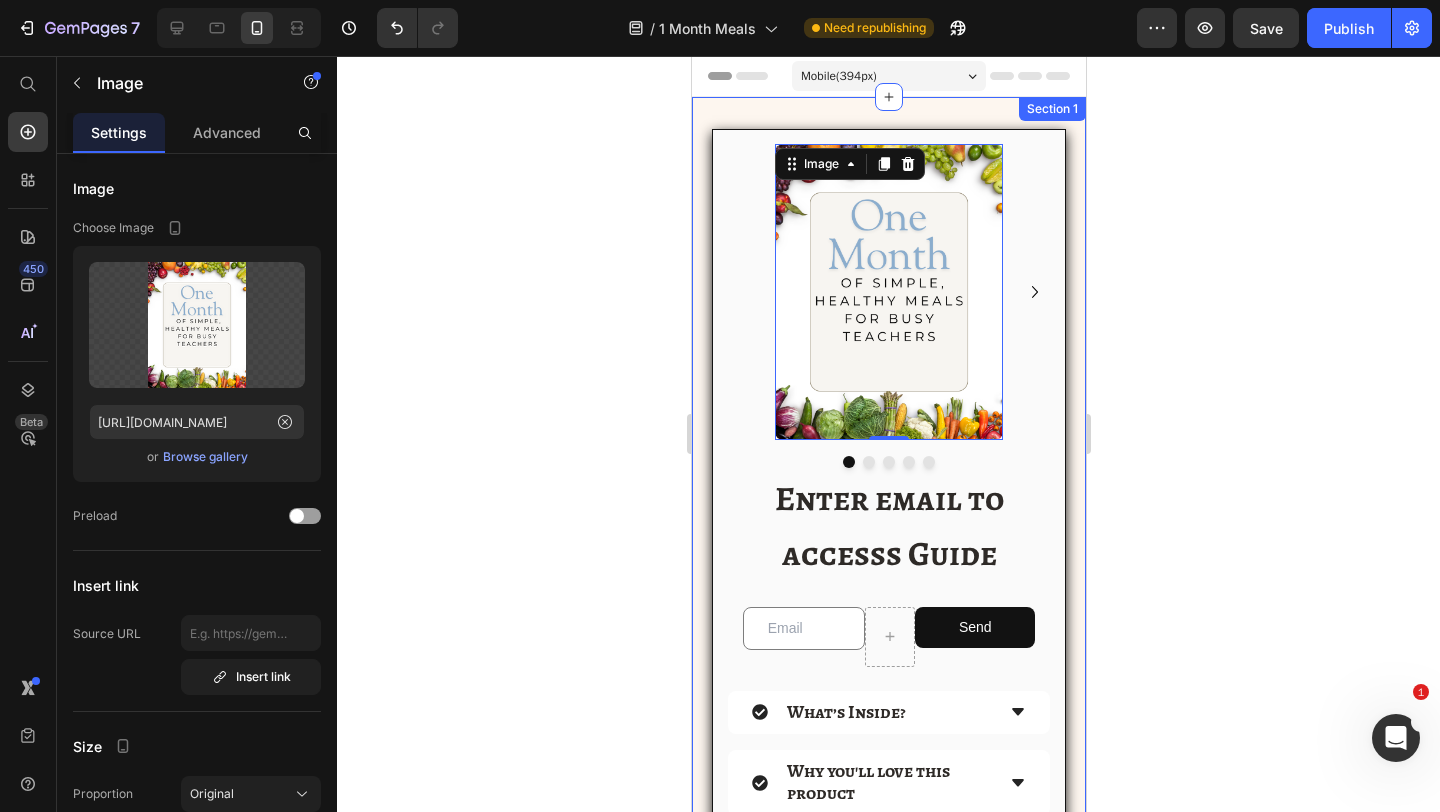 click on "Image   0 Image Image Image Image
Carousel Enter email to accesss Guide Heading Email Field
Send Submit Button Row Newsletter
What’s Inside?
Why you'll love this product
How to Use It Accordion Row Section 1" at bounding box center (888, 537) 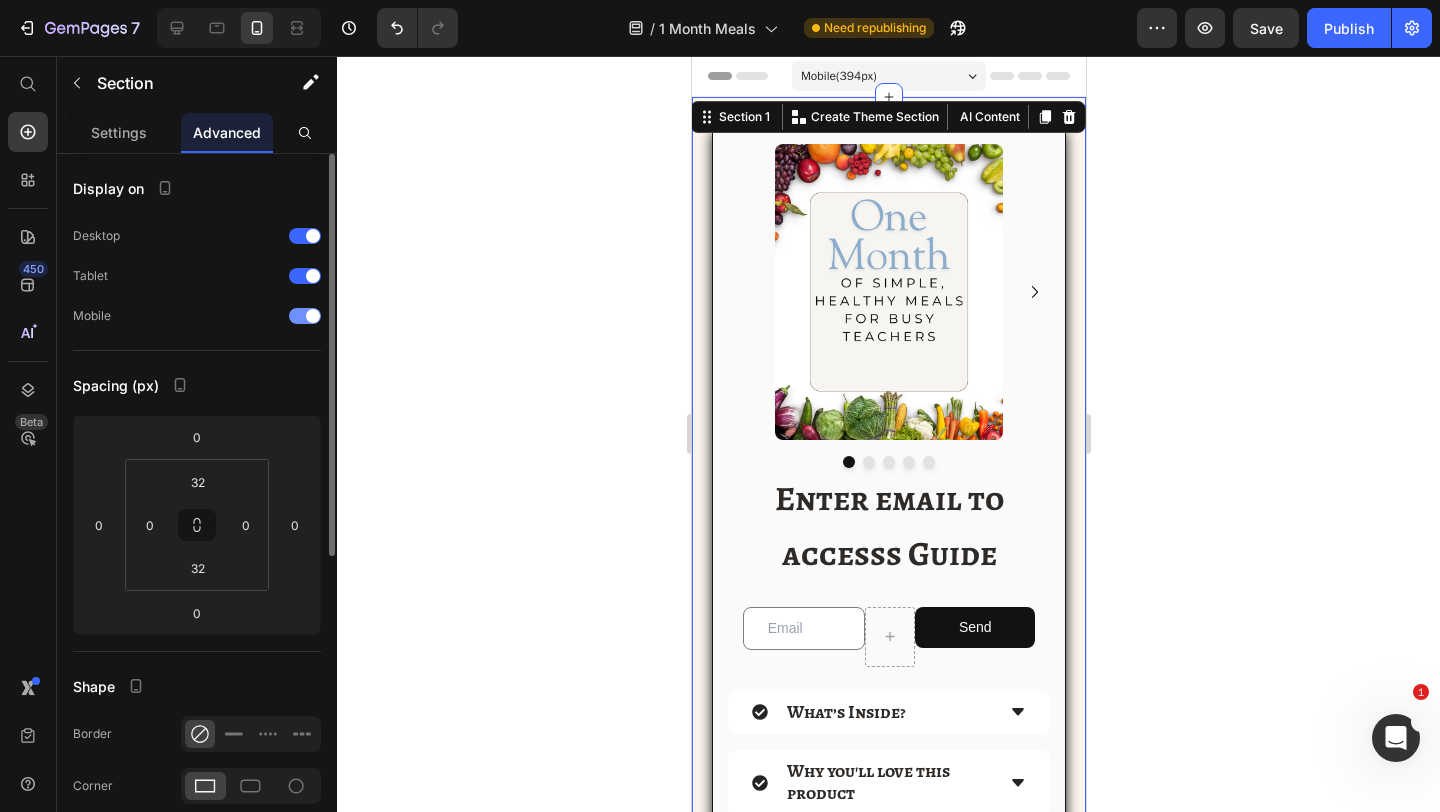 click at bounding box center (305, 316) 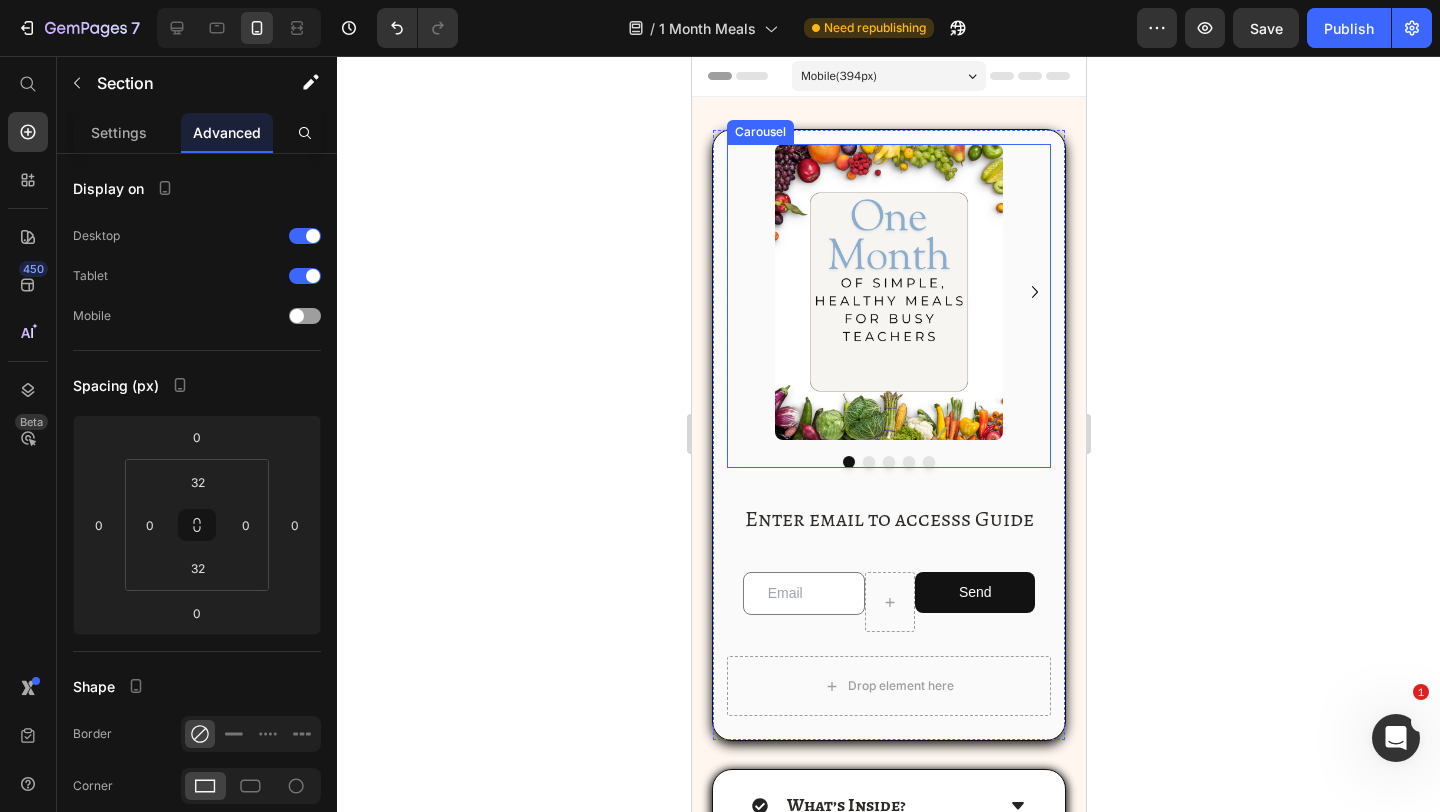 scroll, scrollTop: 25, scrollLeft: 0, axis: vertical 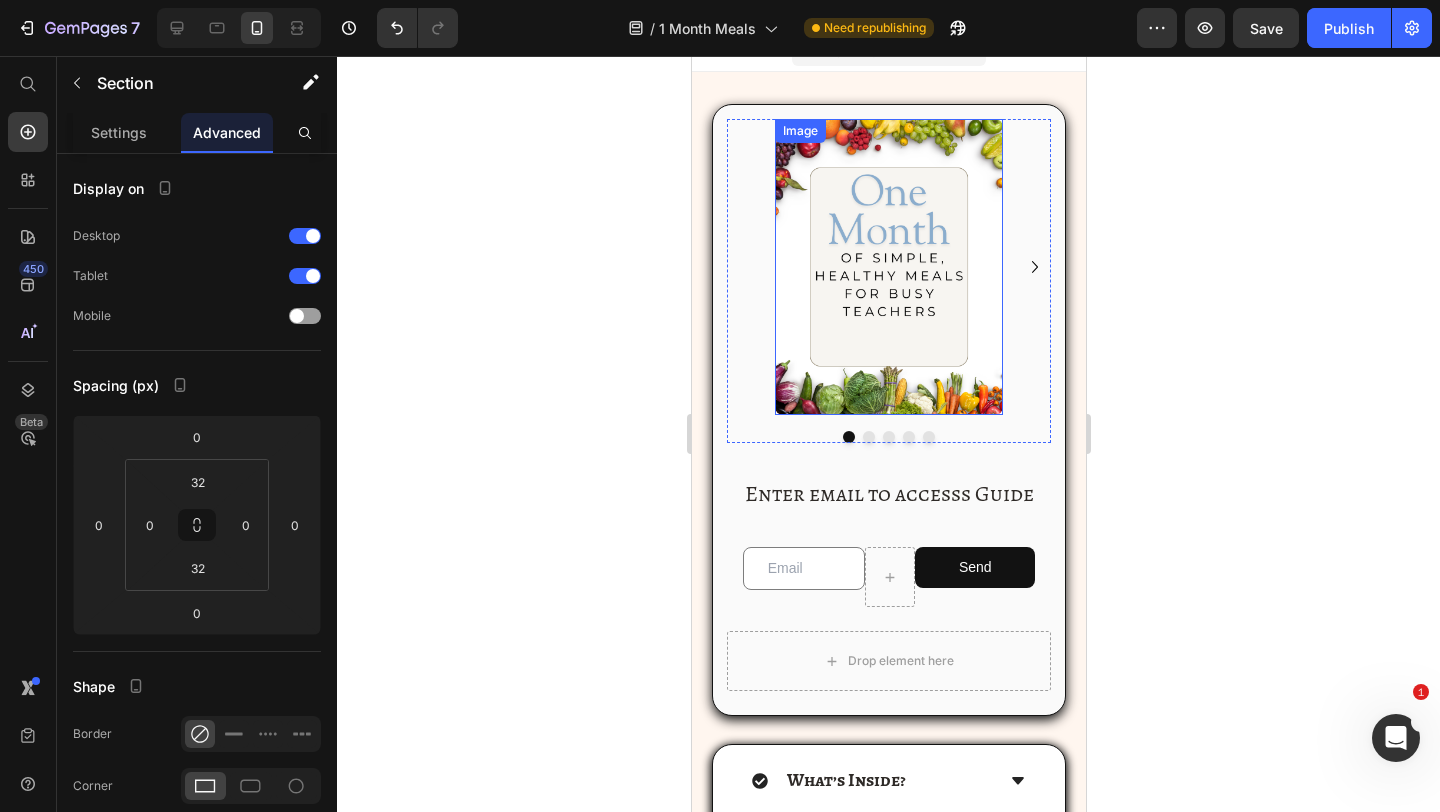click at bounding box center (888, 267) 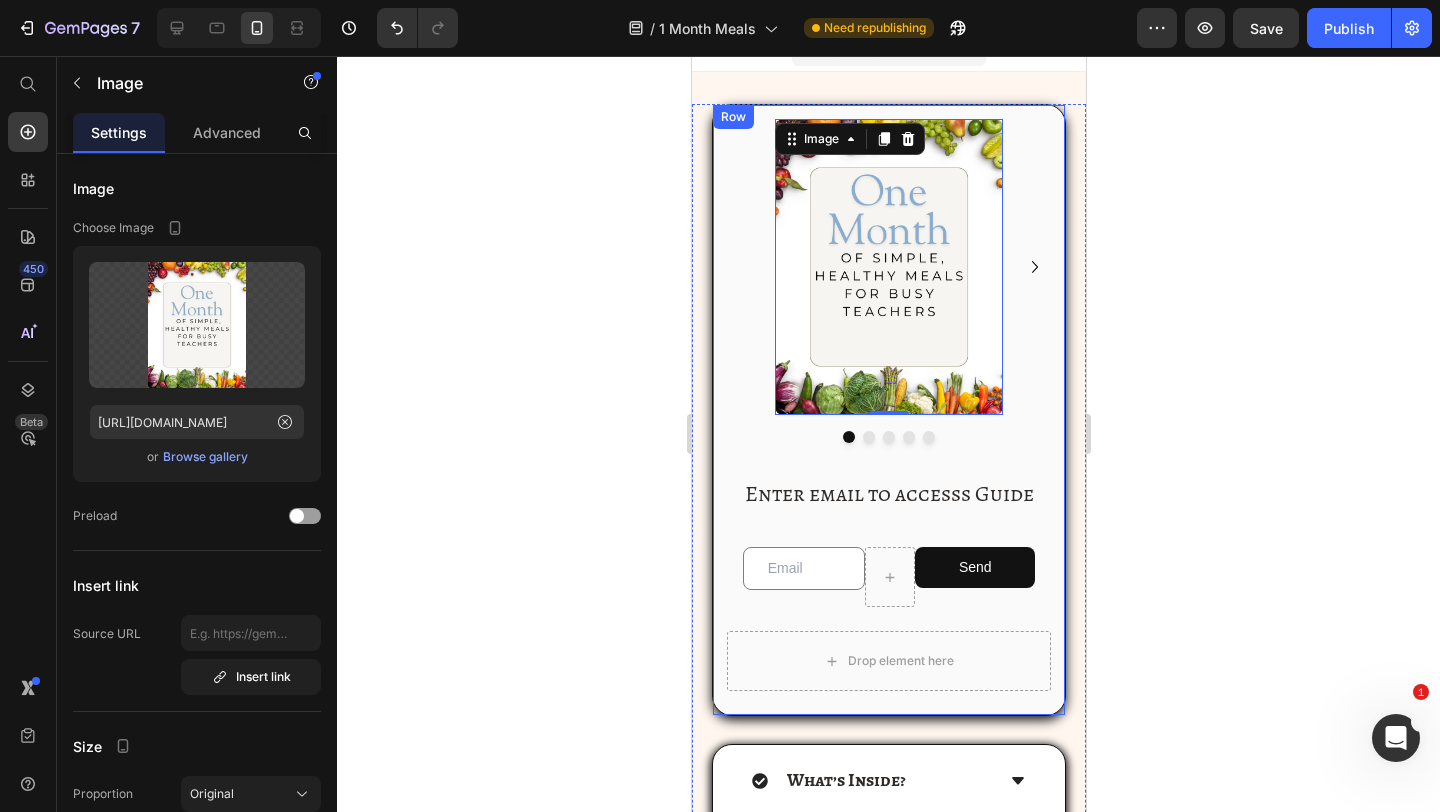 click on "Image   0 Image Image Image Image
Carousel Enter email to accesss Guide Heading Email Field
Send Submit Button Row Newsletter
Drop element here Row" at bounding box center (888, 410) 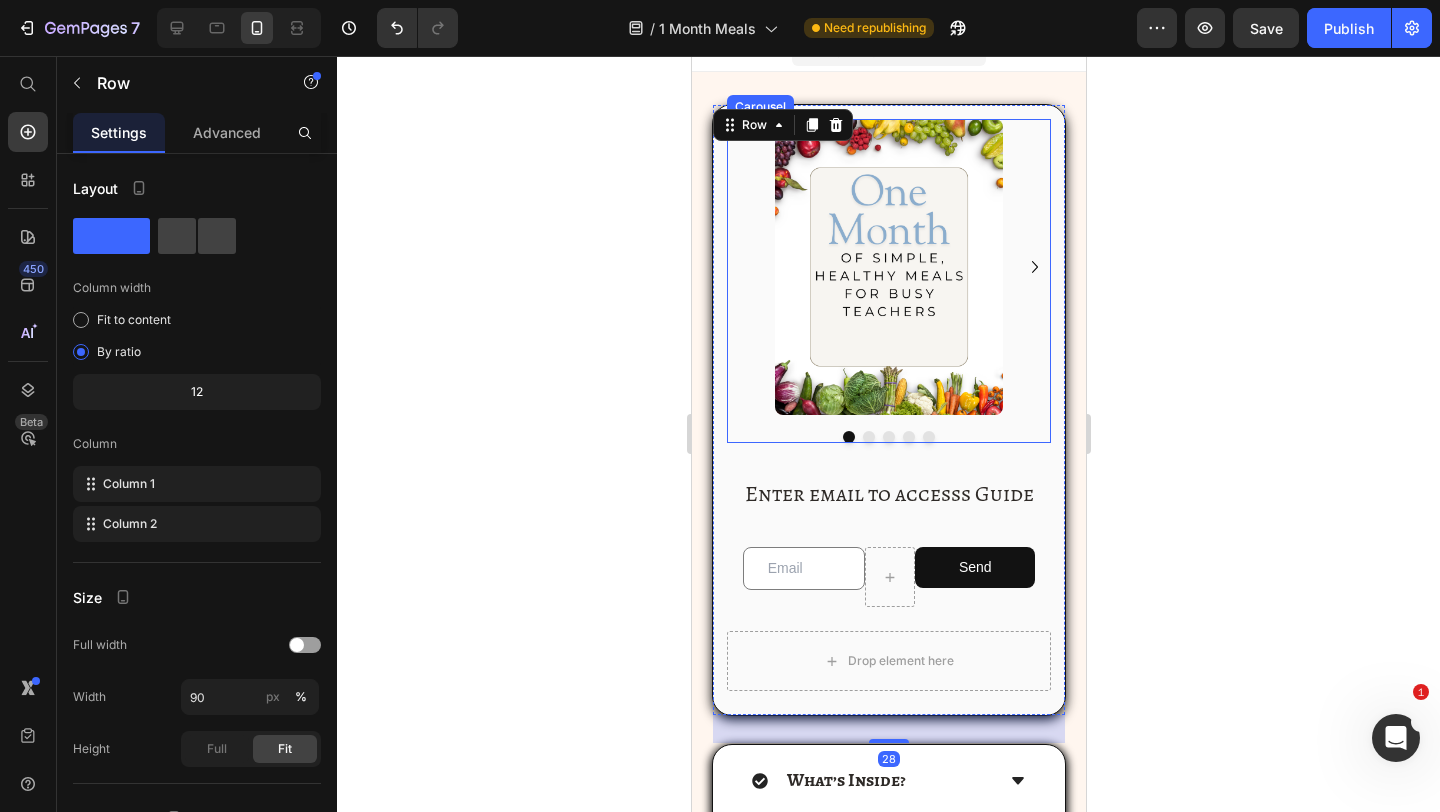 click on "Image Image Image Image Image" at bounding box center [888, 267] 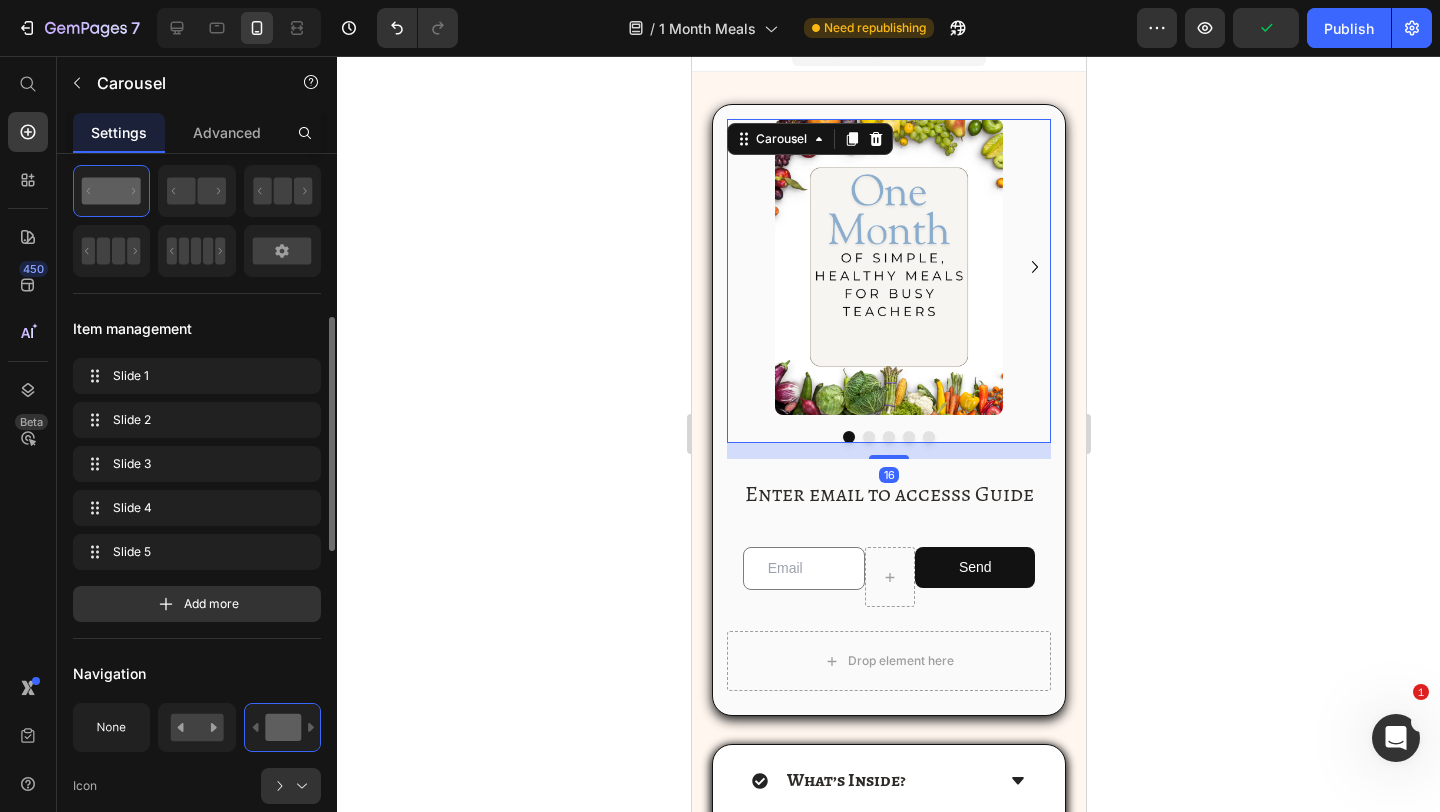 scroll, scrollTop: 163, scrollLeft: 0, axis: vertical 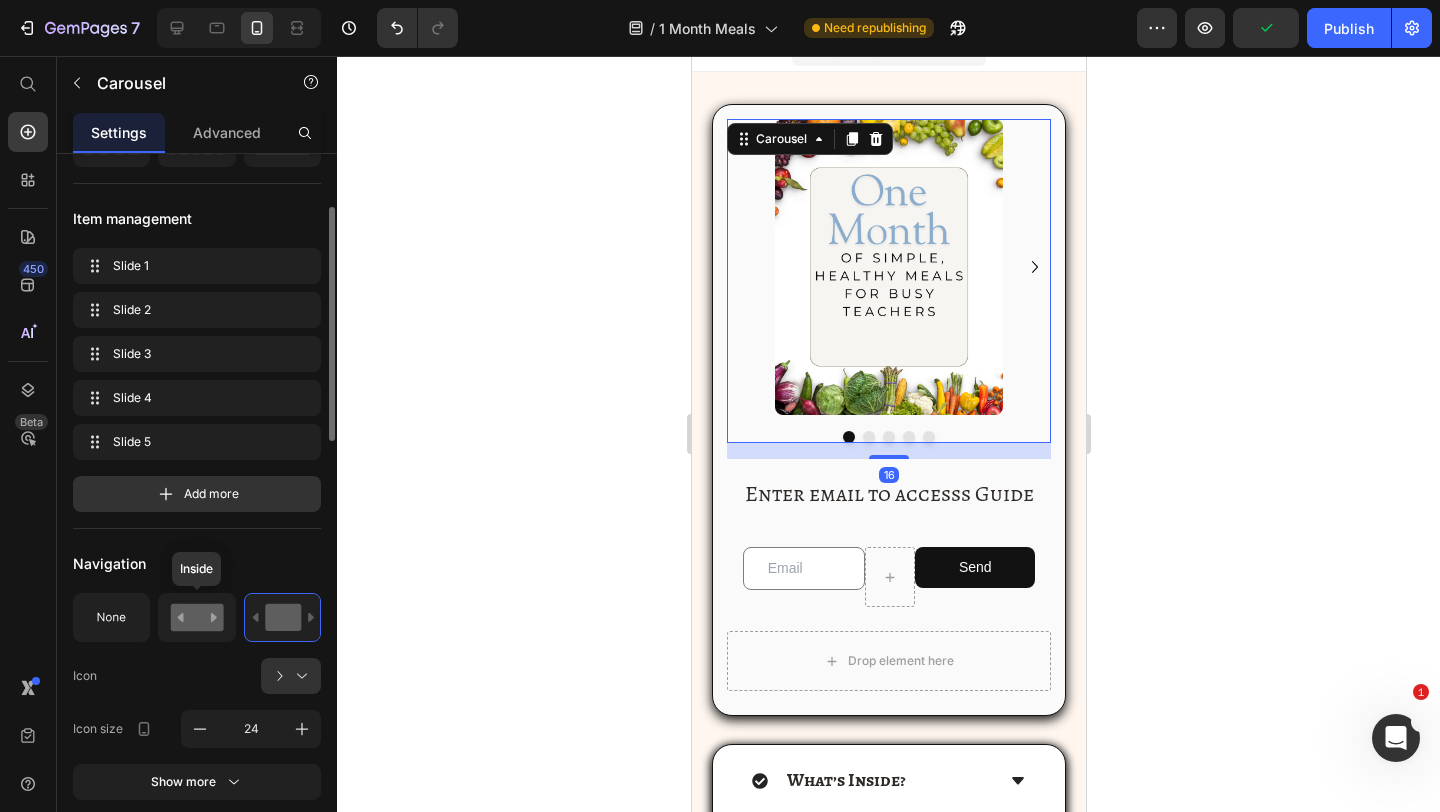 click 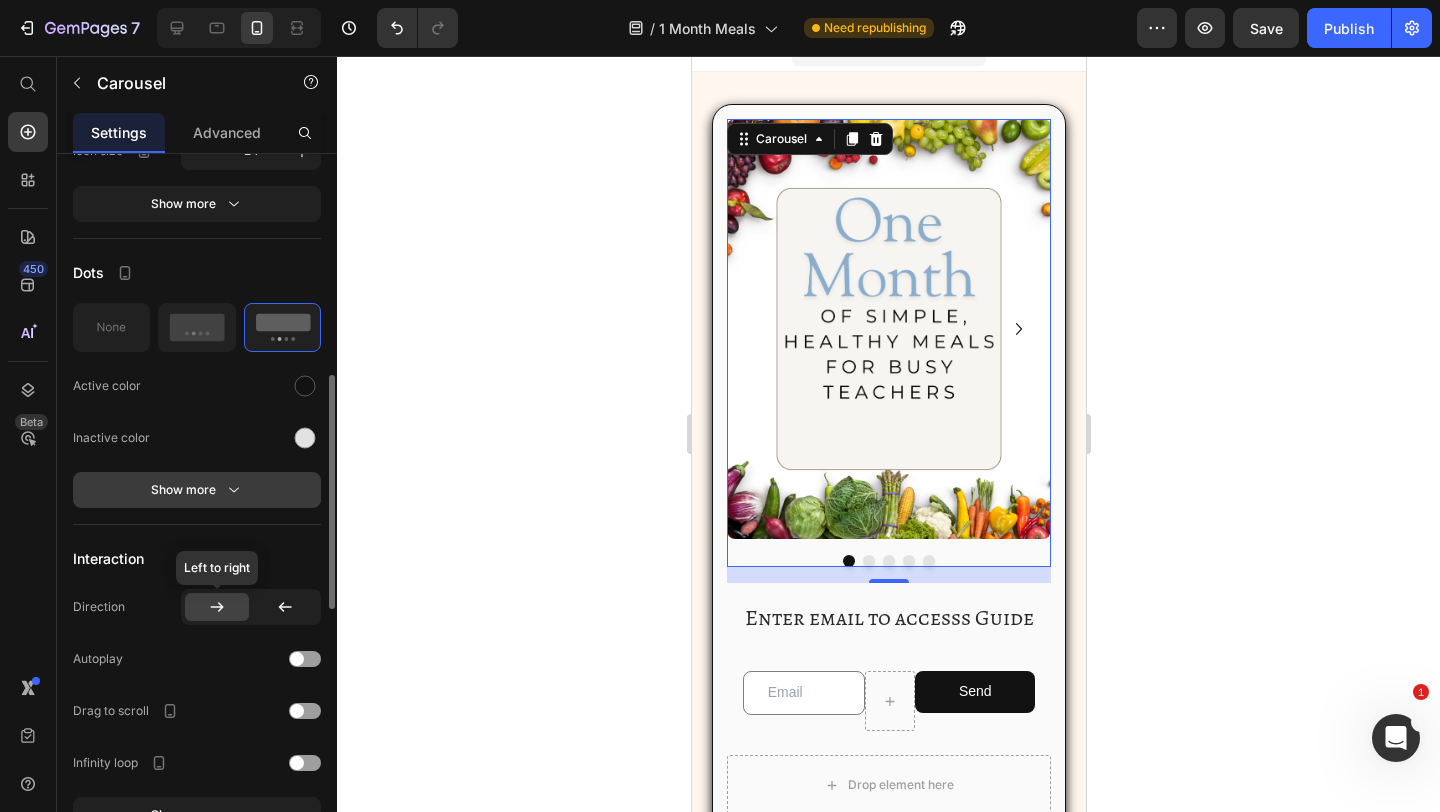 scroll, scrollTop: 756, scrollLeft: 0, axis: vertical 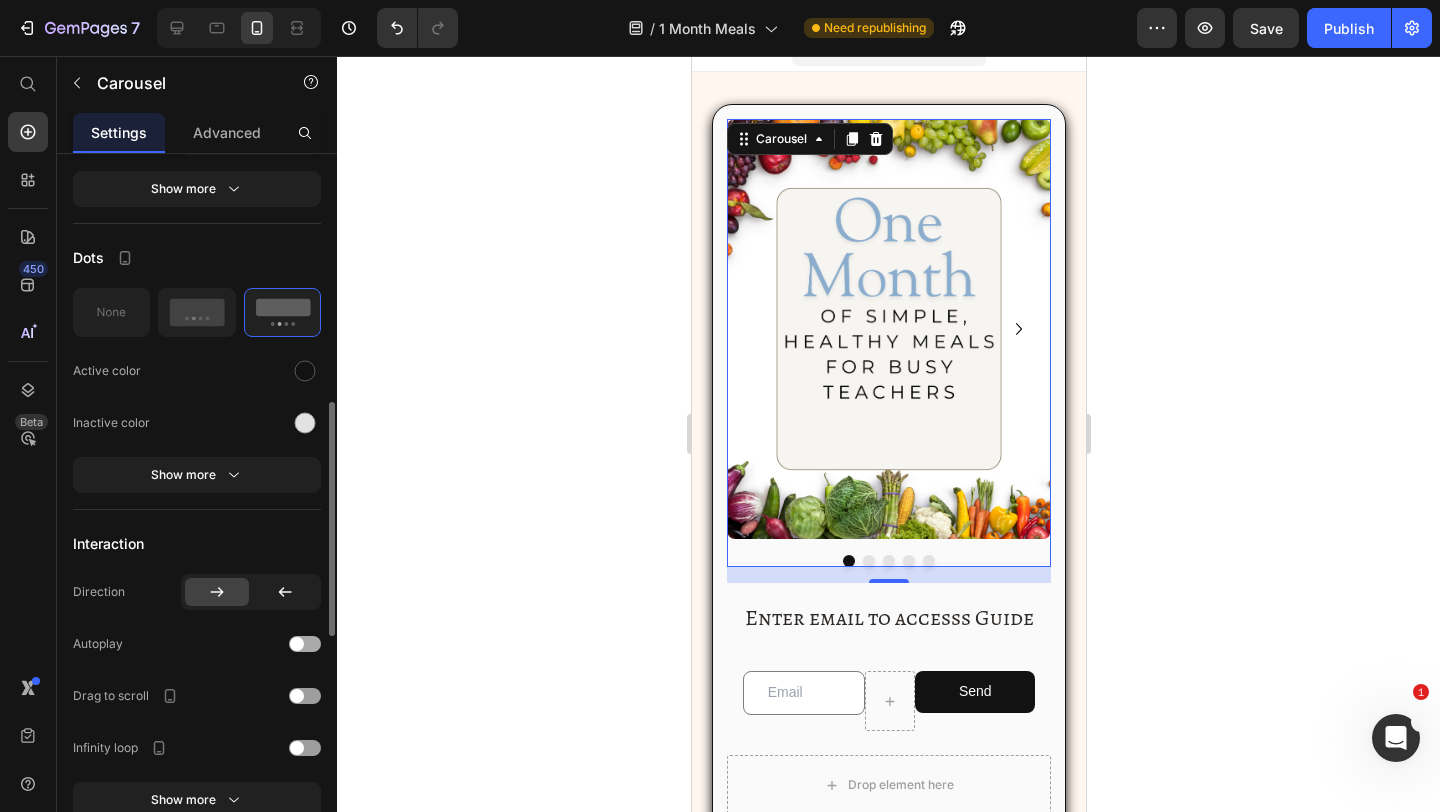click at bounding box center (305, 644) 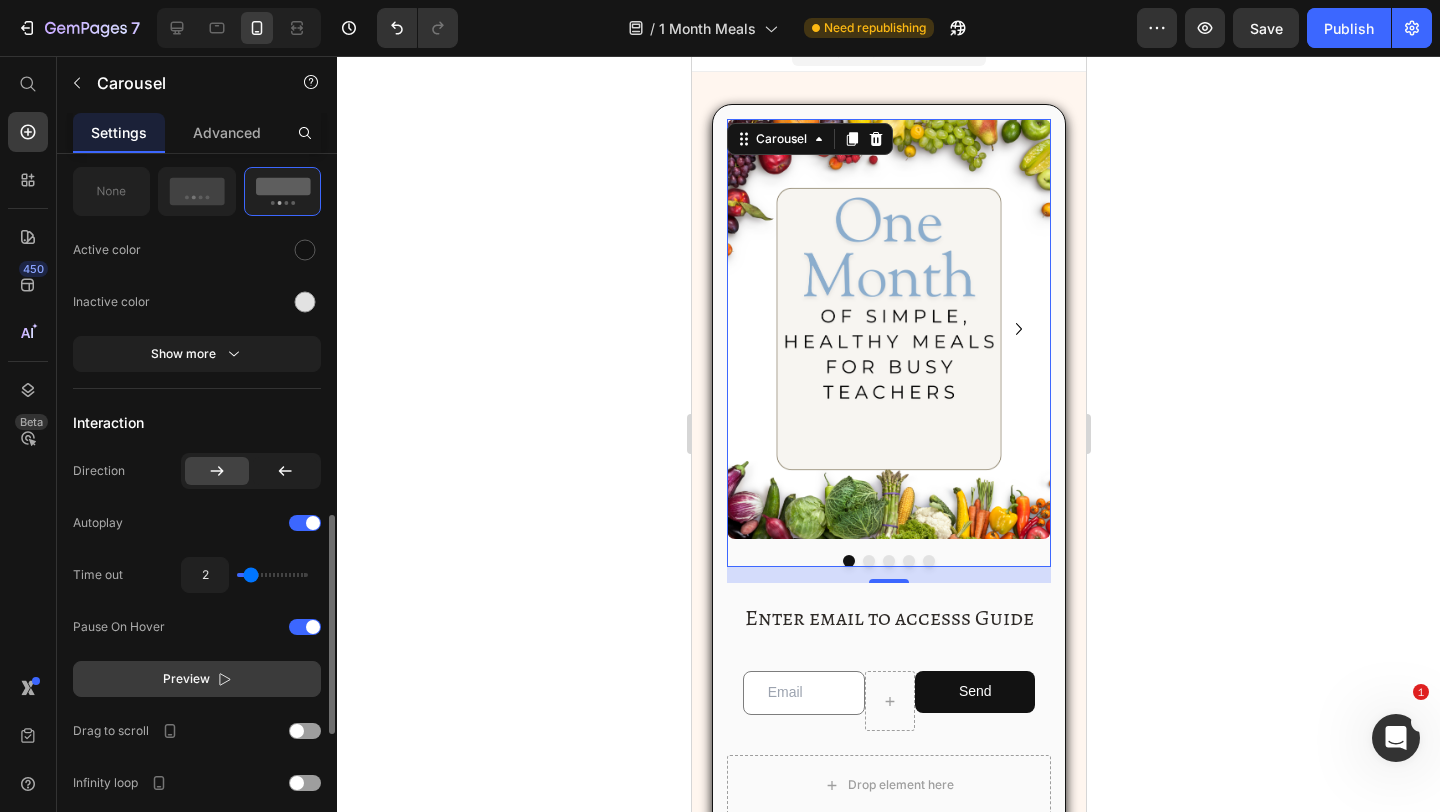 scroll, scrollTop: 948, scrollLeft: 0, axis: vertical 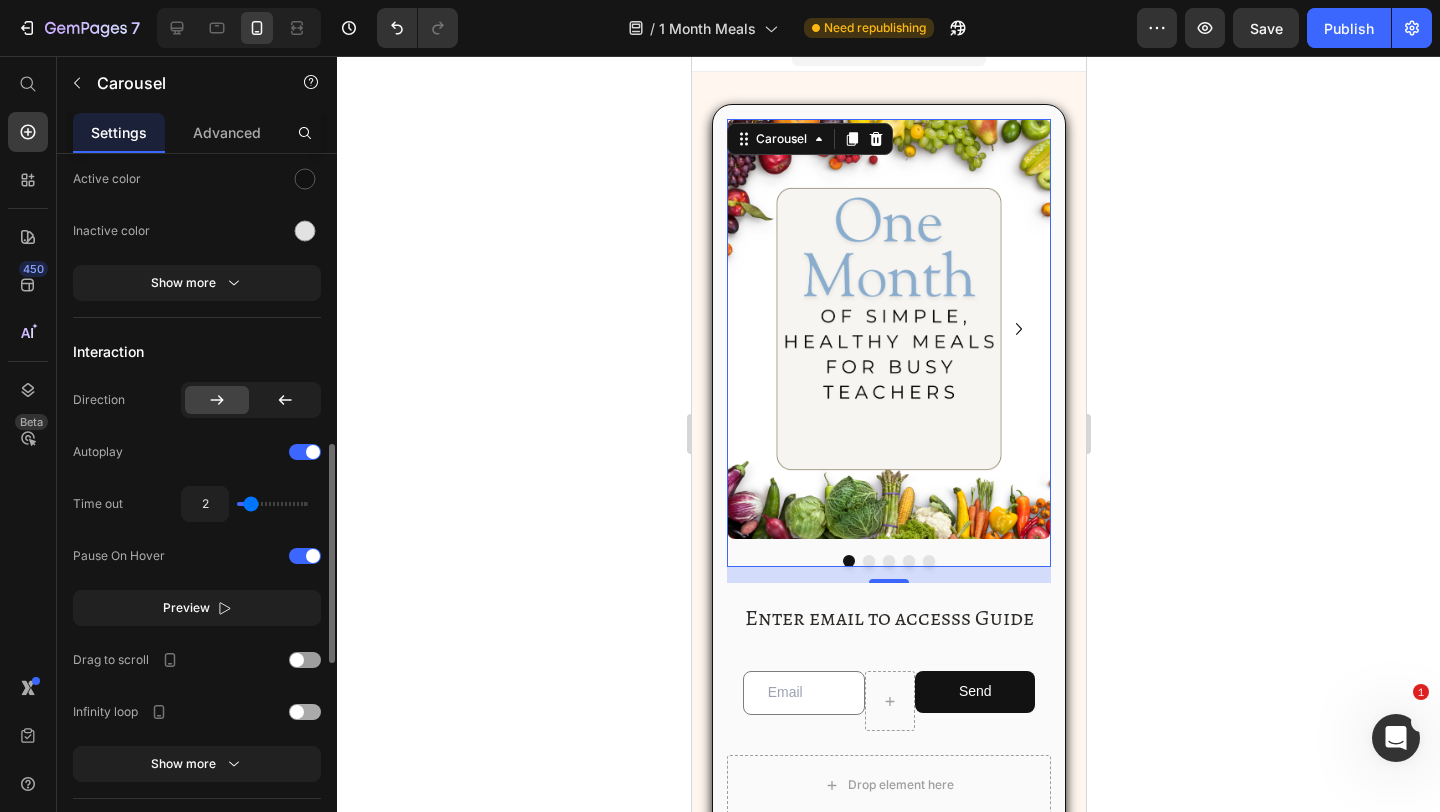 click at bounding box center [305, 712] 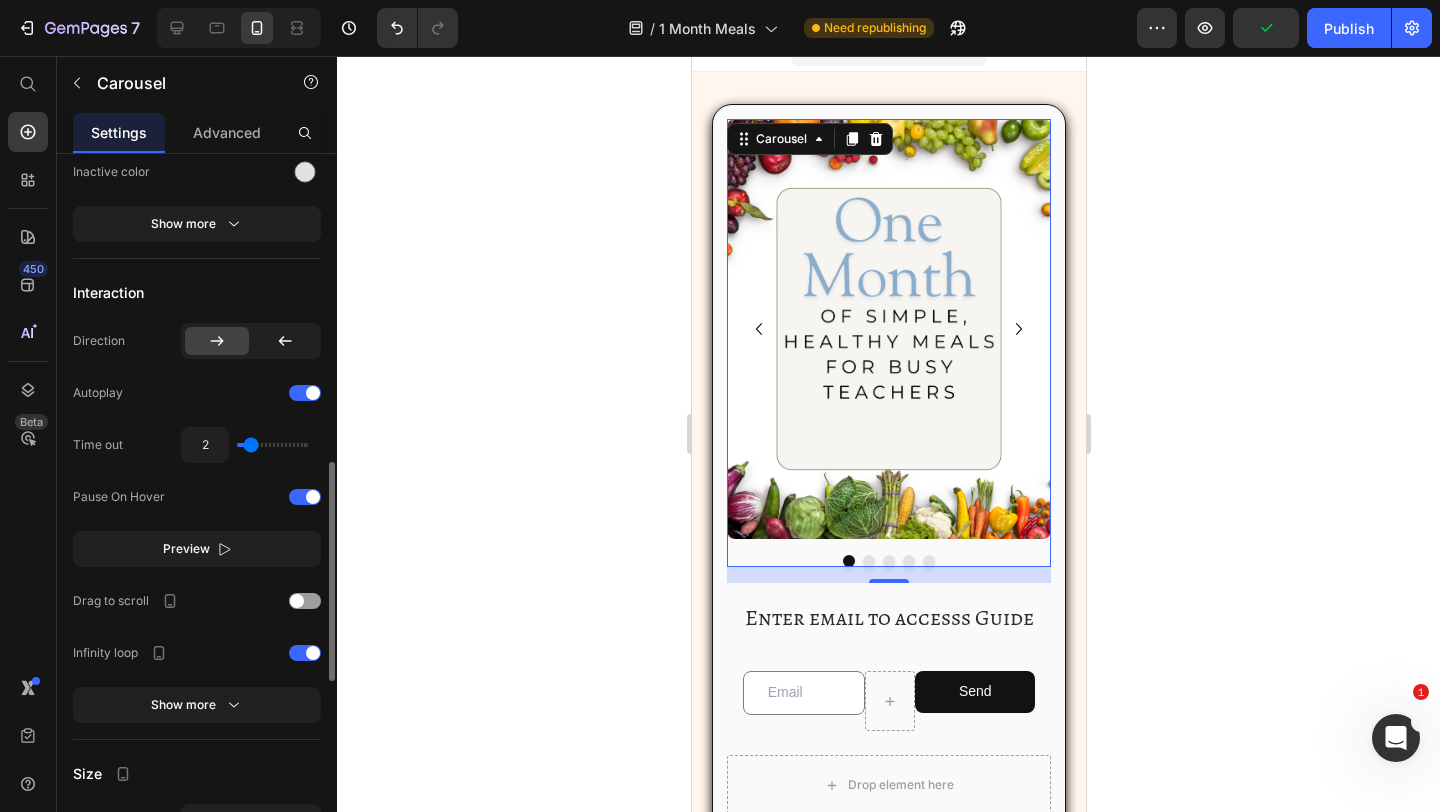 scroll, scrollTop: 1003, scrollLeft: 0, axis: vertical 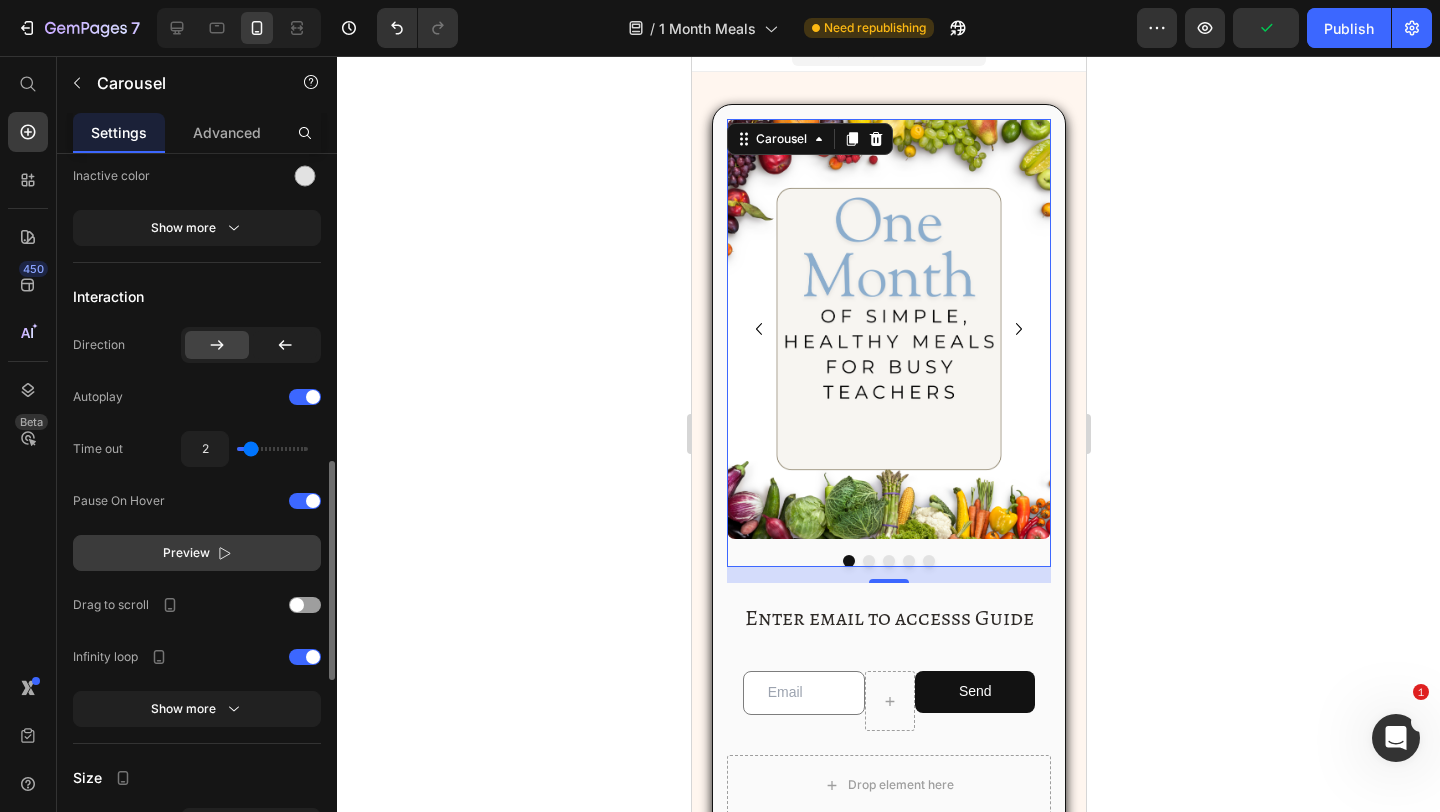 click on "Preview" at bounding box center [186, 553] 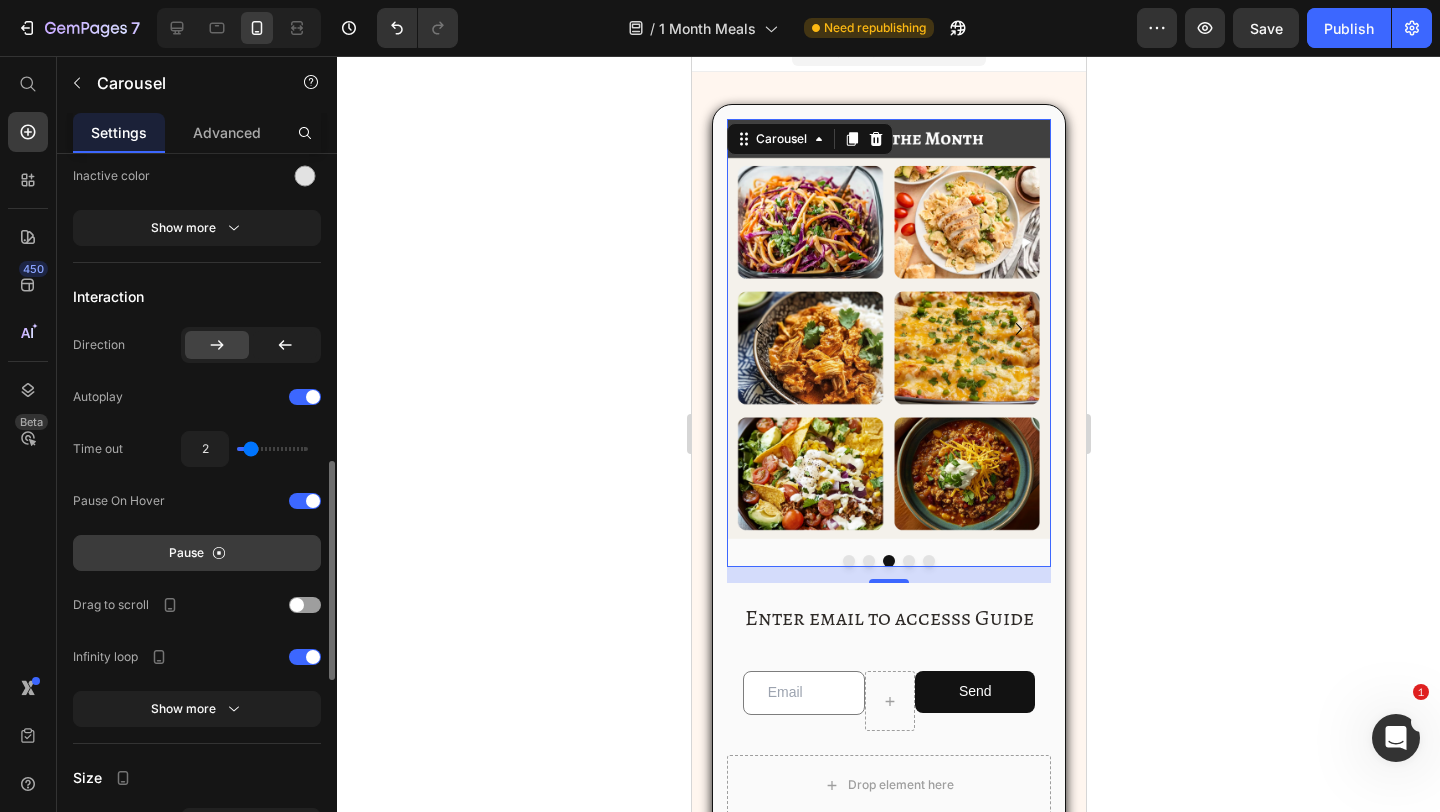 click 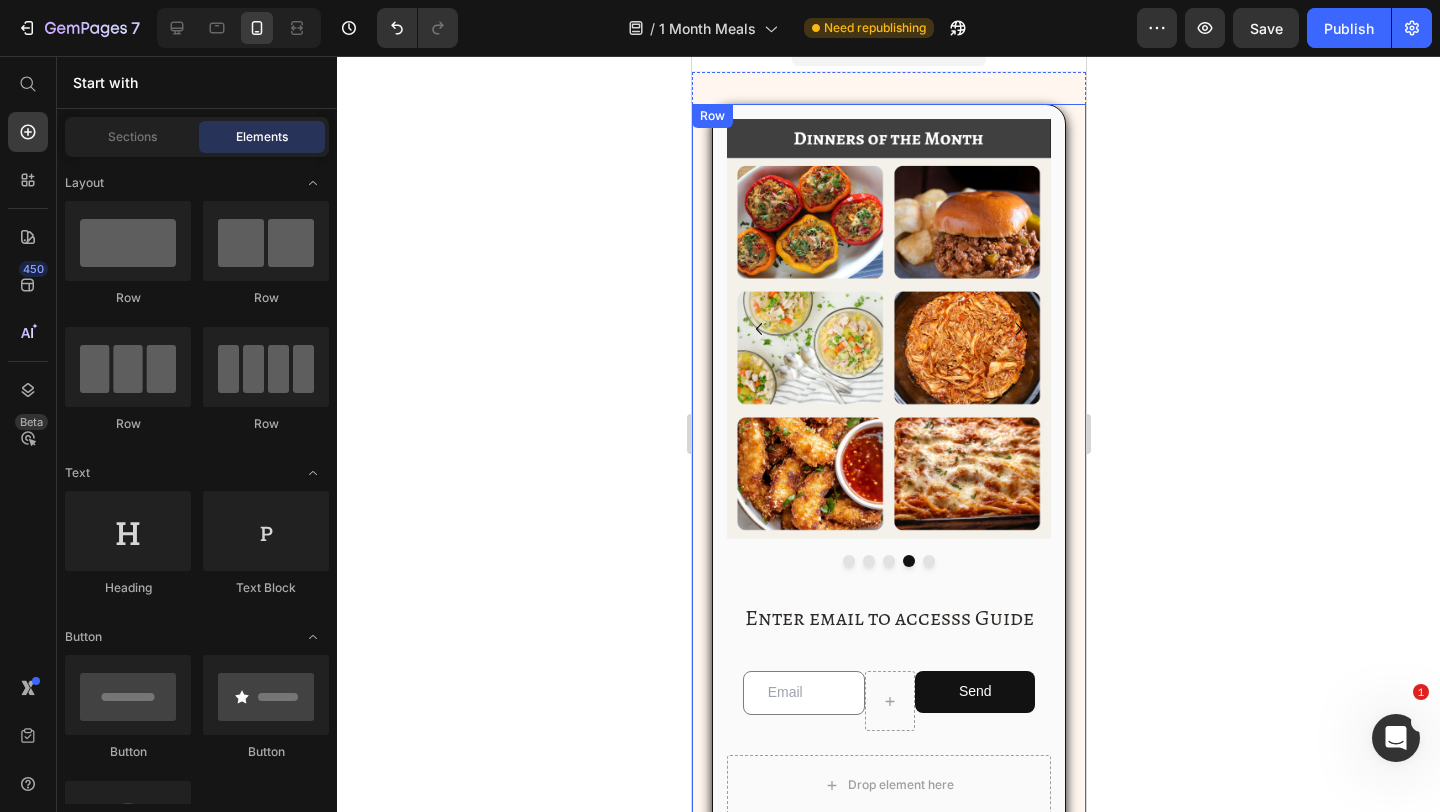 click on "Image Image Image Image Image
Carousel Enter email to accesss Guide Heading Email Field
Send Submit Button Row Newsletter
Drop element here Row" at bounding box center (888, 472) 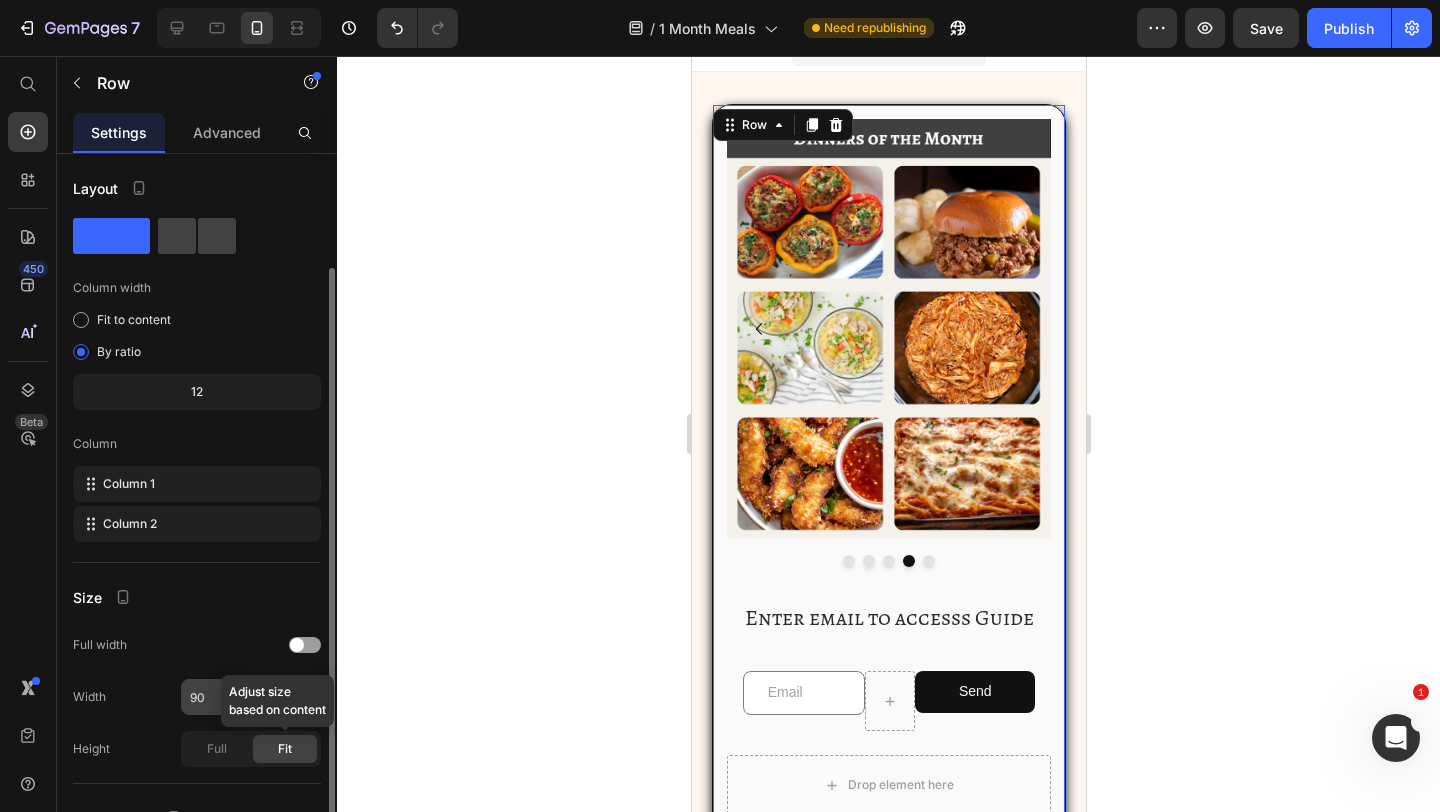 scroll, scrollTop: 193, scrollLeft: 0, axis: vertical 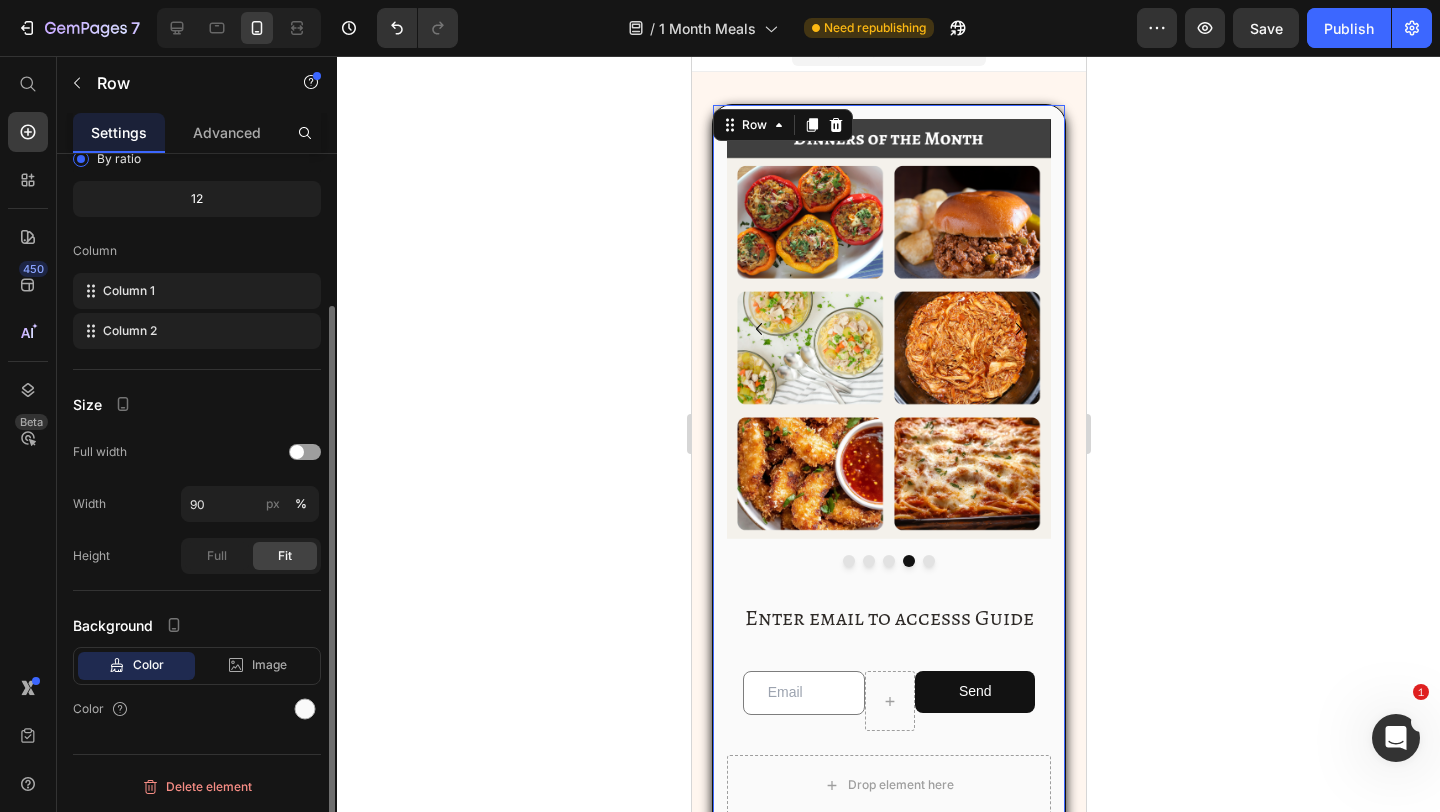 click on "Color" at bounding box center (197, 709) 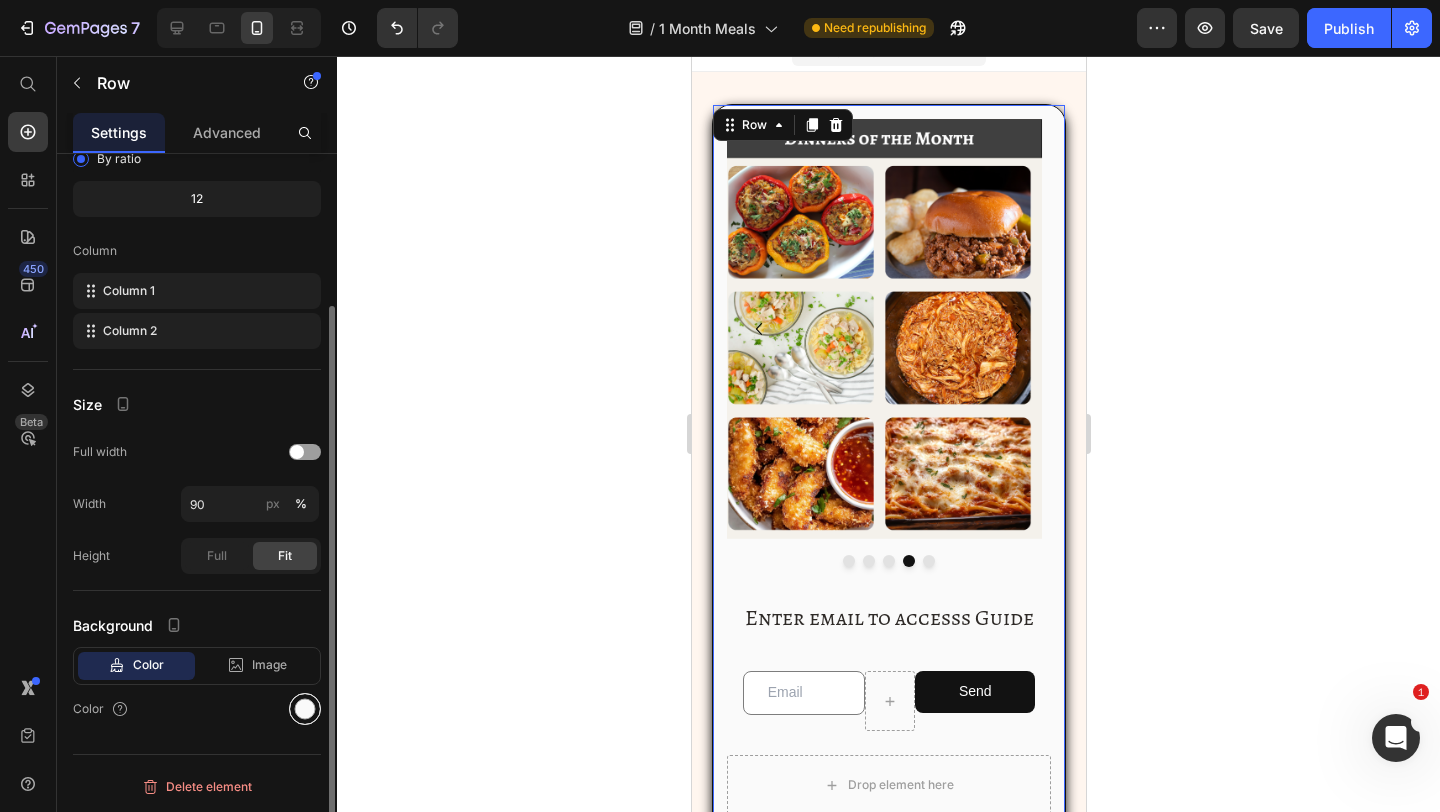 click at bounding box center [305, 709] 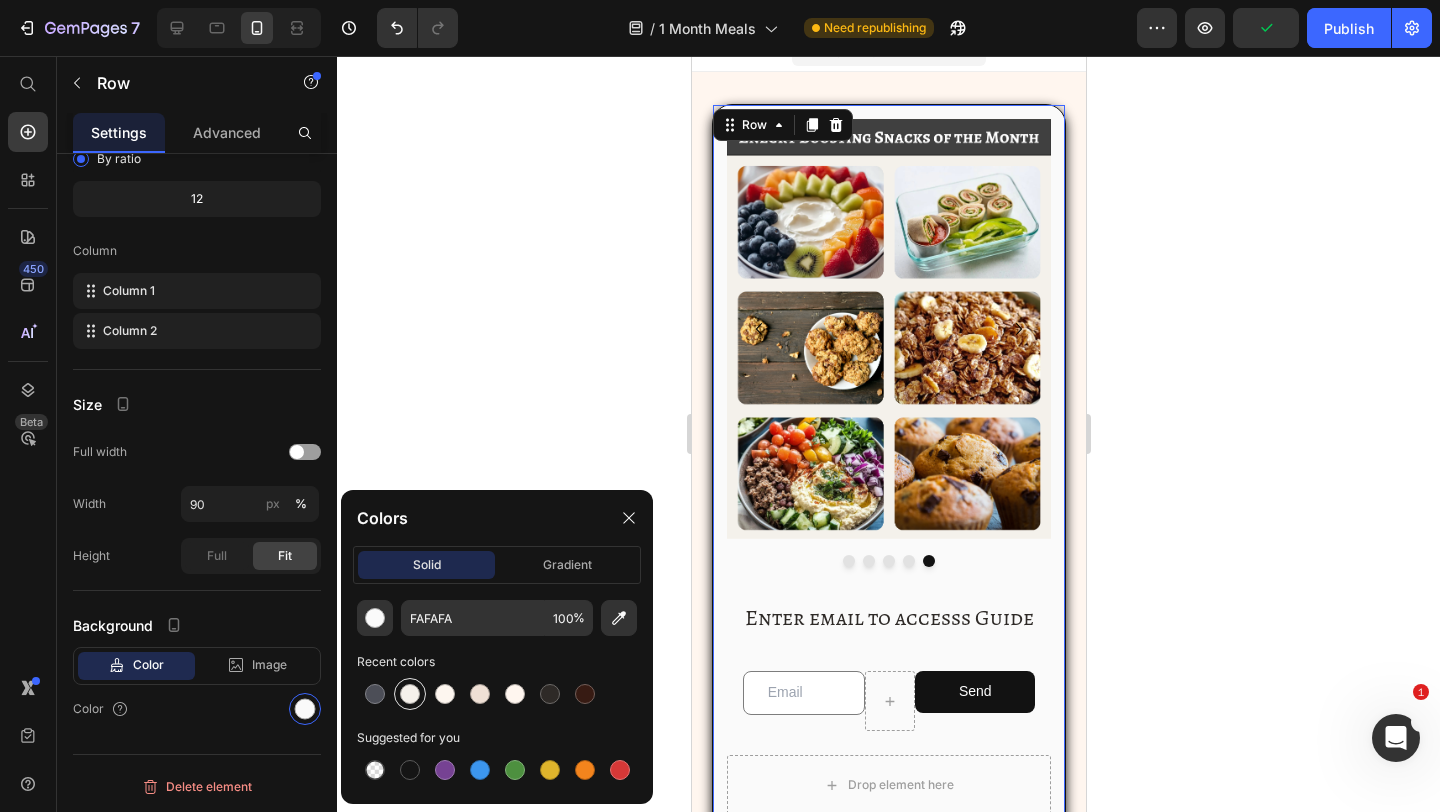 click at bounding box center [410, 694] 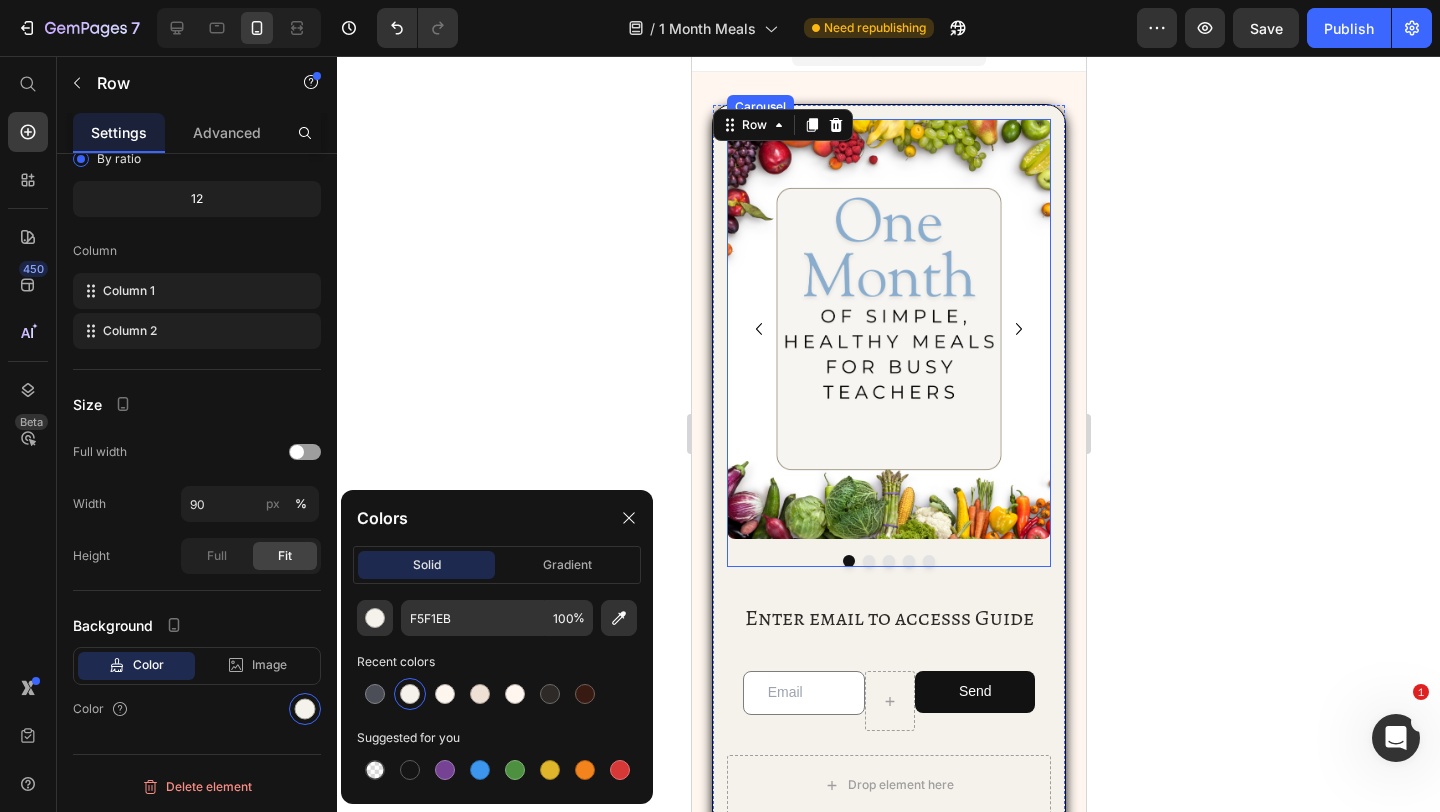click 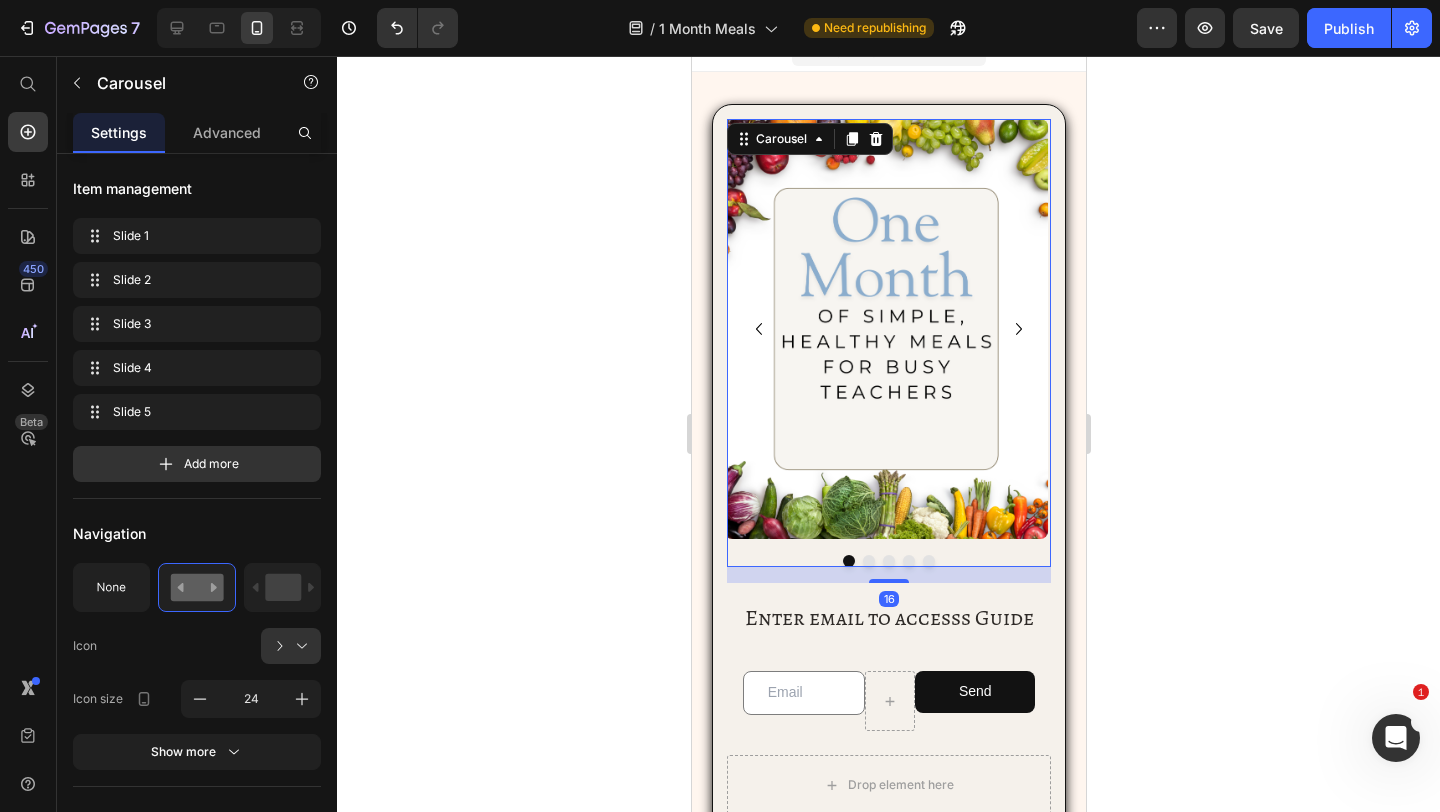 scroll, scrollTop: 0, scrollLeft: 0, axis: both 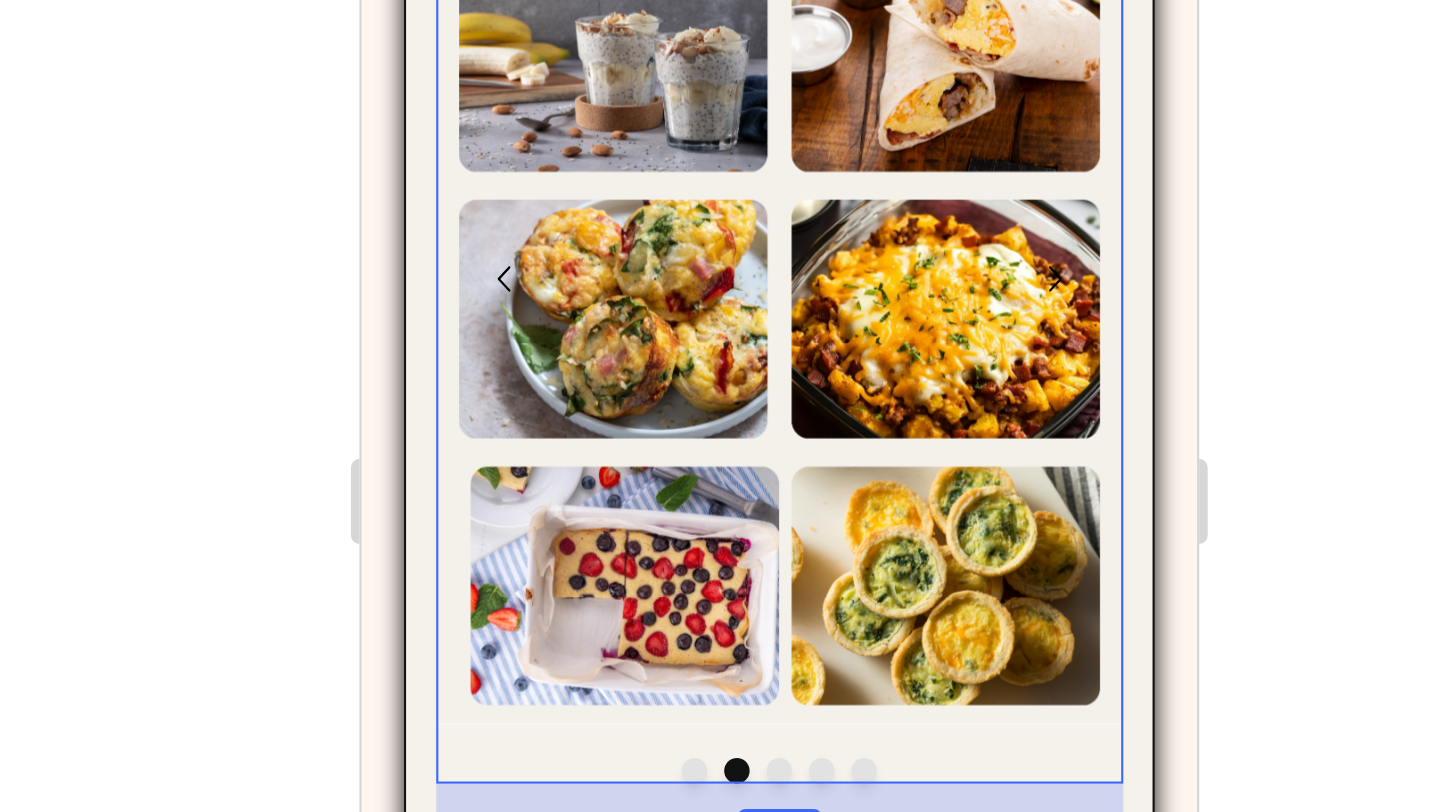 click 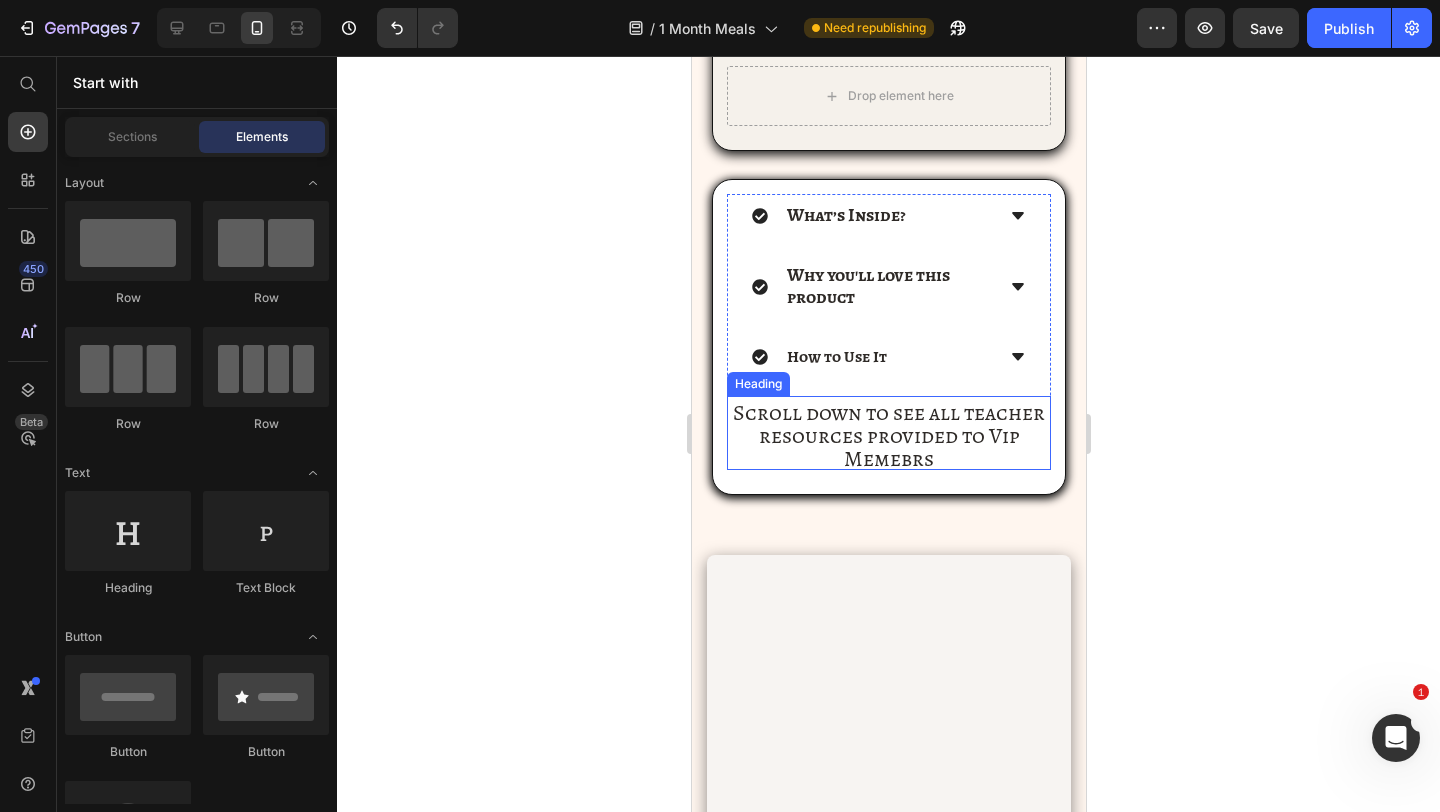 scroll, scrollTop: 916, scrollLeft: 0, axis: vertical 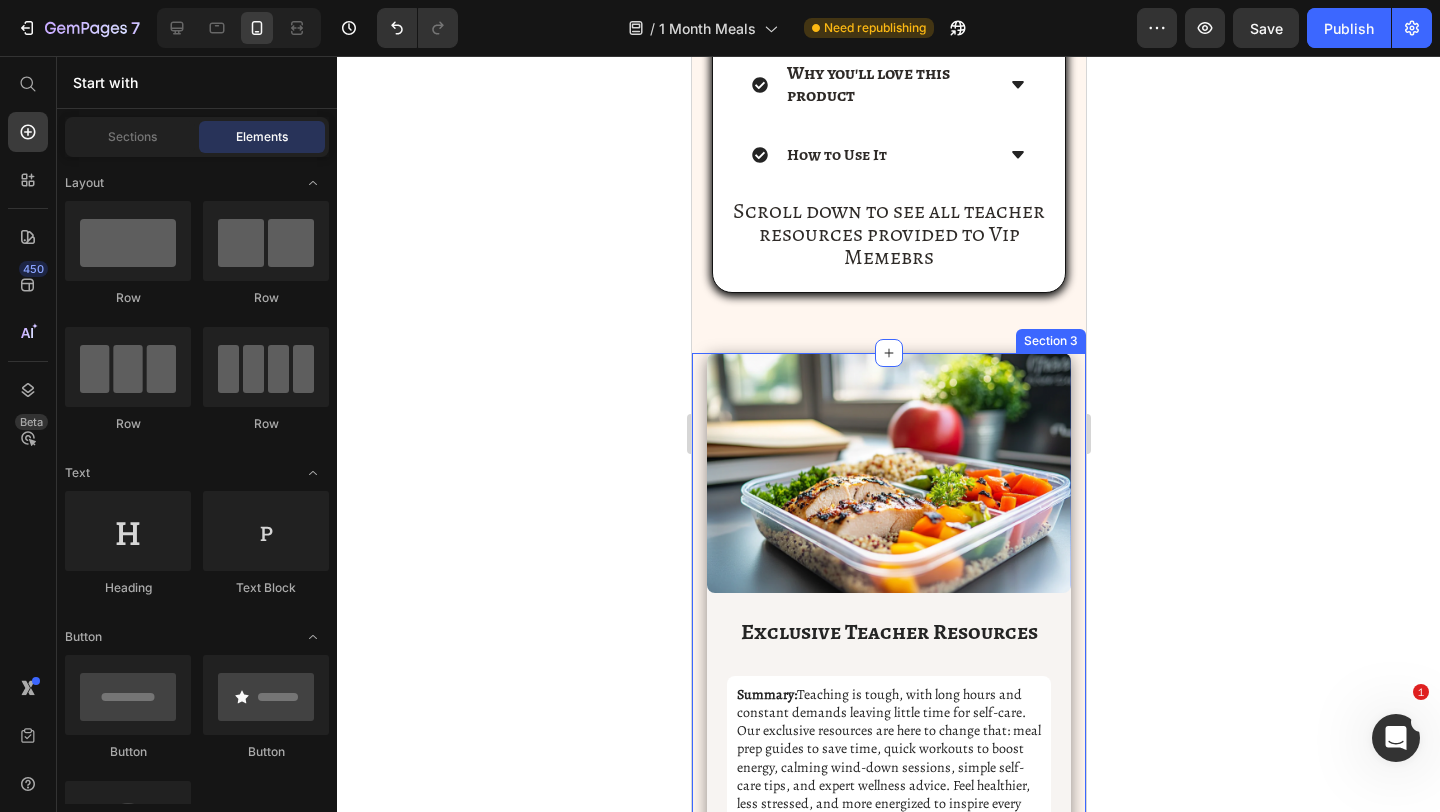 click on "Image Exclusive Teacher Resources  Heading Row Summary:  Teaching is tough, with long hours and constant demands leaving little time for self-care. Our exclusive resources are here to change that: meal prep guides to save time, quick workouts to boost energy, calming wind-down sessions, simple self-care tips, and expert wellness advice. Feel healthier, less stressed, and more energized to inspire every day. Text Block Your Wellness Toolkit: Less Stress, More Energy, and a Happier Teaching Life! Text block
Journals Accordion Meal Prep Recipes and Guides Text Block View More Button Row Workout Plans and  Guides Text Block View More Button Row Row Recess Time Wind Down Sessions Text Block View More Button Row  Wellness &  Self Care Resources   Text Block View More Button Row Row Become a Lyfe Affiliate Text Block View More Button Row Row Access All Resources for FREE Button Section 3" at bounding box center (888, 1057) 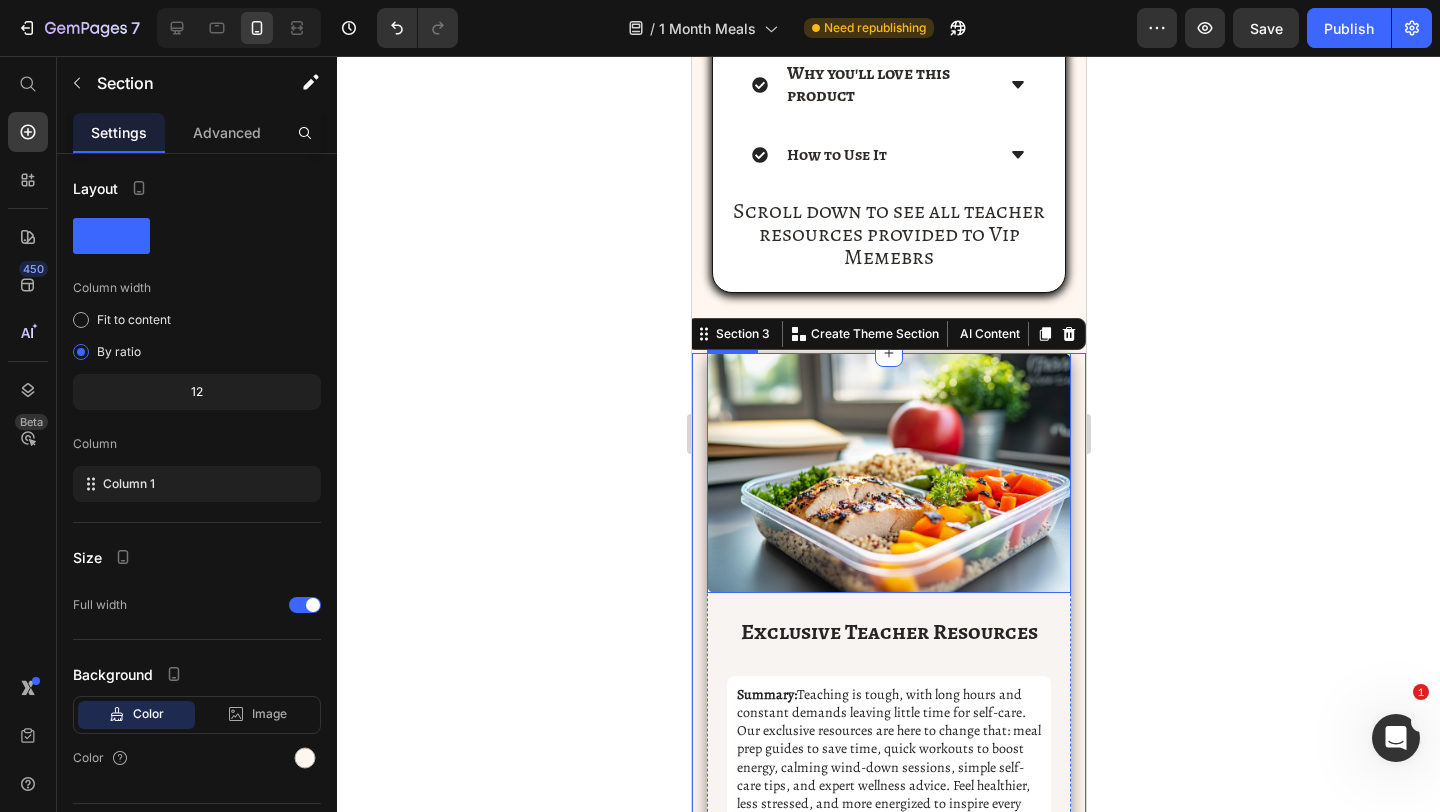 scroll, scrollTop: 971, scrollLeft: 0, axis: vertical 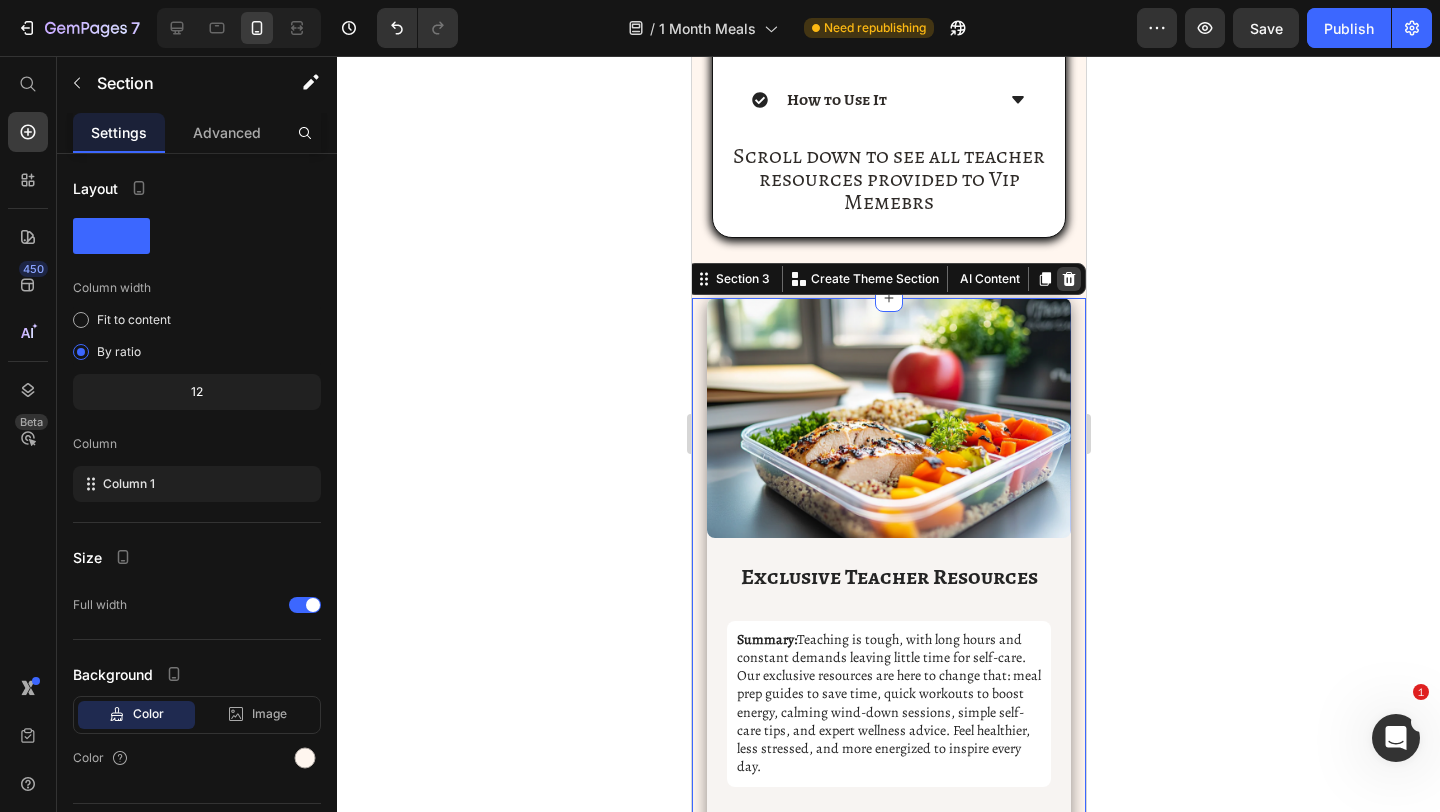 click 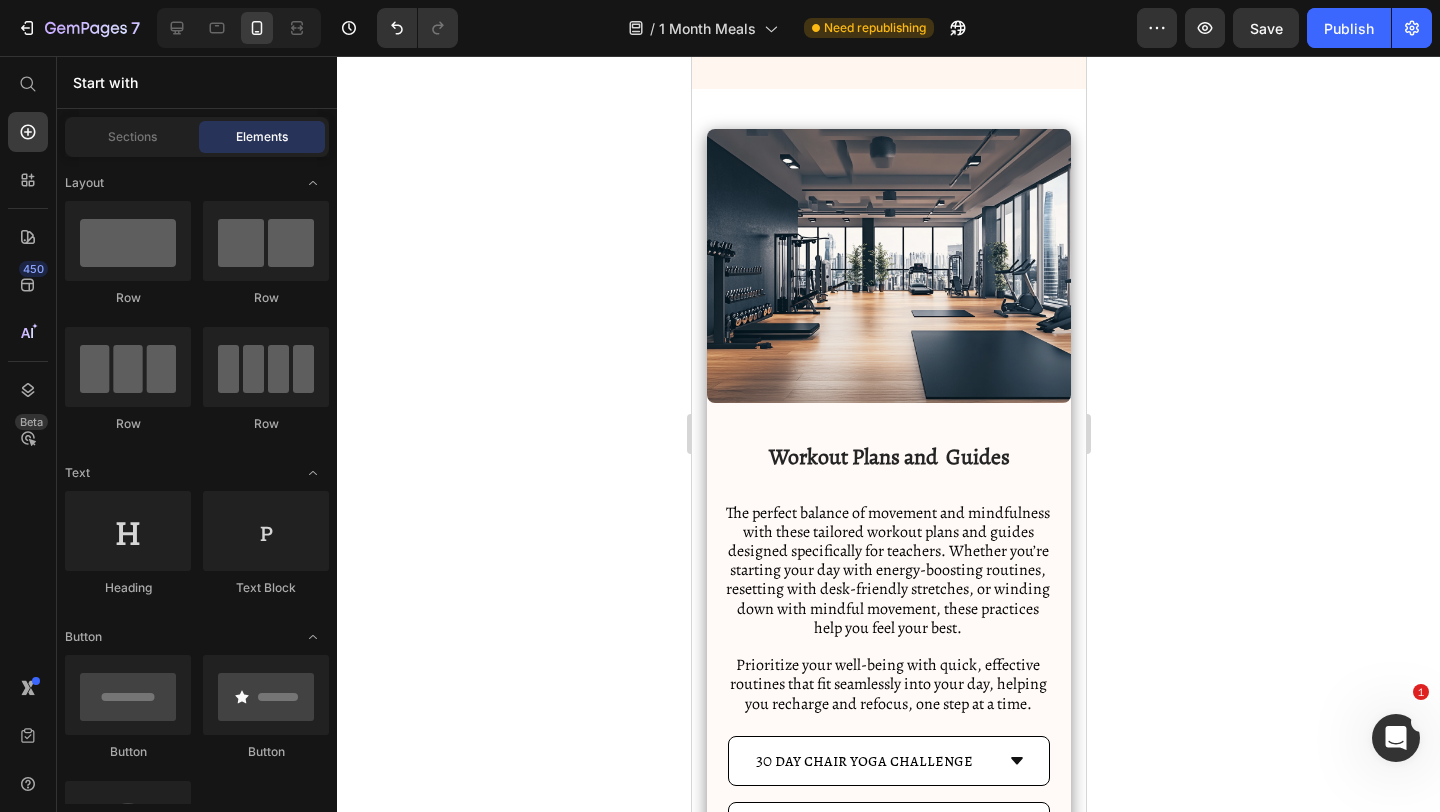 scroll, scrollTop: 1101, scrollLeft: 0, axis: vertical 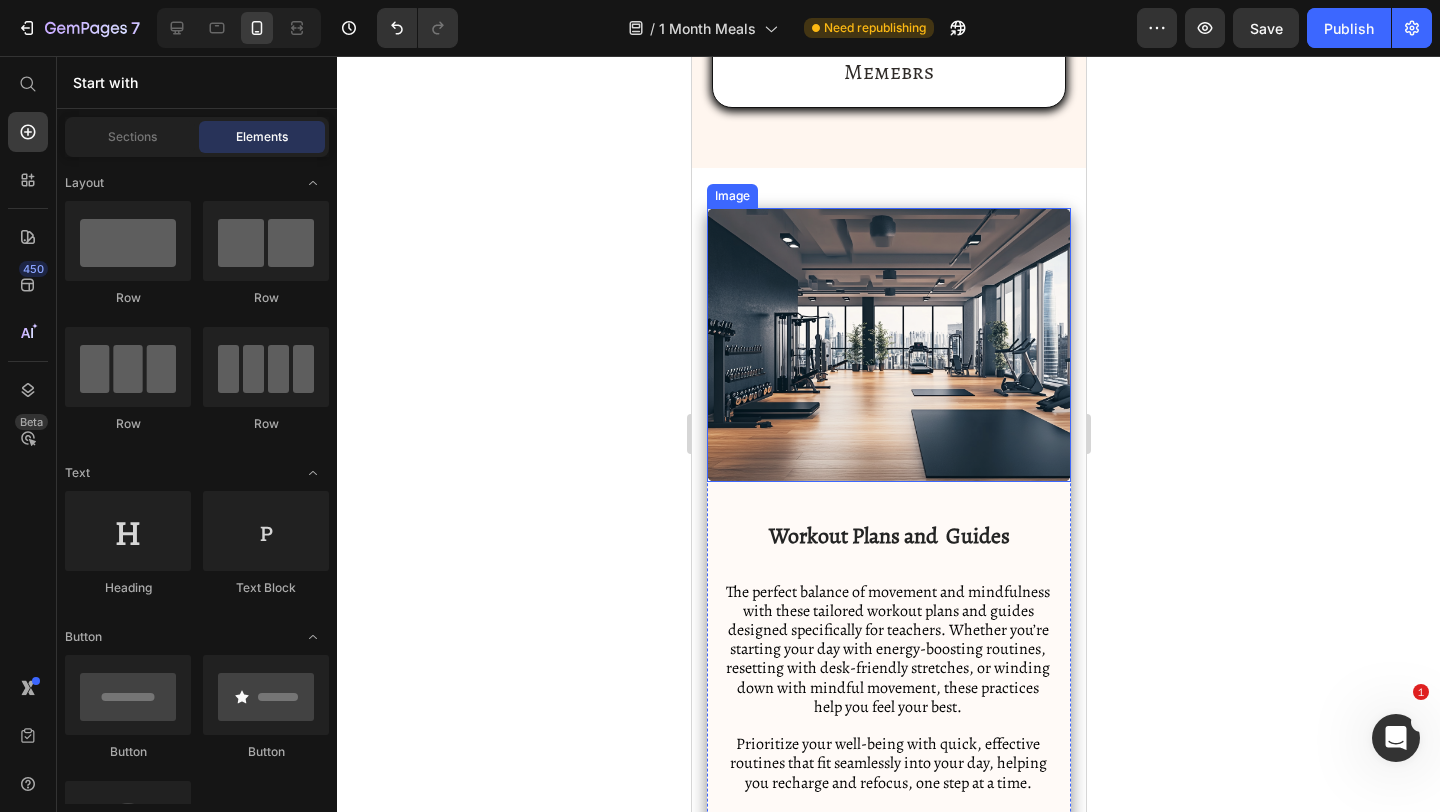 click on "Image Workout Plans and  Guides Heading Row The perfect balance of movement and mindfulness with these tailored workout plans and guides designed specifically for teachers. Whether you’re starting your day with energy-boosting routines, resetting with desk-friendly stretches, or winding down with mindful movement, these practices help you feel your best.   Prioritize your well-being with quick, effective routines that fit seamlessly into your day, helping you recharge and refocus, one step at a time. Text Block
30 day chair yoga challenge
12 week glute workout plan
The Ultimate Fitness Checklist
Weight Loss Tracker Accordion
Extra Pdf Guides   Accordion Row Access All Resources for FREE Button Section 3" at bounding box center (888, 720) 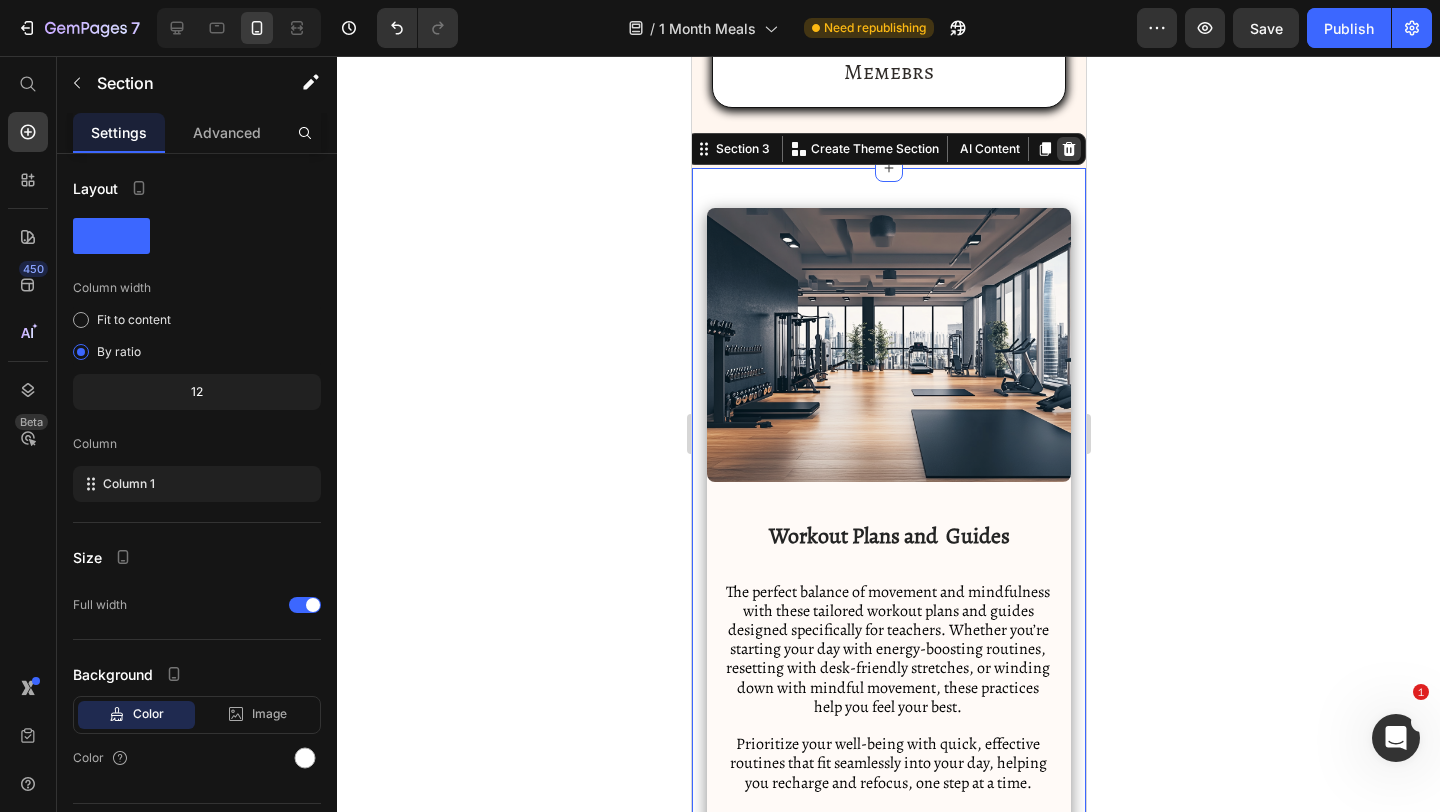 click 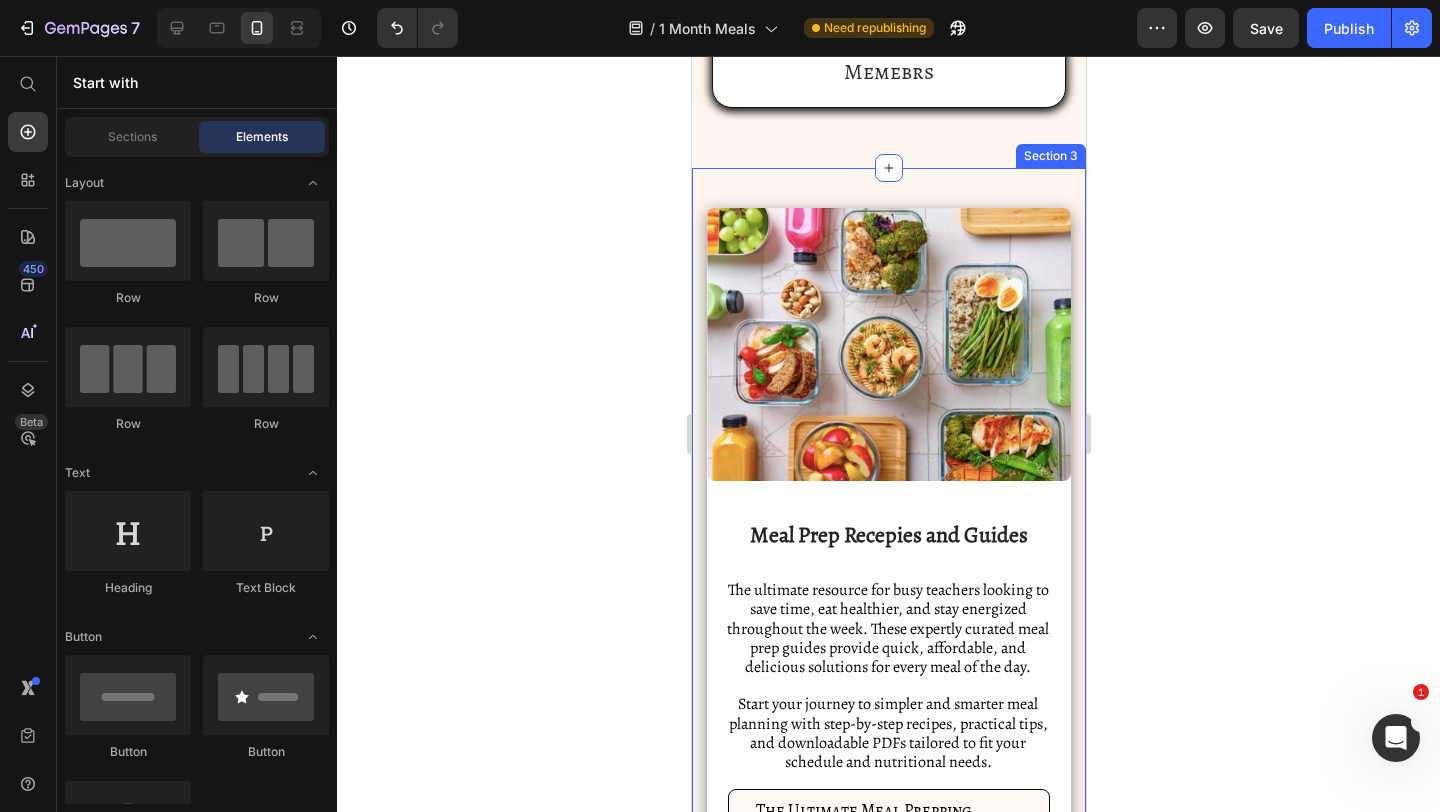 click on "Image  Meal Prep Recepies and Guides Heading Row The ultimate resource for busy teachers looking to save time, eat healthier, and stay energized throughout the week. These expertly curated meal prep guides provide quick, affordable, and delicious solutions for every meal of the day.   Start your journey to simpler and smarter meal planning with step-by-step recipes, practical tips, and downloadable PDFs tailored to fit your schedule and nutritional needs. Text Block
The Ultimate Meal Prepping Guide
60 protein Packed Snack Ideas
One Month of Simple and healthy meals
Teacher Cookbook (coming soon)
Extra Pdf Guides   Accordion Row Access All Resources for FREE Button Section 3" at bounding box center (888, 702) 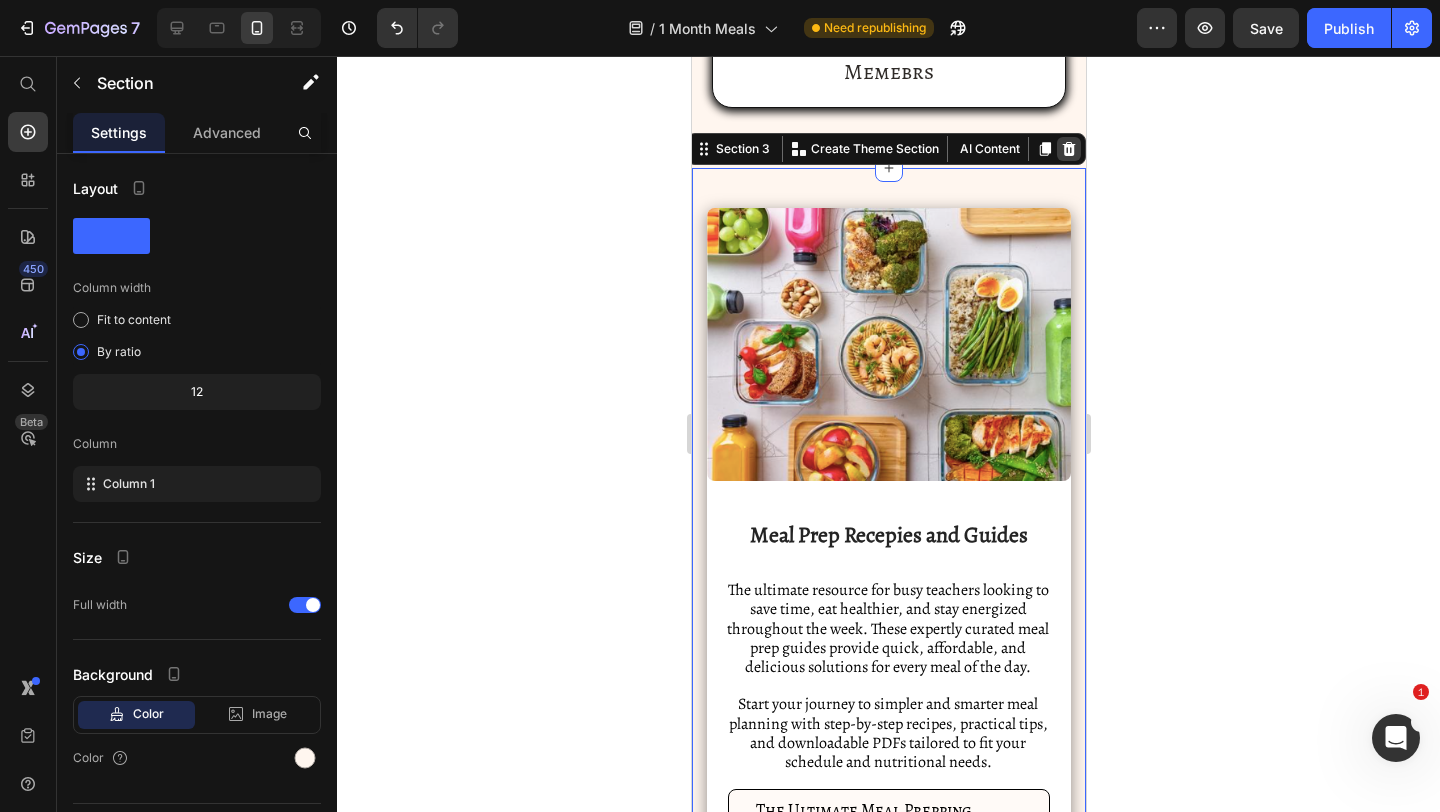 click 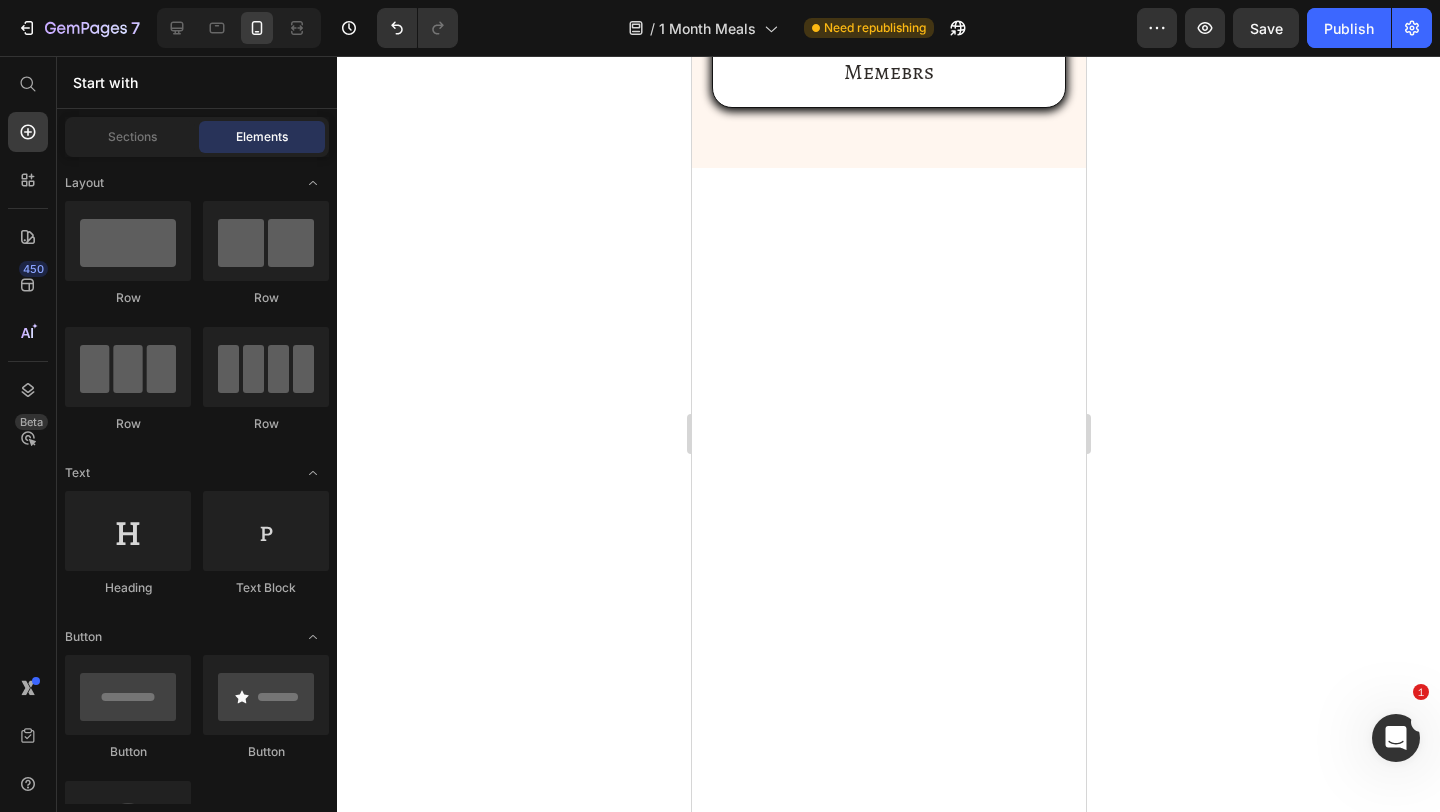 click at bounding box center (888, 673) 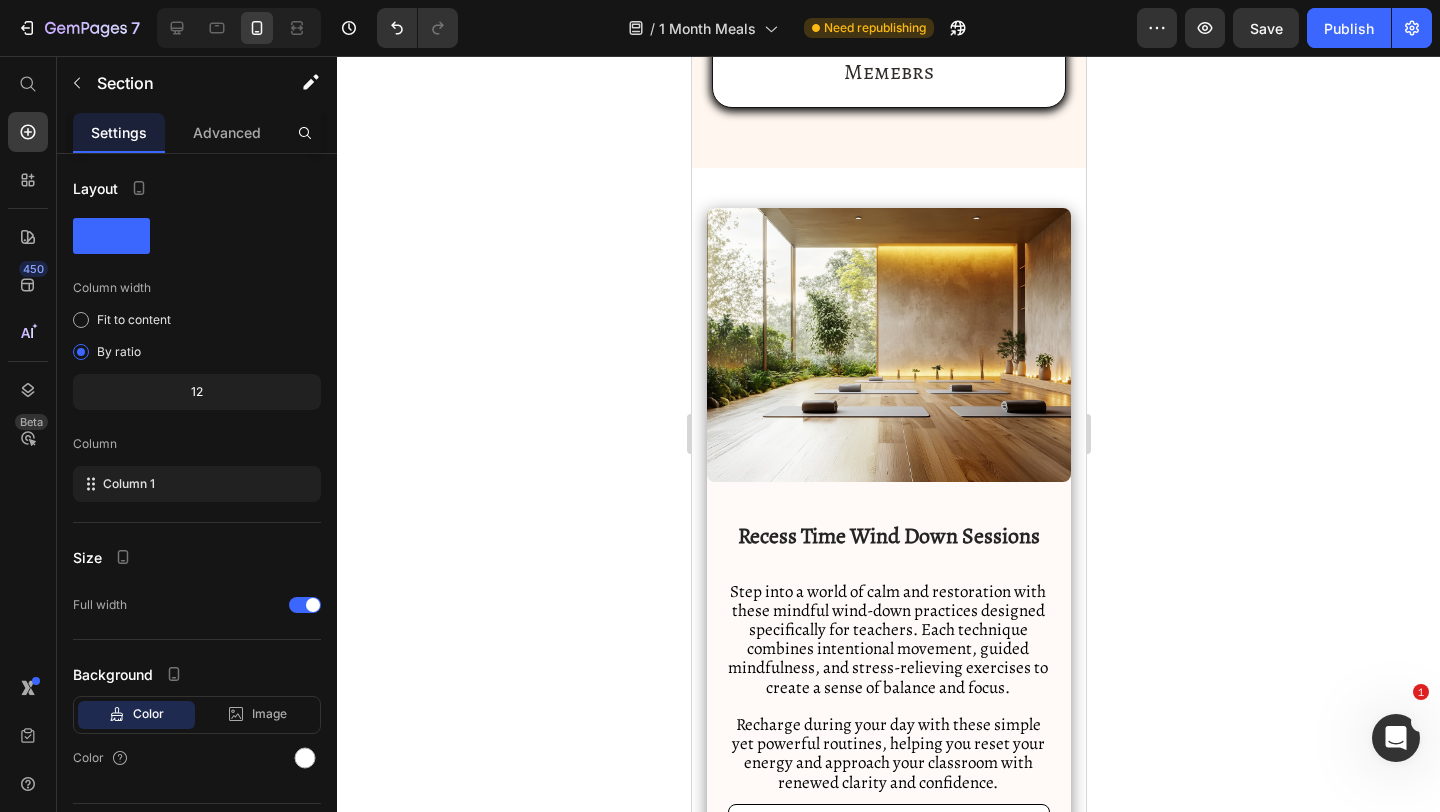scroll, scrollTop: 1052, scrollLeft: 0, axis: vertical 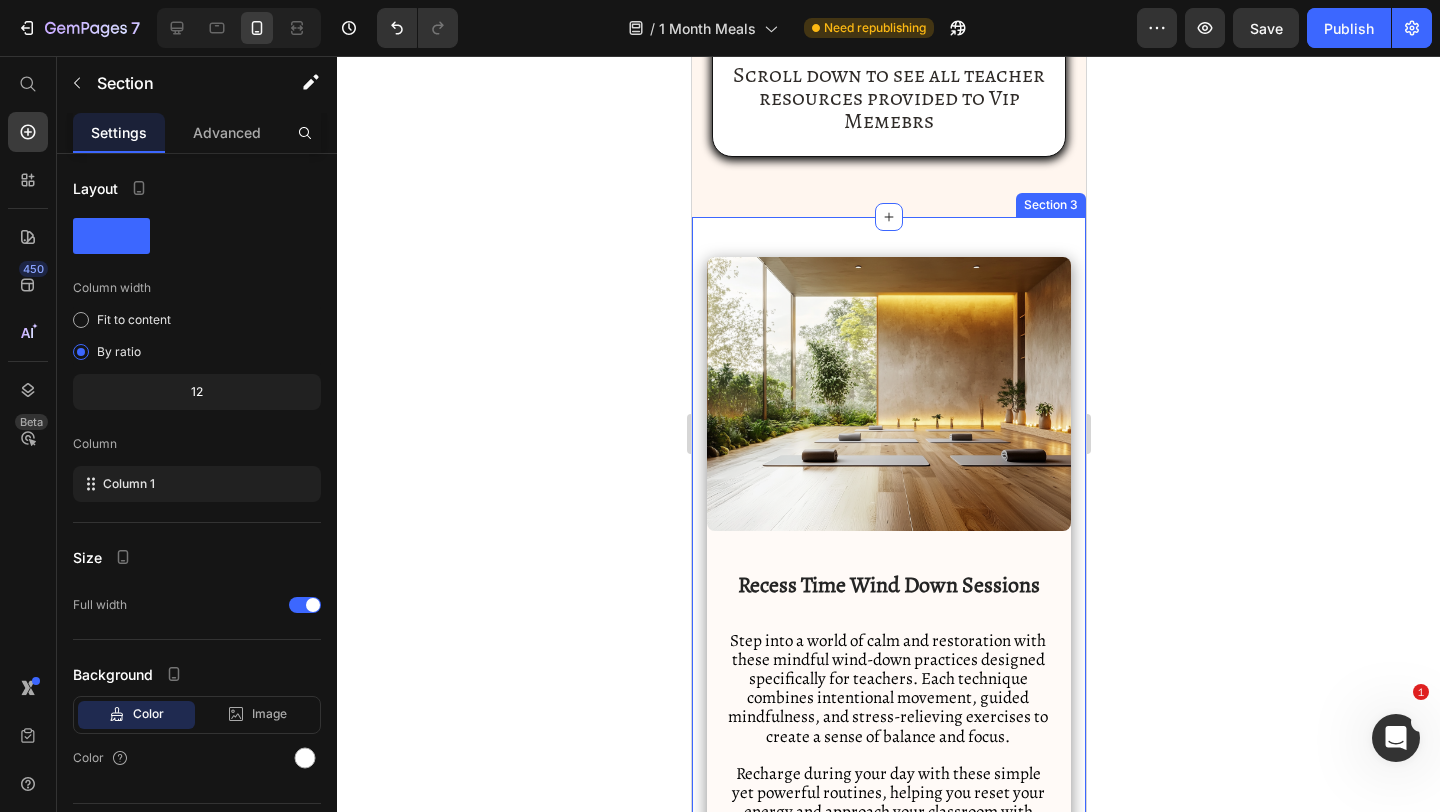 click on "Image Recess Time Wind Down Sessions Heading Row Step into a world of calm and restoration with these mindful wind-down practices designed specifically for teachers. Each technique combines intentional movement, guided mindfulness, and stress-relieving exercises to create a sense of balance and focus.   Recharge during your day with these simple yet powerful routines, helping you reset your energy and approach your classroom with renewed clarity and confidence. Text Block
Breath work Guide
Nervous System regulation
Surviving Teacher Burnout Stress Guide
Extra Pdf Guides   Accordion Row Access All Resources for FREE Button Section 3" at bounding box center [888, 721] 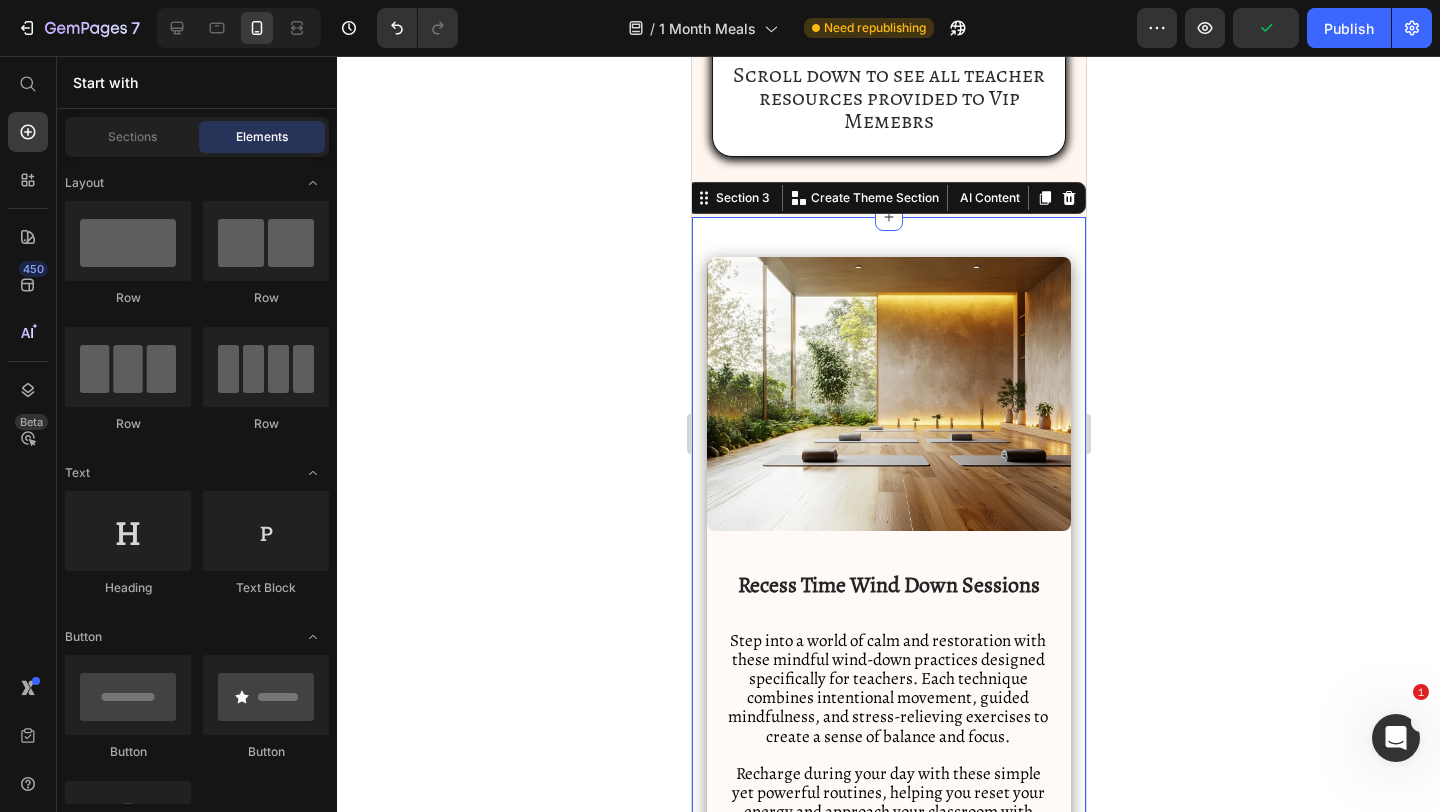 click on "Image Recess Time Wind Down Sessions Heading Row Step into a world of calm and restoration with these mindful wind-down practices designed specifically for teachers. Each technique combines intentional movement, guided mindfulness, and stress-relieving exercises to create a sense of balance and focus.   Recharge during your day with these simple yet powerful routines, helping you reset your energy and approach your classroom with renewed clarity and confidence. Text Block
Breath work Guide
Nervous System regulation
Surviving Teacher Burnout Stress Guide
Extra Pdf Guides   Accordion Row Access All Resources for FREE Button Section 3   Create Theme Section AI Content Write with GemAI What would you like to describe here? Tone and Voice Persuasive Product Teacher Wellness Club Show more Generate" at bounding box center [888, 721] 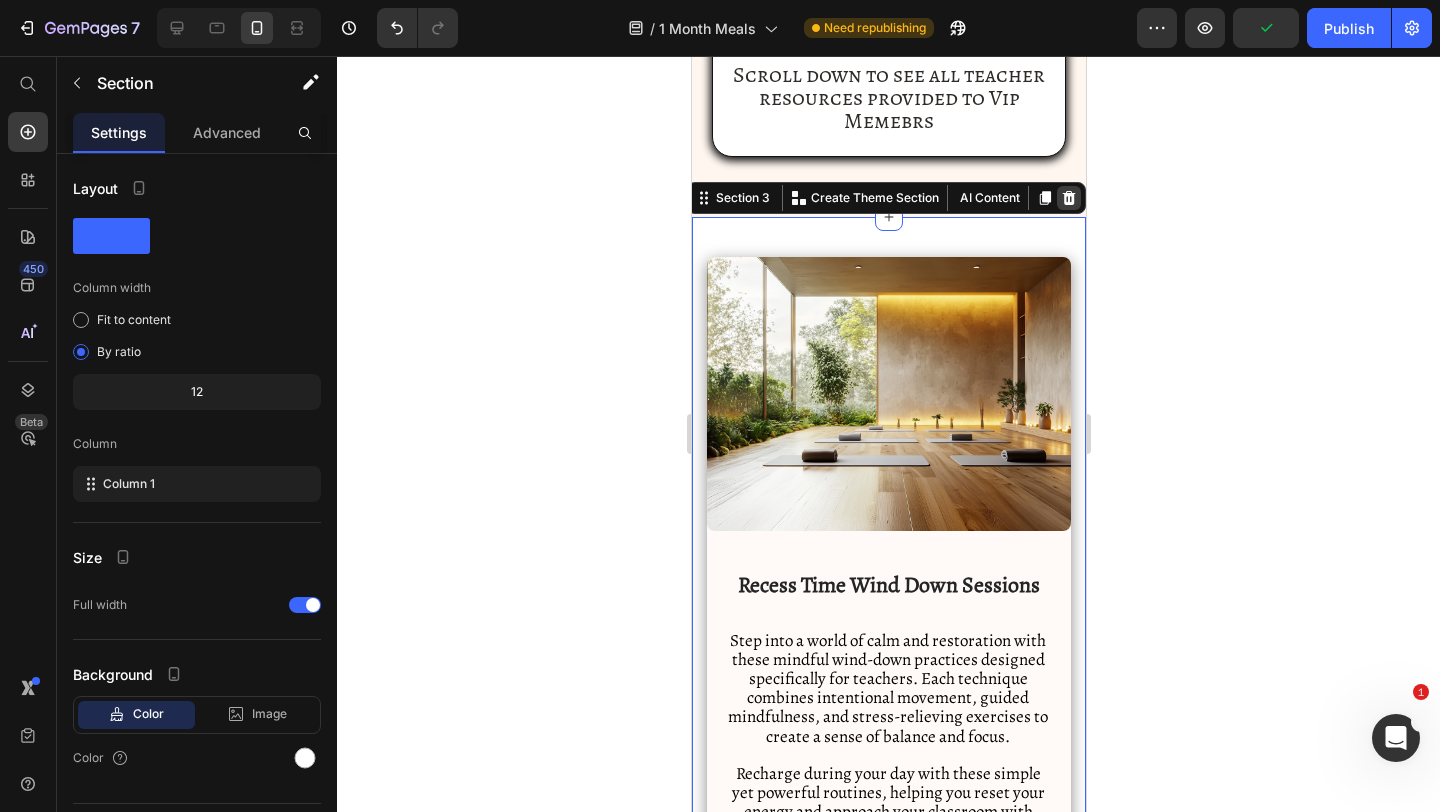 click 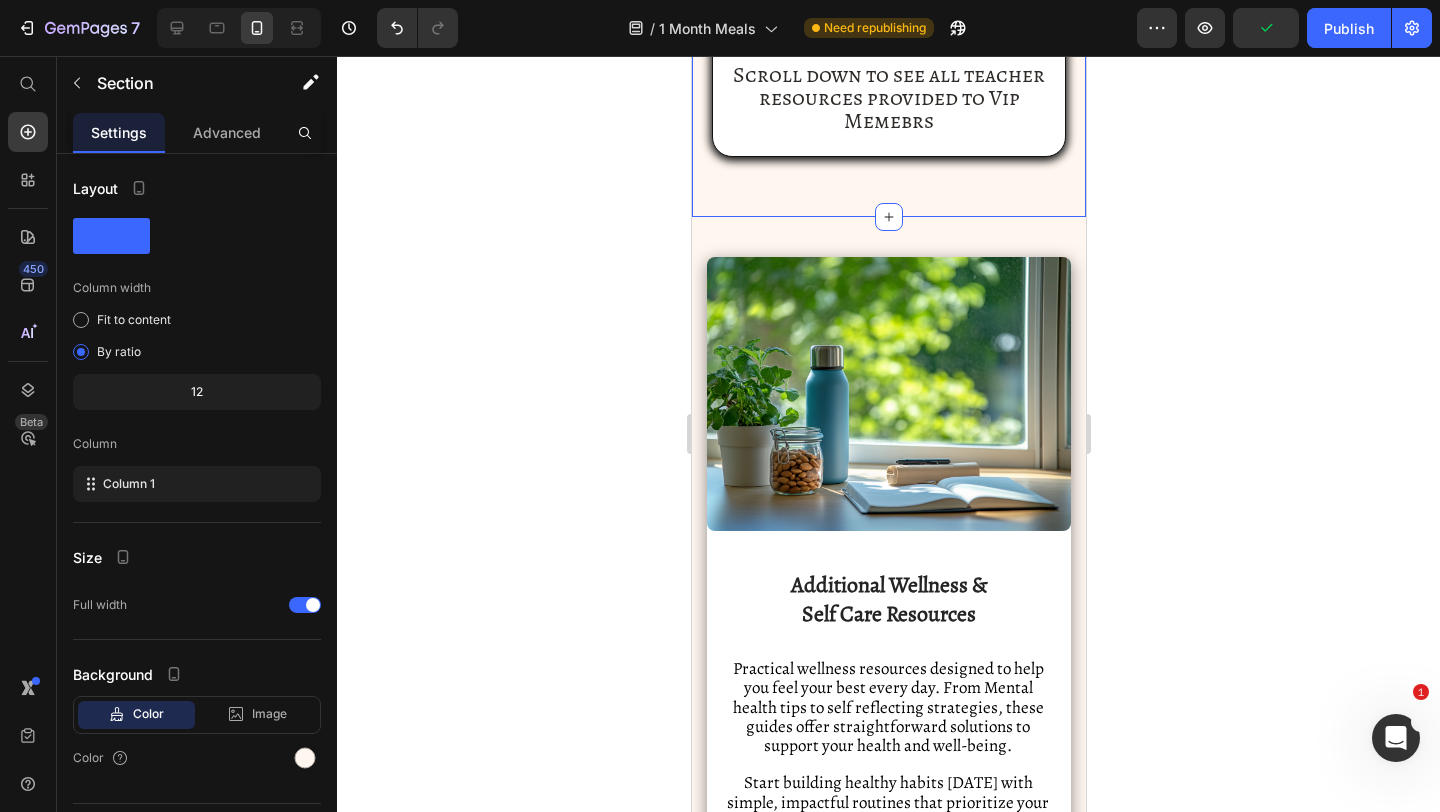 click on "Image Additional Wellness &  Self Care Resources Heading Row Practical wellness resources designed to help you feel your best every day. From Mental health tips to self reflecting strategies, these guides offer straightforward solutions to support your health and well-being.   Start building healthy habits today with simple, impactful routines that prioritize your mental and physical well-being. Text Block
The Ultimate Wellness Guide
The Four R's of Forgiveness
Imposter Syndrom Guide
Inner Strength Guide
Self-Esteem, Identity & Confidence Bundle
Extra Pdf Guides   Accordion Row Access All Resources for FREE Button Section 3" at bounding box center (888, 766) 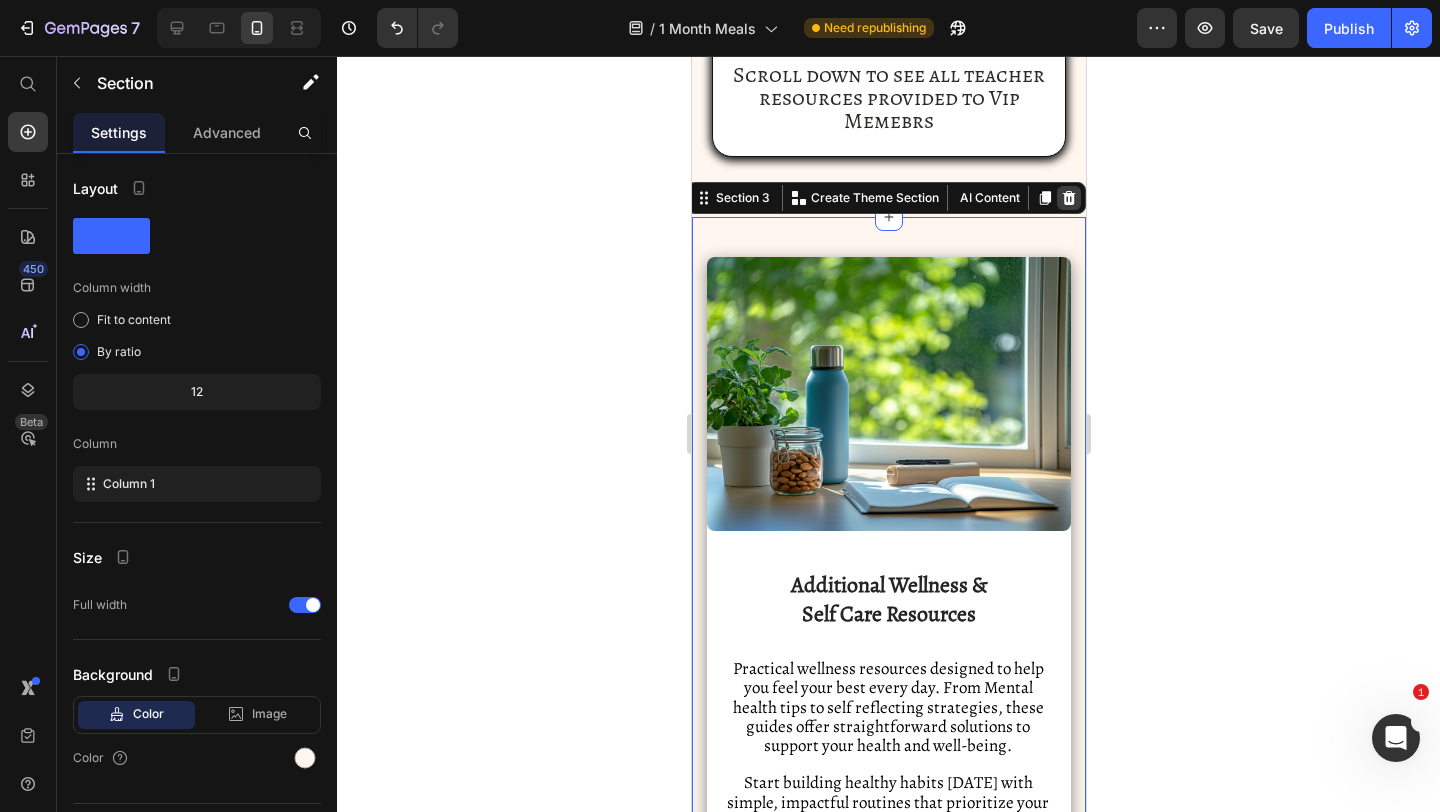 click at bounding box center (1068, 198) 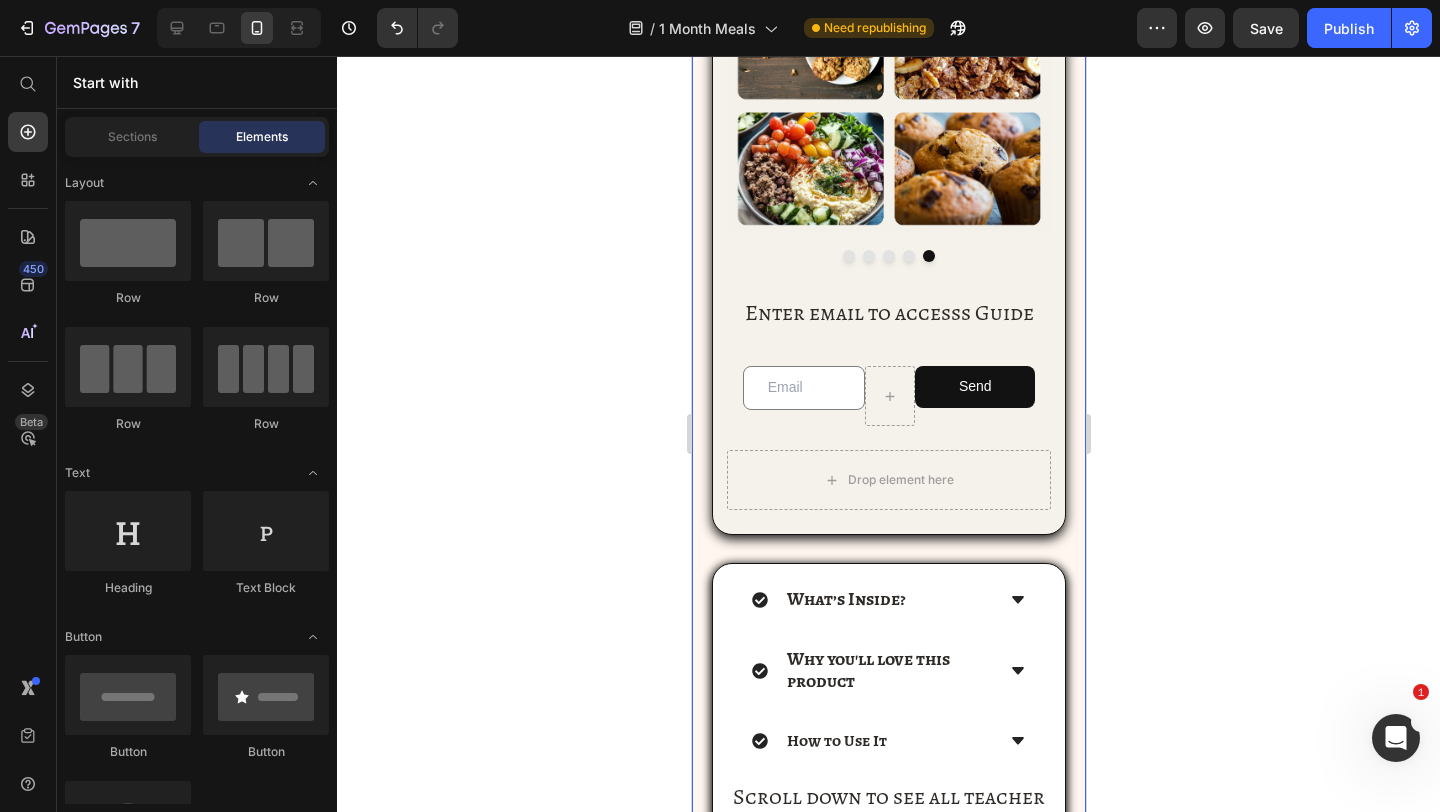 scroll, scrollTop: 29, scrollLeft: 0, axis: vertical 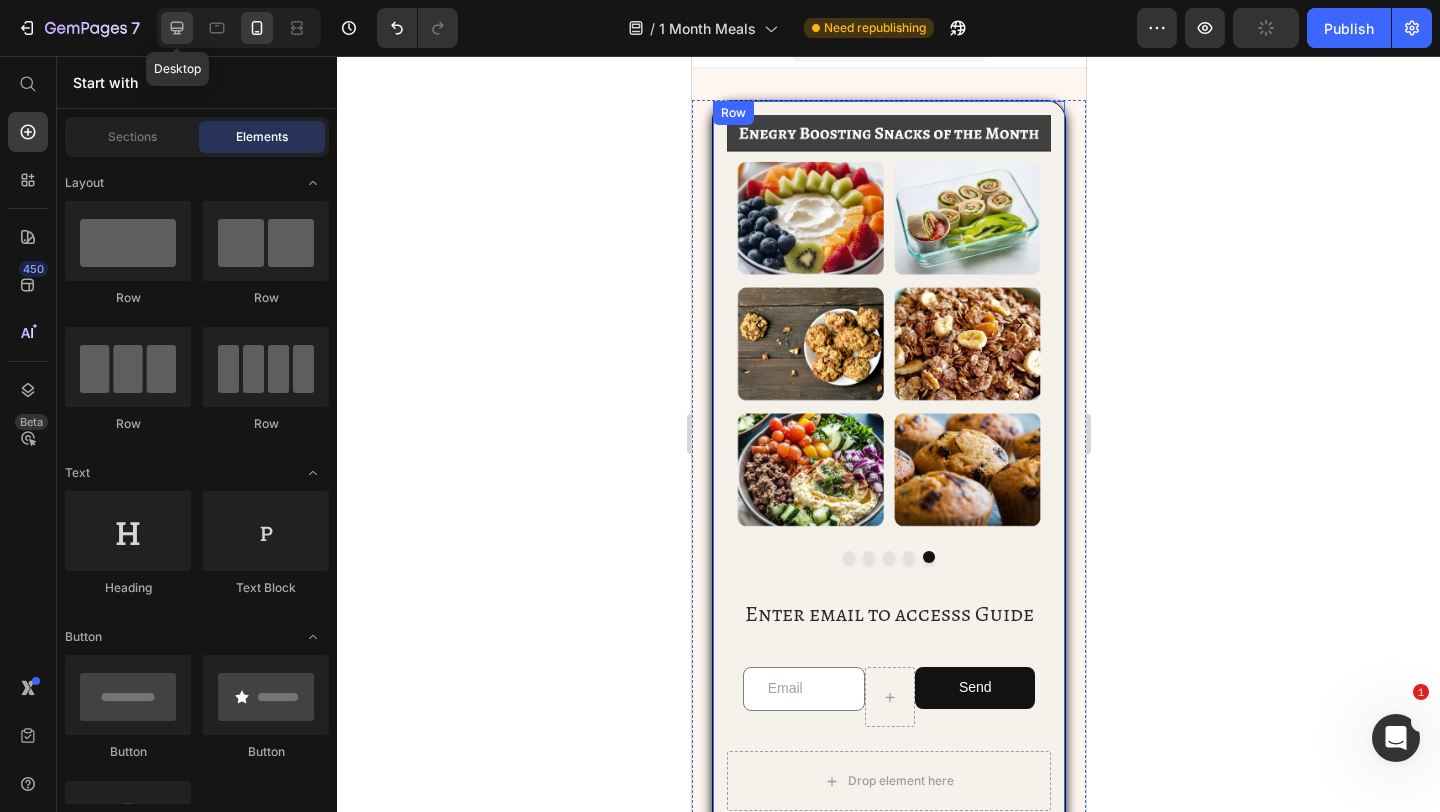 click 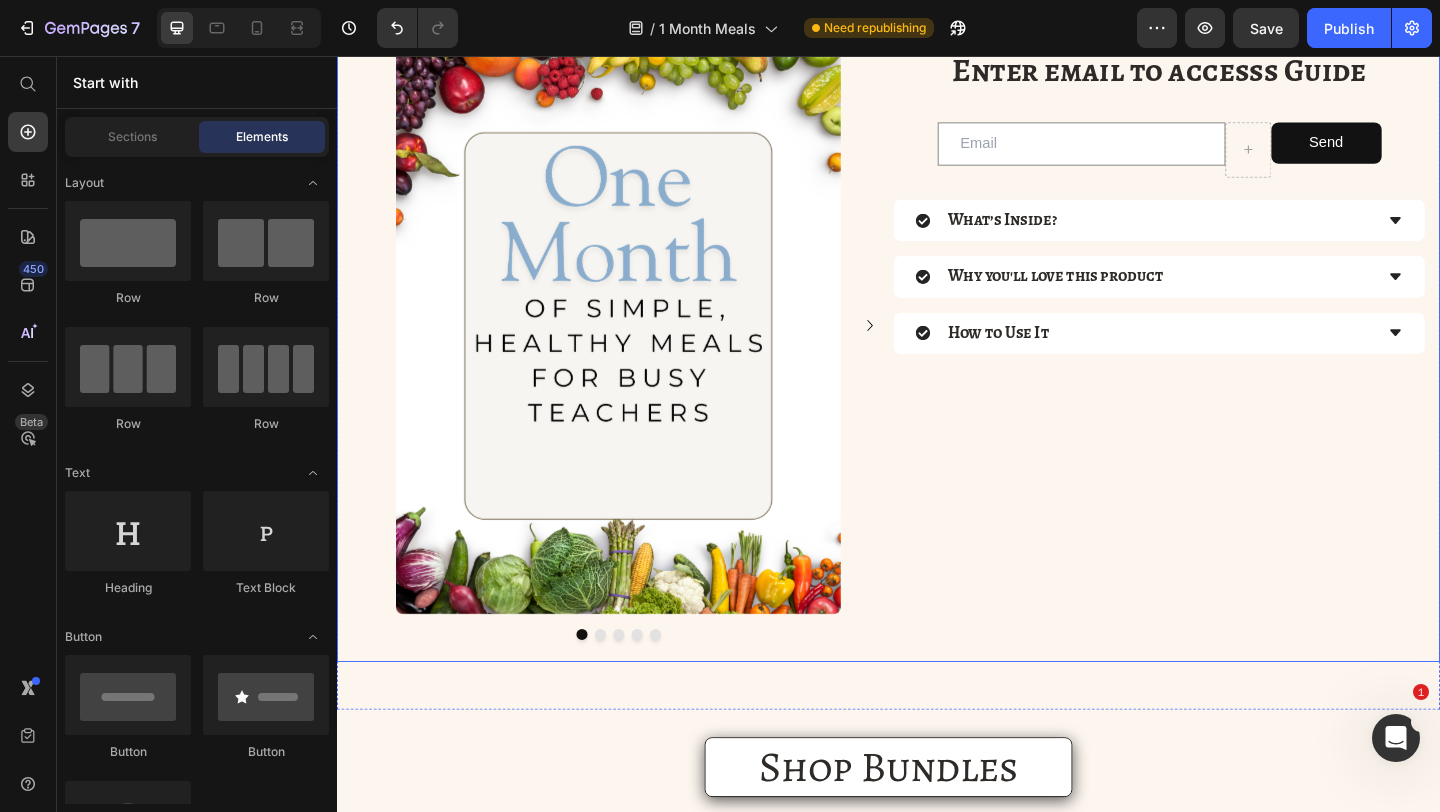 scroll, scrollTop: 70, scrollLeft: 0, axis: vertical 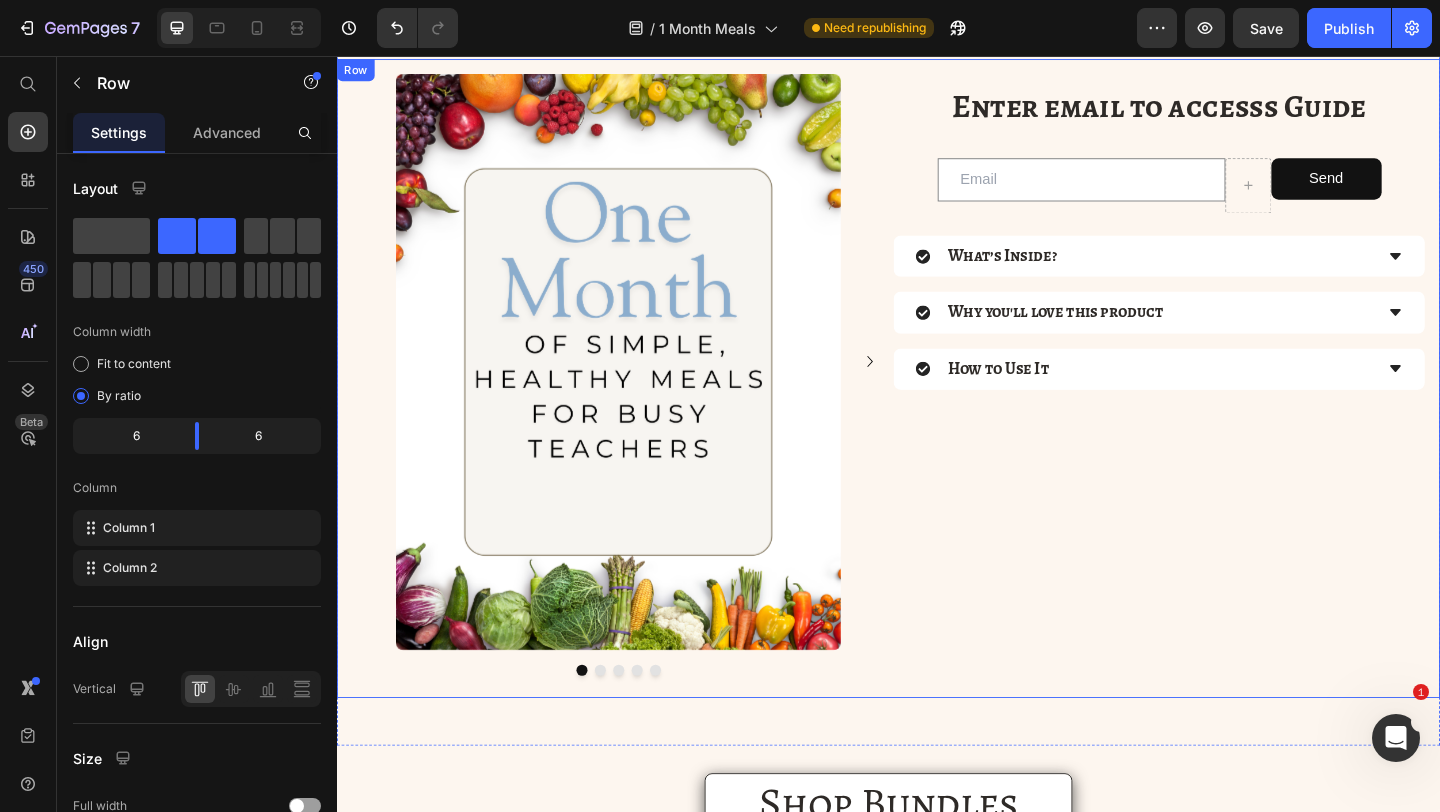 click on "Enter email to accesss Guide Heading Email Field
Send Submit Button Row Newsletter
What’s Inside?
Why you'll love this product
How to Use It Accordion" at bounding box center (1231, 402) 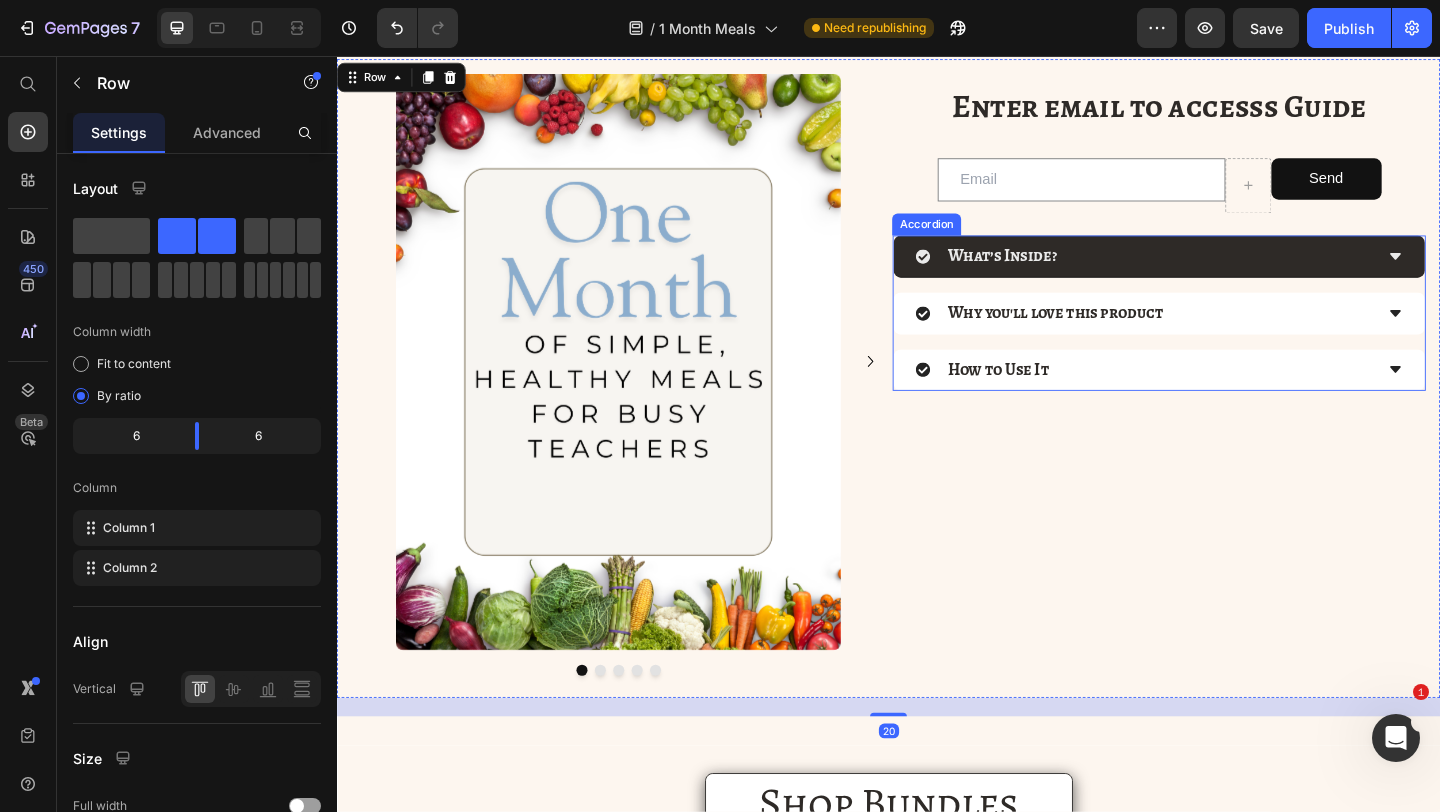 click on "What’s Inside?" at bounding box center (1215, 273) 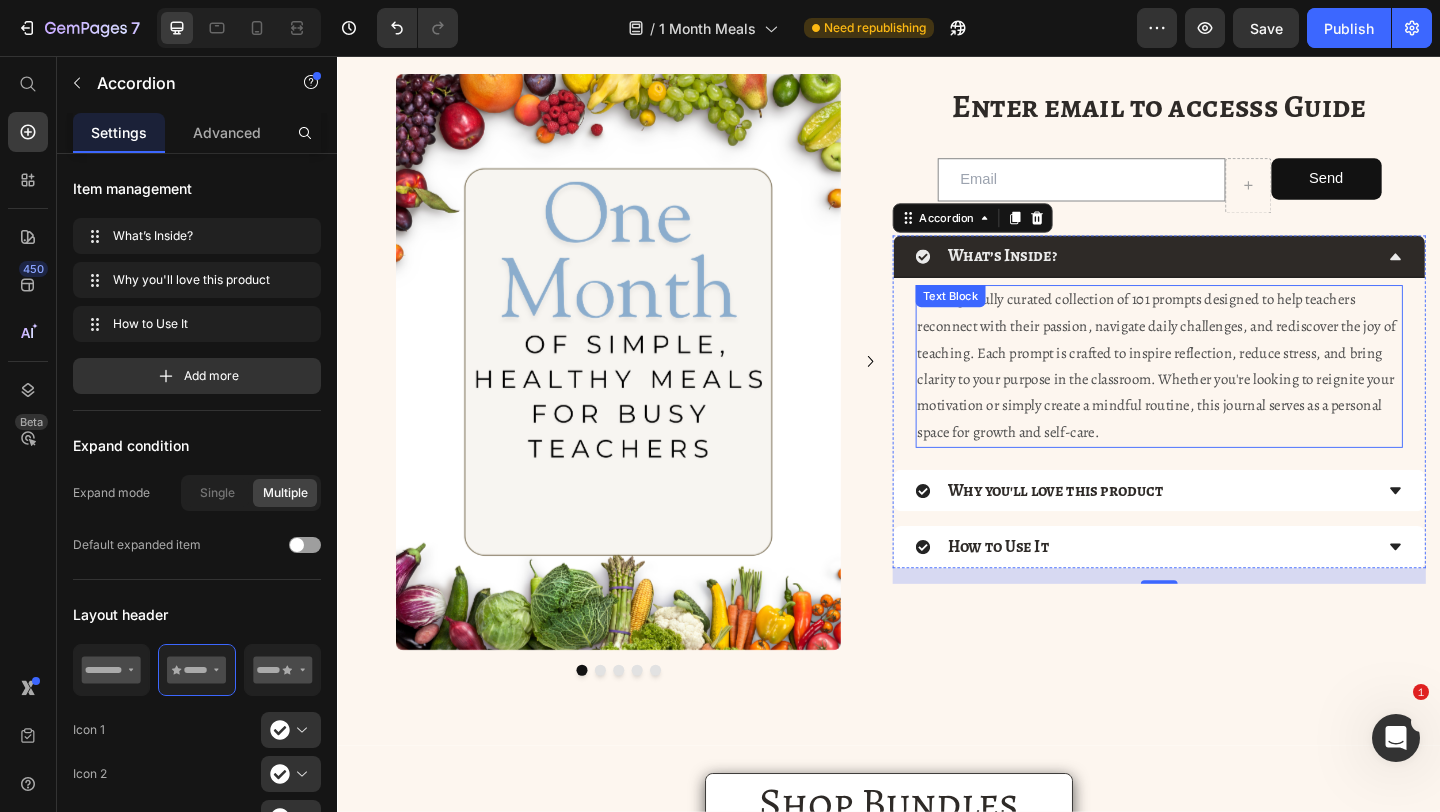 click on "A thoughtfully curated collection of 101 prompts designed to help teachers reconnect with their passion, navigate daily challenges, and rediscover the joy of teaching. Each prompt is crafted to inspire reflection, reduce stress, and bring clarity to your purpose in the classroom. Whether you're looking to reignite your motivation or simply create a mindful routine, this journal serves as a personal space for growth and self-care." at bounding box center [1228, 393] 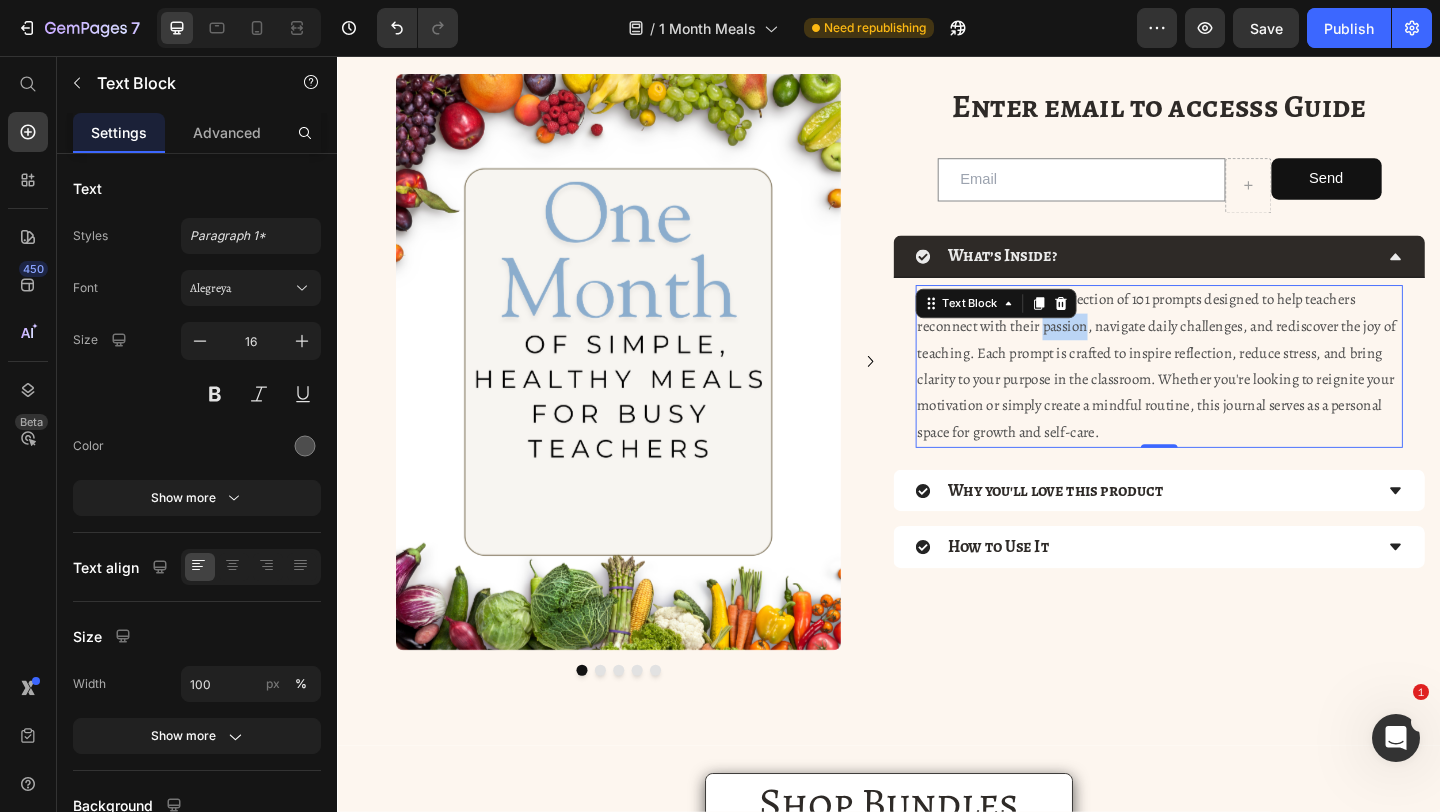 click on "A thoughtfully curated collection of 101 prompts designed to help teachers reconnect with their passion, navigate daily challenges, and rediscover the joy of teaching. Each prompt is crafted to inspire reflection, reduce stress, and bring clarity to your purpose in the classroom. Whether you're looking to reignite your motivation or simply create a mindful routine, this journal serves as a personal space for growth and self-care." at bounding box center (1228, 393) 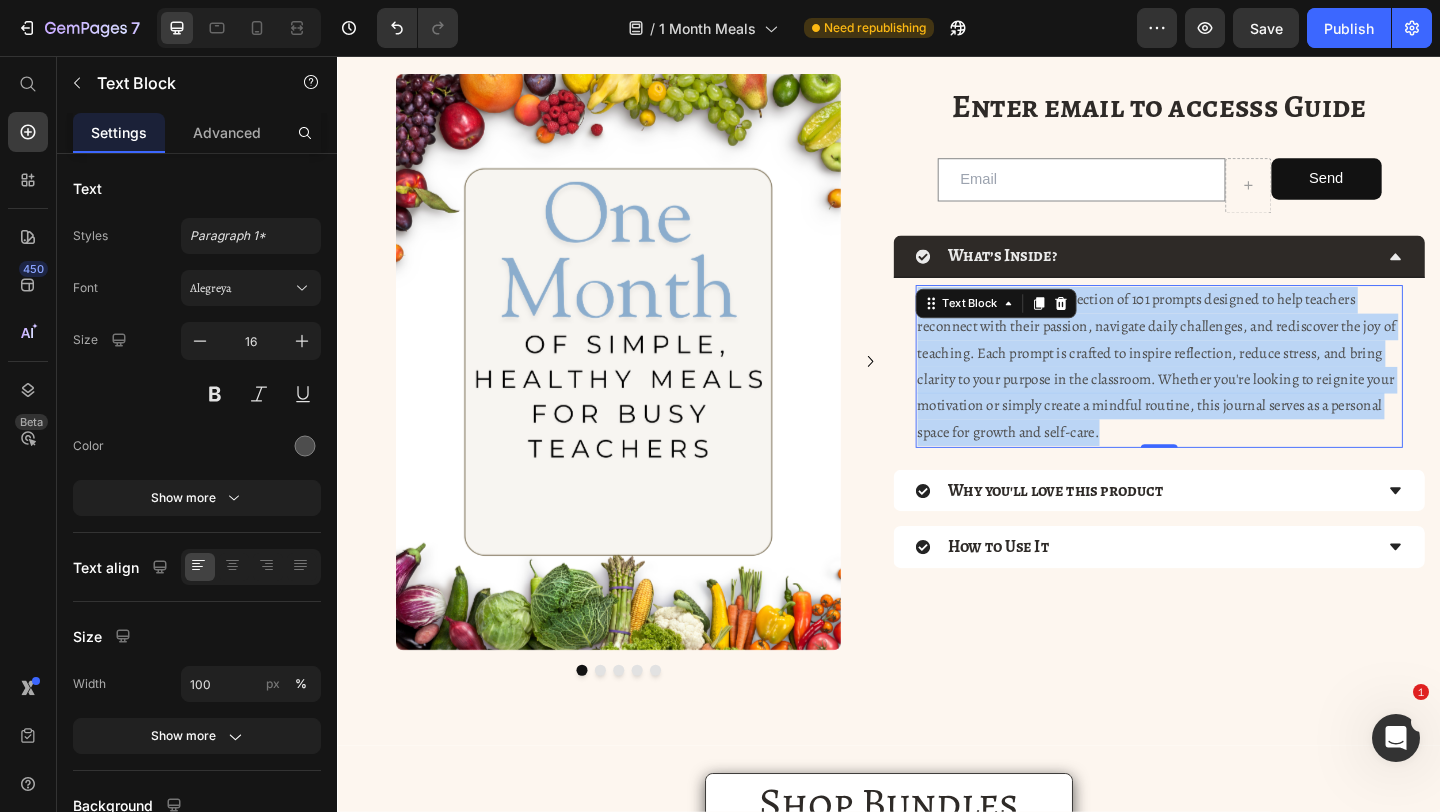 click on "A thoughtfully curated collection of 101 prompts designed to help teachers reconnect with their passion, navigate daily challenges, and rediscover the joy of teaching. Each prompt is crafted to inspire reflection, reduce stress, and bring clarity to your purpose in the classroom. Whether you're looking to reignite your motivation or simply create a mindful routine, this journal serves as a personal space for growth and self-care." at bounding box center (1228, 393) 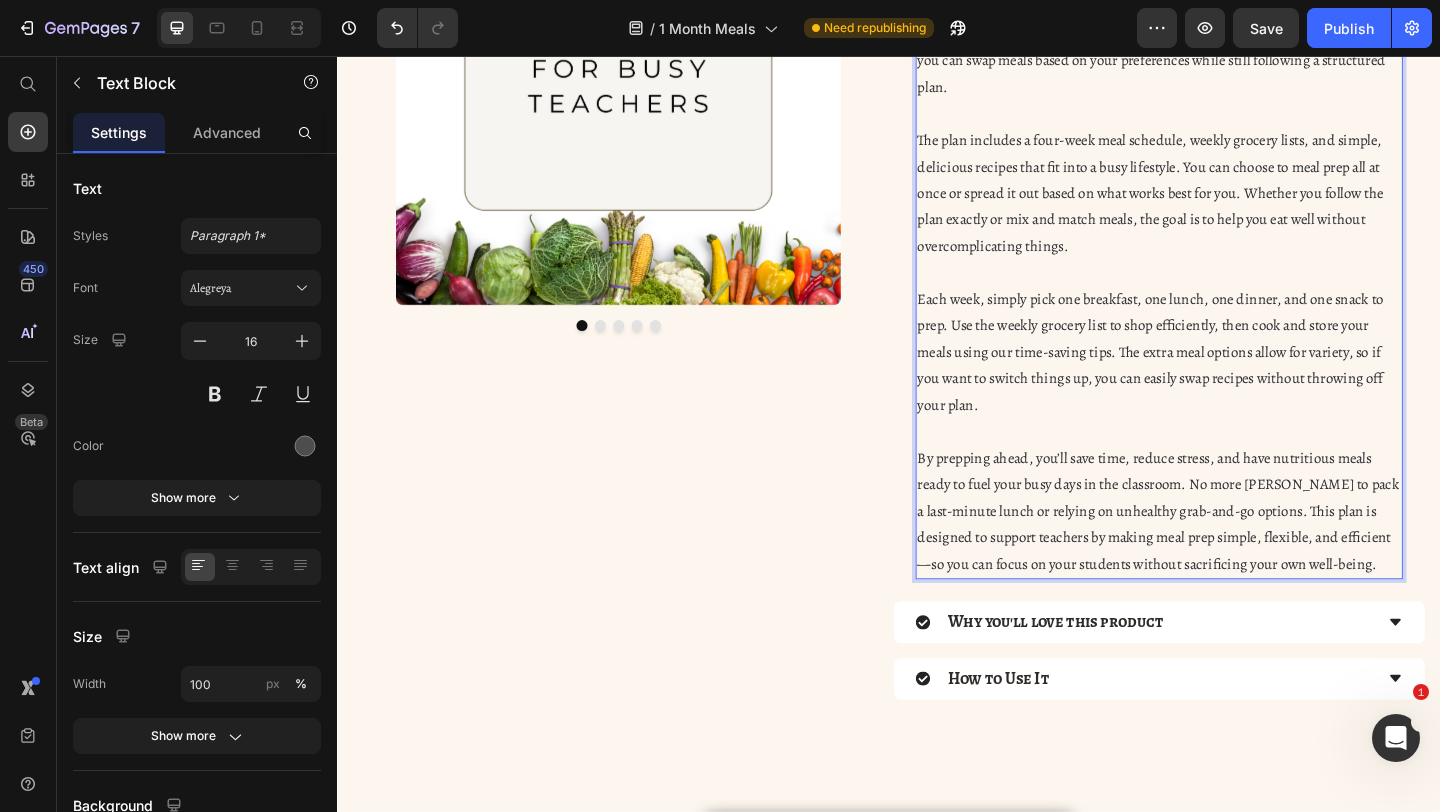 scroll, scrollTop: 449, scrollLeft: 0, axis: vertical 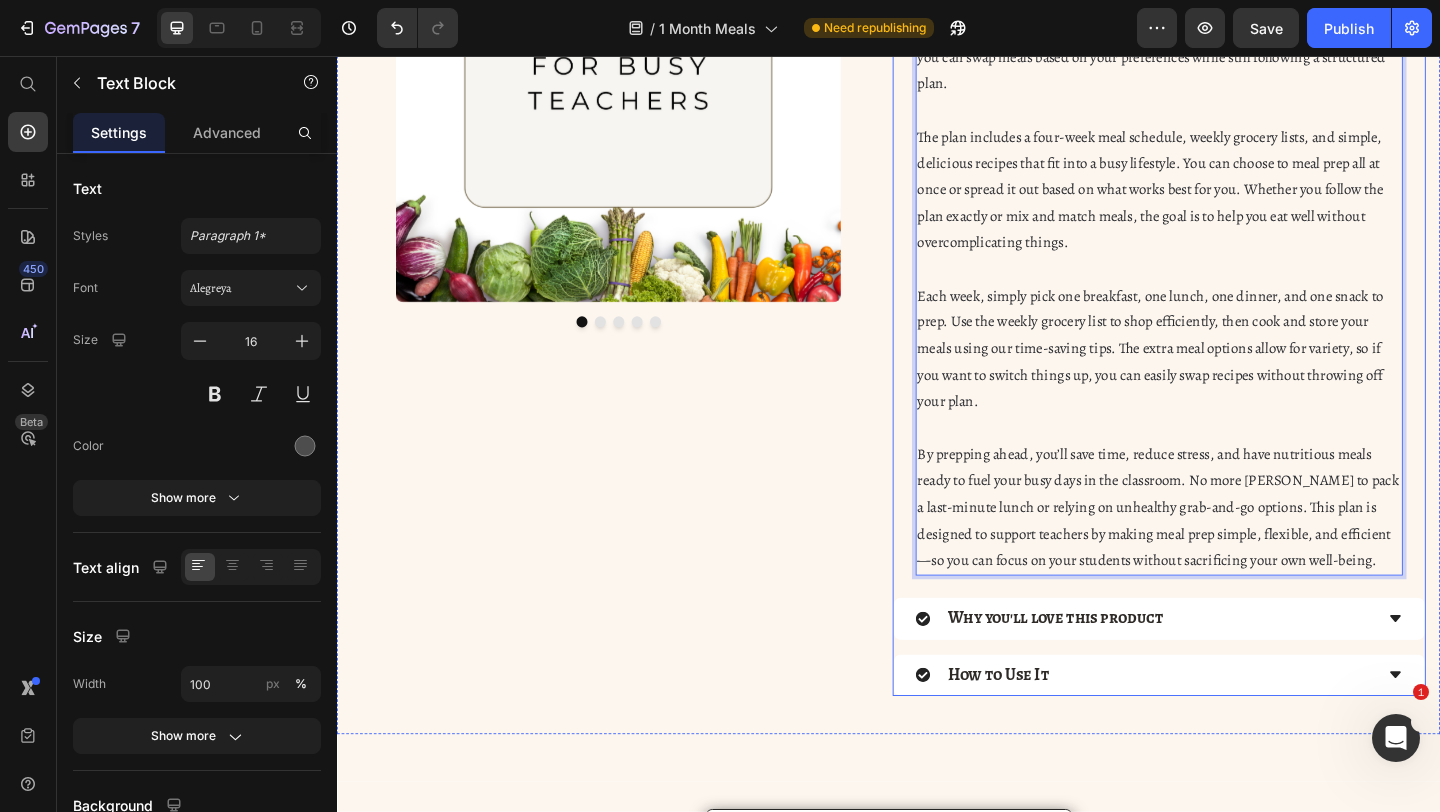 click on "What’s Inside? This meal prep plan is designed to make eating healthy easy, efficient, and stress-free. Each week, you’ll prep one breakfast, one lunch, one dinner, and one snack, giving you ready-to-go meals without the daily hassle of cooking. To keep things flexible, we’ve included six options per category instead of just four. This means you can swap meals based on your preferences while still following a structured plan. The plan includes a four-week meal schedule, weekly grocery lists, and simple, delicious recipes that fit into a busy lifestyle. You can choose to meal prep all at once or spread it out based on what works best for you. Whether you follow the plan exactly or mix and match meals, the goal is to help you eat well without overcomplicating things. Text Block   0
Why you'll love this product
How to Use It" at bounding box center [1231, 312] 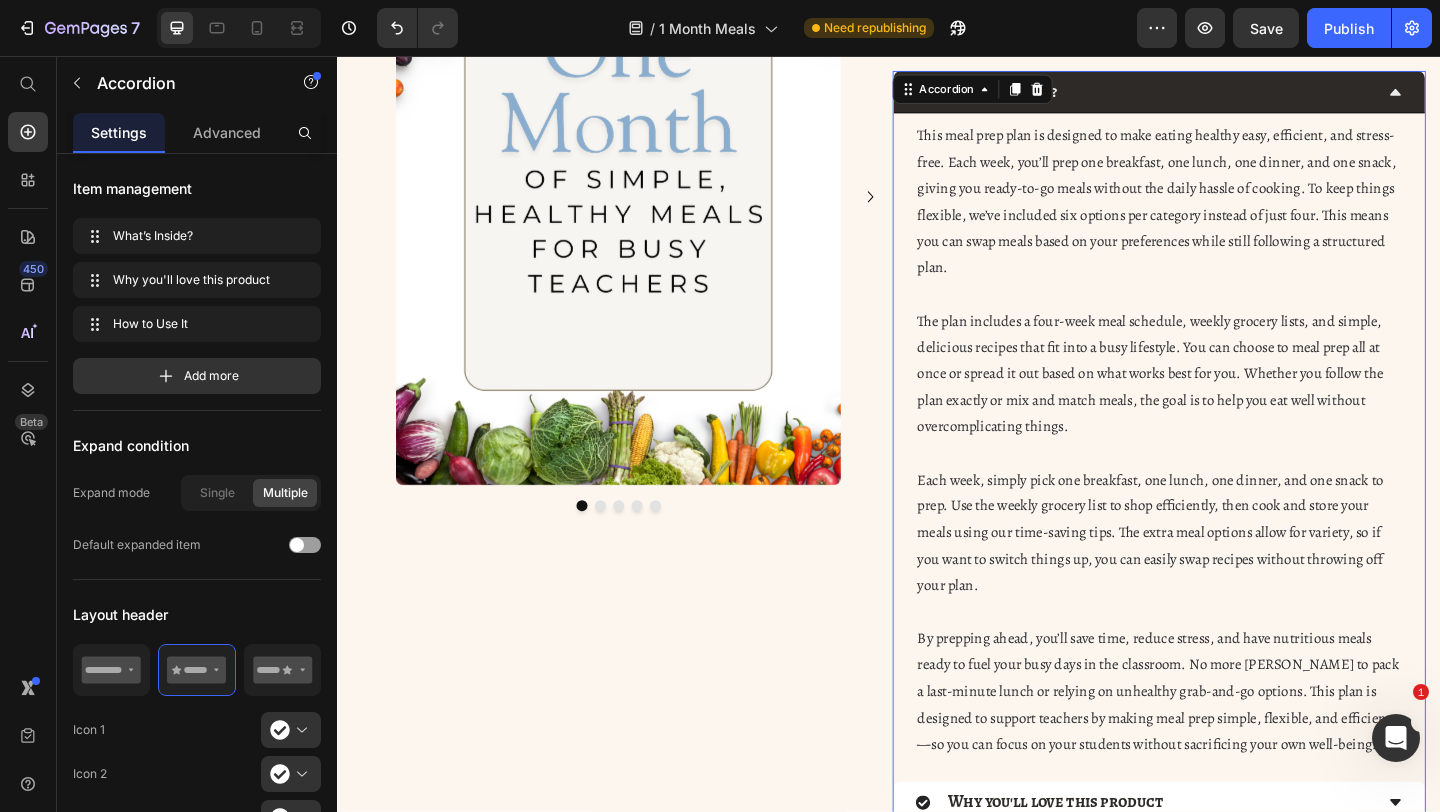 scroll, scrollTop: 138, scrollLeft: 0, axis: vertical 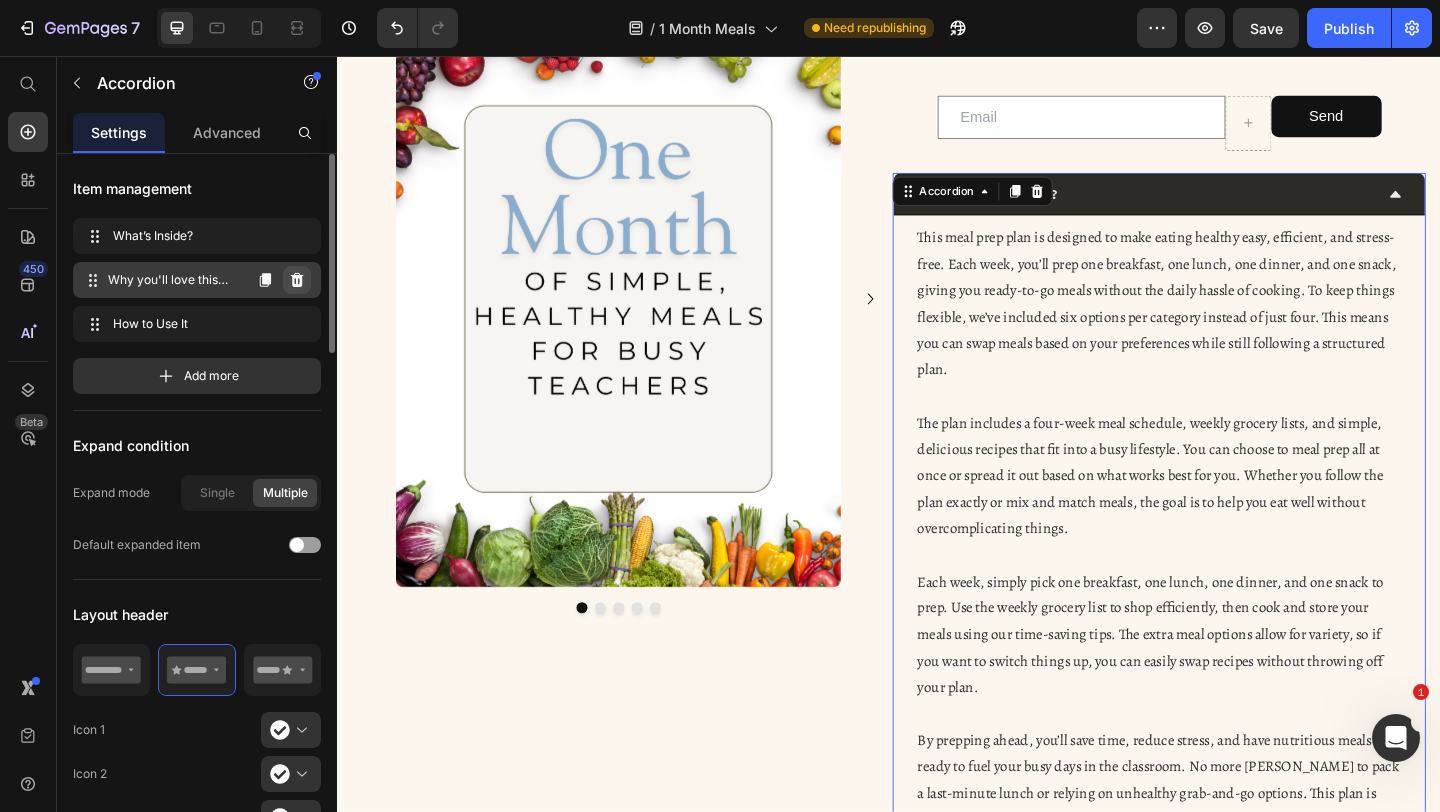 click 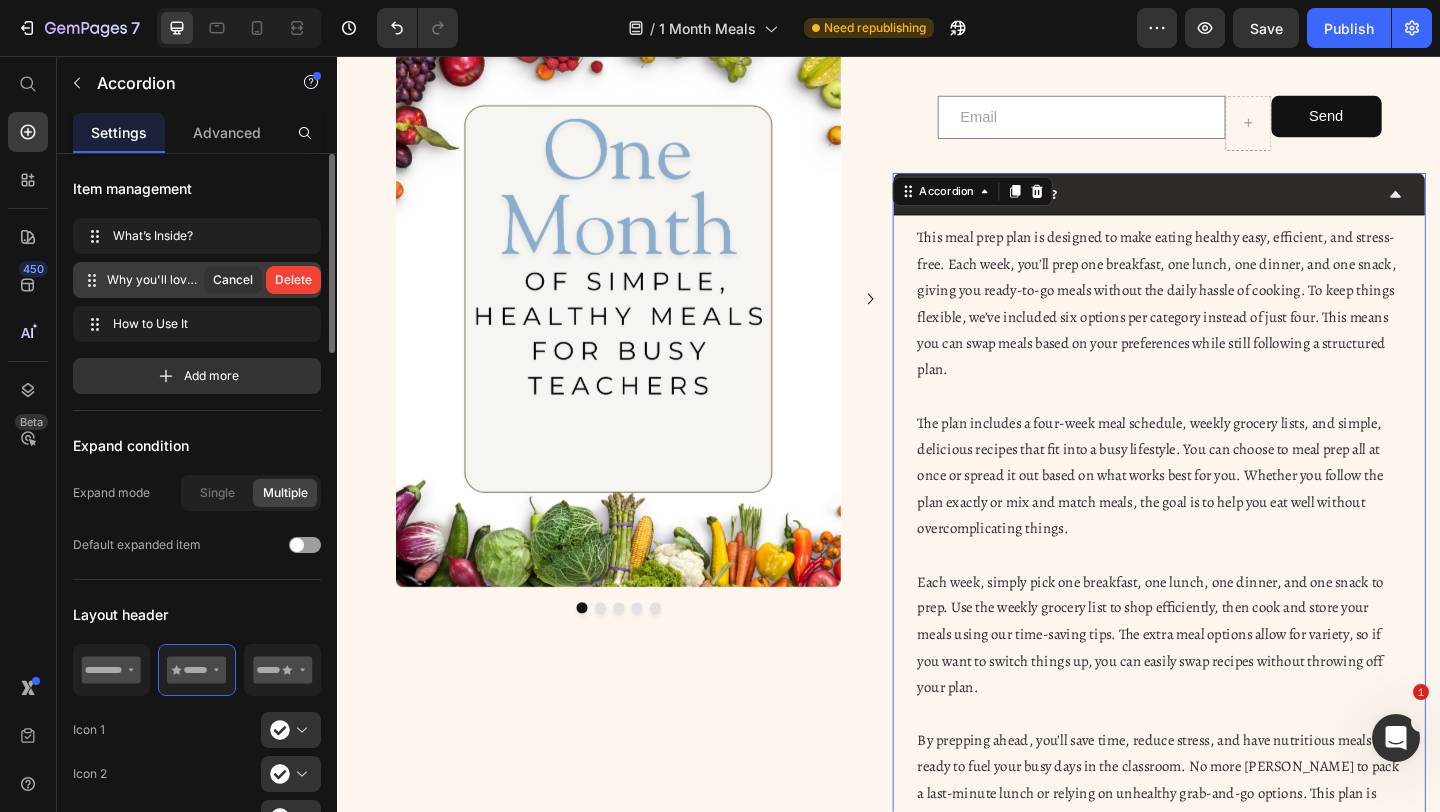 click on "Delete" at bounding box center (293, 280) 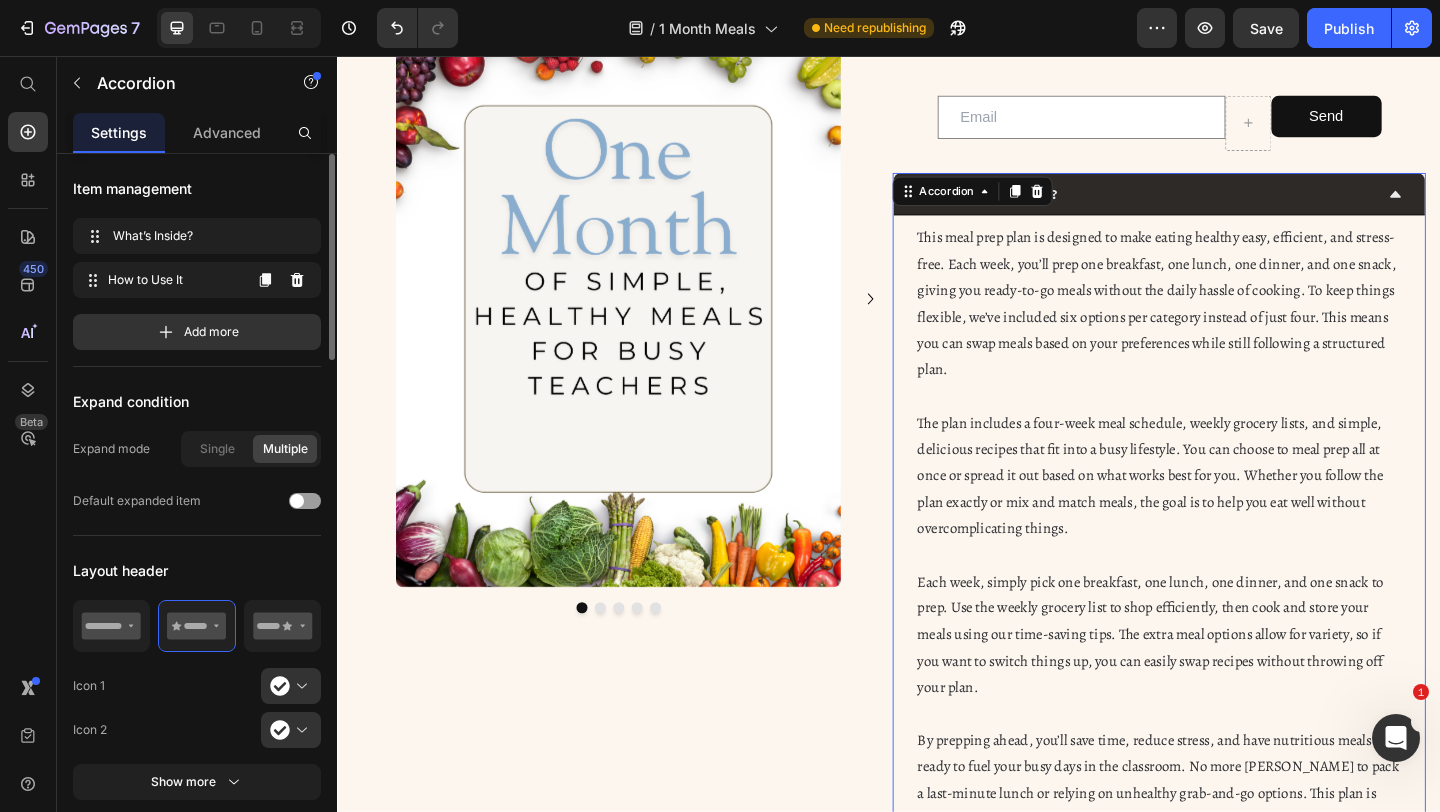 click 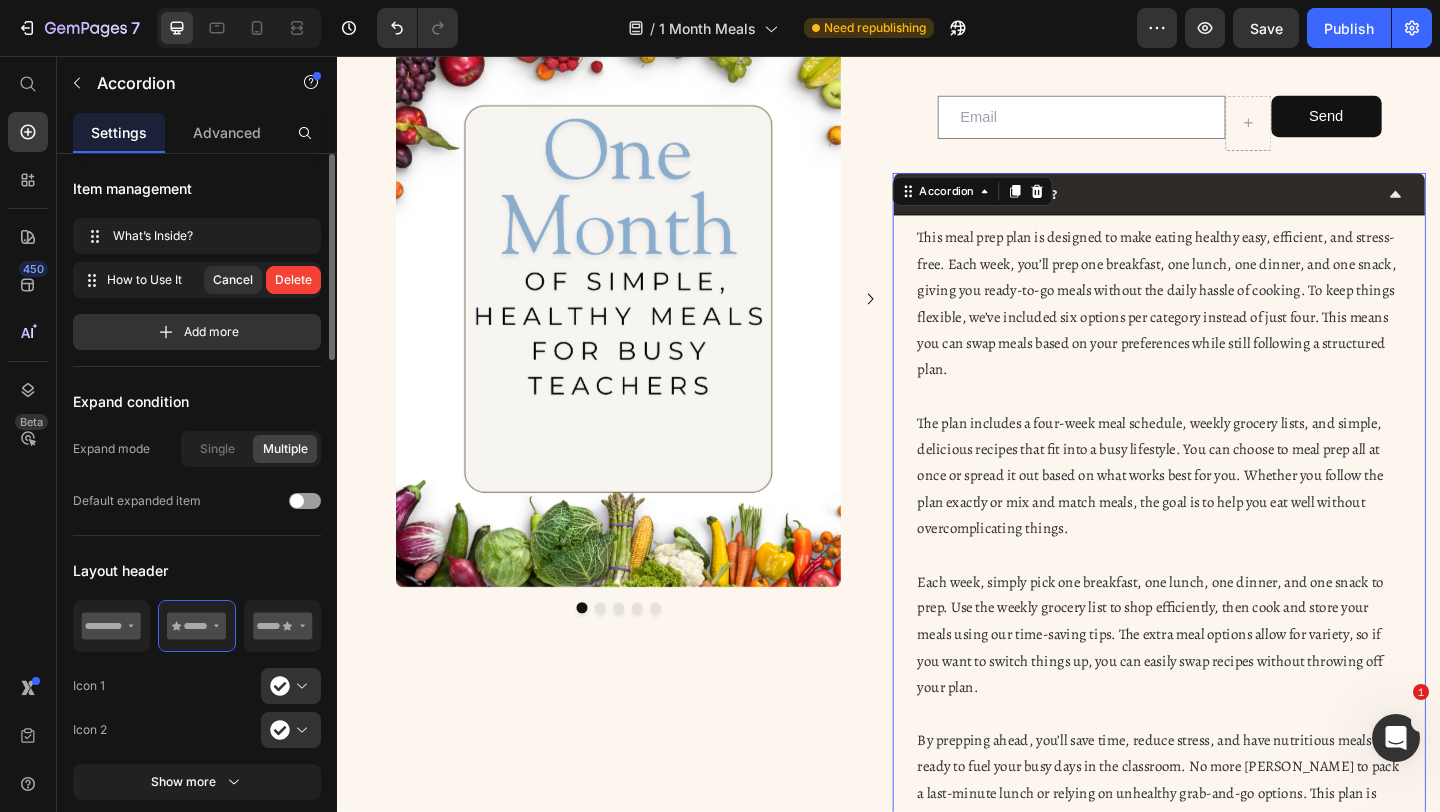 click on "Delete" at bounding box center [293, 280] 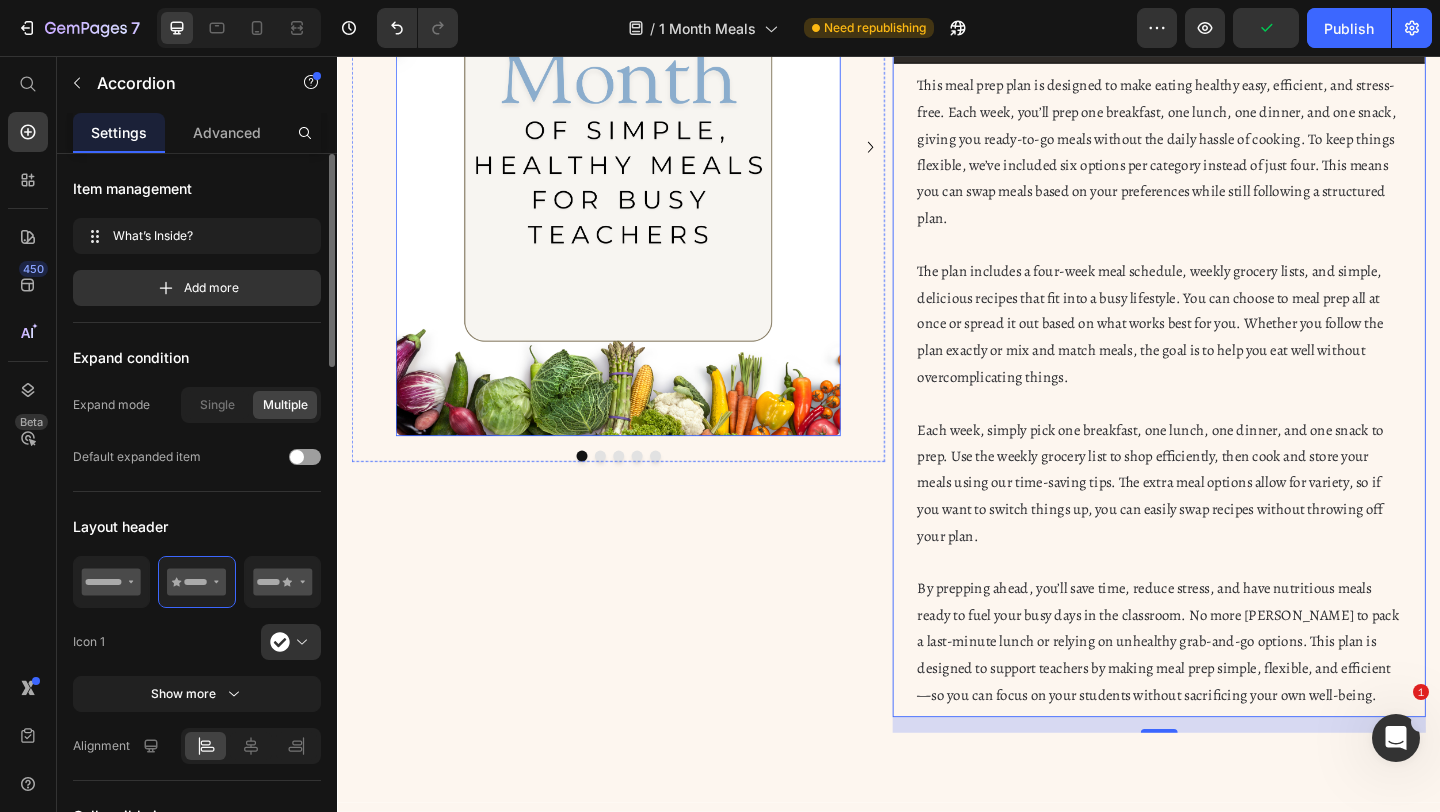 scroll, scrollTop: 216, scrollLeft: 0, axis: vertical 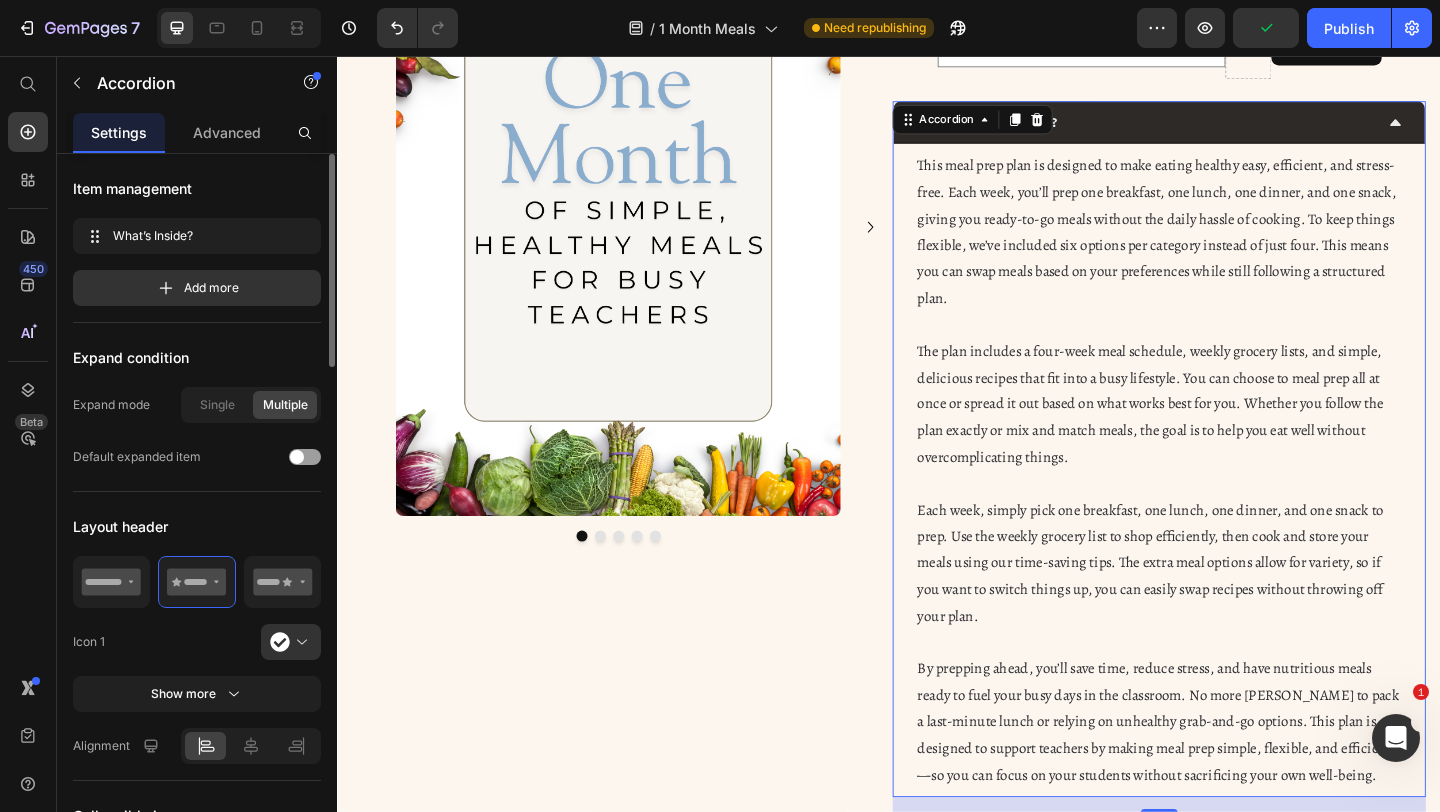 click on "What’s Inside?" at bounding box center [1215, 127] 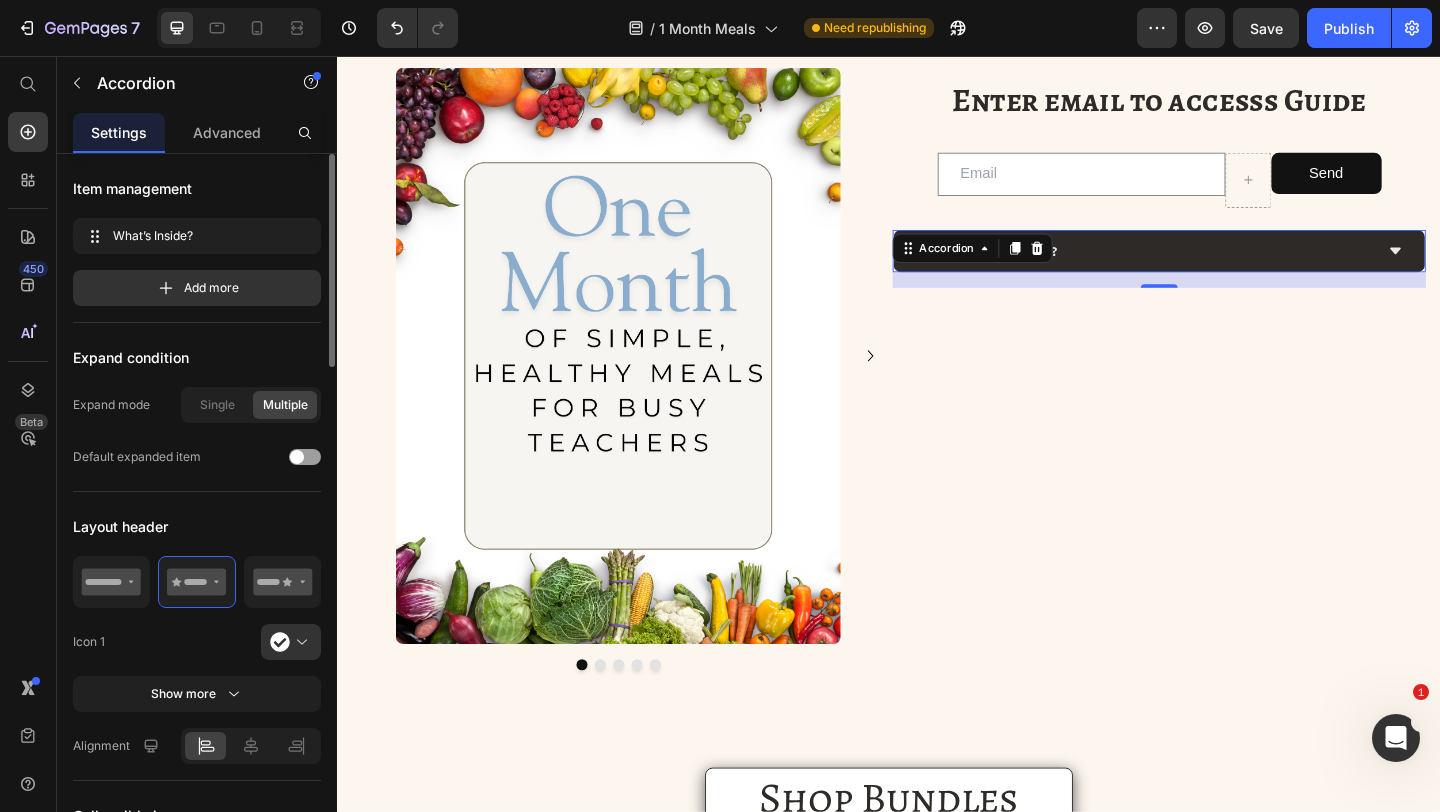 scroll, scrollTop: 42, scrollLeft: 0, axis: vertical 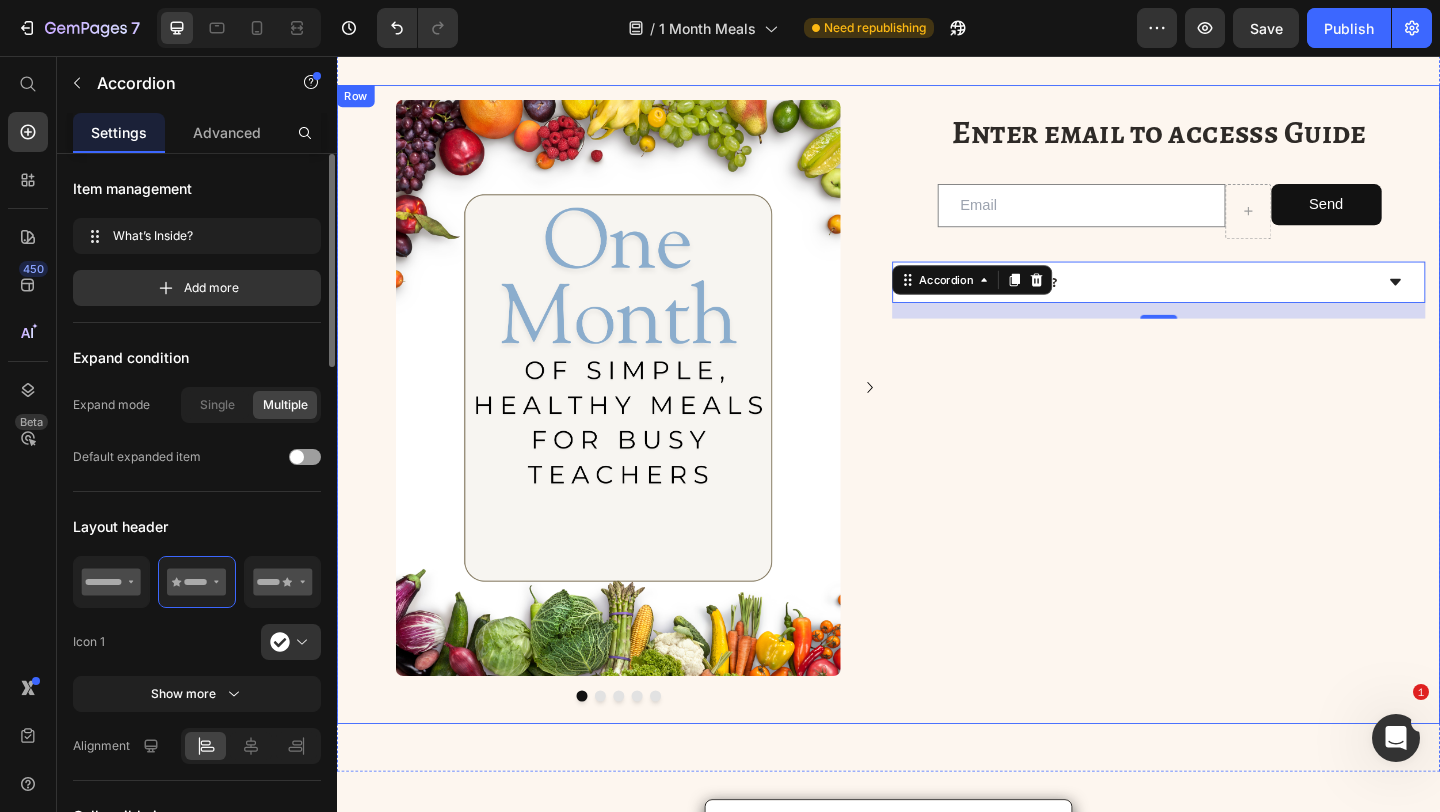 click on "Enter email to accesss Guide Heading Email Field
Send Submit Button Row Newsletter
What’s Inside? Accordion   17" at bounding box center (1231, 430) 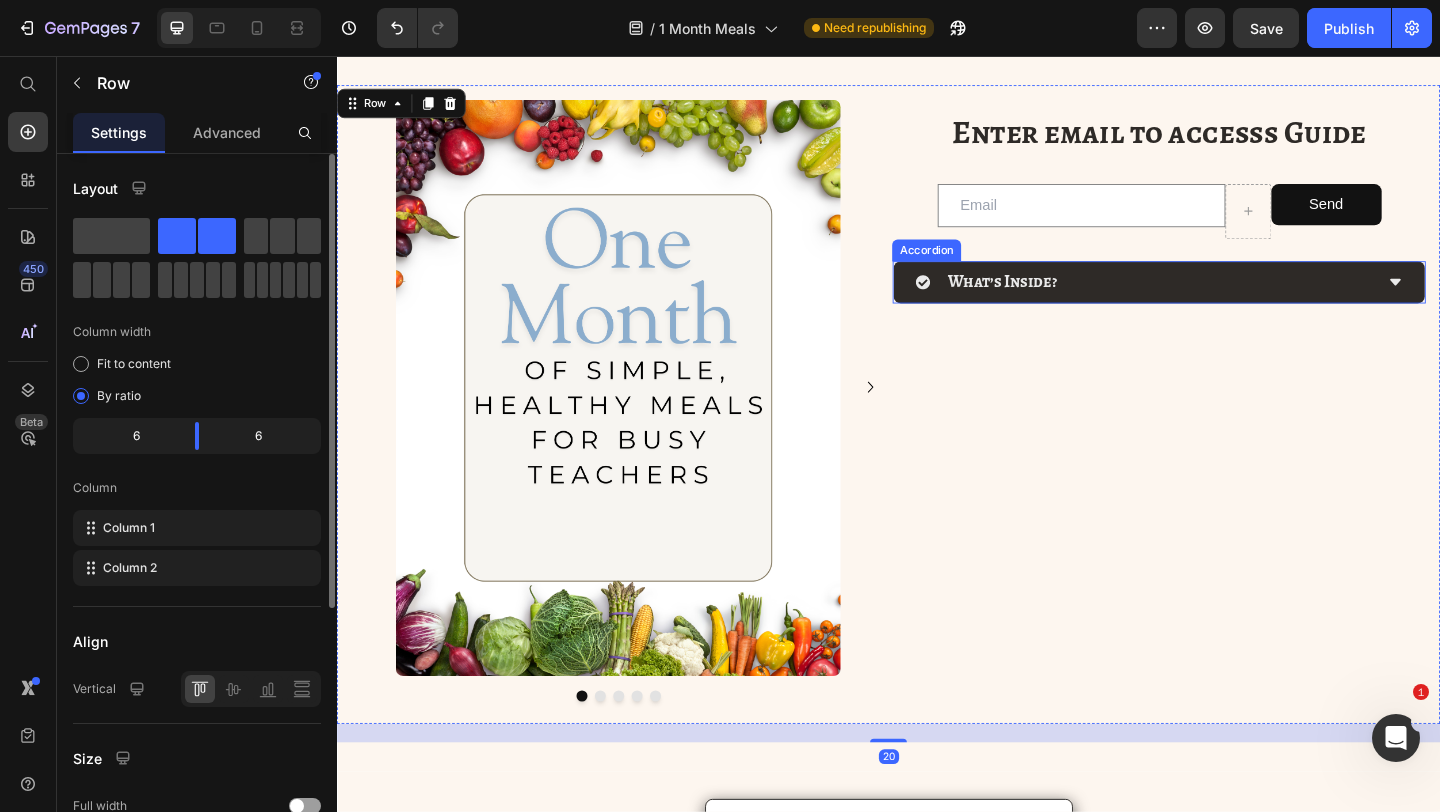 click on "What’s Inside?" at bounding box center (1215, 301) 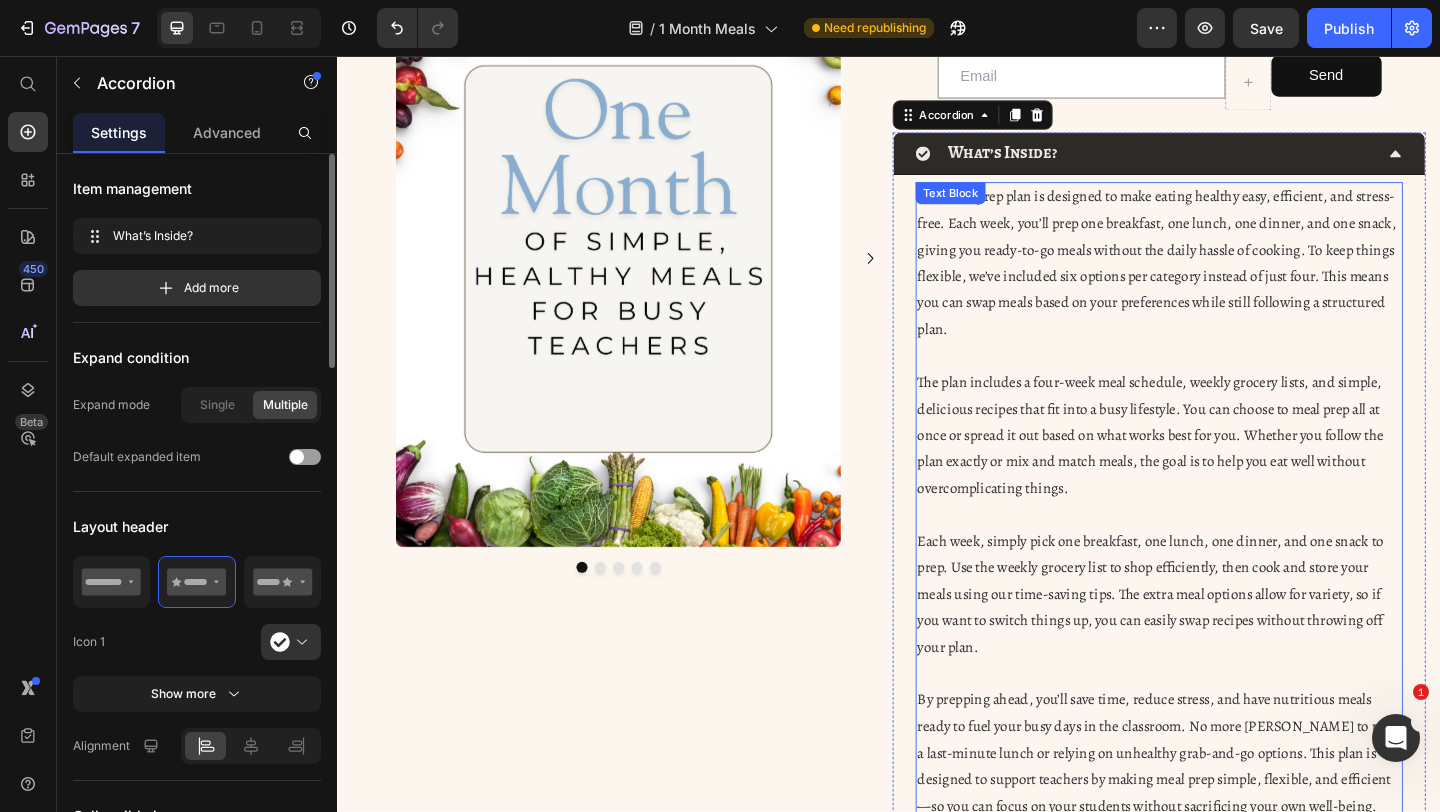 scroll, scrollTop: 226, scrollLeft: 0, axis: vertical 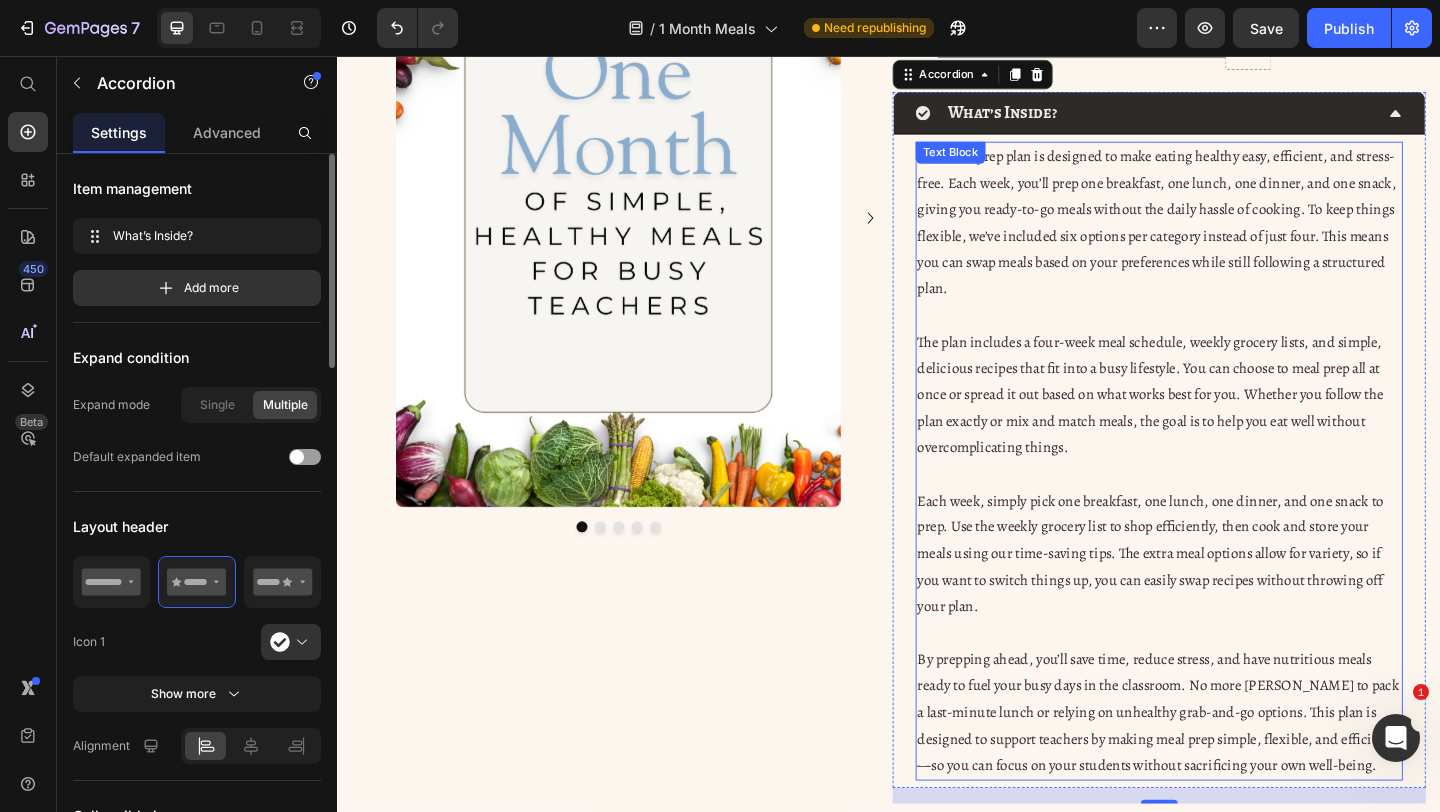 click on "By prepping ahead, you’ll save time, reduce stress, and have nutritious meals ready to fuel your busy days in the classroom. No more rushing to pack a last-minute lunch or relying on unhealthy grab-and-go options. This plan is designed to support teachers by making meal prep simple, flexible, and efficient—so you can focus on your students without sacrificing your own well-being." at bounding box center (1230, 769) 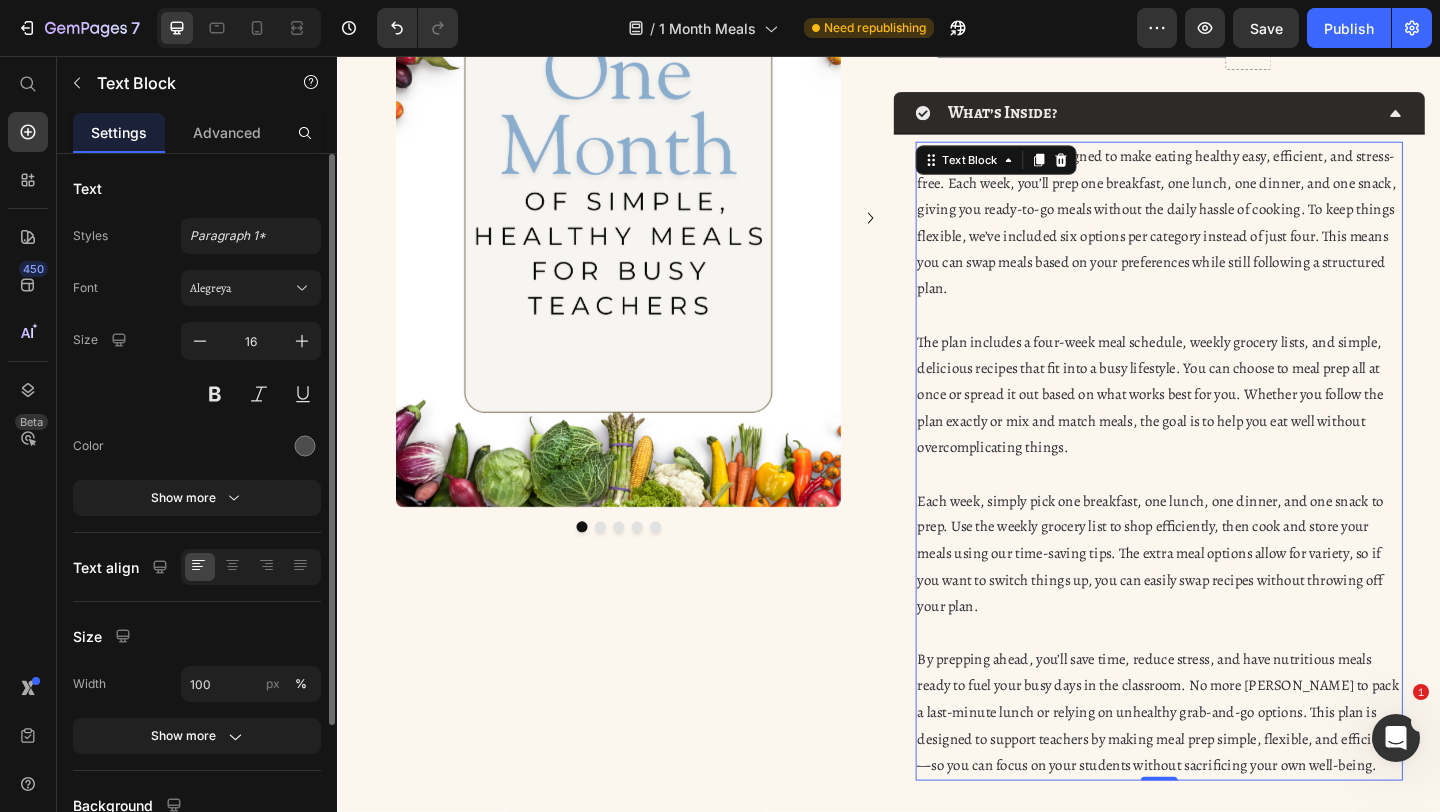 click on "By prepping ahead, you’ll save time, reduce stress, and have nutritious meals ready to fuel your busy days in the classroom. No more rushing to pack a last-minute lunch or relying on unhealthy grab-and-go options. This plan is designed to support teachers by making meal prep simple, flexible, and efficient—so you can focus on your students without sacrificing your own well-being." at bounding box center [1230, 769] 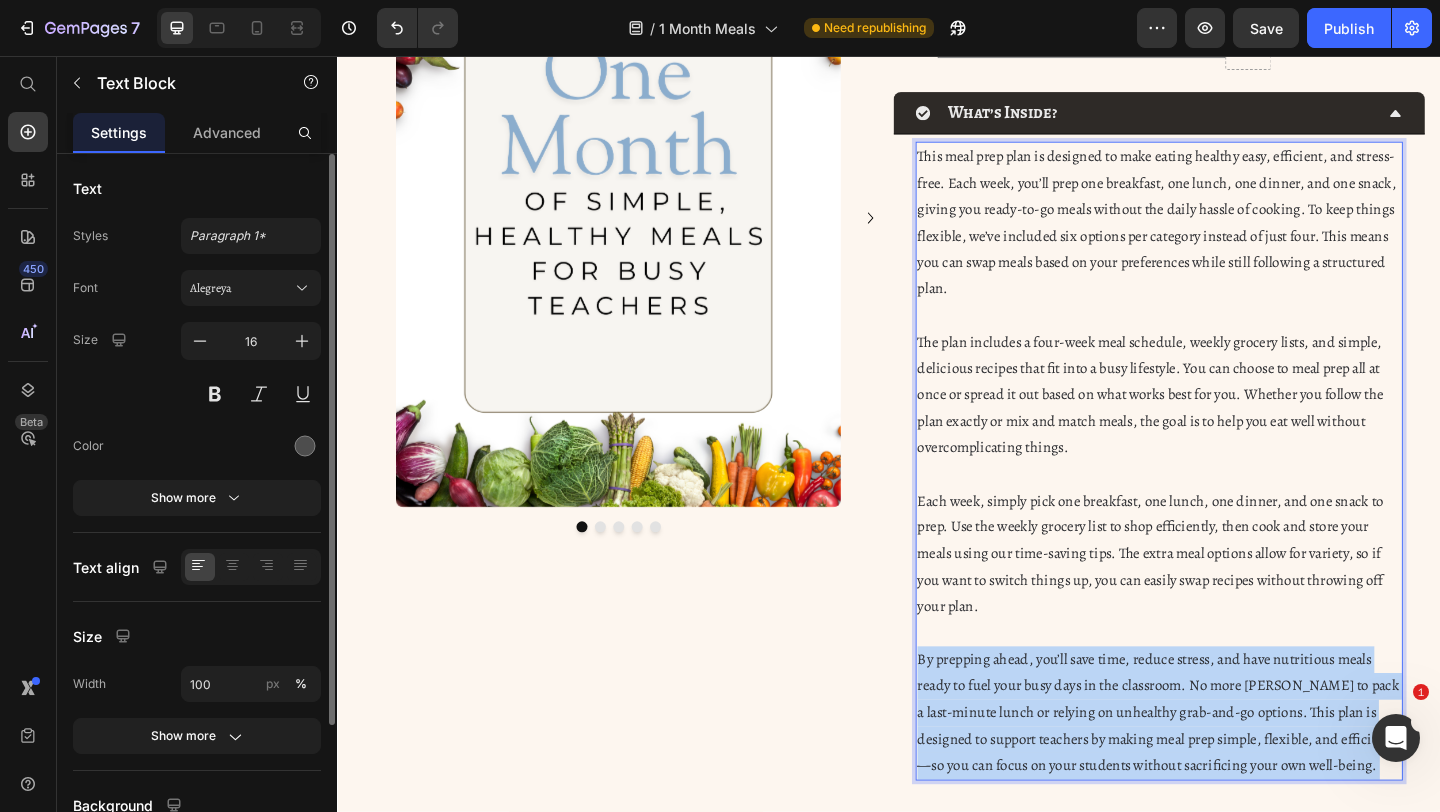 drag, startPoint x: 1407, startPoint y: 826, endPoint x: 1014, endPoint y: 262, distance: 687.41907 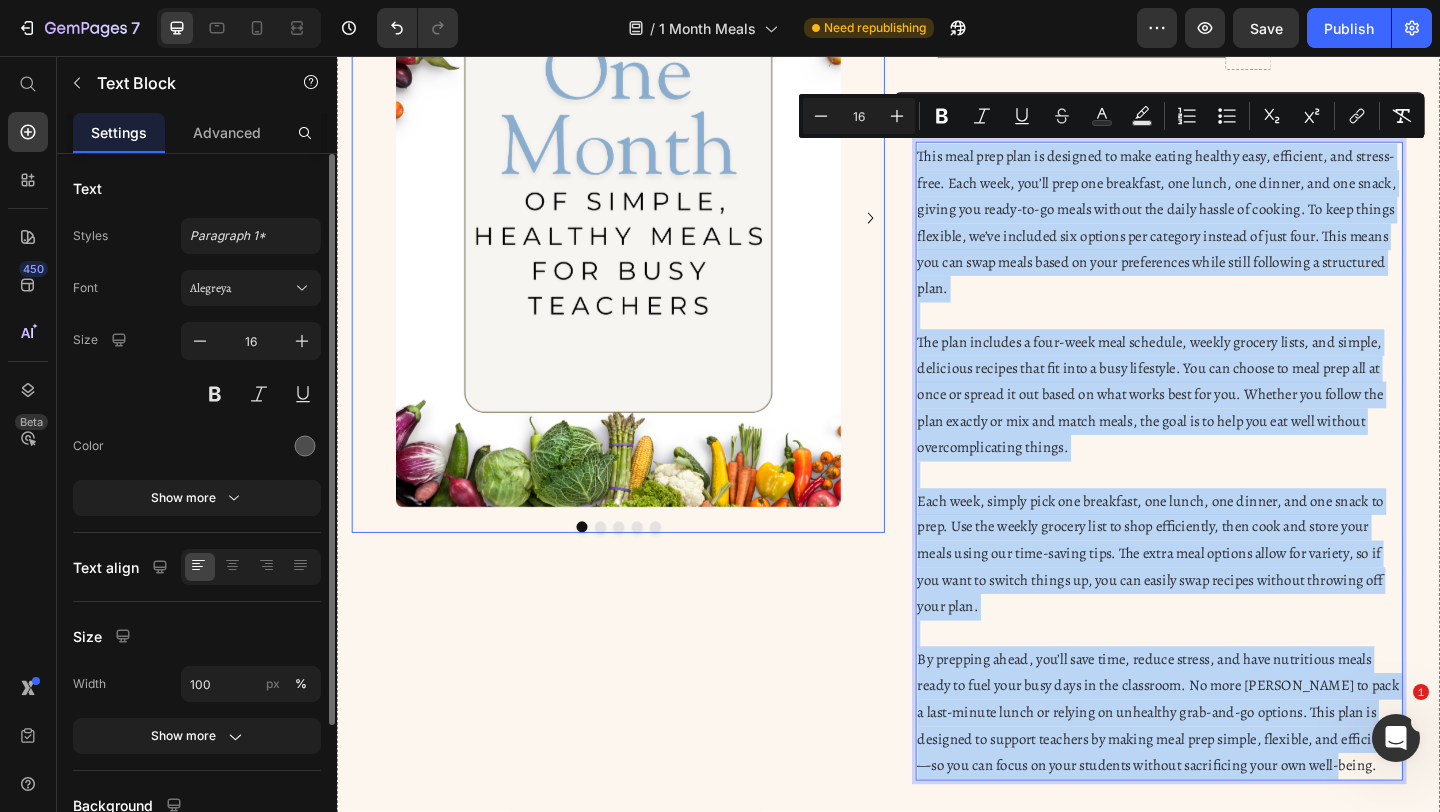 drag, startPoint x: 1421, startPoint y: 822, endPoint x: 929, endPoint y: 175, distance: 812.81793 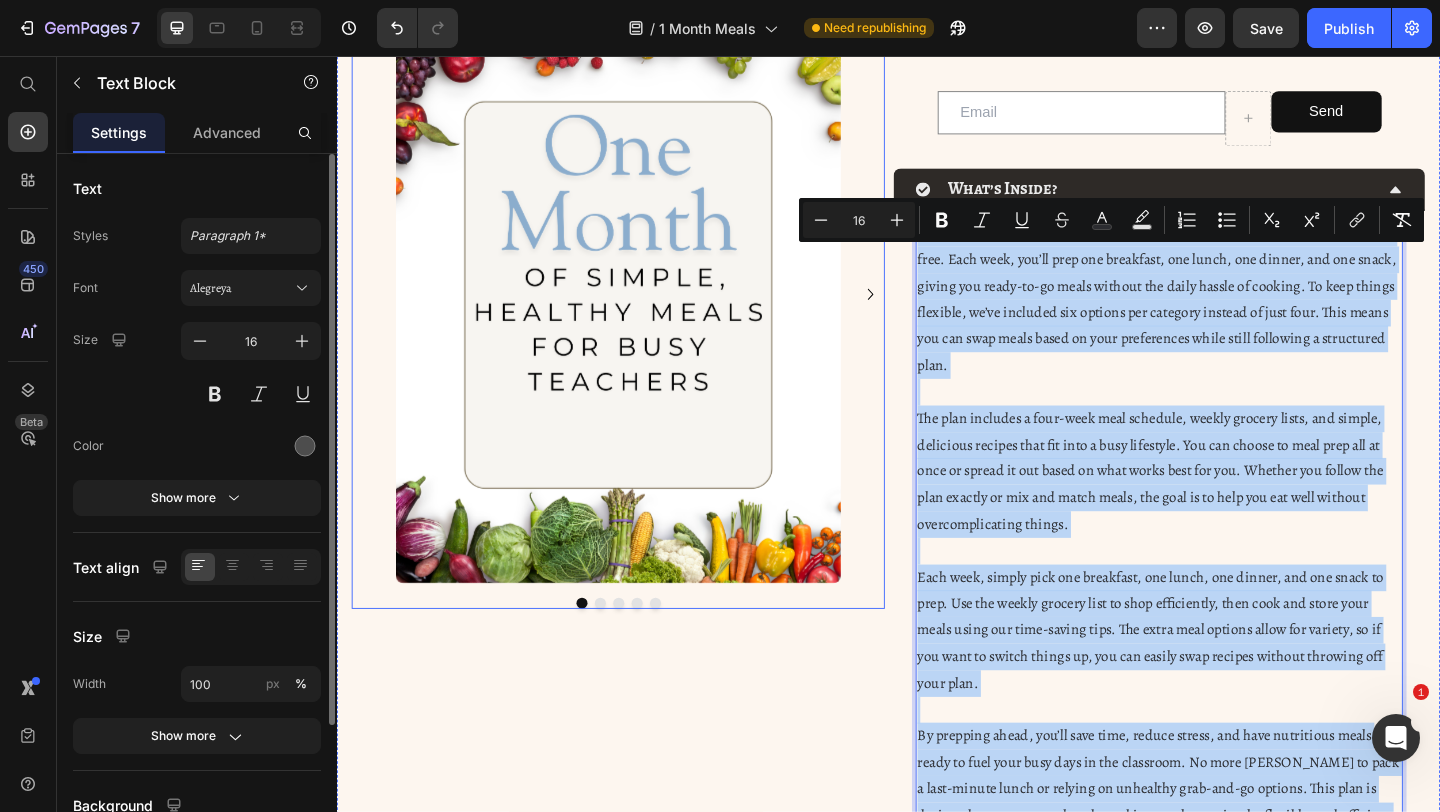 scroll, scrollTop: 42, scrollLeft: 0, axis: vertical 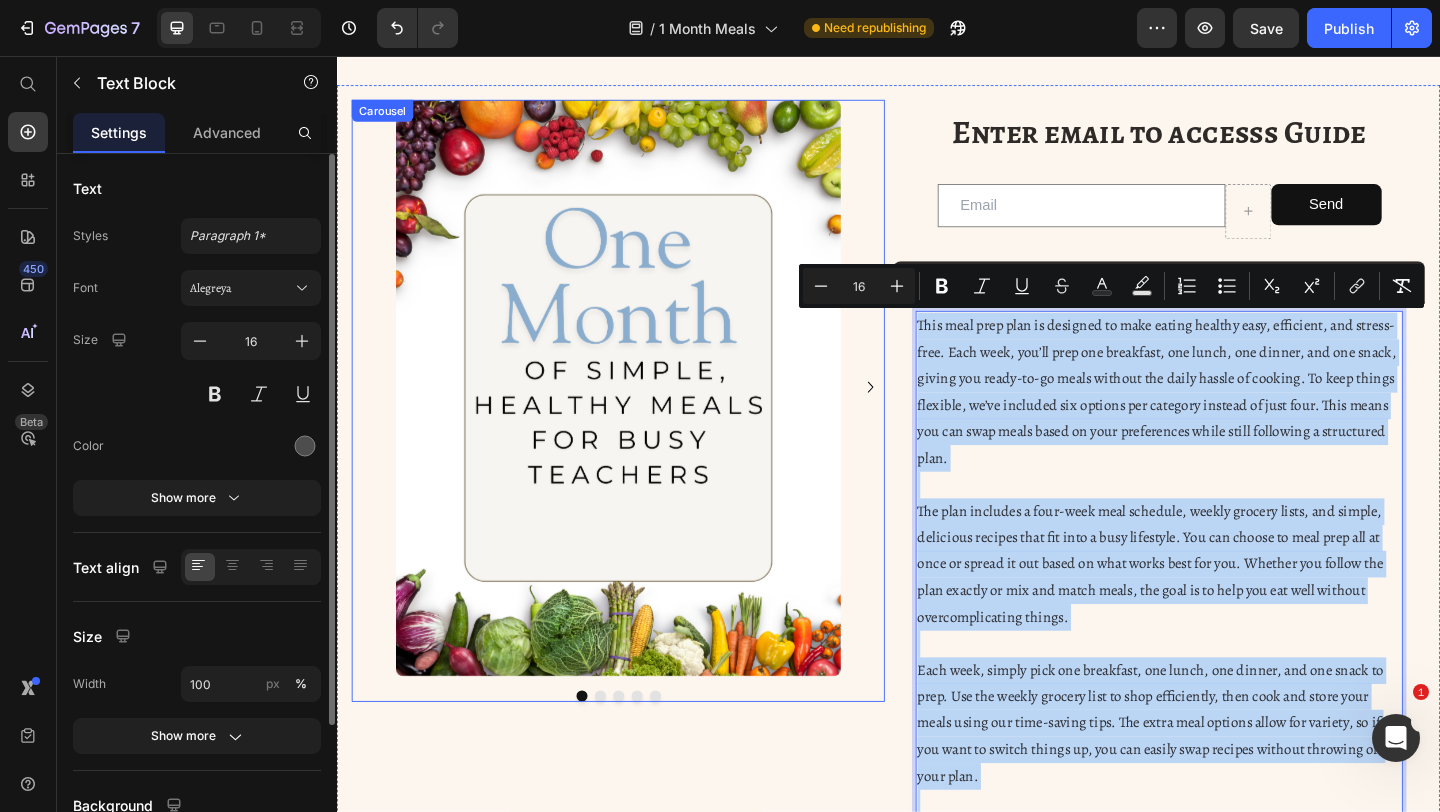 click at bounding box center [917, 416] 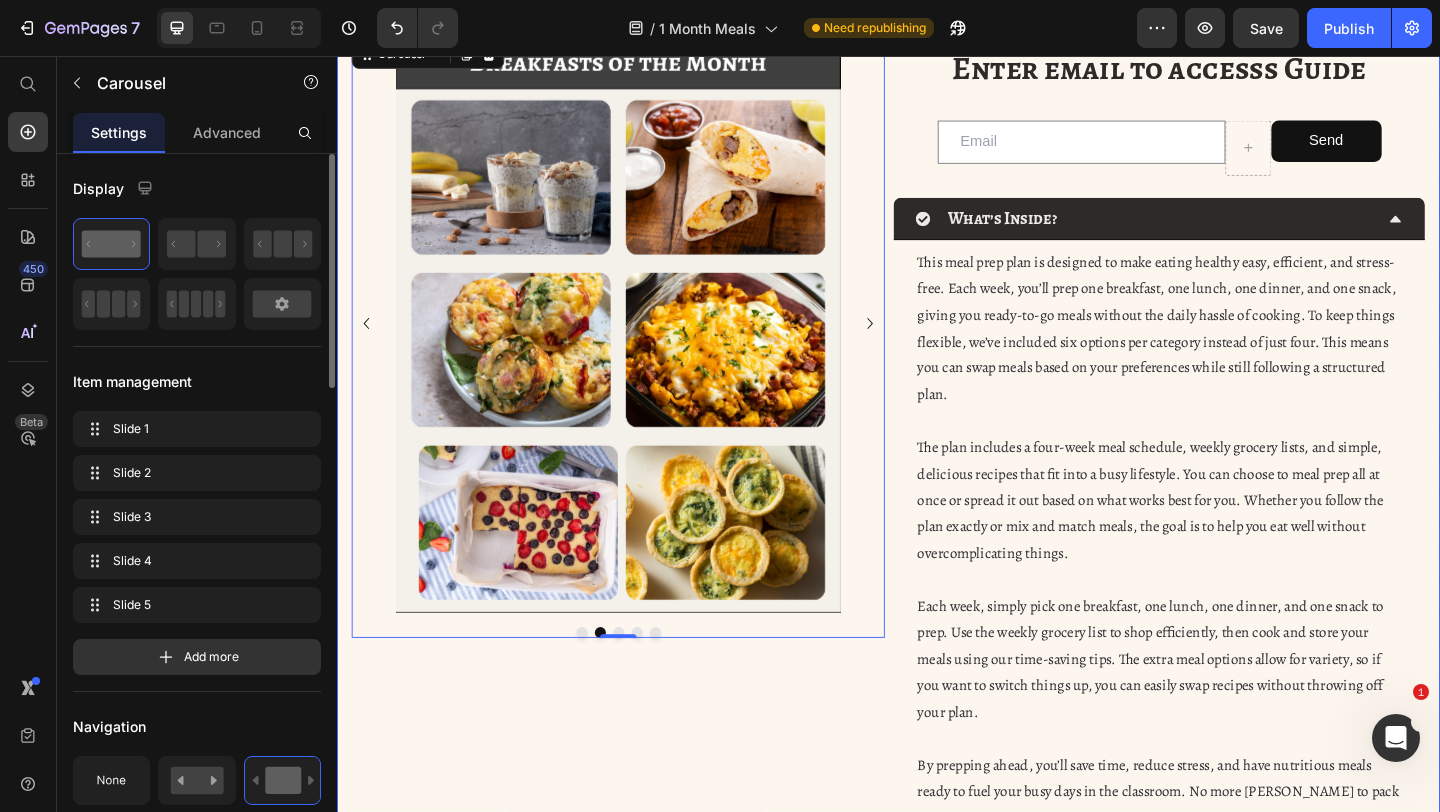scroll, scrollTop: 0, scrollLeft: 0, axis: both 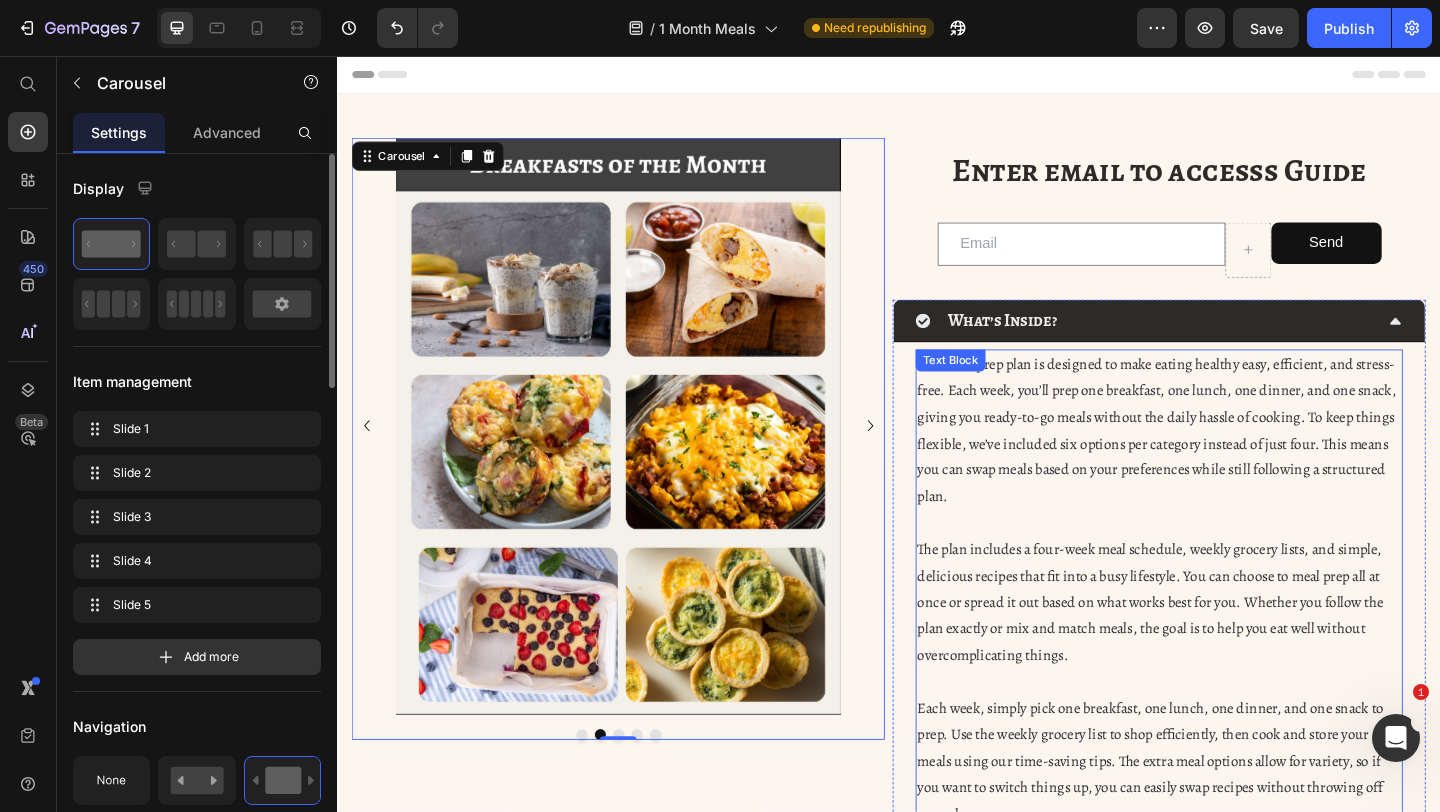 click at bounding box center [1231, 564] 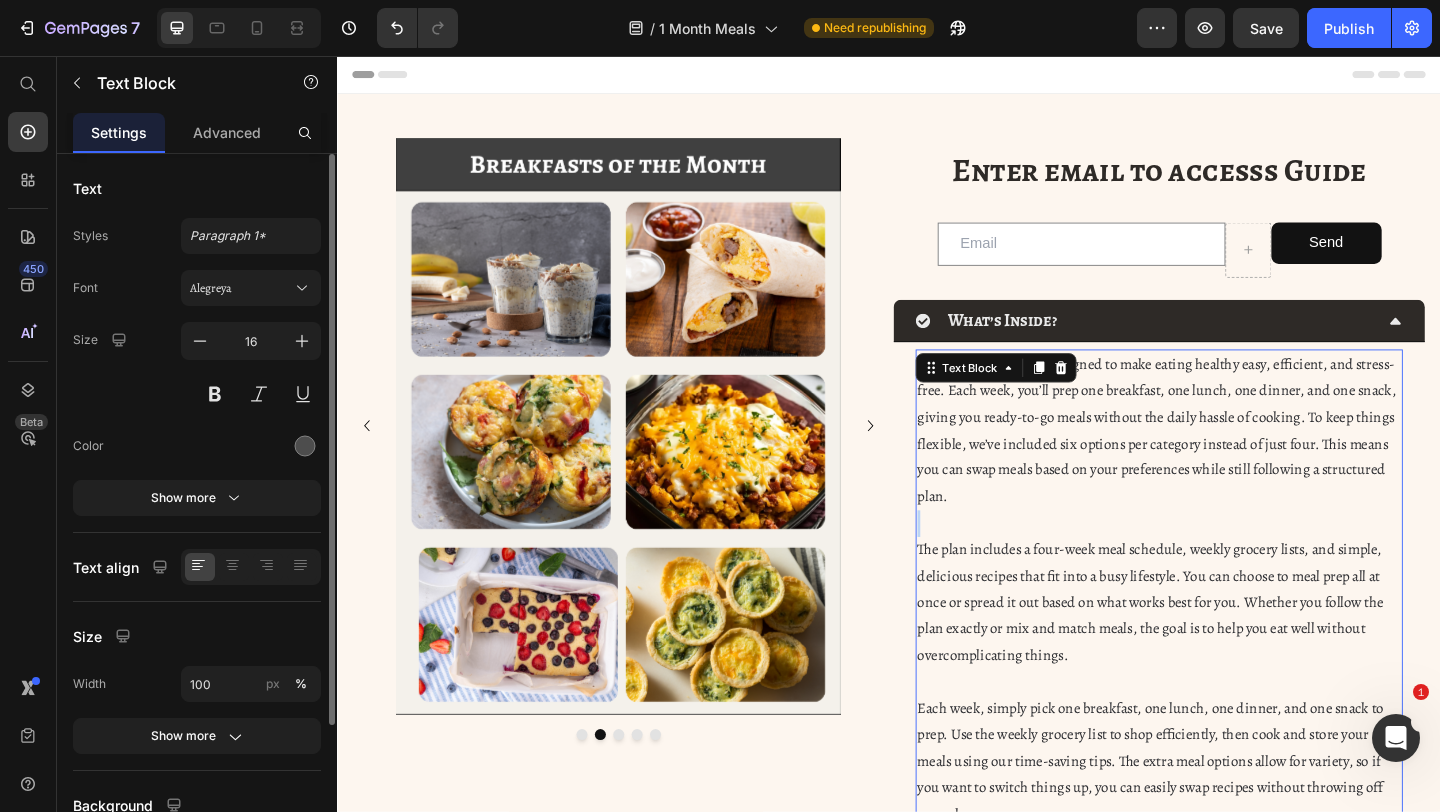 click at bounding box center (1231, 564) 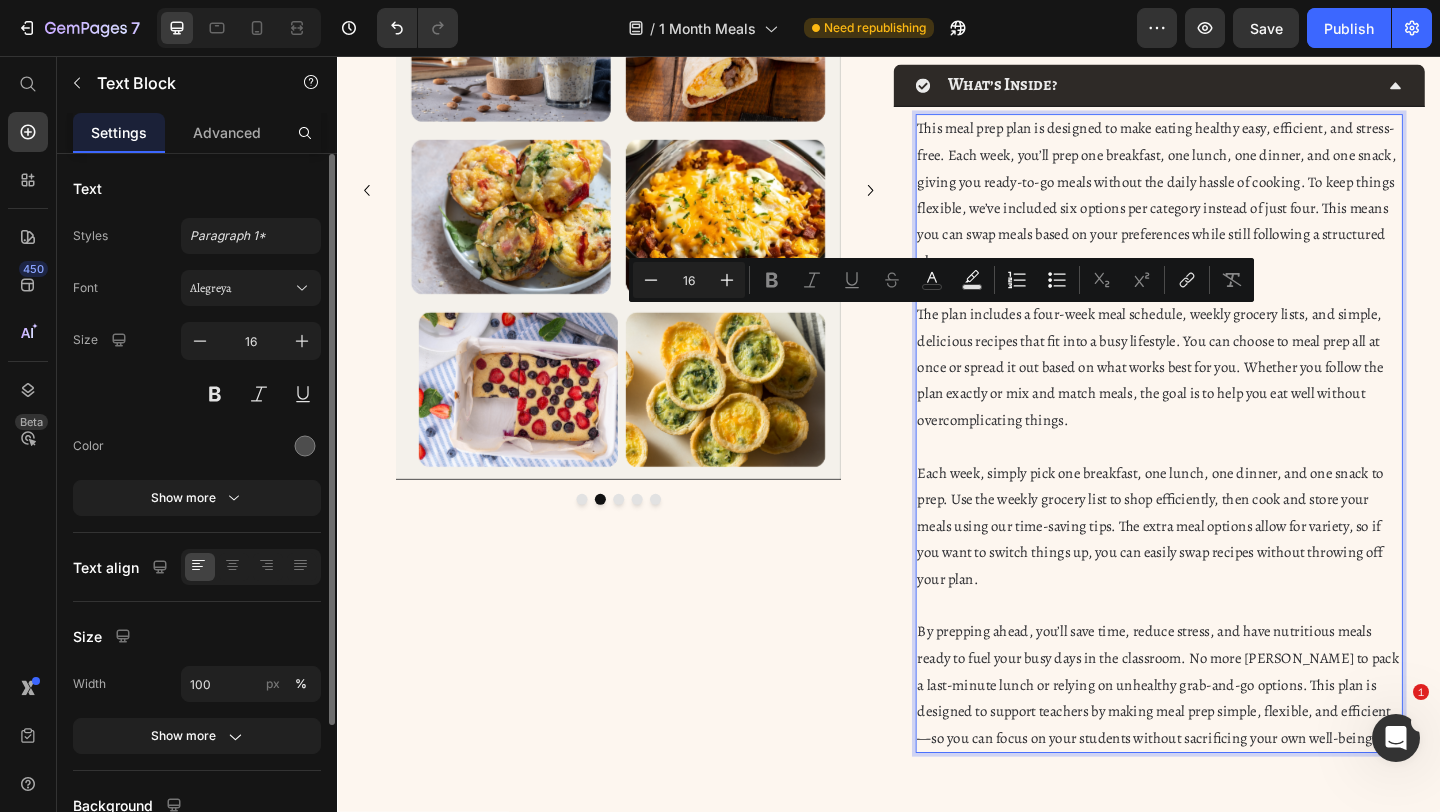 scroll, scrollTop: 291, scrollLeft: 0, axis: vertical 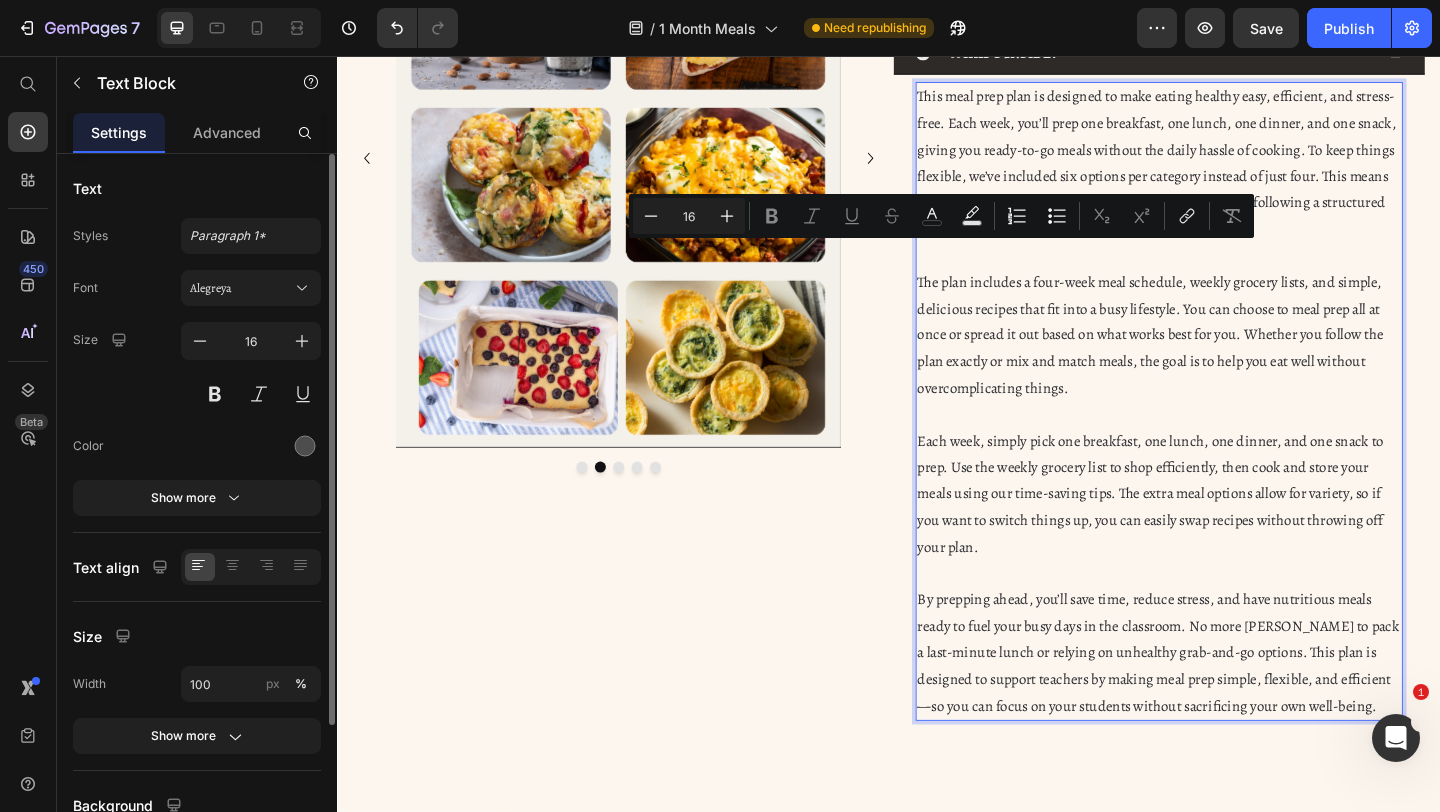 click on "By prepping ahead, you’ll save time, reduce stress, and have nutritious meals ready to fuel your busy days in the classroom. No more rushing to pack a last-minute lunch or relying on unhealthy grab-and-go options. This plan is designed to support teachers by making meal prep simple, flexible, and efficient—so you can focus on your students without sacrificing your own well-being." at bounding box center [1230, 704] 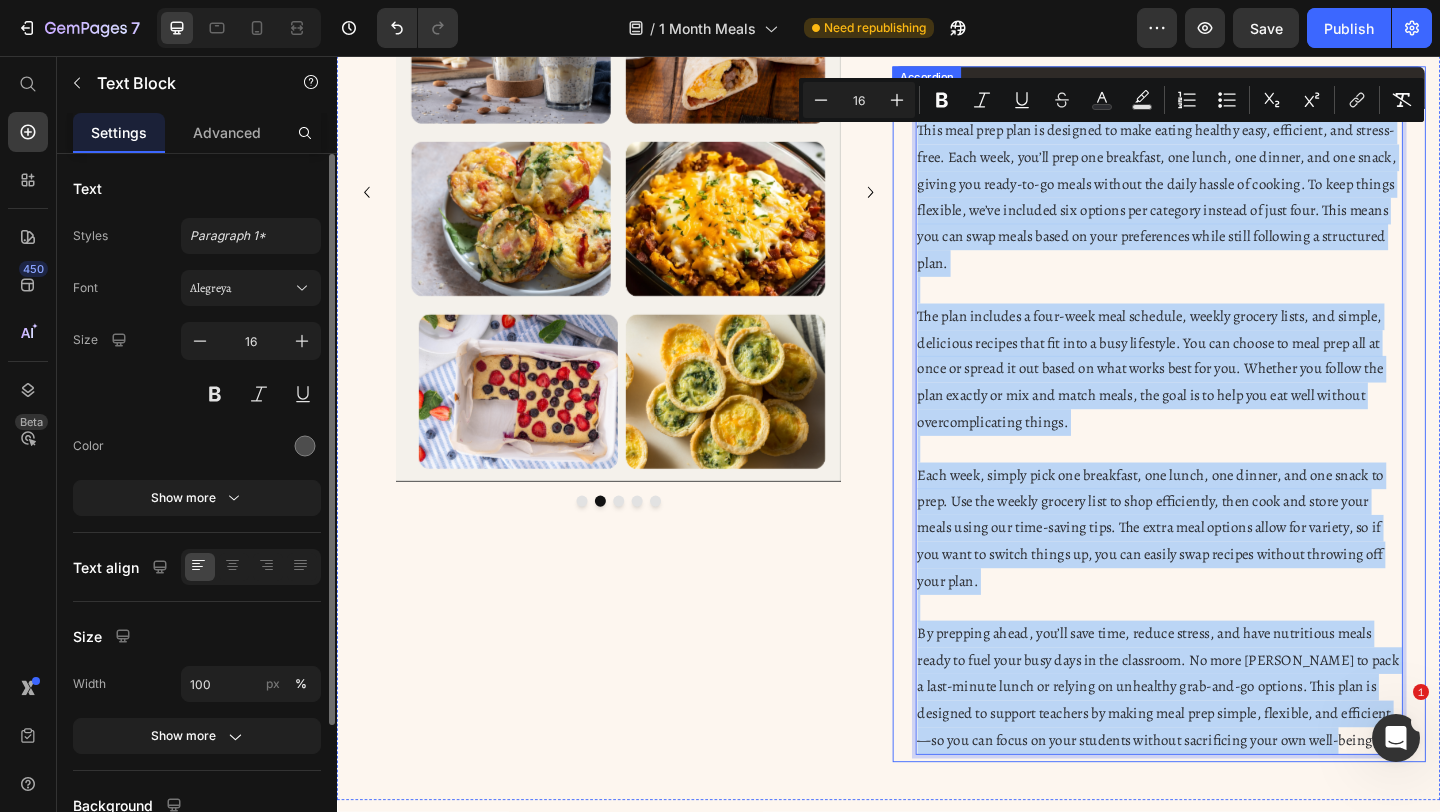 scroll, scrollTop: 244, scrollLeft: 0, axis: vertical 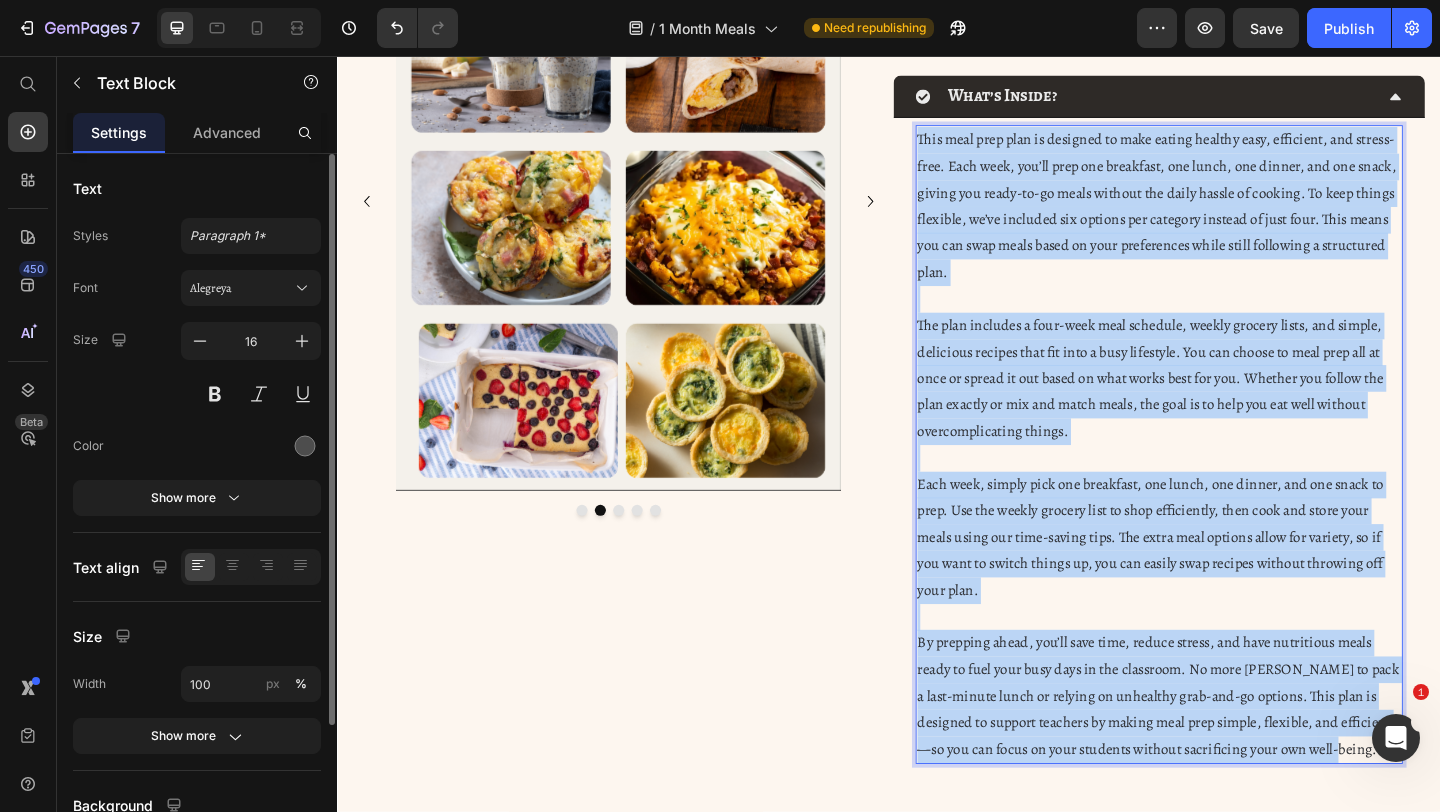 drag, startPoint x: 1412, startPoint y: 768, endPoint x: 965, endPoint y: 142, distance: 769.21063 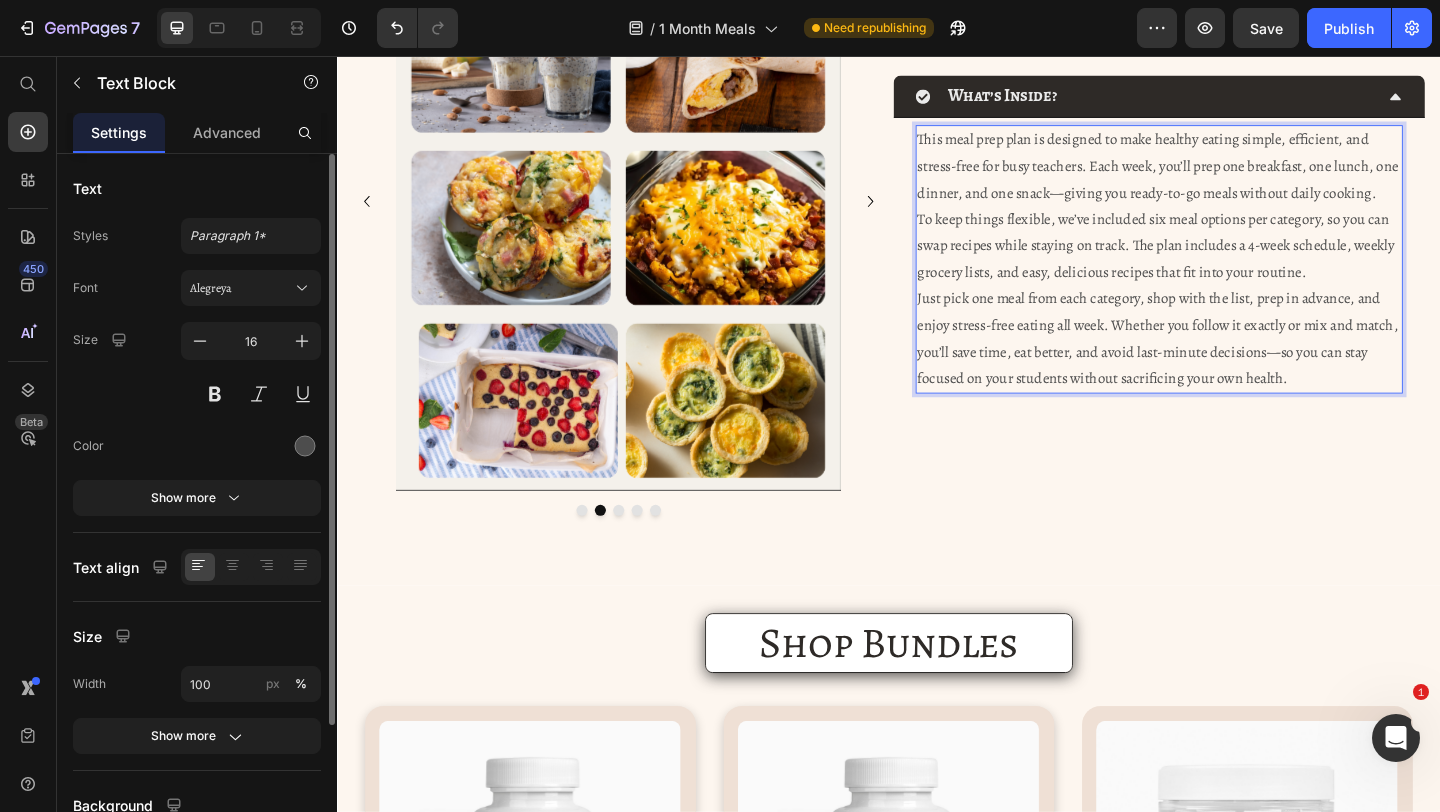 click on "This meal prep plan is designed to make healthy eating simple, efficient, and stress-free for busy teachers. Each week, you’ll prep one breakfast, one lunch, one dinner, and one snack—giving you ready-to-go meals without daily cooking." at bounding box center (1231, 176) 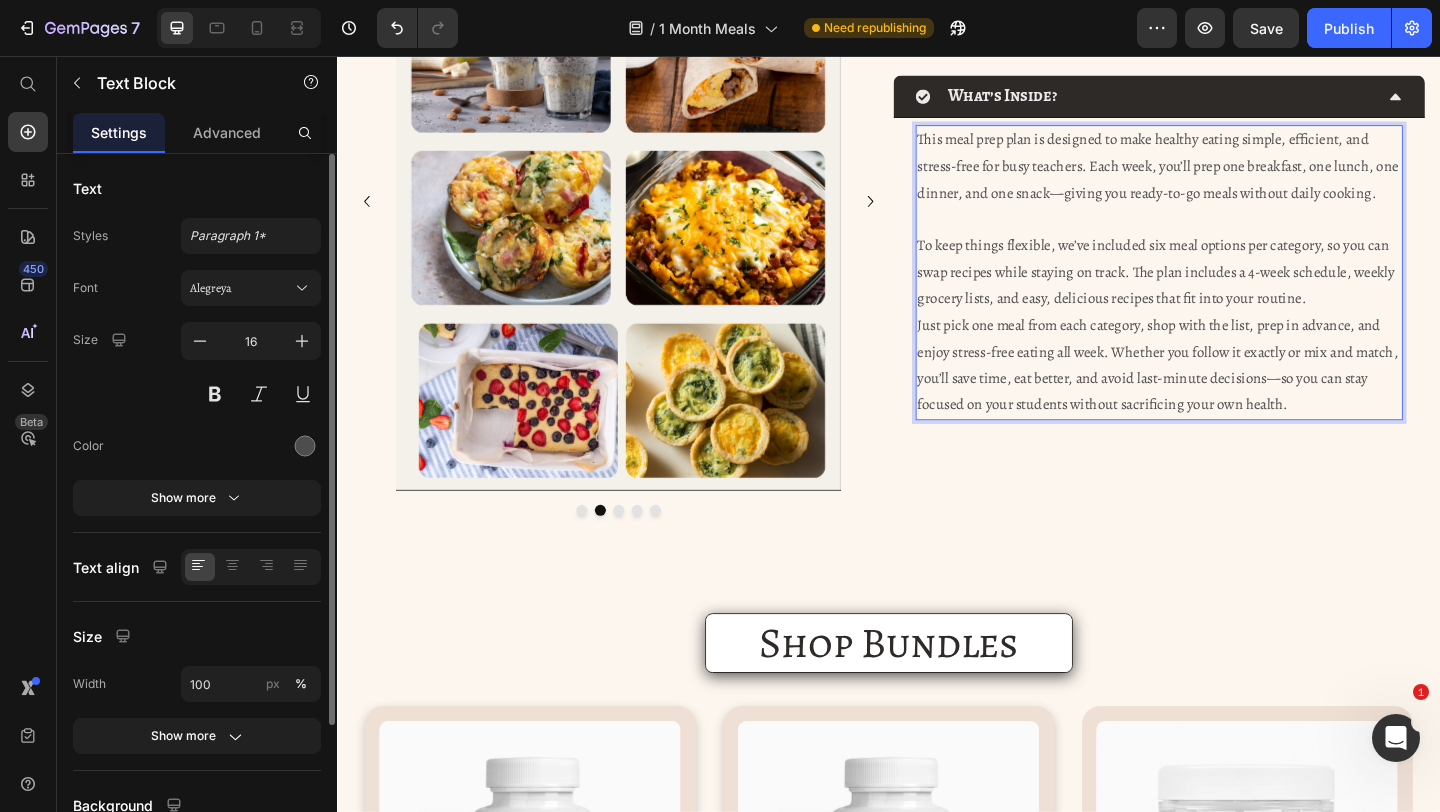 click on "To keep things flexible, we’ve included six meal options per category, so you can swap recipes while staying on track. The plan includes a 4-week schedule, weekly grocery lists, and easy, delicious recipes that fit into your routine." at bounding box center [1231, 291] 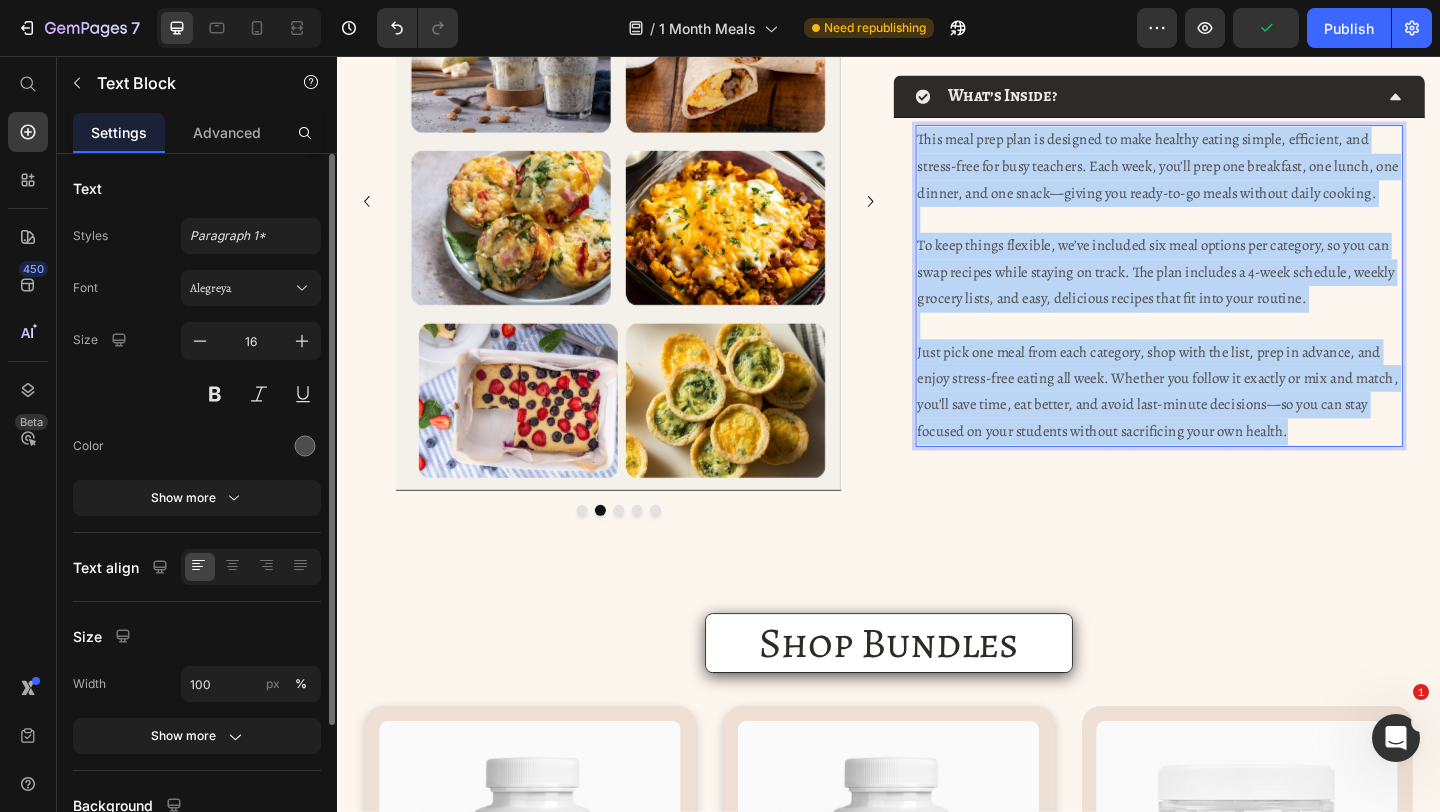 drag, startPoint x: 1427, startPoint y: 469, endPoint x: 966, endPoint y: 144, distance: 564.0443 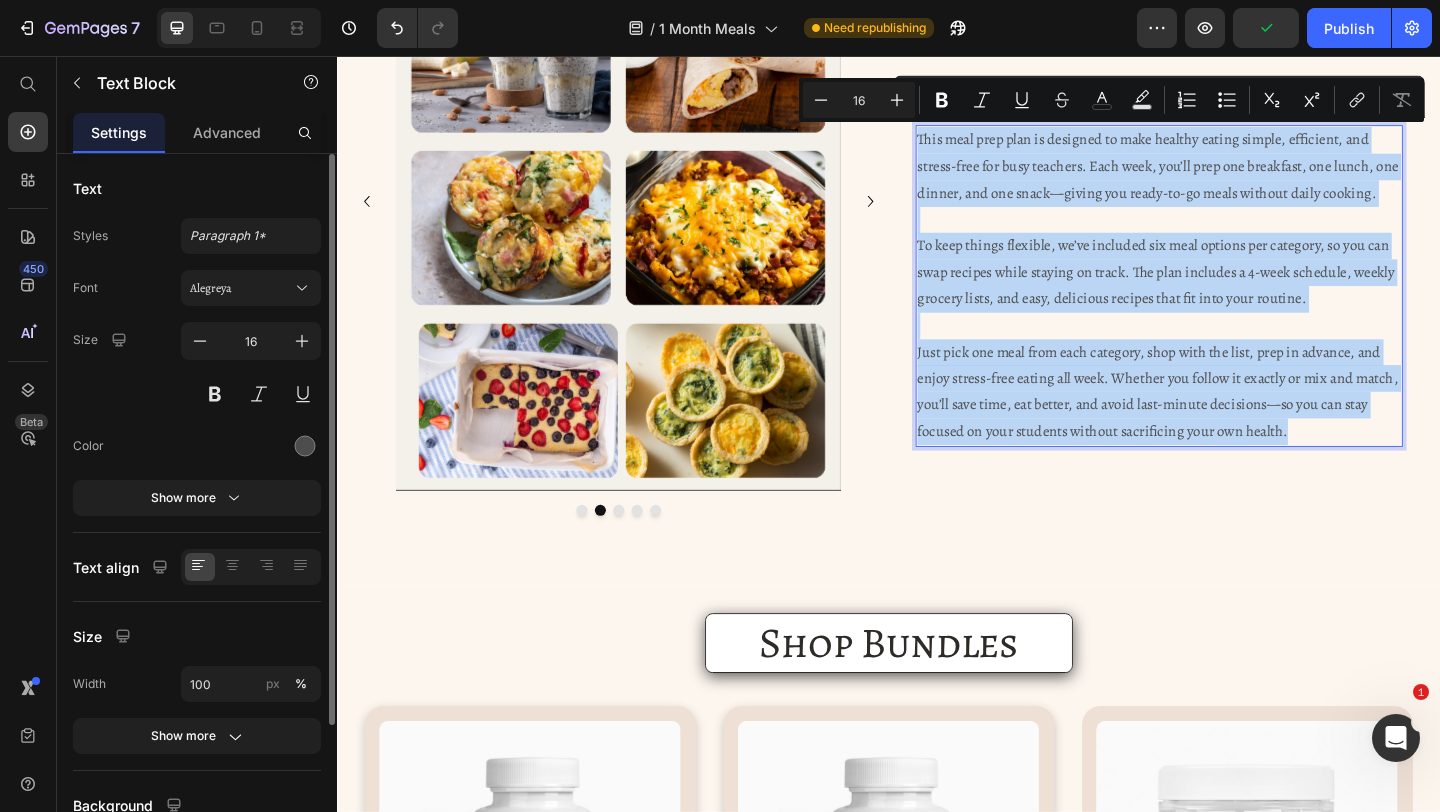 copy on "This meal prep plan is designed to make healthy eating simple, efficient, and stress-free for busy teachers. Each week, you’ll prep one breakfast, one lunch, one dinner, and one snack—giving you ready-to-go meals without daily cooking. To keep things flexible, we’ve included six meal options per category, so you can swap recipes while staying on track. The plan includes a 4-week schedule, weekly grocery lists, and easy, delicious recipes that fit into your routine. Just pick one meal from each category, shop with the list, prep in advance, and enjoy stress-free eating all week. Whether you follow it exactly or mix and match, you’ll save time, eat better, and avoid last-minute decisions—so you can stay focused on your students without sacrificing your own health." 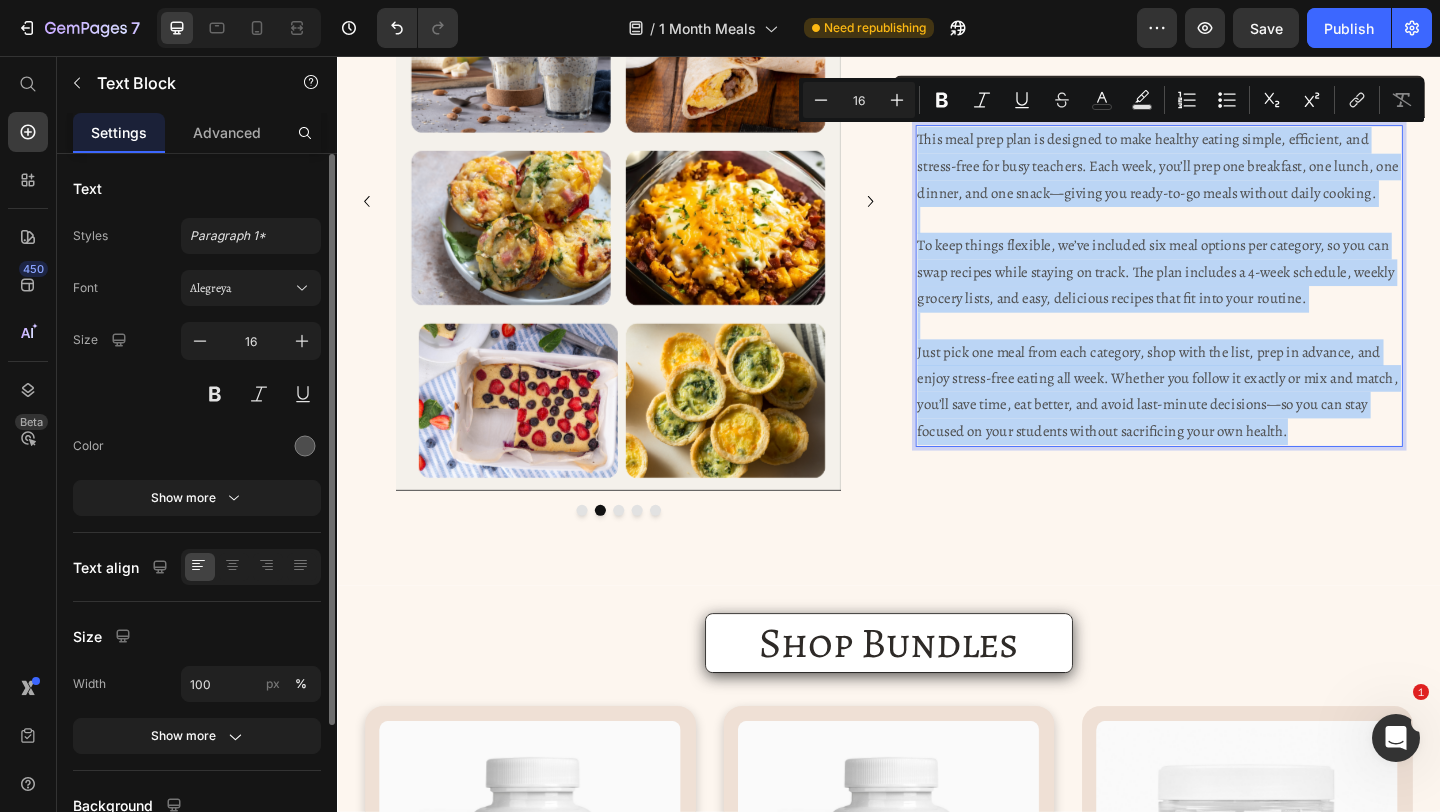scroll, scrollTop: 69, scrollLeft: 0, axis: vertical 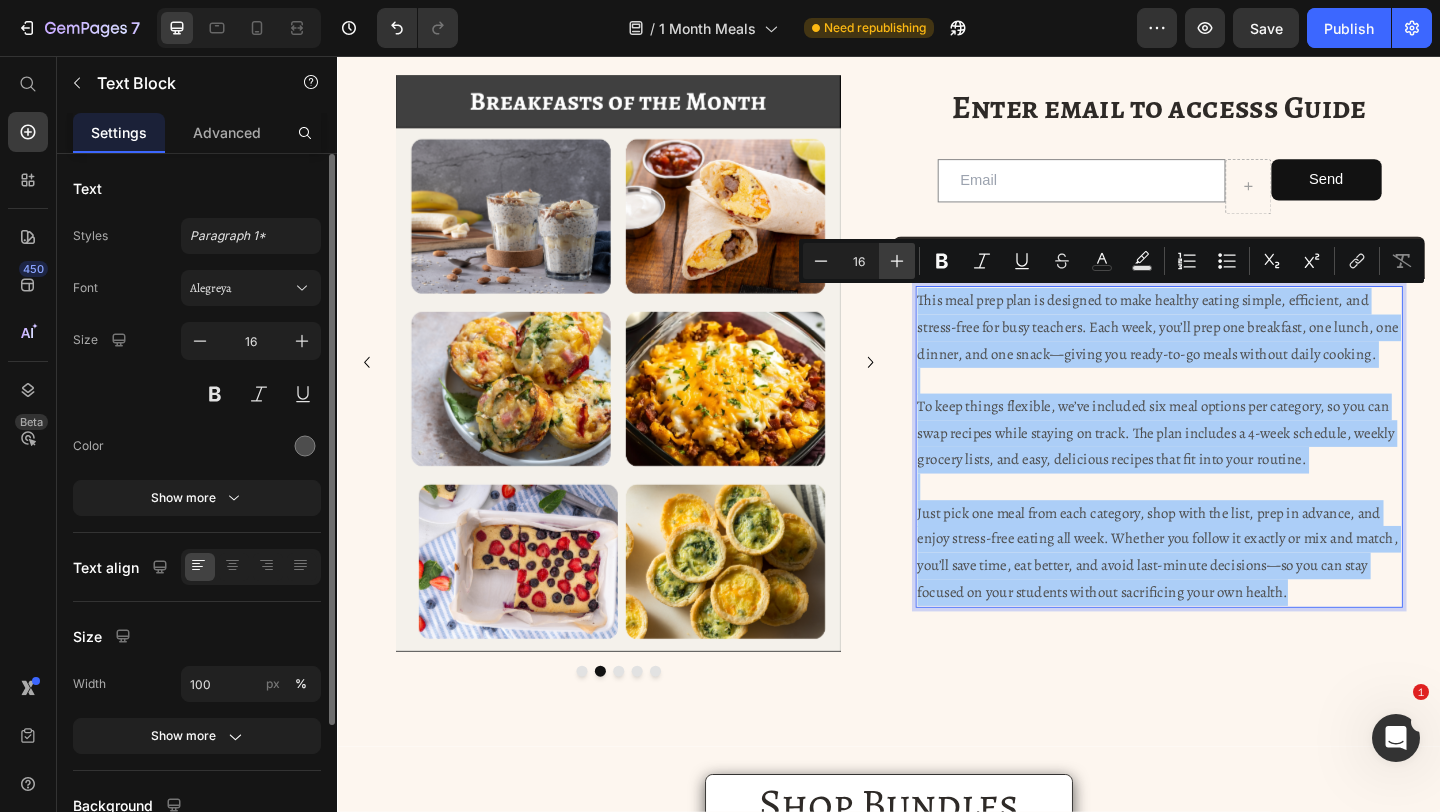 click 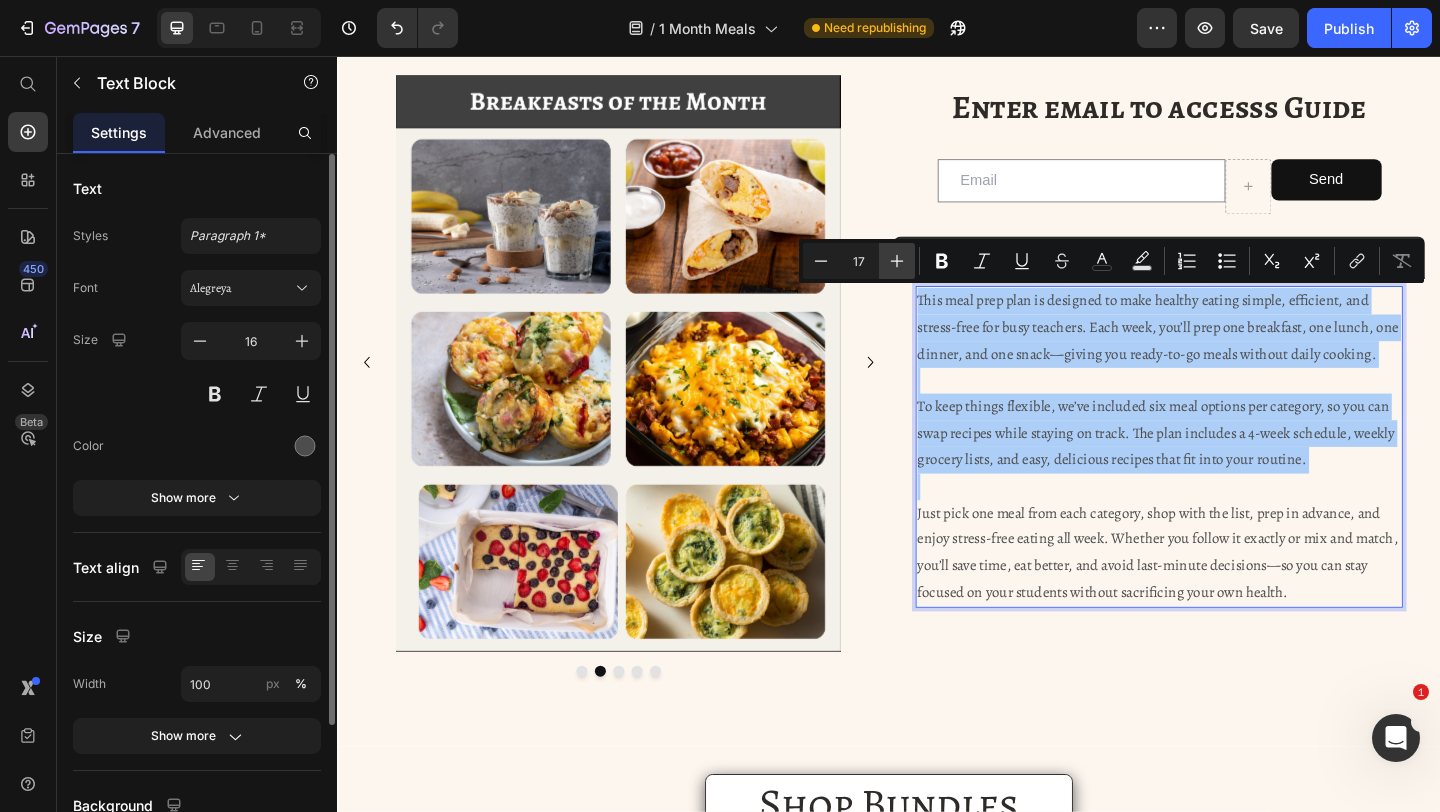 click 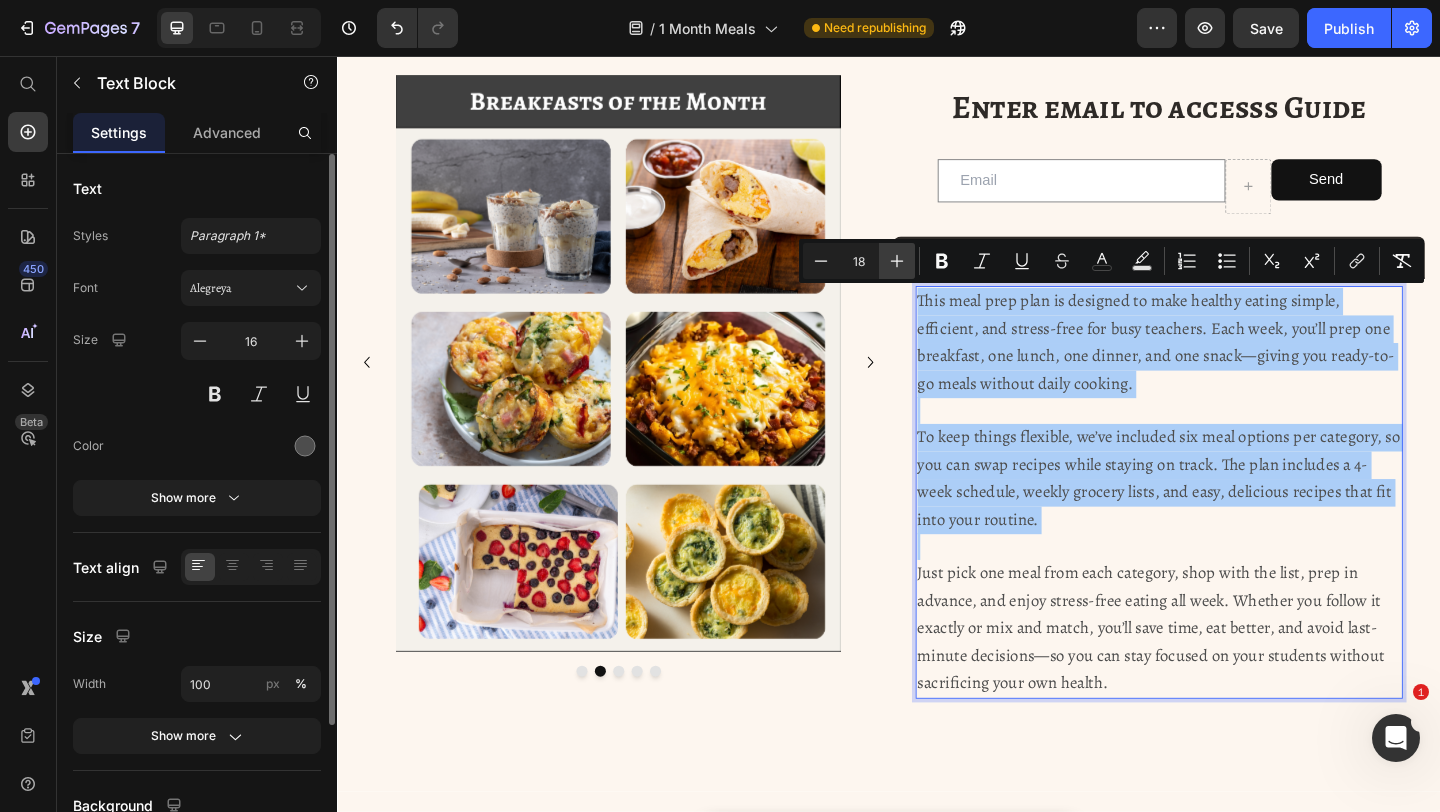 click 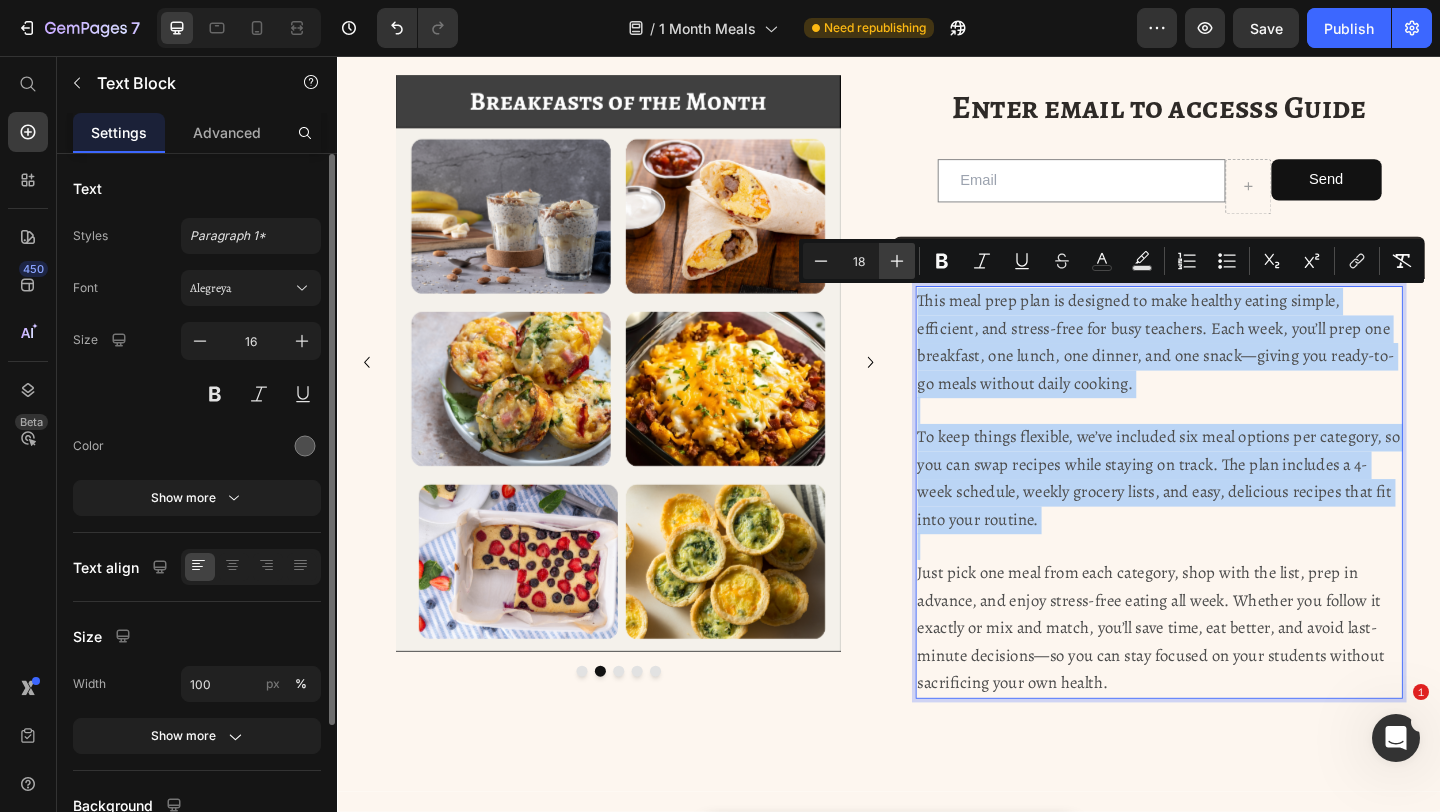 type on "19" 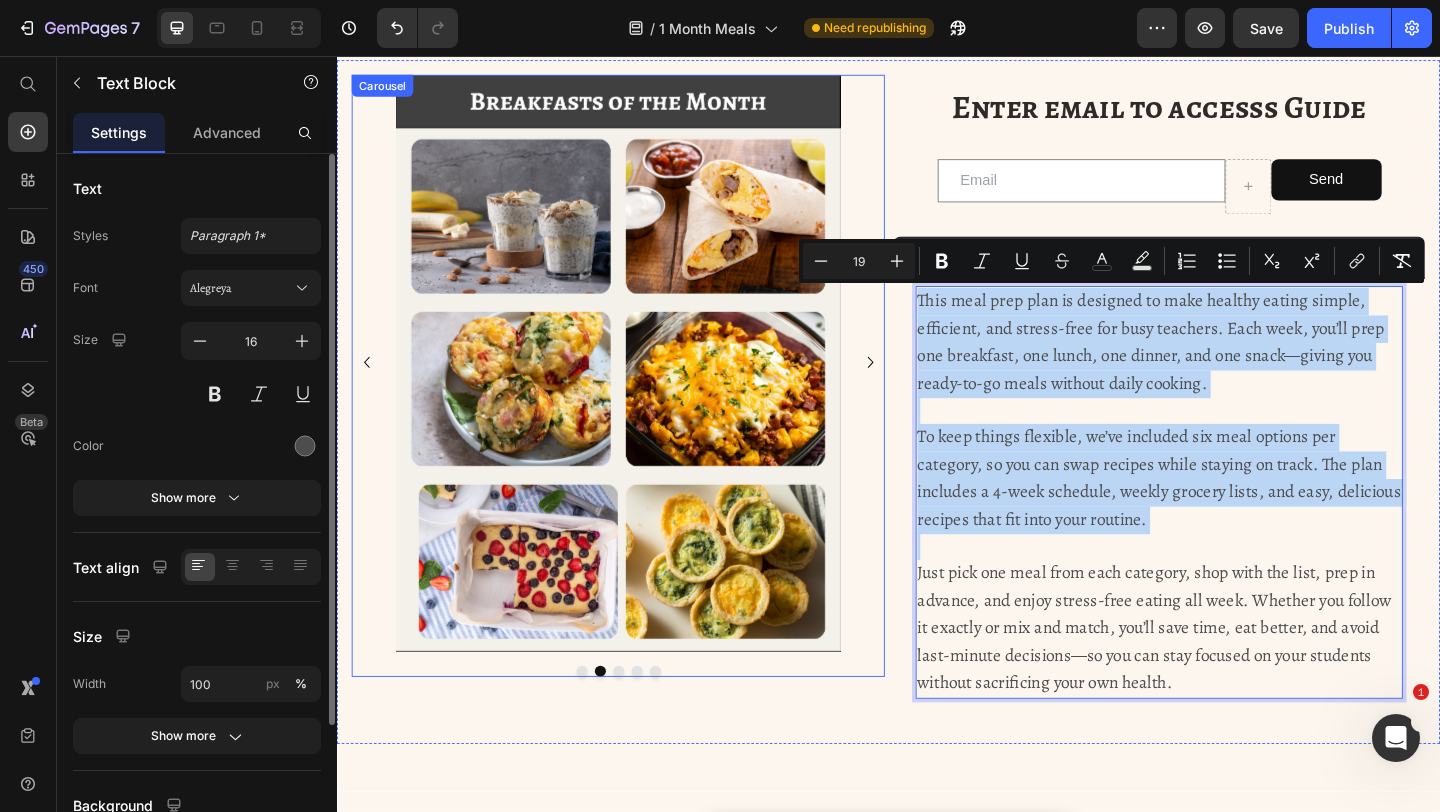 click on "Image Image Image Image Image" at bounding box center [643, 389] 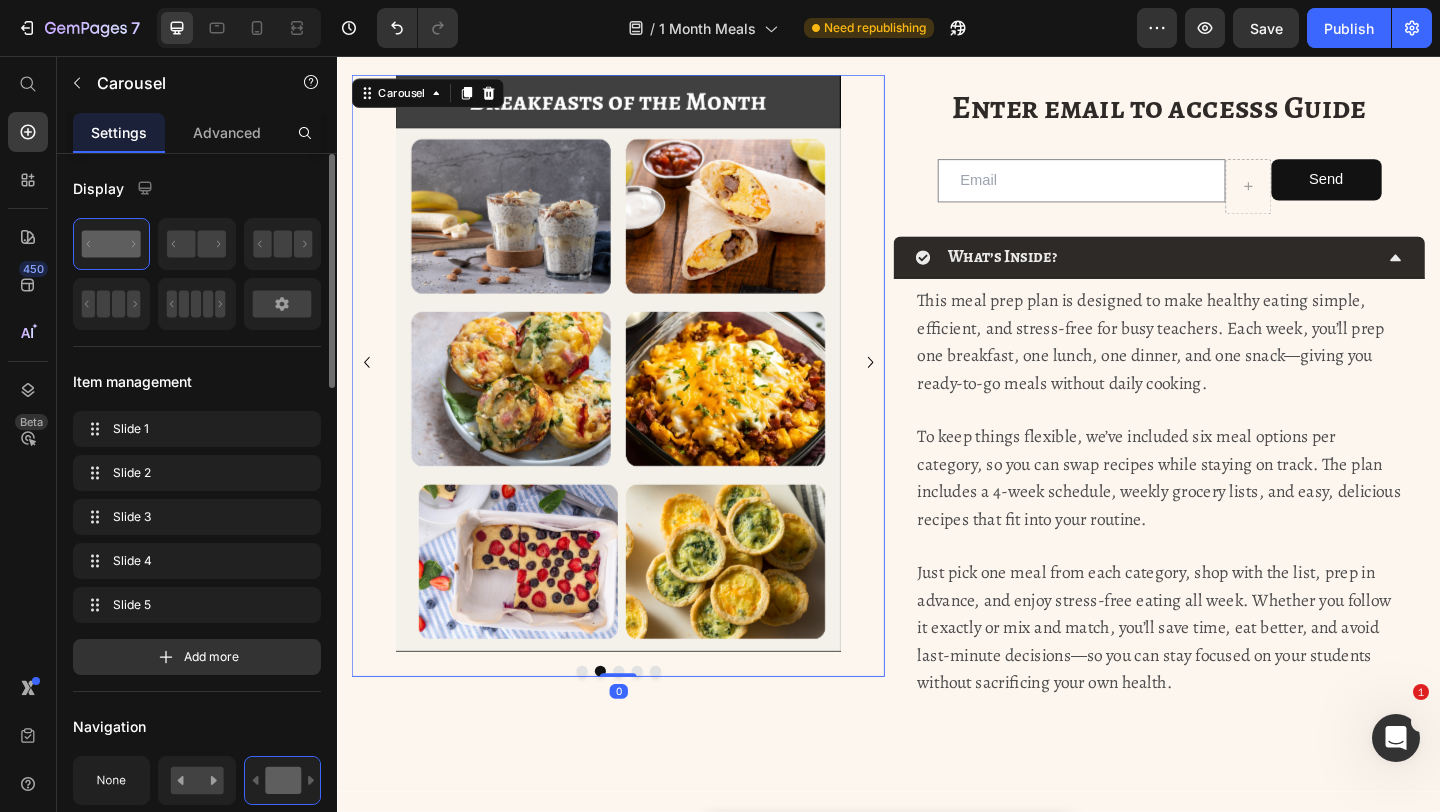 click on "Image Image Image Image Image
Carousel   0 Enter email to accesss Guide Heading Email Field
Send Submit Button Row Newsletter
What’s Inside? This meal prep plan is designed to make healthy eating simple, efficient, and stress-free for busy teachers. Each week, you’ll prep one breakfast, one lunch, one dinner, and one snack—giving you ready-to-go meals without daily cooking. To keep things flexible, we’ve included six meal options per category, so you can swap recipes while staying on track. The plan includes a 4-week schedule, weekly grocery lists, and easy, delicious recipes that fit into your routine. Text Block Accordion Row" at bounding box center [937, 432] 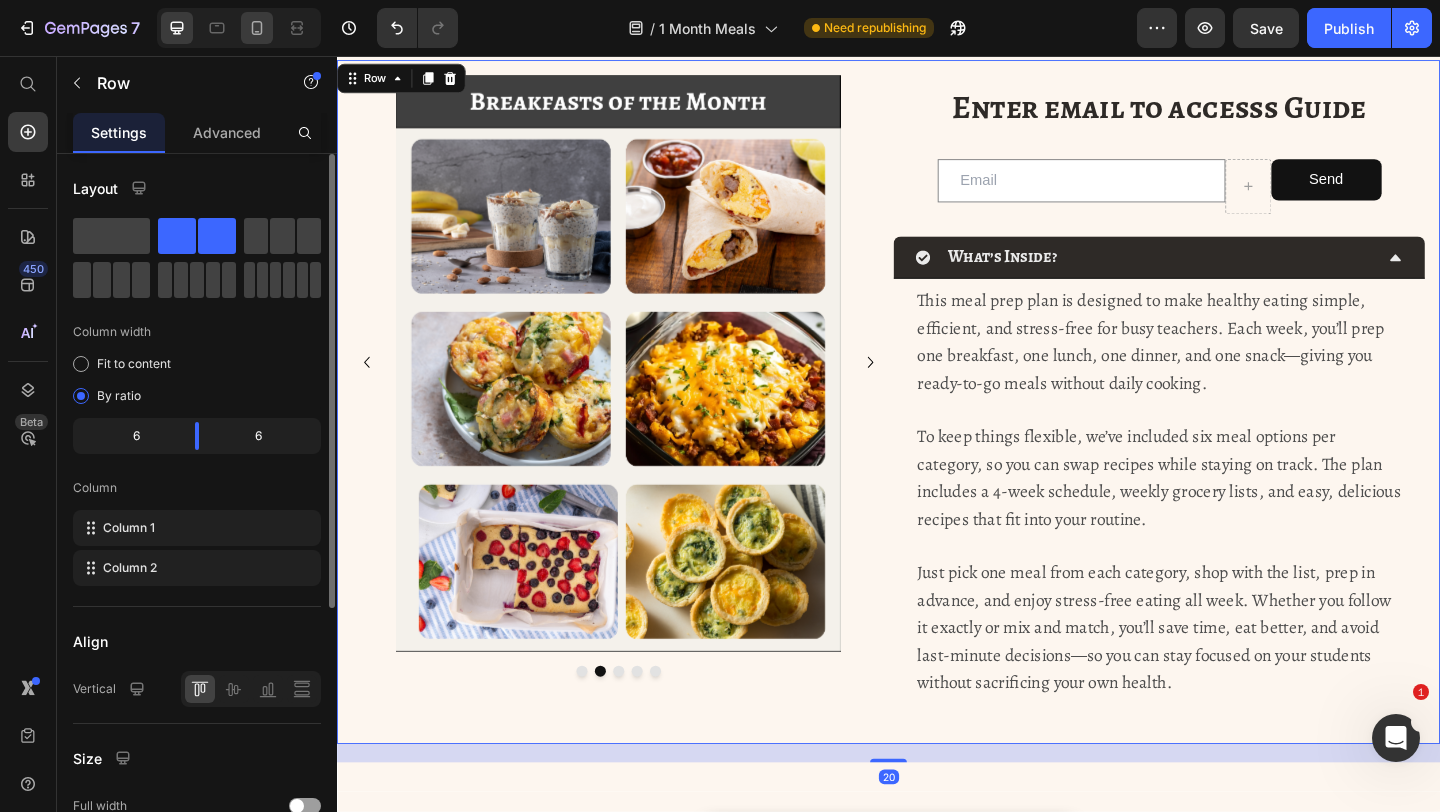 click 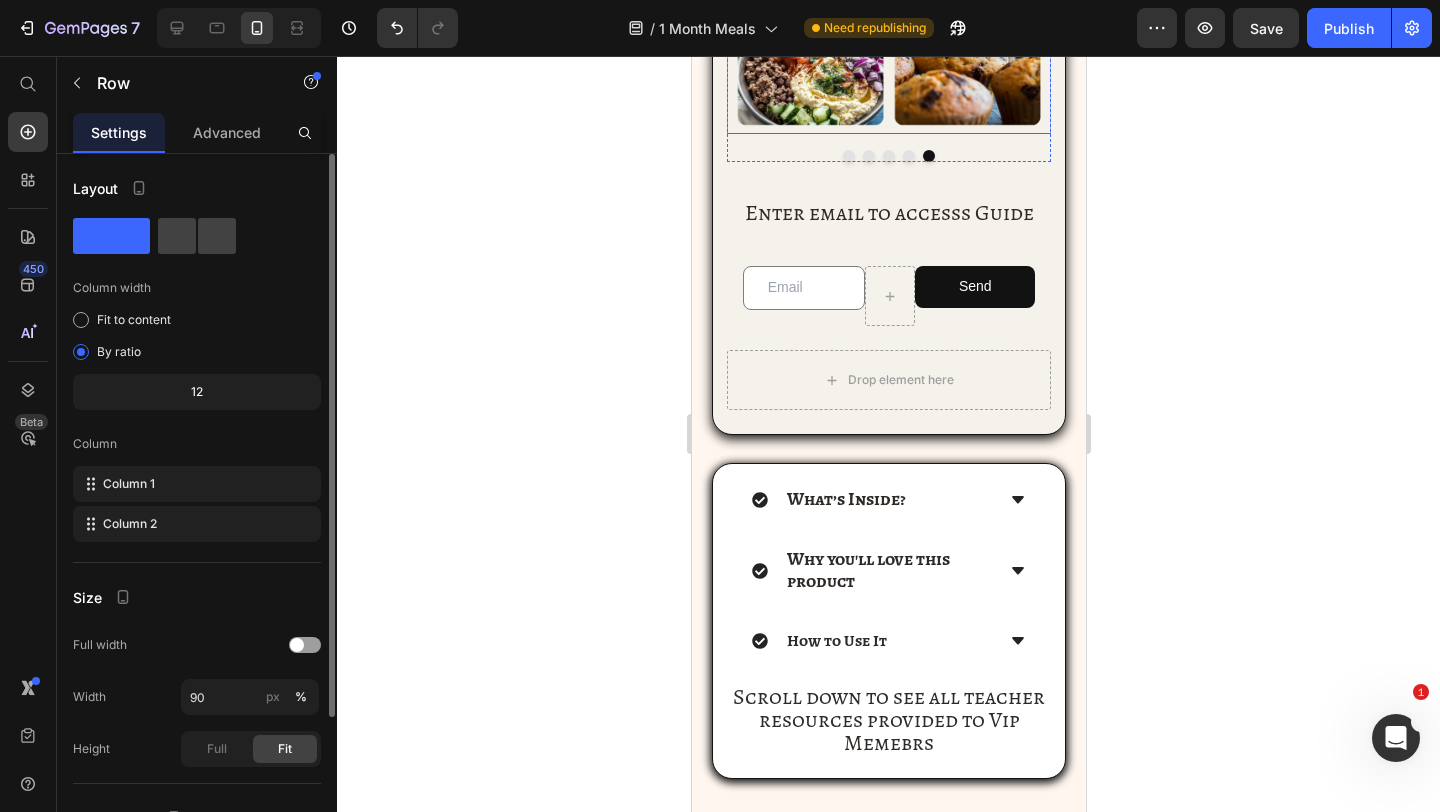 scroll, scrollTop: 466, scrollLeft: 0, axis: vertical 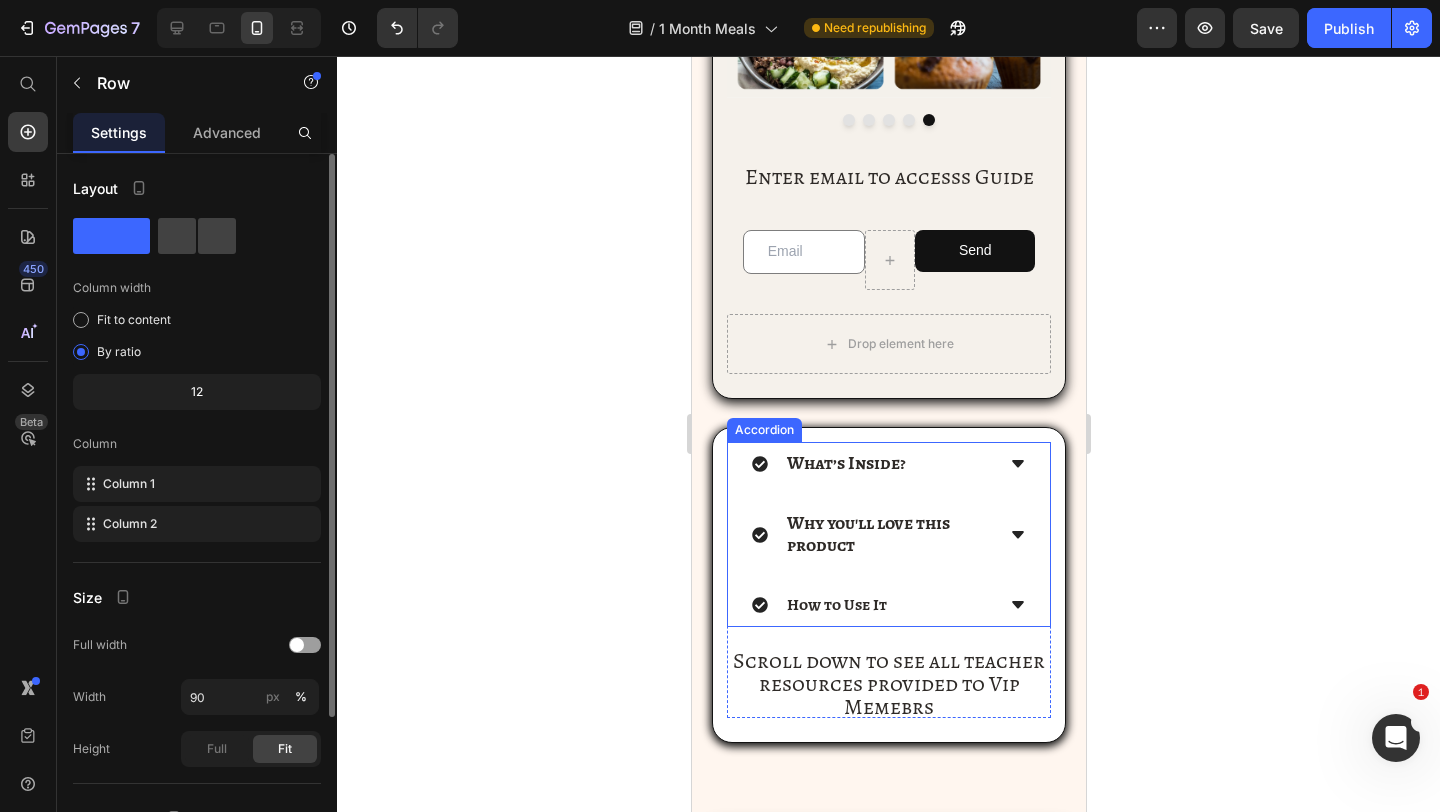 click on "What’s Inside?
Why you'll love this product
How to Use It Accordion Scroll down to see all teacher resources provided to Vip Memebrs Heading Product Row" at bounding box center [888, 584] 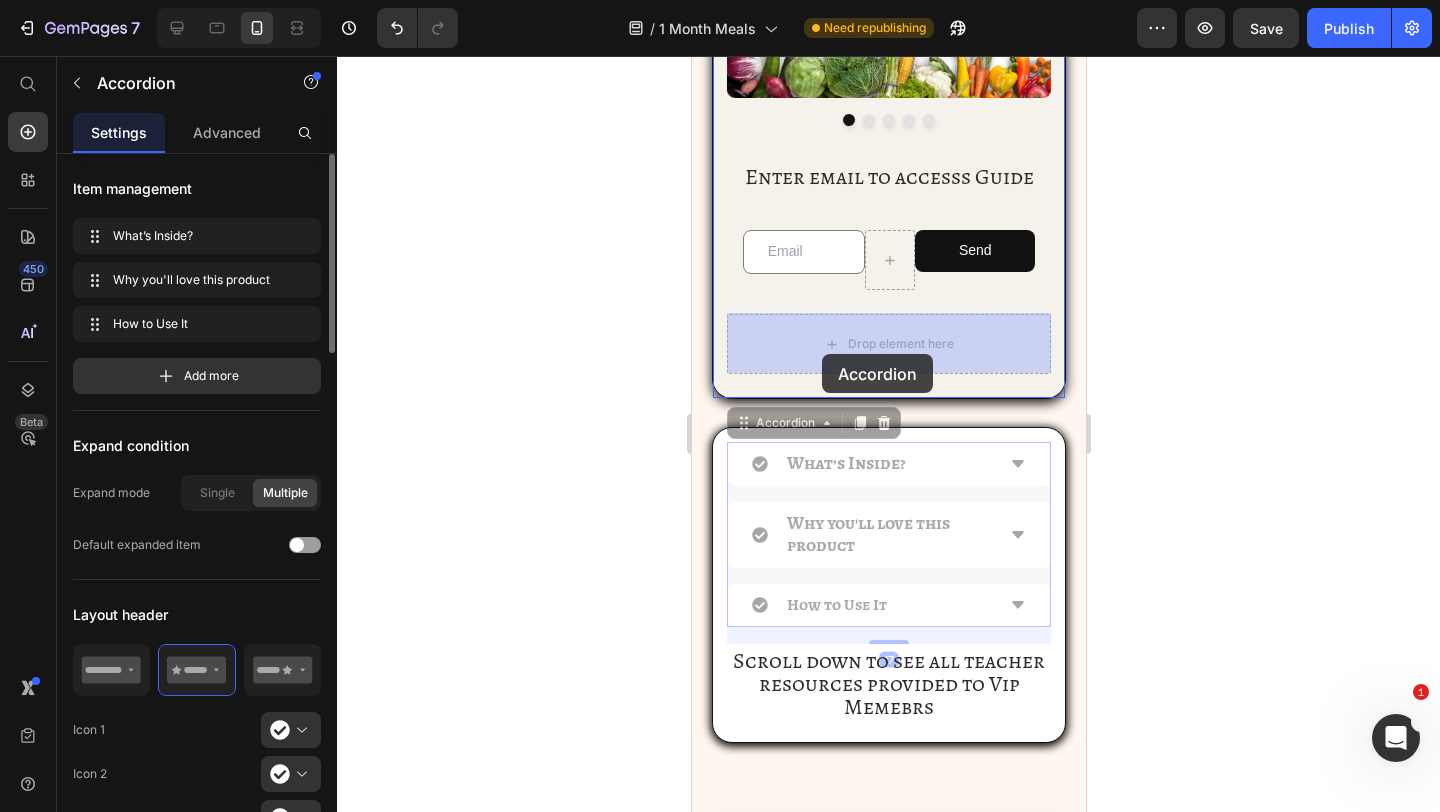 drag, startPoint x: 816, startPoint y: 419, endPoint x: 821, endPoint y: 353, distance: 66.189125 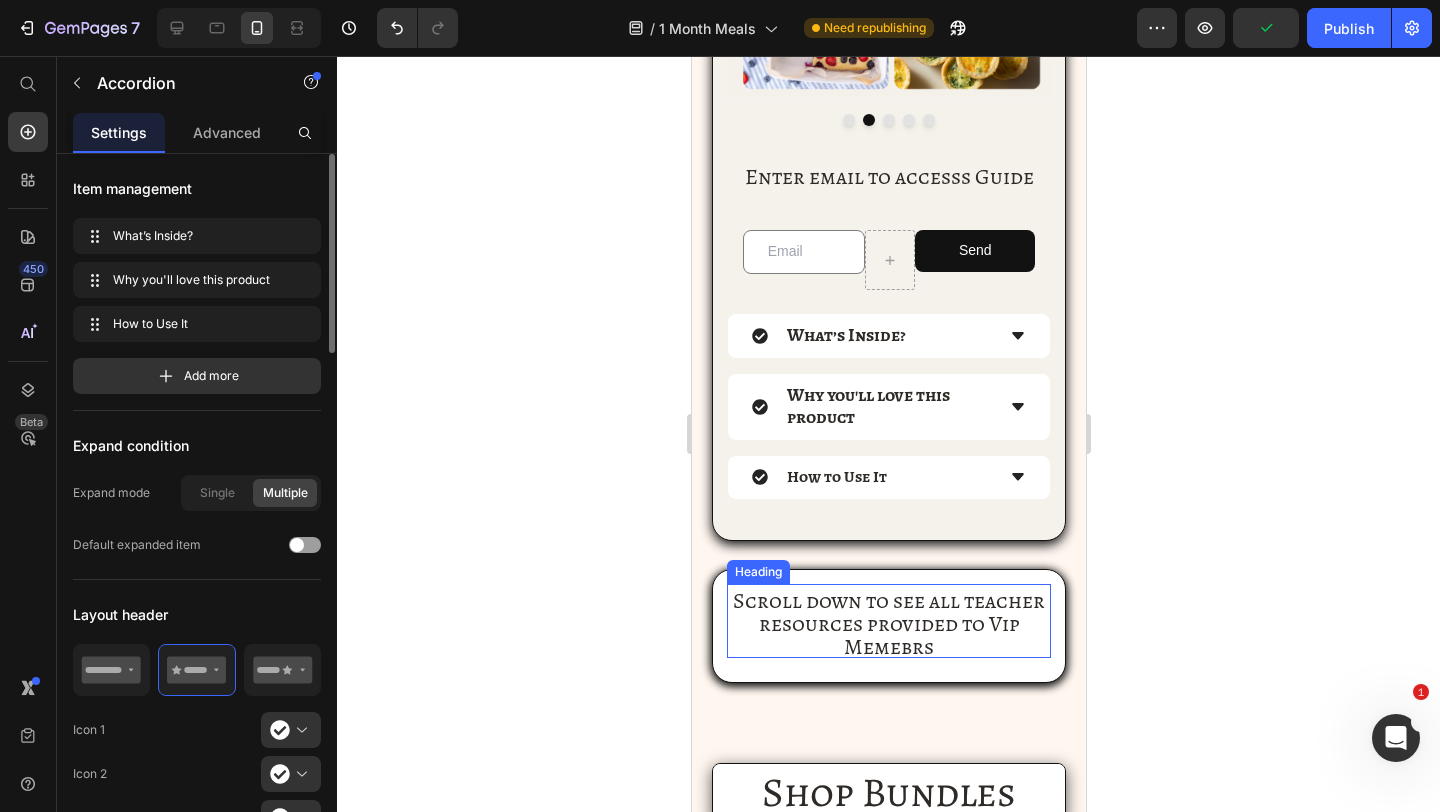 click on "Scroll down to see all teacher resources provided to Vip Memebrs Heading Product Row" at bounding box center (888, 626) 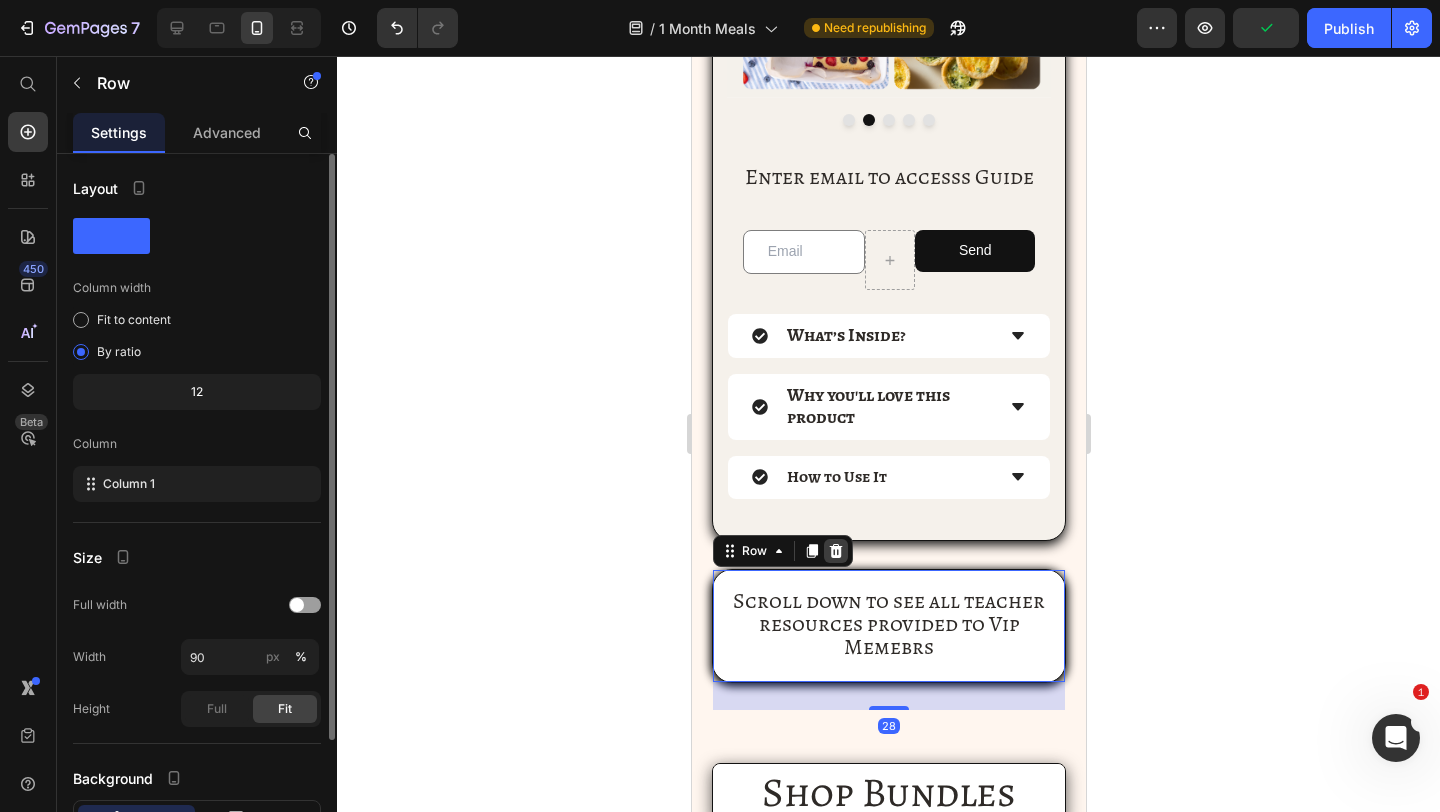 click 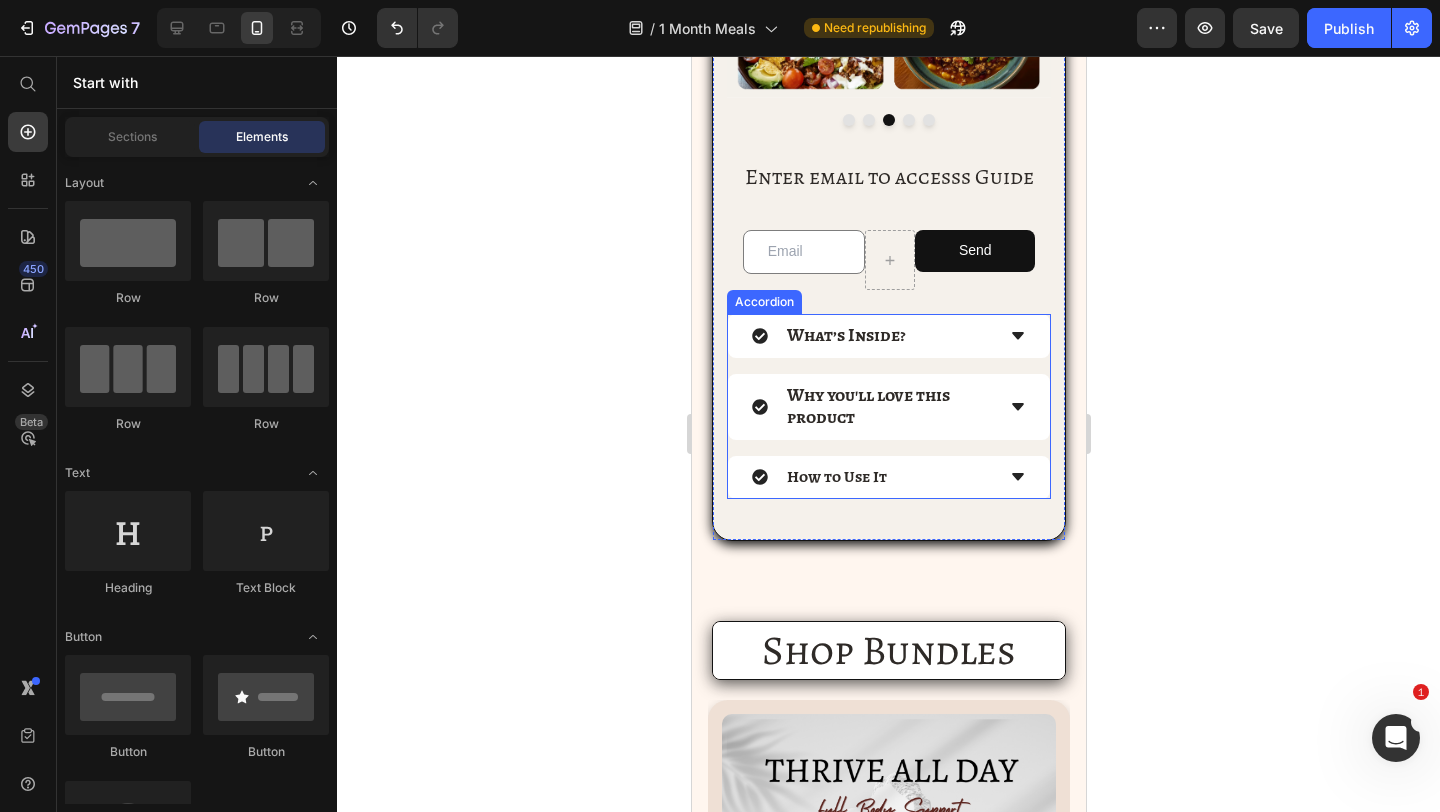 click on "What’s Inside?
Why you'll love this product
How to Use It" at bounding box center (888, 406) 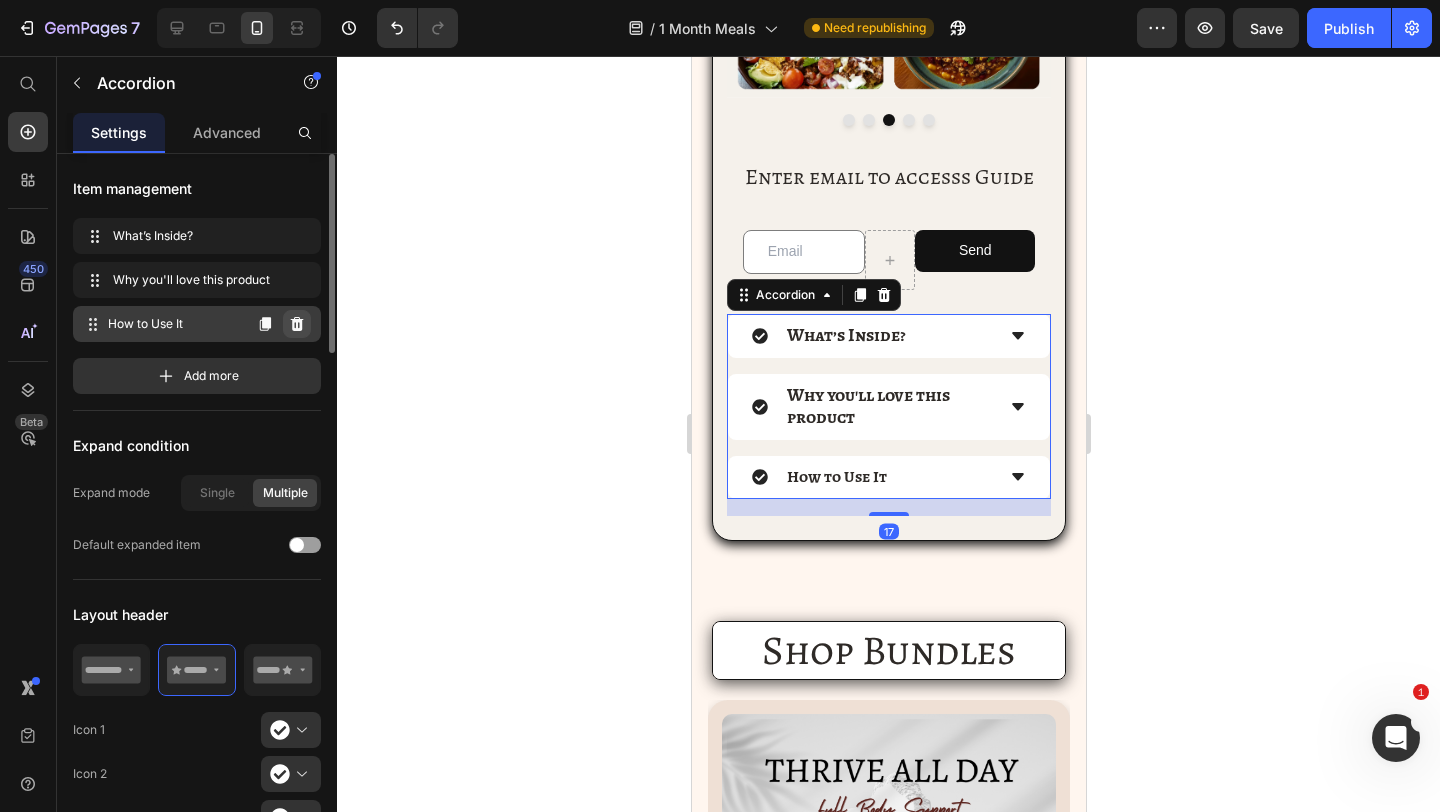 click 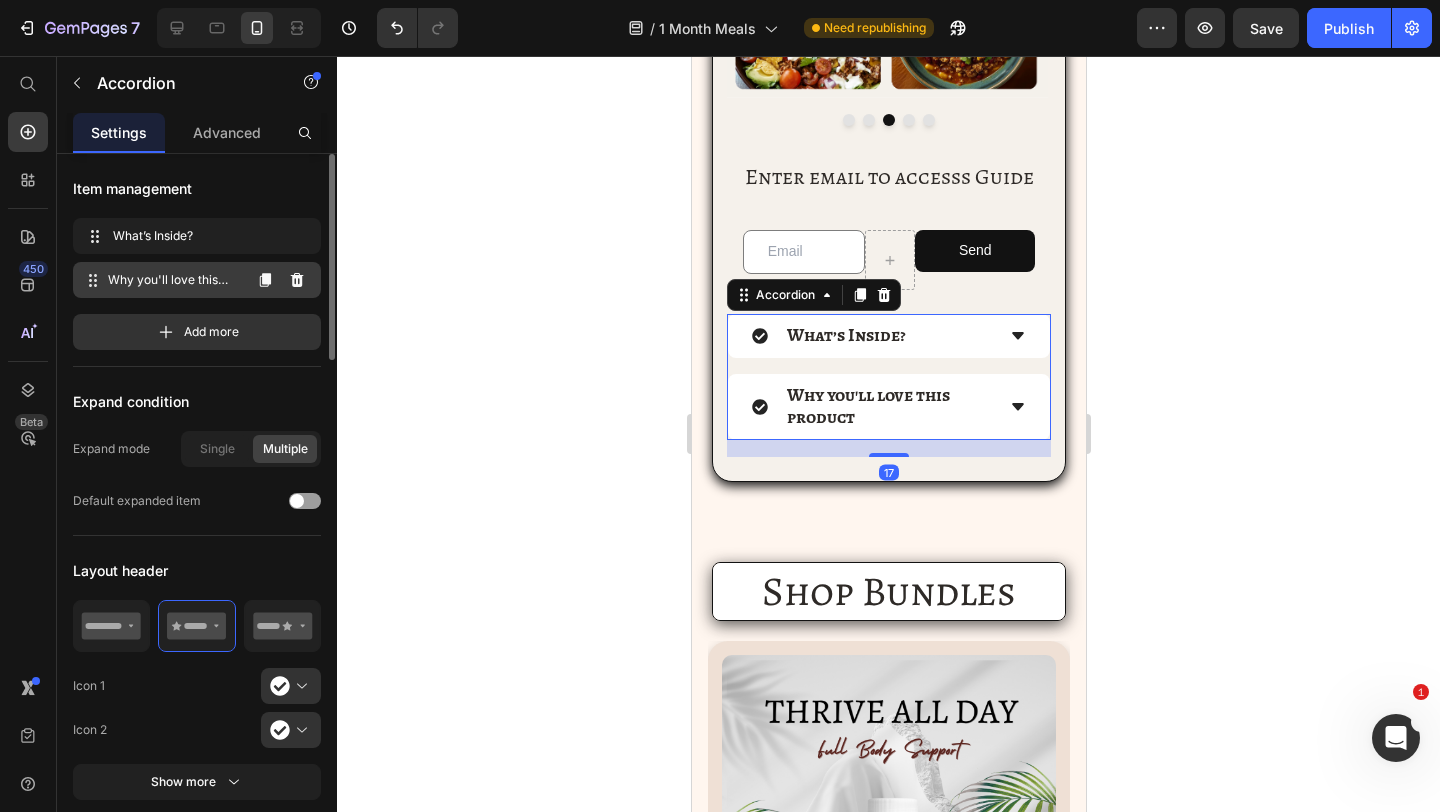 click 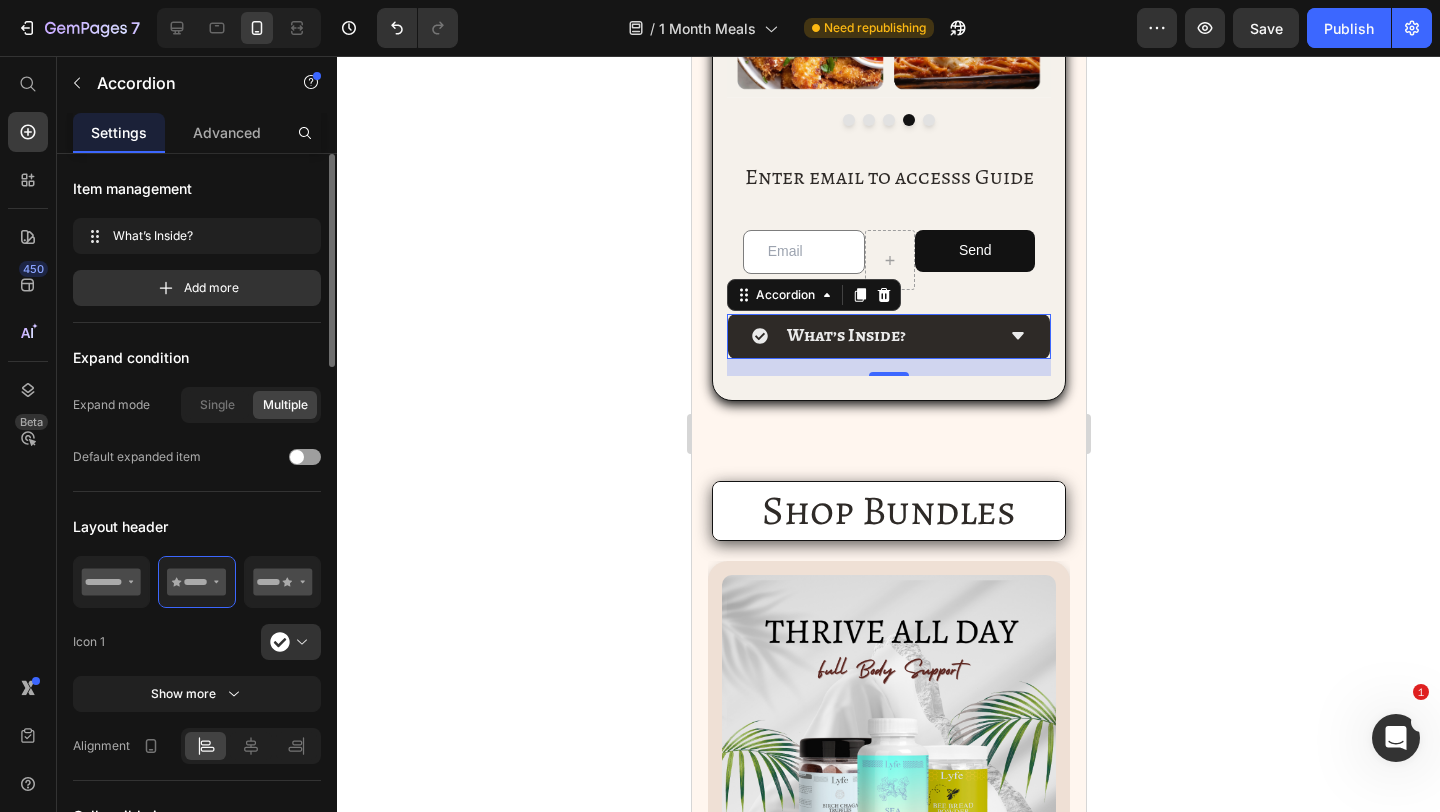click on "What’s Inside?" at bounding box center (872, 336) 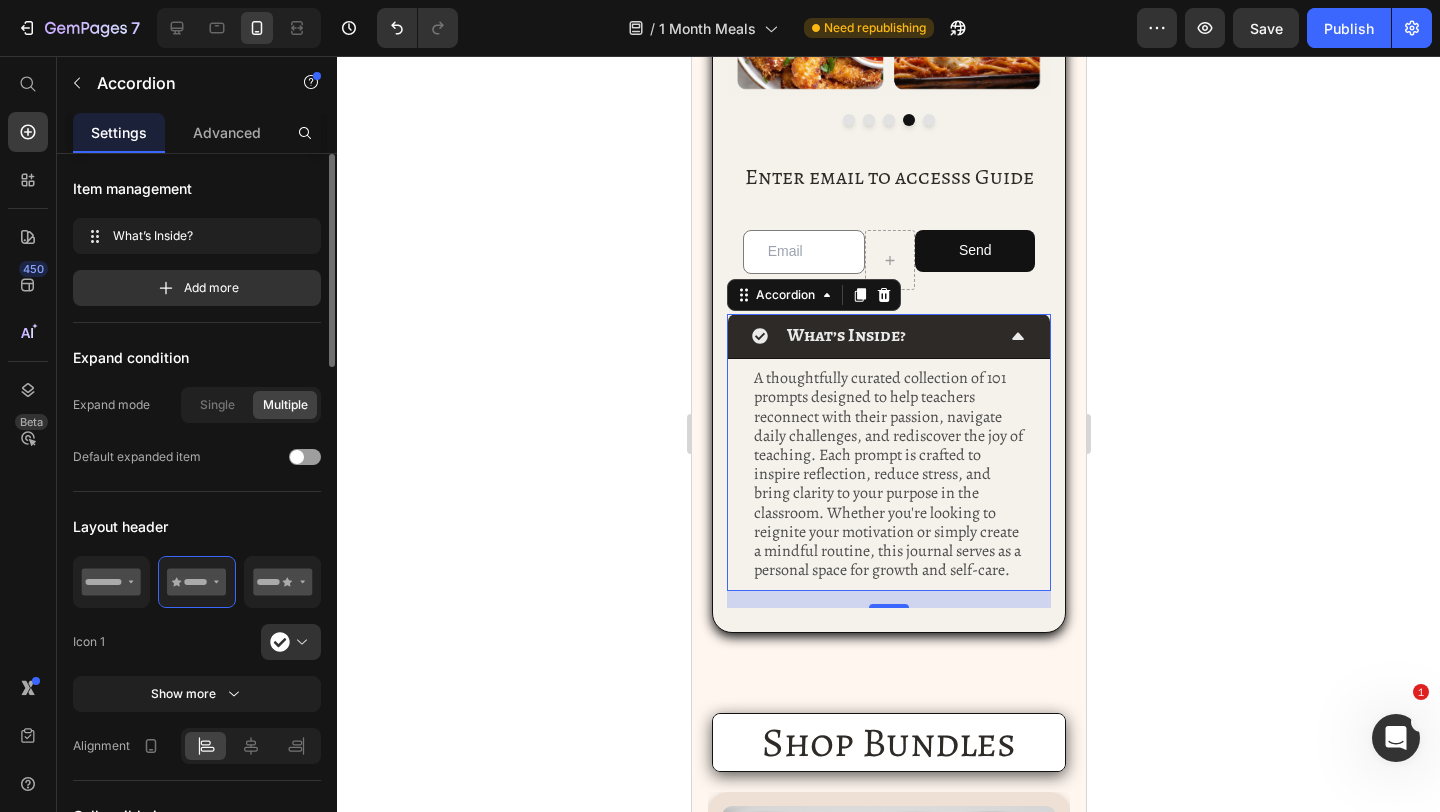 click on "A thoughtfully curated collection of 101 prompts designed to help teachers reconnect with their passion, navigate daily challenges, and rediscover the joy of teaching. Each prompt is crafted to inspire reflection, reduce stress, and bring clarity to your purpose in the classroom. Whether you're looking to reignite your motivation or simply create a mindful routine, this journal serves as a personal space for growth and self-care." at bounding box center [887, 474] 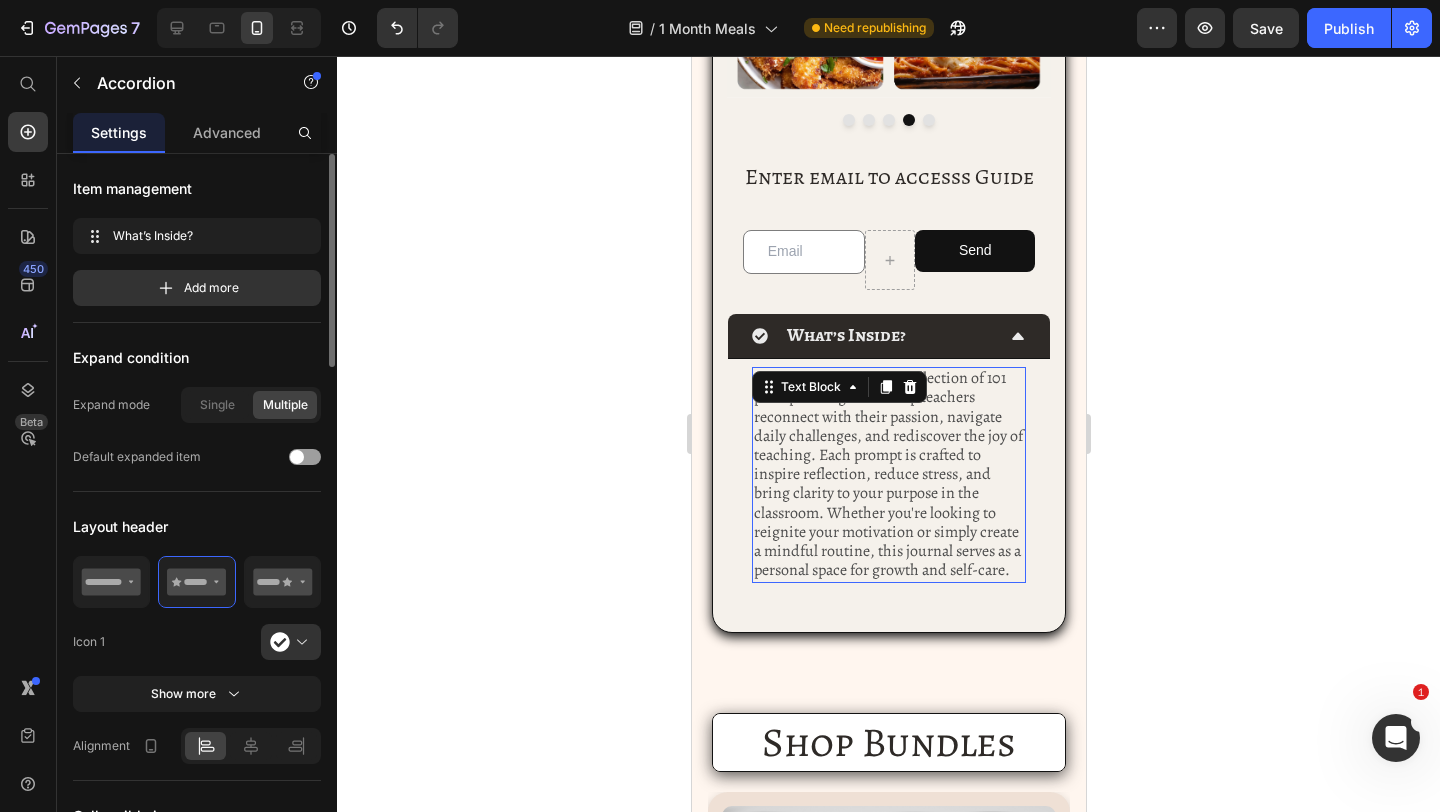 click on "A thoughtfully curated collection of 101 prompts designed to help teachers reconnect with their passion, navigate daily challenges, and rediscover the joy of teaching. Each prompt is crafted to inspire reflection, reduce stress, and bring clarity to your purpose in the classroom. Whether you're looking to reignite your motivation or simply create a mindful routine, this journal serves as a personal space for growth and self-care." at bounding box center [887, 474] 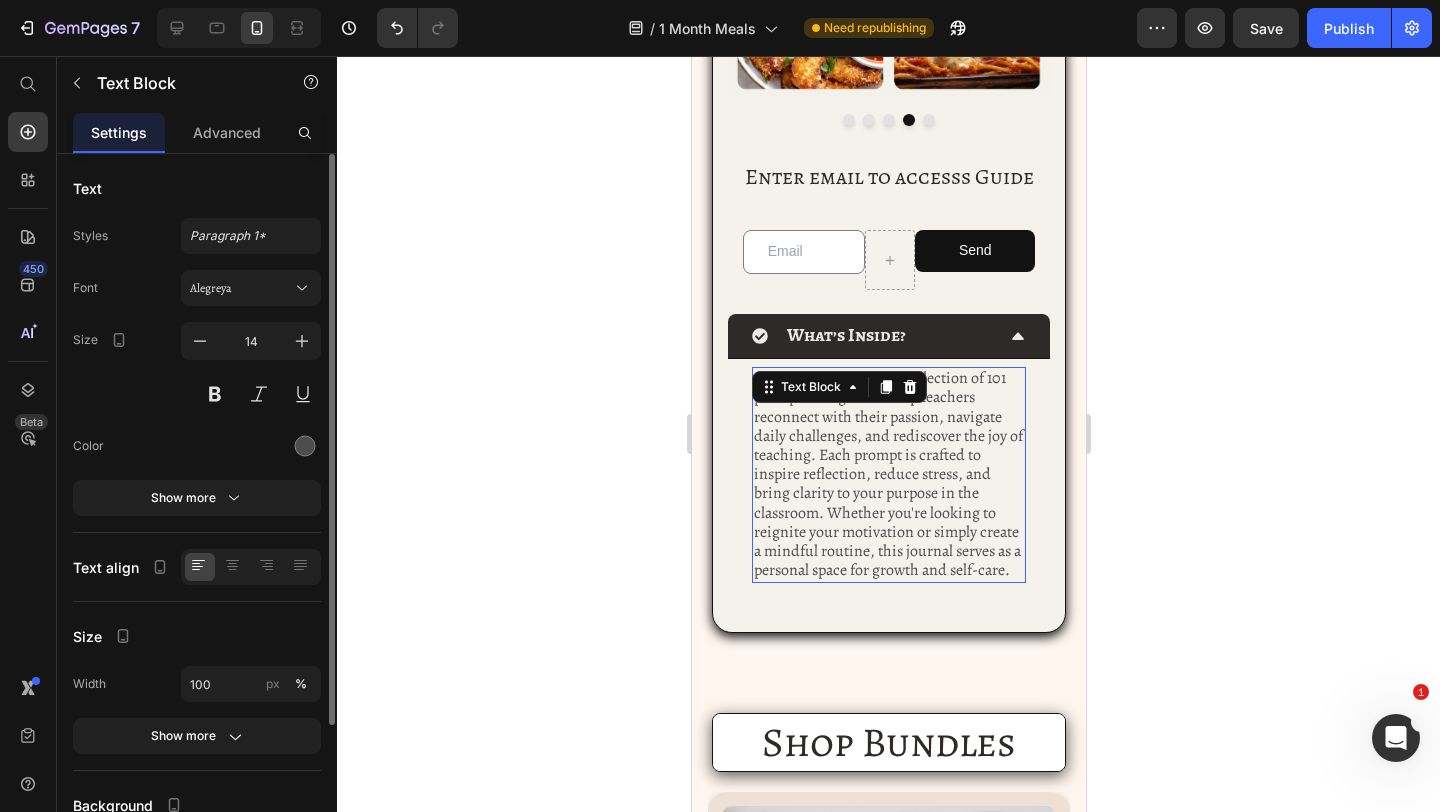 click on "A thoughtfully curated collection of 101 prompts designed to help teachers reconnect with their passion, navigate daily challenges, and rediscover the joy of teaching. Each prompt is crafted to inspire reflection, reduce stress, and bring clarity to your purpose in the classroom. Whether you're looking to reignite your motivation or simply create a mindful routine, this journal serves as a personal space for growth and self-care." at bounding box center [887, 474] 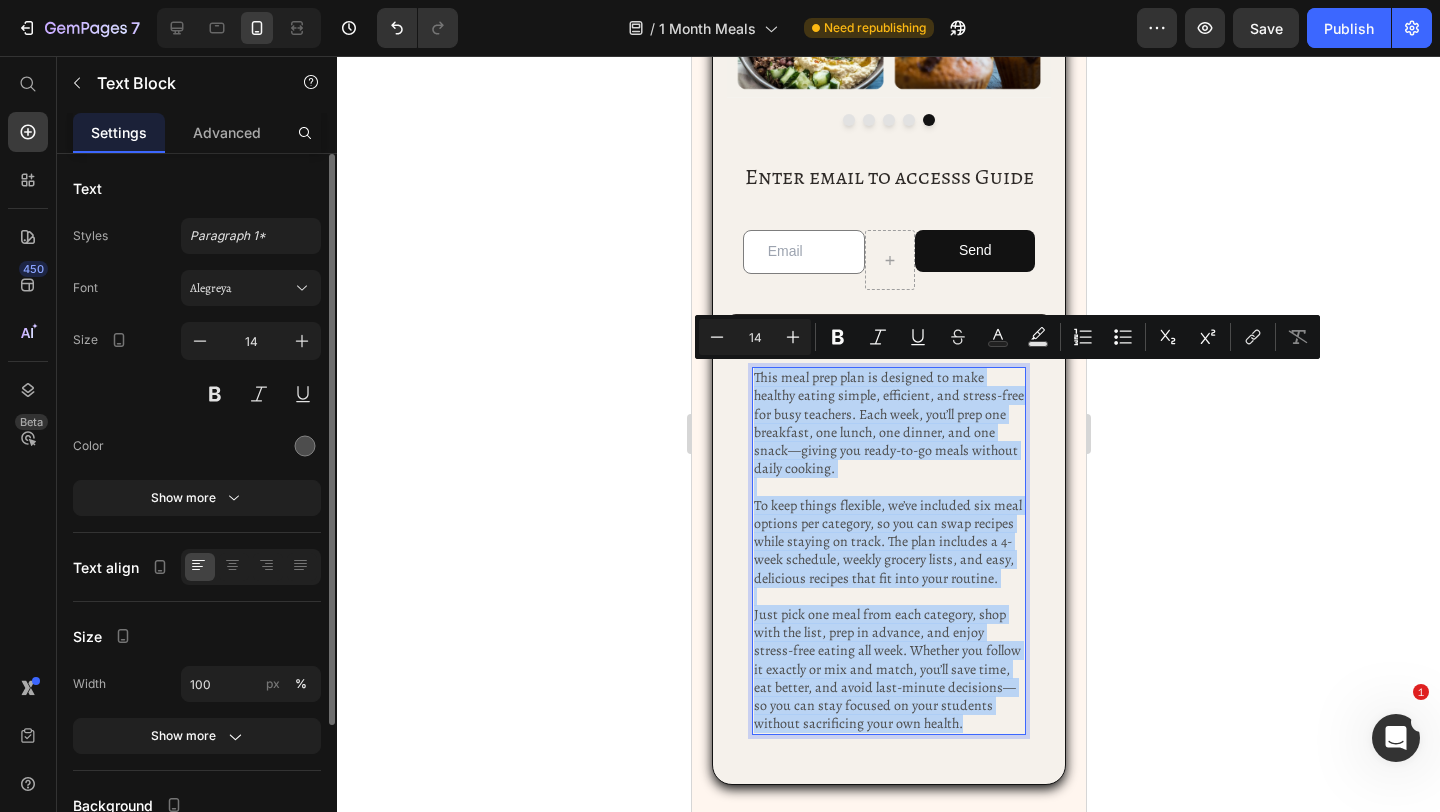 drag, startPoint x: 942, startPoint y: 714, endPoint x: 748, endPoint y: 378, distance: 387.98453 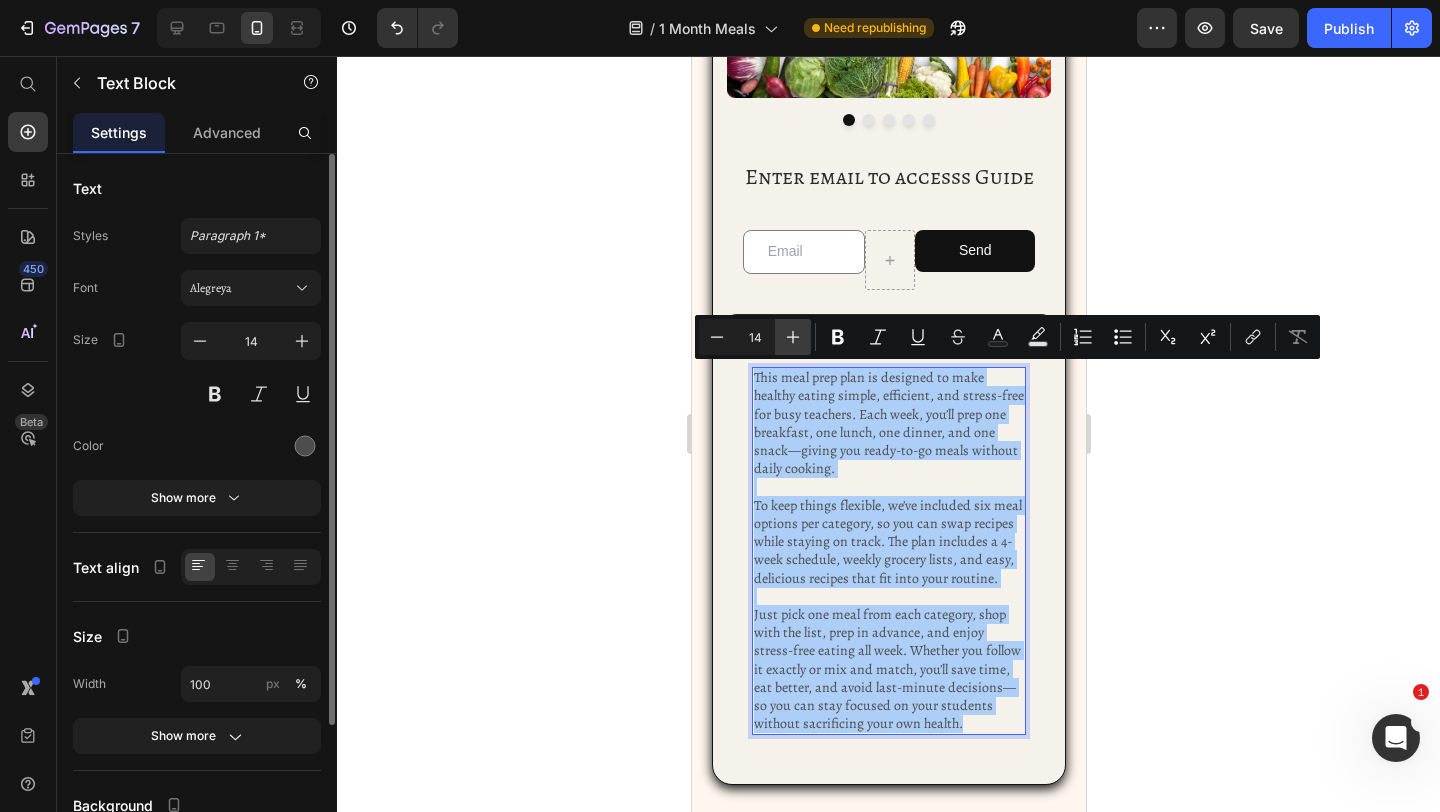 click 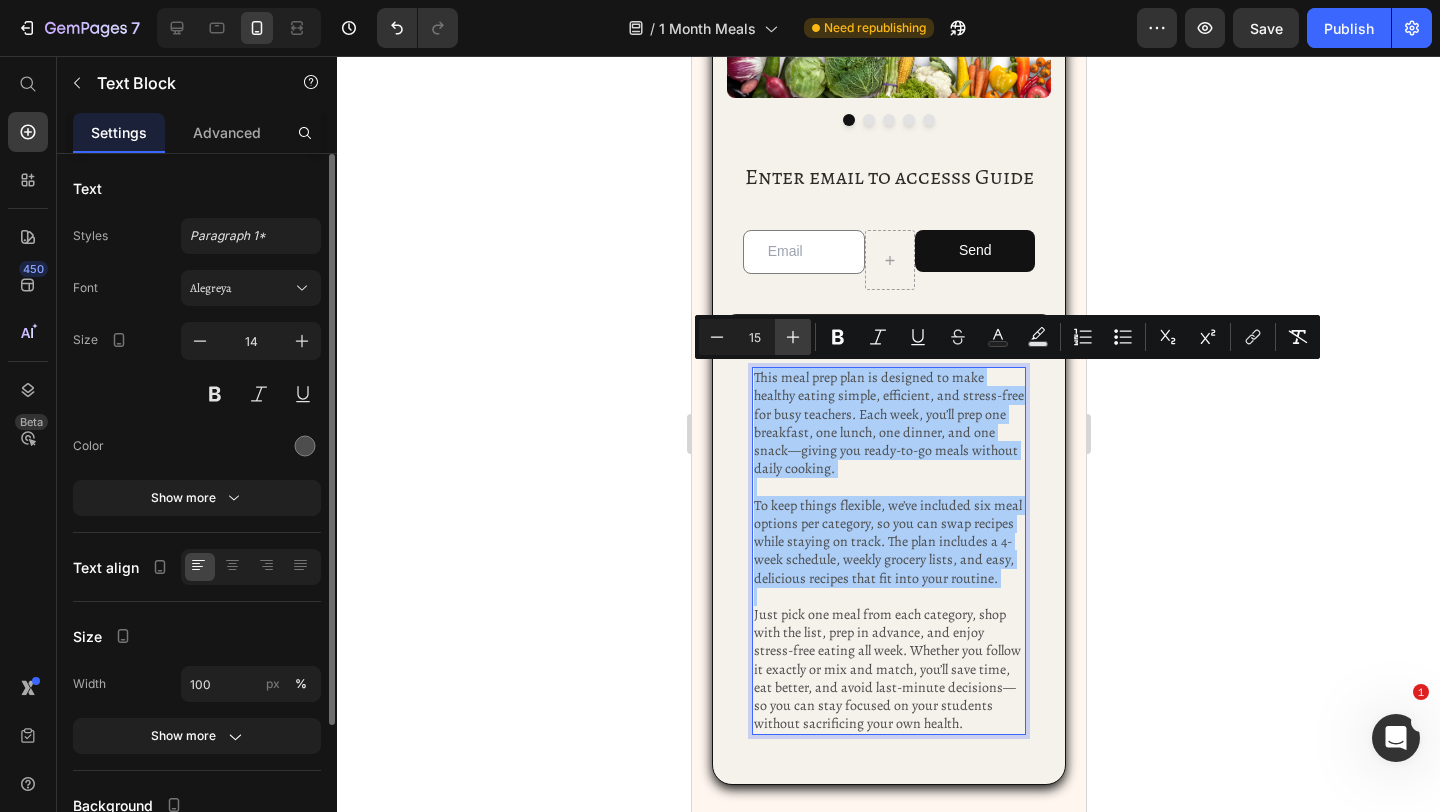 click 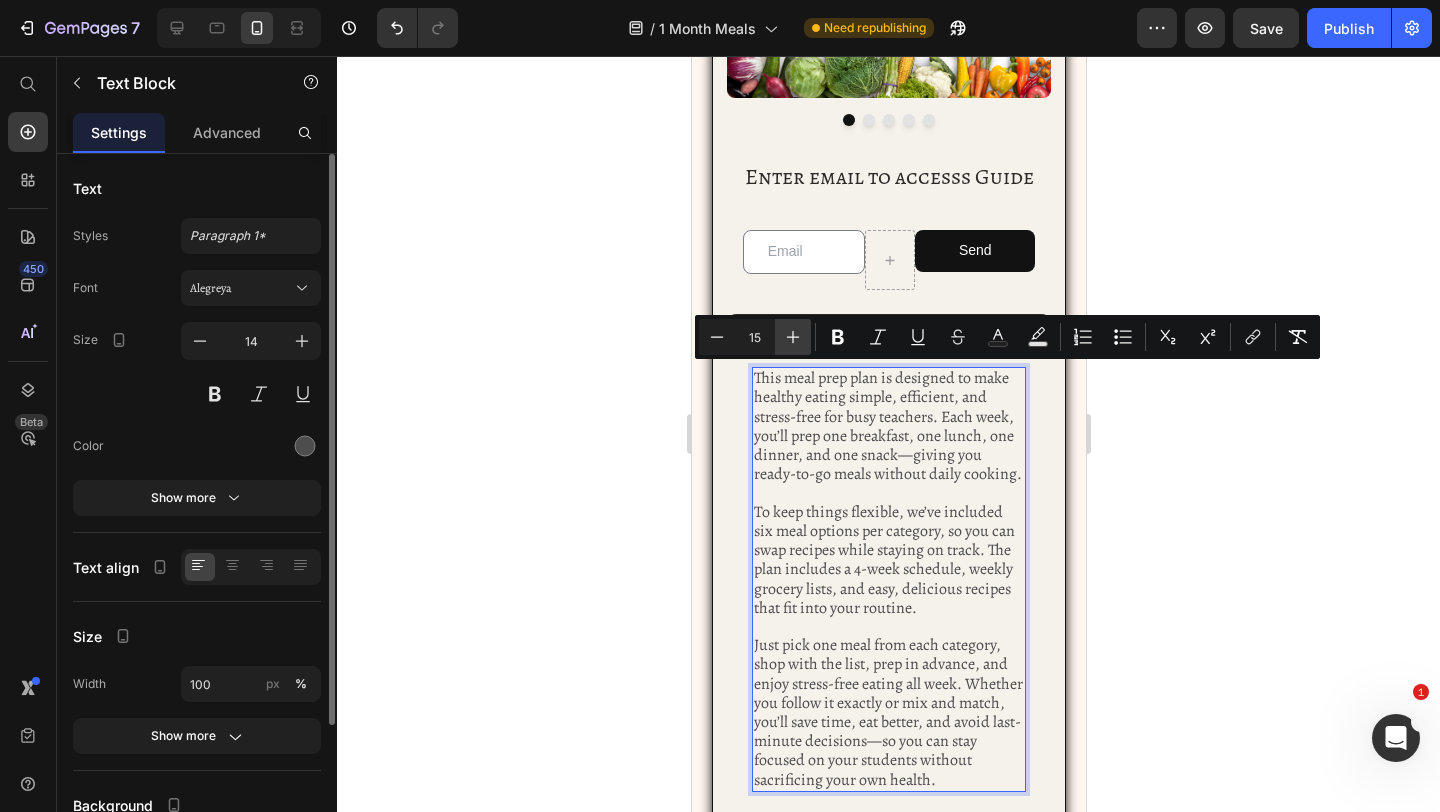 type on "16" 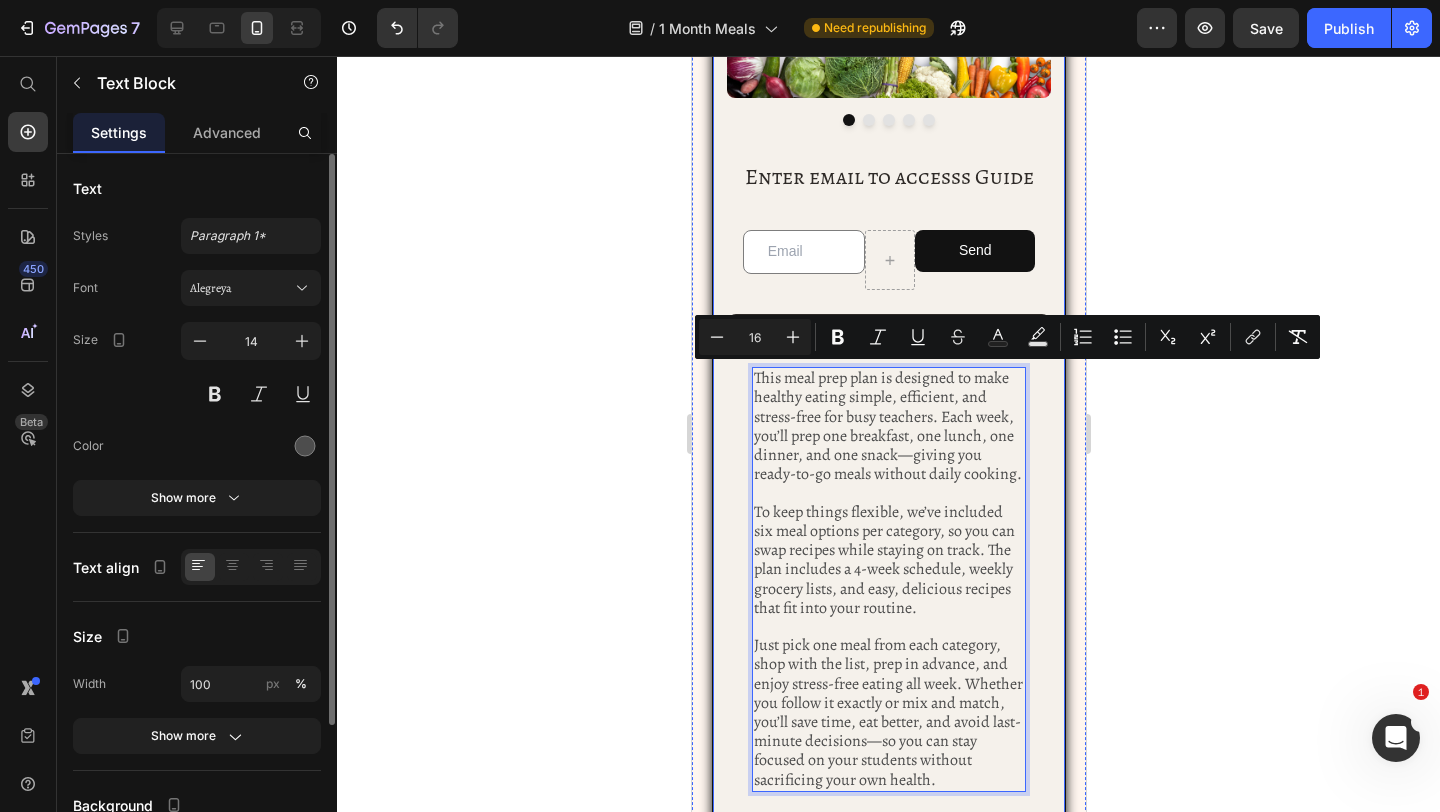 click 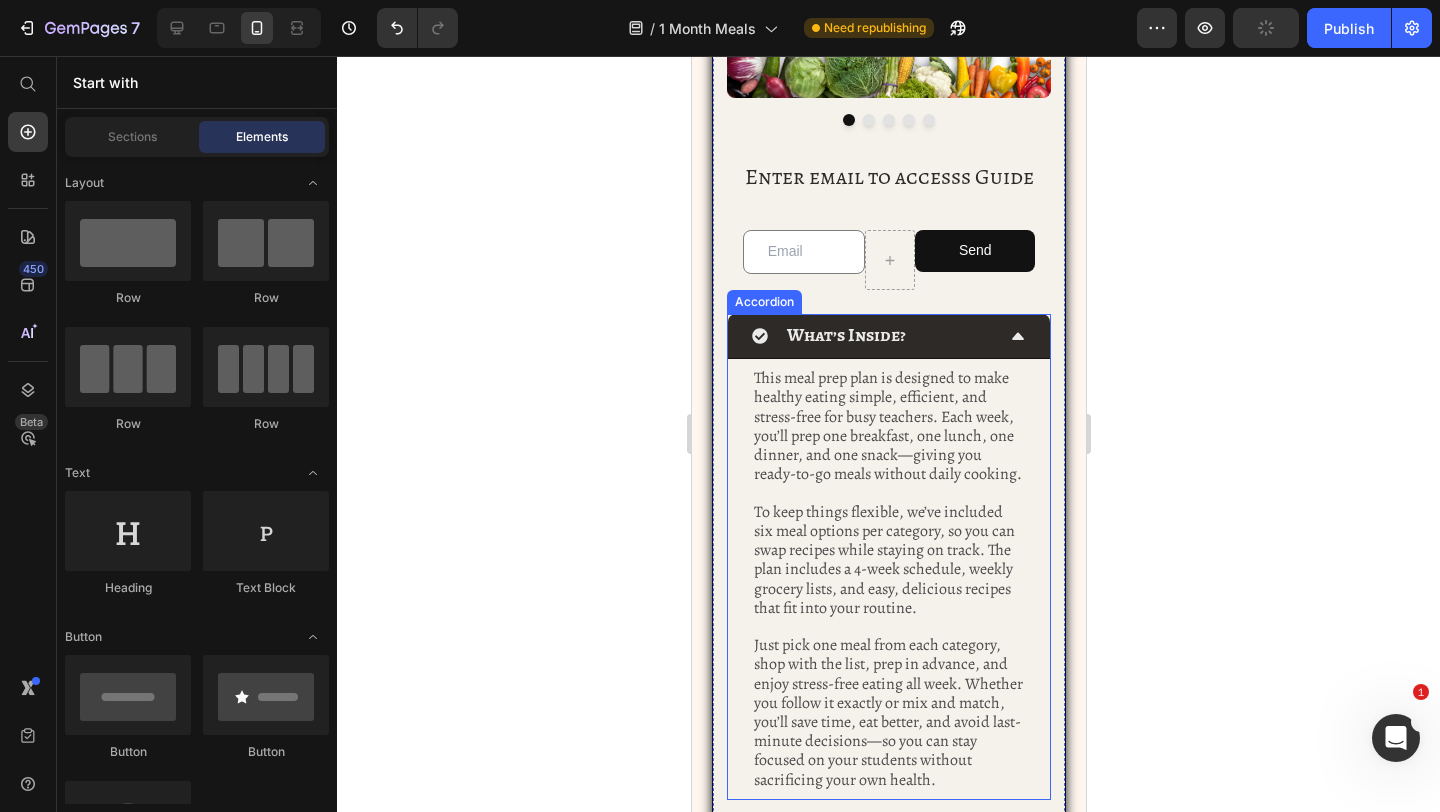 click on "What’s Inside?" at bounding box center (872, 336) 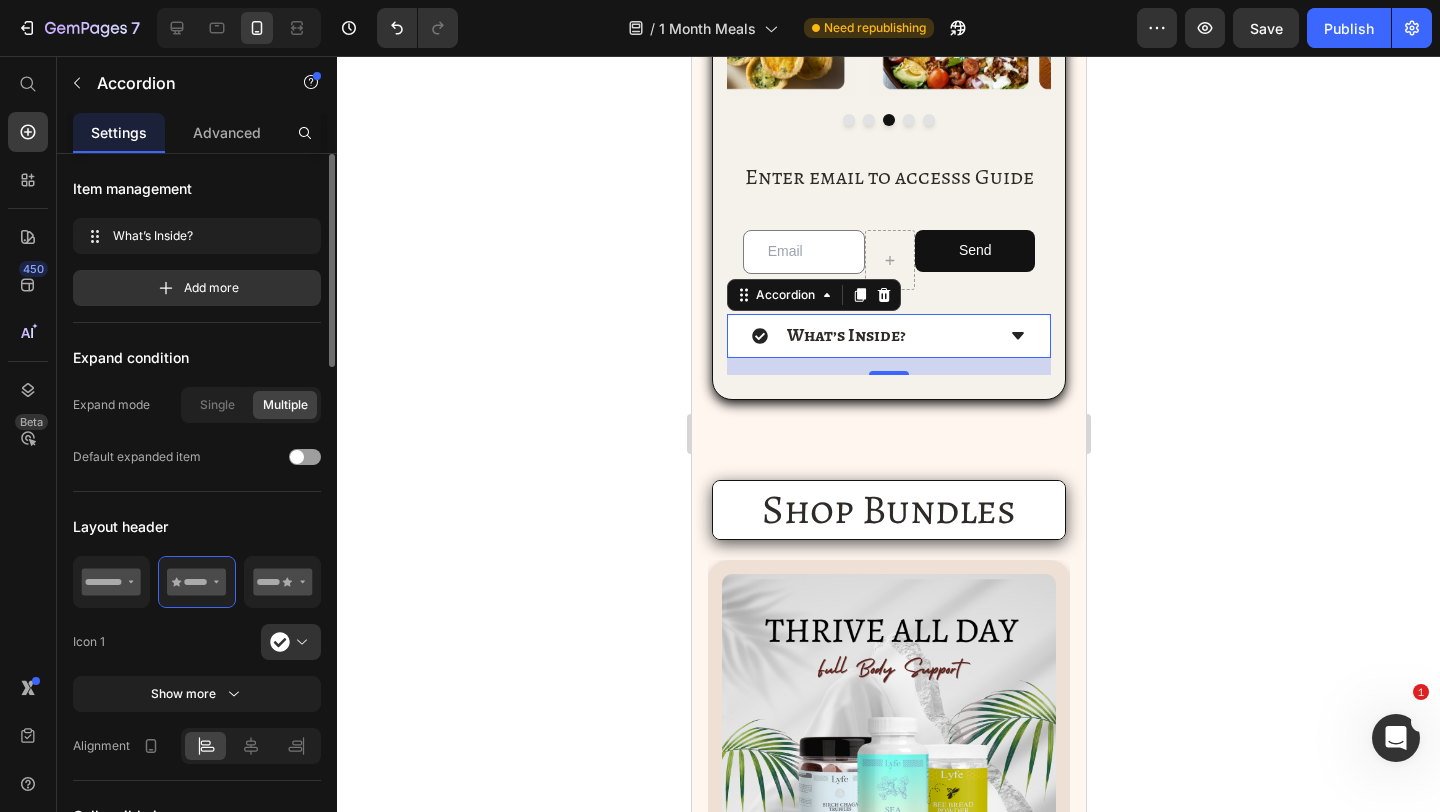 click 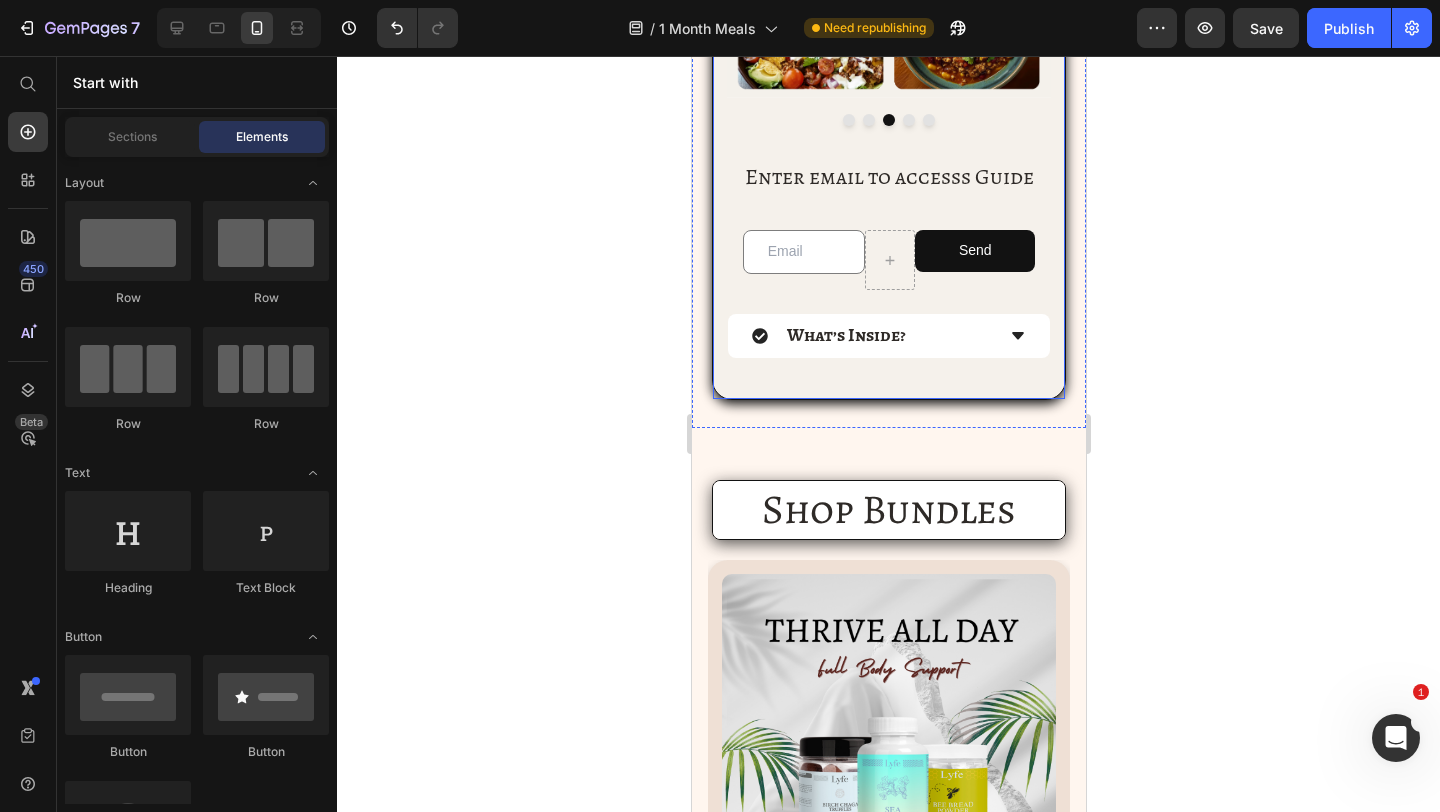 click on "What’s Inside? Accordion" at bounding box center (888, 344) 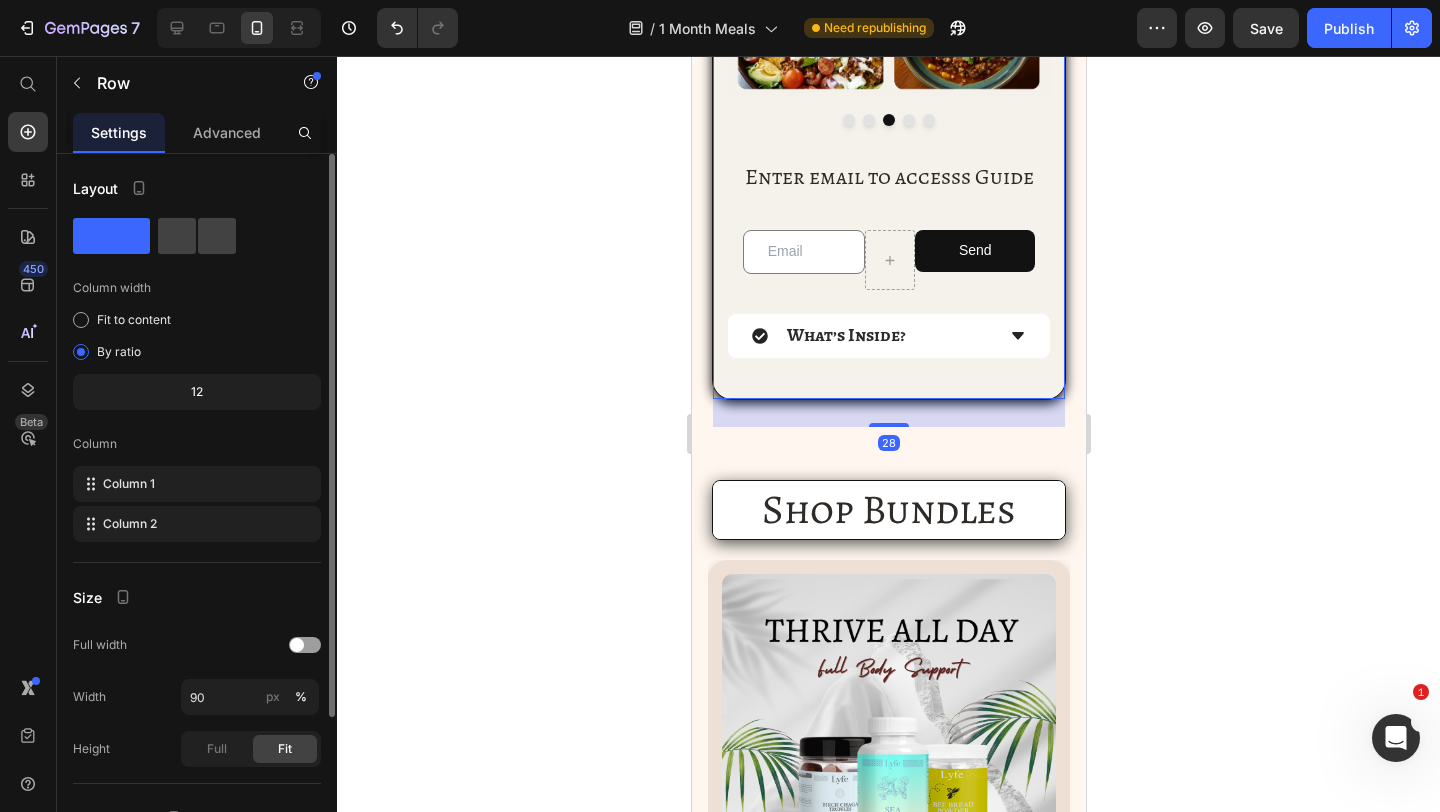 click on "What’s Inside? Accordion" at bounding box center [888, 344] 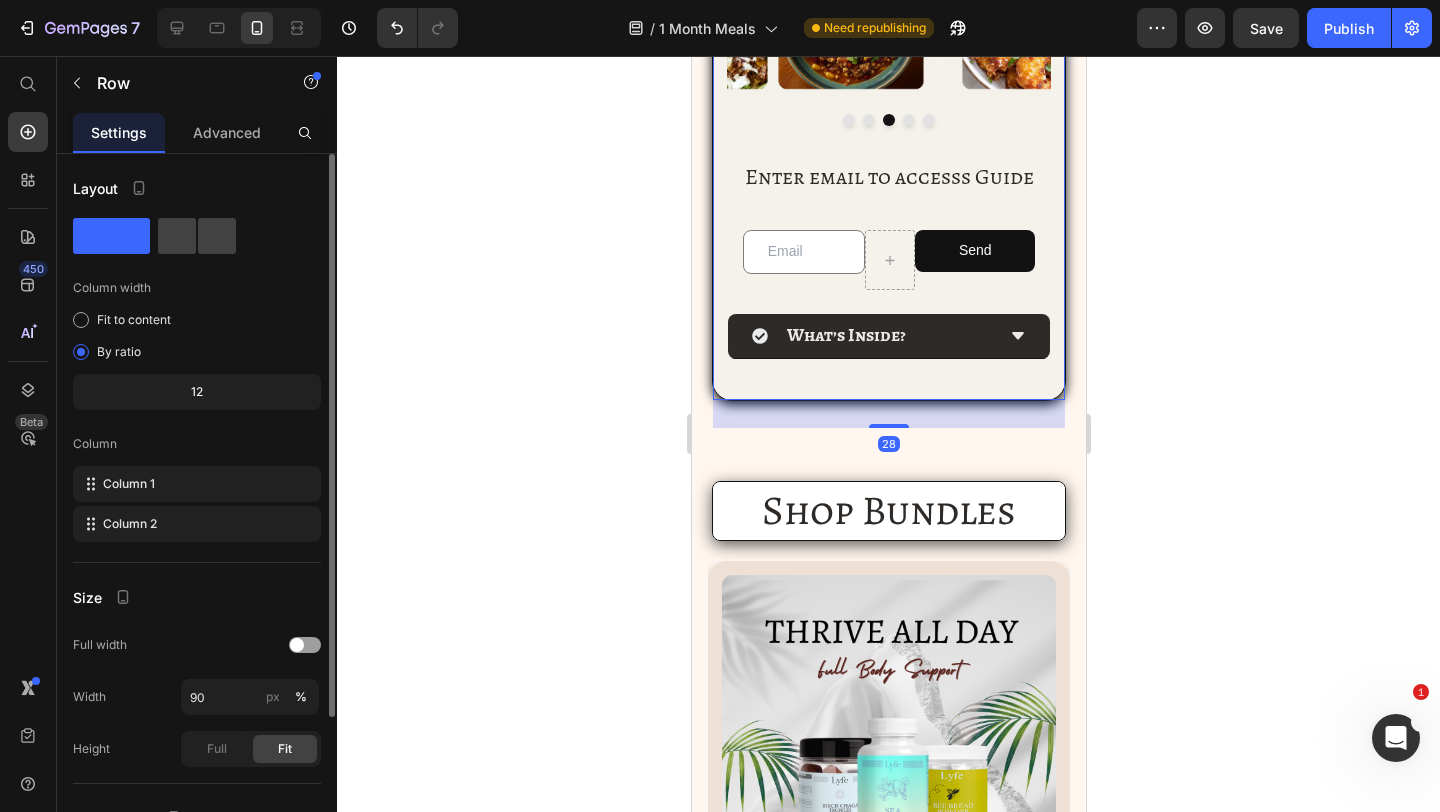 click on "What’s Inside?" at bounding box center [888, 336] 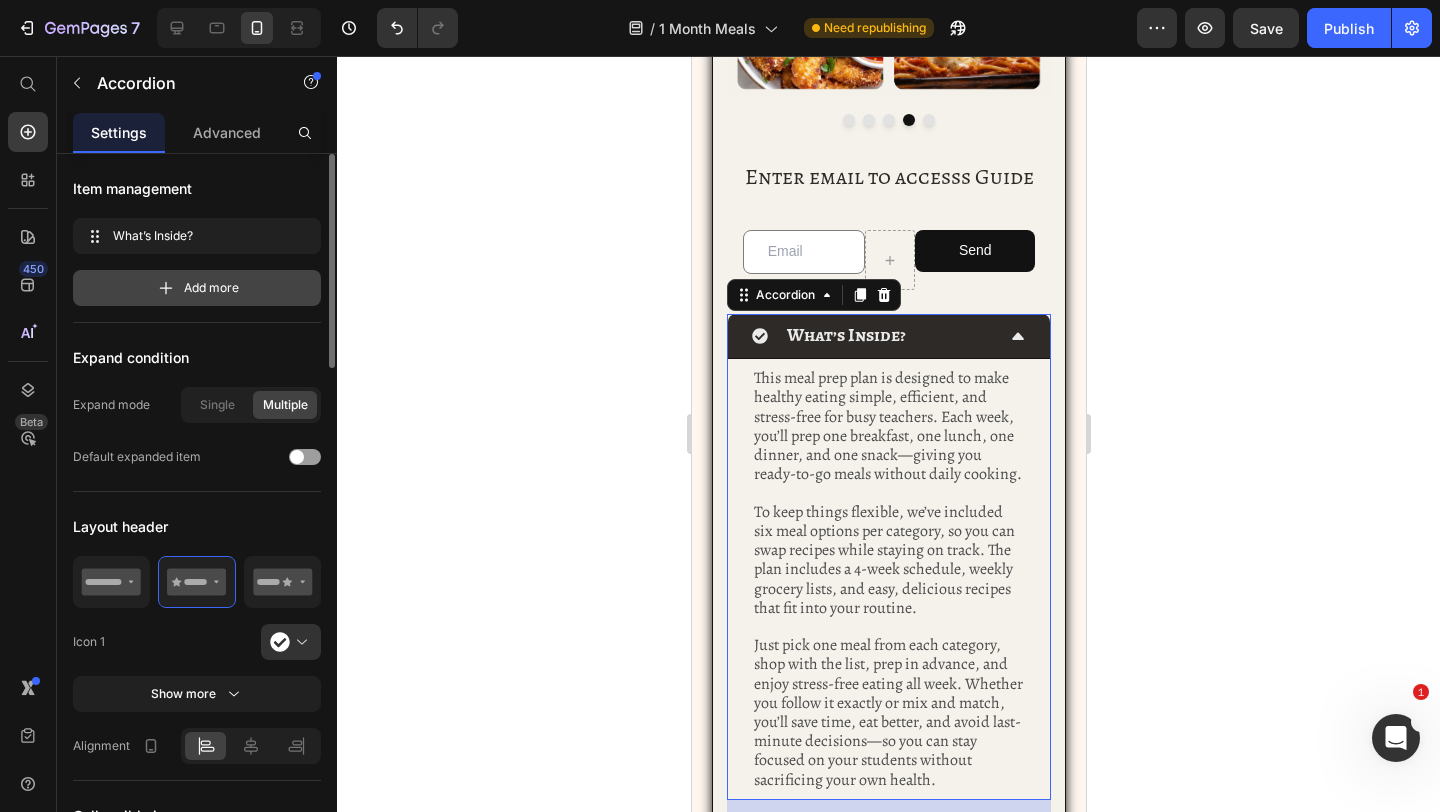click on "Add more" at bounding box center (211, 288) 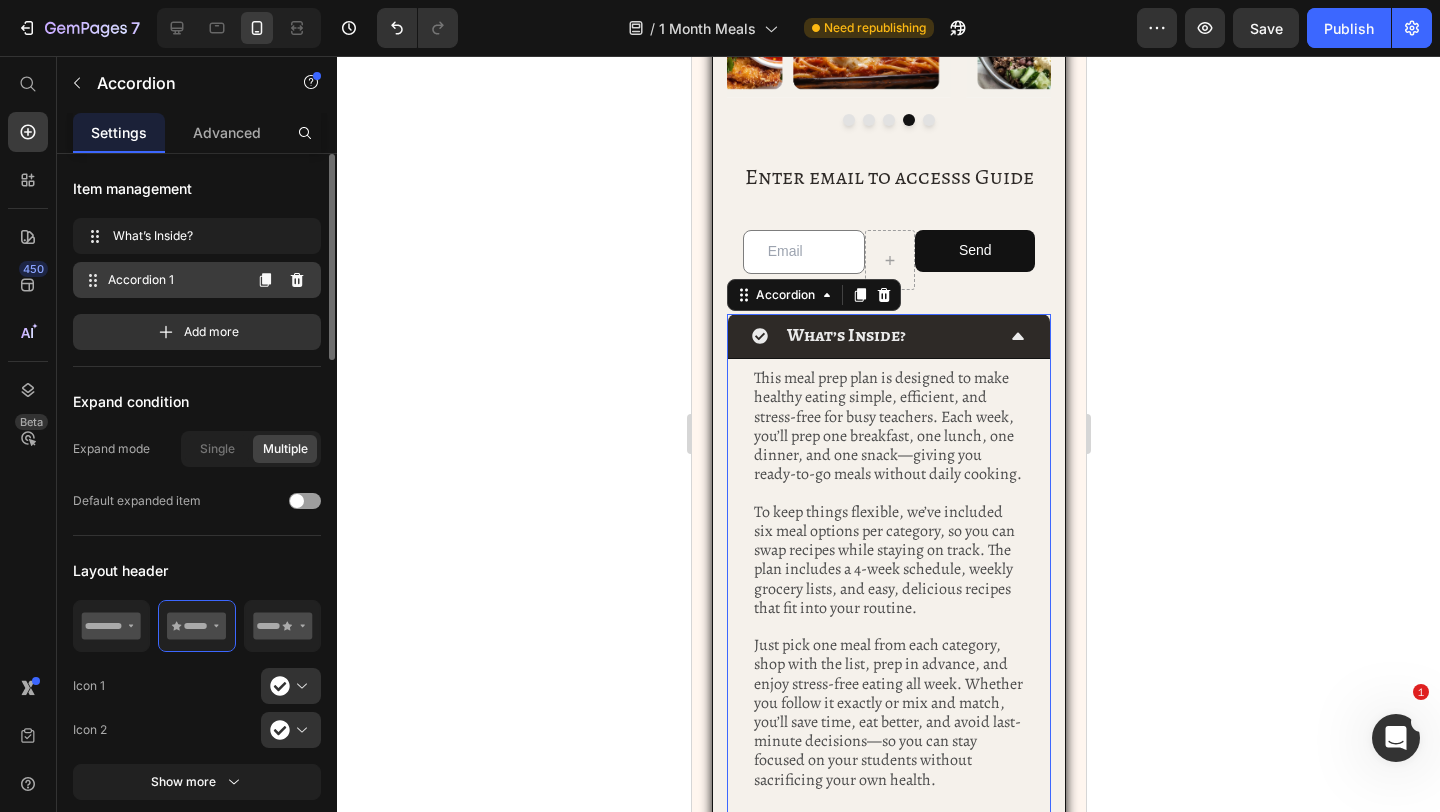 click on "Accordion 1" at bounding box center [174, 280] 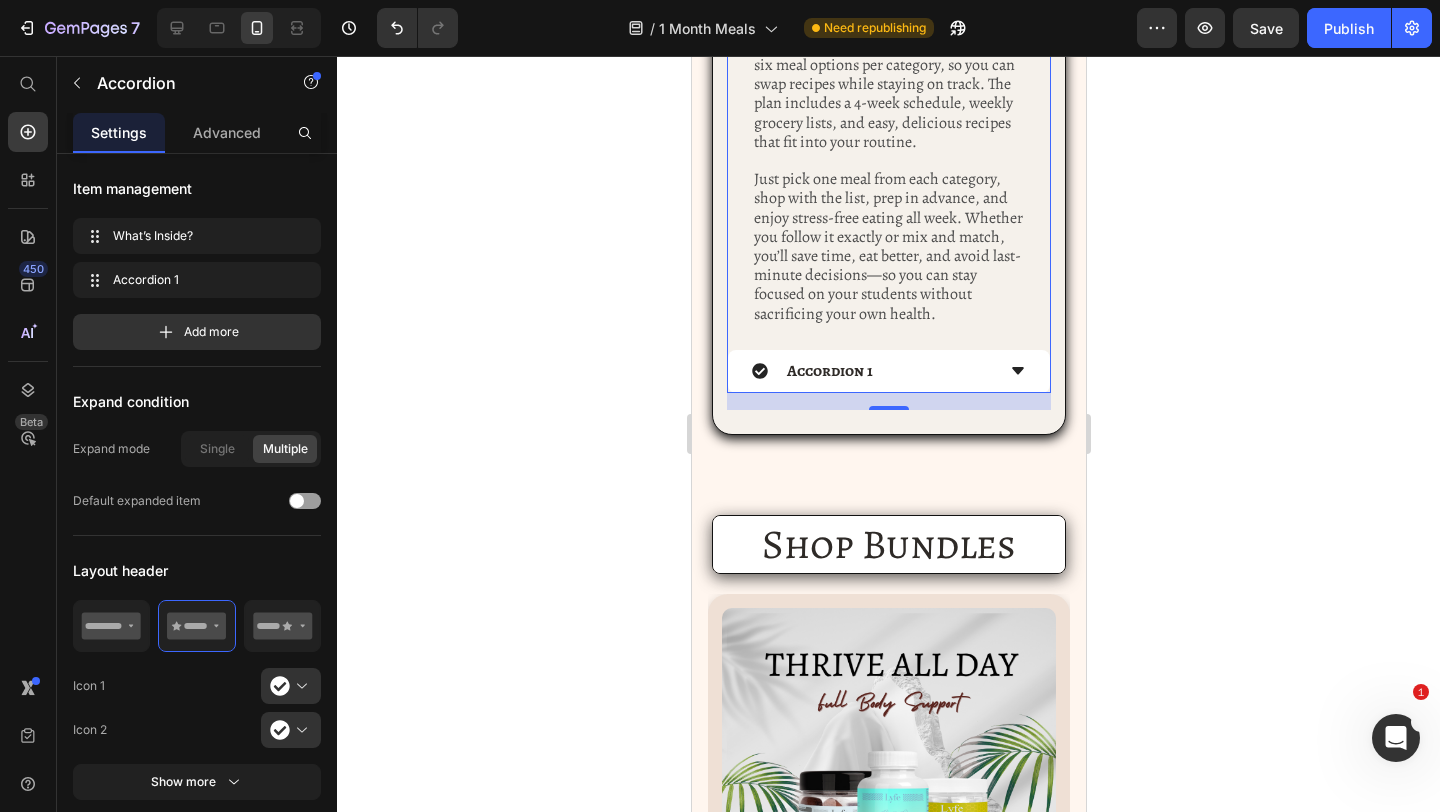 scroll, scrollTop: 1082, scrollLeft: 0, axis: vertical 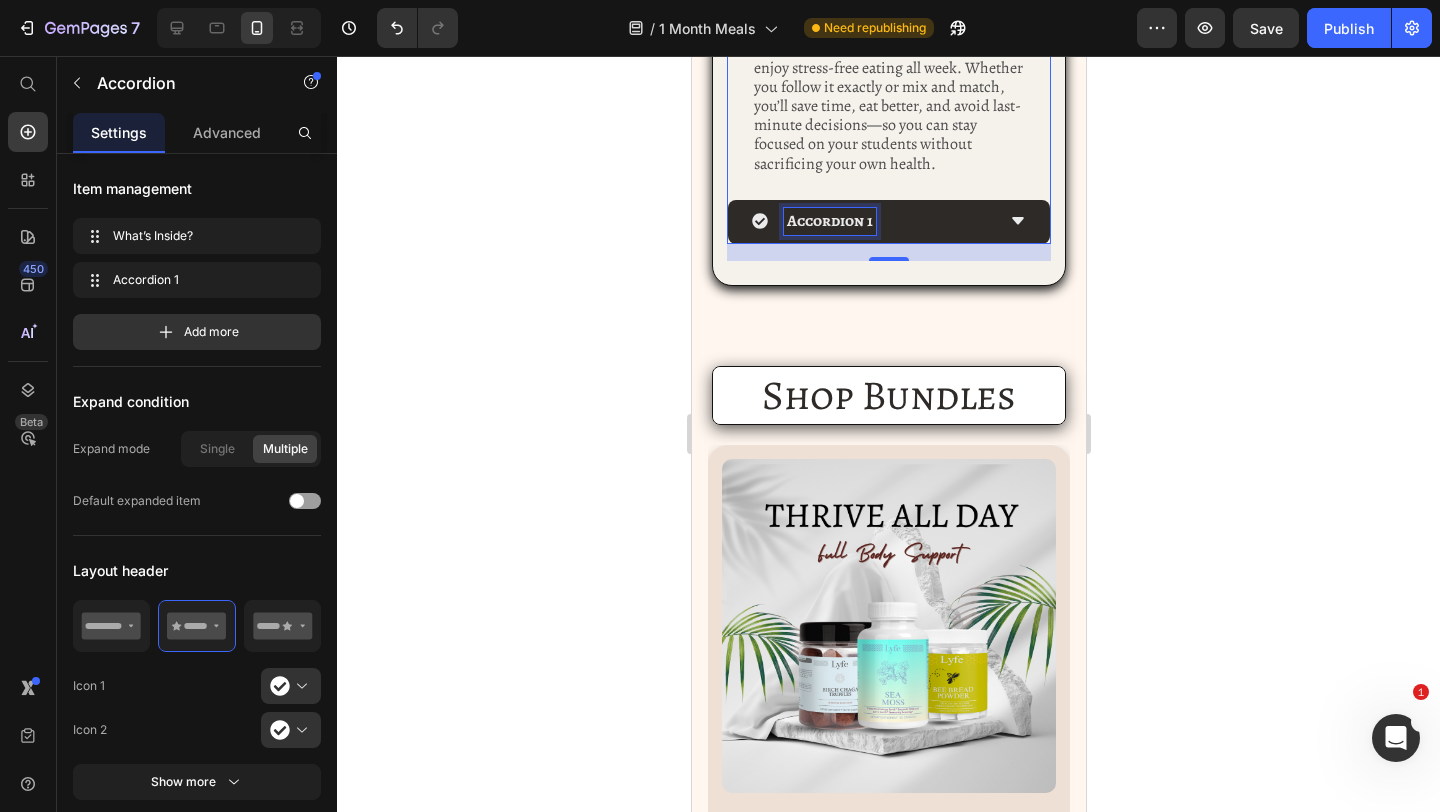click on "Accordion 1" at bounding box center (829, 221) 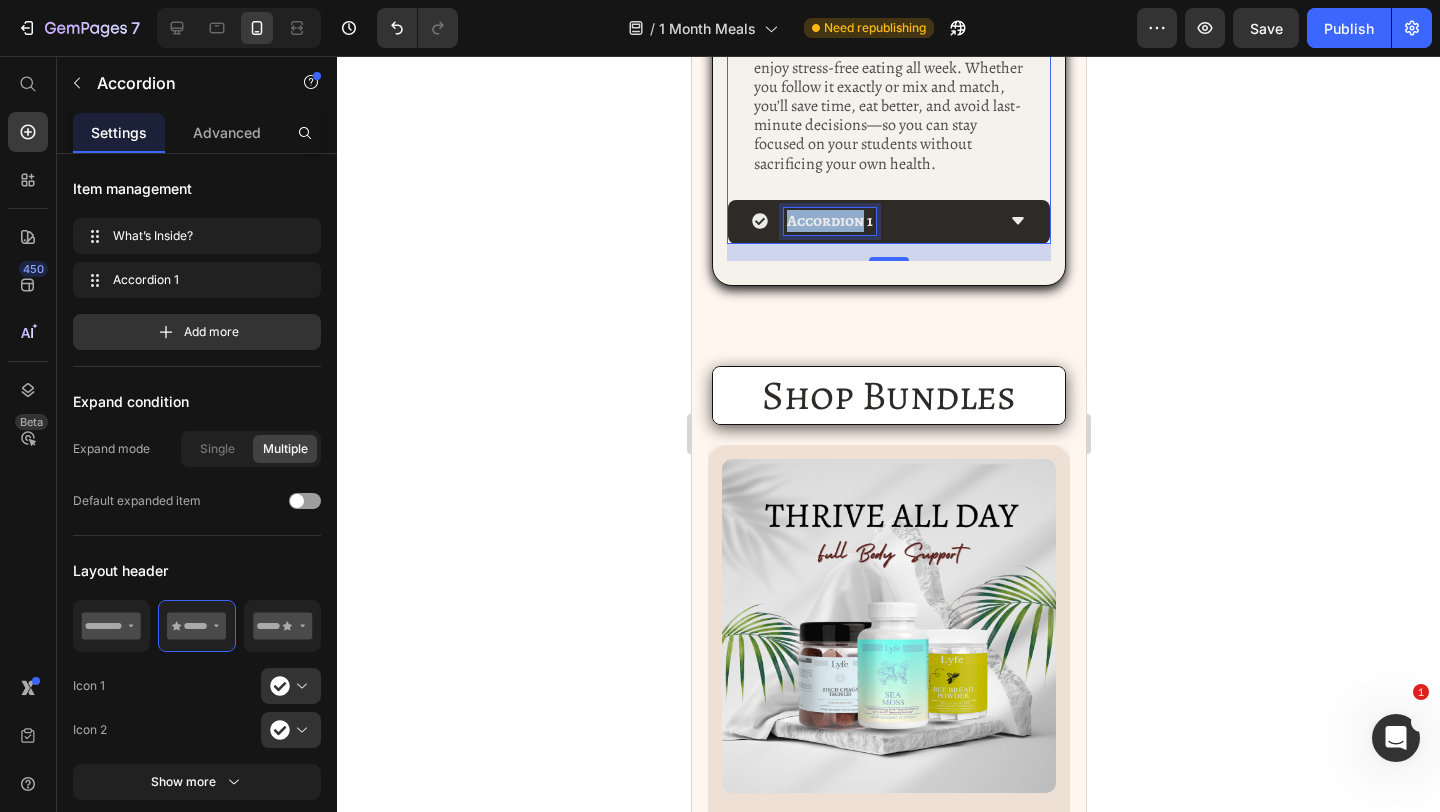 click on "Accordion 1" at bounding box center [829, 221] 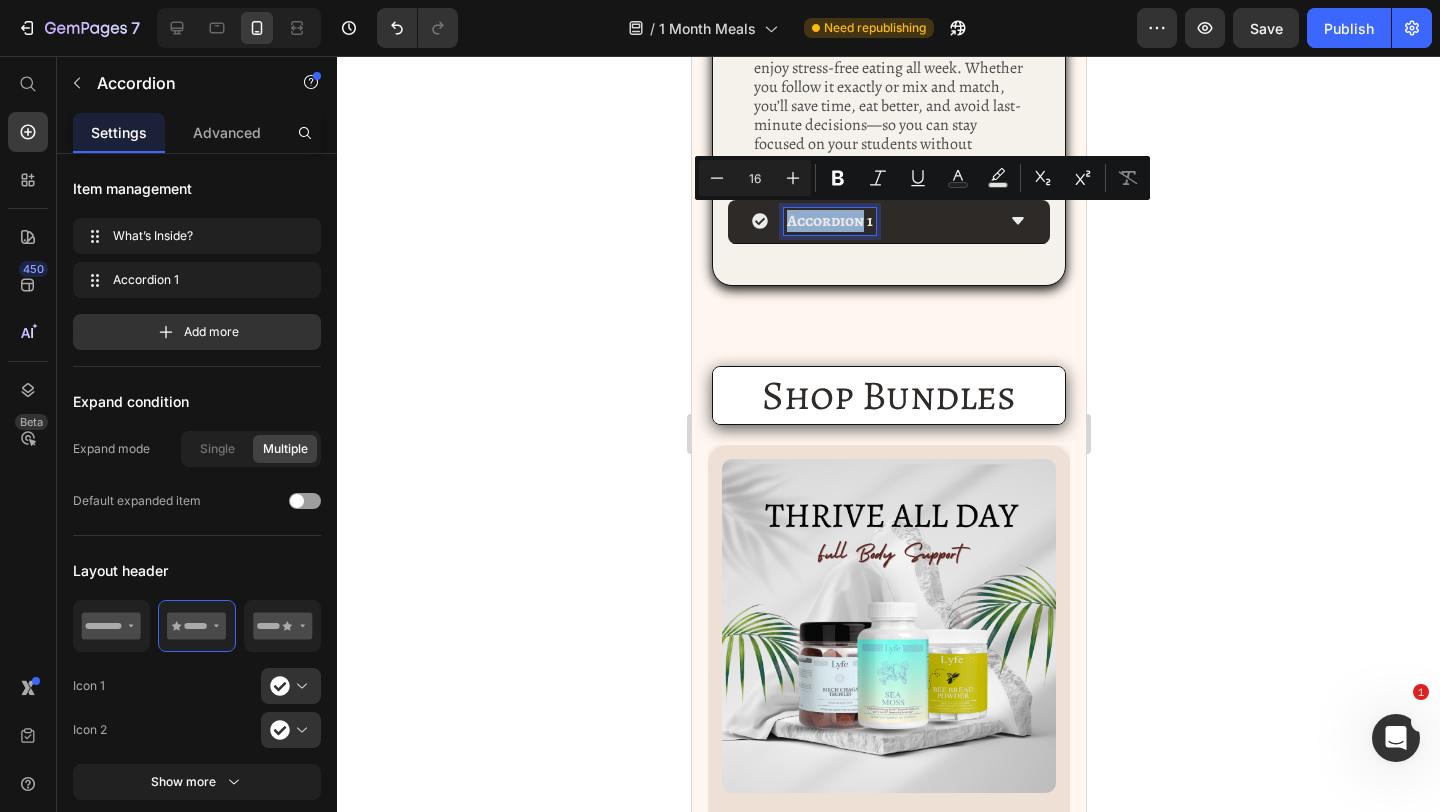 click on "Accordion 1" at bounding box center (829, 221) 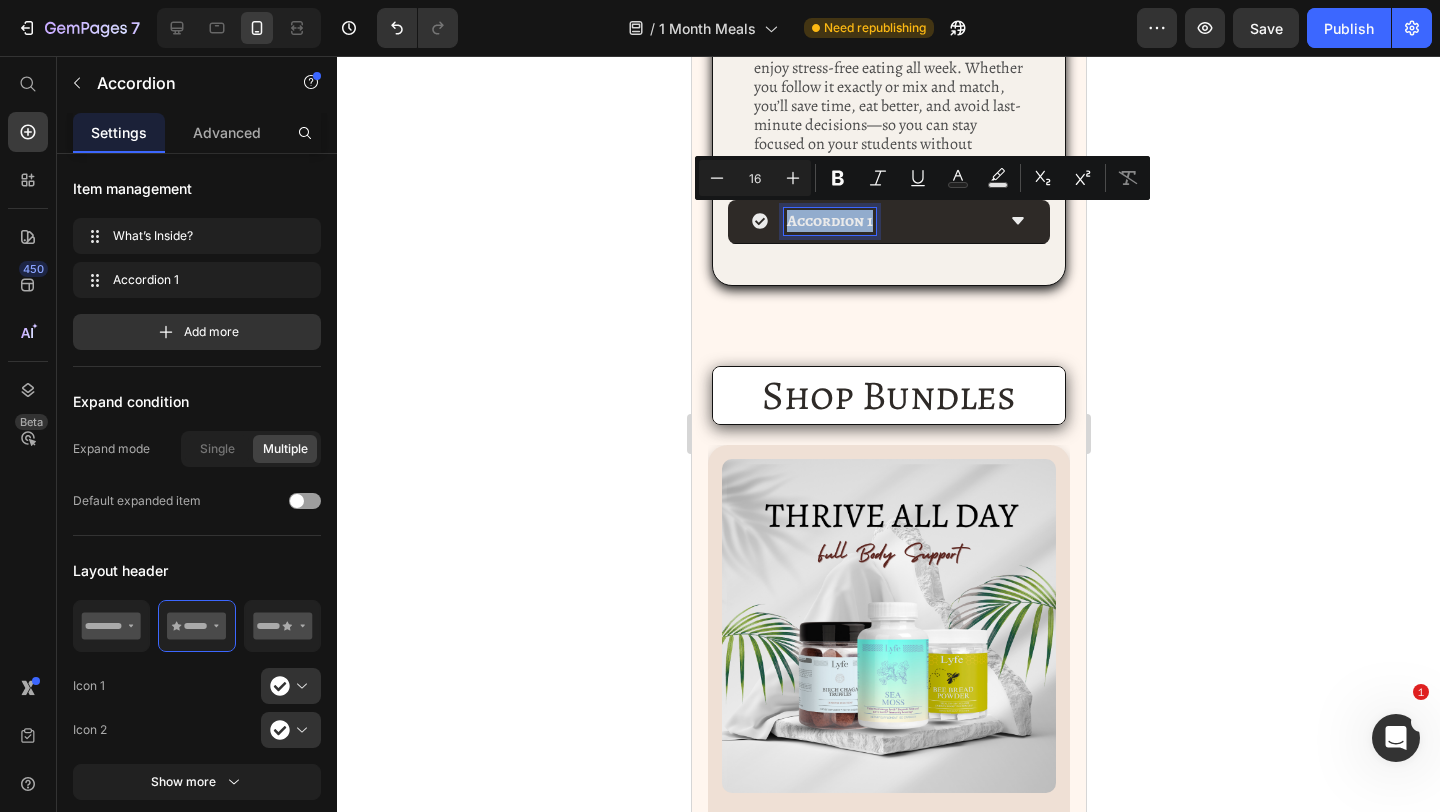 click on "Accordion 1" at bounding box center (829, 221) 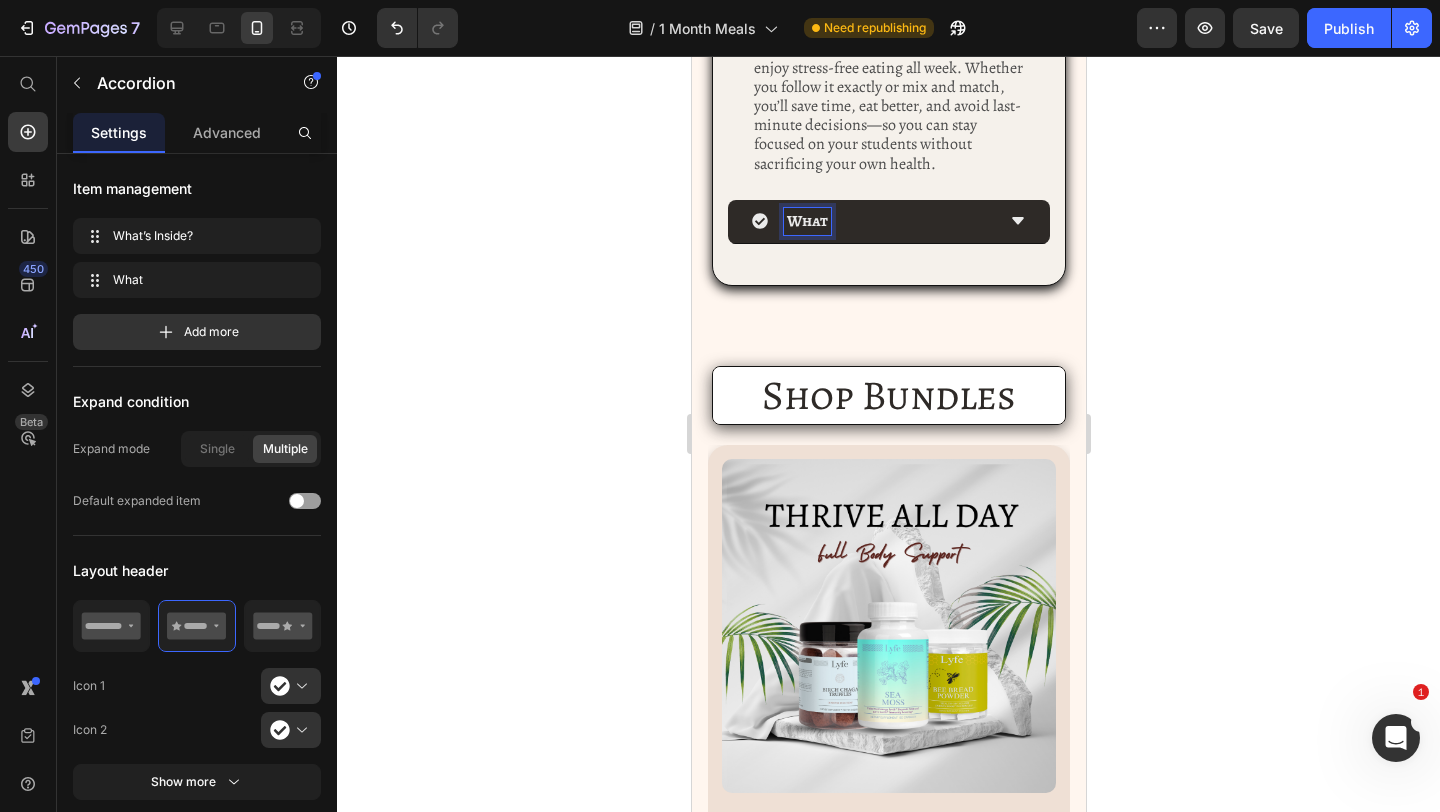 click on "What" at bounding box center (806, 221) 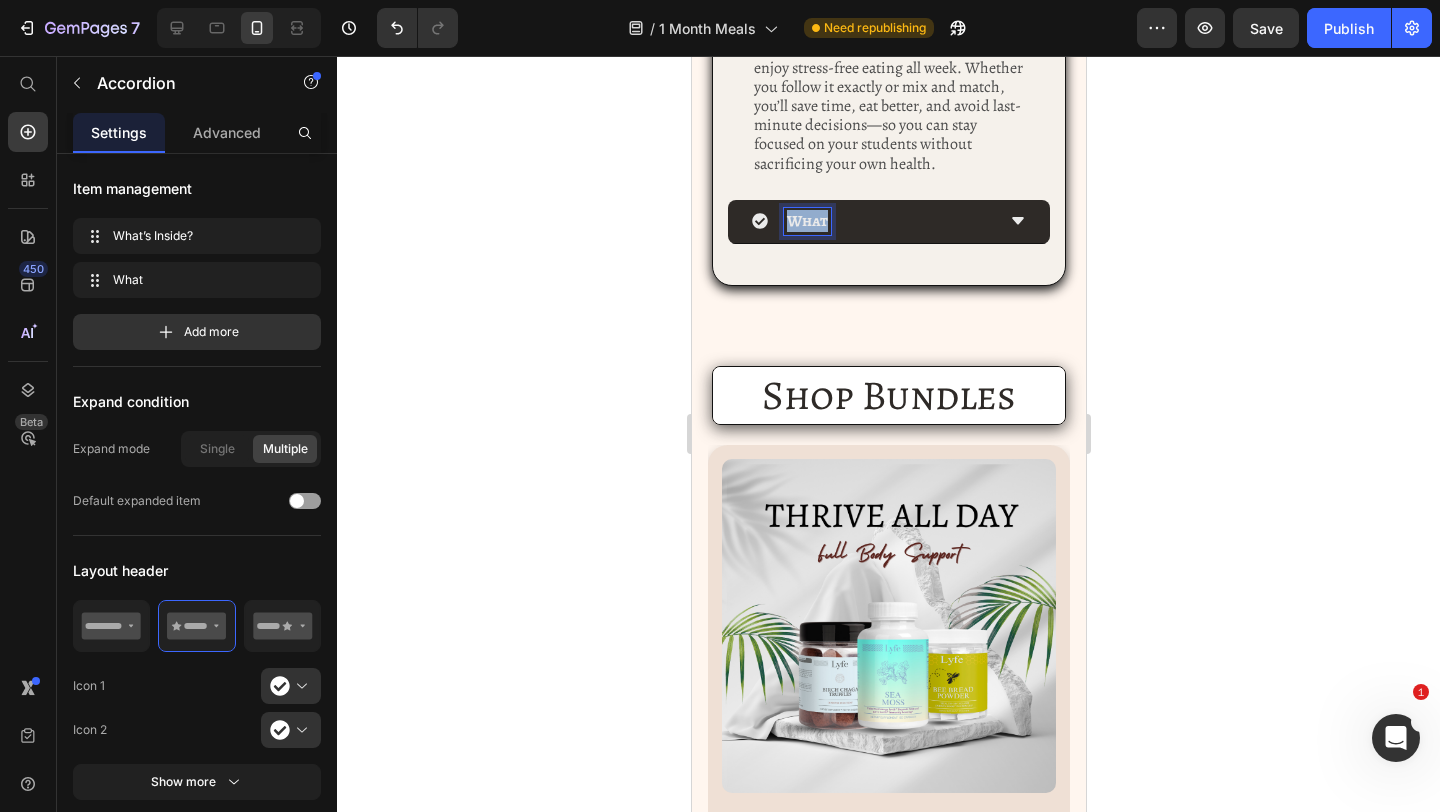 click on "What" at bounding box center (806, 221) 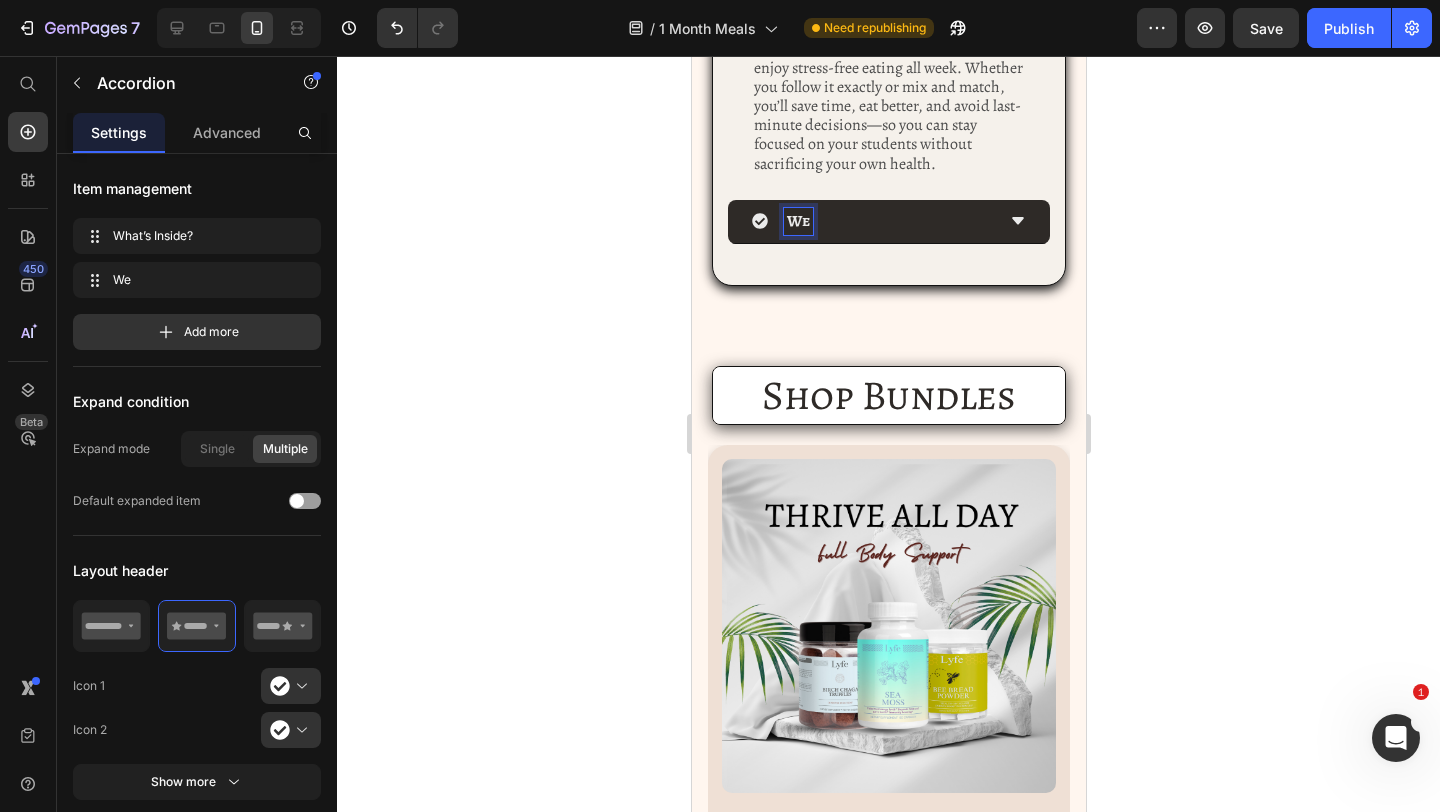 click on "We" at bounding box center [797, 221] 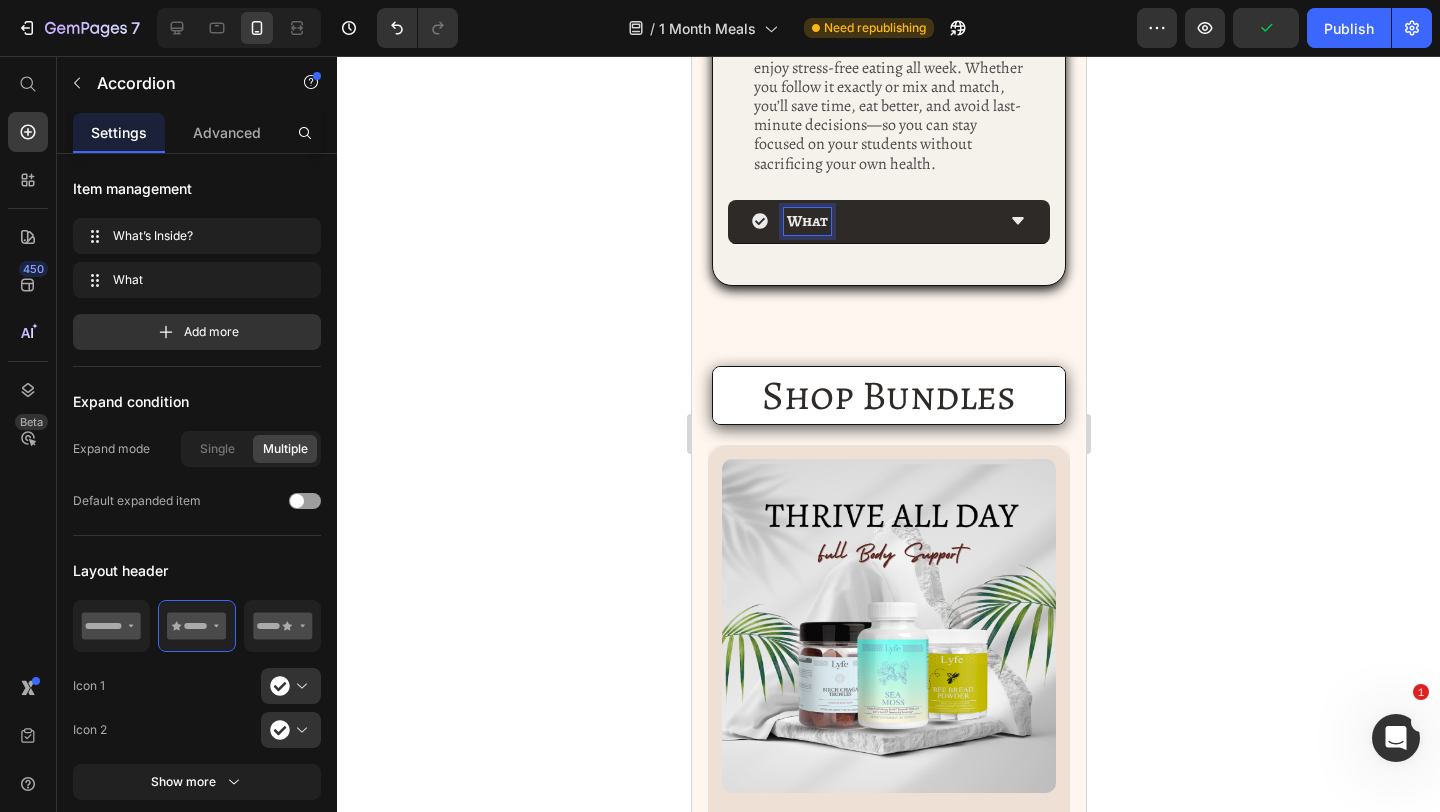 click on "What" at bounding box center [806, 221] 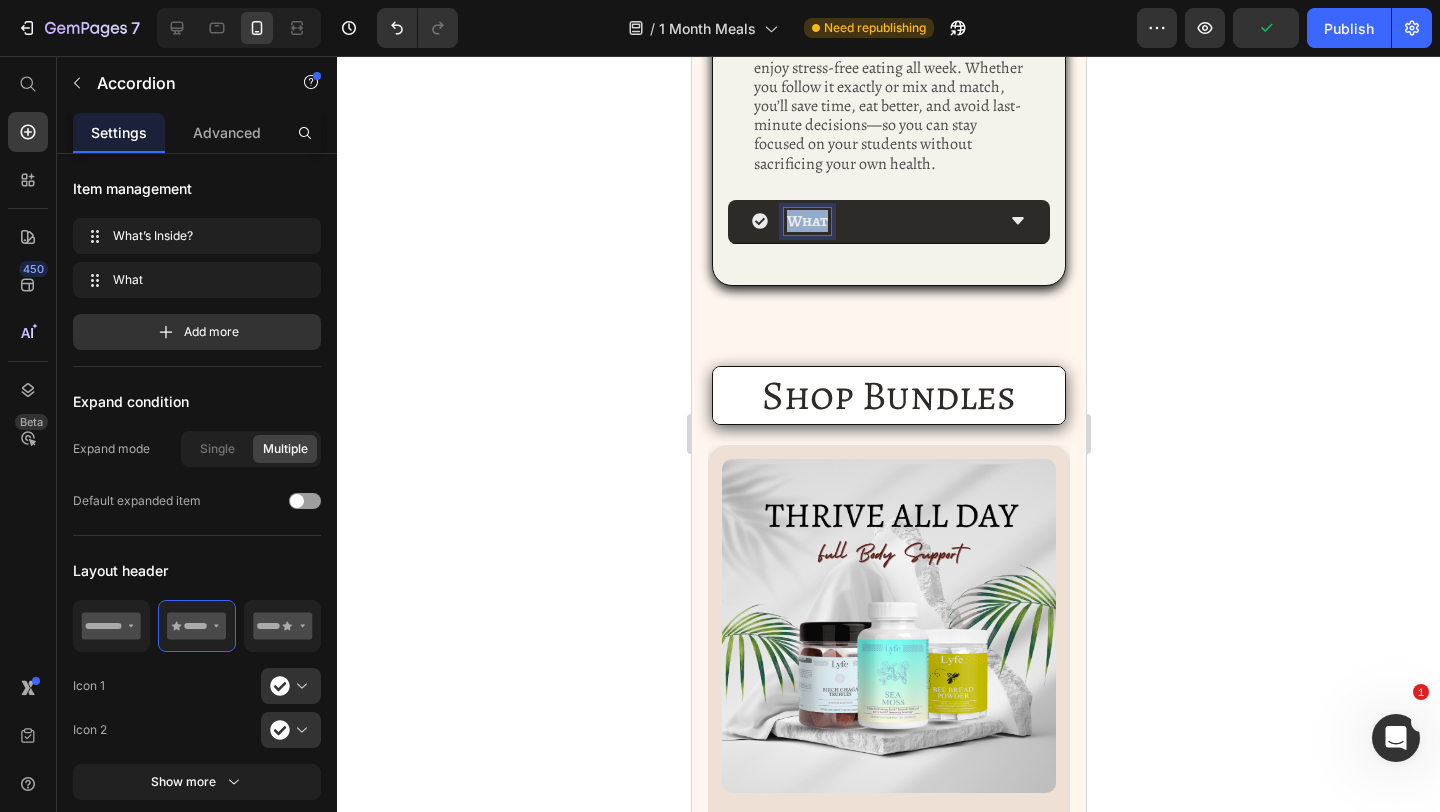 click on "What" at bounding box center (806, 221) 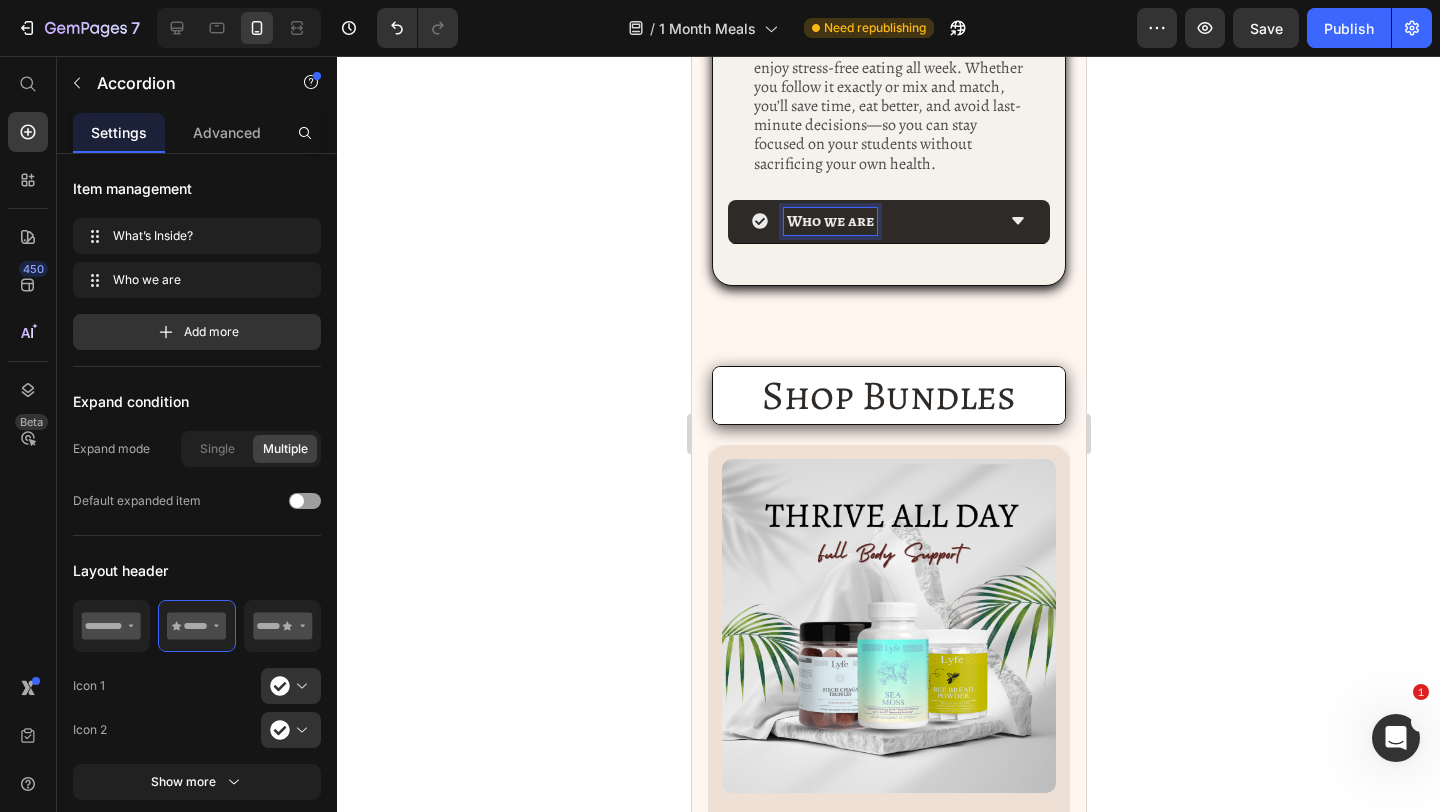 click on "Who we are" at bounding box center [829, 221] 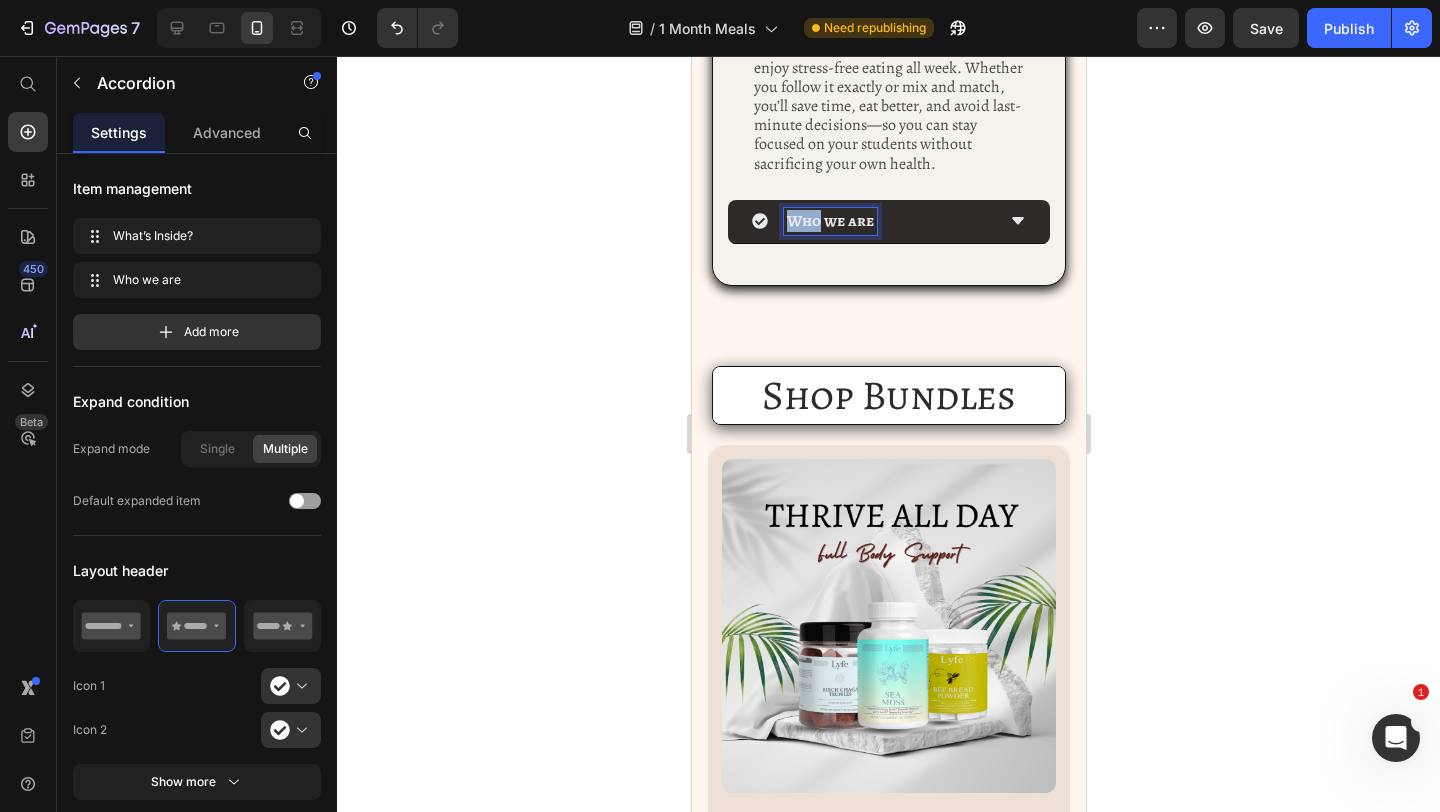 click on "Who we are" at bounding box center [829, 221] 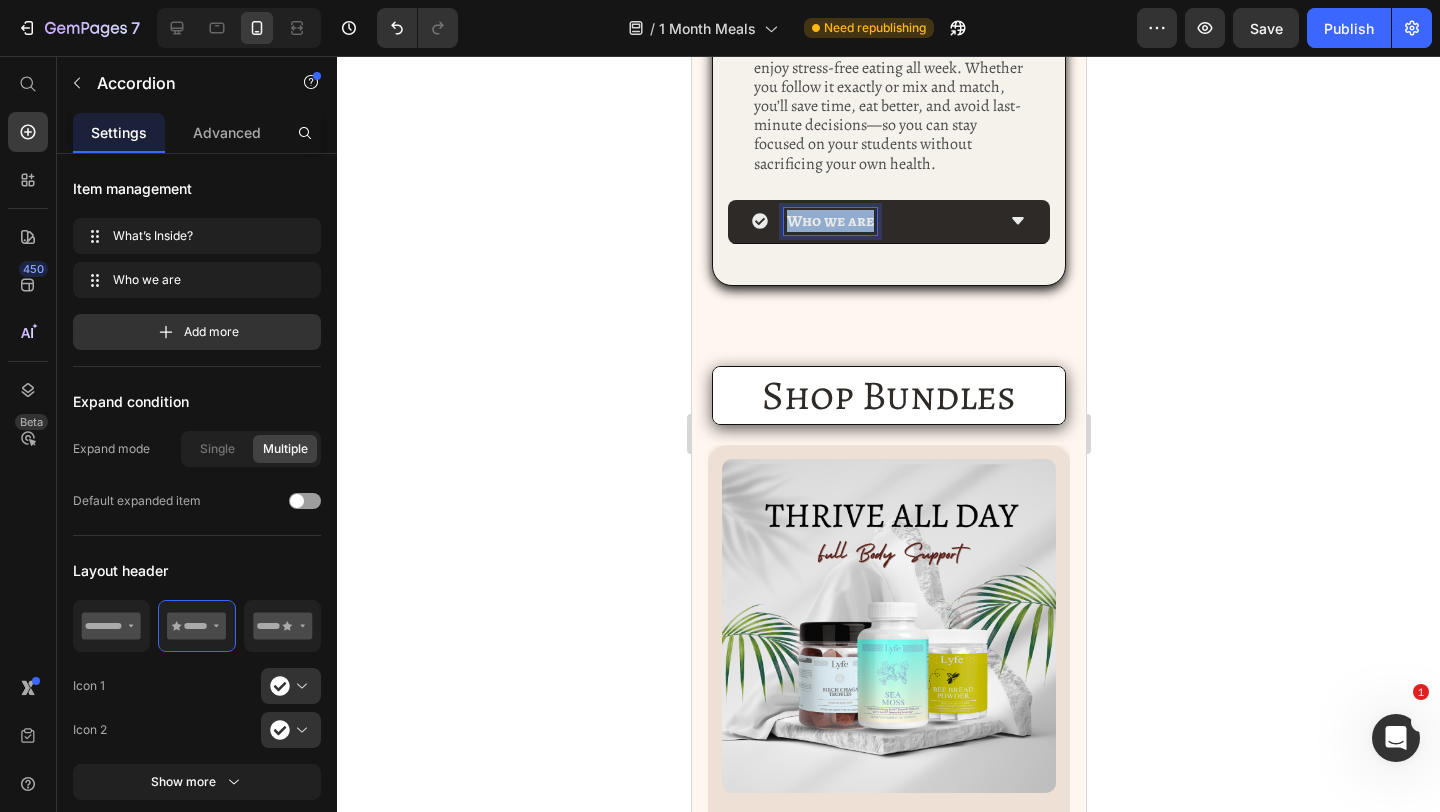click on "Who we are" at bounding box center (829, 221) 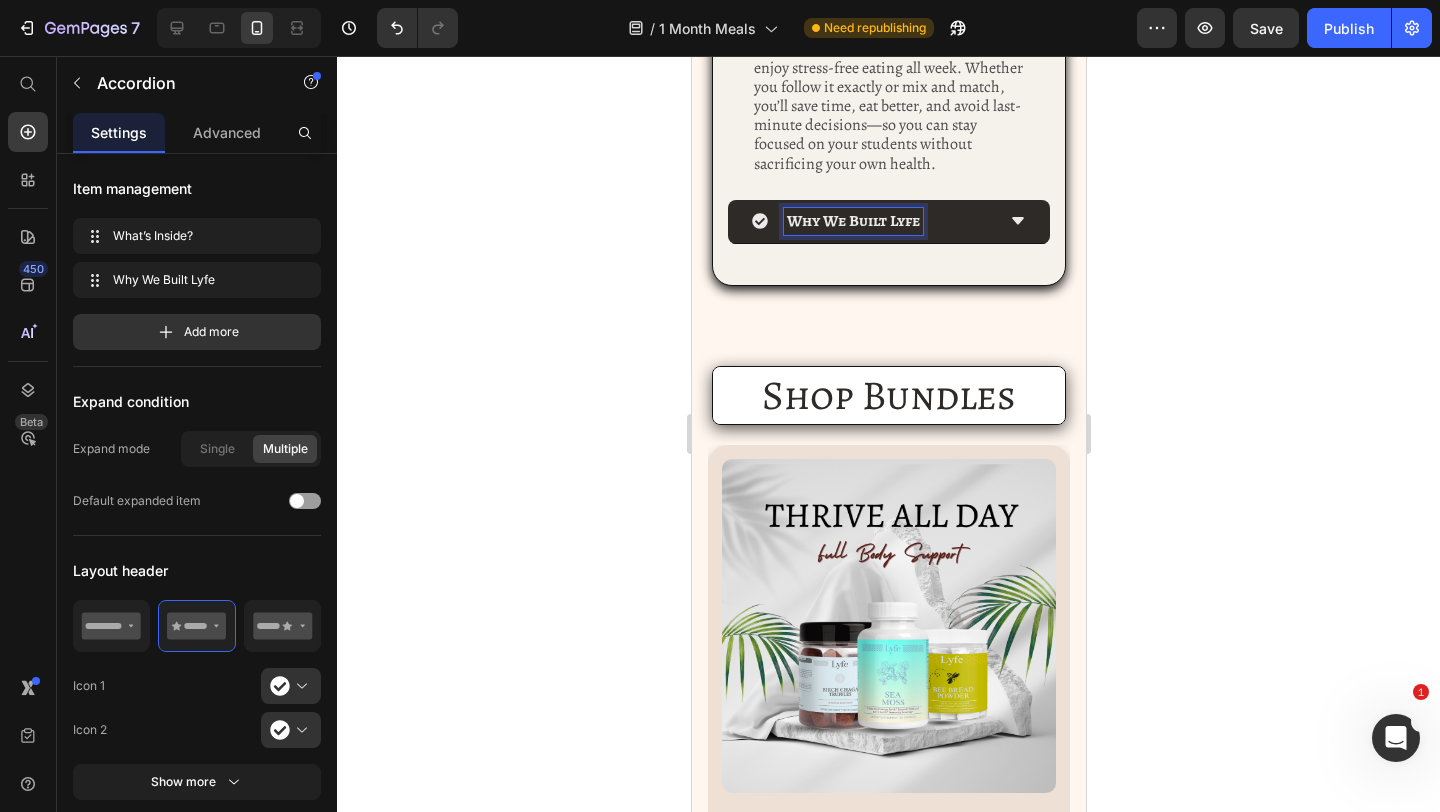click on "Why We Built Lyfe" at bounding box center (872, 221) 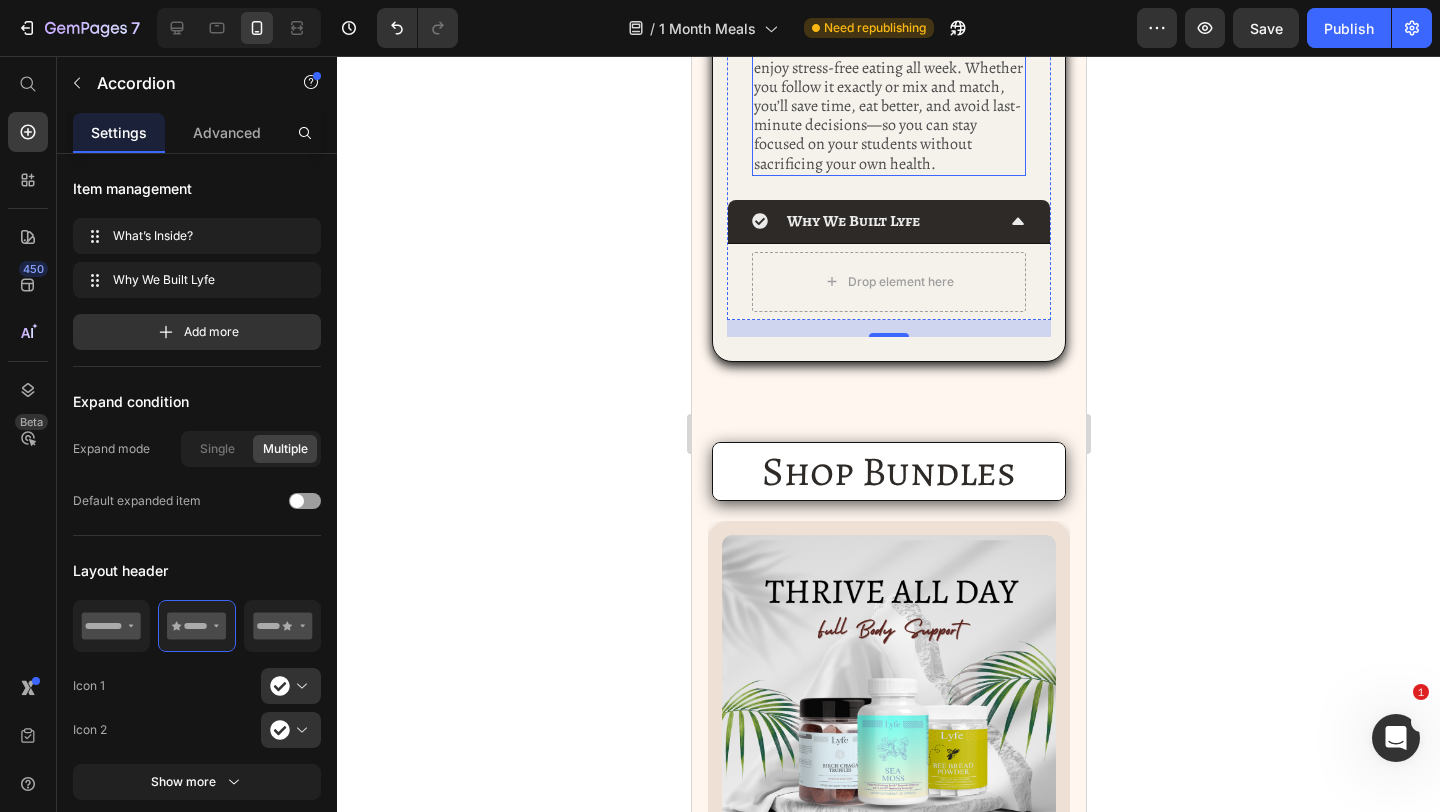 click on "Just pick one meal from each category, shop with the list, prep in advance, and enjoy stress-free eating all week. Whether you follow it exactly or mix and match, you’ll save time, eat better, and avoid last-minute decisions—so you can stay focused on your students without sacrificing your own health." at bounding box center [888, 97] 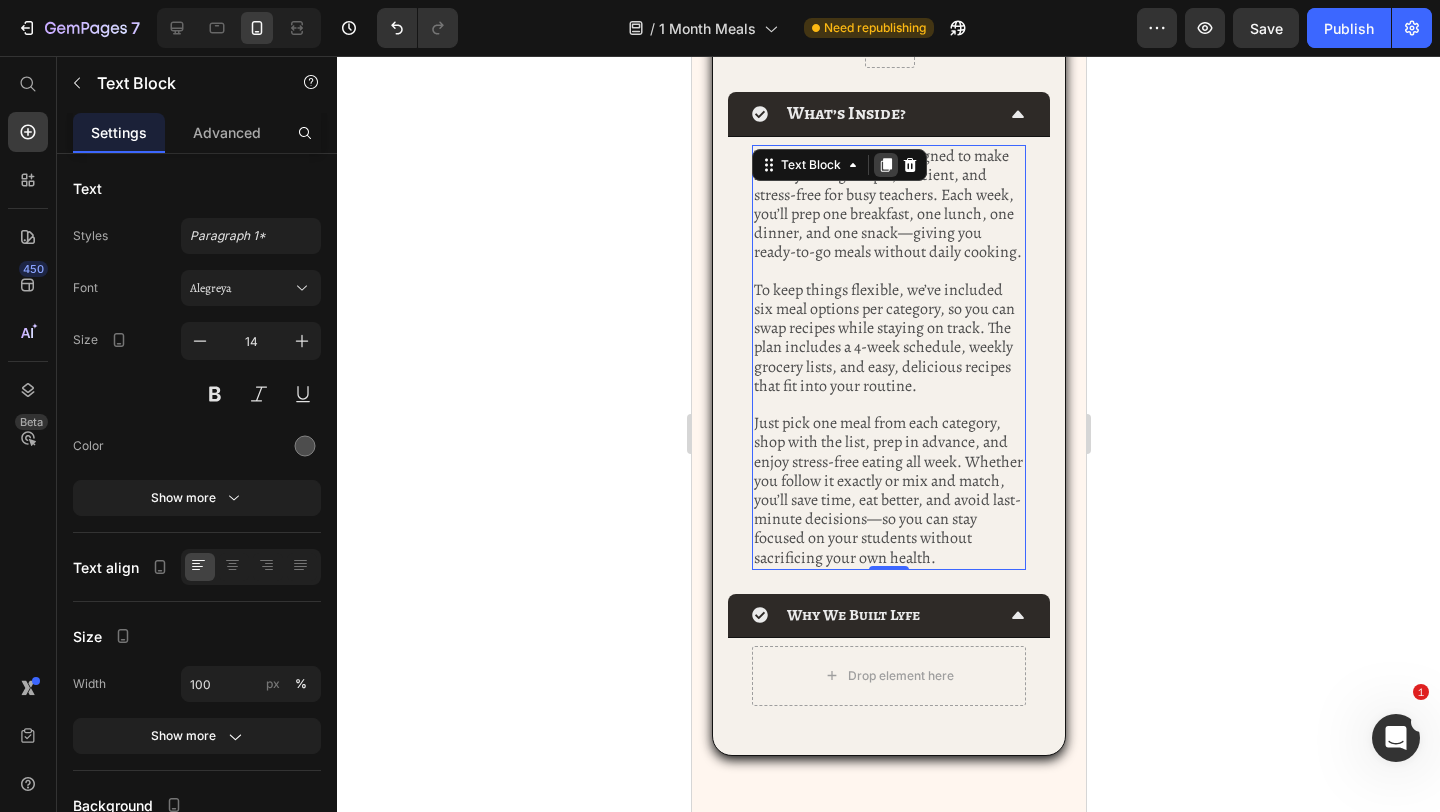 click 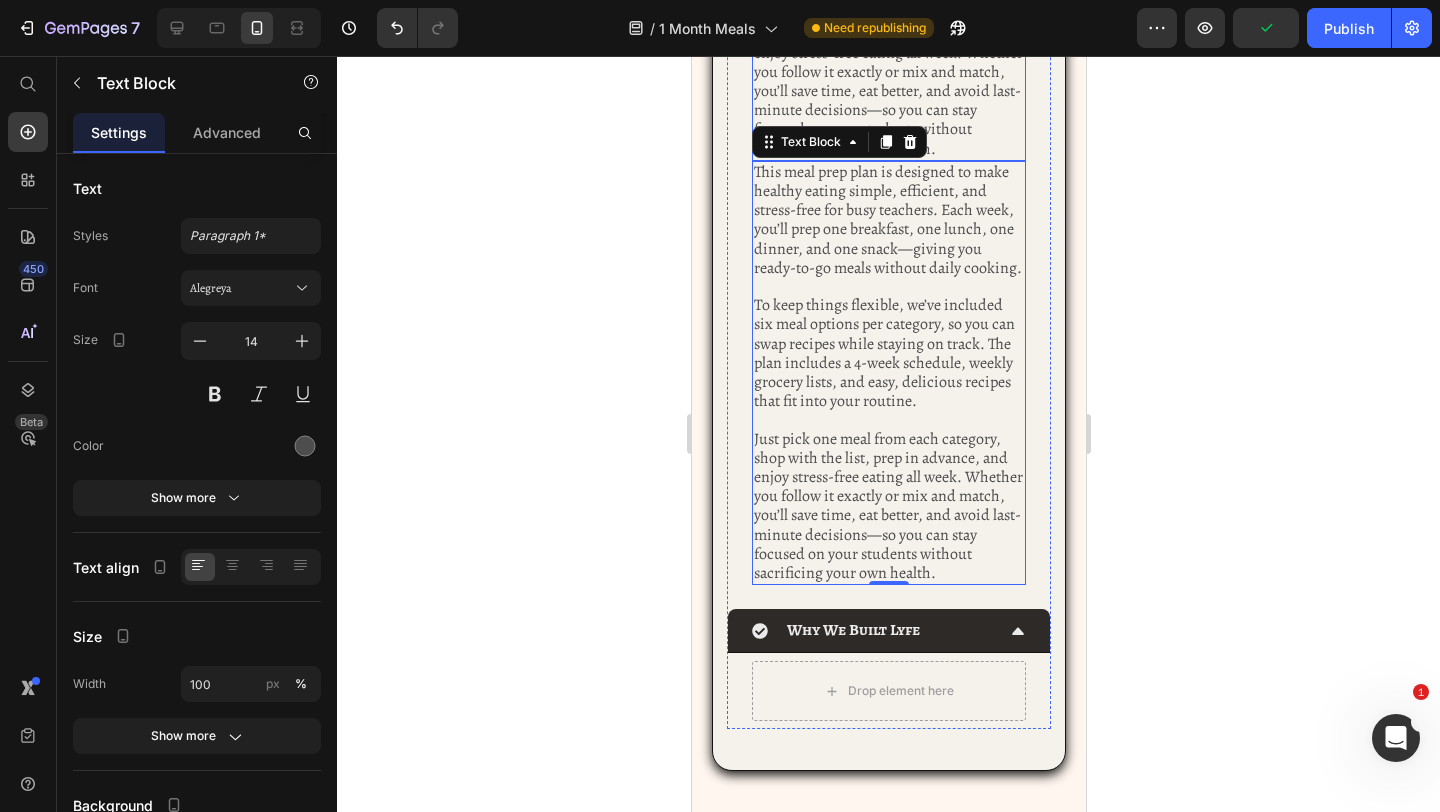 scroll, scrollTop: 1130, scrollLeft: 0, axis: vertical 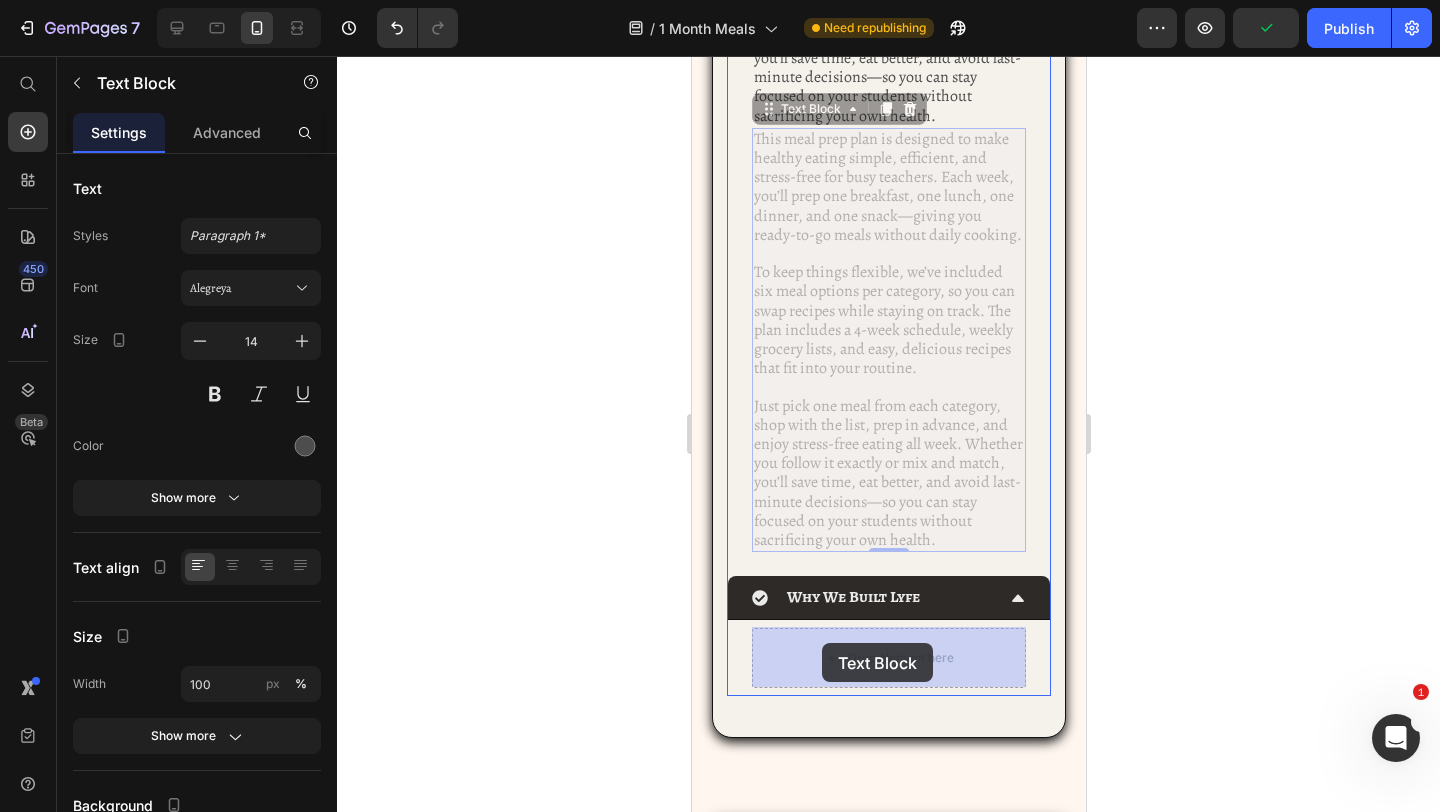 drag, startPoint x: 796, startPoint y: 105, endPoint x: 821, endPoint y: 647, distance: 542.57623 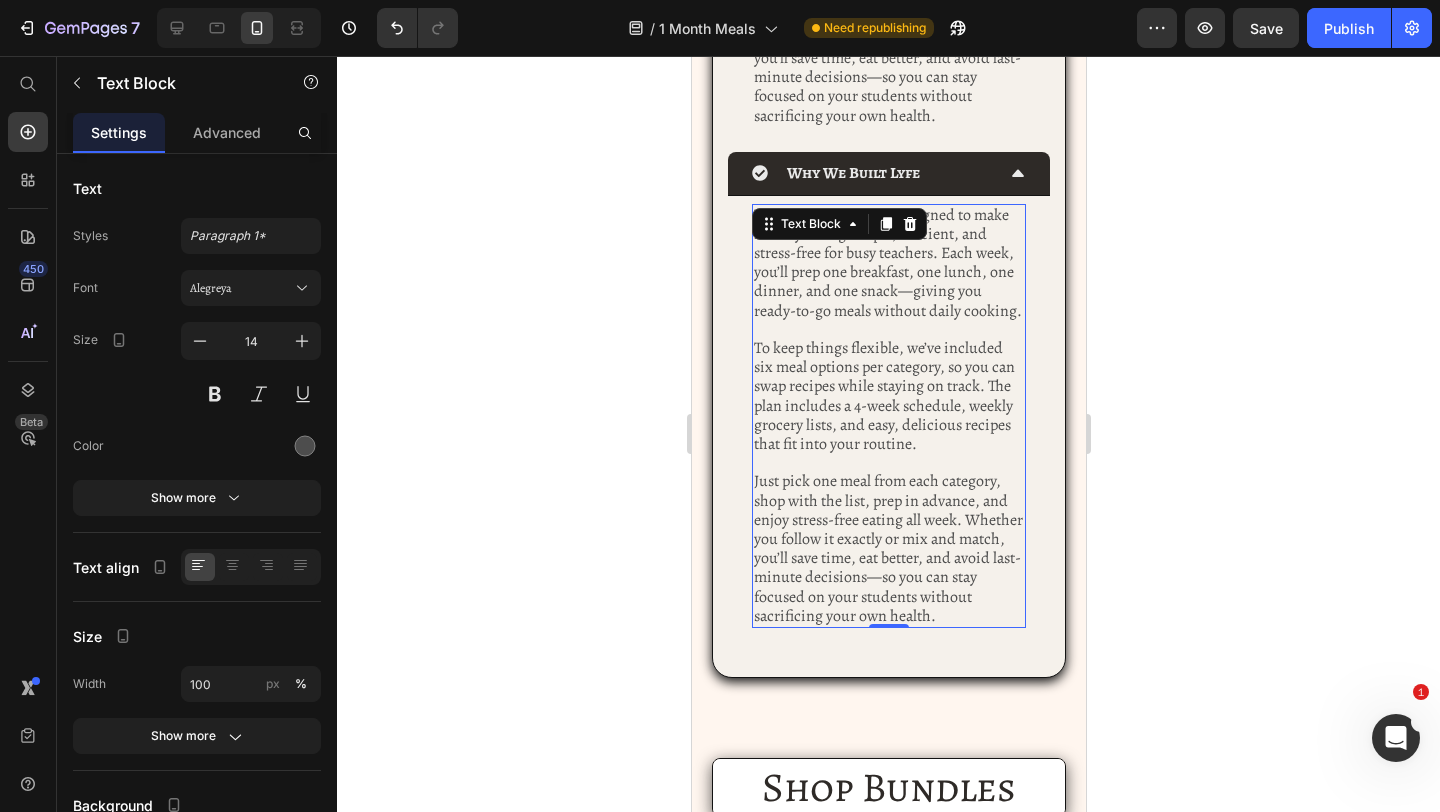 click on "Just pick one meal from each category, shop with the list, prep in advance, and enjoy stress-free eating all week. Whether you follow it exactly or mix and match, you’ll save time, eat better, and avoid last-minute decisions—so you can stay focused on your students without sacrificing your own health." at bounding box center [887, 548] 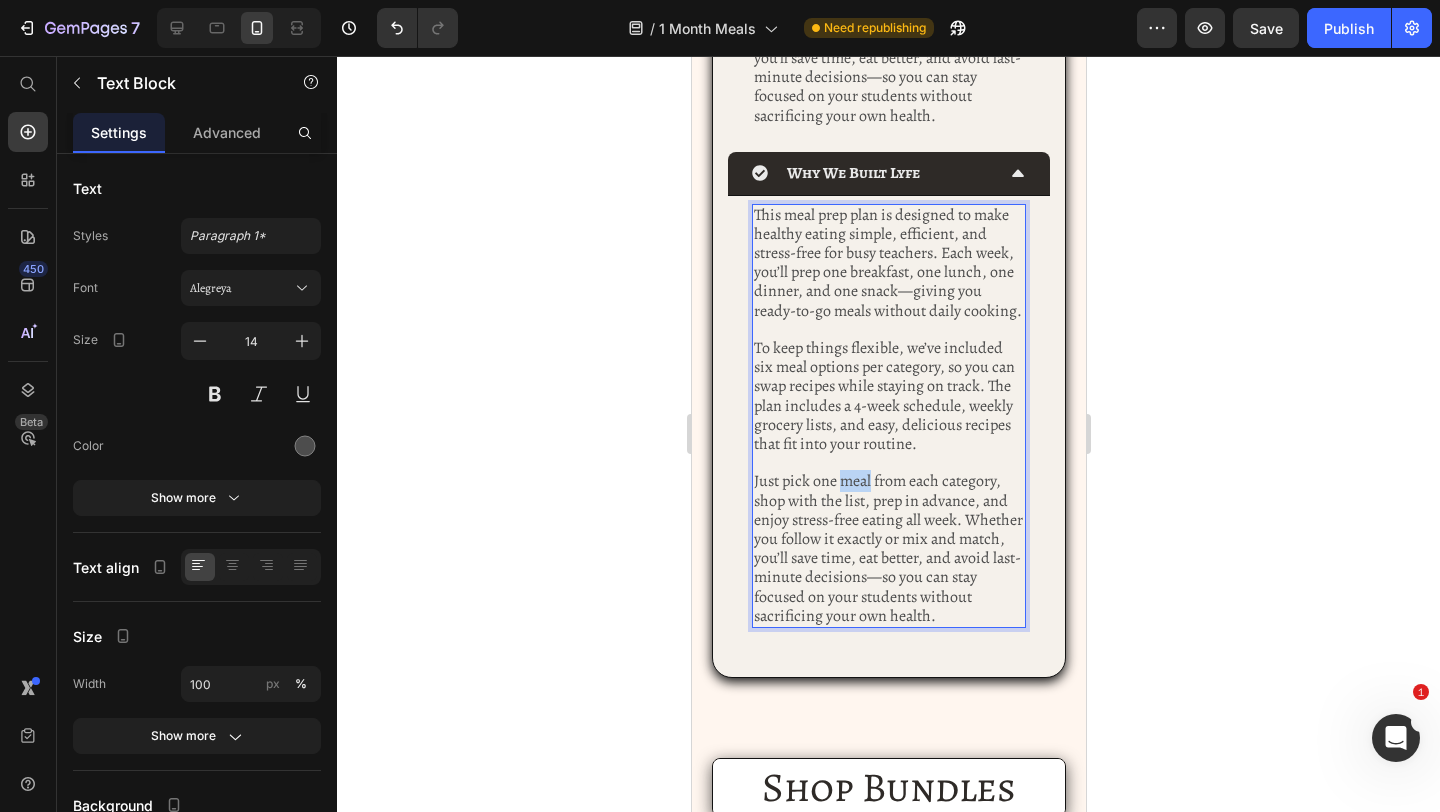 click on "Just pick one meal from each category, shop with the list, prep in advance, and enjoy stress-free eating all week. Whether you follow it exactly or mix and match, you’ll save time, eat better, and avoid last-minute decisions—so you can stay focused on your students without sacrificing your own health." at bounding box center [887, 548] 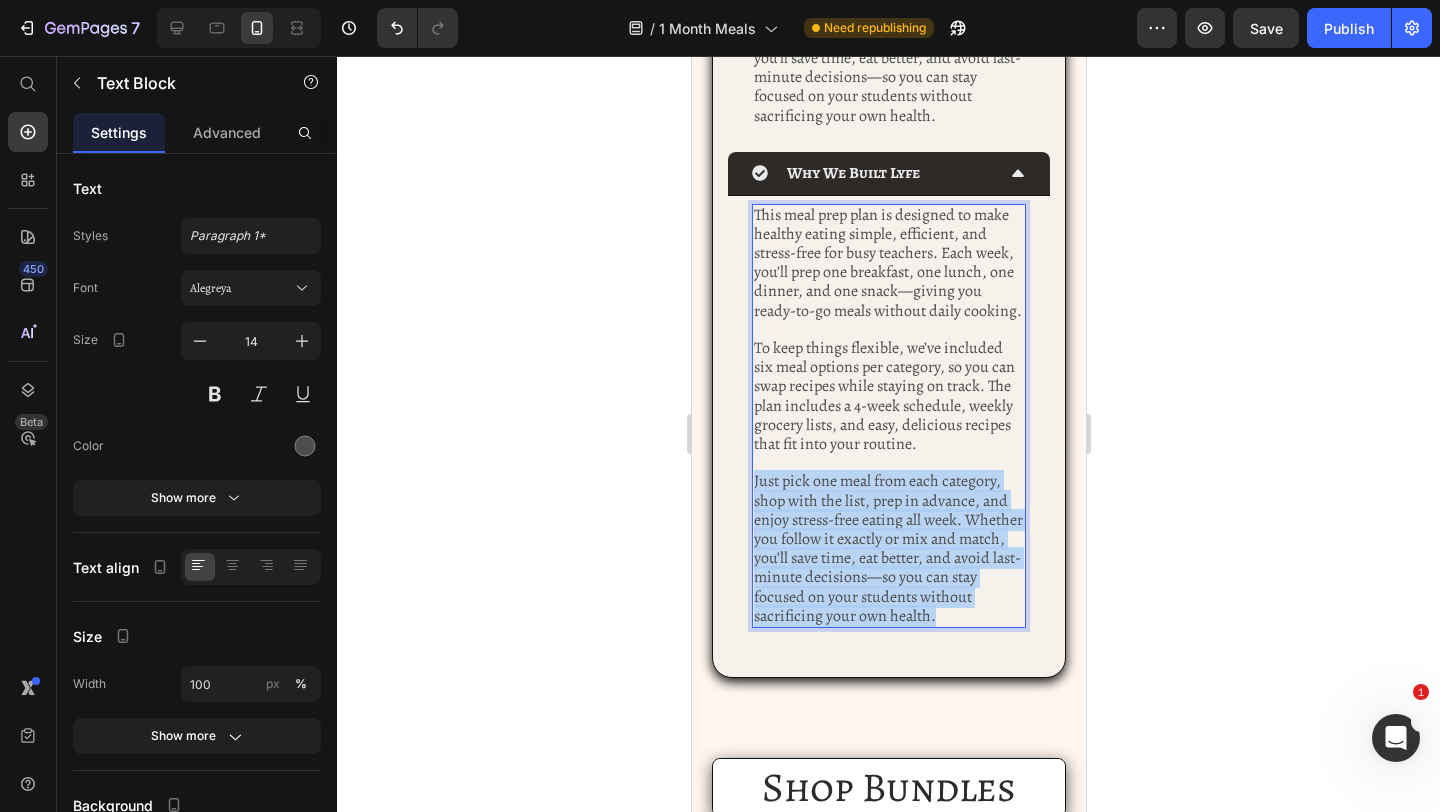 click on "Just pick one meal from each category, shop with the list, prep in advance, and enjoy stress-free eating all week. Whether you follow it exactly or mix and match, you’ll save time, eat better, and avoid last-minute decisions—so you can stay focused on your students without sacrificing your own health." at bounding box center (887, 548) 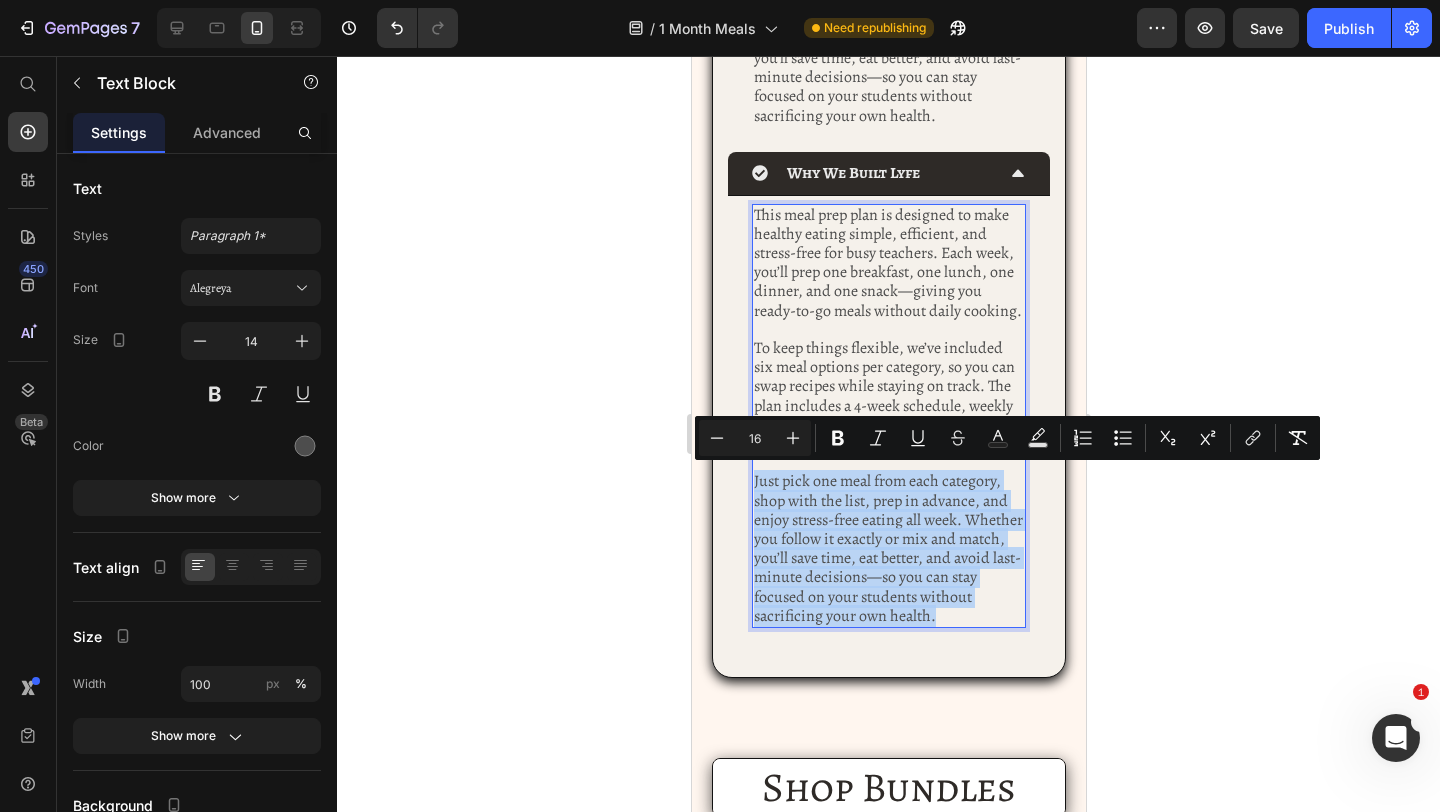 click on "Just pick one meal from each category, shop with the list, prep in advance, and enjoy stress-free eating all week. Whether you follow it exactly or mix and match, you’ll save time, eat better, and avoid last-minute decisions—so you can stay focused on your students without sacrificing your own health." at bounding box center [888, 549] 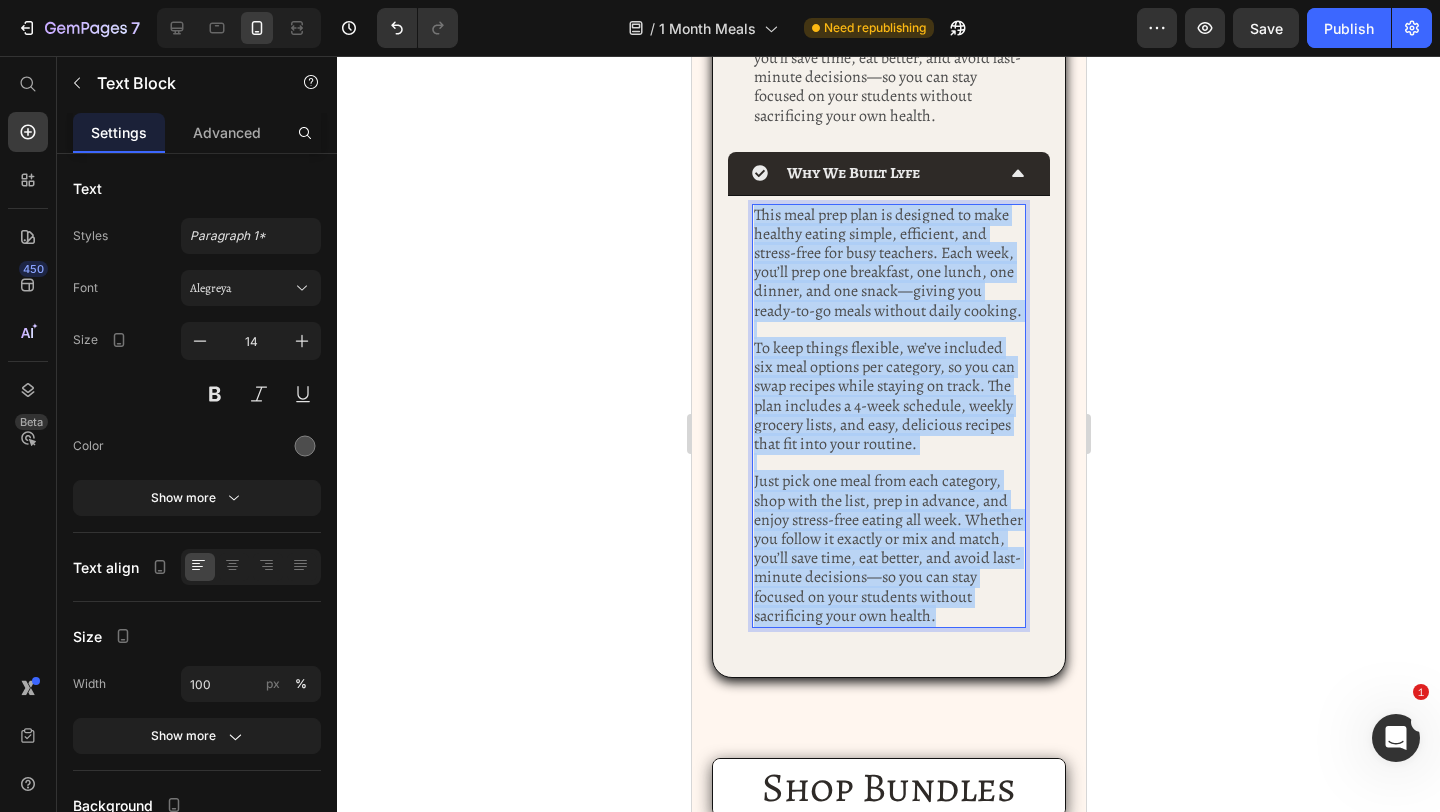 drag, startPoint x: 983, startPoint y: 608, endPoint x: 755, endPoint y: 214, distance: 455.21423 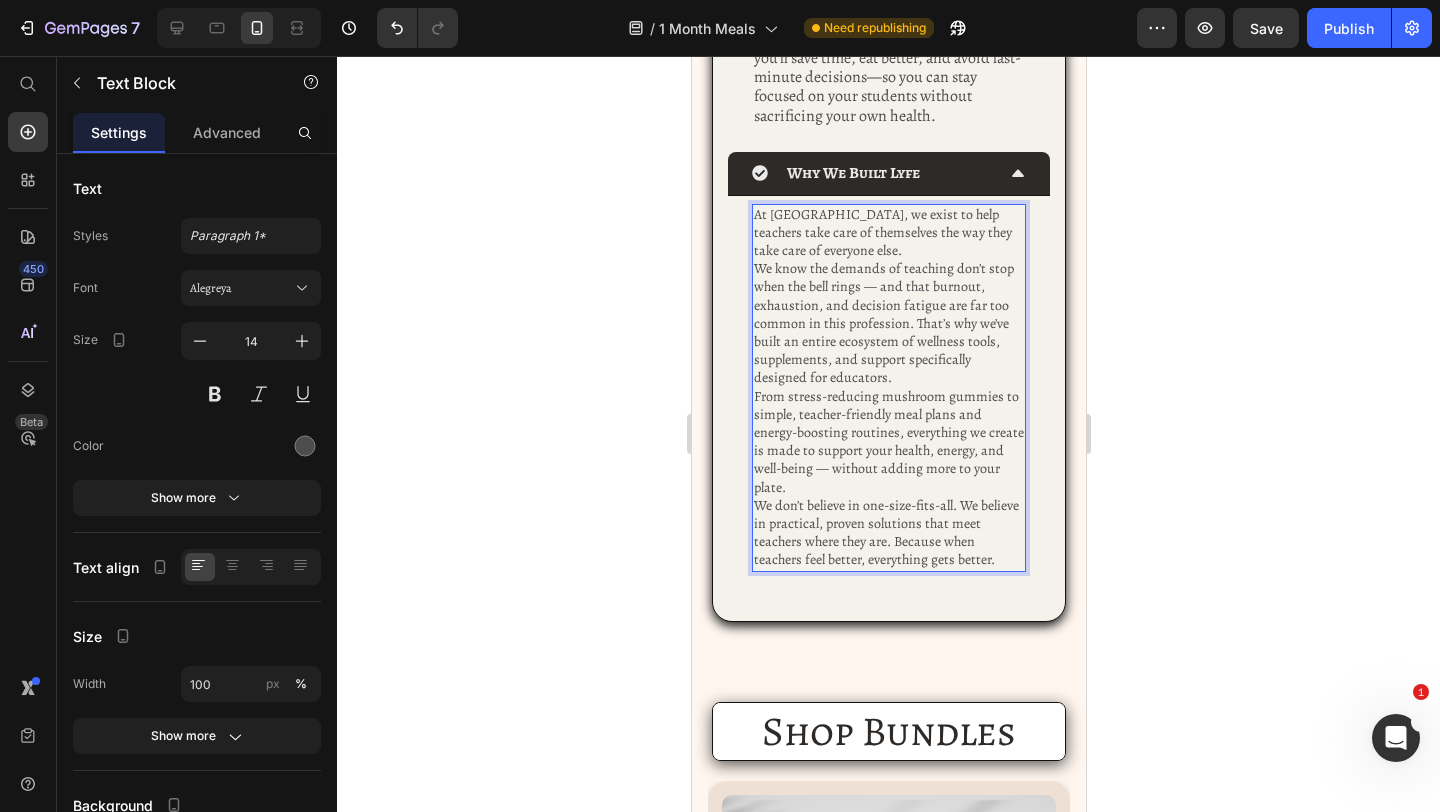 click on "At [GEOGRAPHIC_DATA], we exist to help teachers take care of themselves the way they take care of everyone else." at bounding box center [888, 233] 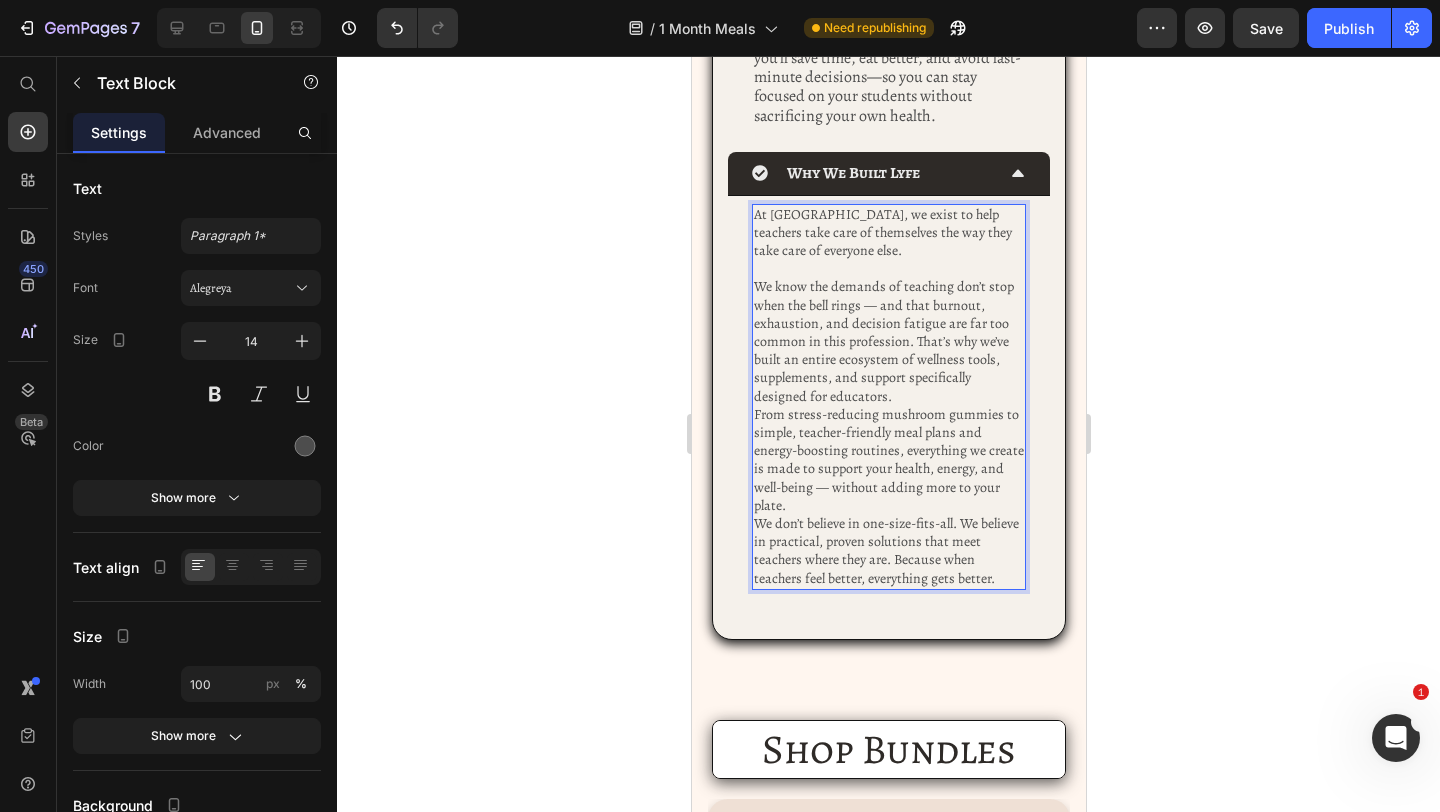 click on "We know the demands of teaching don’t stop when the bell rings — and that burnout, exhaustion, and decision fatigue are far too common in this profession. That’s why we’ve built an entire ecosystem of wellness tools, supplements, and support specifically designed for educators." at bounding box center [888, 341] 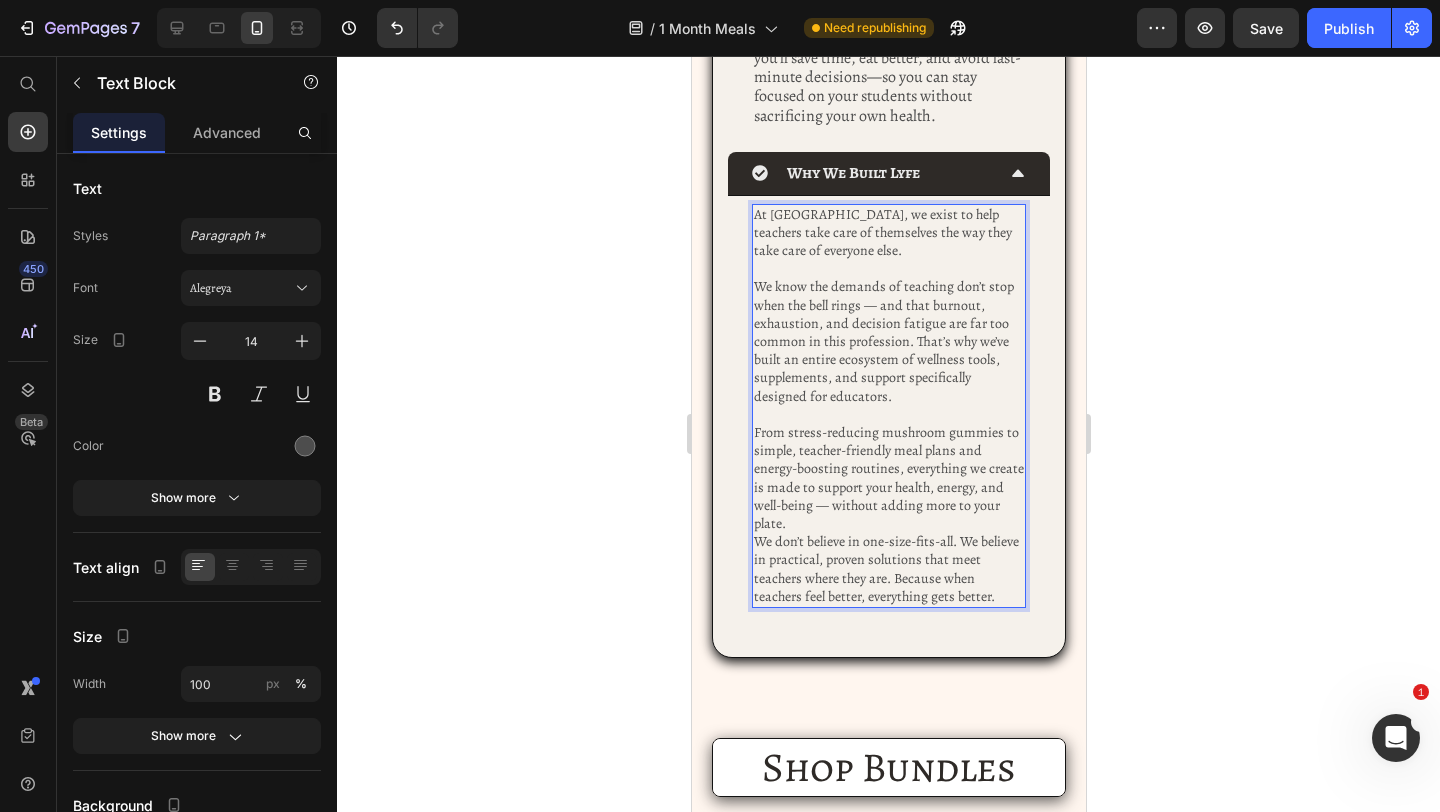 click on "From stress-reducing mushroom gummies to simple, teacher-friendly meal plans and energy-boosting routines, everything we create is made to support your health, energy, and well-being — without adding more to your plate." at bounding box center (888, 478) 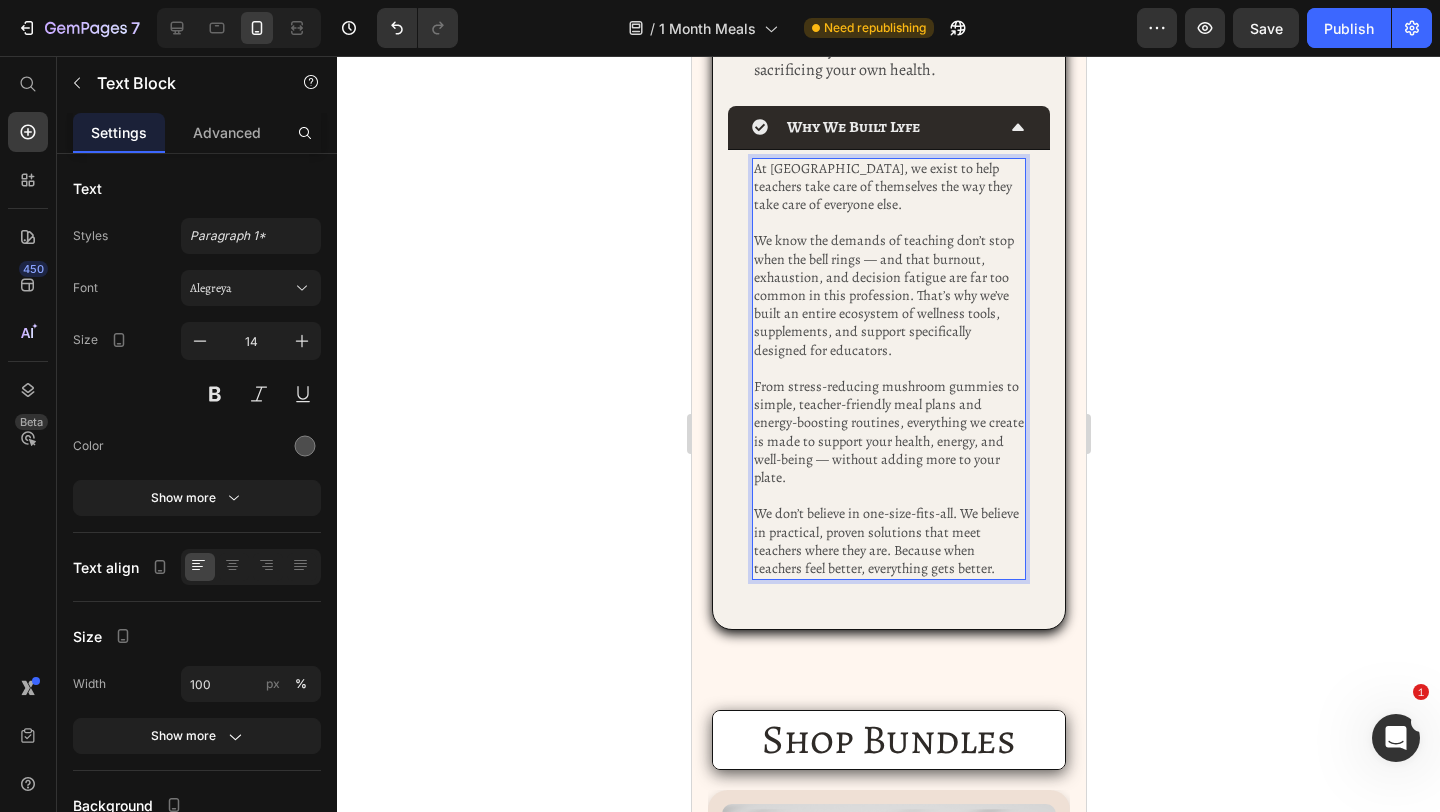 scroll, scrollTop: 1182, scrollLeft: 0, axis: vertical 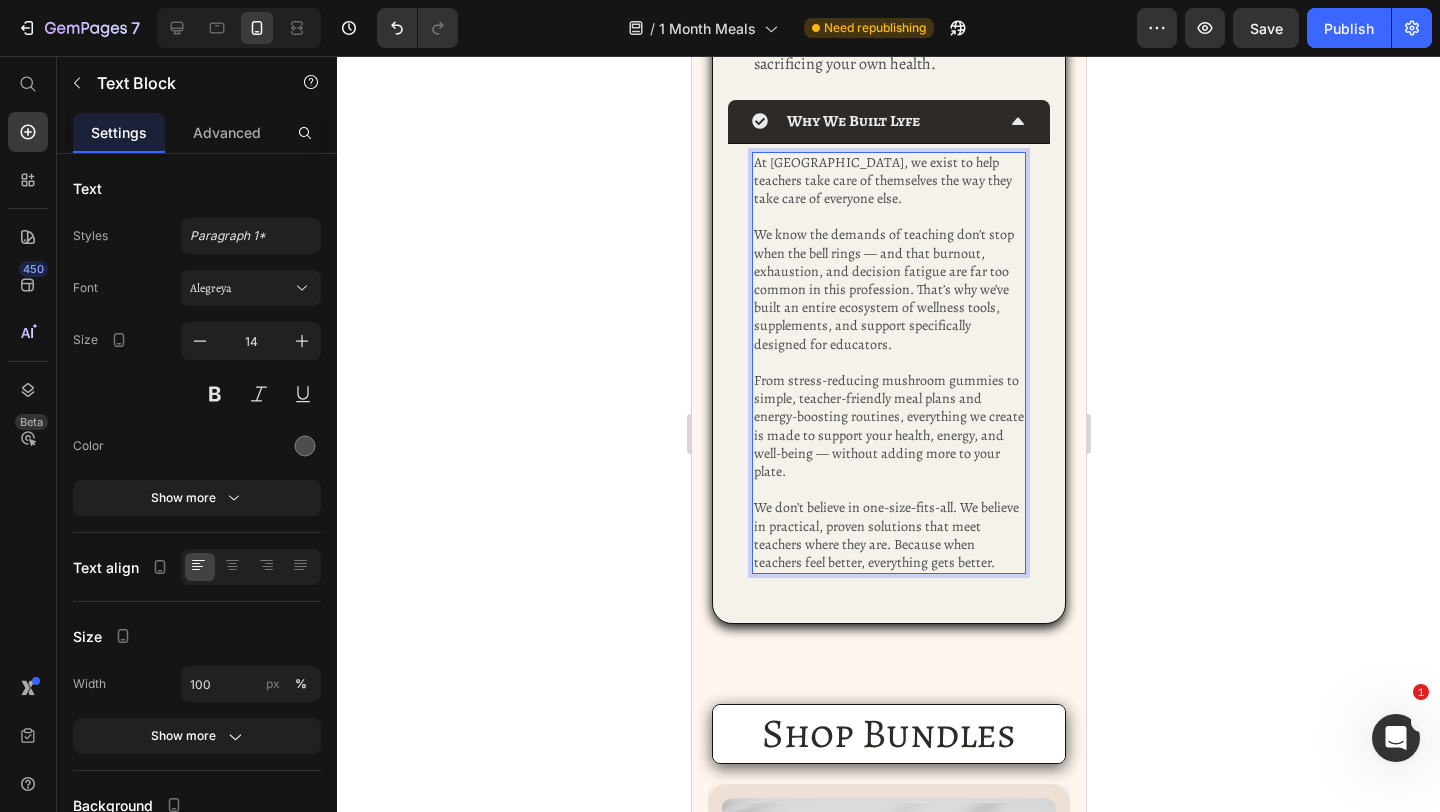 click on "We don’t believe in one-size-fits-all. We believe in practical, proven solutions that meet teachers where they are. Because when teachers feel better, everything gets better." at bounding box center [888, 535] 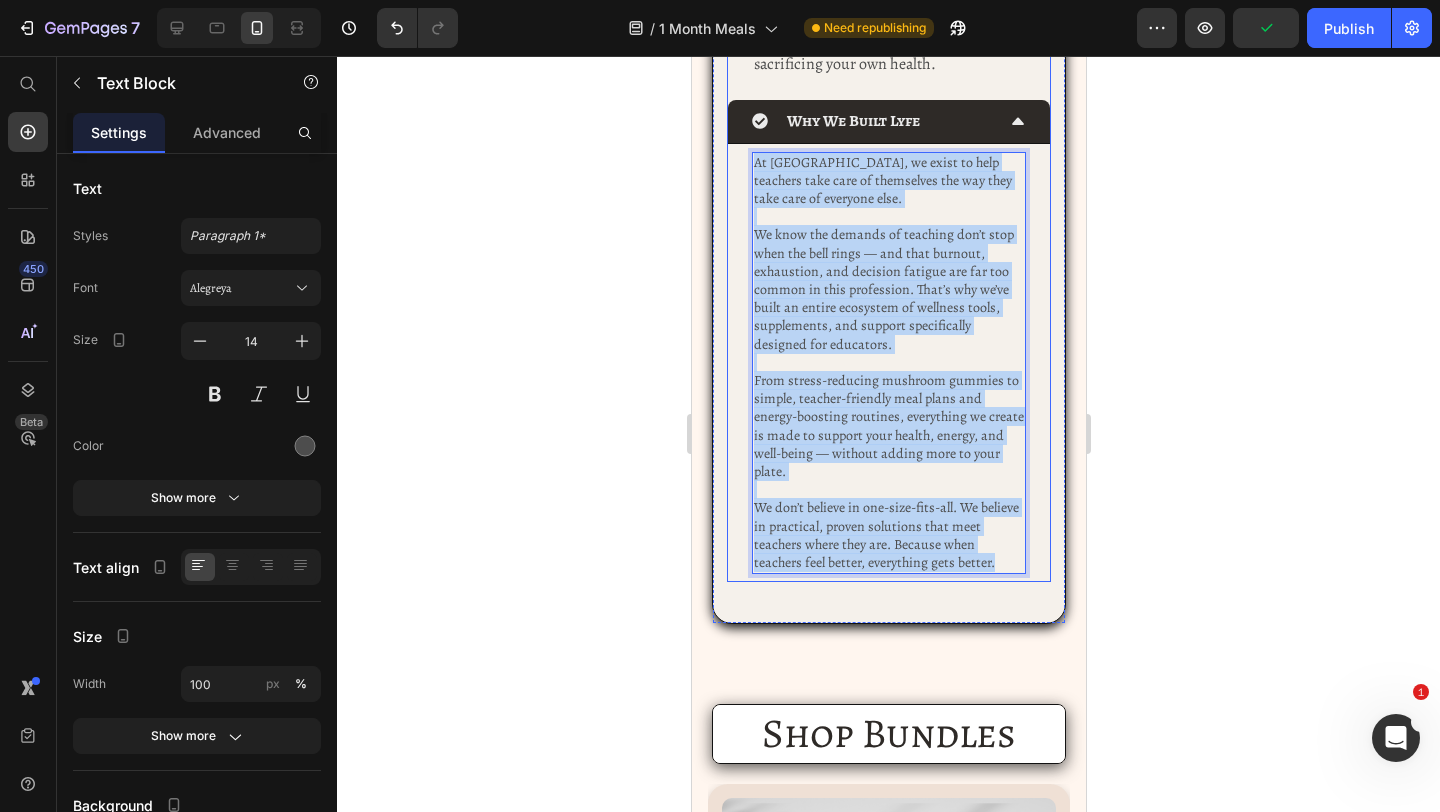 drag, startPoint x: 1005, startPoint y: 565, endPoint x: 742, endPoint y: 154, distance: 487.94467 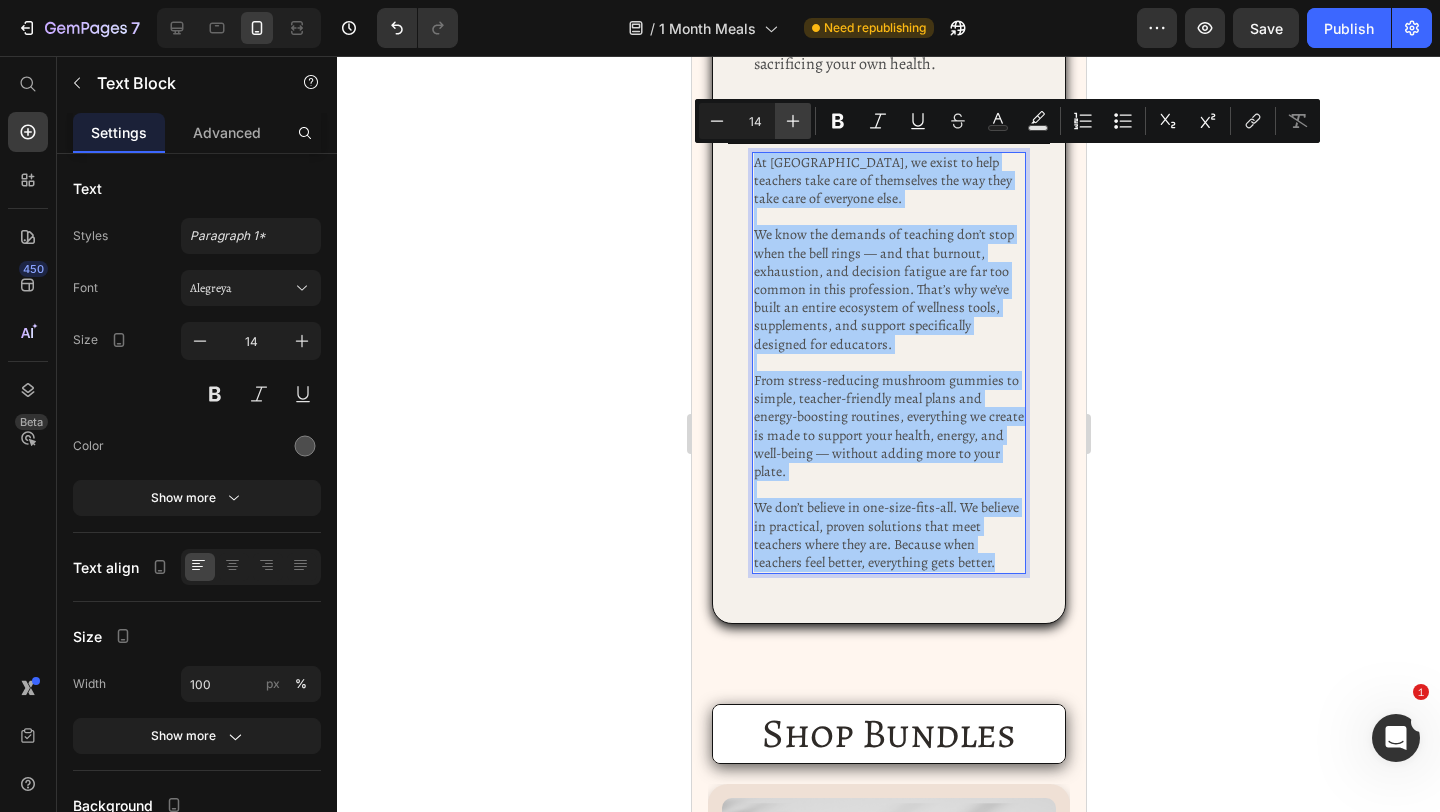 click on "Plus" at bounding box center [793, 121] 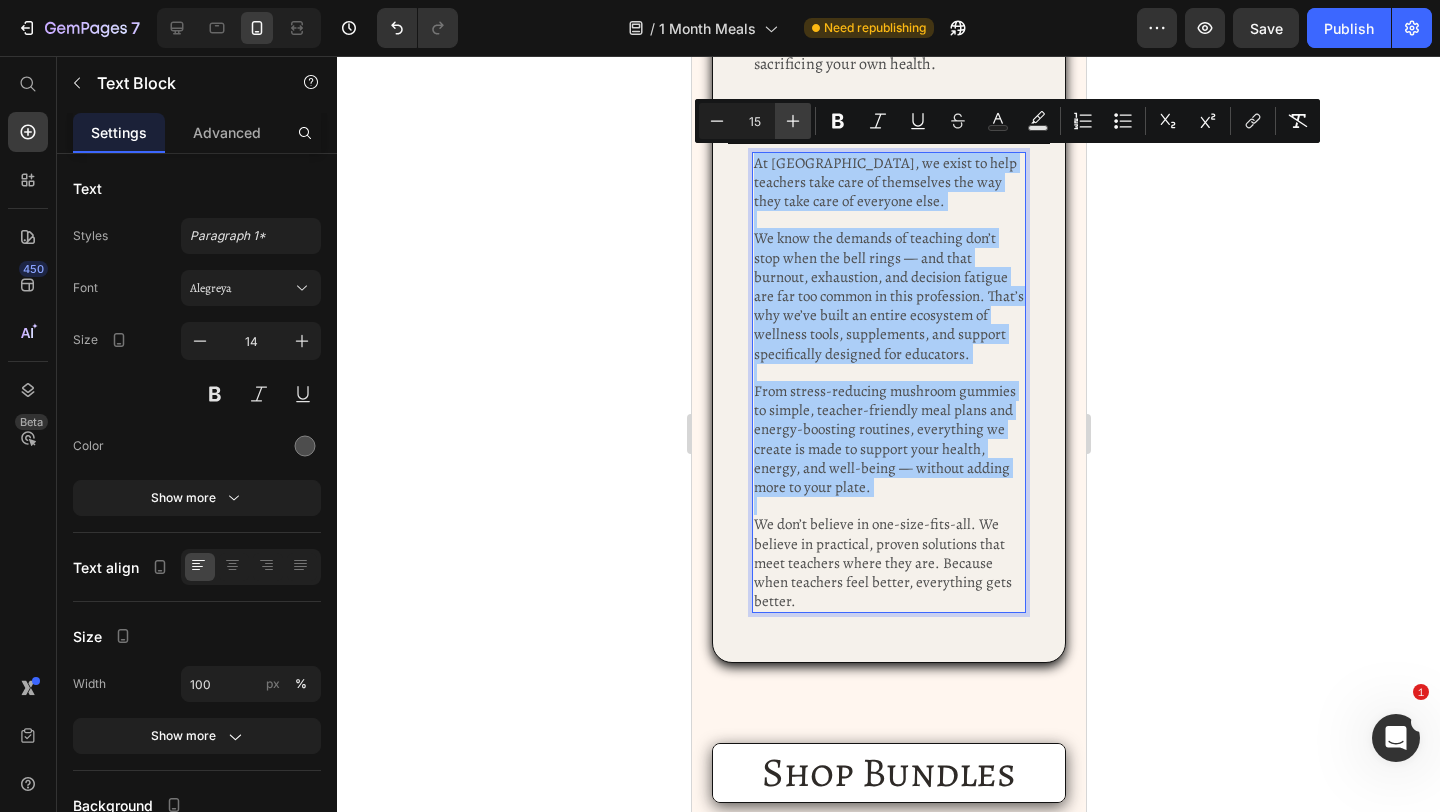 click on "Plus" at bounding box center [793, 121] 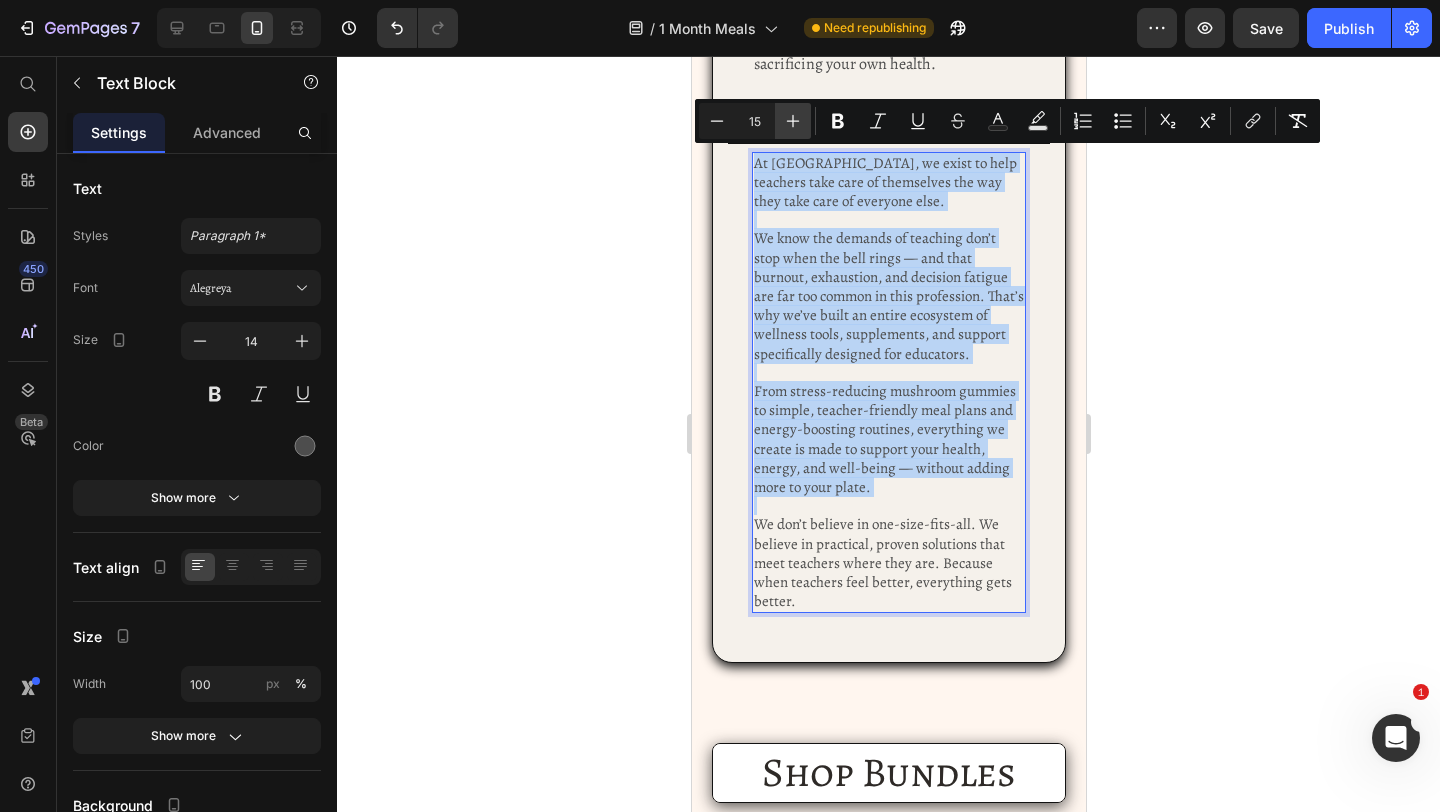 type on "16" 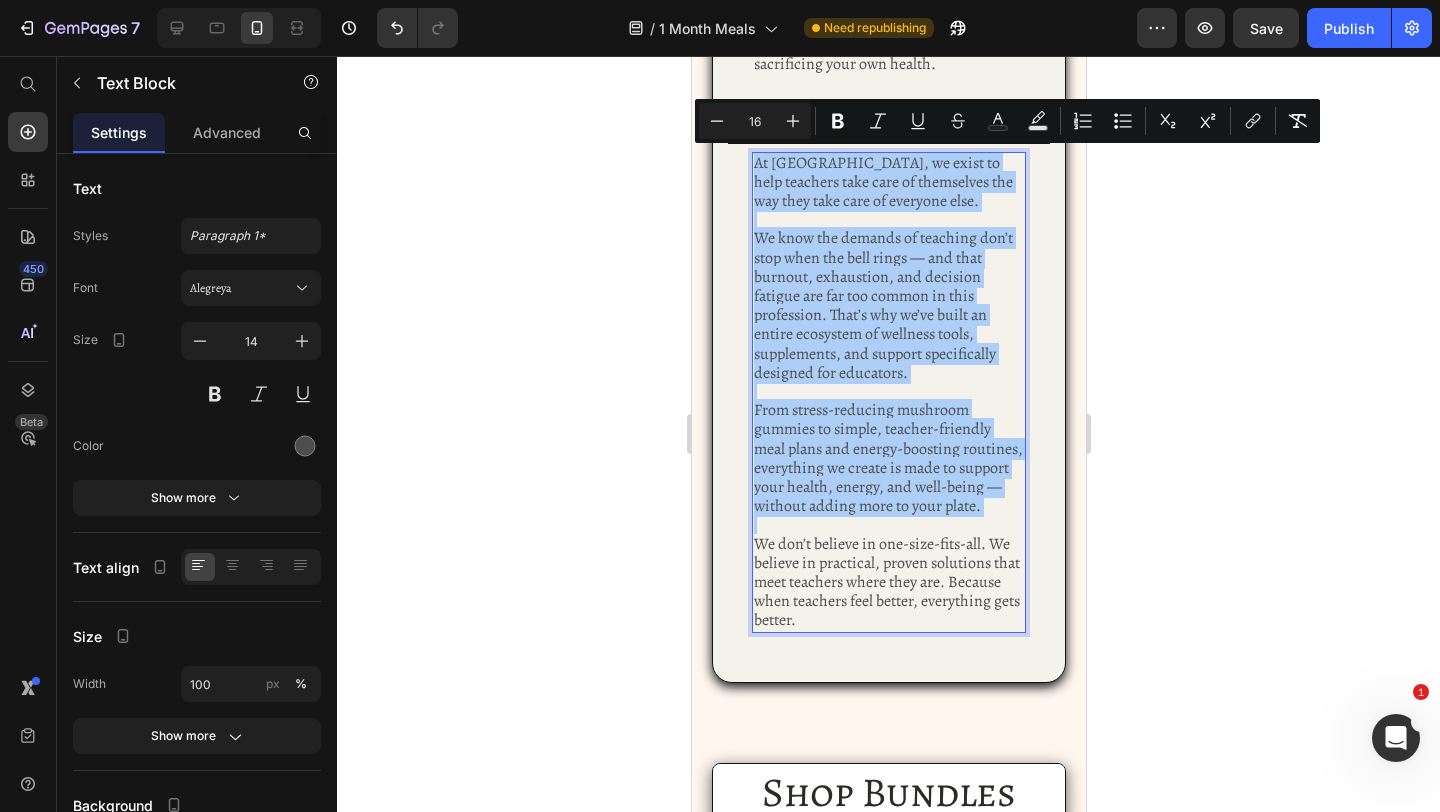 click 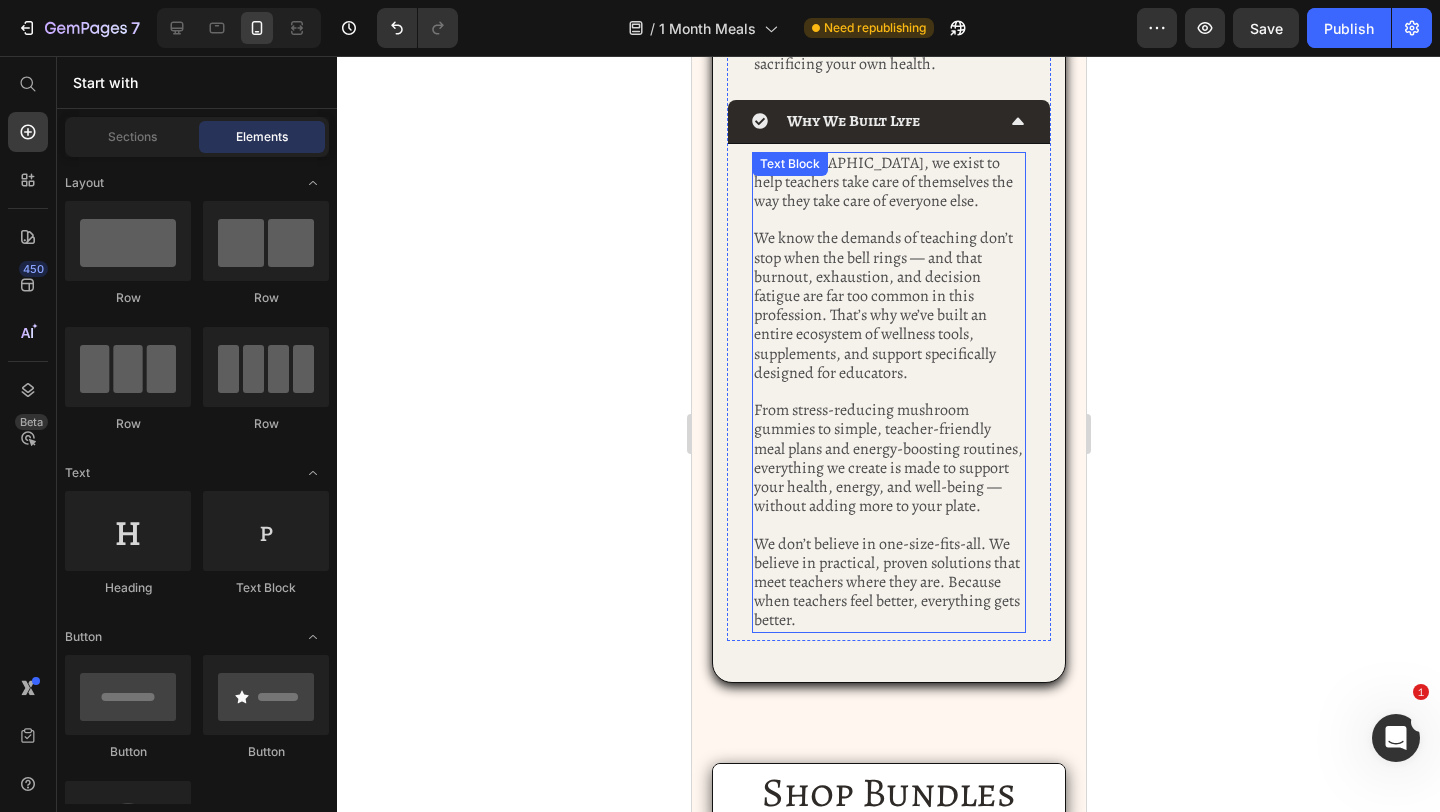 click on "From stress-reducing mushroom gummies to simple, teacher-friendly meal plans and energy-boosting routines, everything we create is made to support your health, energy, and well-being — without adding more to your plate." at bounding box center [887, 458] 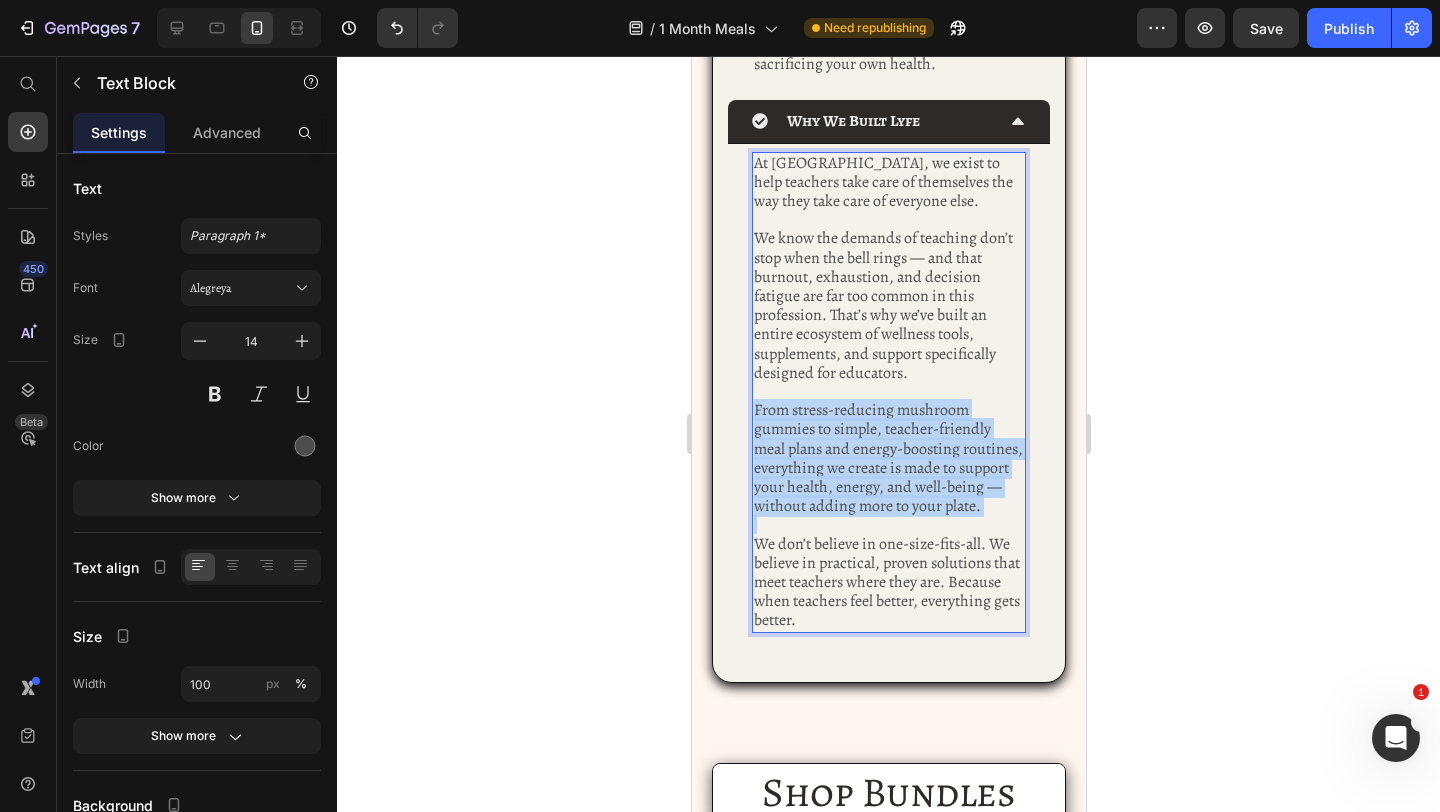click on "From stress-reducing mushroom gummies to simple, teacher-friendly meal plans and energy-boosting routines, everything we create is made to support your health, energy, and well-being — without adding more to your plate." at bounding box center (887, 458) 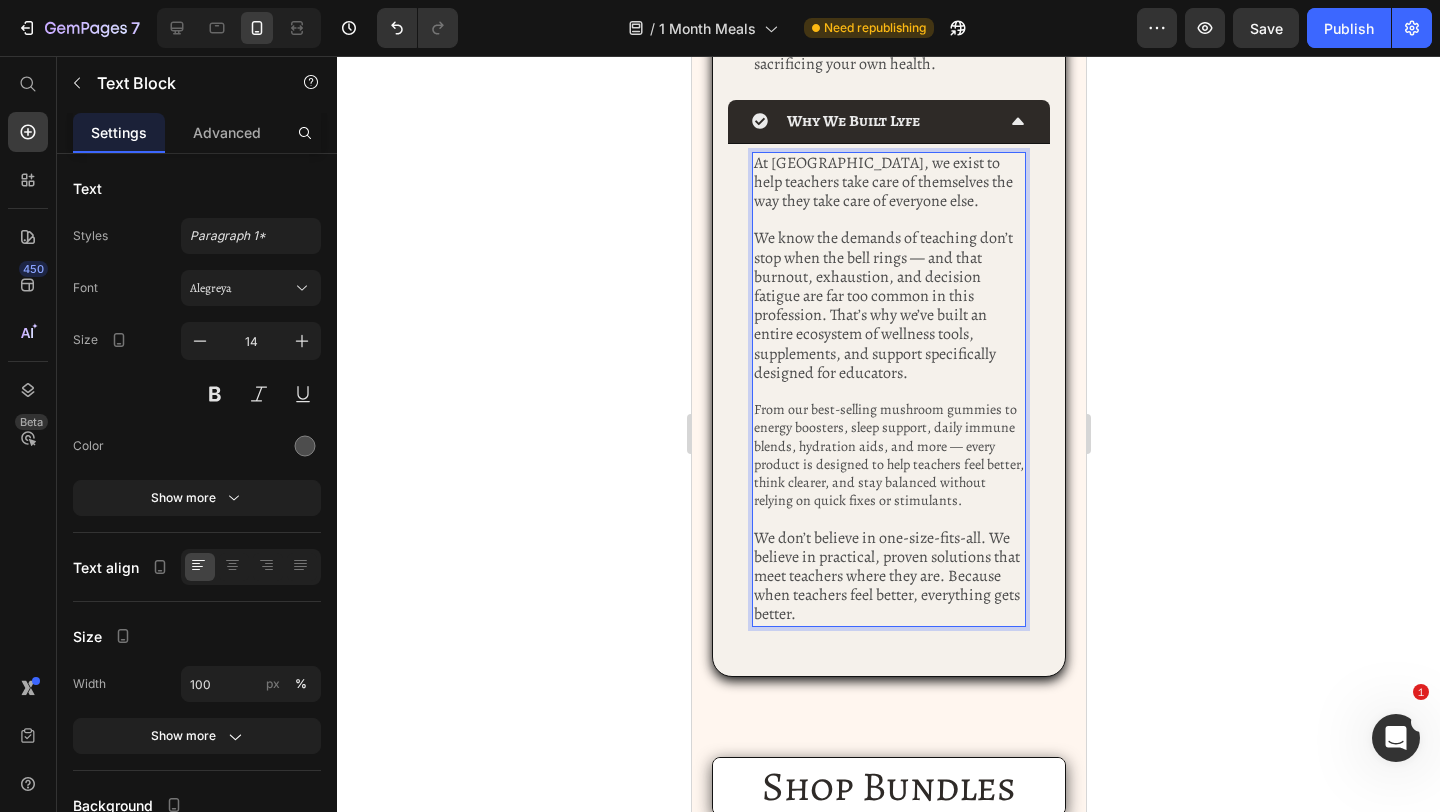click at bounding box center (888, 519) 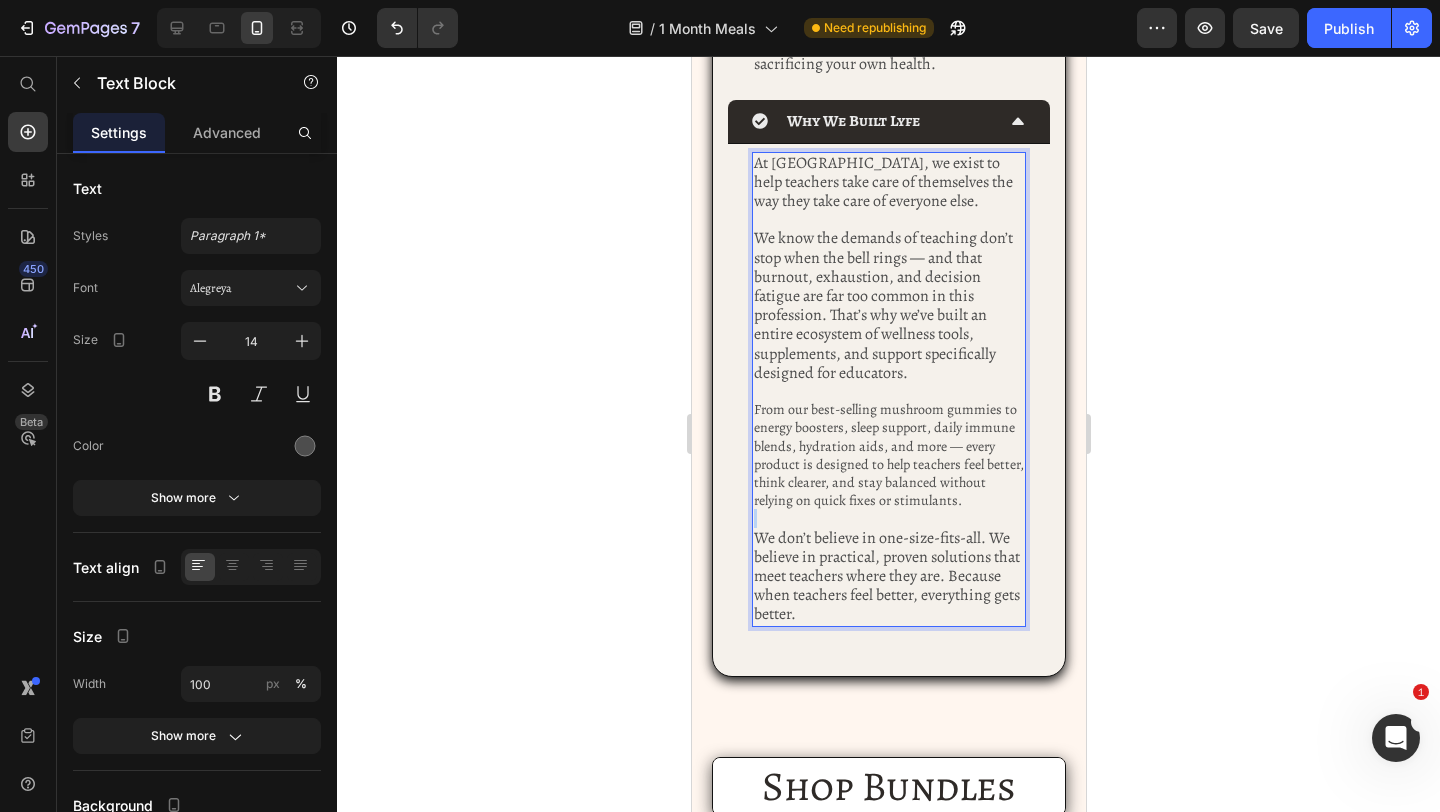click at bounding box center [888, 519] 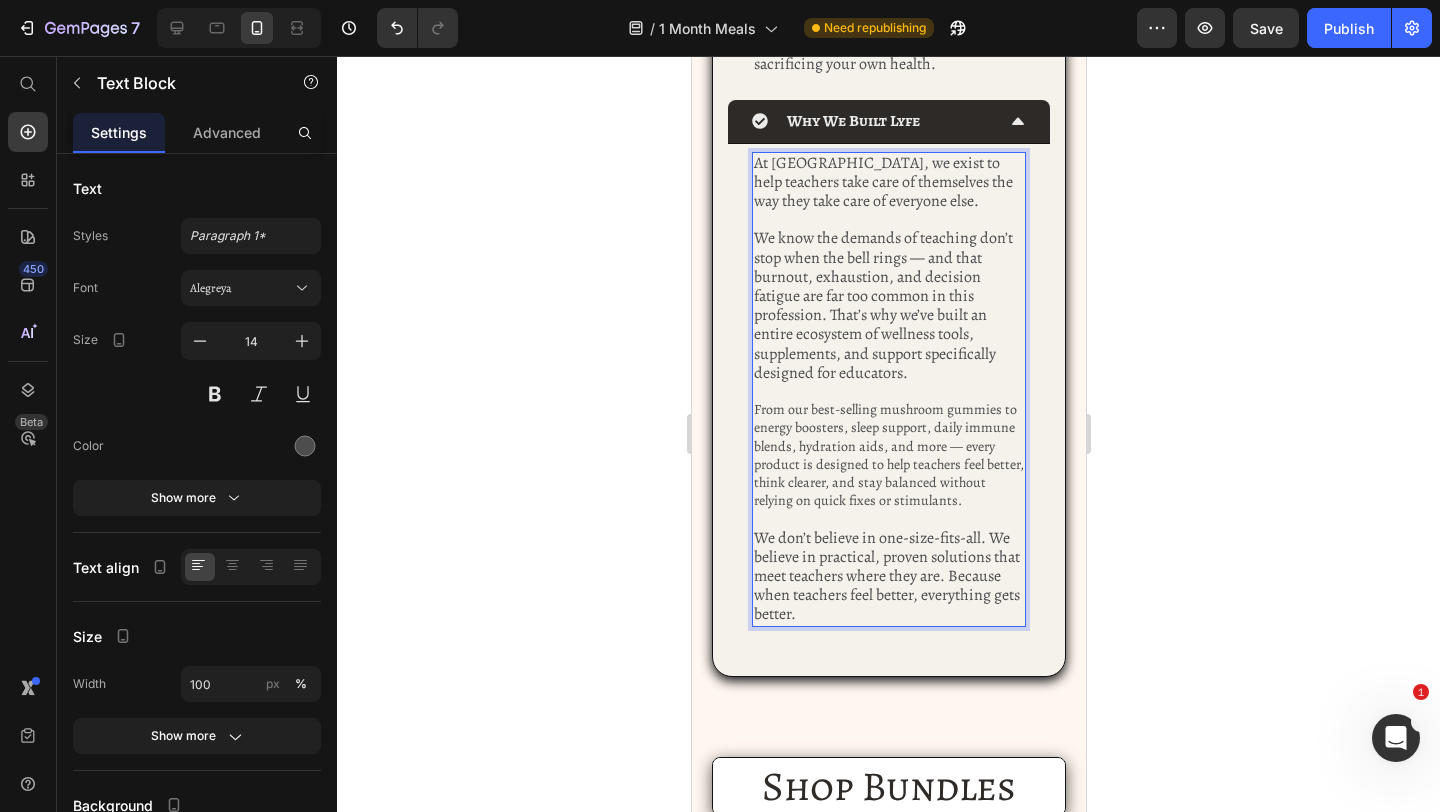 click on "We don’t believe in one-size-fits-all. We believe in practical, proven solutions that meet teachers where they are. Because when teachers feel better, everything gets better." at bounding box center [886, 576] 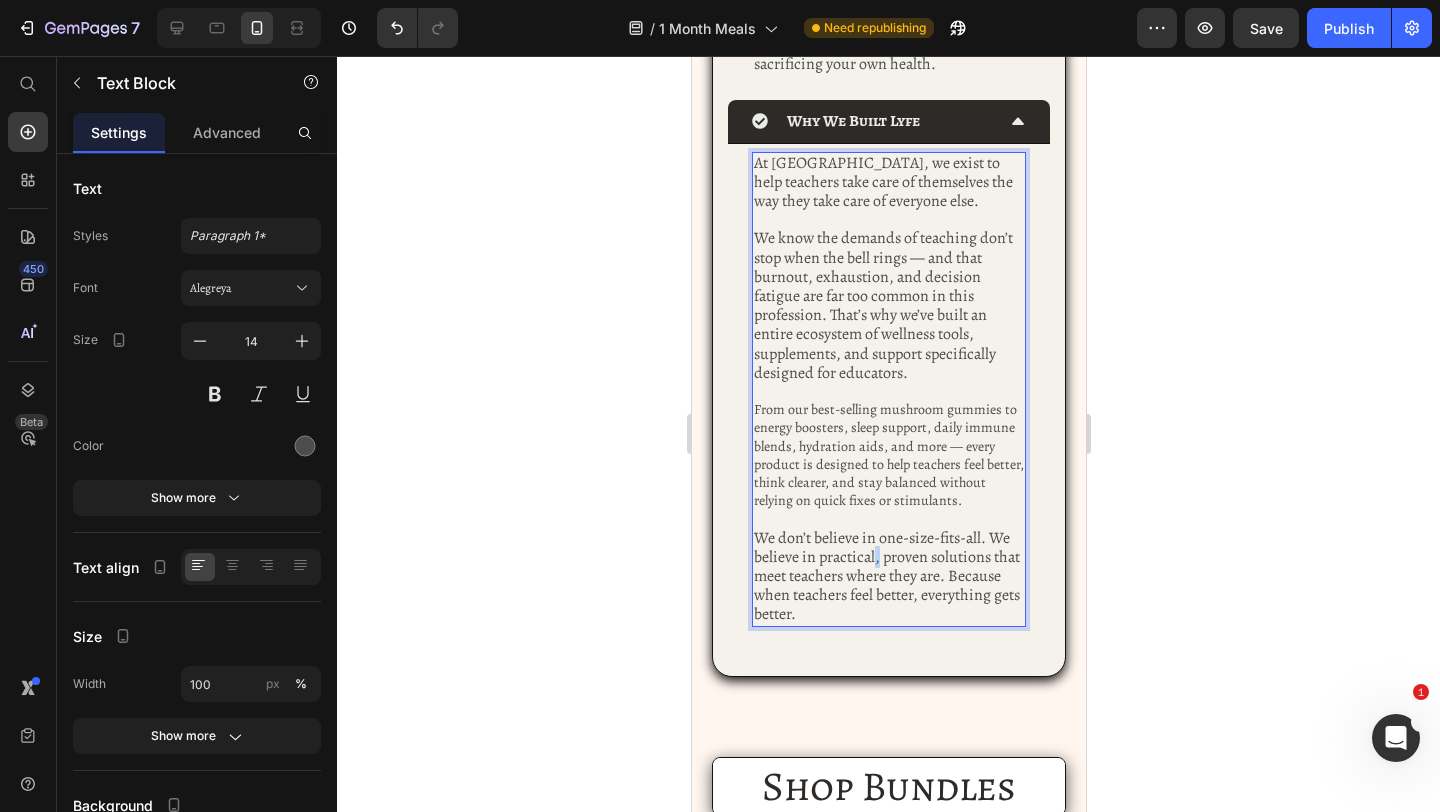 click on "We don’t believe in one-size-fits-all. We believe in practical, proven solutions that meet teachers where they are. Because when teachers feel better, everything gets better." at bounding box center [886, 576] 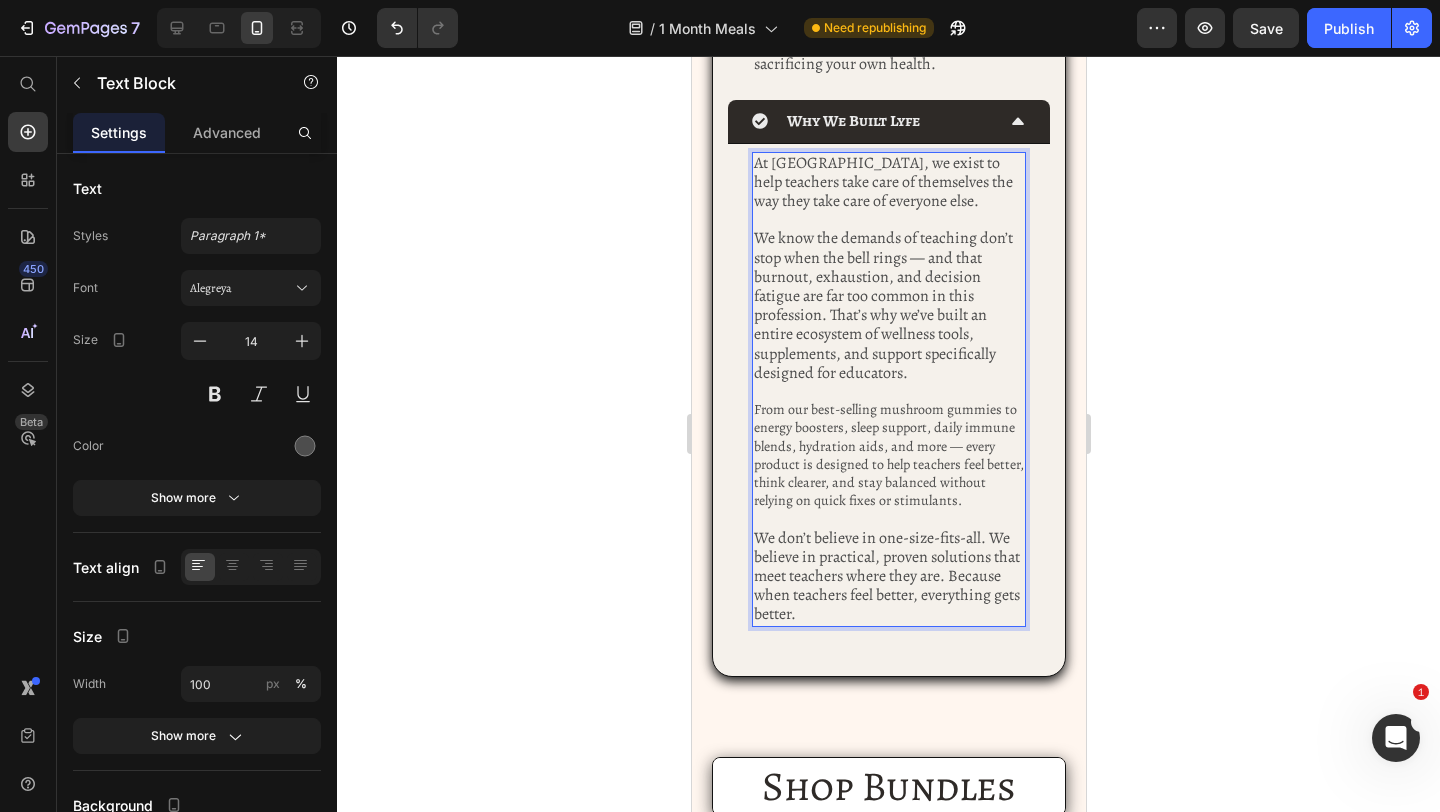 click on "From our best-selling mushroom gummies to energy boosters, sleep support, daily immune blends, hydration aids, and more — every product is designed to help teachers feel better, think clearer, and stay balanced without relying on quick fixes or stimulants." at bounding box center [888, 455] 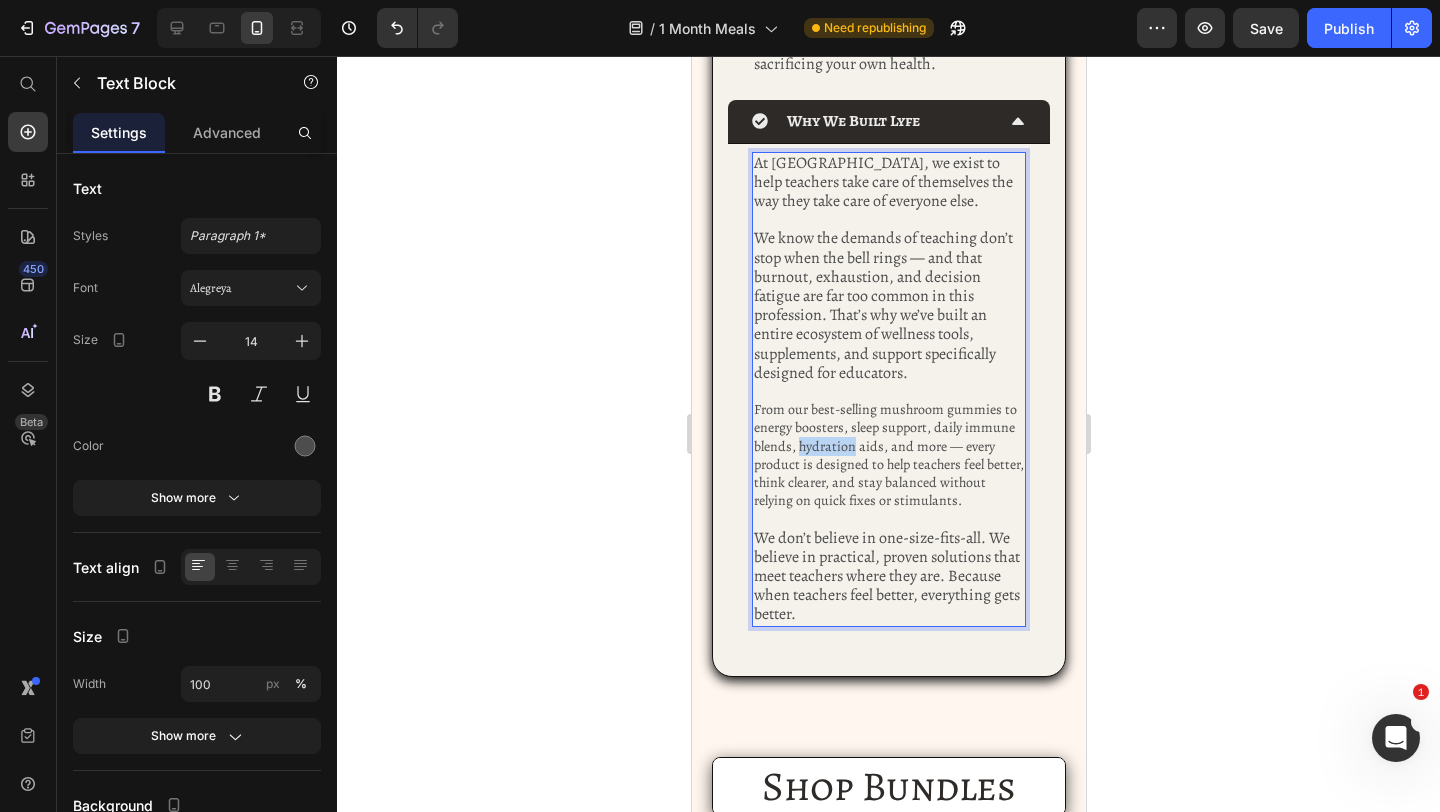 click on "From our best-selling mushroom gummies to energy boosters, sleep support, daily immune blends, hydration aids, and more — every product is designed to help teachers feel better, think clearer, and stay balanced without relying on quick fixes or stimulants." at bounding box center (888, 455) 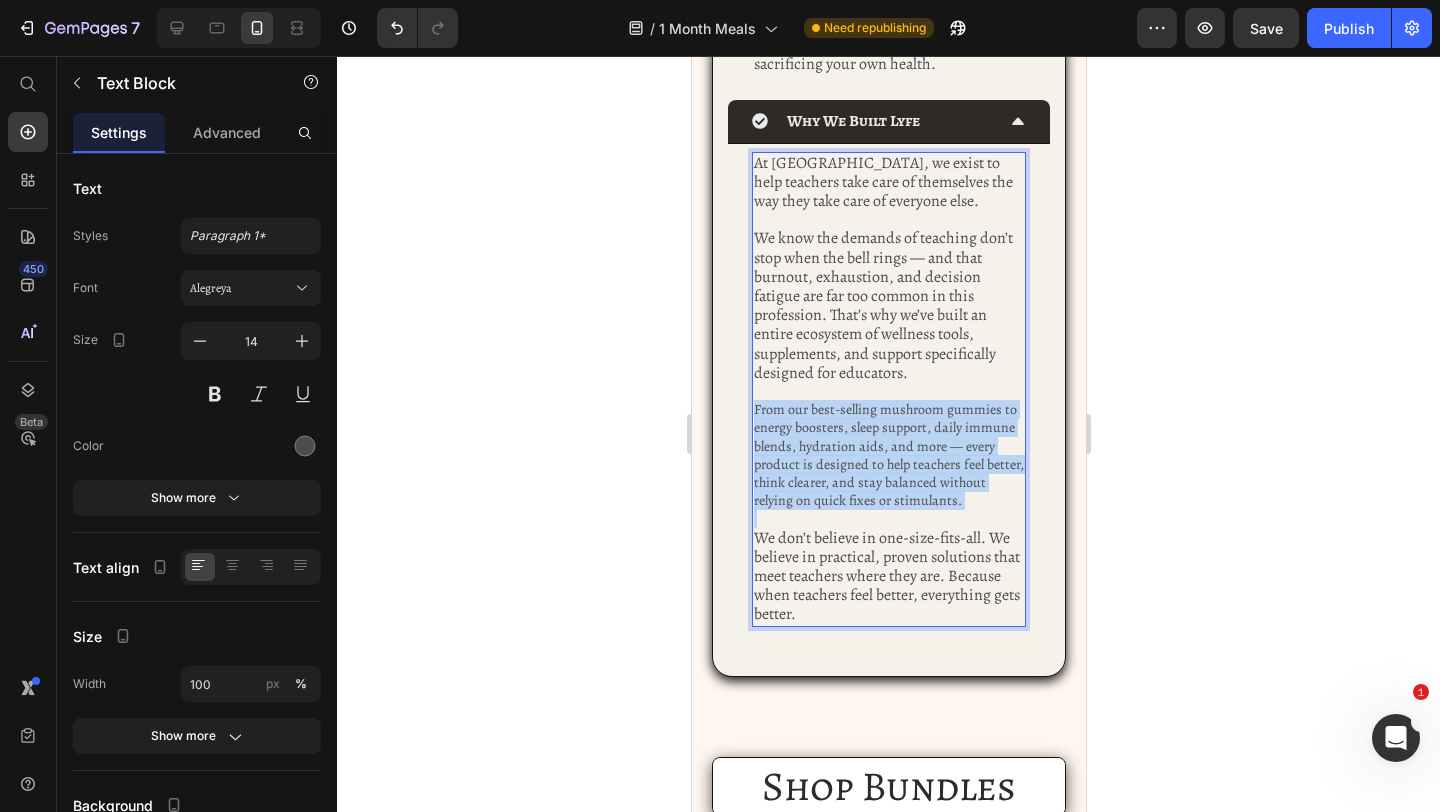 click on "From our best-selling mushroom gummies to energy boosters, sleep support, daily immune blends, hydration aids, and more — every product is designed to help teachers feel better, think clearer, and stay balanced without relying on quick fixes or stimulants." at bounding box center (888, 455) 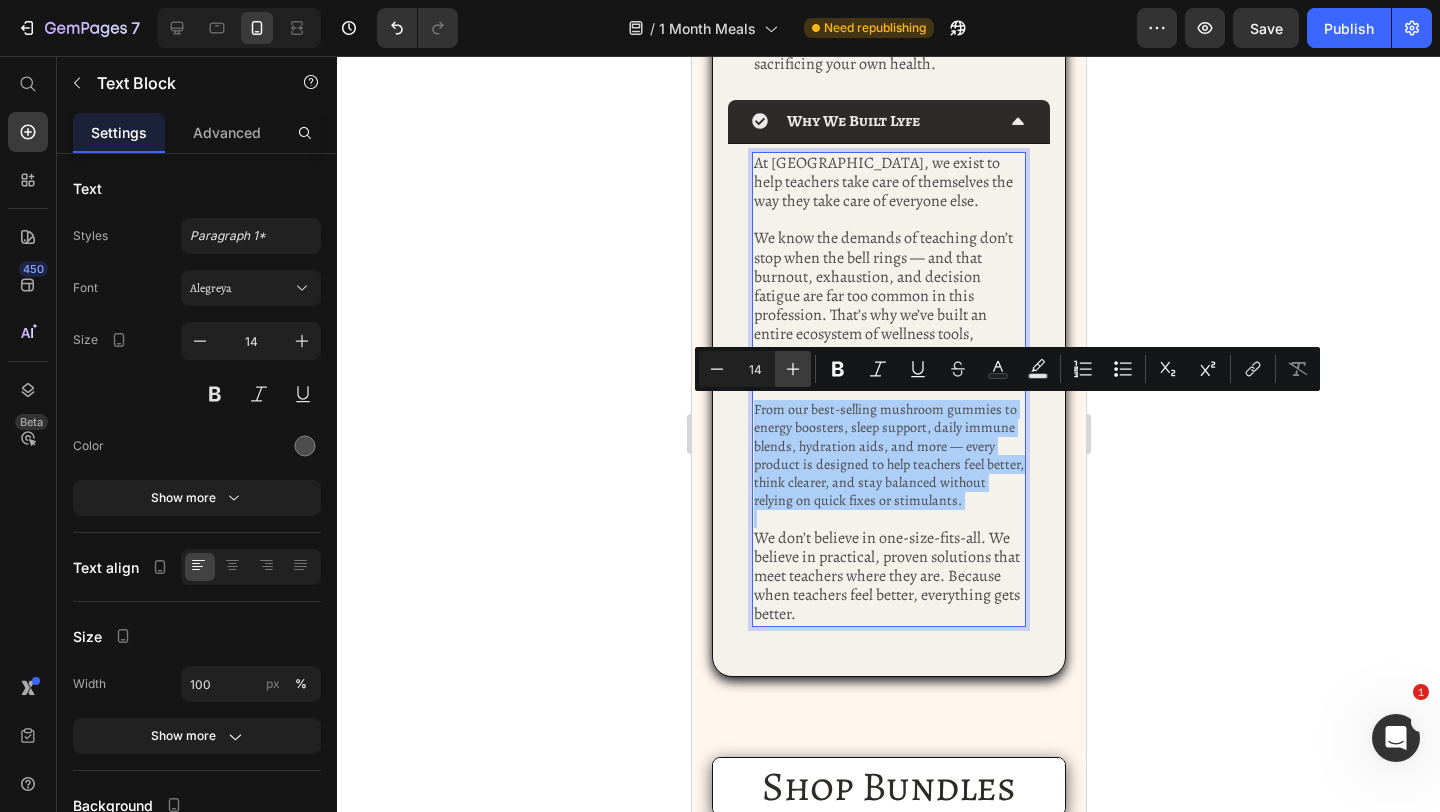 click 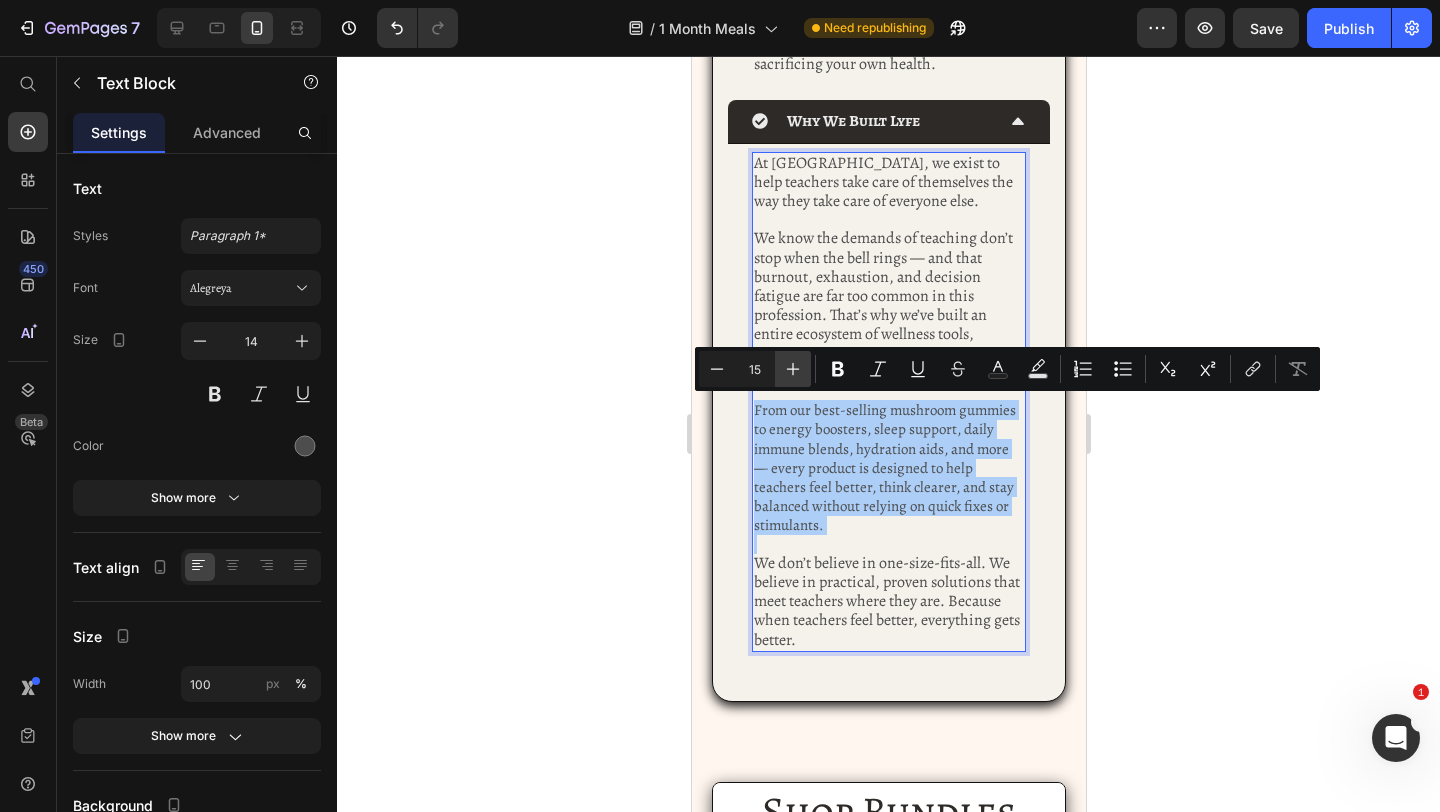 click 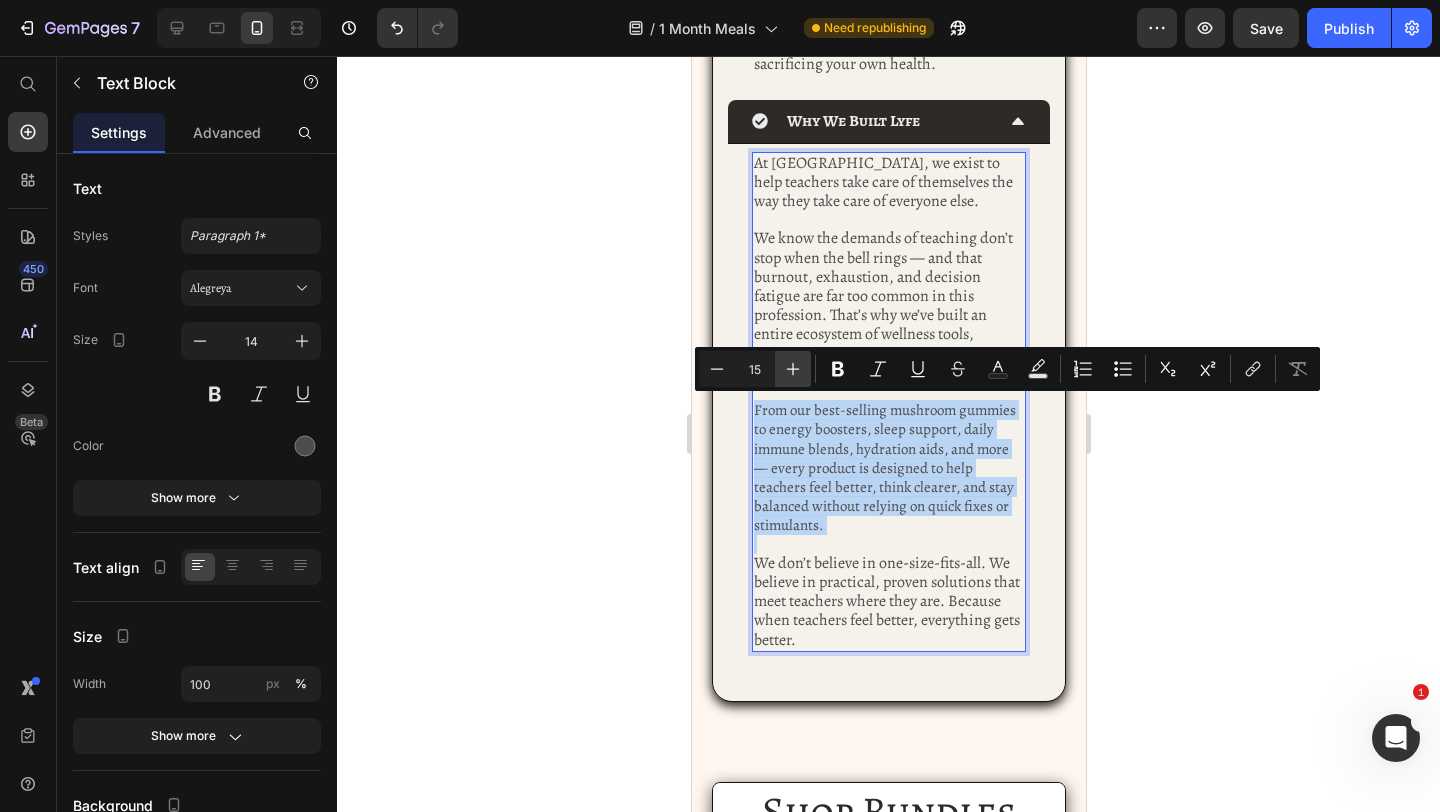type on "16" 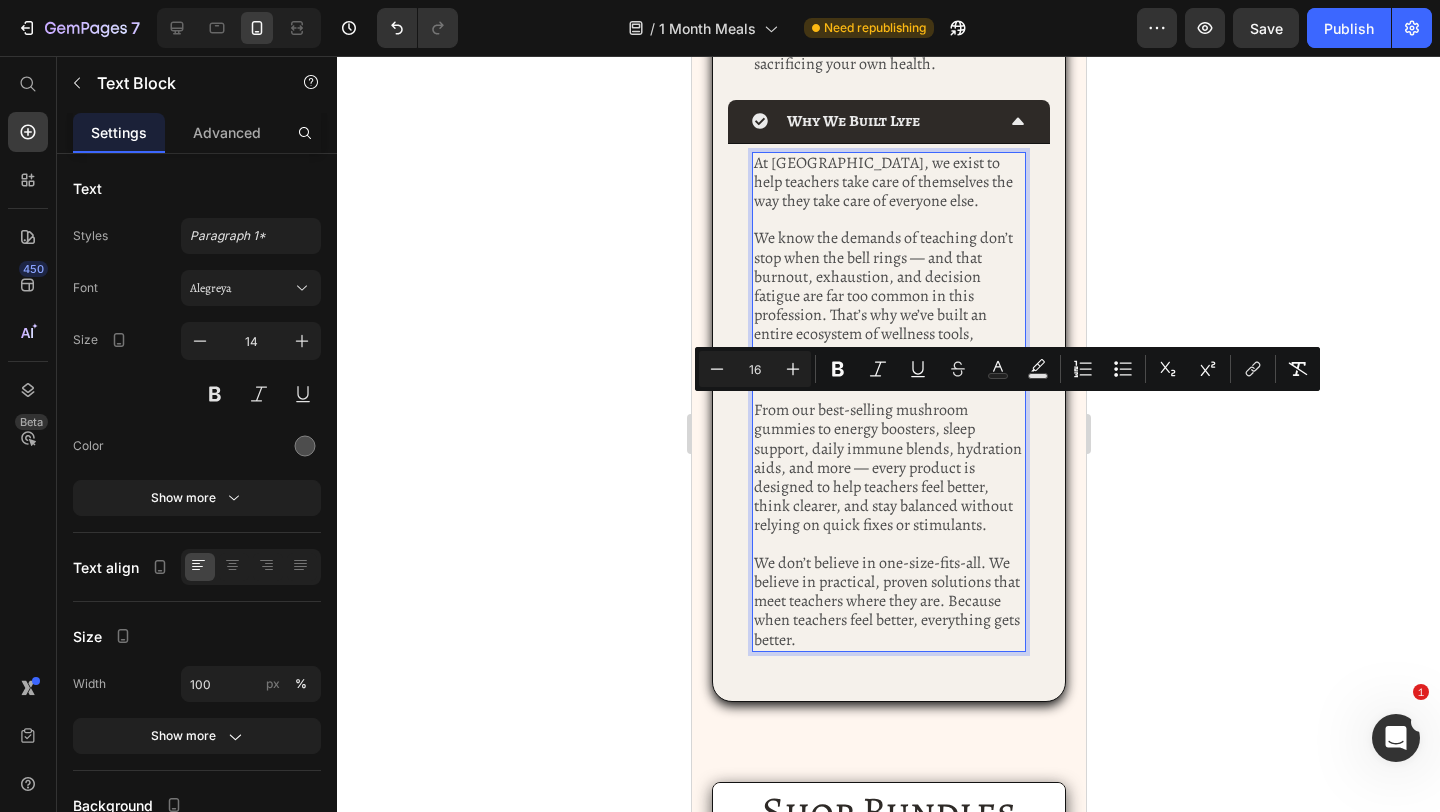 click 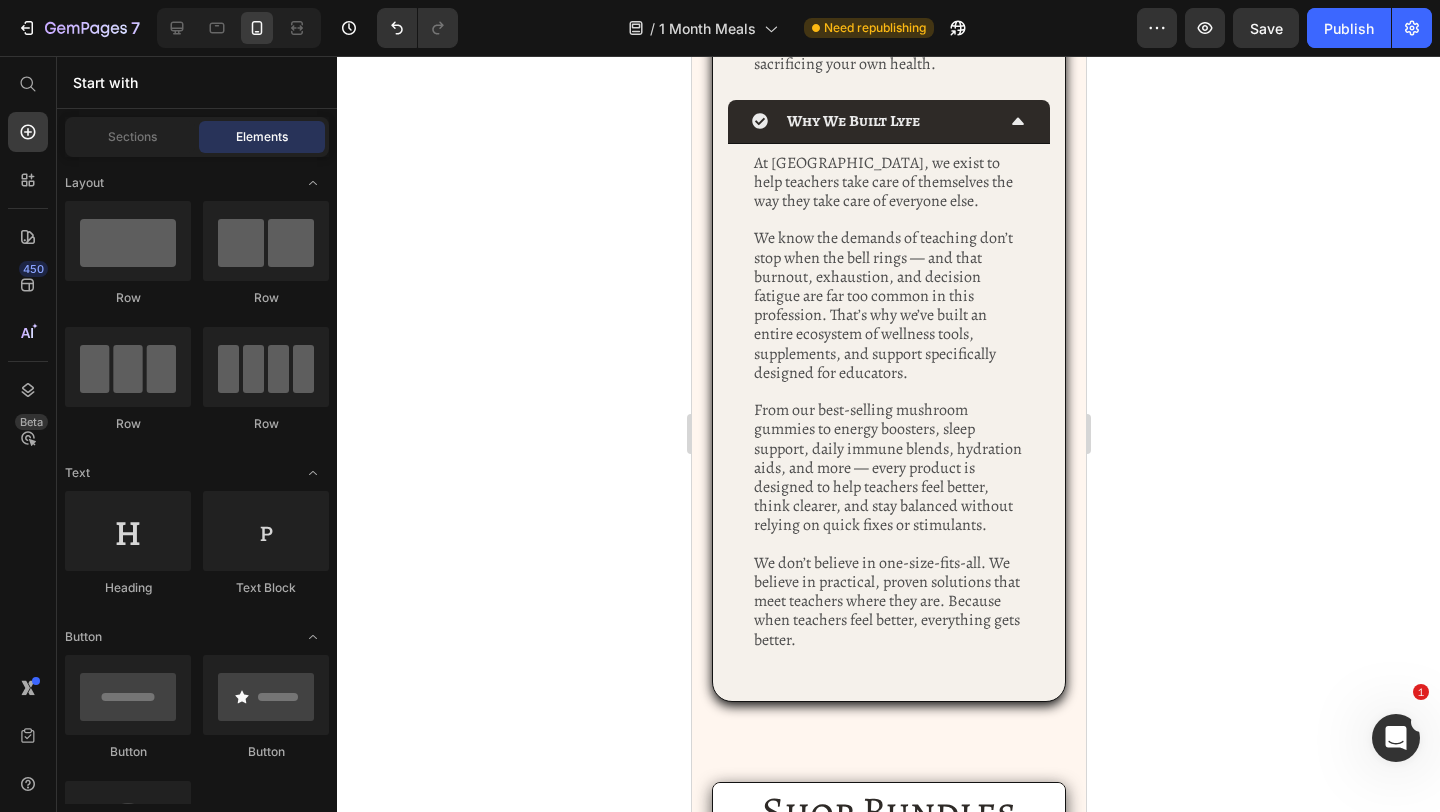 click on "At Lyfe, we exist to help teachers take care of themselves the way they take care of everyone else. We know the demands of teaching don’t stop when the bell rings — and that burnout, exhaustion, and decision fatigue are far too common in this profession. That’s why we’ve built an entire ecosystem of wellness tools, supplements, and support specifically designed for educators. From our best-selling mushroom gummies to energy boosters, sleep support, daily immune blends, hydration aids, and more — every product is designed to help teachers feel better, think clearer, and stay balanced without relying on quick fixes or stimulants. We don’t believe in one-size-fits-all. We believe in practical, proven solutions that meet teachers where they are. Because when teachers feel better, everything gets better. Text Block" at bounding box center (888, 402) 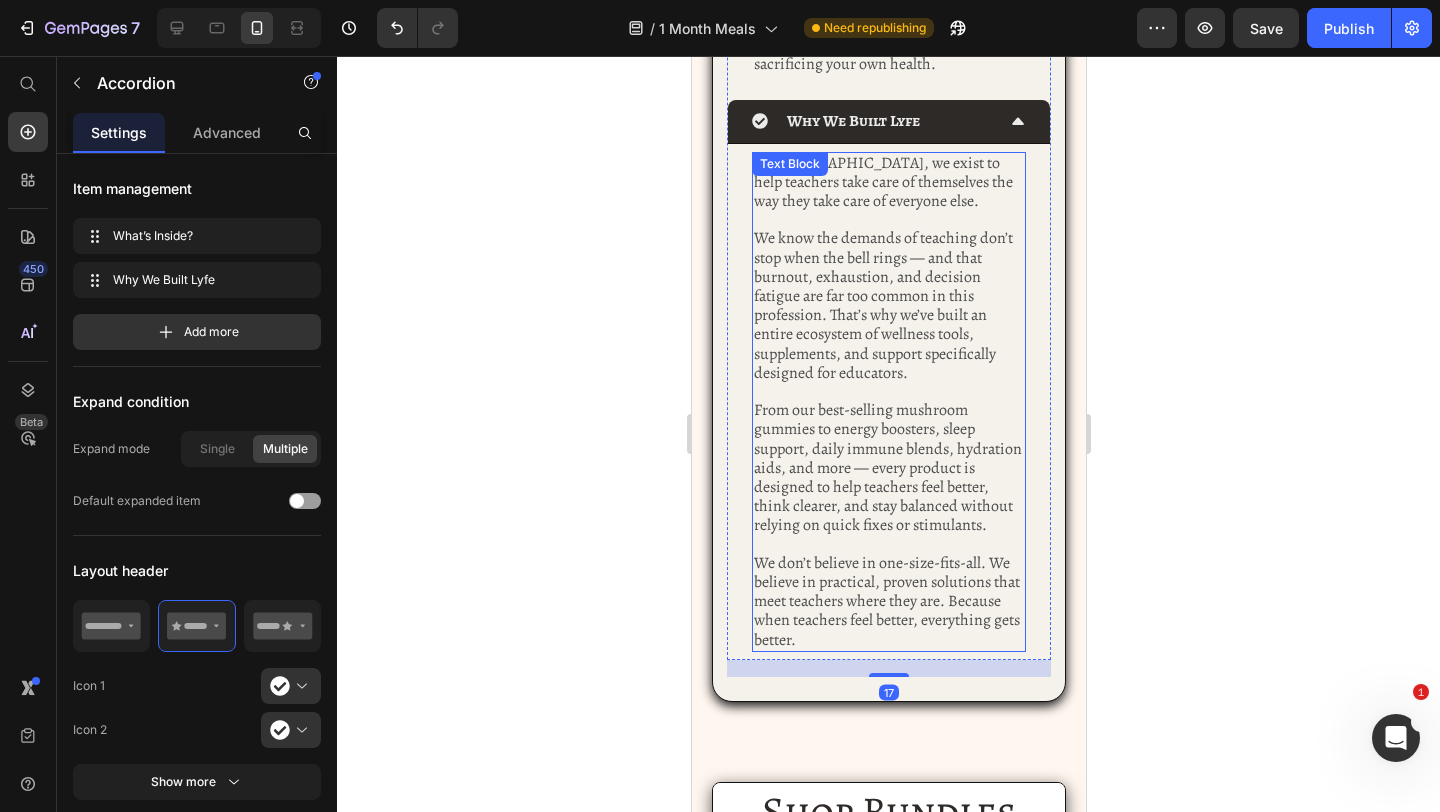 click on "We don’t believe in one-size-fits-all. We believe in practical, proven solutions that meet teachers where they are. Because when teachers feel better, everything gets better." at bounding box center (888, 602) 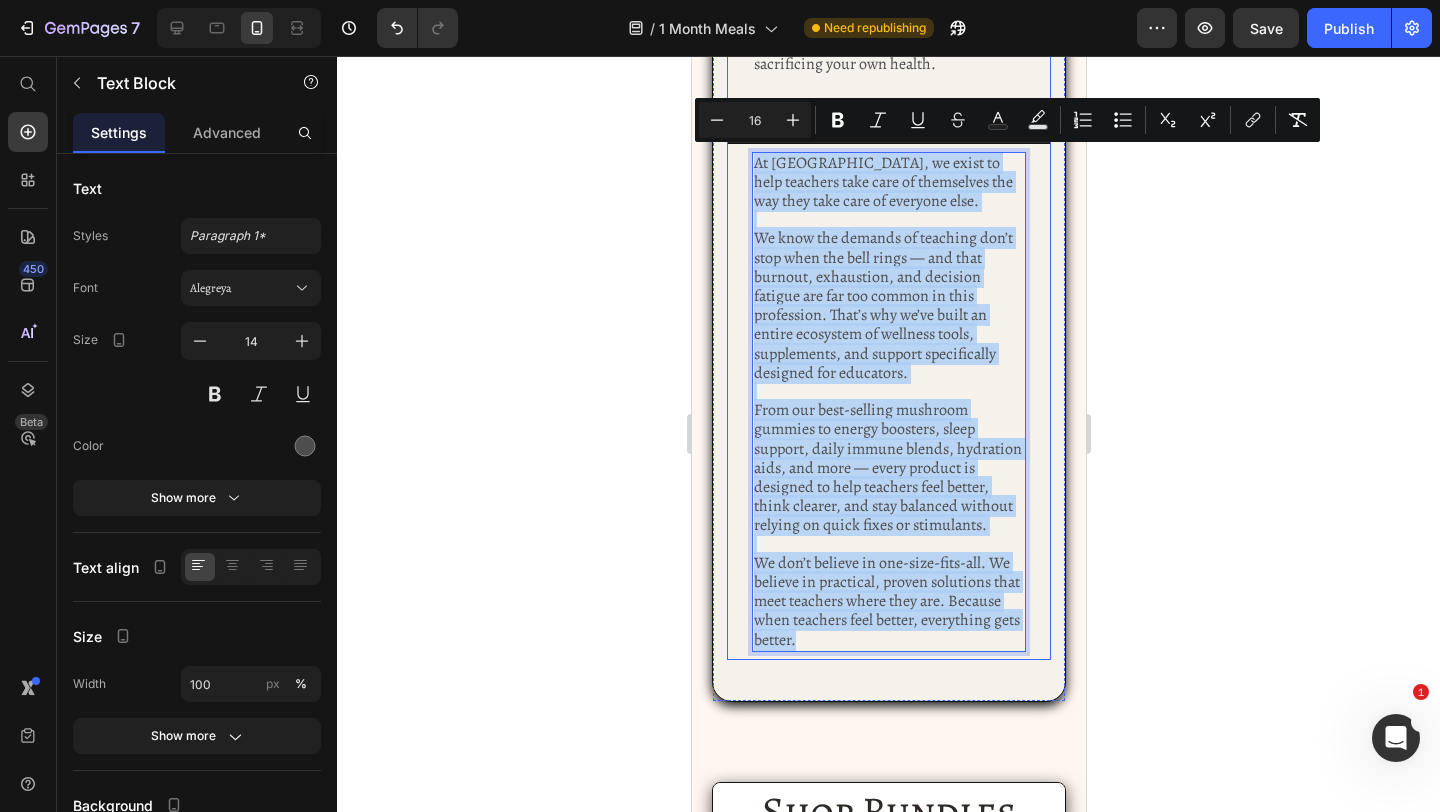 drag, startPoint x: 869, startPoint y: 642, endPoint x: 746, endPoint y: 156, distance: 501.32324 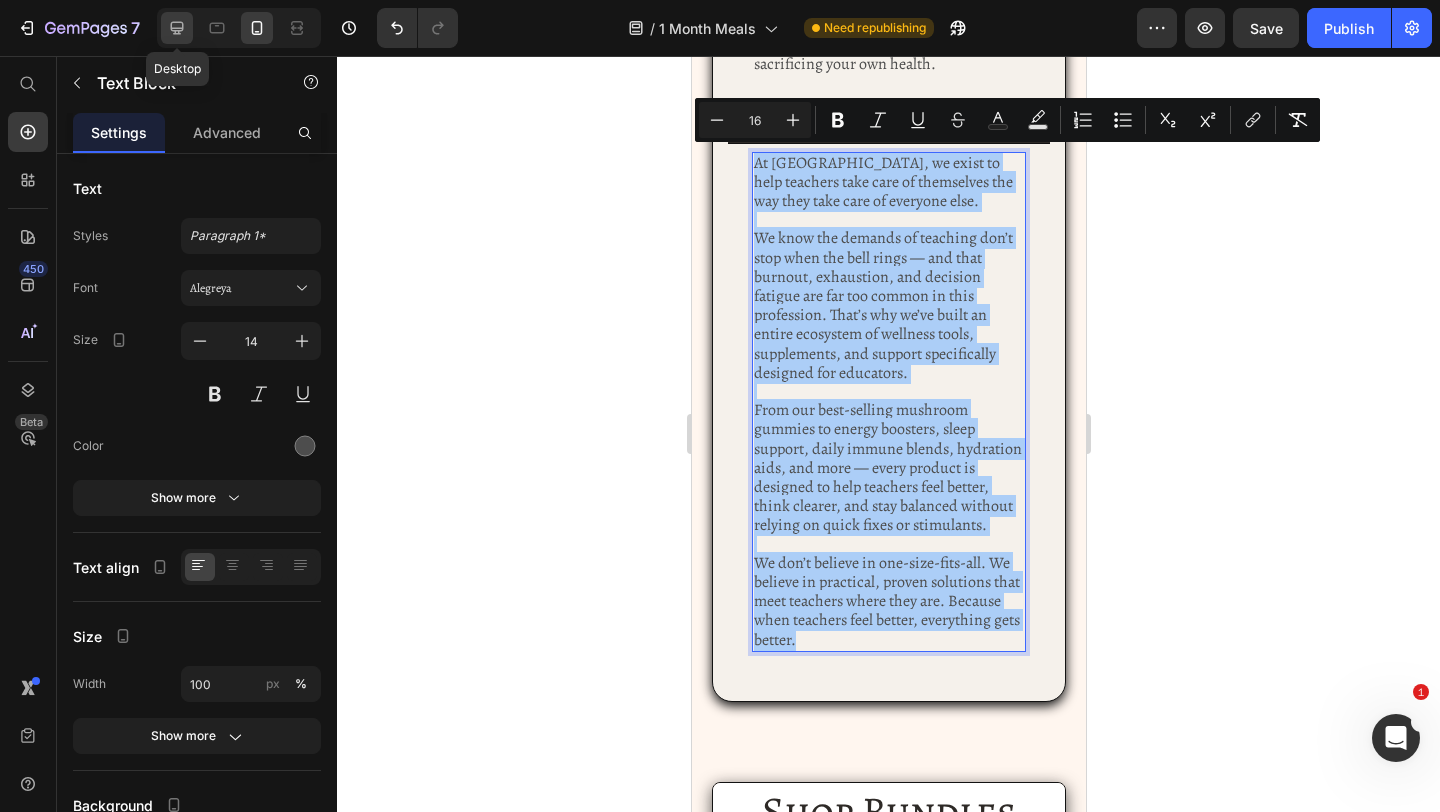 click 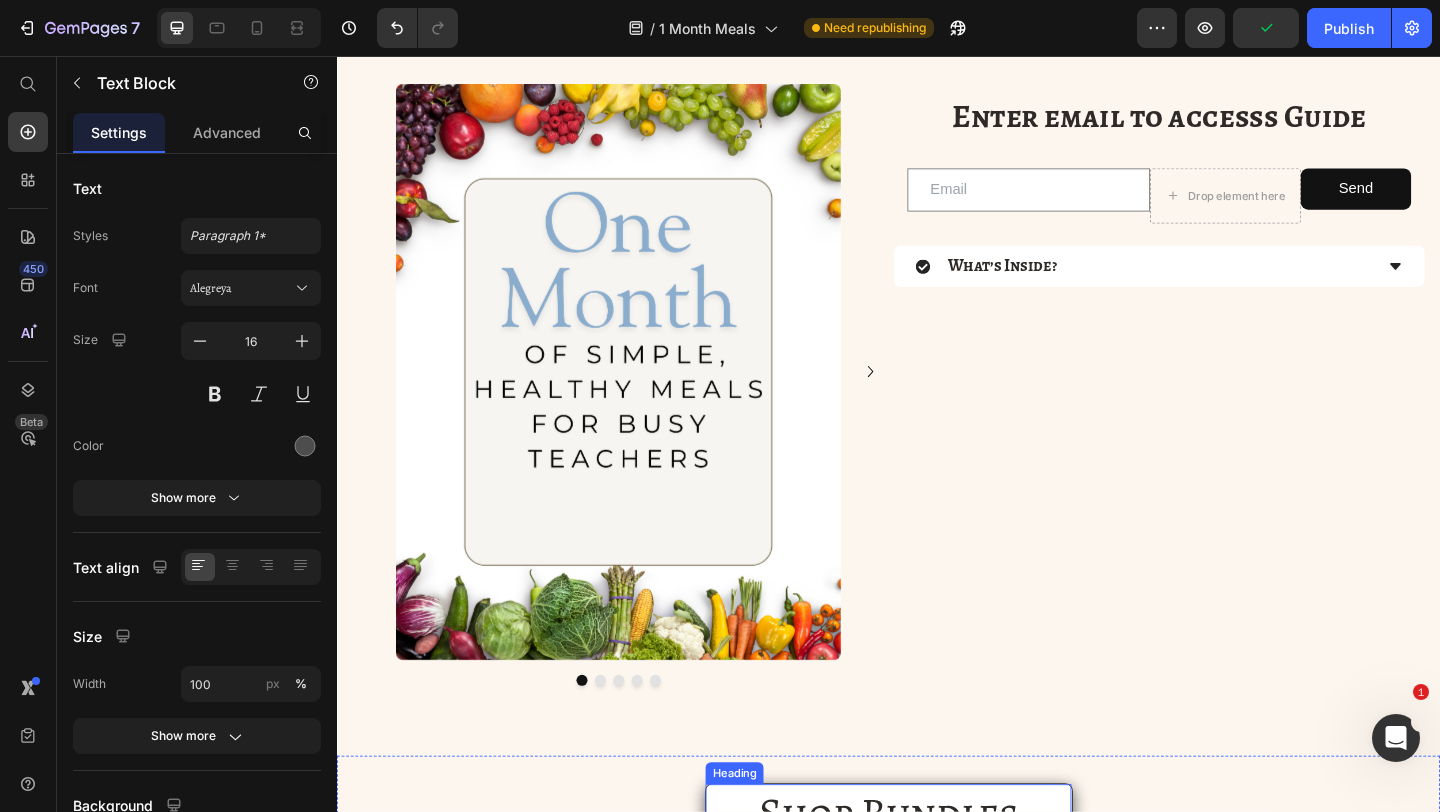 scroll, scrollTop: 42, scrollLeft: 0, axis: vertical 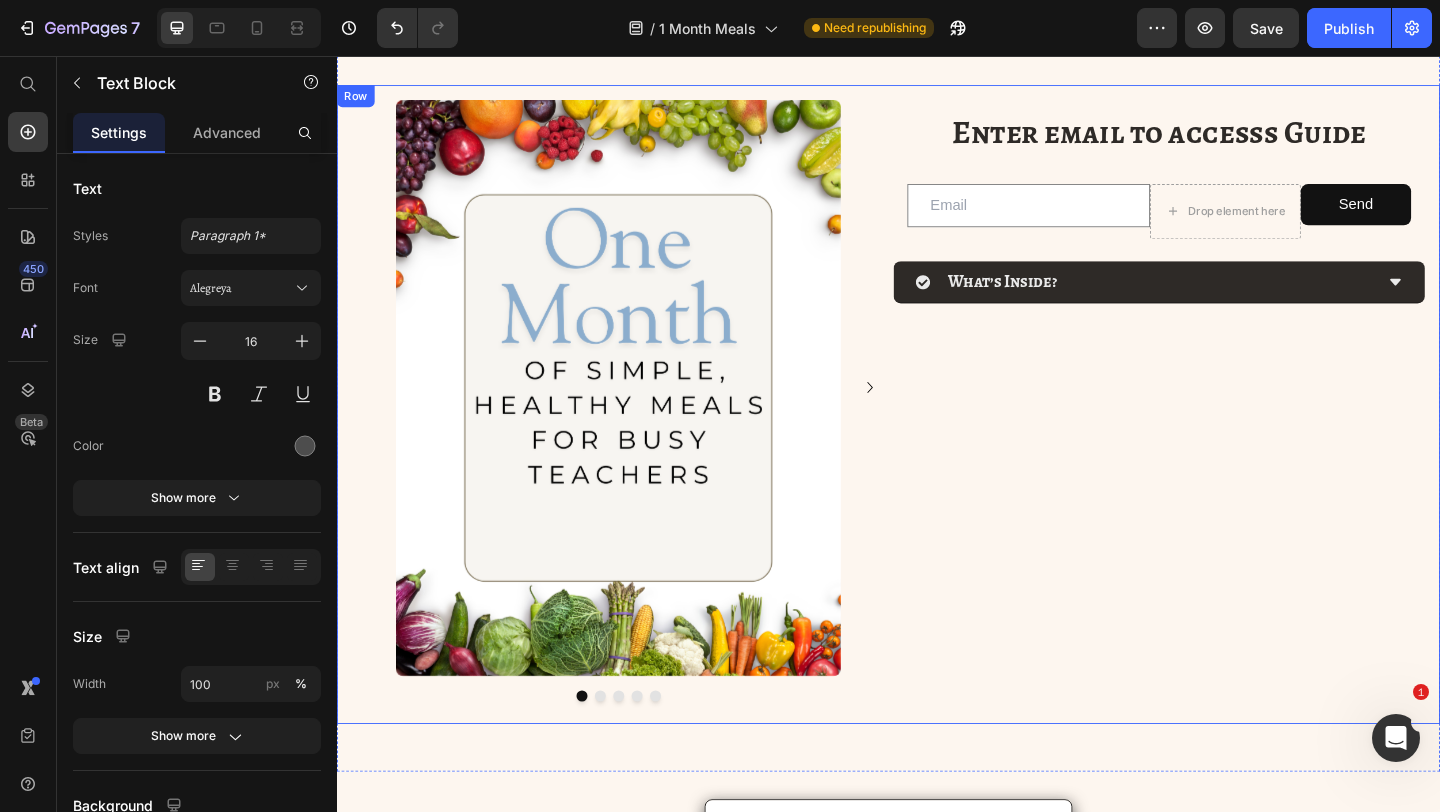 click on "What’s Inside?" at bounding box center (1231, 302) 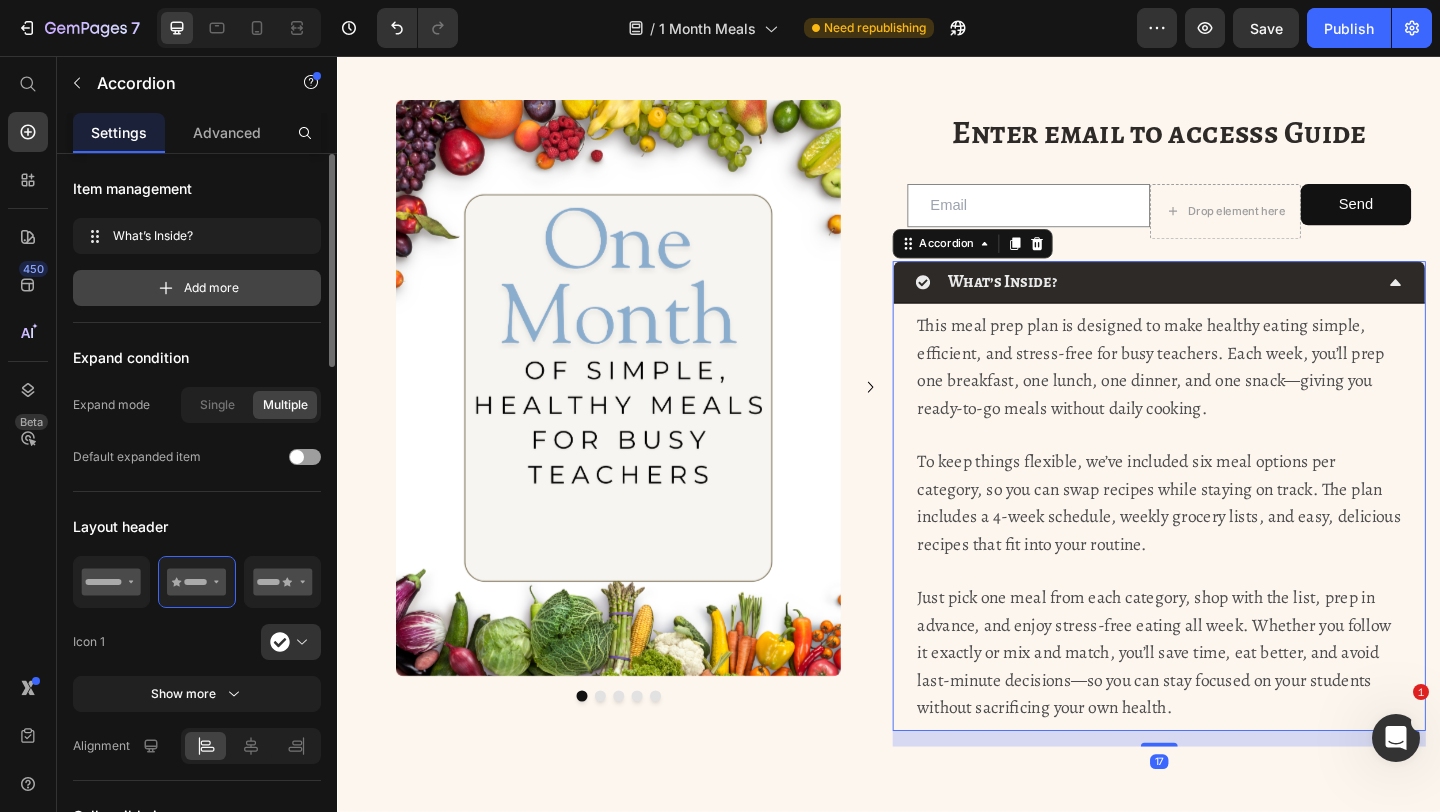 click on "Add more" at bounding box center (197, 288) 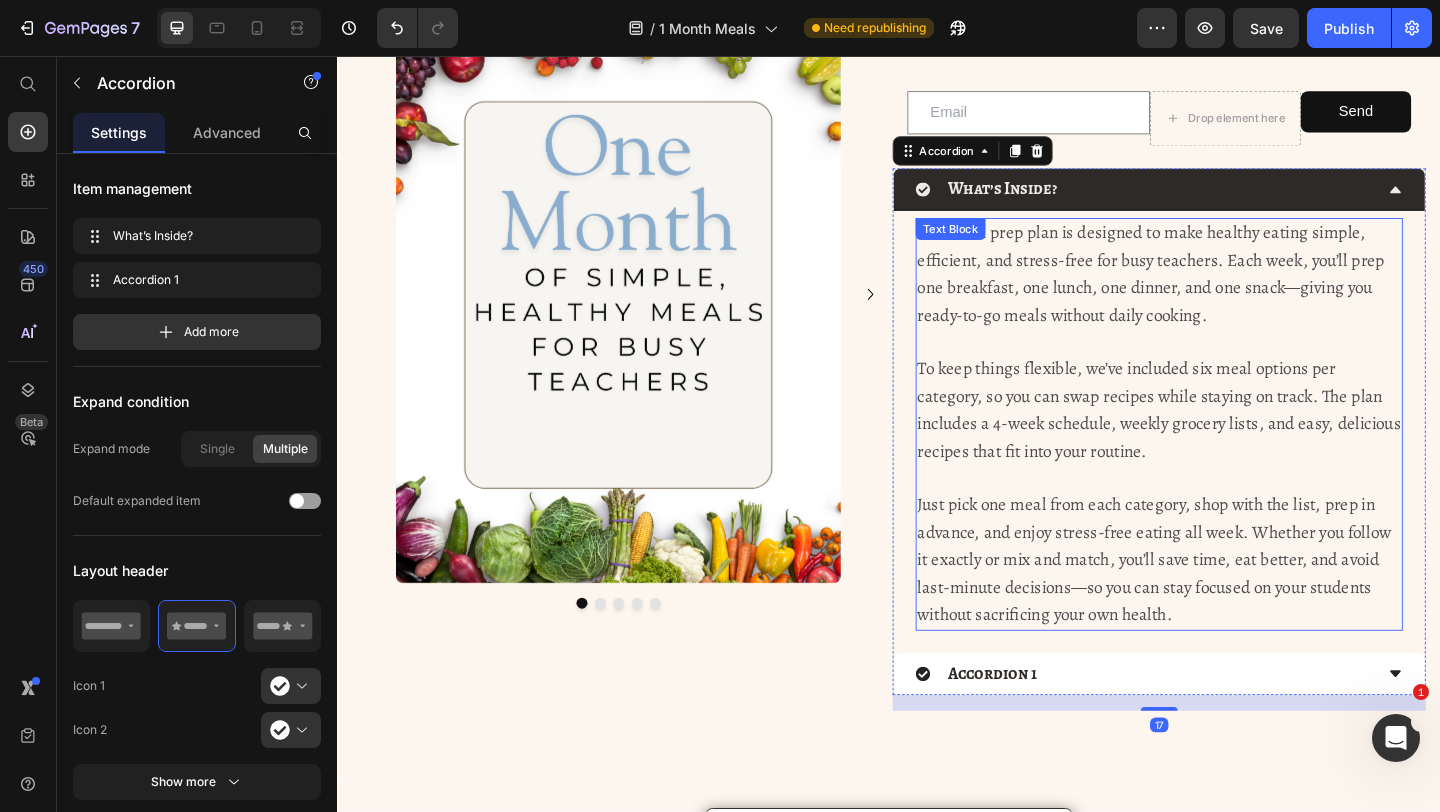 scroll, scrollTop: 258, scrollLeft: 0, axis: vertical 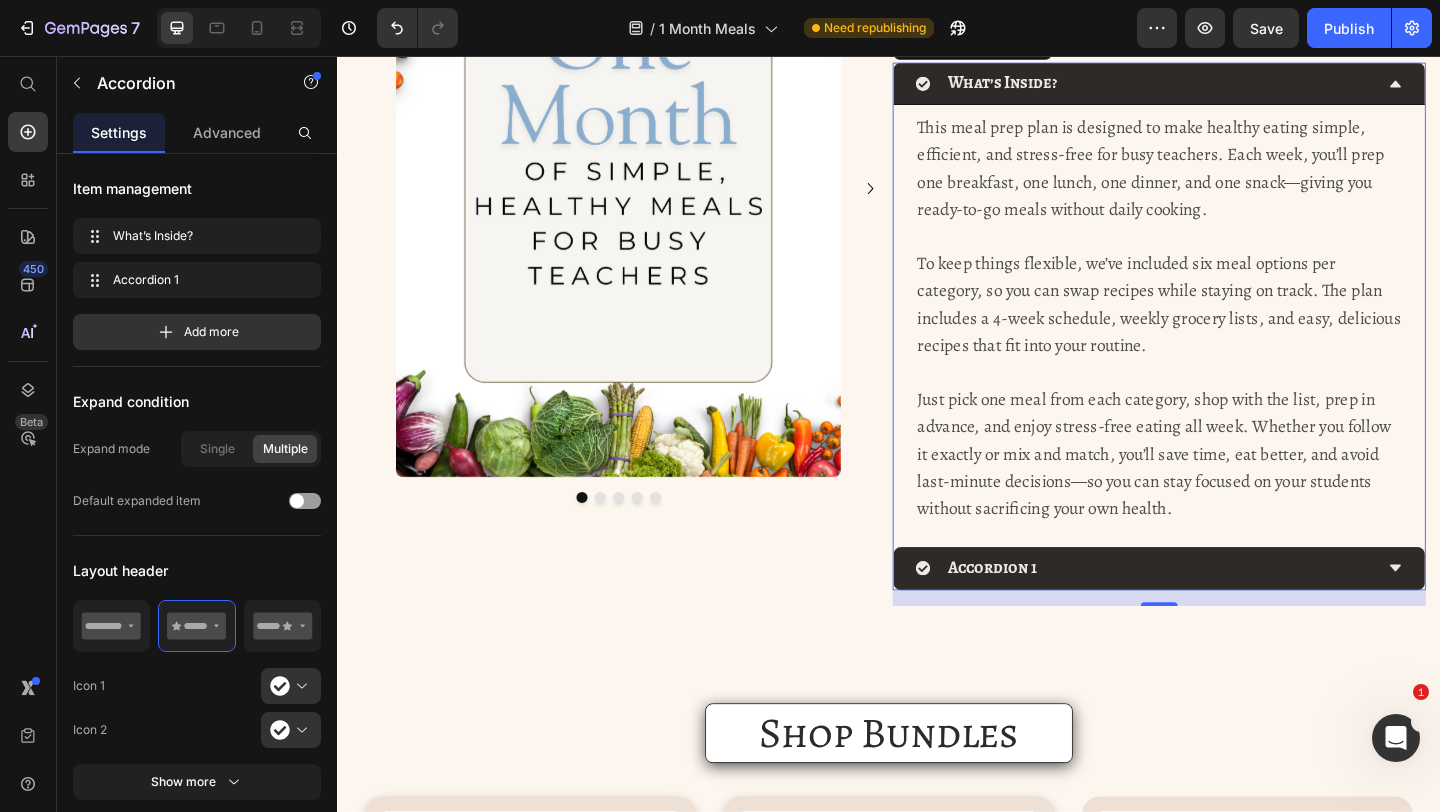 click on "Accordion 1" at bounding box center [1231, 613] 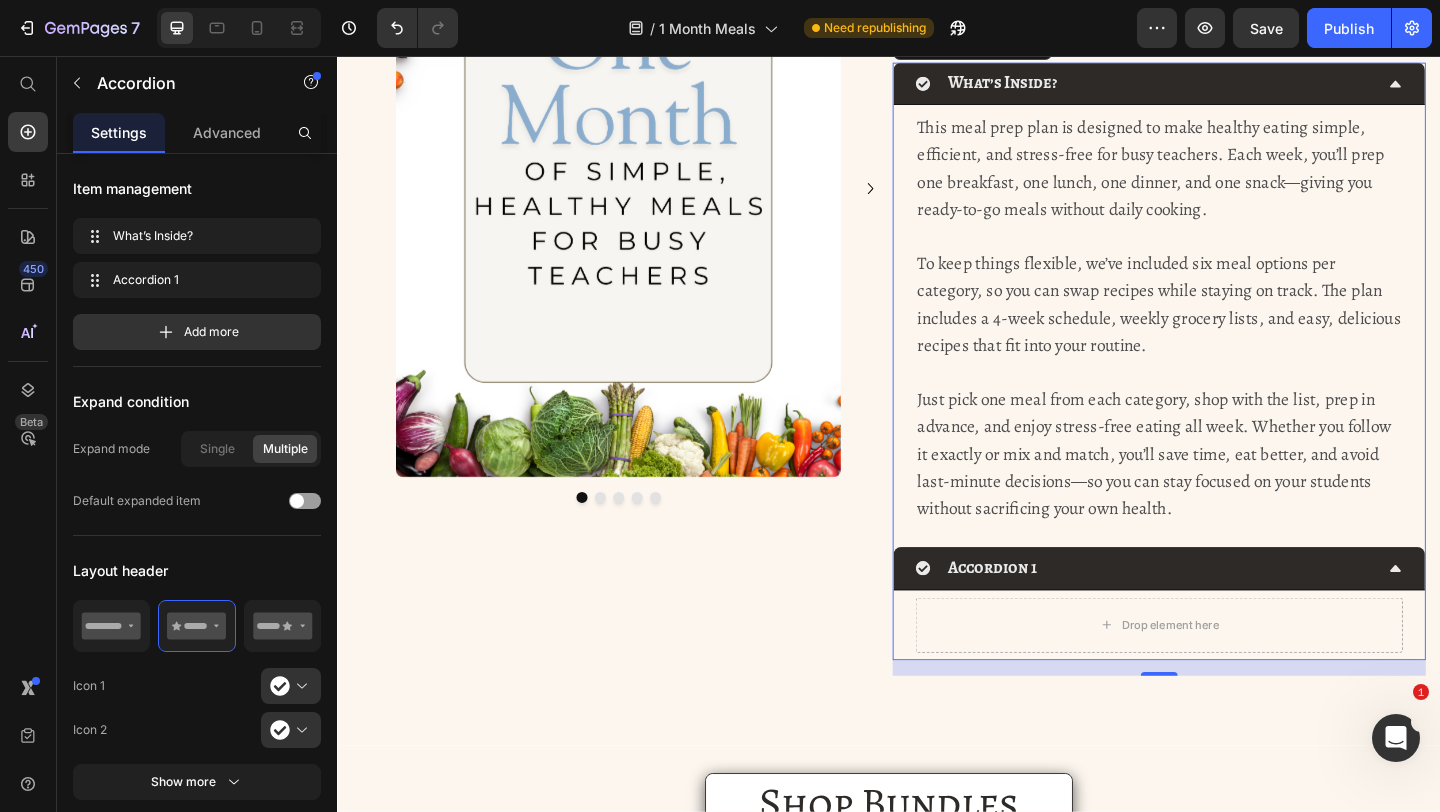 click on "Just pick one meal from each category, shop with the list, prep in advance, and enjoy stress-free eating all week. Whether you follow it exactly or mix and match, you’ll save time, eat better, and avoid last-minute decisions—so you can stay focused on your students without sacrificing your own health." at bounding box center (1225, 488) 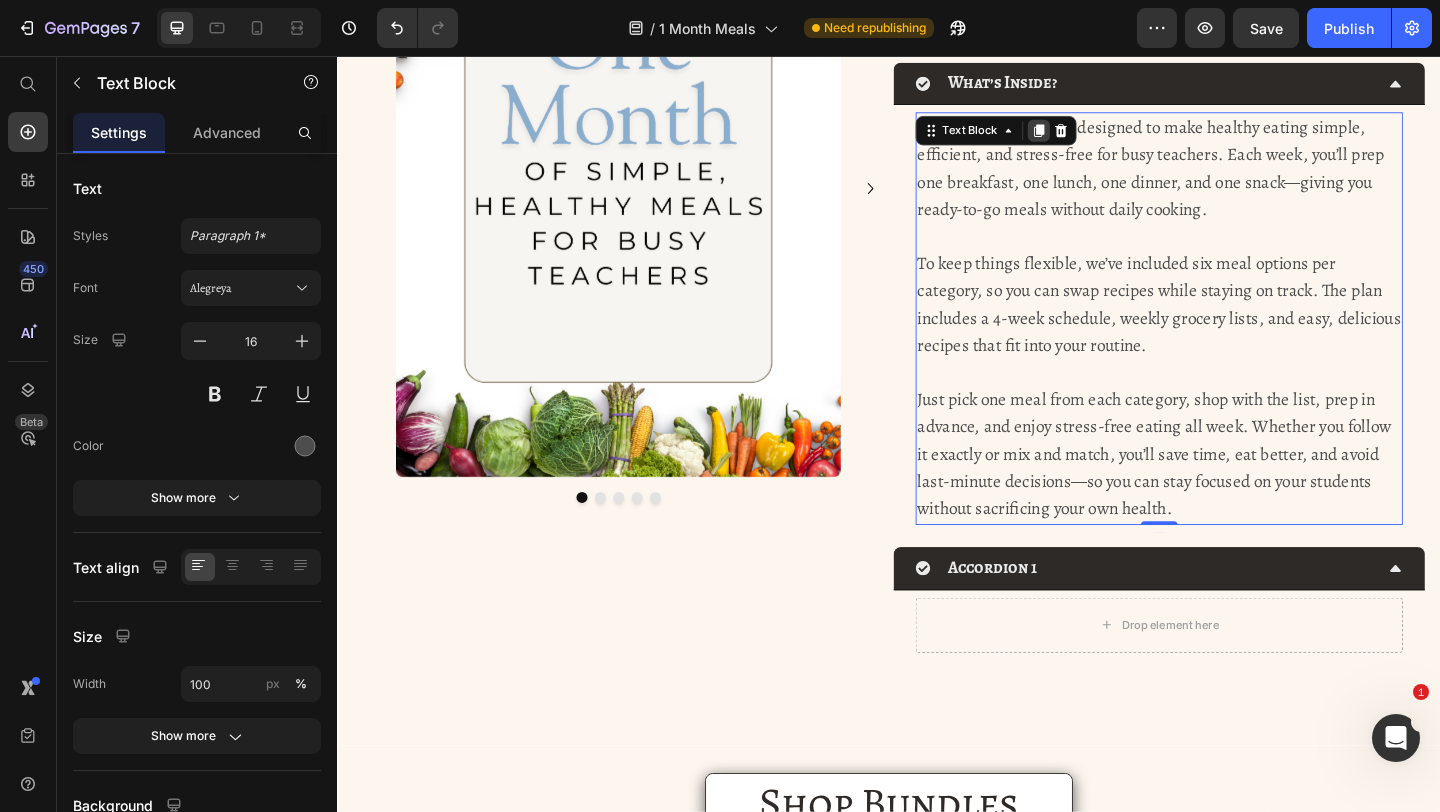 click 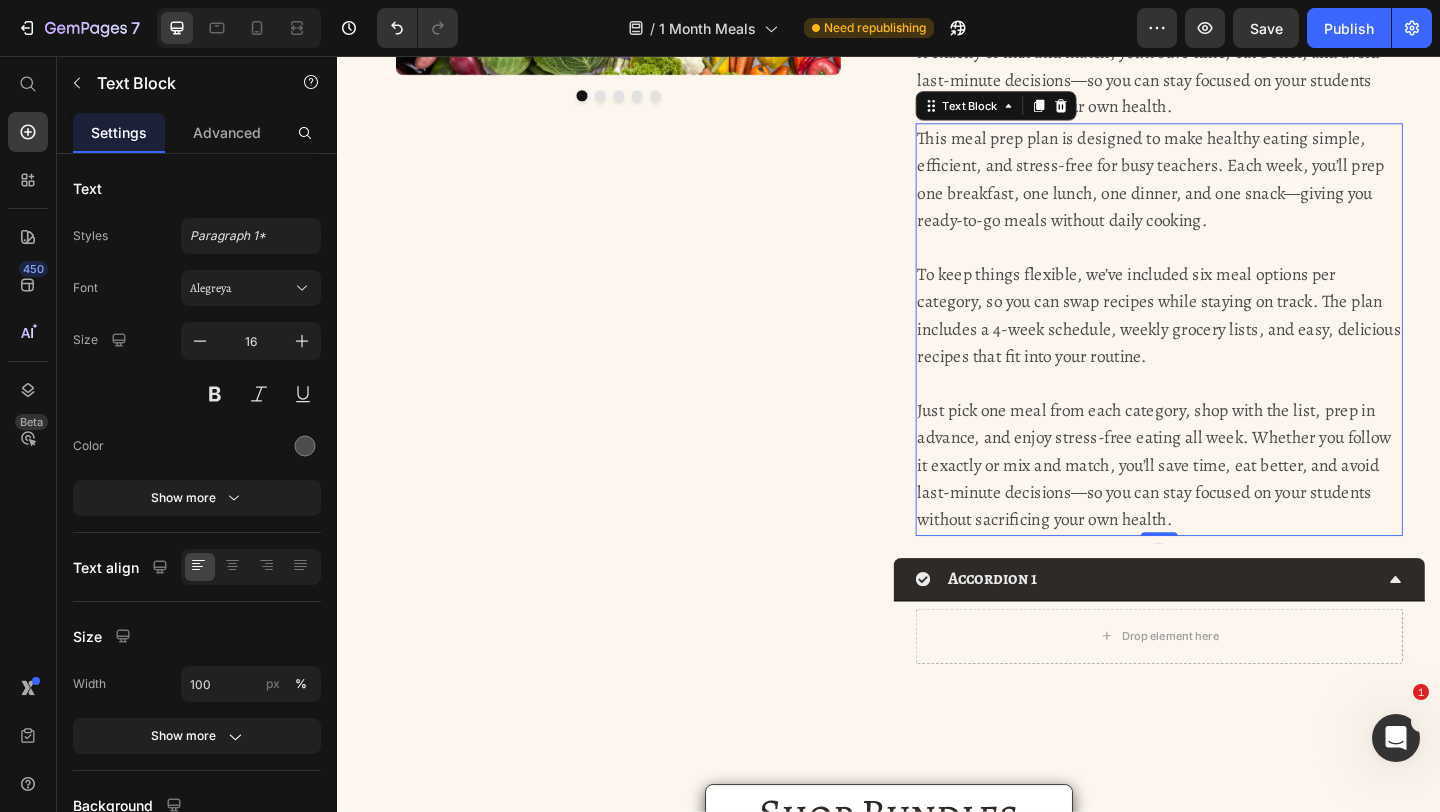 scroll, scrollTop: 698, scrollLeft: 0, axis: vertical 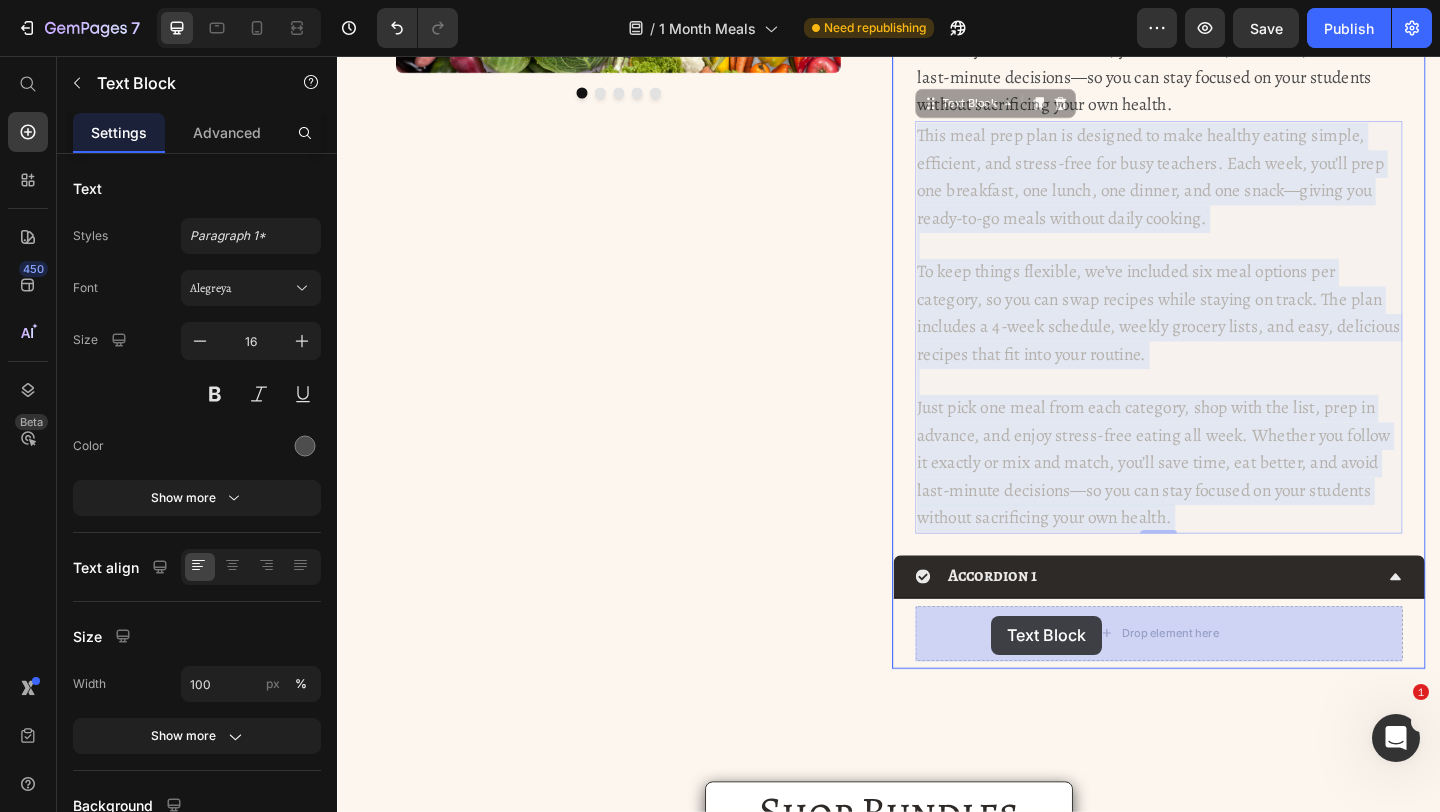 drag, startPoint x: 1051, startPoint y: 231, endPoint x: 1048, endPoint y: 665, distance: 434.01038 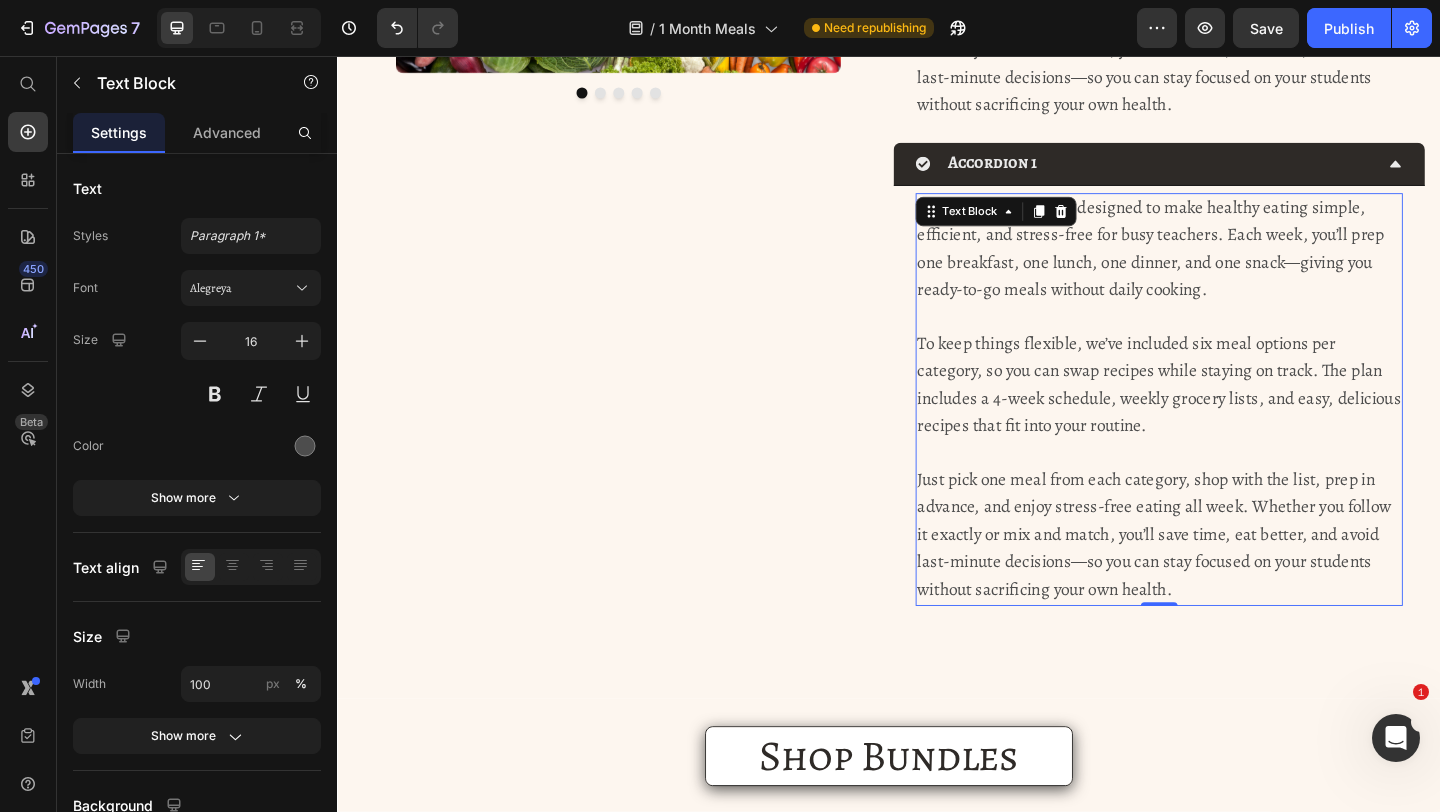 click on "To keep things flexible, we’ve included six meal options per category, so you can swap recipes while staying on track. The plan includes a 4-week schedule, weekly grocery lists, and easy, delicious recipes that fit into your routine." at bounding box center (1231, 413) 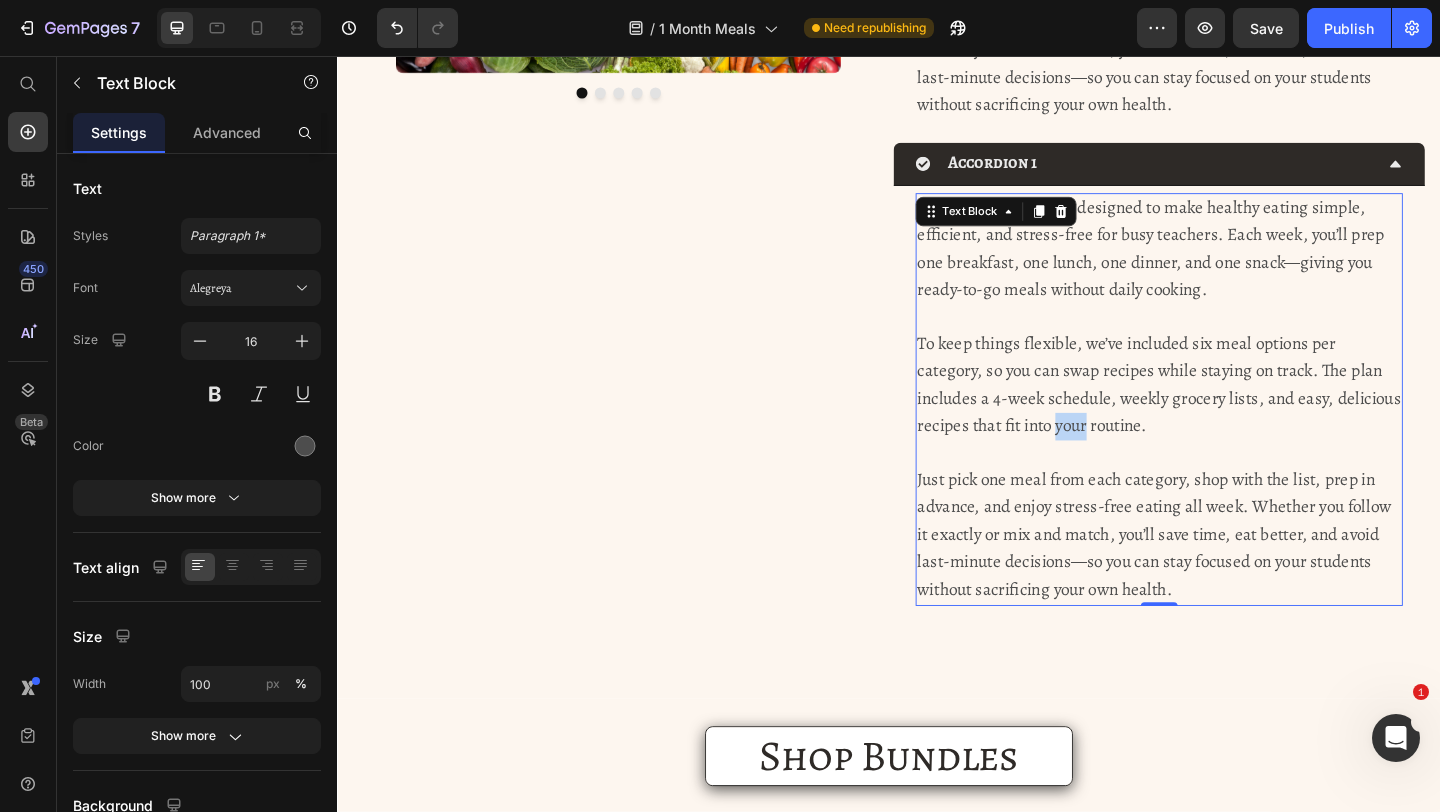 click on "To keep things flexible, we’ve included six meal options per category, so you can swap recipes while staying on track. The plan includes a 4-week schedule, weekly grocery lists, and easy, delicious recipes that fit into your routine." at bounding box center [1231, 413] 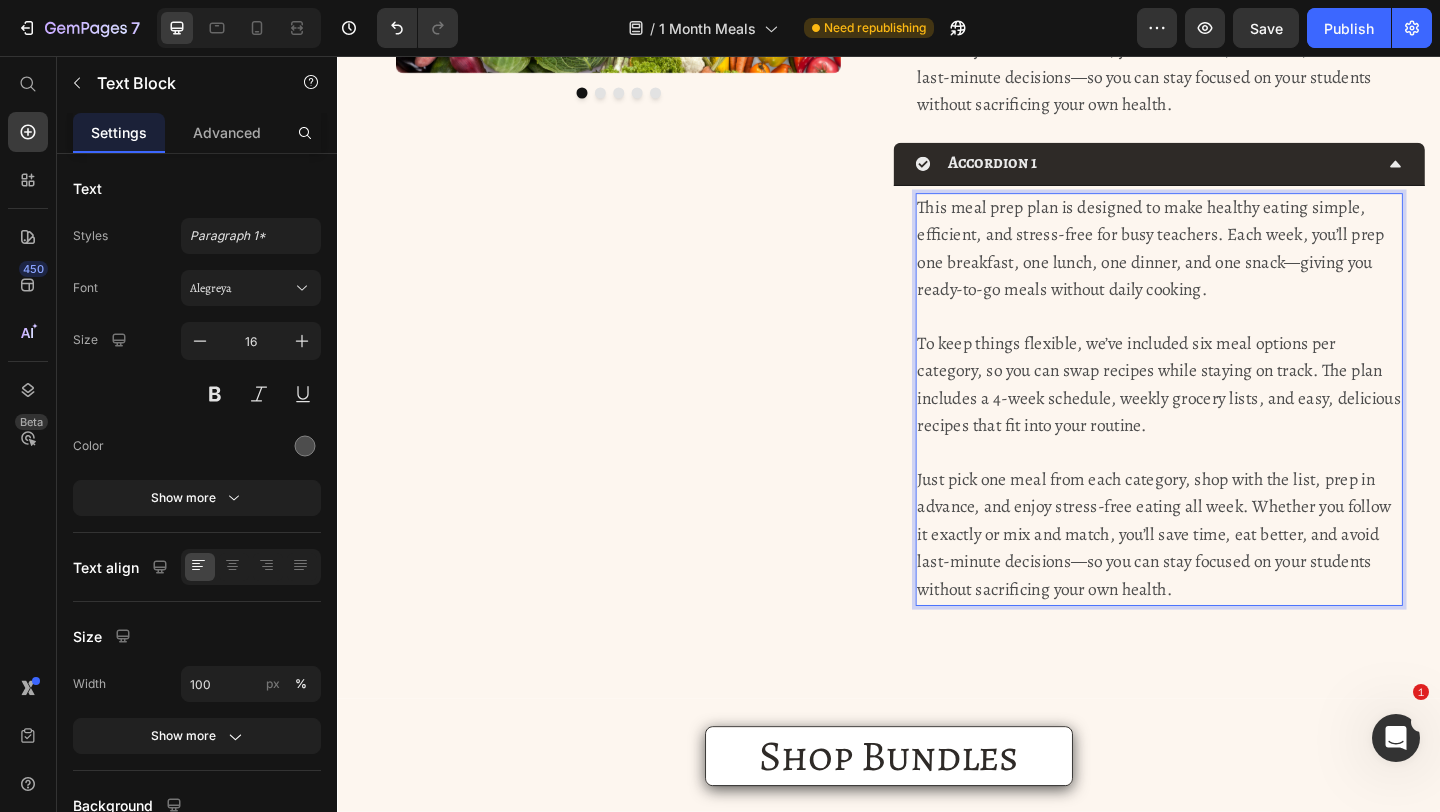 click on "Just pick one meal from each category, shop with the list, prep in advance, and enjoy stress-free eating all week. Whether you follow it exactly or mix and match, you’ll save time, eat better, and avoid last-minute decisions—so you can stay focused on your students without sacrificing your own health." at bounding box center [1231, 577] 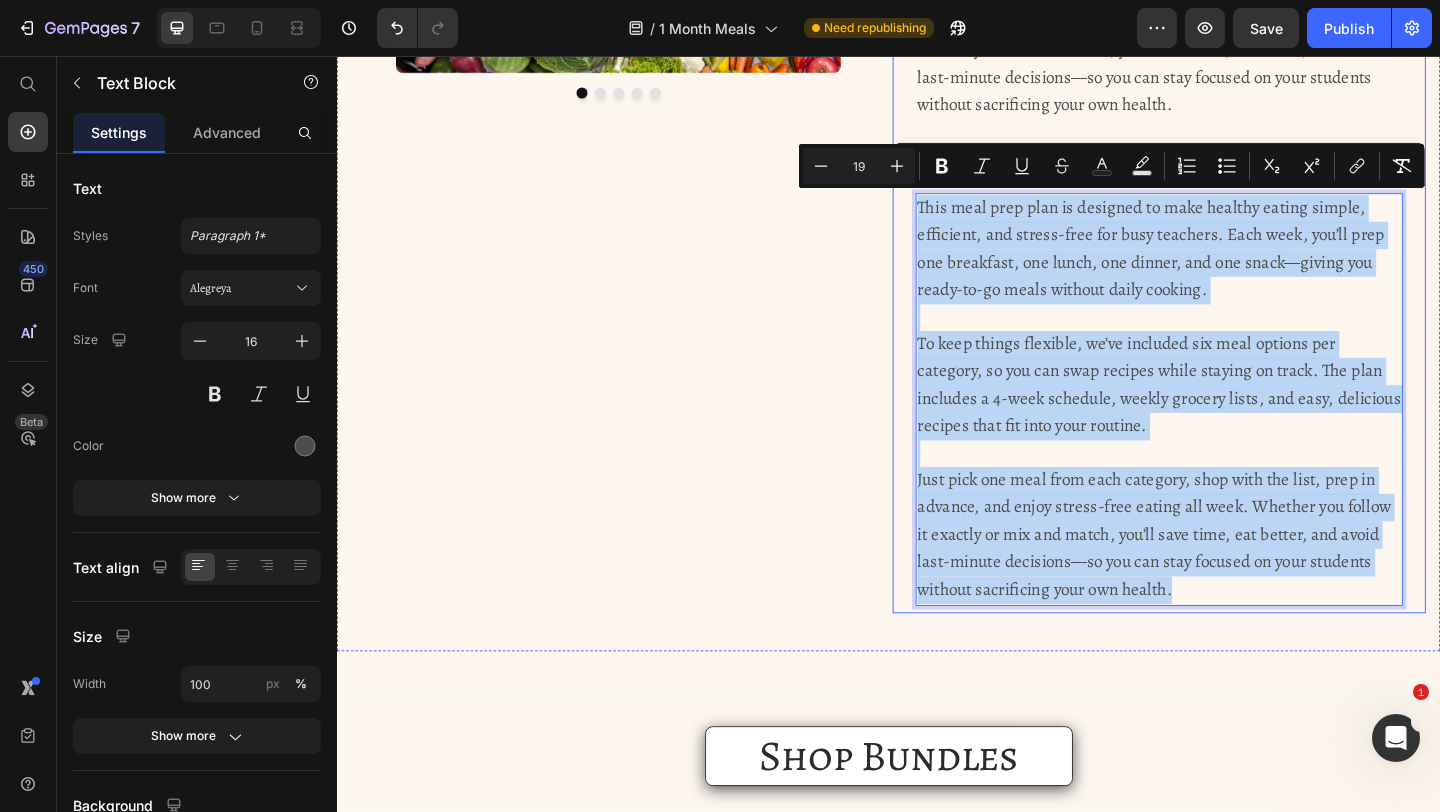 drag, startPoint x: 1330, startPoint y: 643, endPoint x: 945, endPoint y: 182, distance: 600.62134 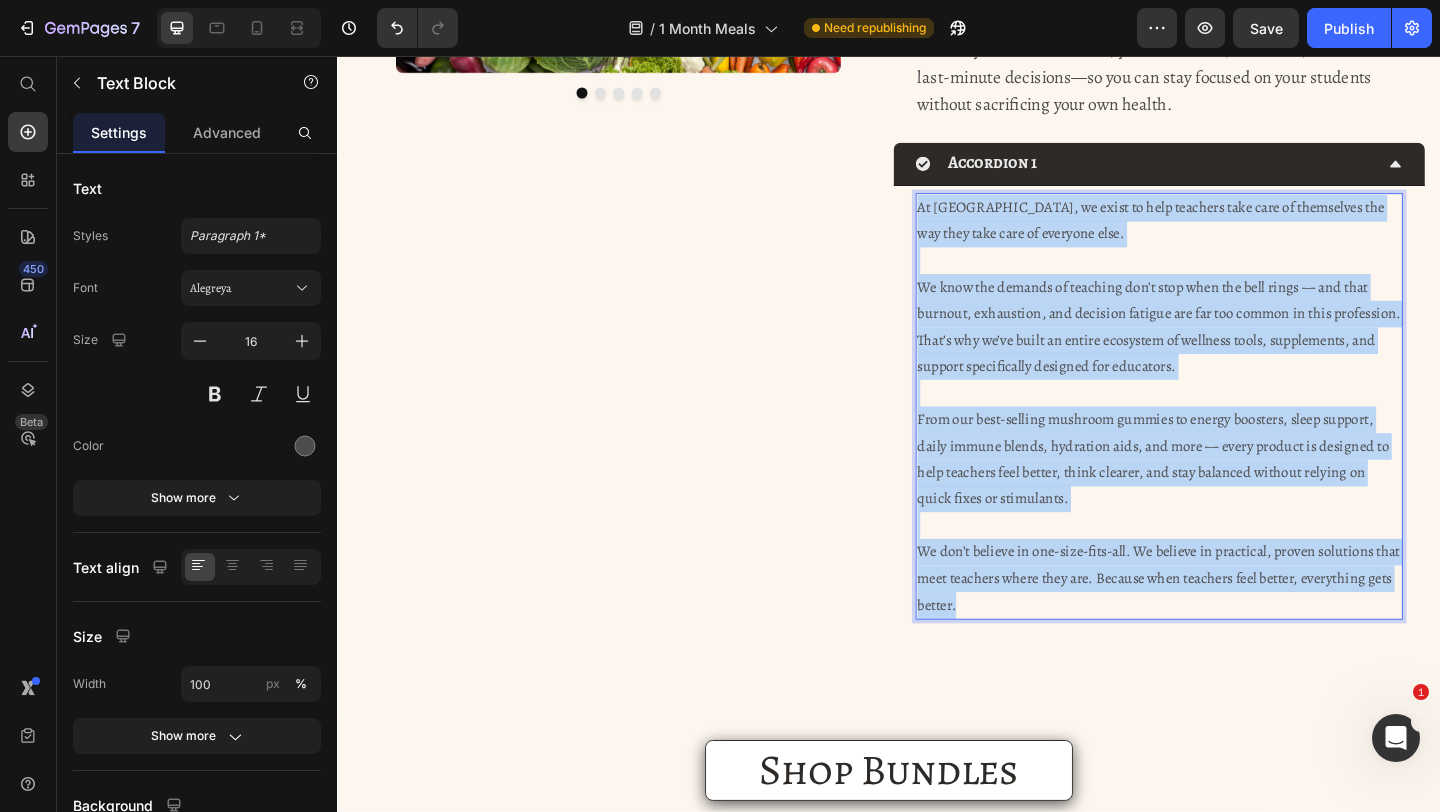 drag, startPoint x: 1089, startPoint y: 660, endPoint x: 966, endPoint y: 224, distance: 453.01767 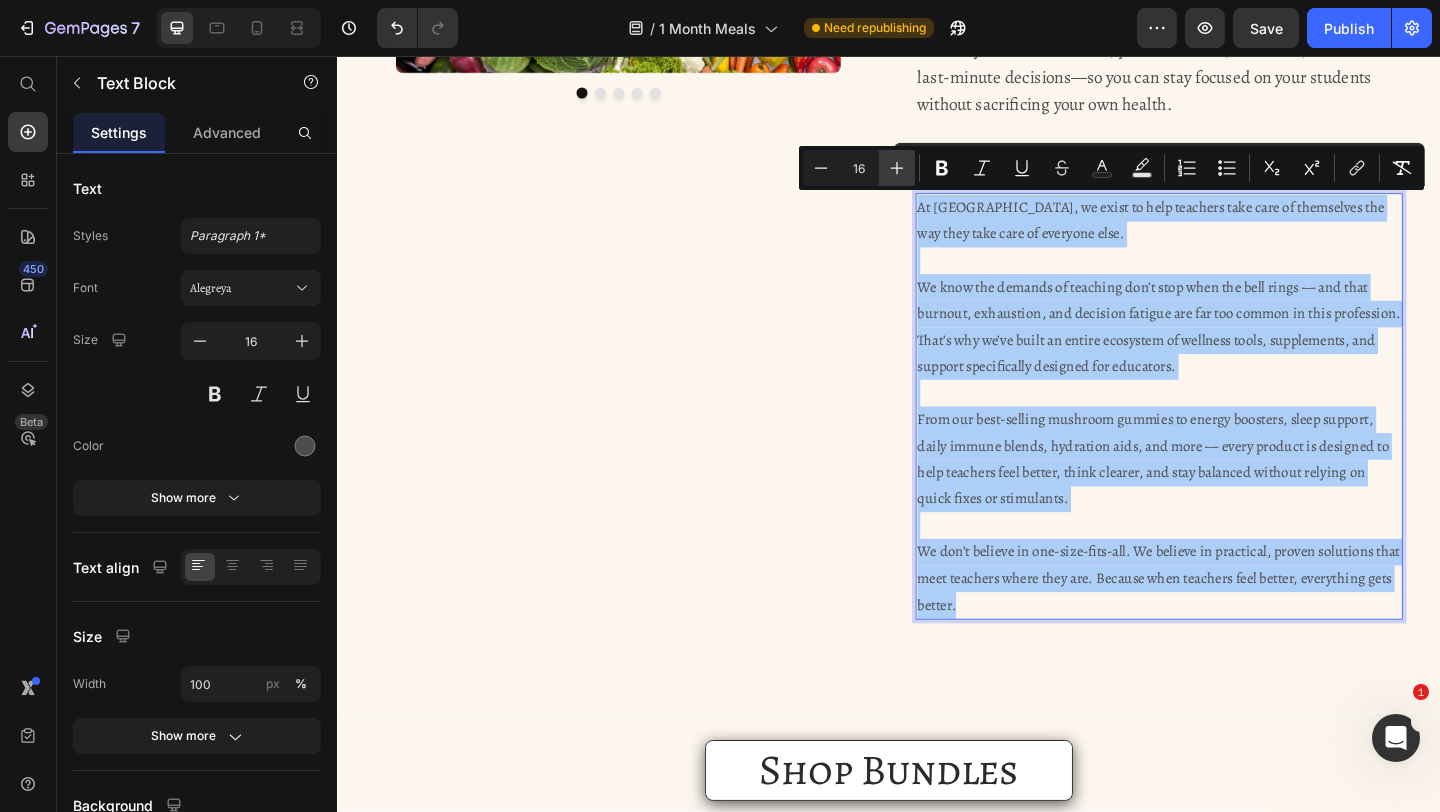 click on "Plus" at bounding box center (897, 168) 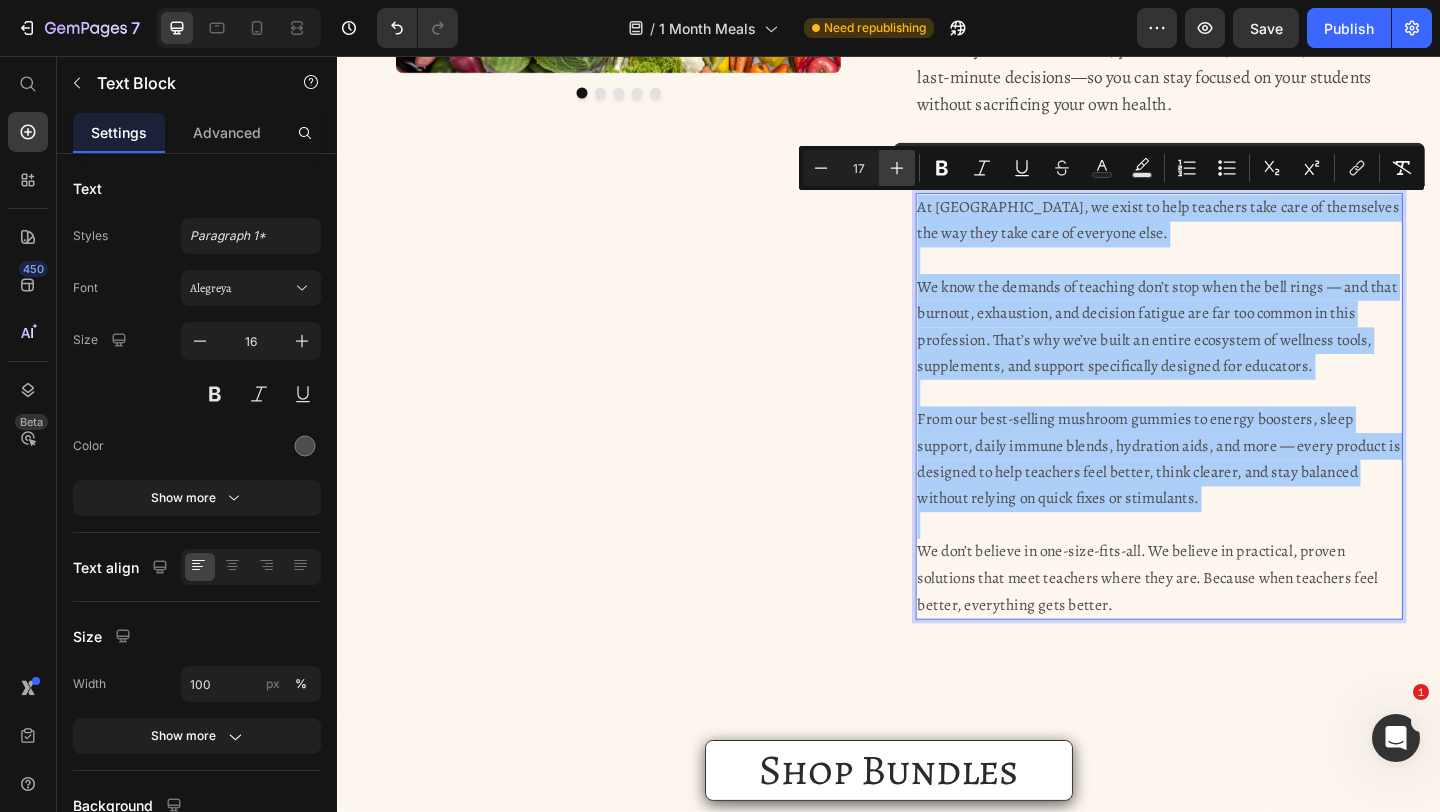 click on "Plus" at bounding box center [897, 168] 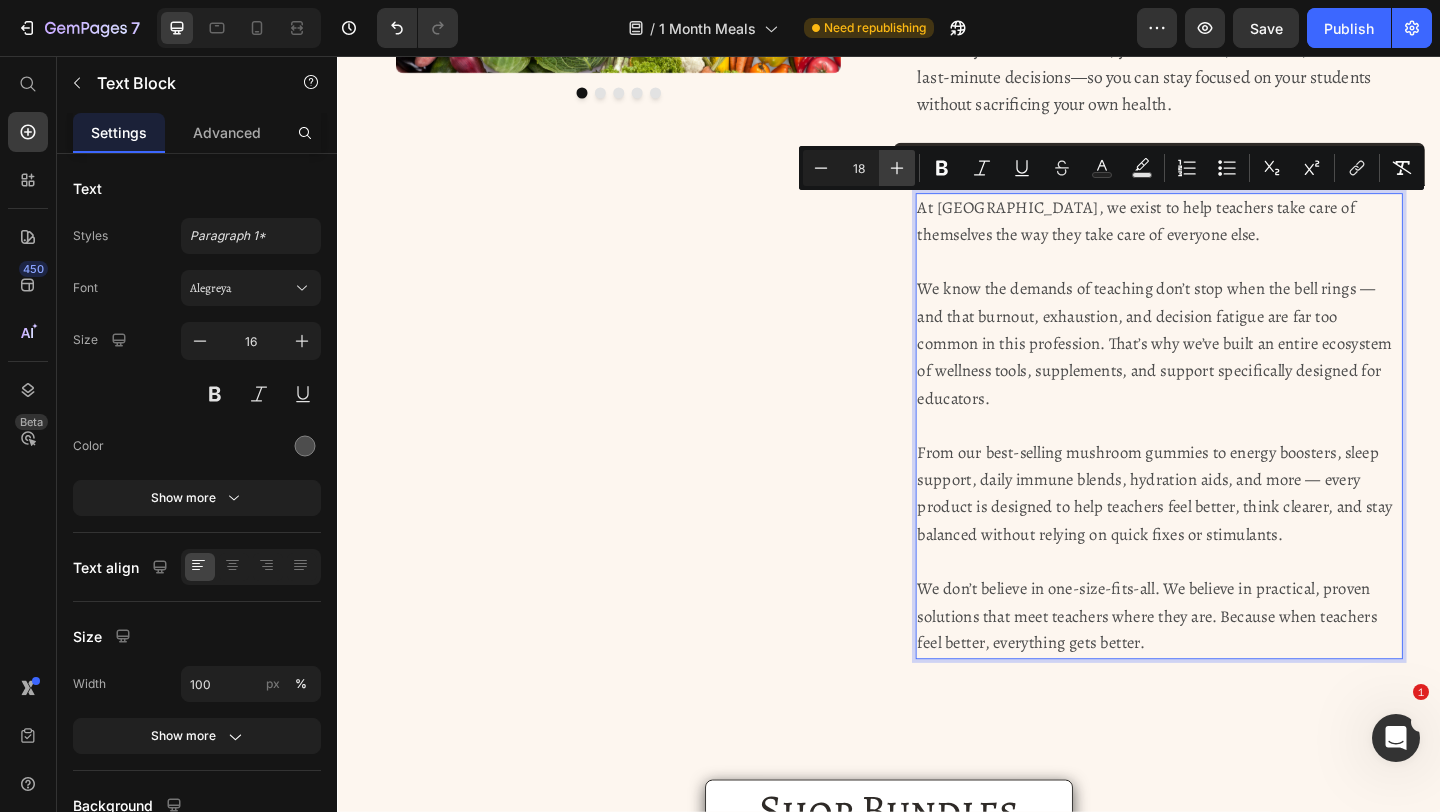 click on "Plus" at bounding box center (897, 168) 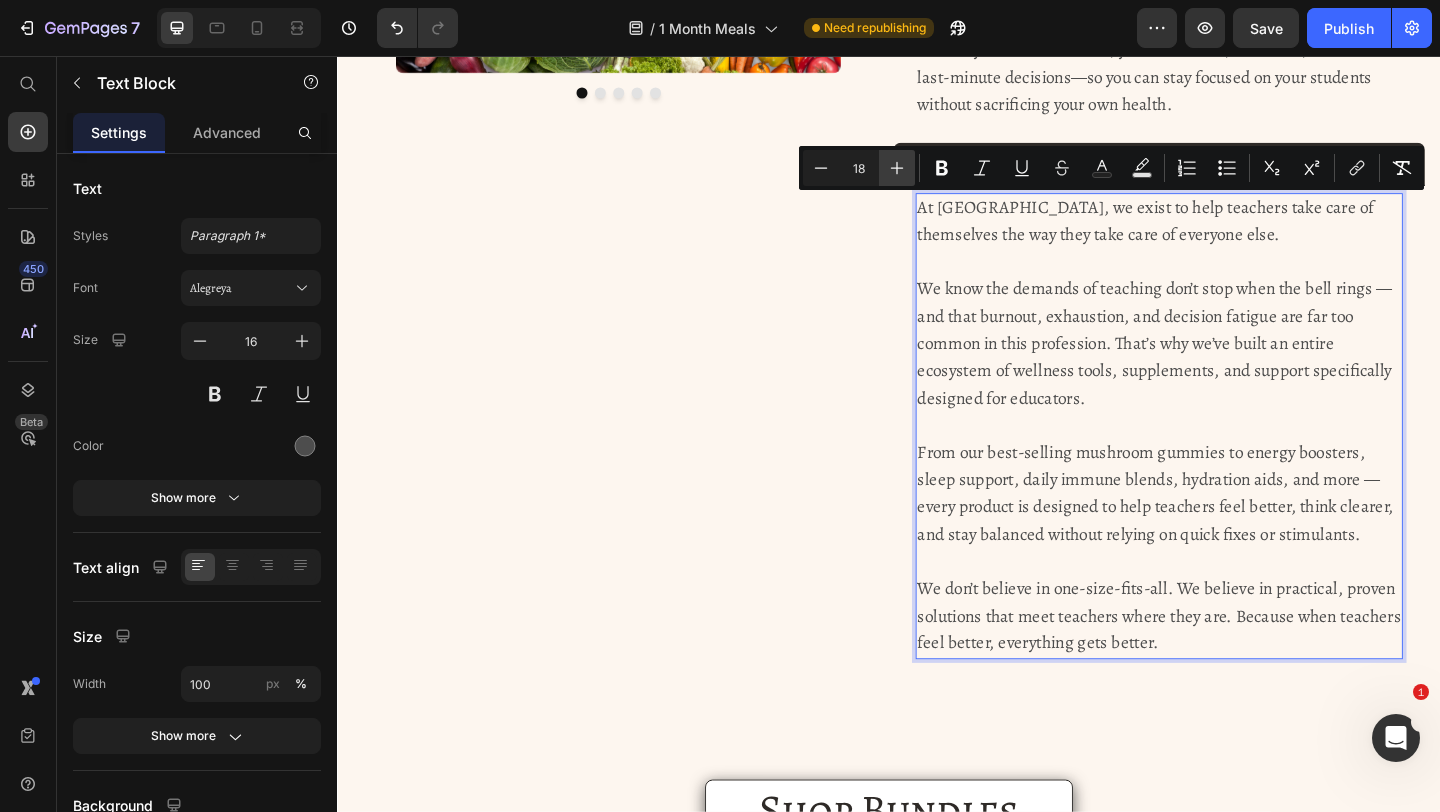 type on "19" 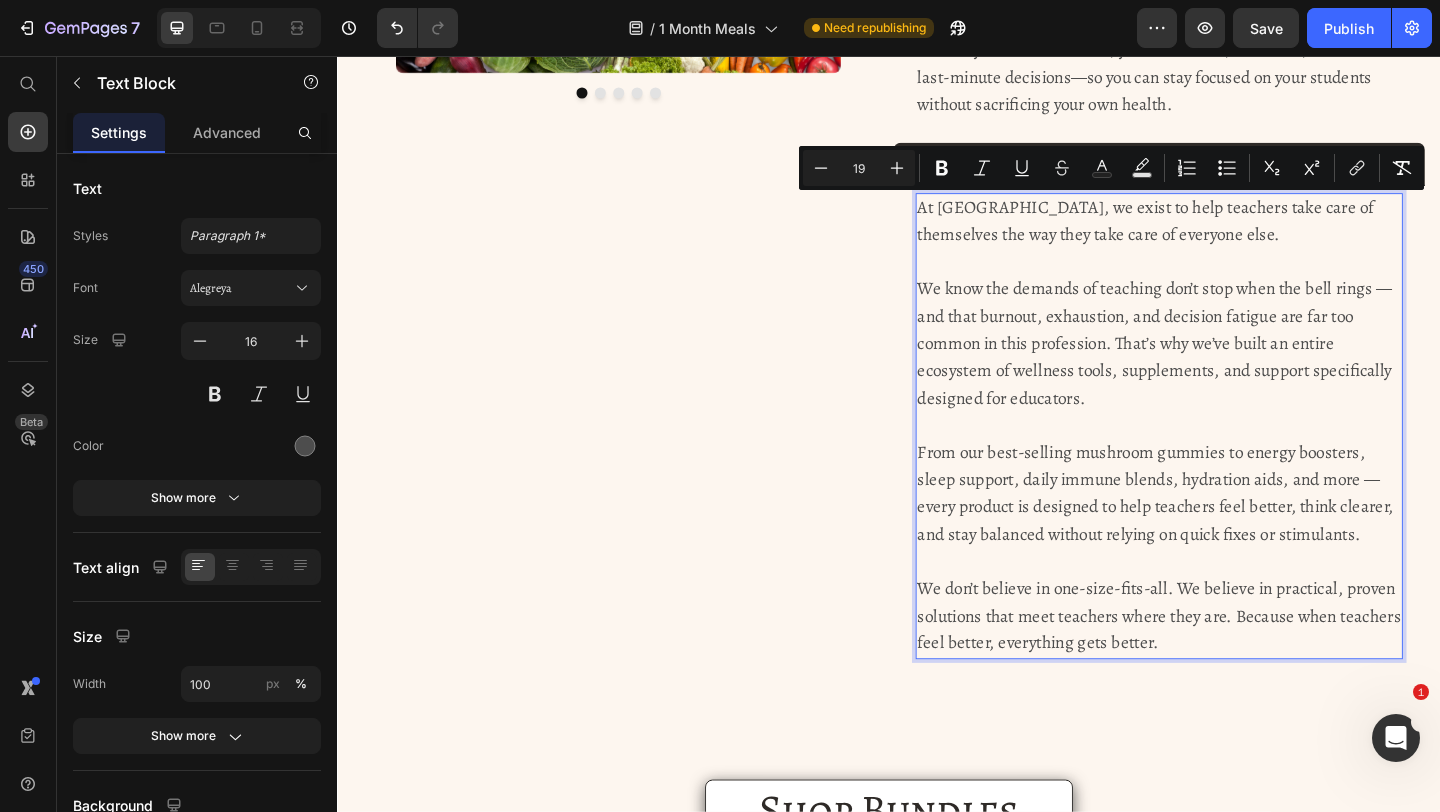 click on "We know the demands of teaching don’t stop when the bell rings — and that burnout, exhaustion, and decision fatigue are far too common in this profession. That’s why we’ve built an entire ecosystem of wellness tools, supplements, and support specifically designed for educators." at bounding box center [1226, 368] 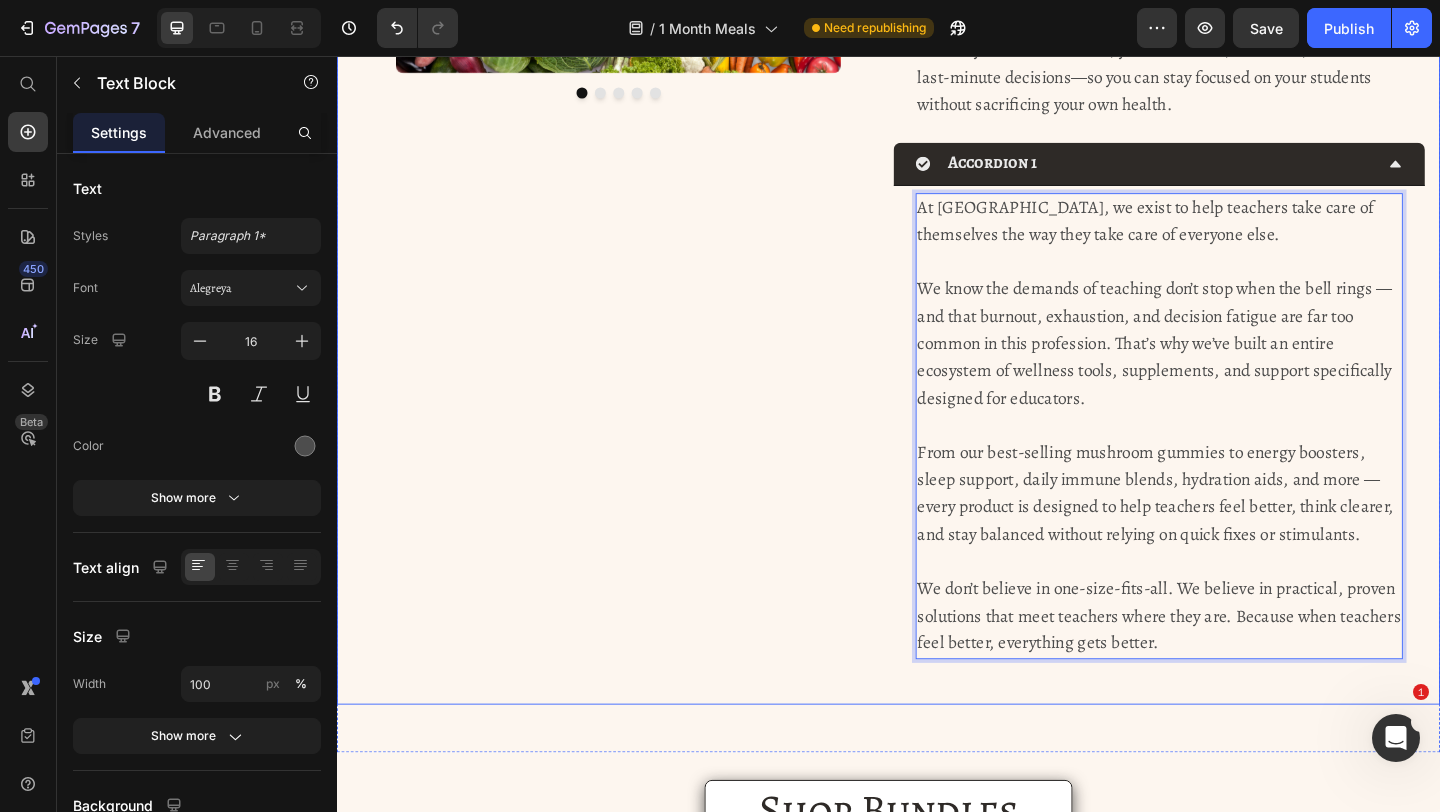 click on "Image Image Image Image Image
Carousel" at bounding box center [643, 92] 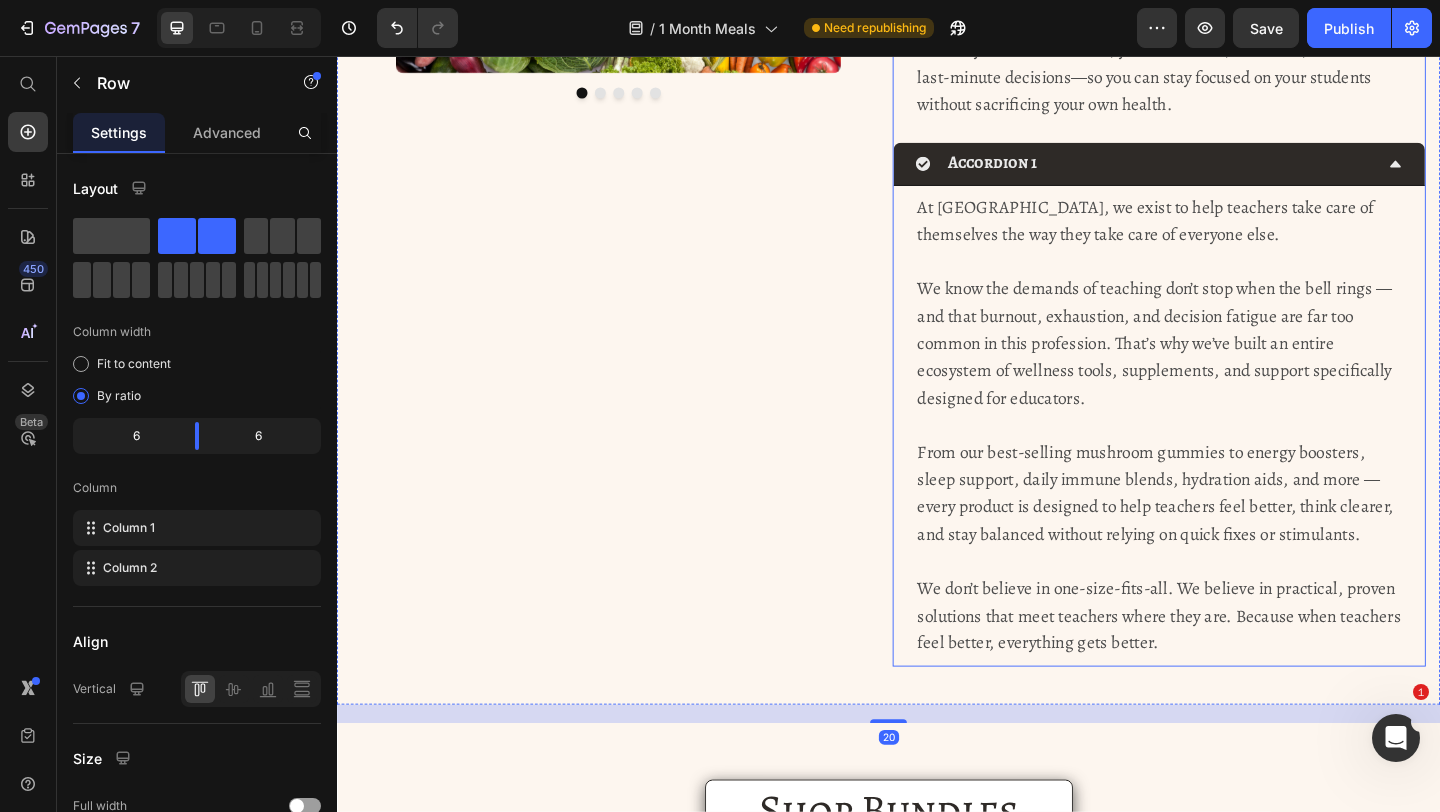 click on "Accordion 1" at bounding box center [1215, 172] 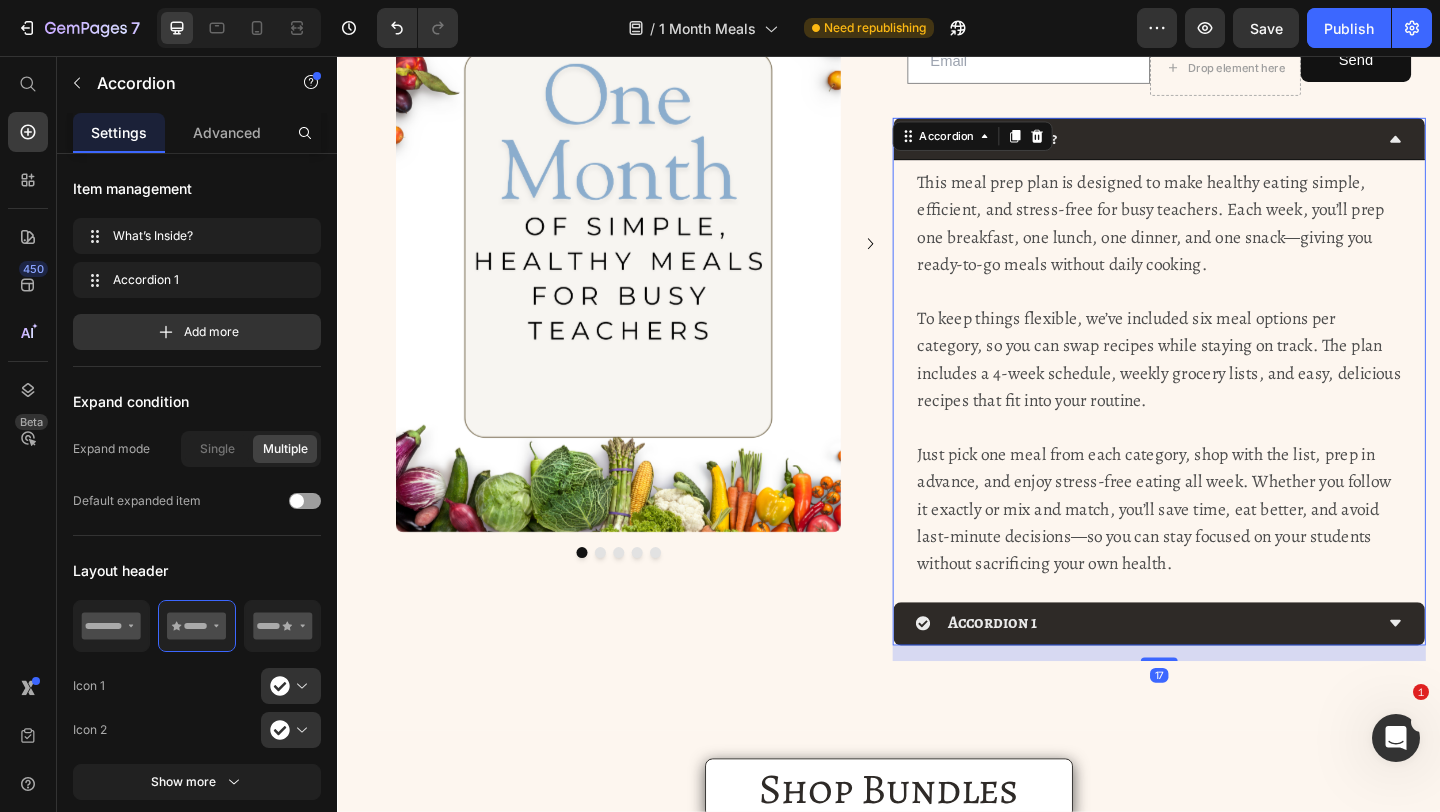 scroll, scrollTop: 132, scrollLeft: 0, axis: vertical 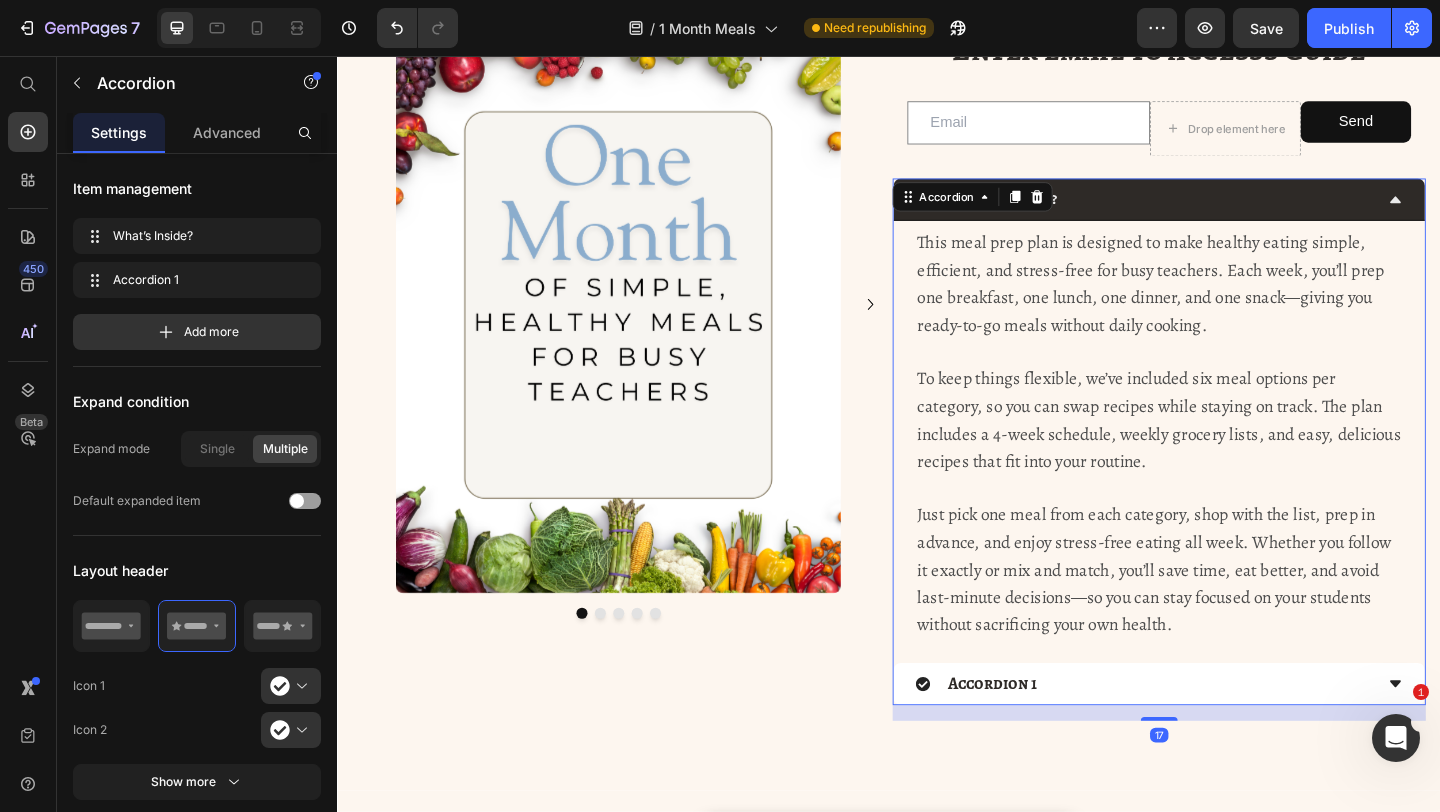 click on "What’s Inside?" at bounding box center (1215, 211) 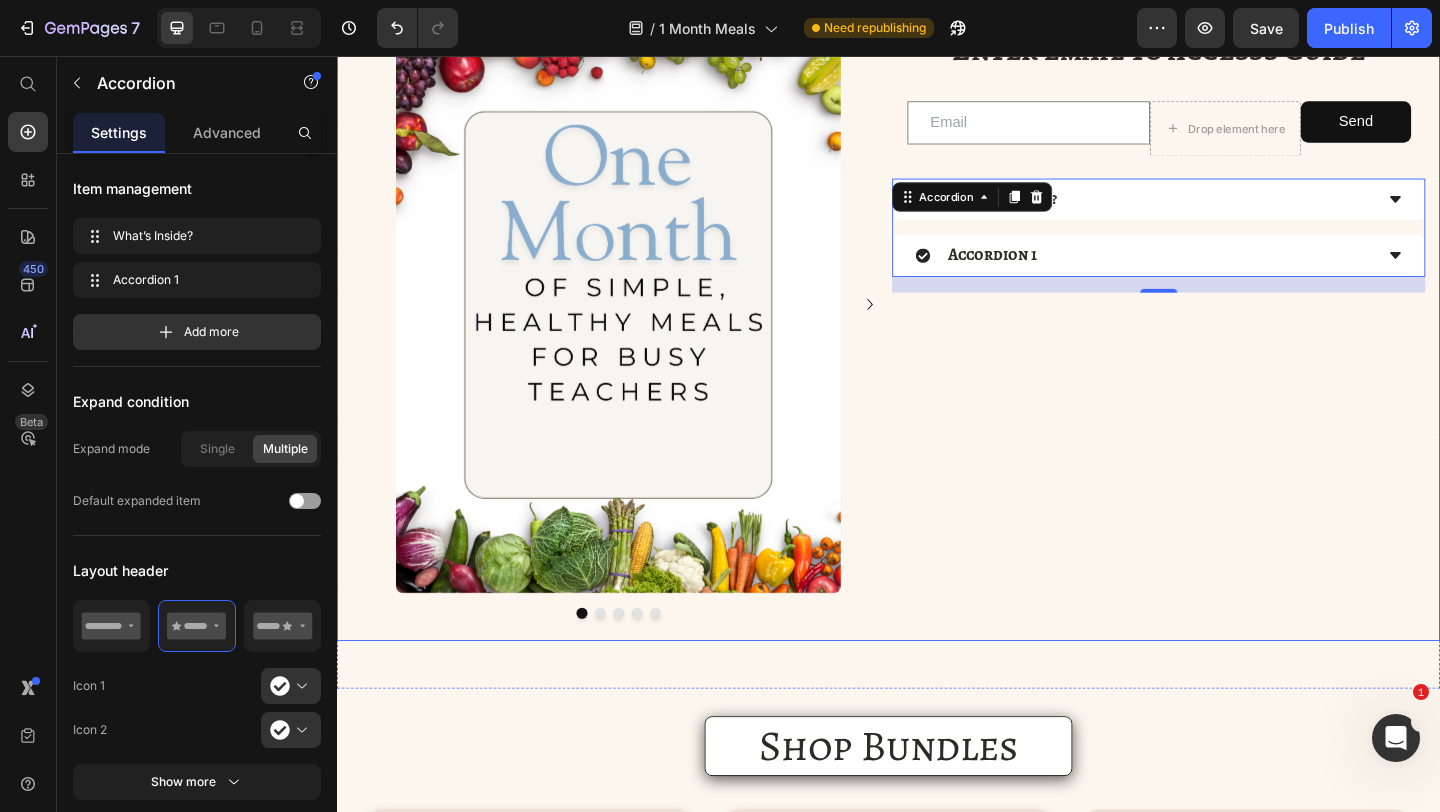 click on "Enter email to accesss Guide Heading Email Field
Drop element here Send Submit Button Row Newsletter
What’s Inside?
Accordion 1 Accordion   17" at bounding box center [1231, 340] 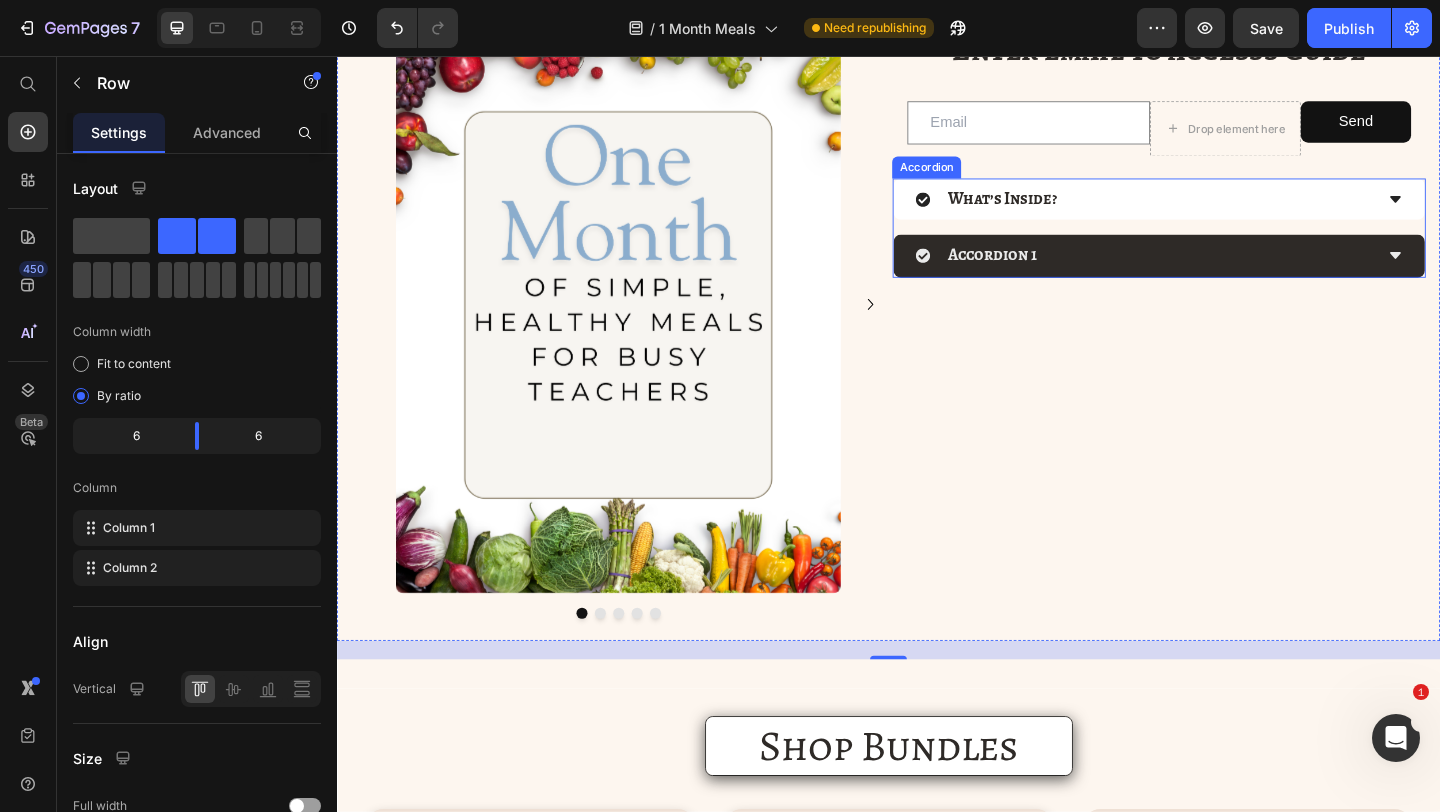 click on "Accordion 1" at bounding box center [1049, 272] 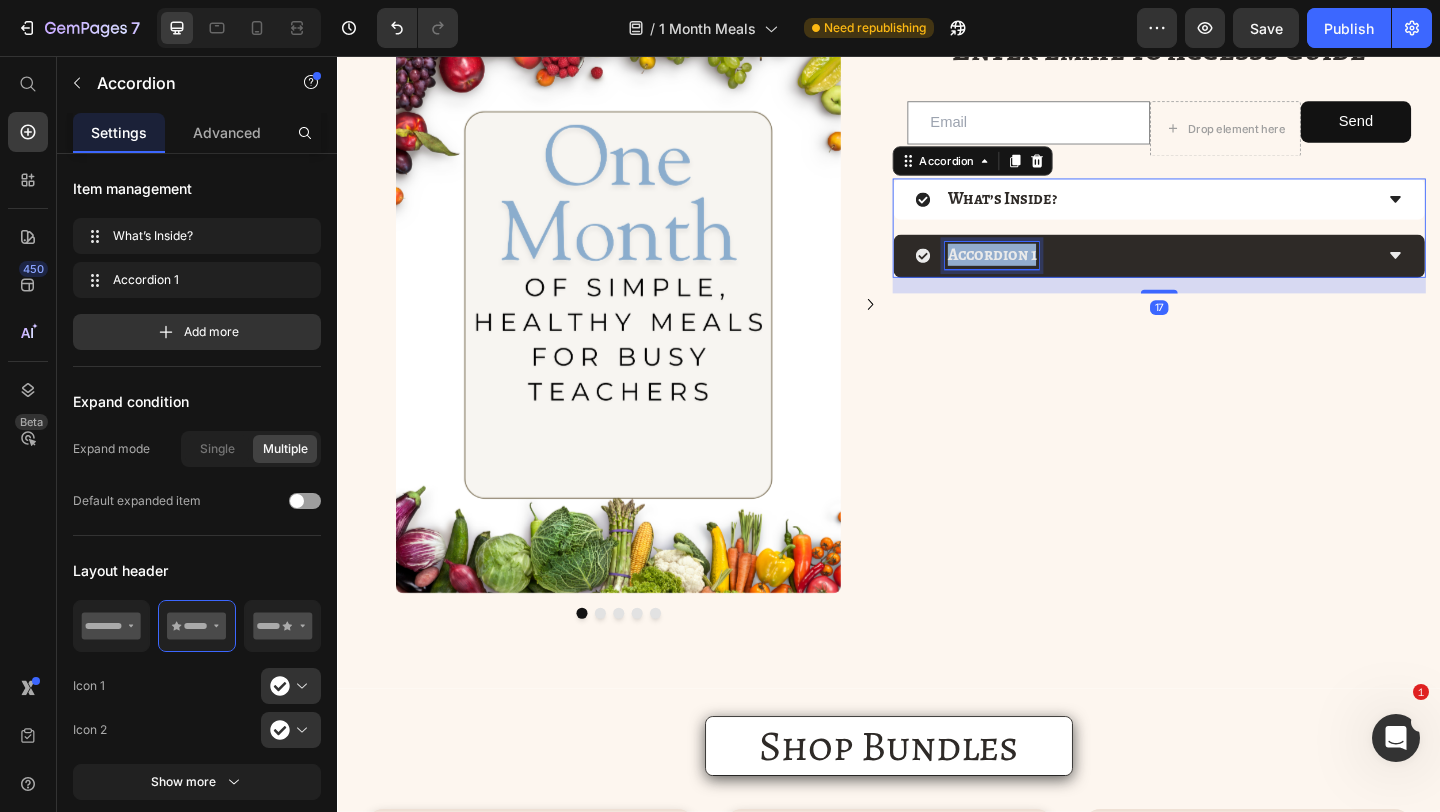 click on "Accordion 1" at bounding box center [1049, 272] 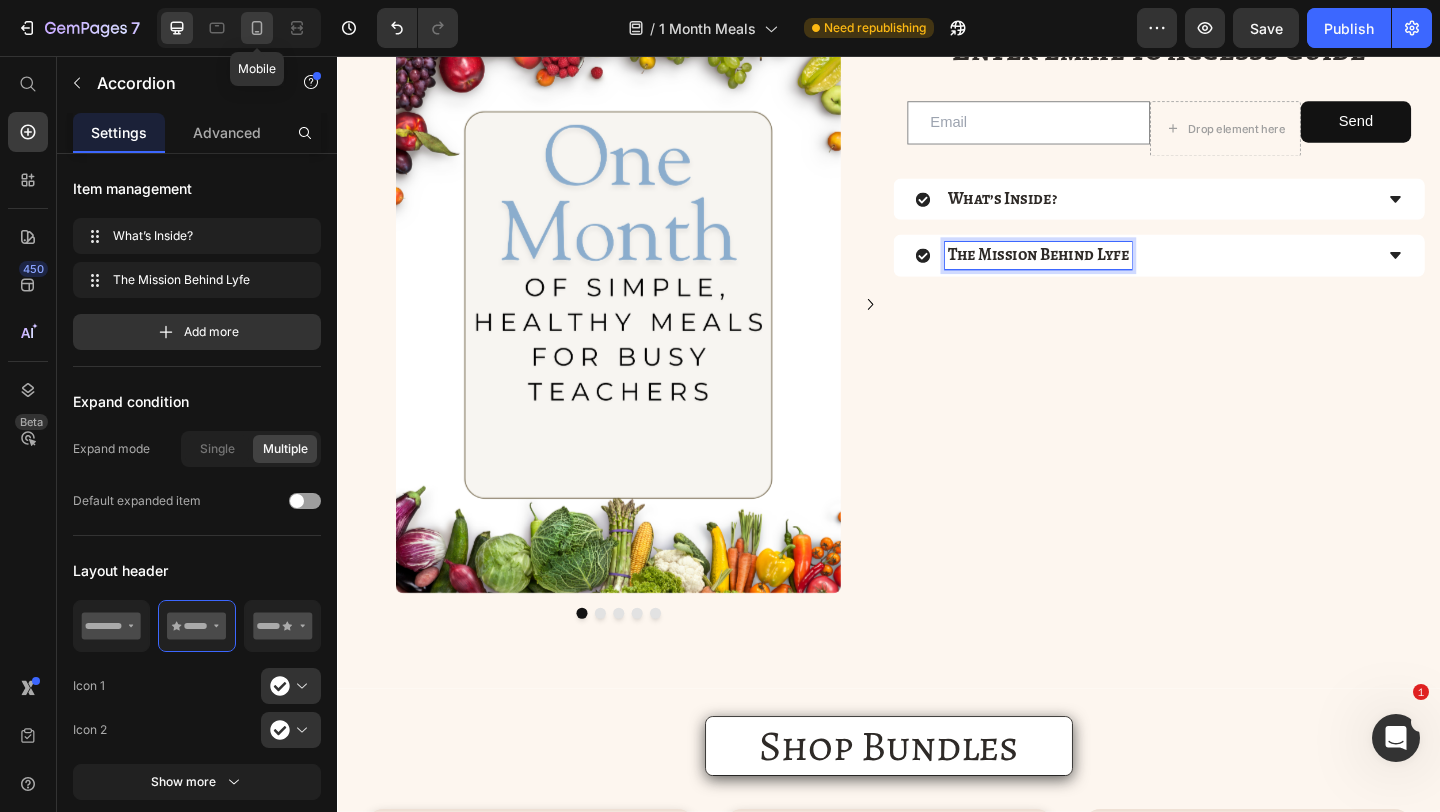 drag, startPoint x: 258, startPoint y: 36, endPoint x: 186, endPoint y: 30, distance: 72.249565 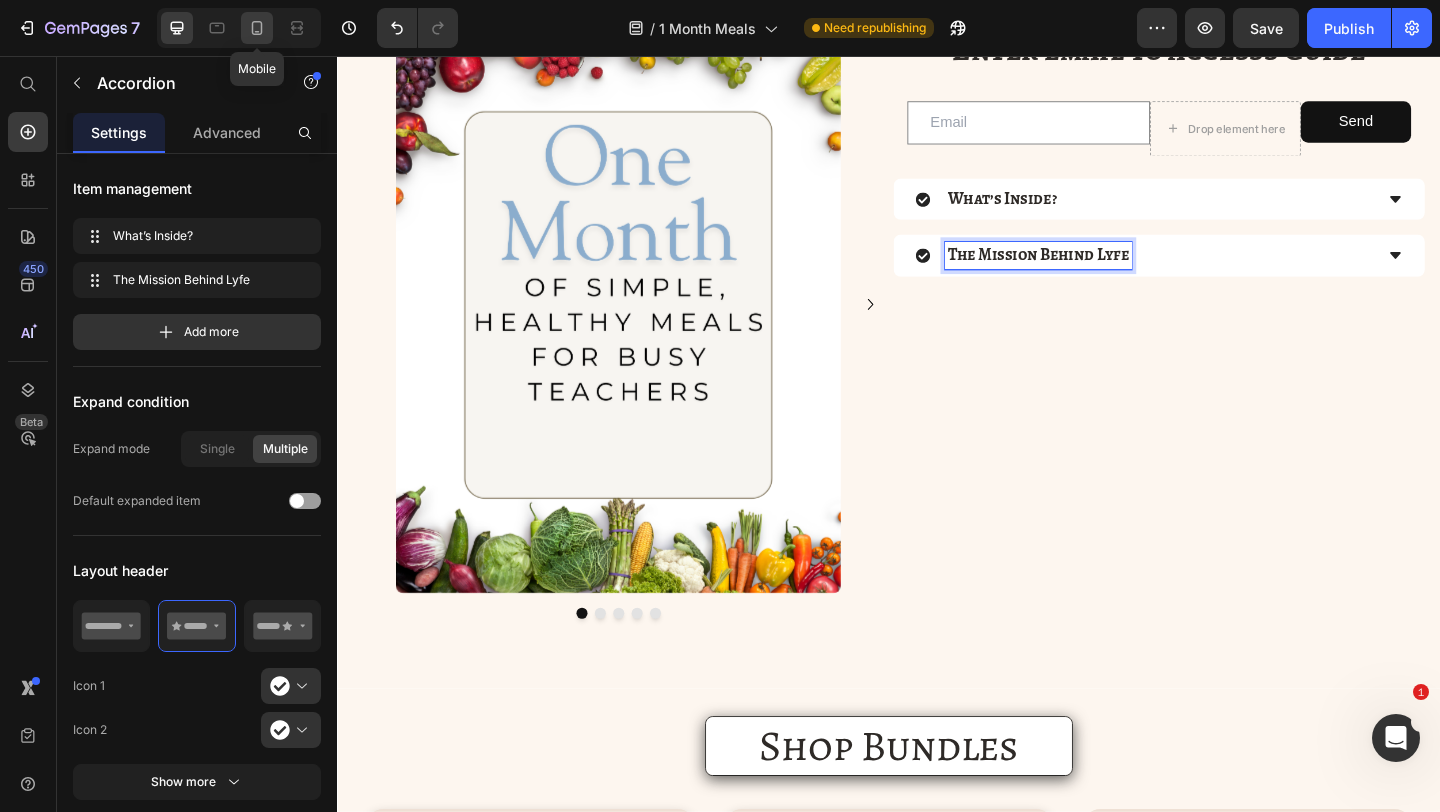 click 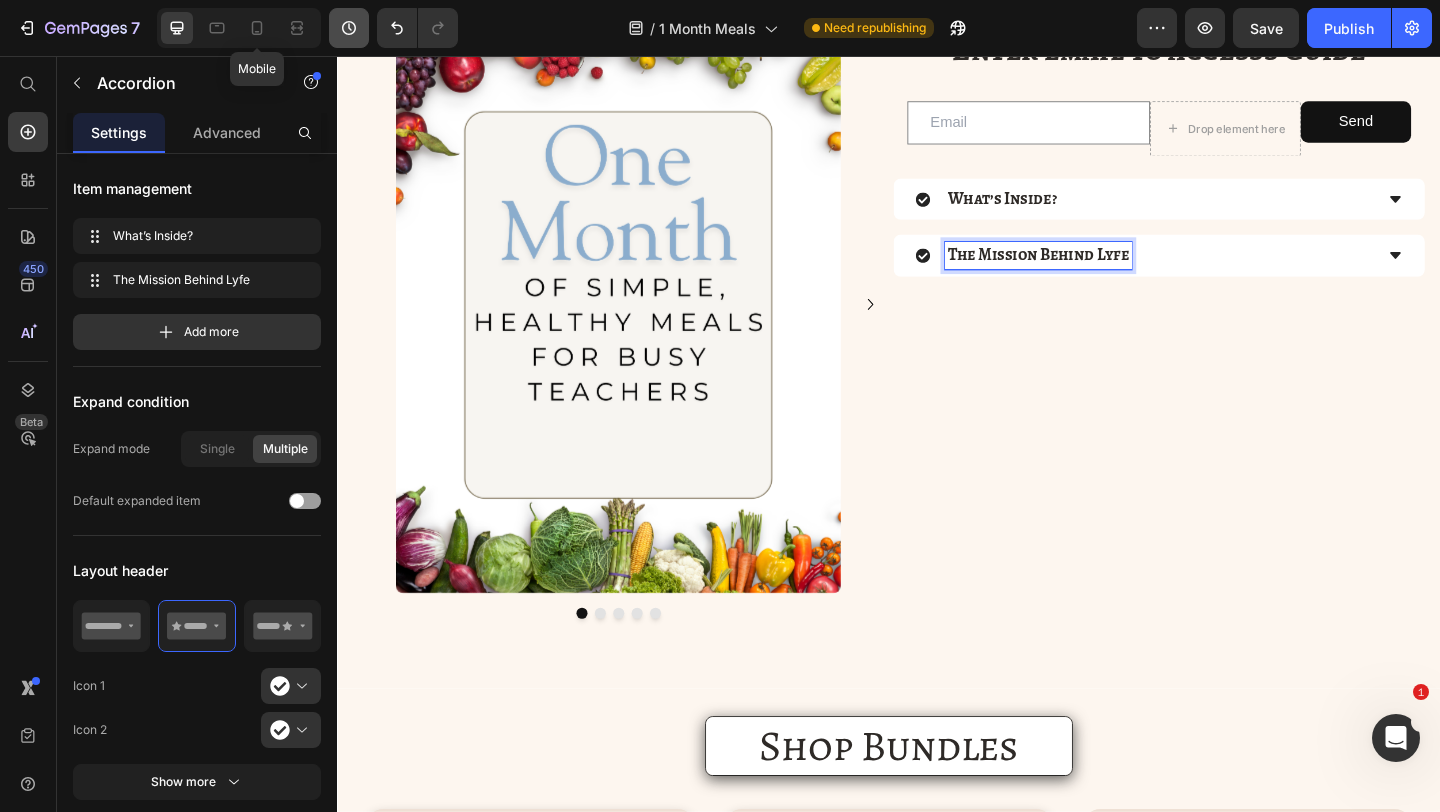 type on "16" 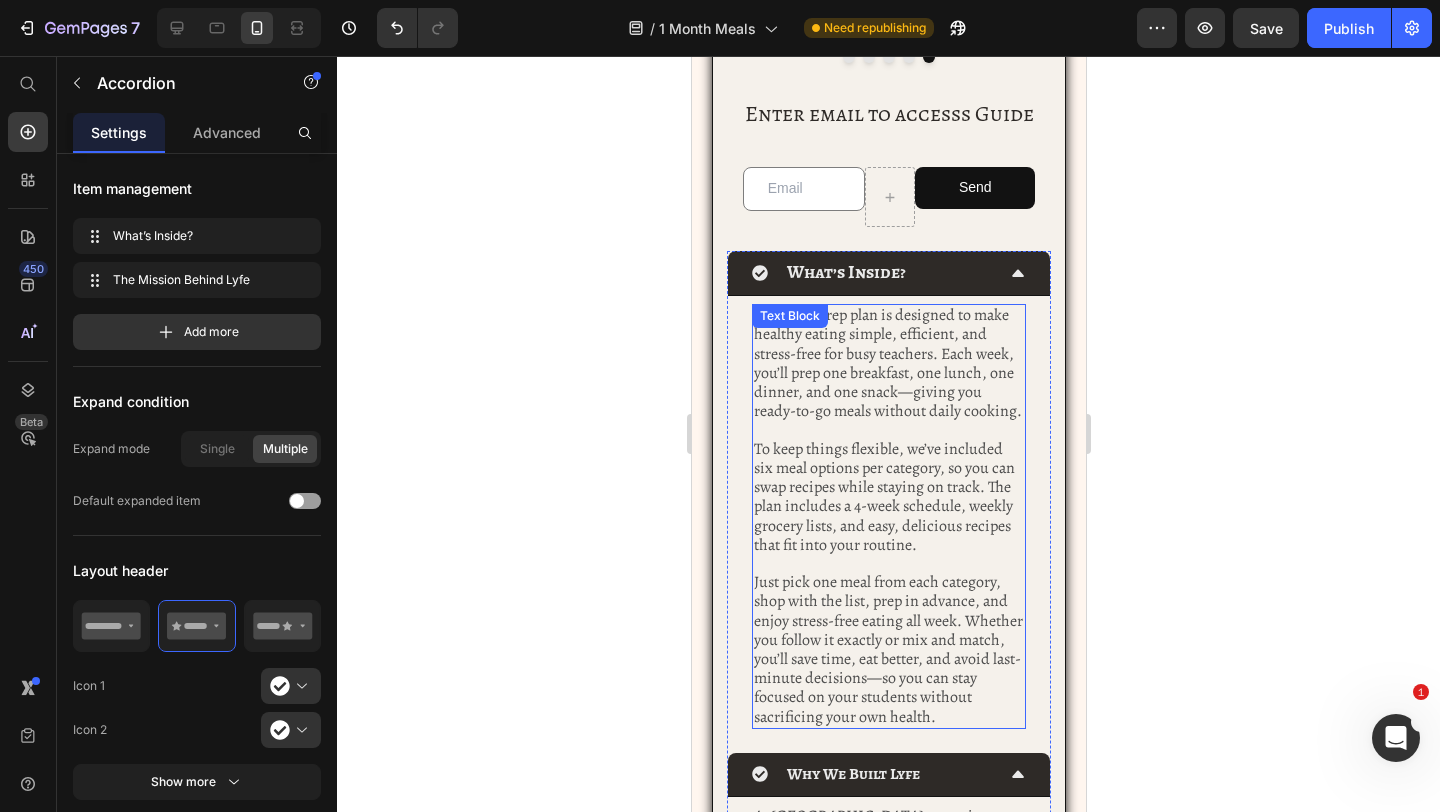 scroll, scrollTop: 790, scrollLeft: 0, axis: vertical 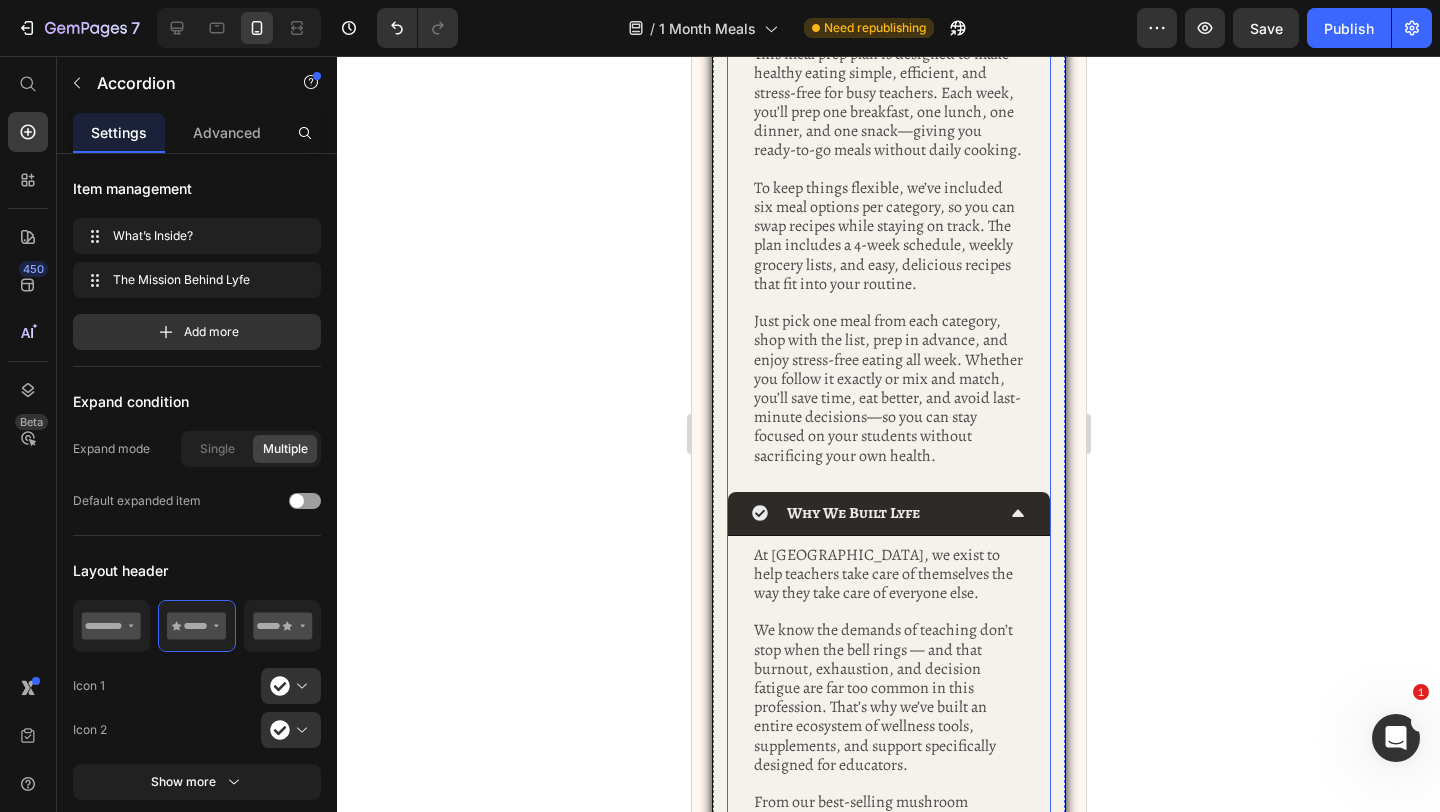 click on "Why We Built Lyfe" at bounding box center (852, 513) 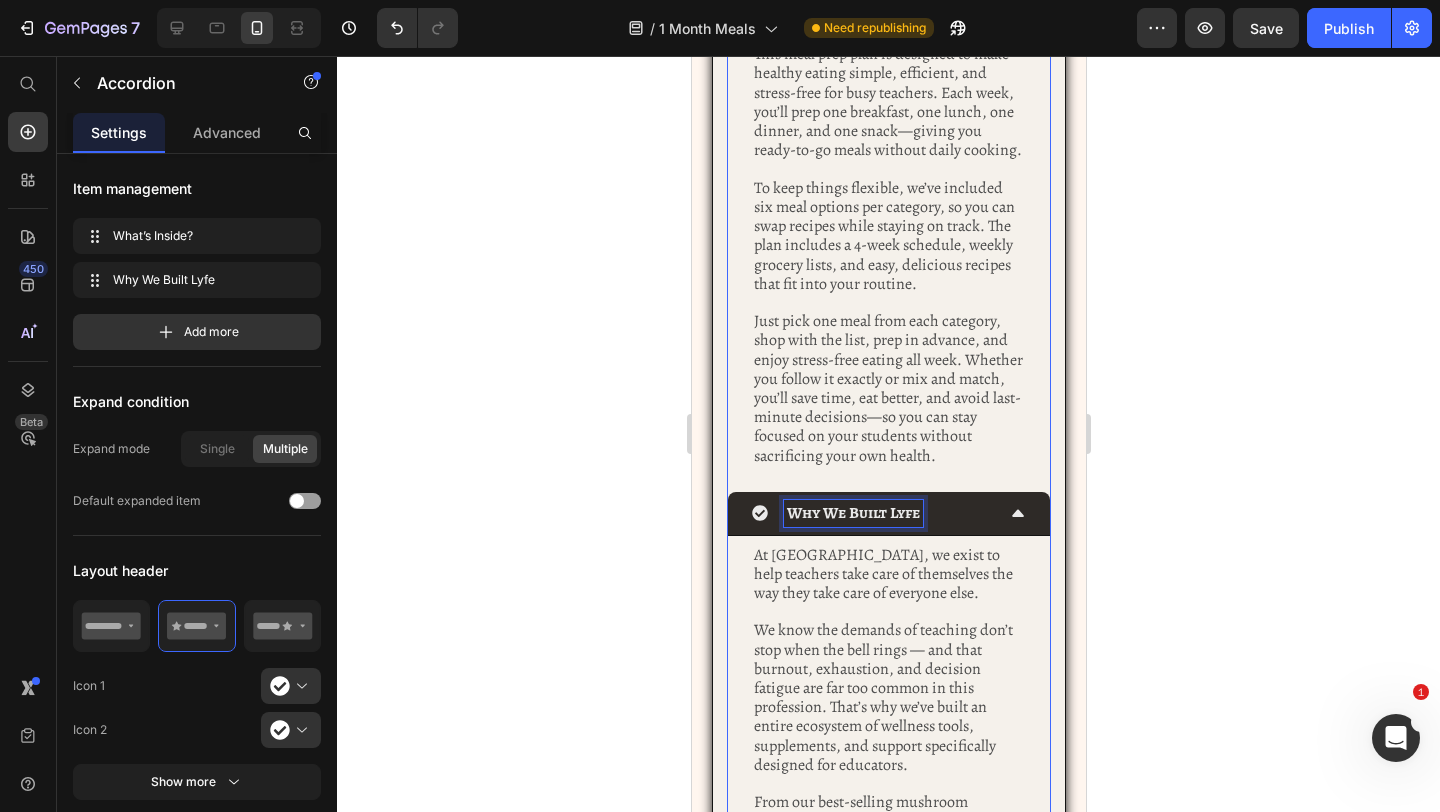 click on "Why We Built Lyfe" at bounding box center [852, 513] 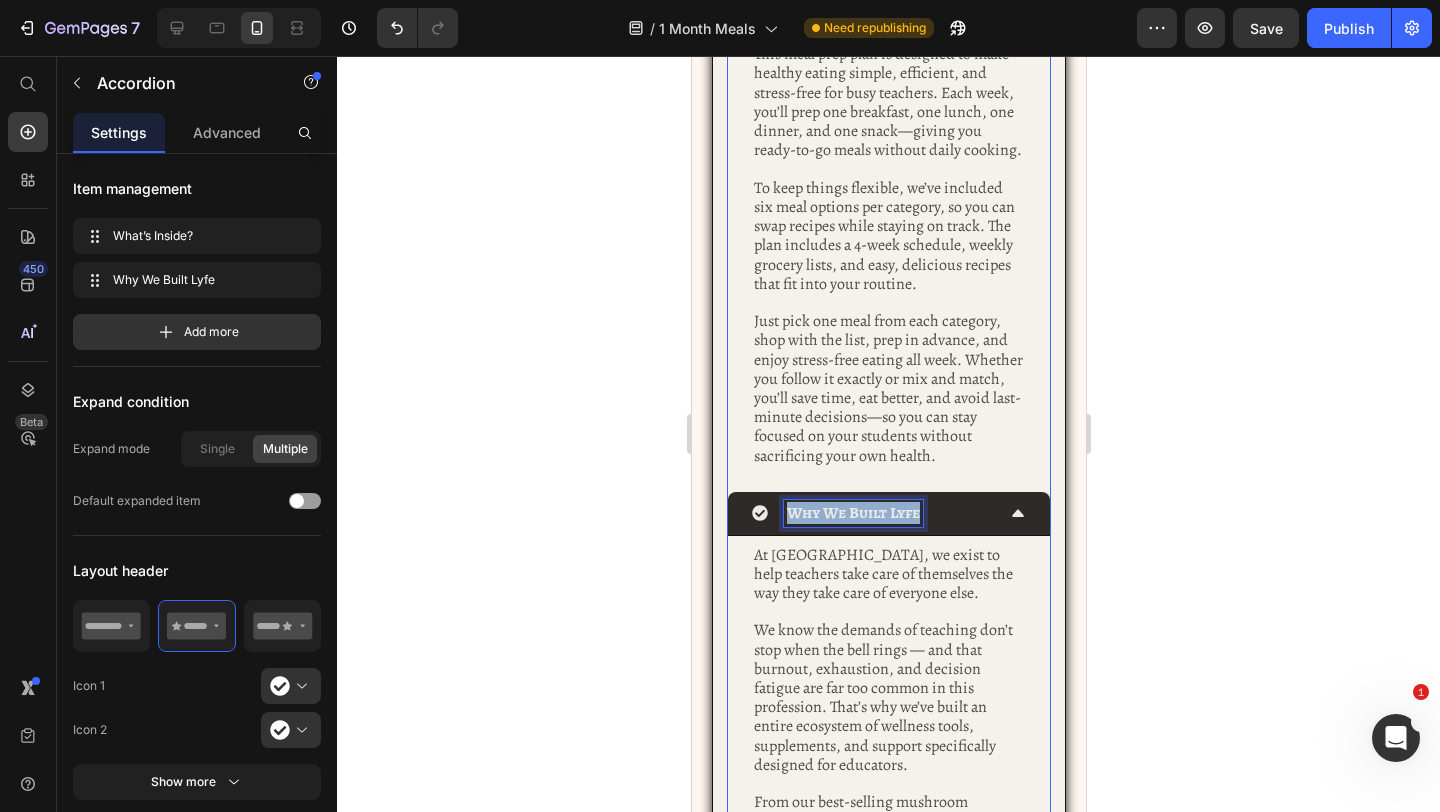 click on "Why We Built Lyfe" at bounding box center [852, 513] 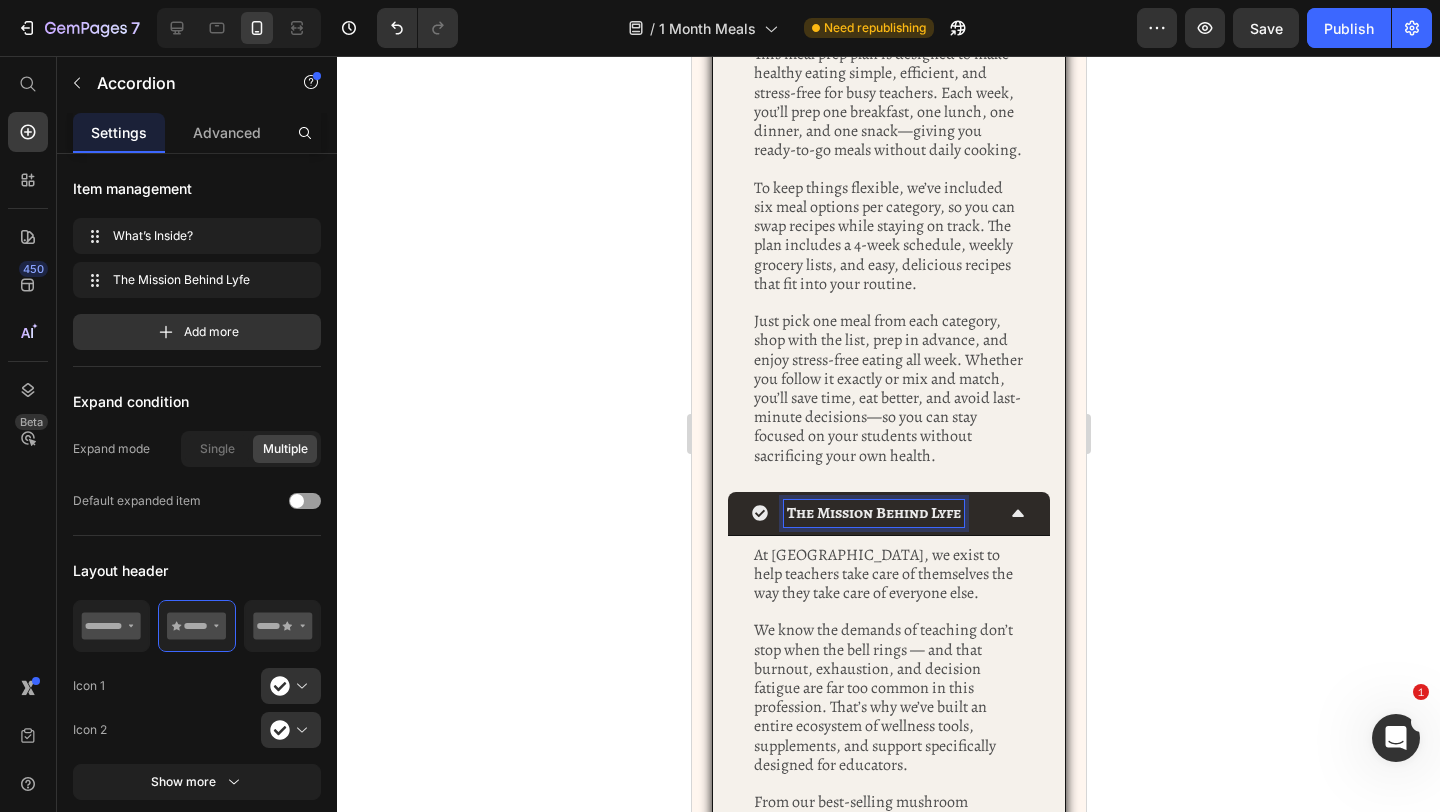 click 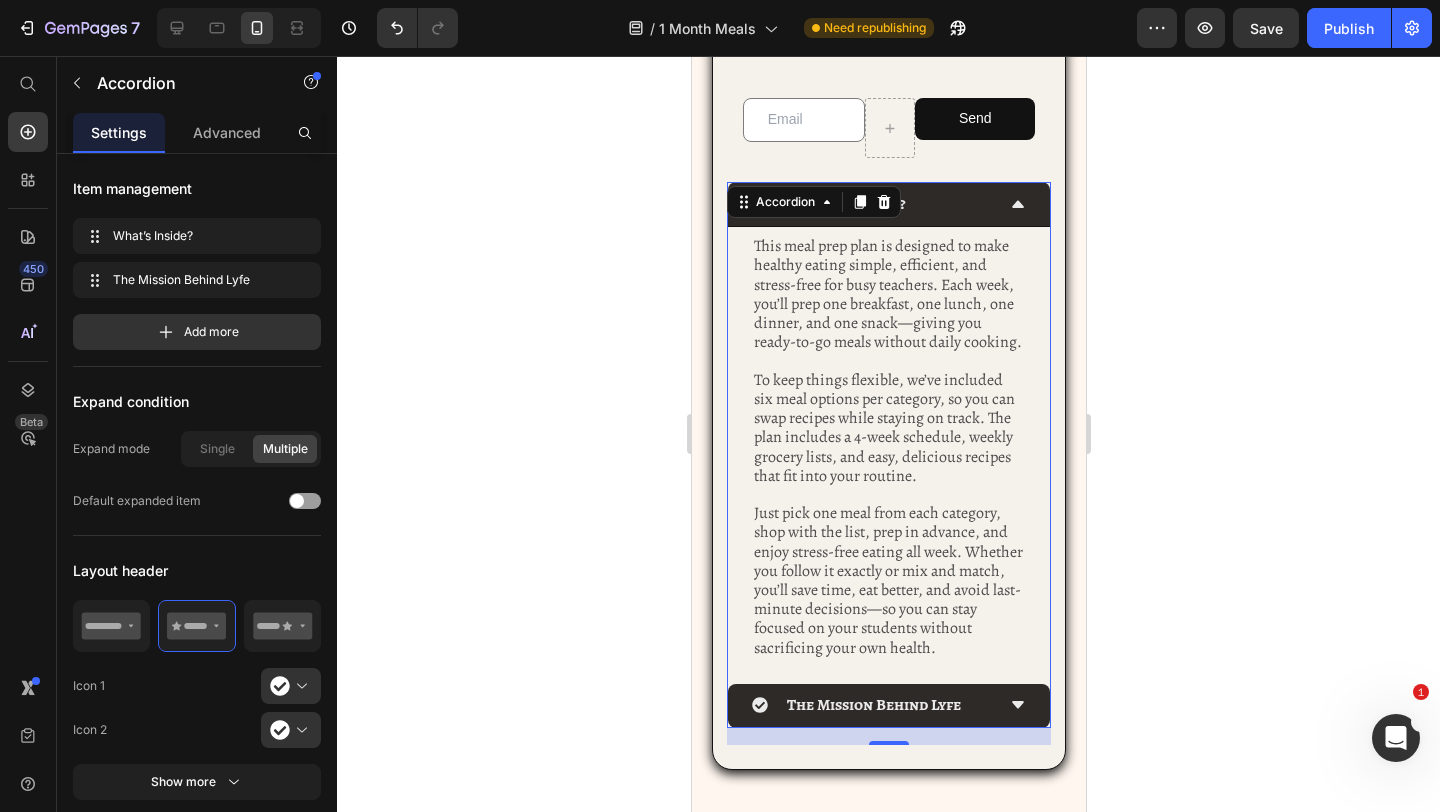 scroll, scrollTop: 573, scrollLeft: 0, axis: vertical 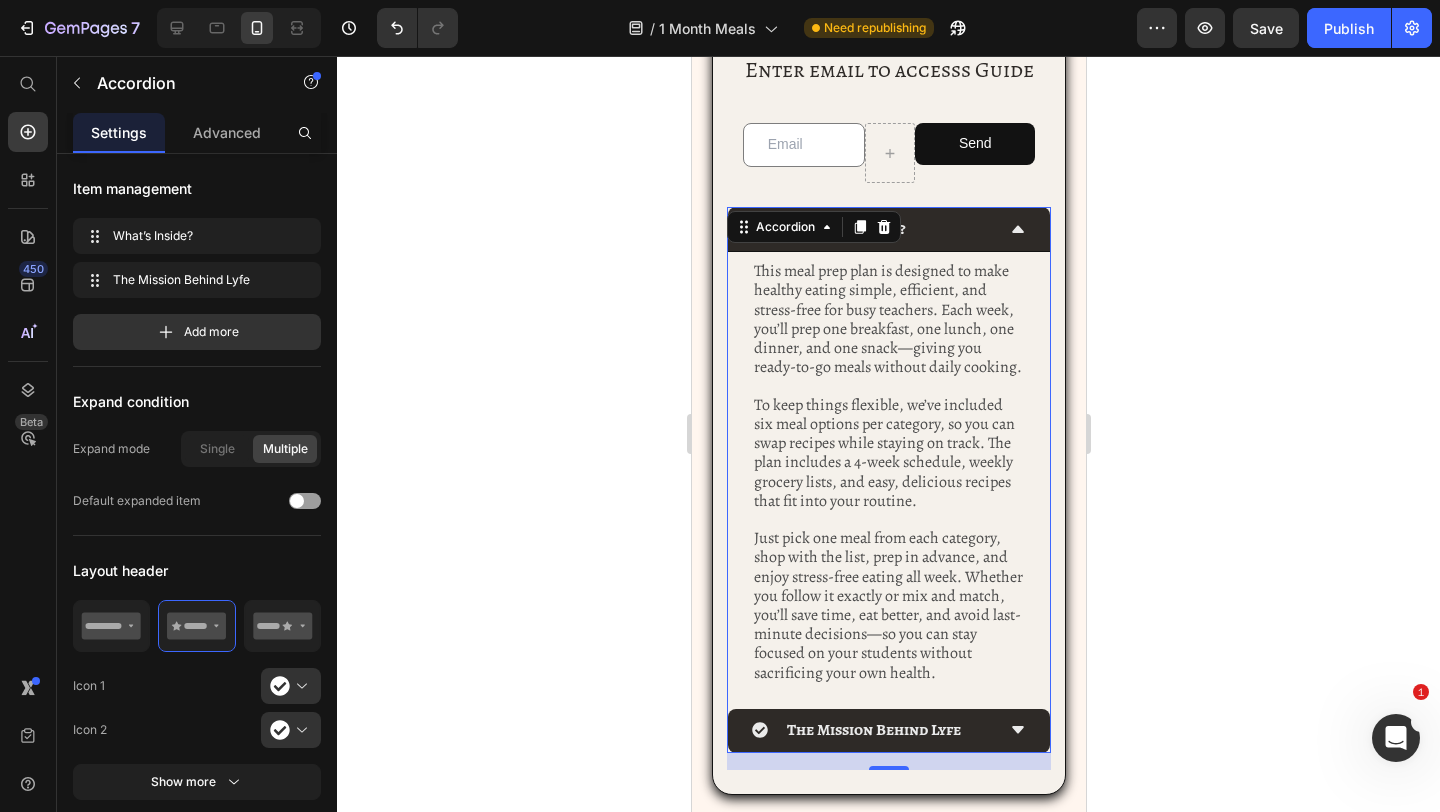 click 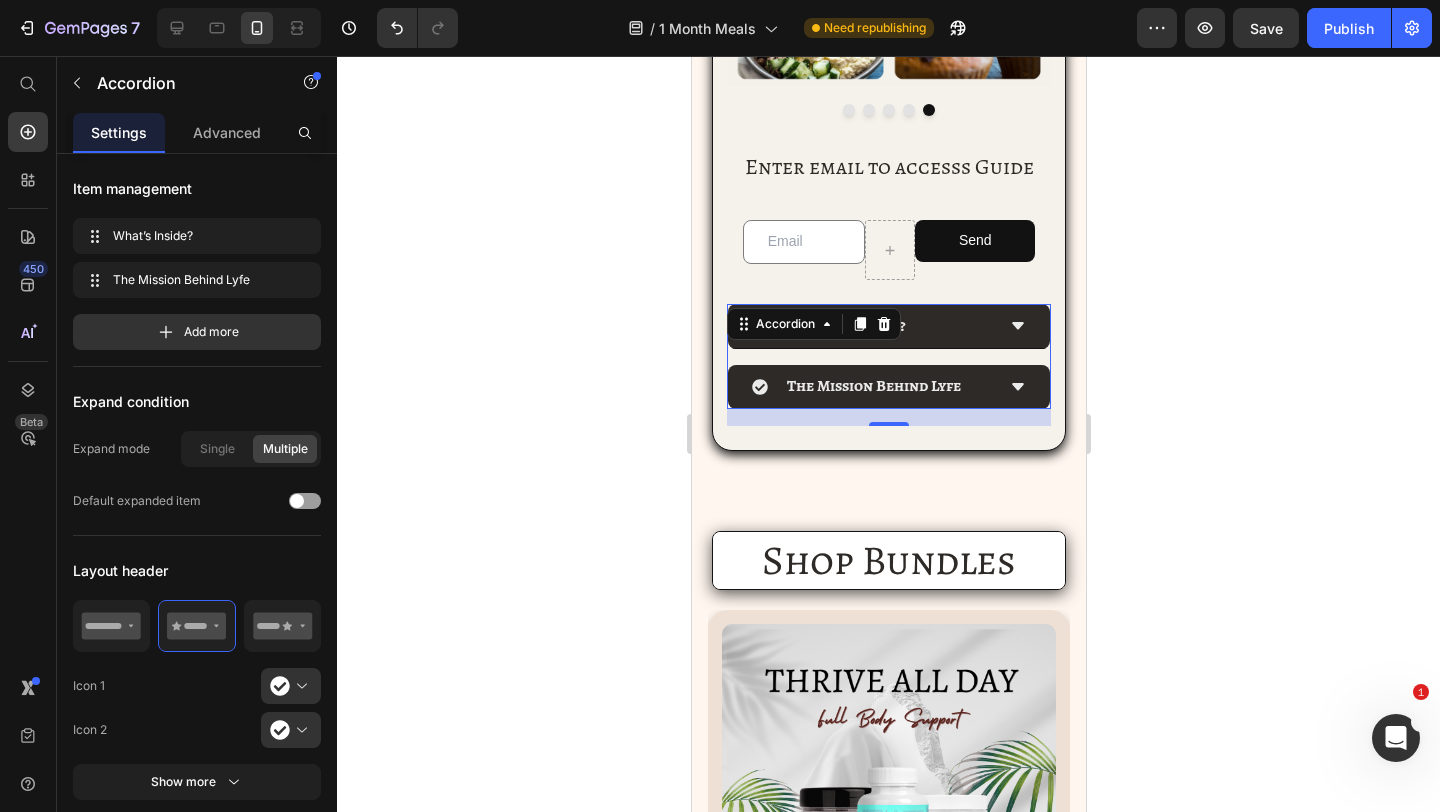 scroll, scrollTop: 438, scrollLeft: 0, axis: vertical 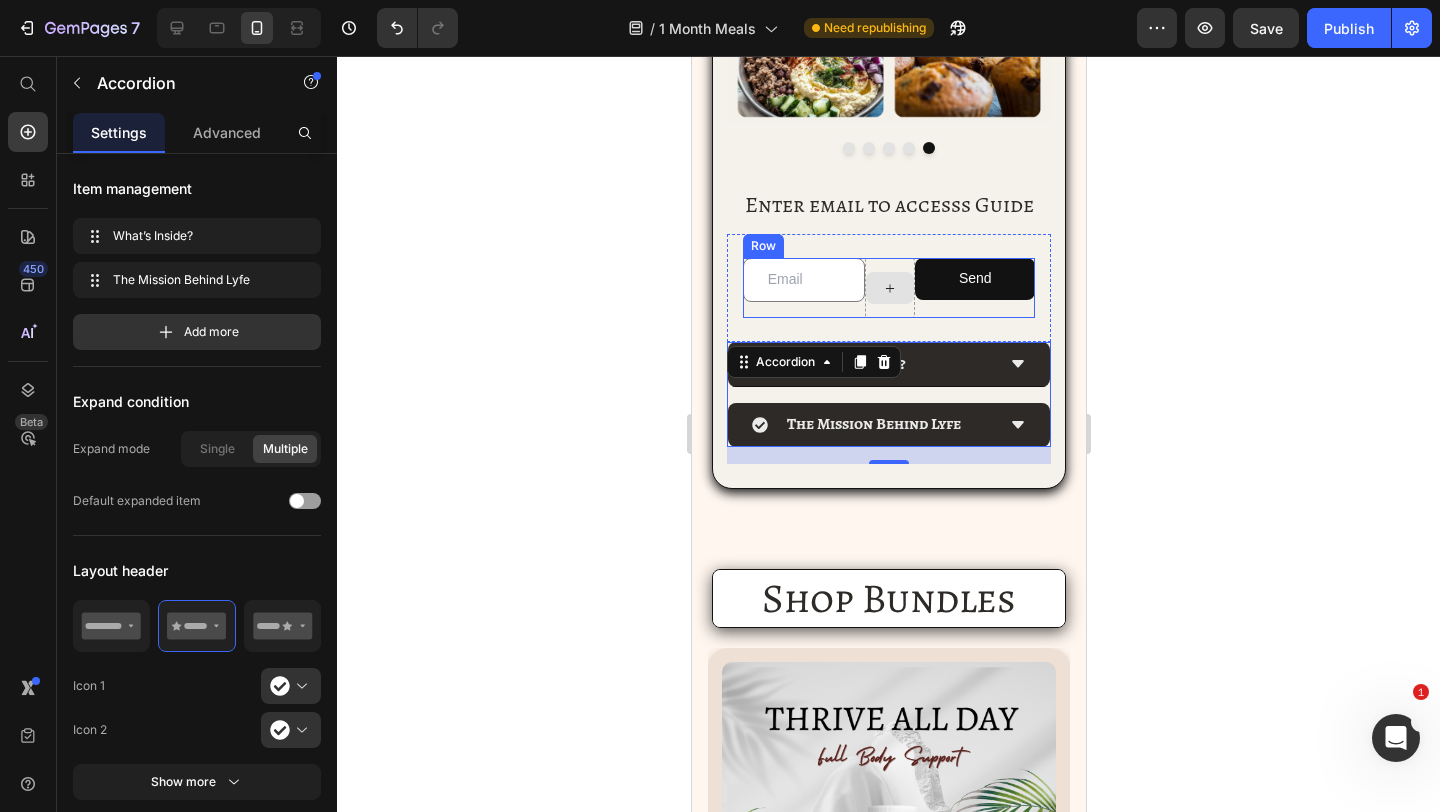 click at bounding box center [889, 288] 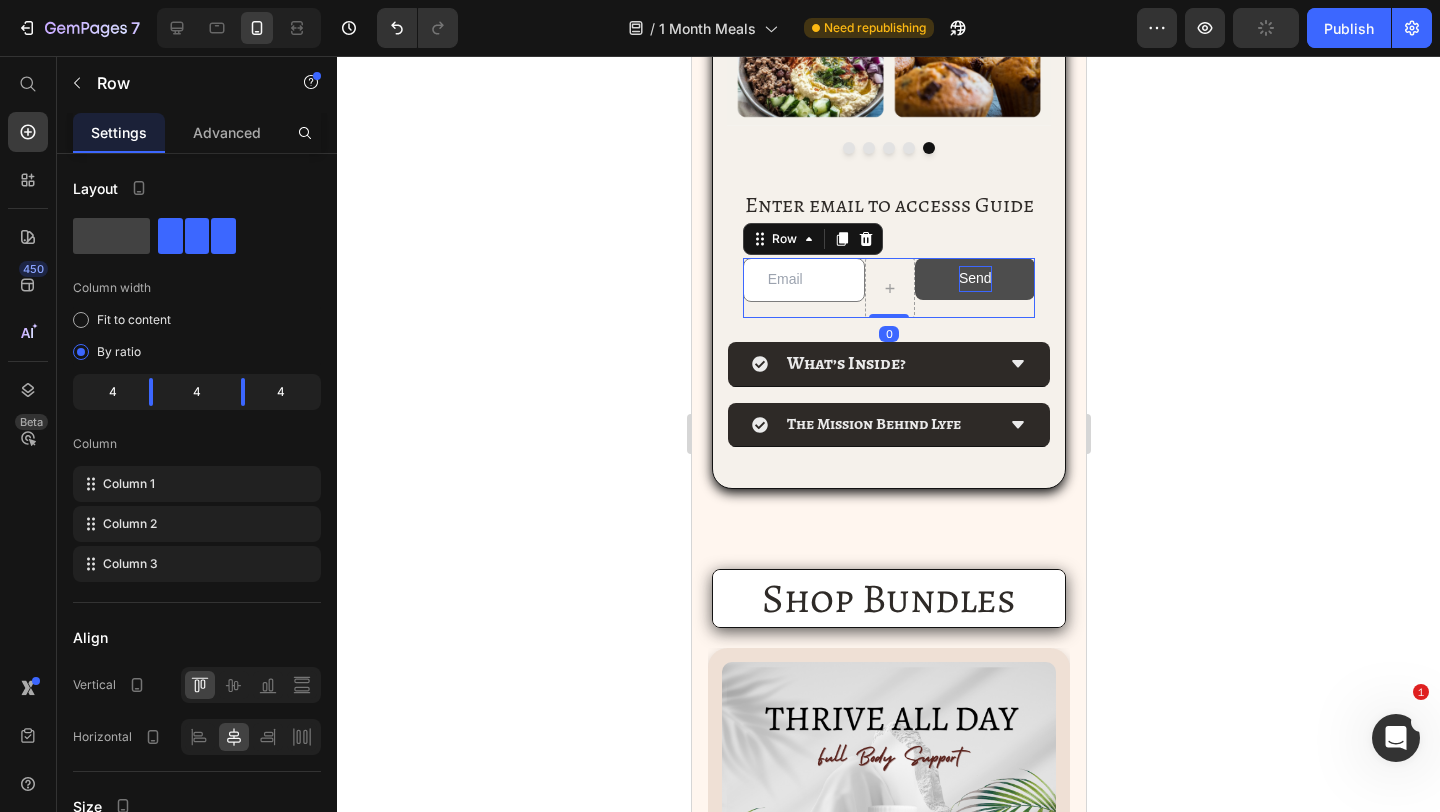 click on "Send" at bounding box center (974, 278) 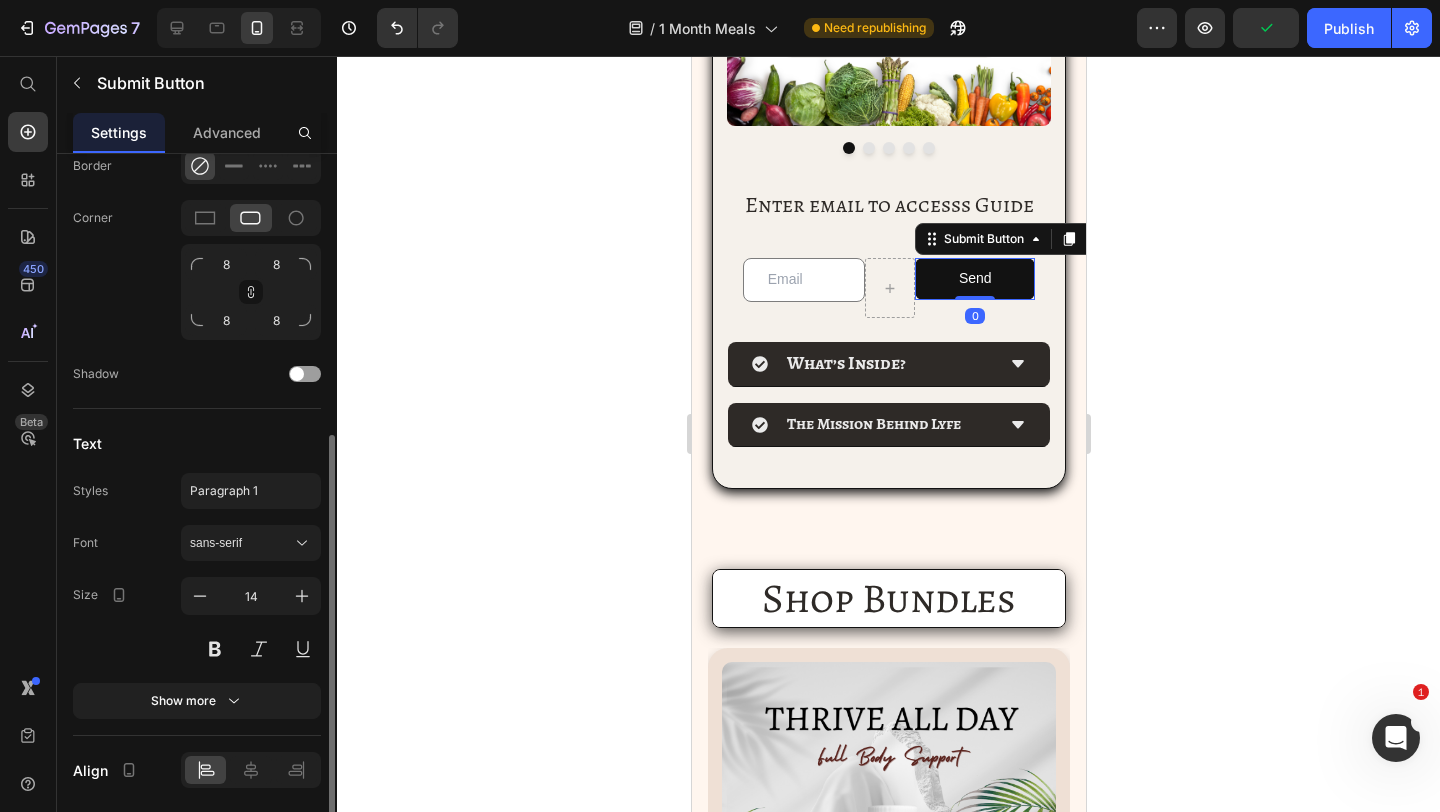 scroll, scrollTop: 544, scrollLeft: 0, axis: vertical 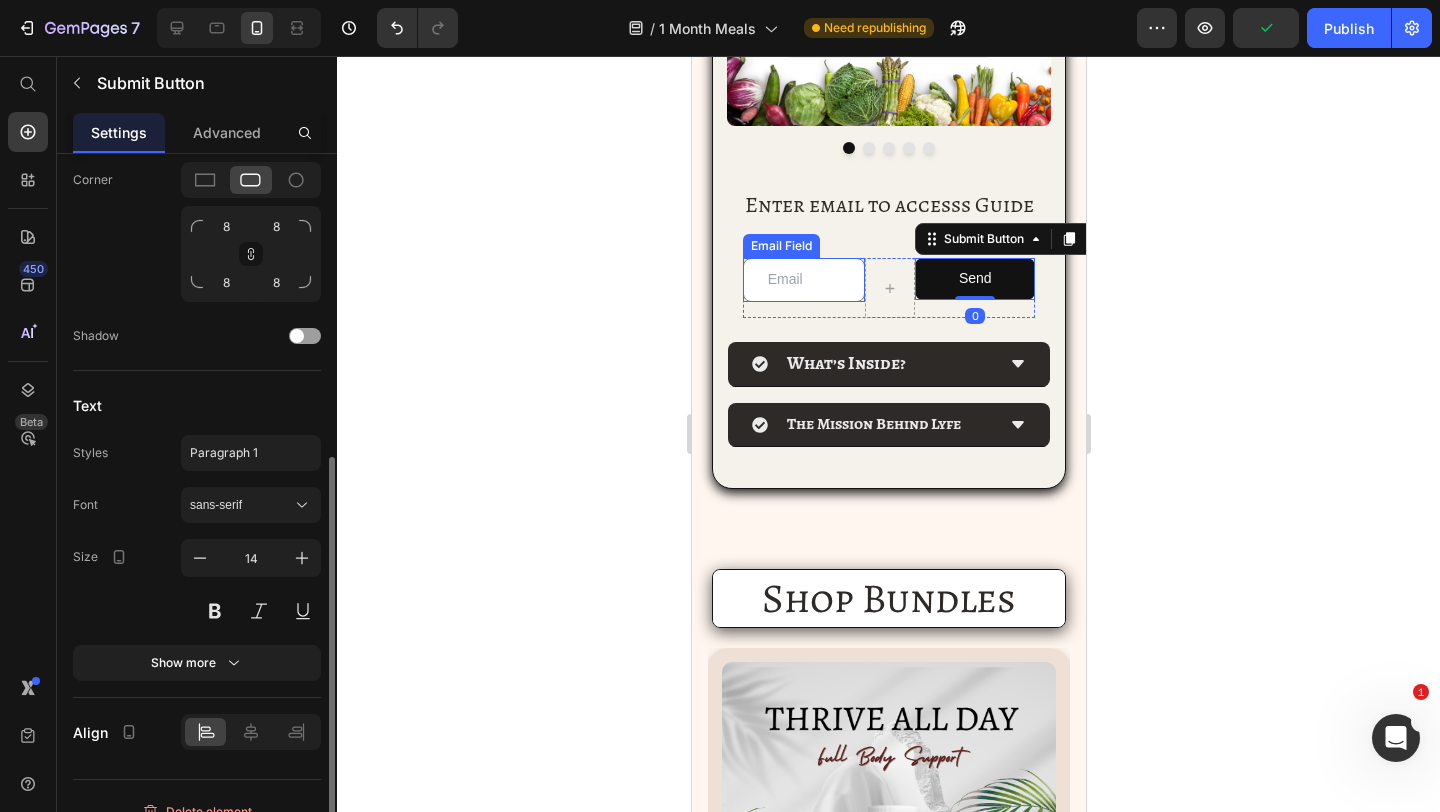 click at bounding box center (803, 279) 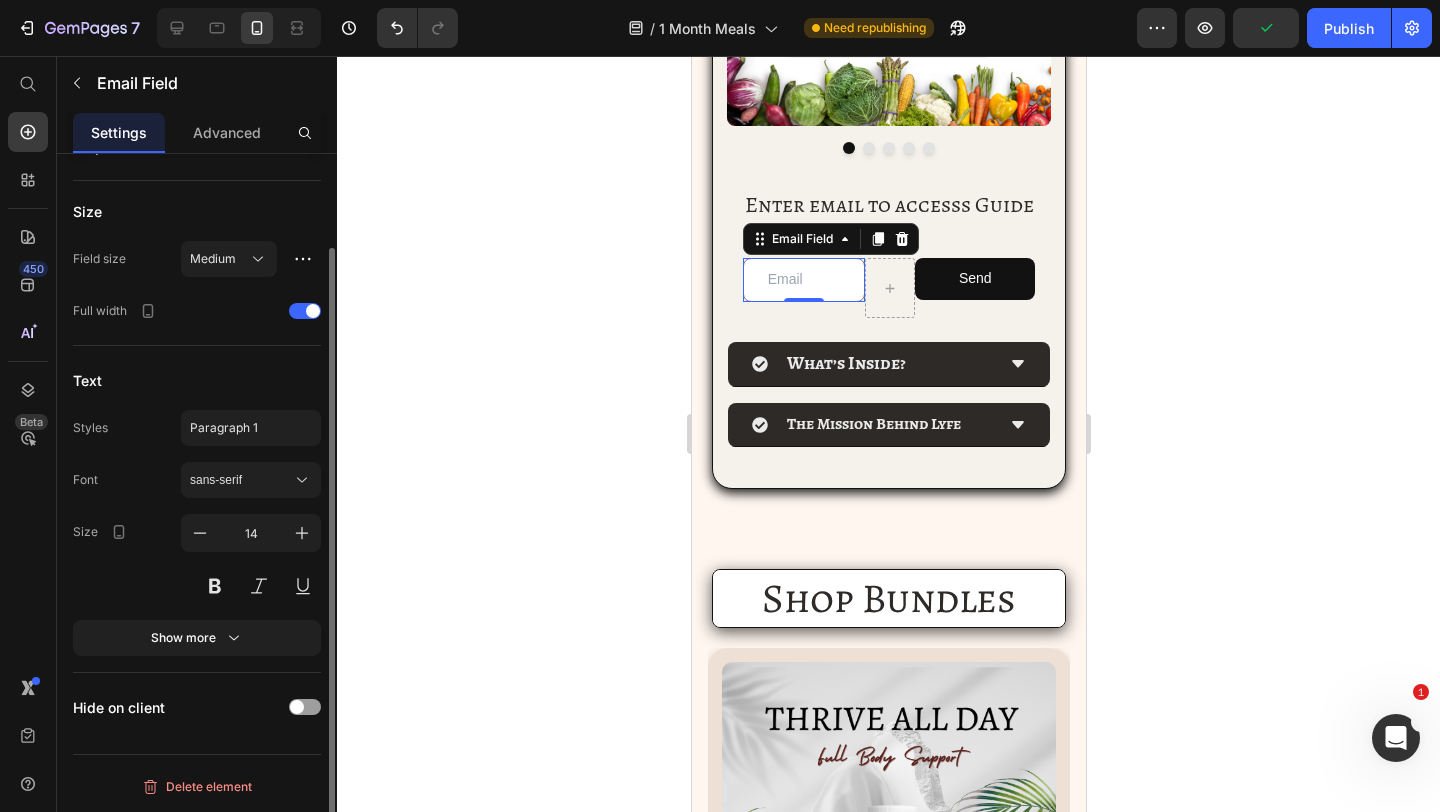 scroll, scrollTop: 0, scrollLeft: 0, axis: both 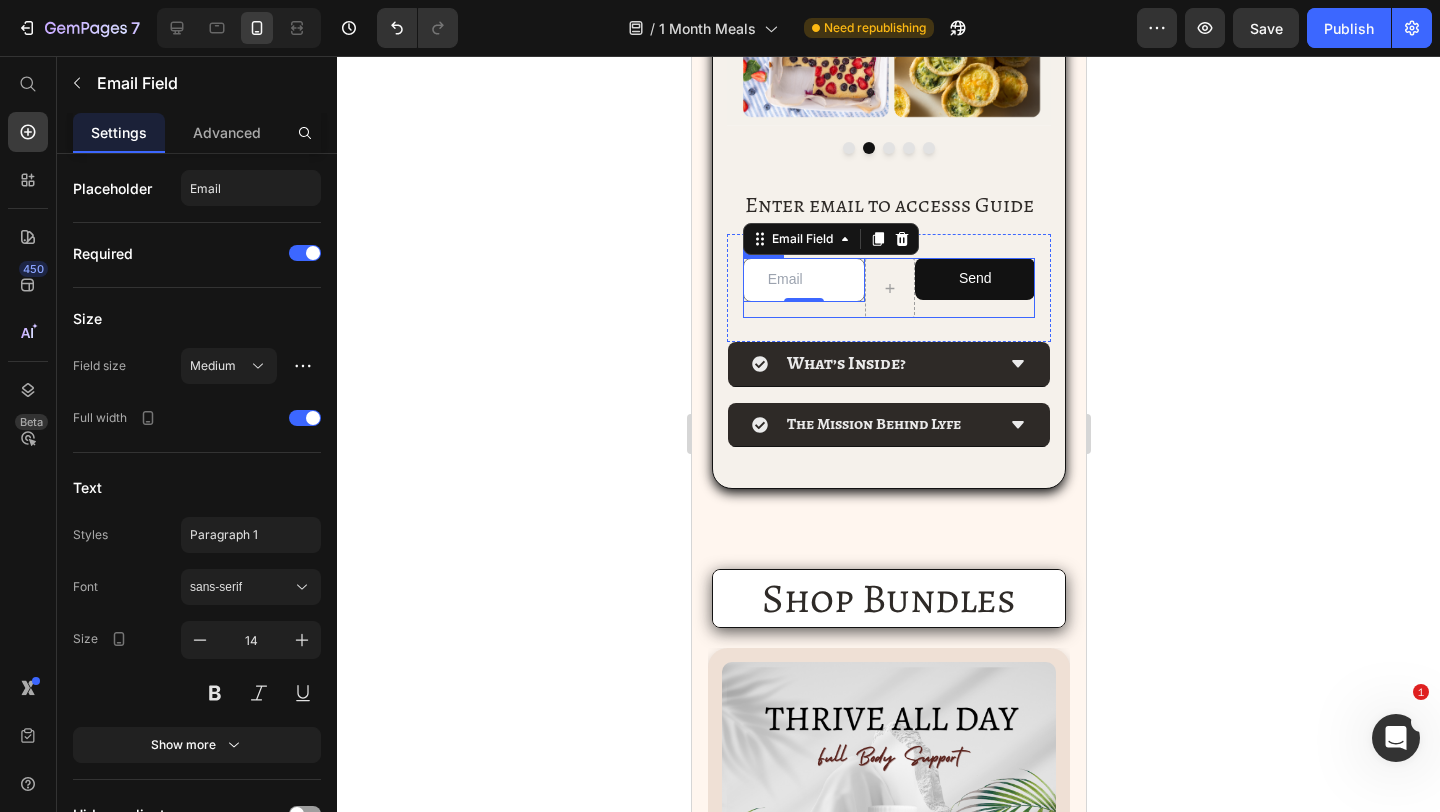 click on "Email Field   0" at bounding box center (803, 288) 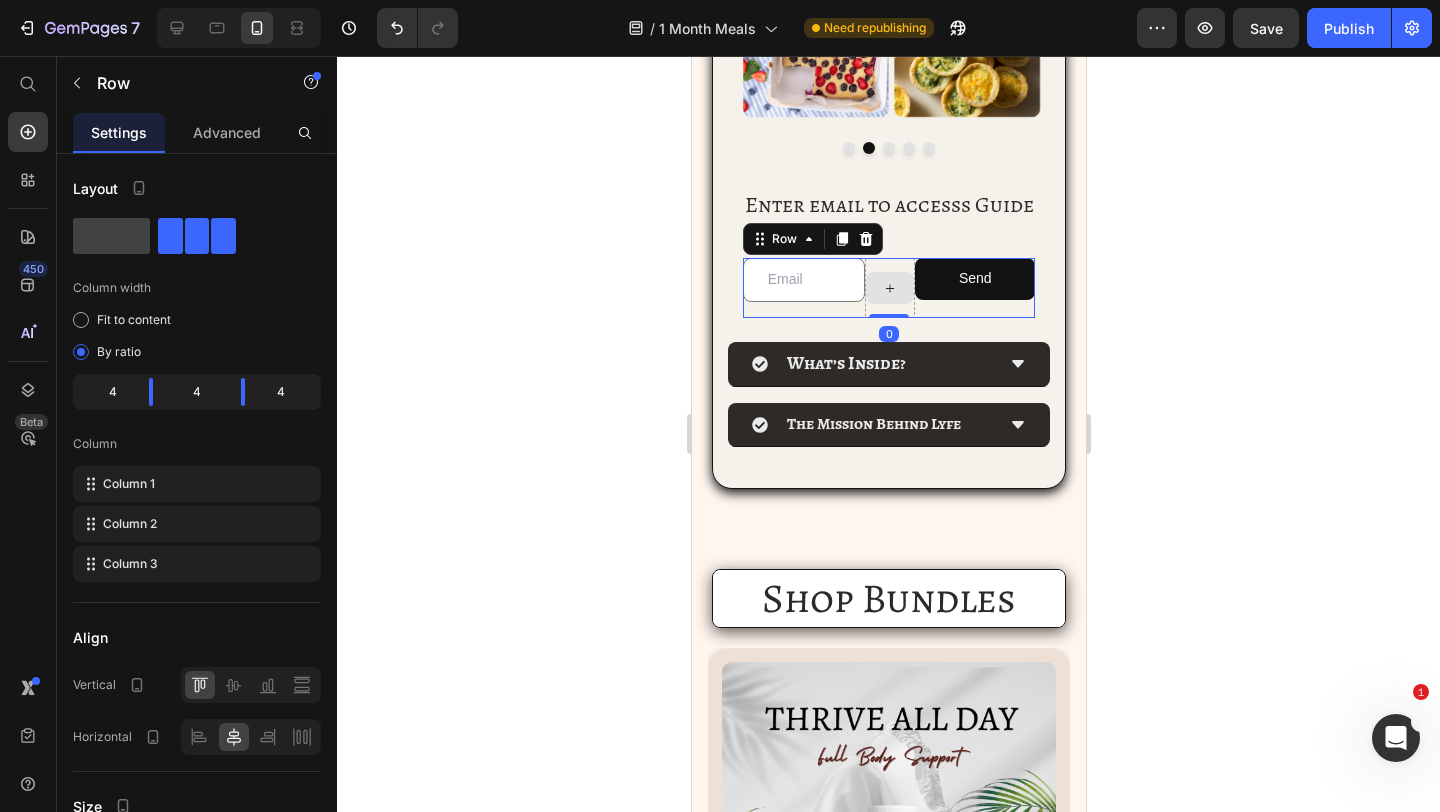 click at bounding box center [889, 288] 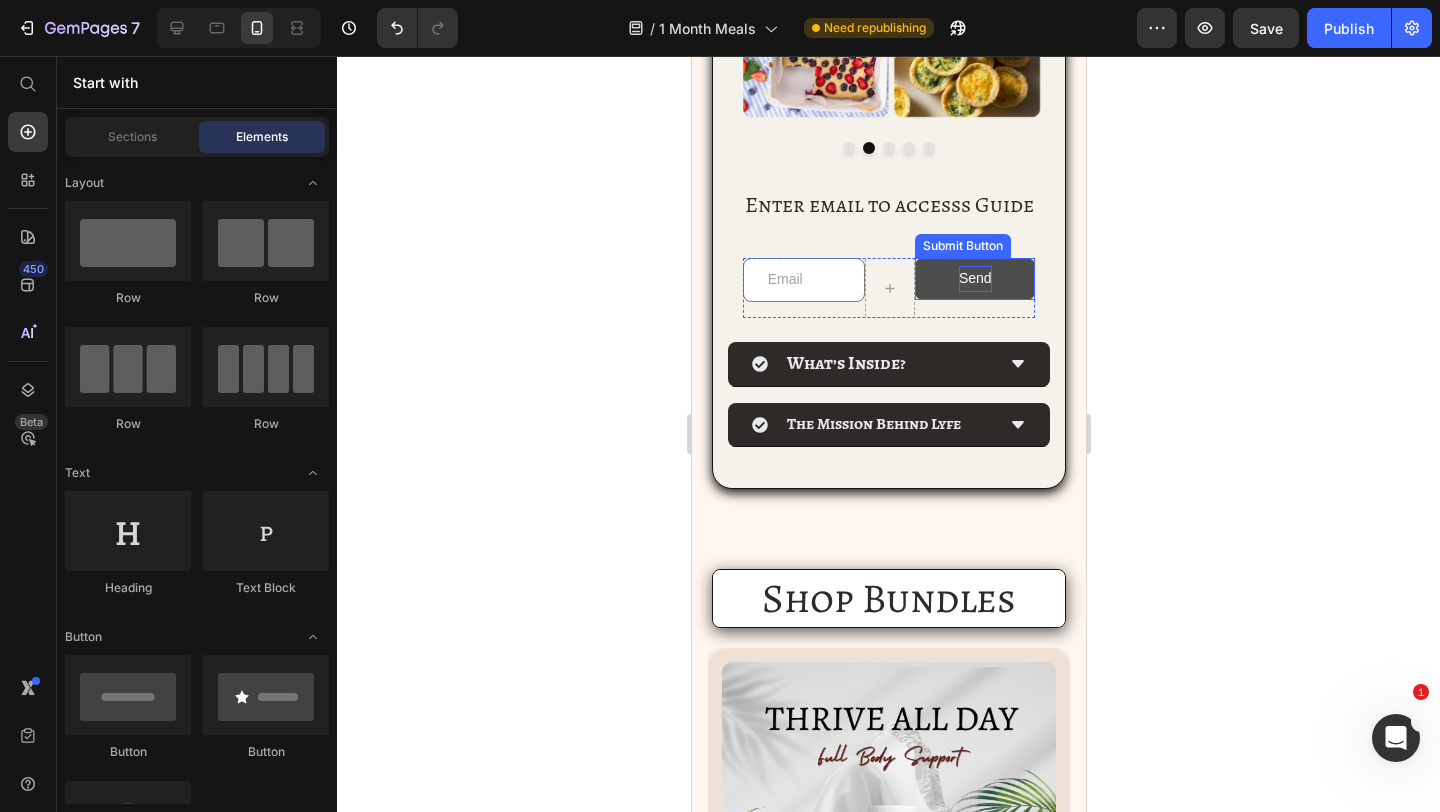 click on "Send" at bounding box center (974, 278) 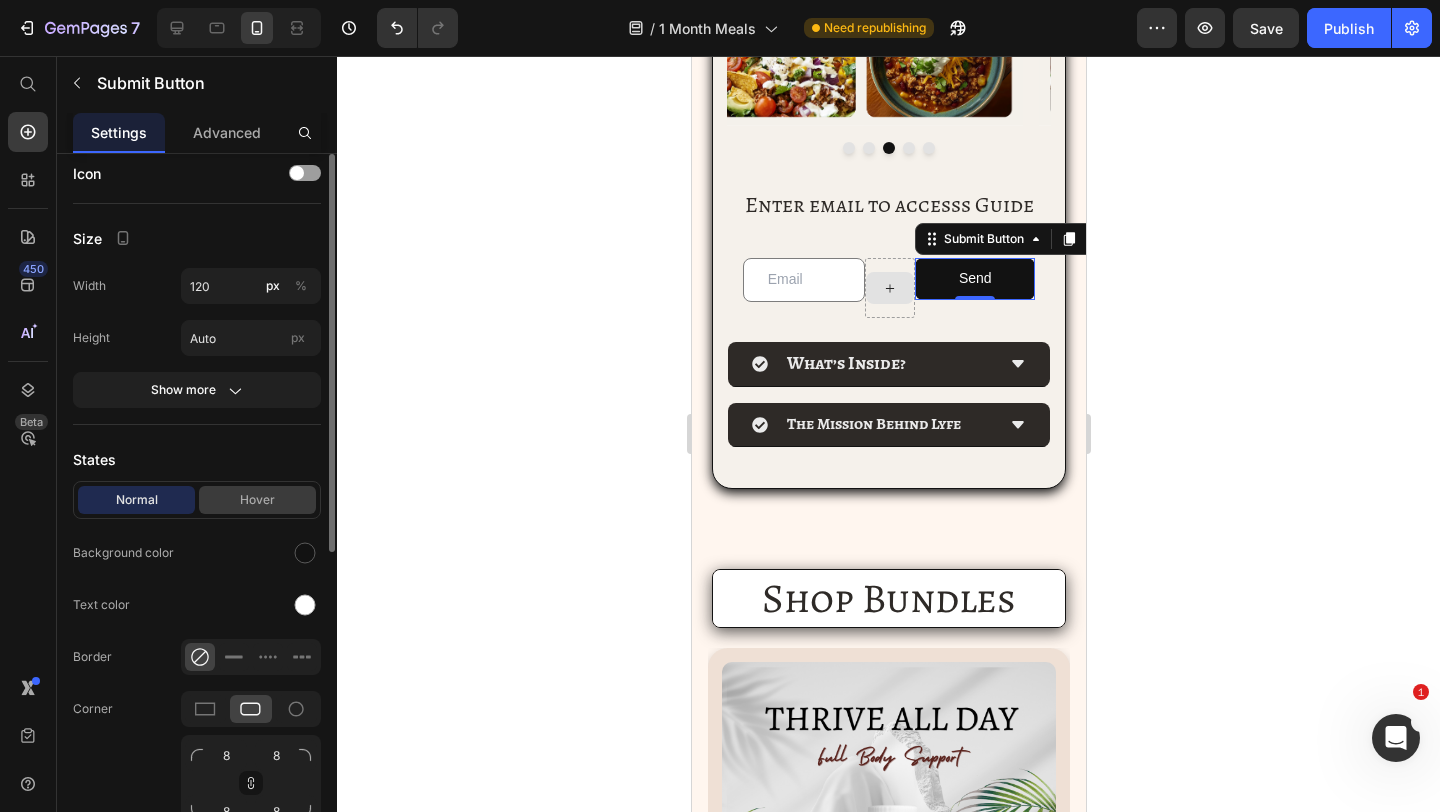 scroll, scrollTop: 10, scrollLeft: 0, axis: vertical 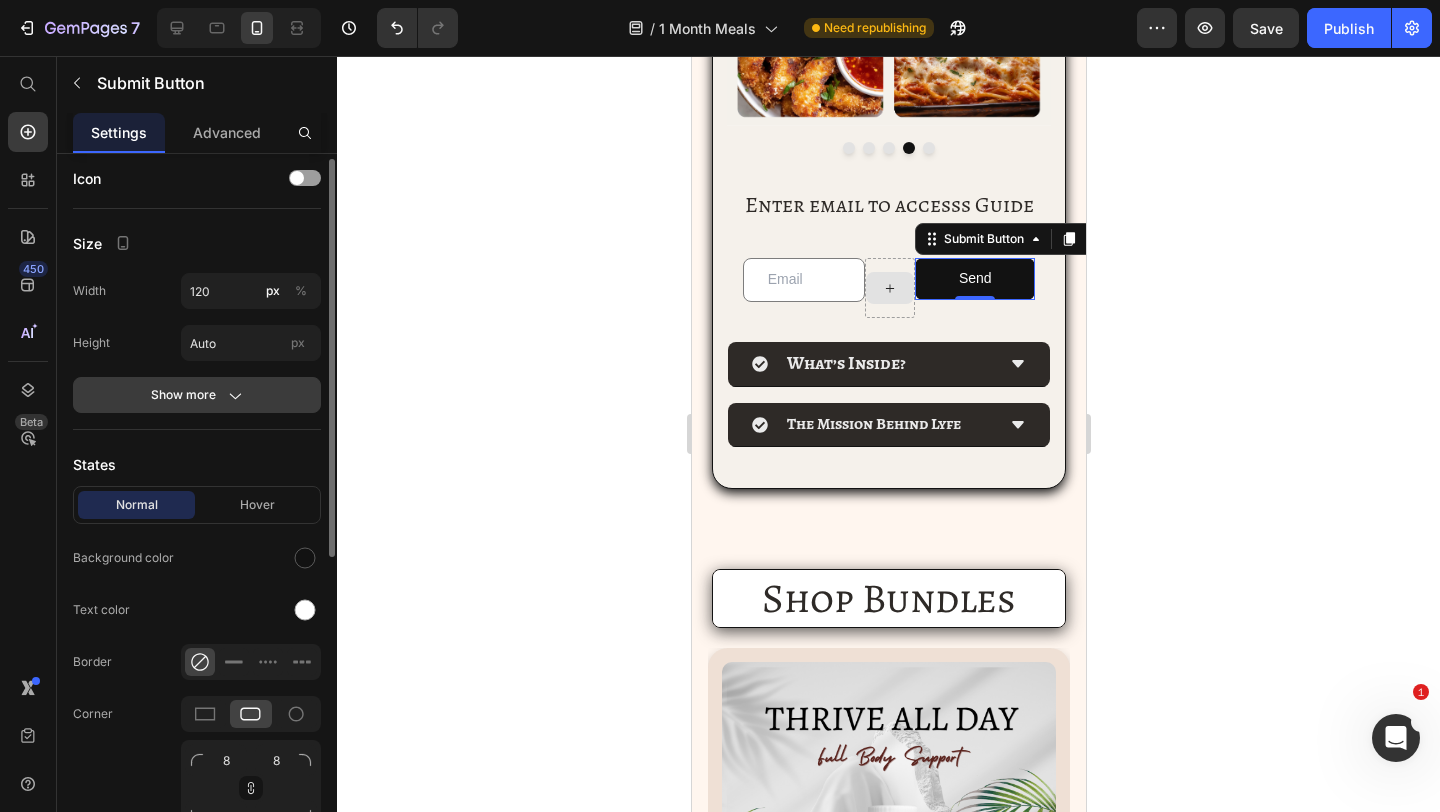 click 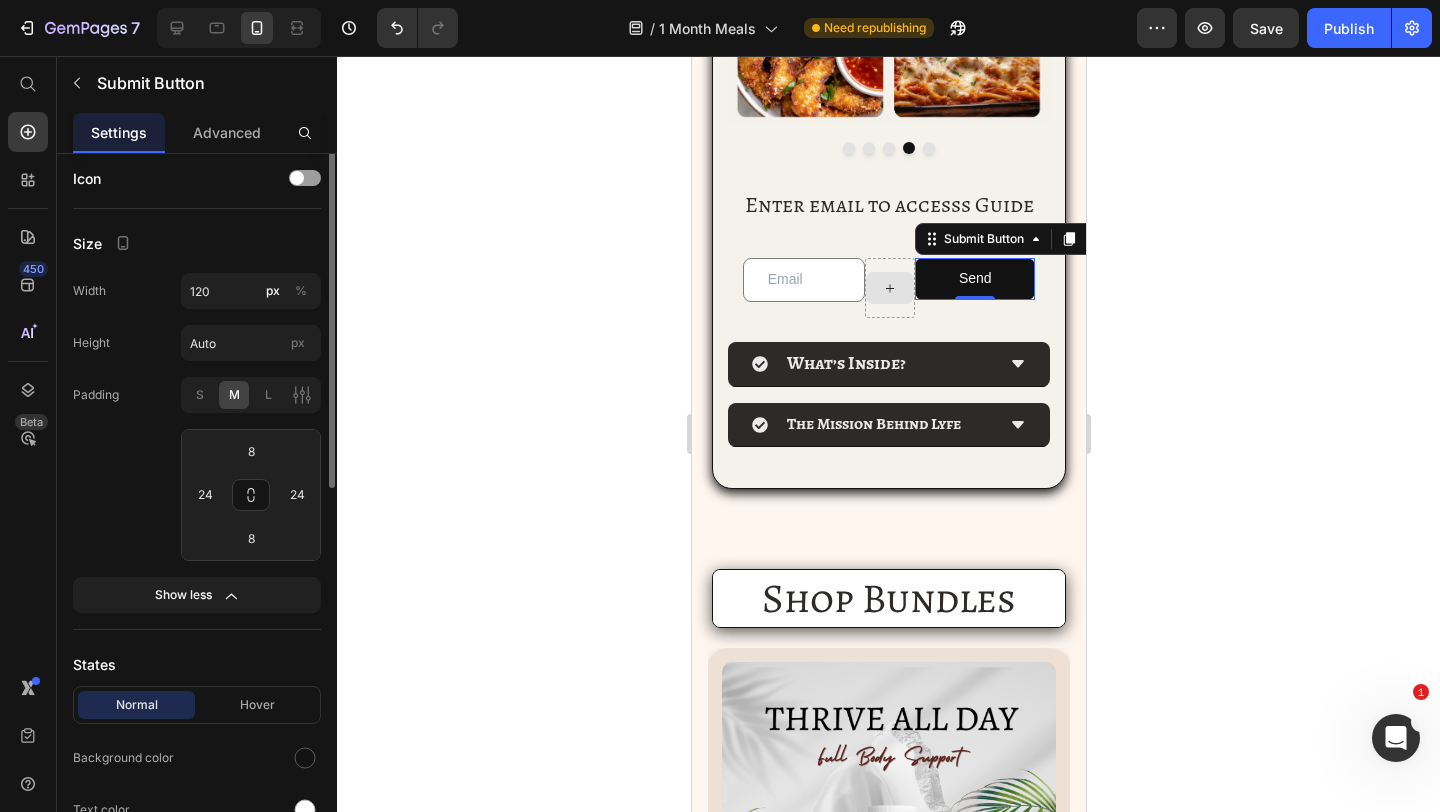 scroll, scrollTop: 0, scrollLeft: 0, axis: both 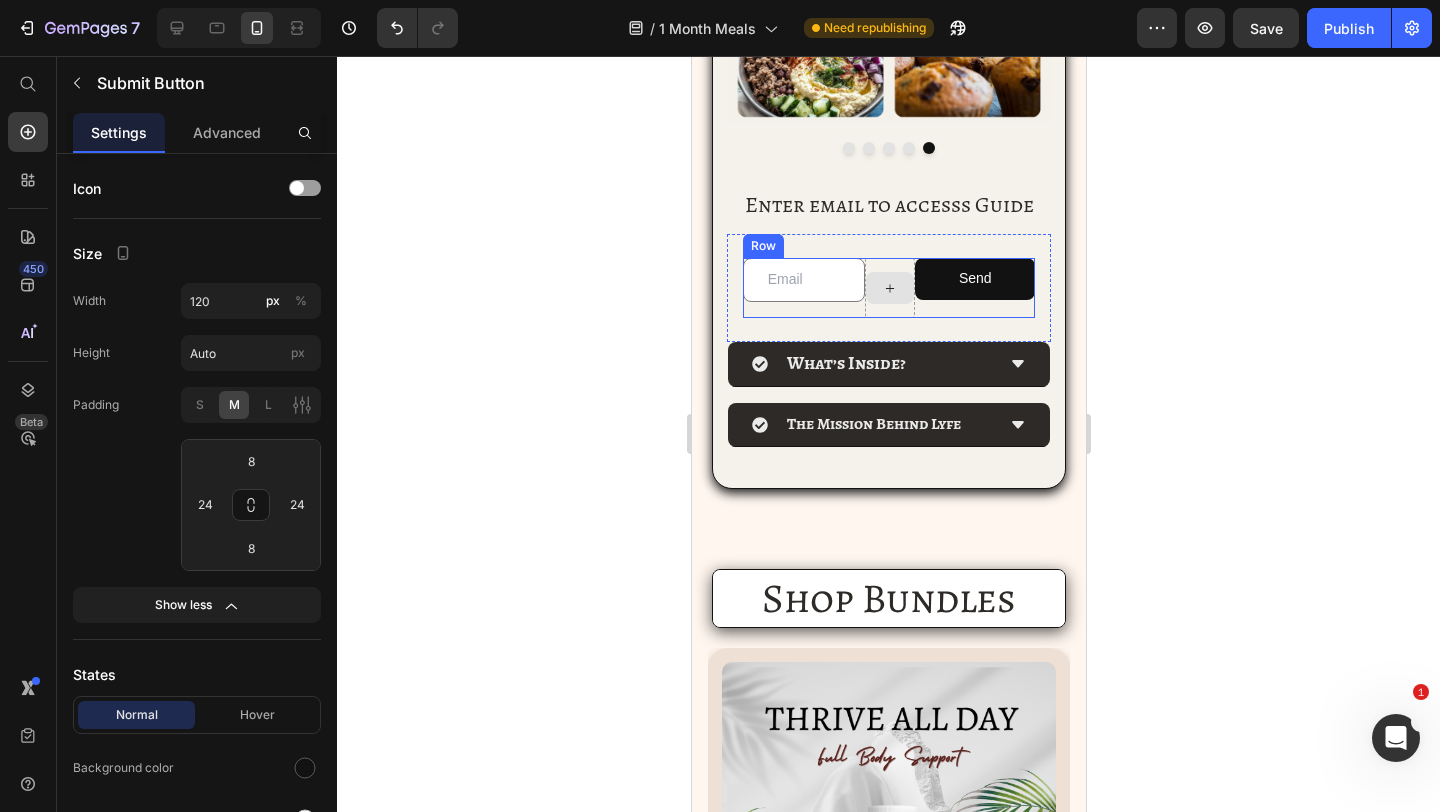 click at bounding box center (889, 288) 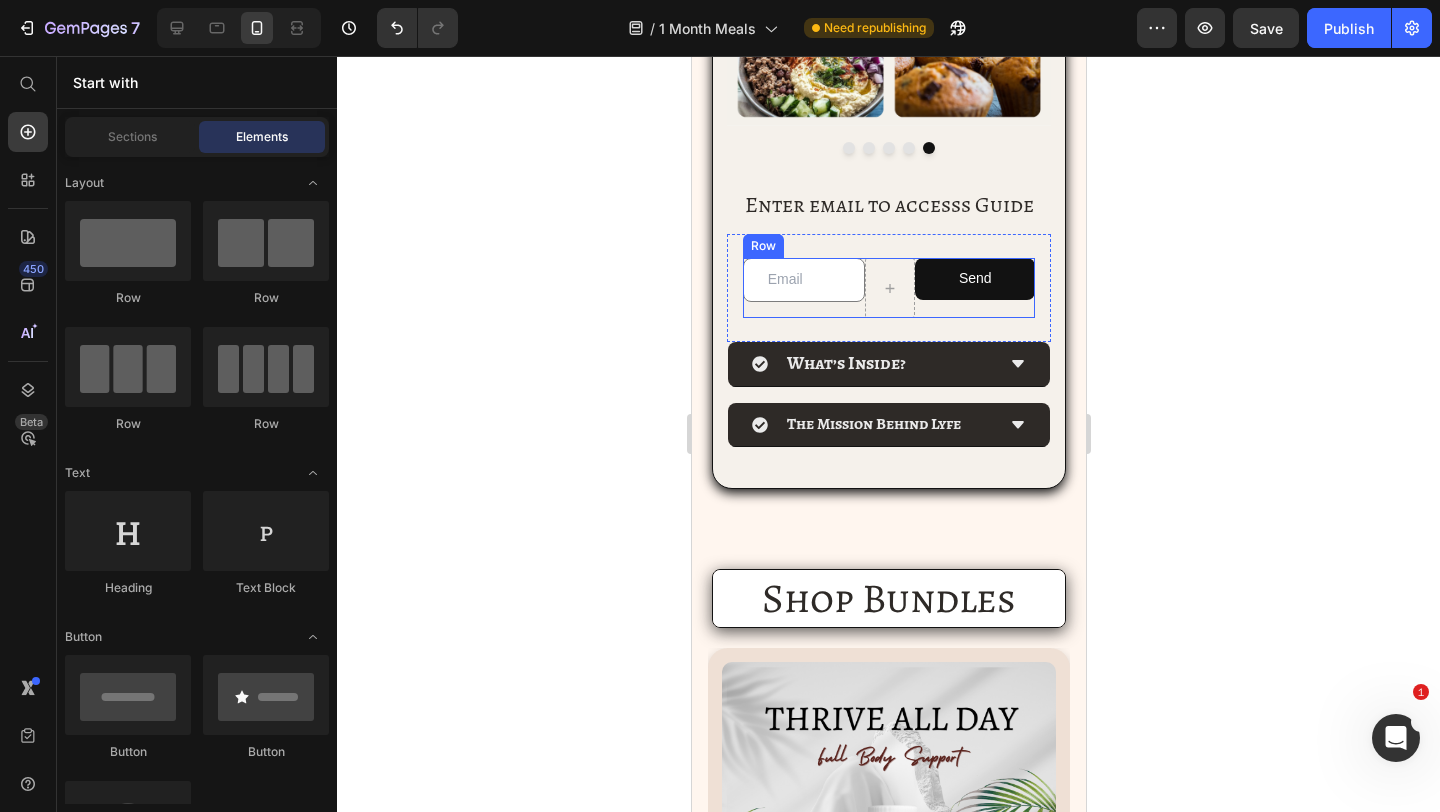 click on "Send Submit Button" at bounding box center [974, 288] 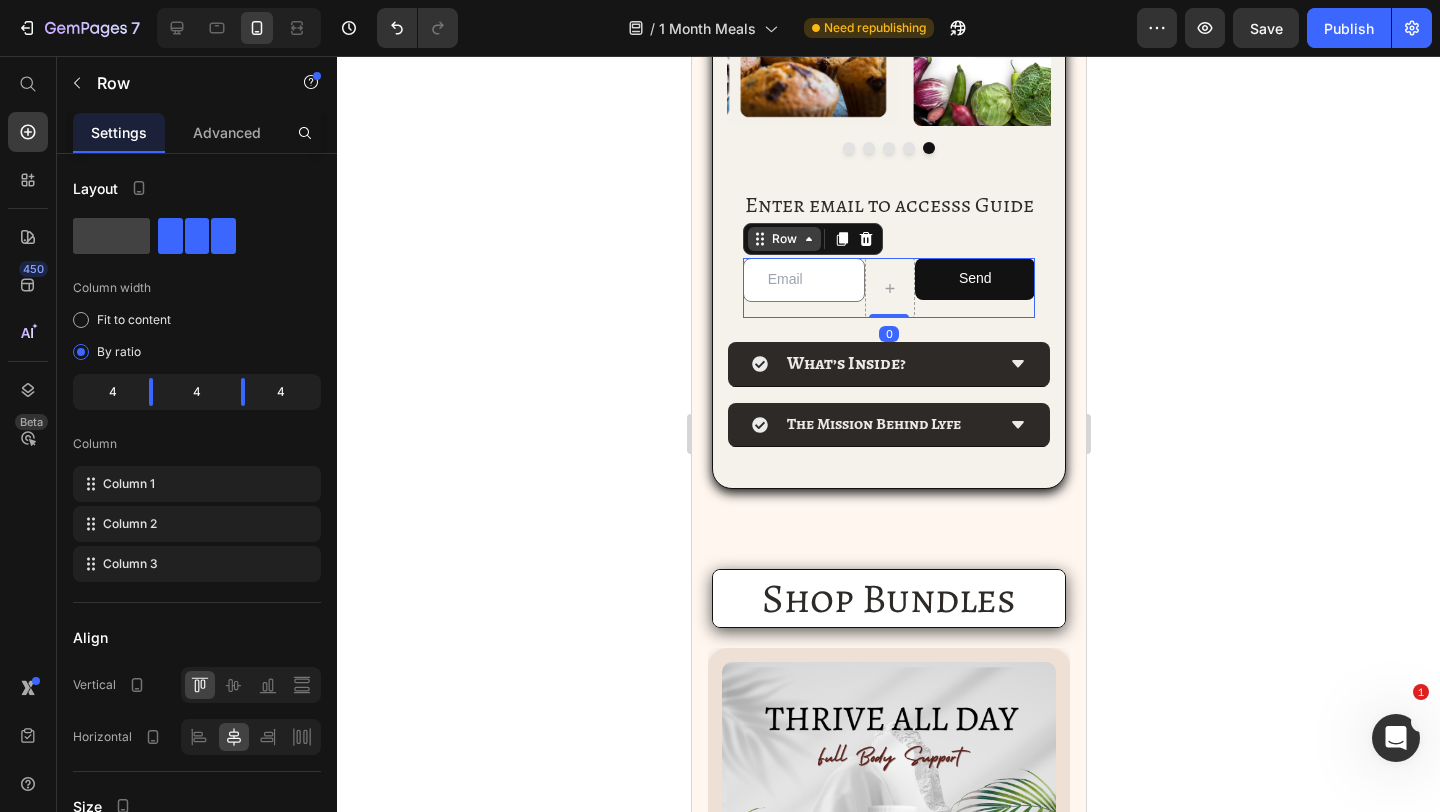 click on "Row" at bounding box center [783, 239] 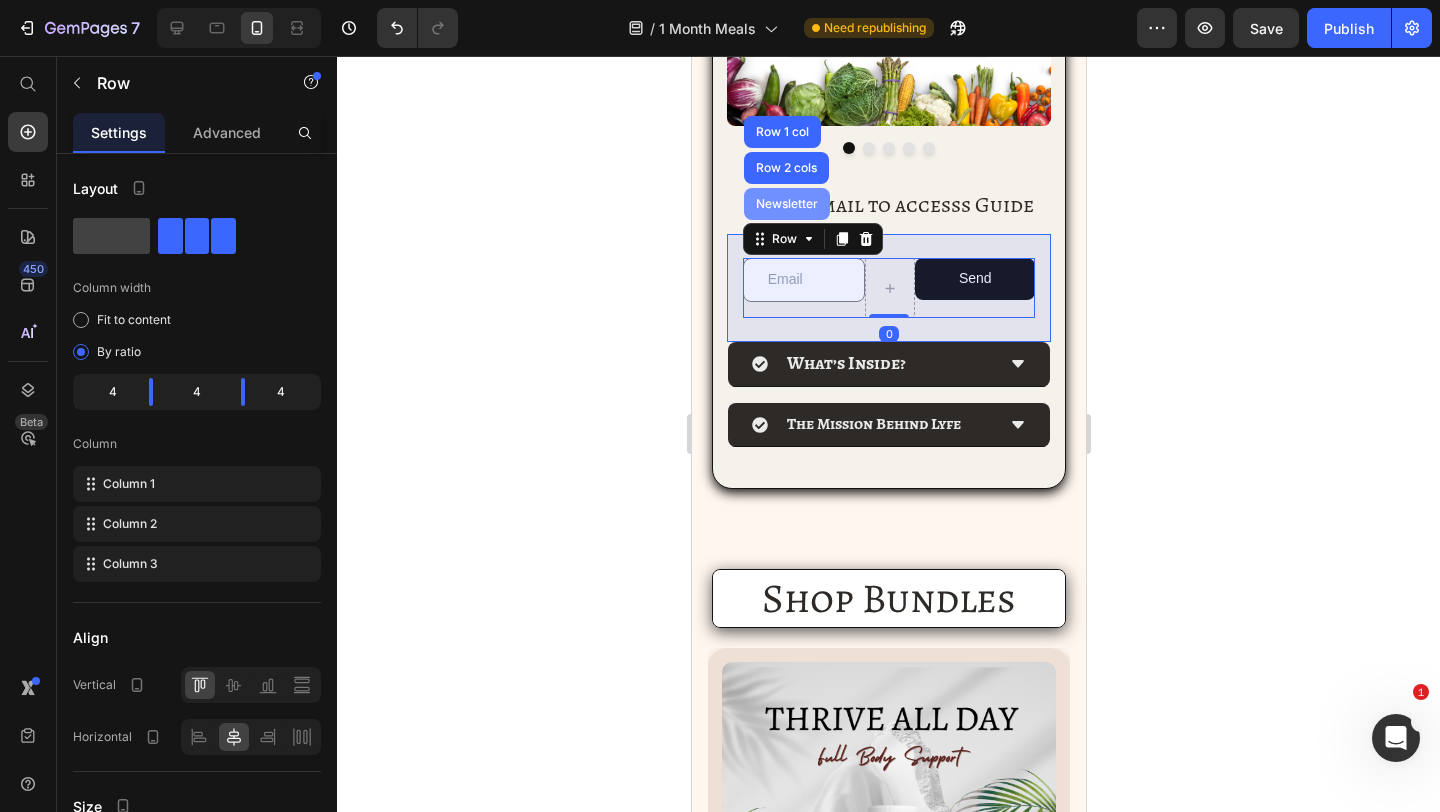 click on "Newsletter" at bounding box center [786, 204] 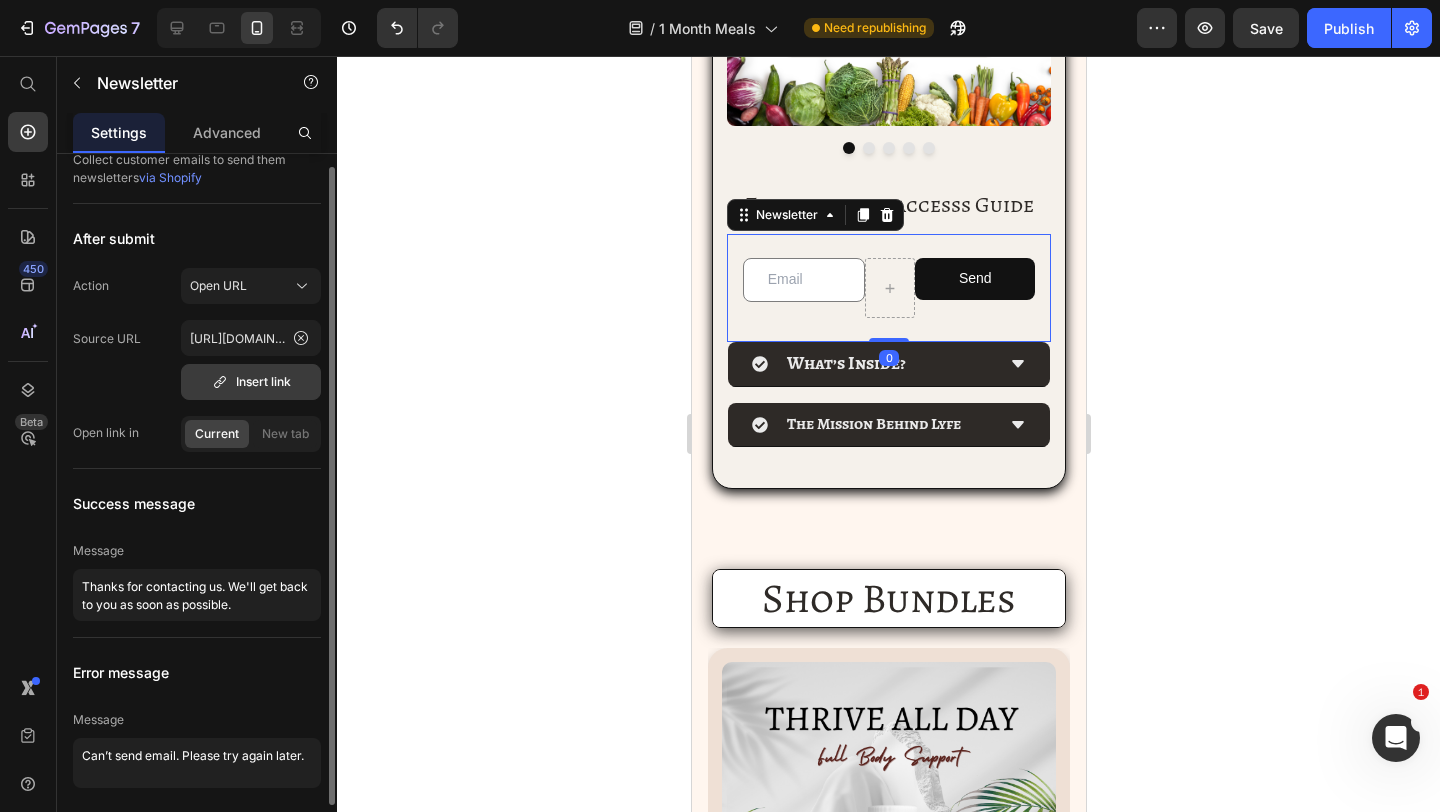 scroll, scrollTop: 21, scrollLeft: 0, axis: vertical 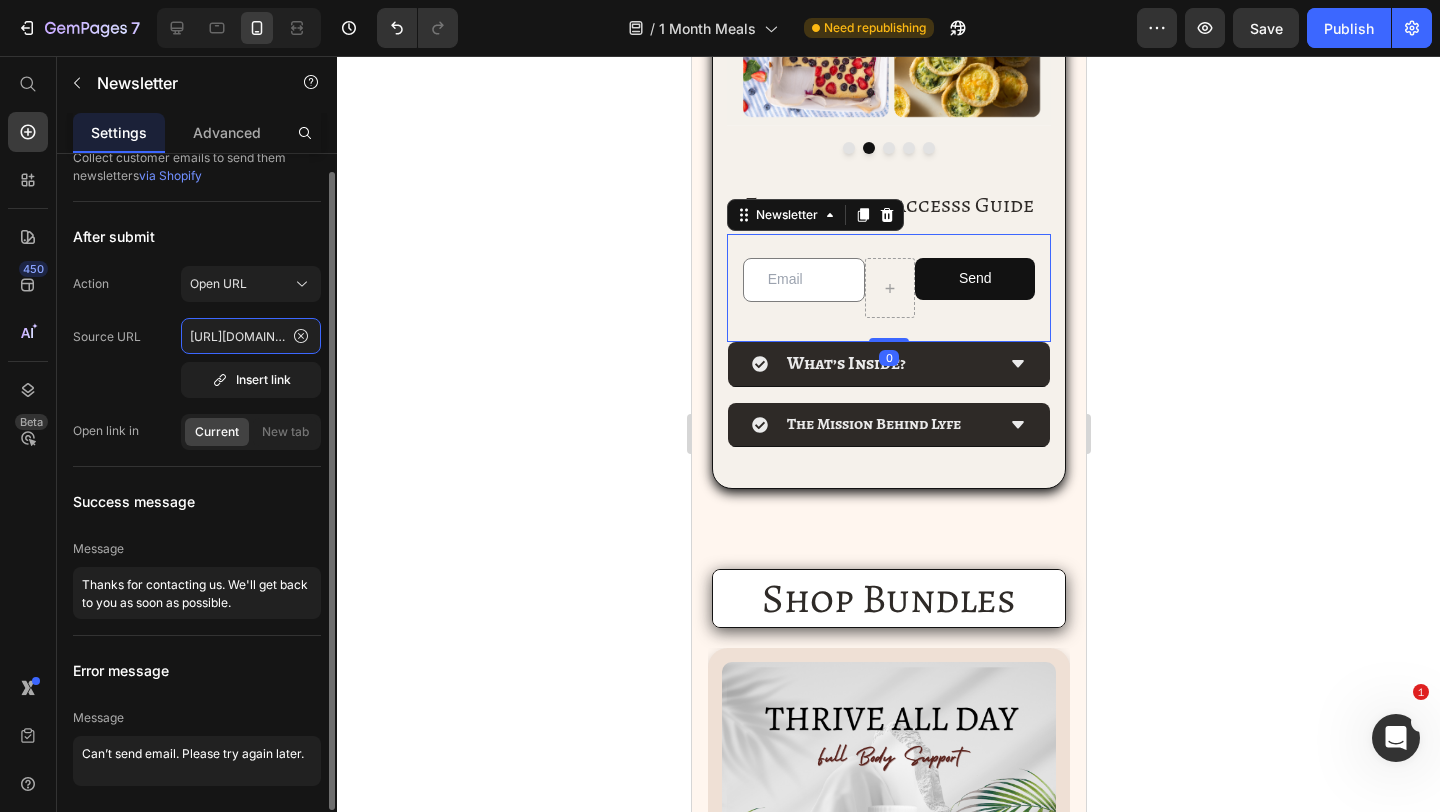 click on "[URL][DOMAIN_NAME]" 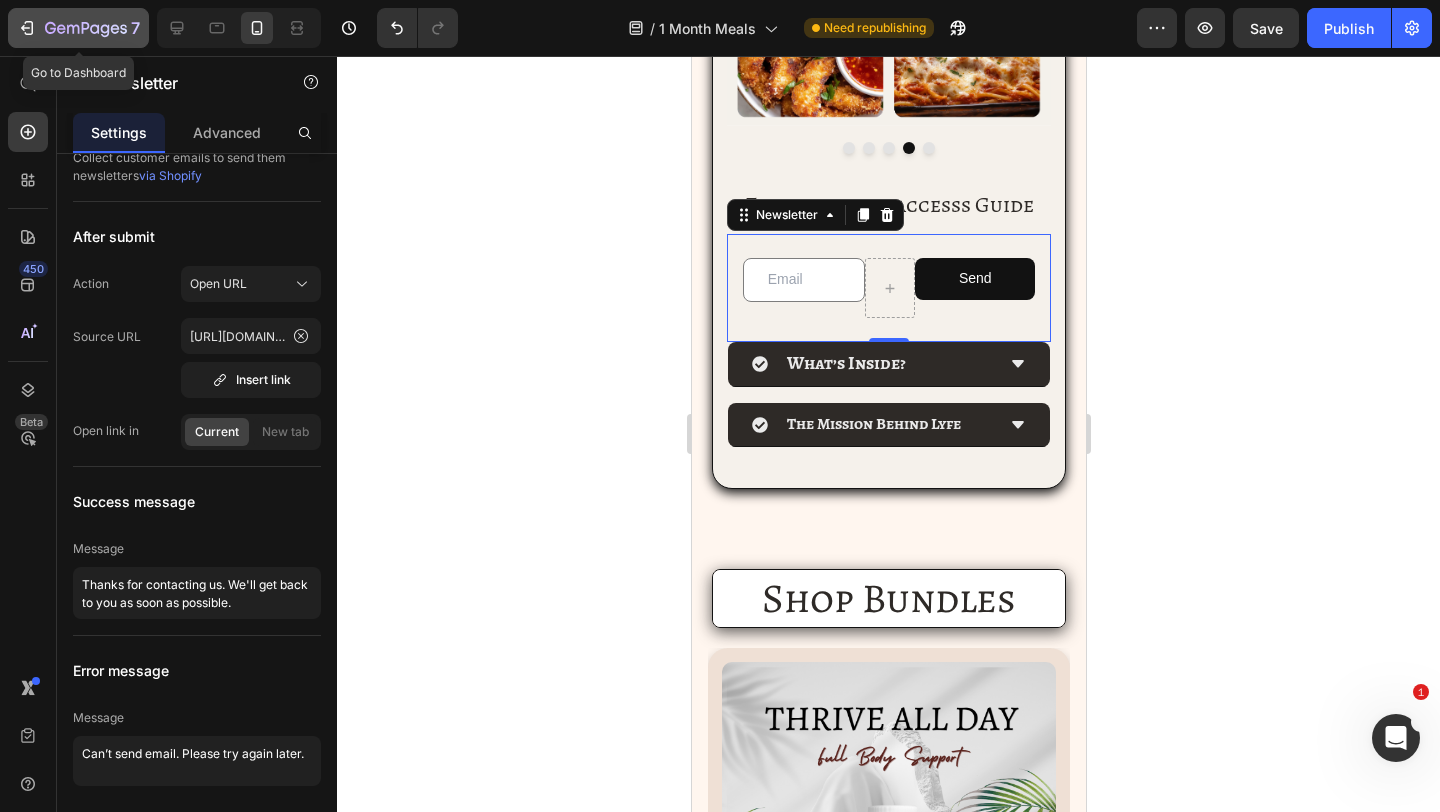 click 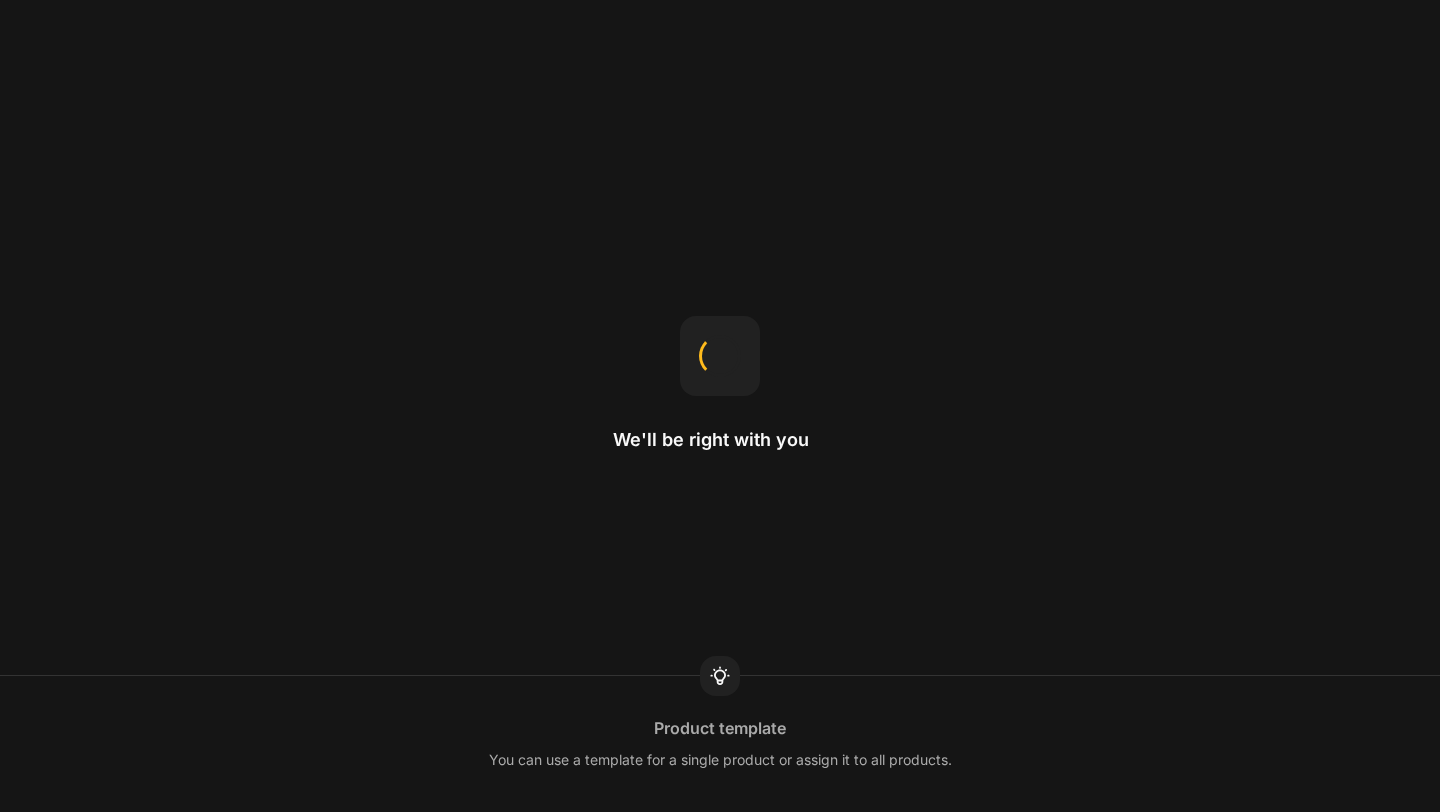 scroll, scrollTop: 0, scrollLeft: 0, axis: both 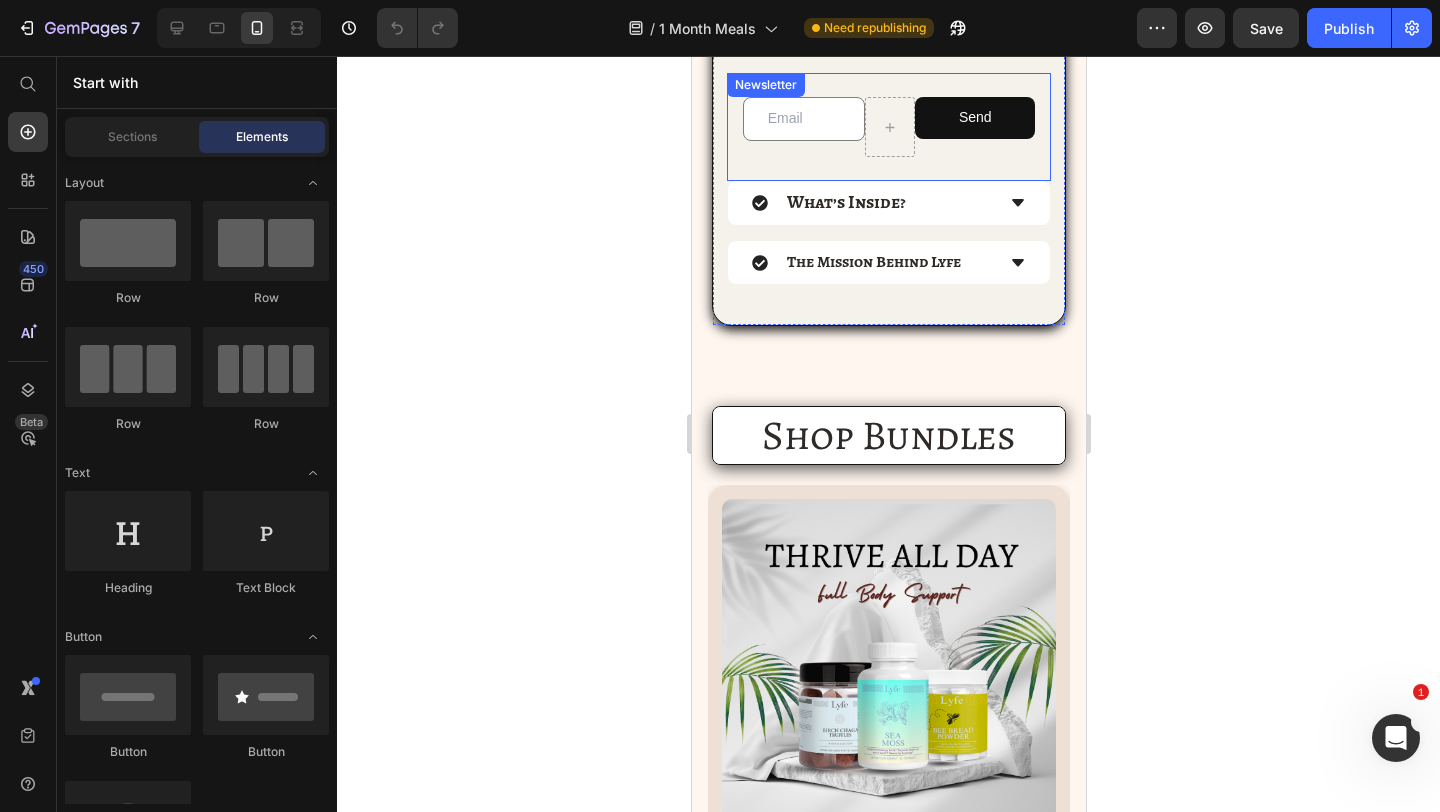click on "Email Field
Send Submit Button Row Newsletter" at bounding box center (888, 127) 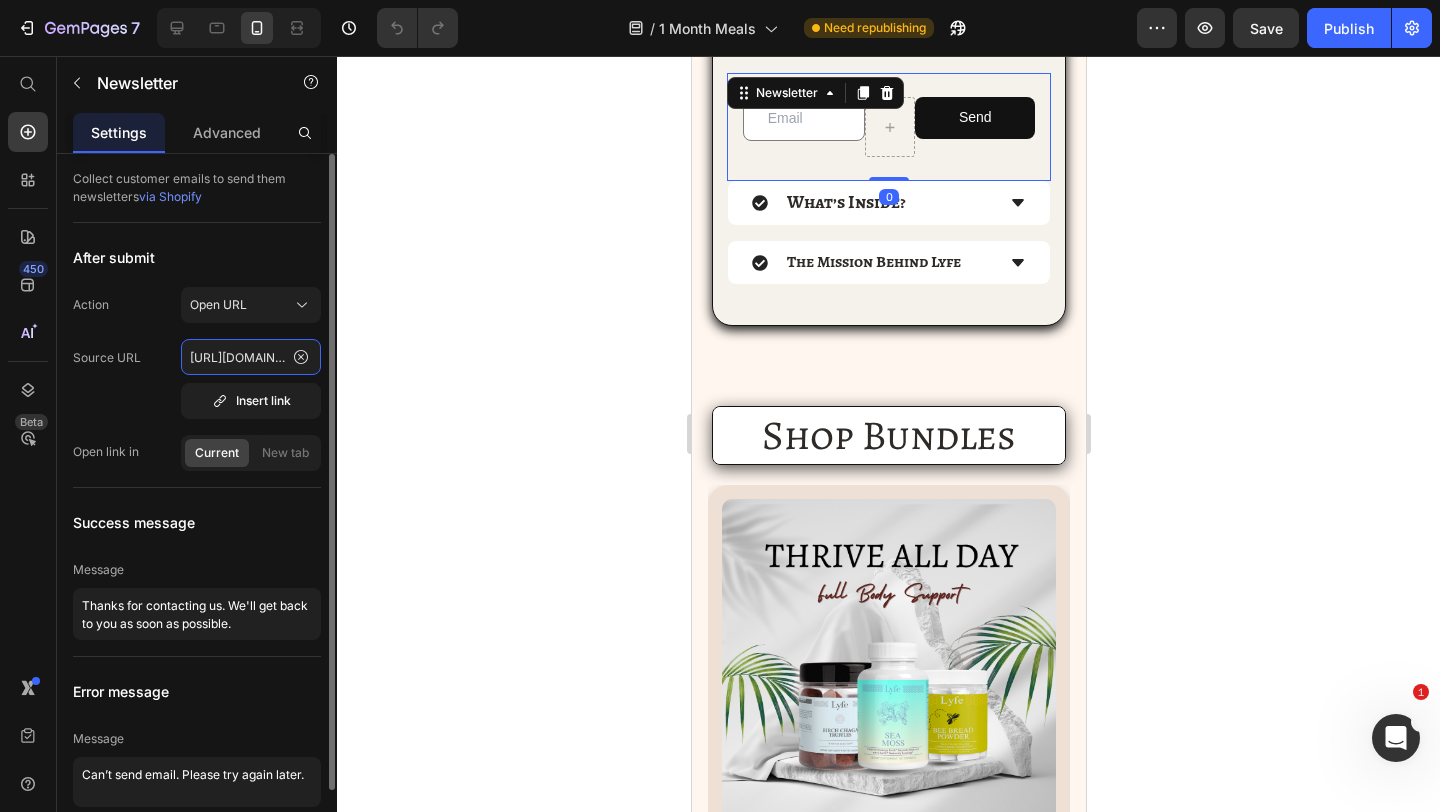click on "[URL][DOMAIN_NAME]" 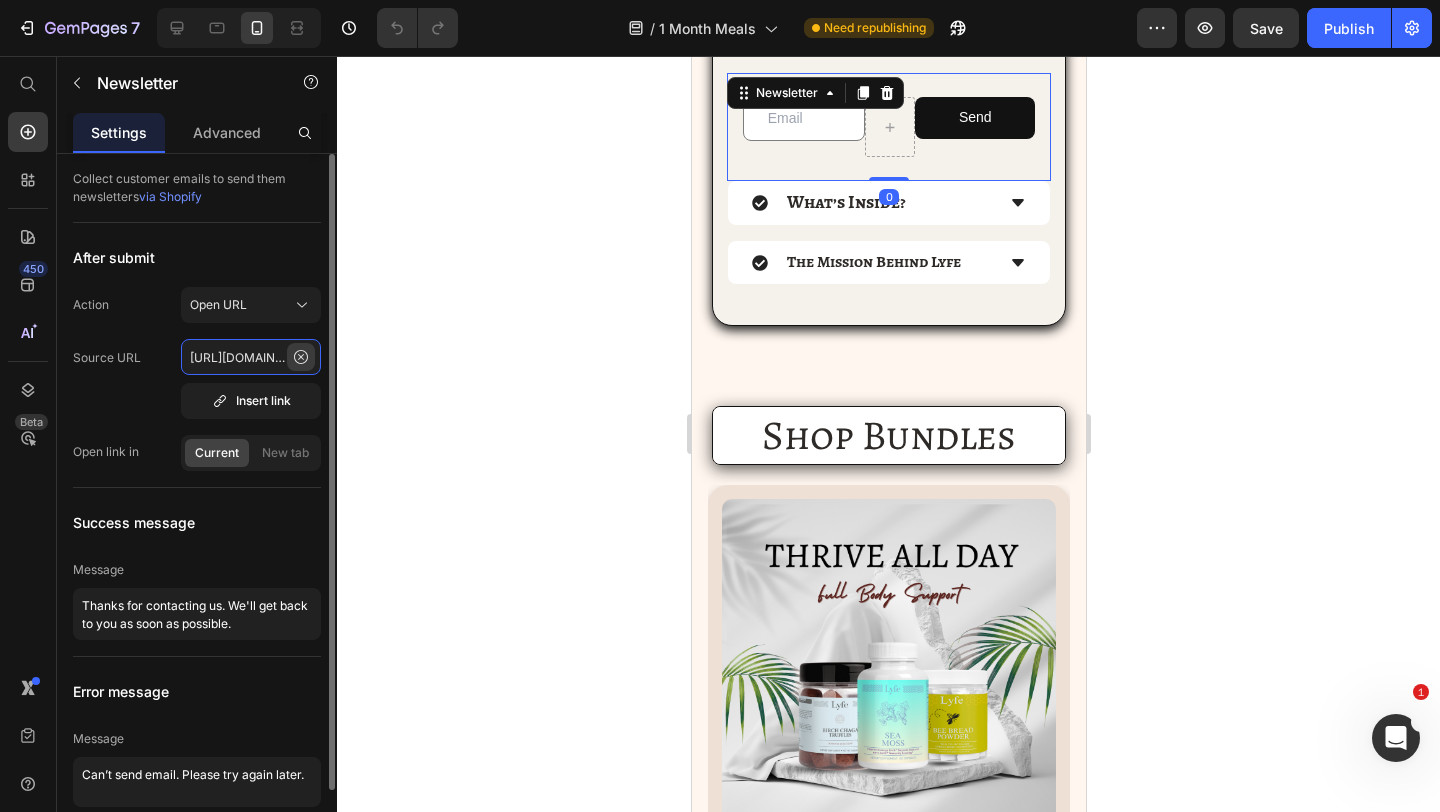 paste on "VIP_Member_meal_Plan.pdf?v=1743628240" 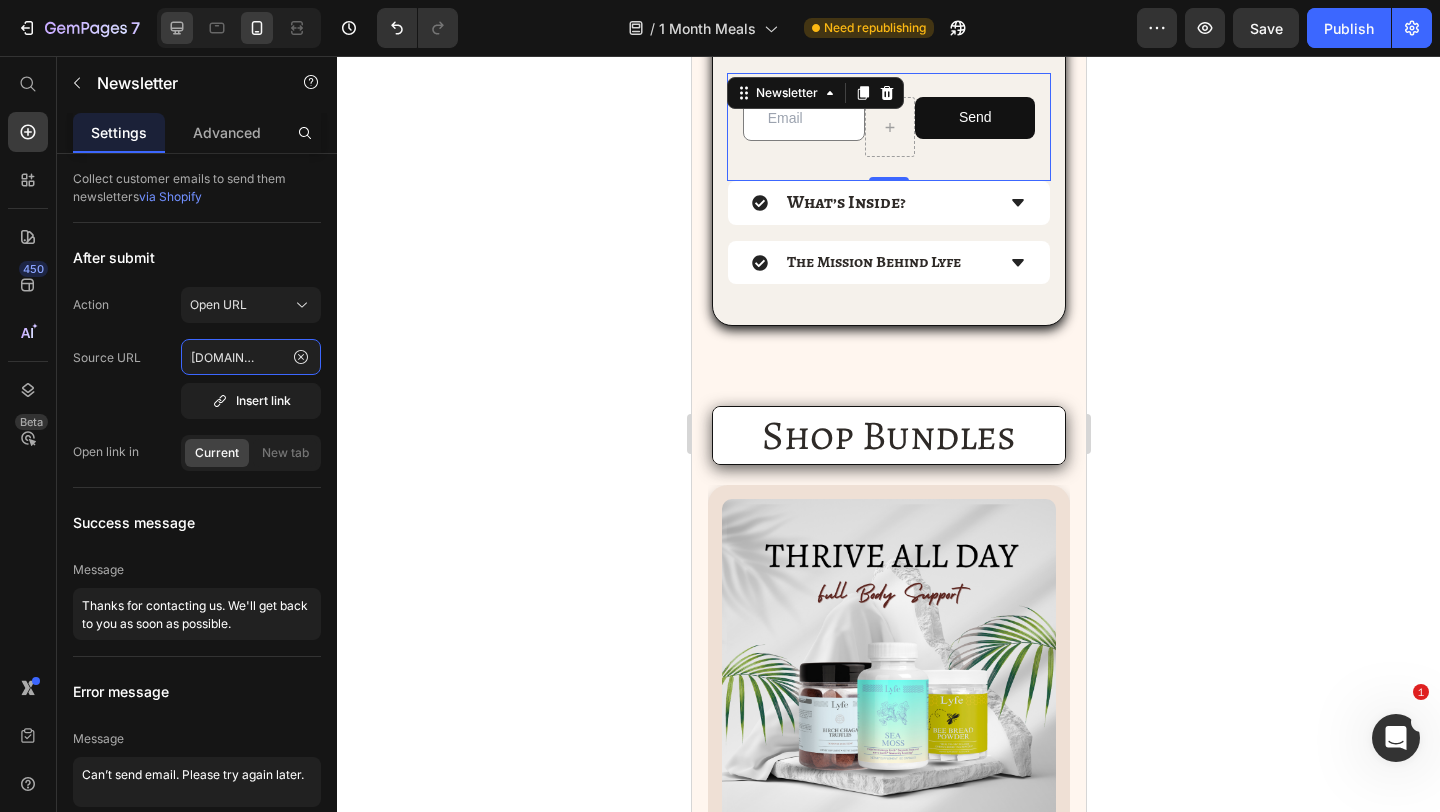 type on "[URL][DOMAIN_NAME]" 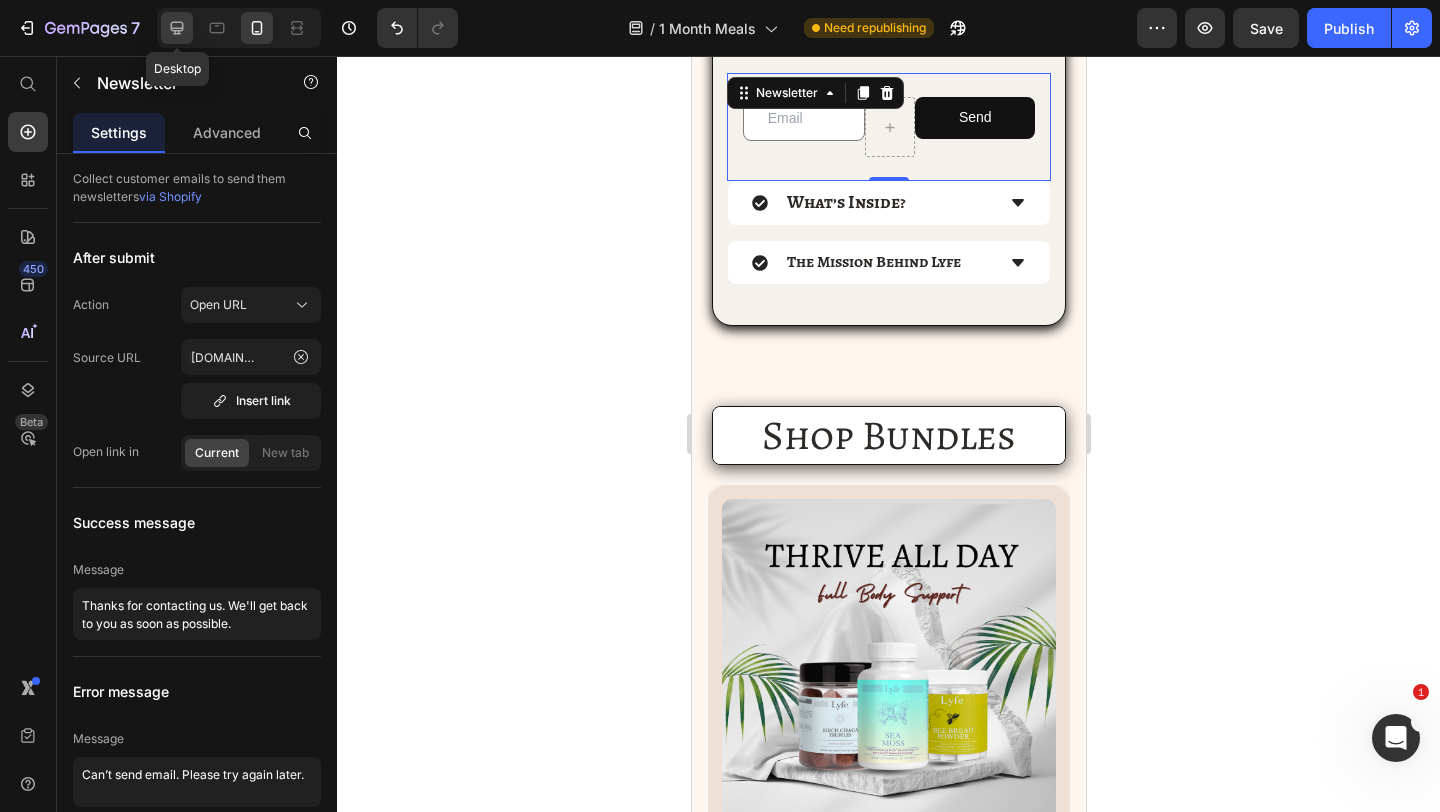click 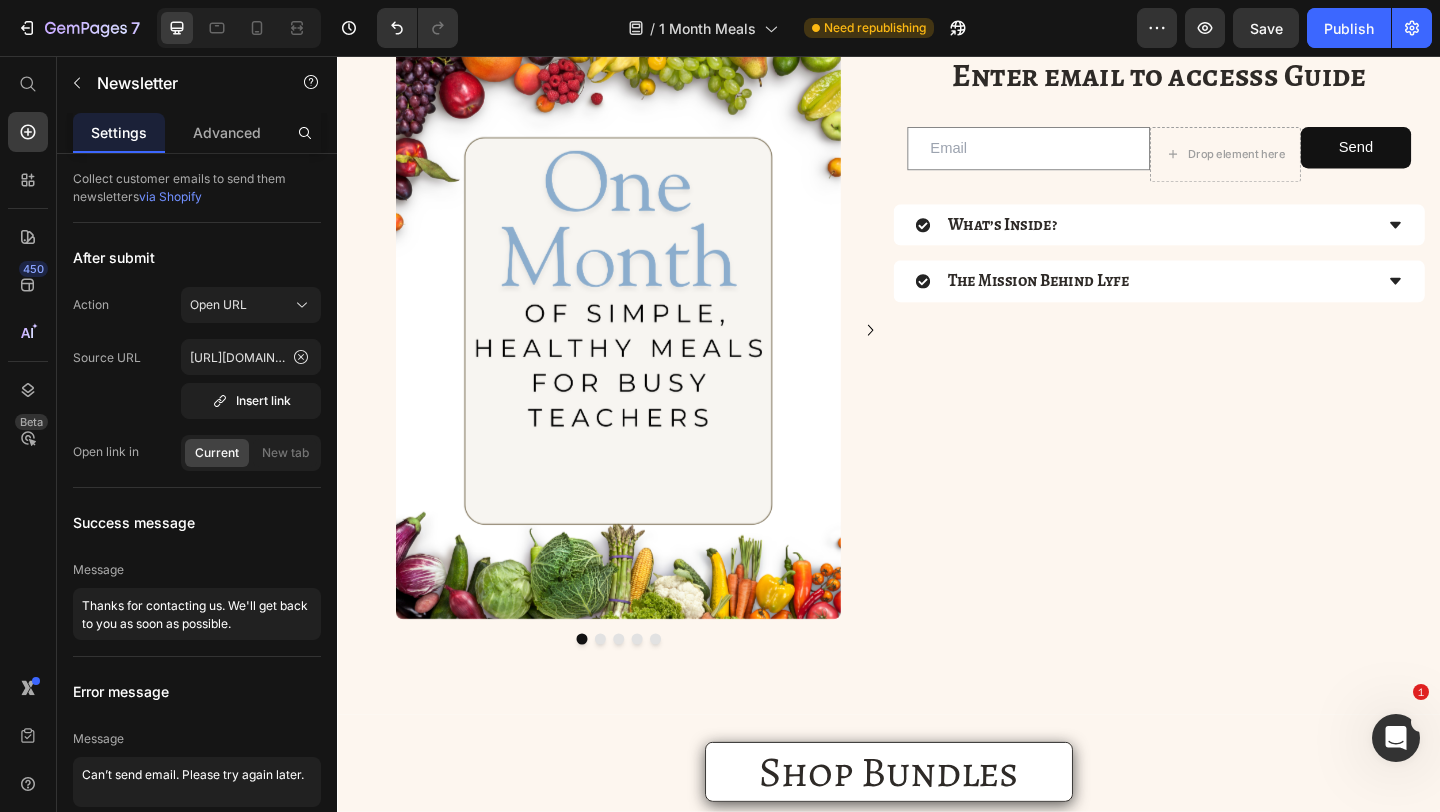 scroll, scrollTop: 0, scrollLeft: 0, axis: both 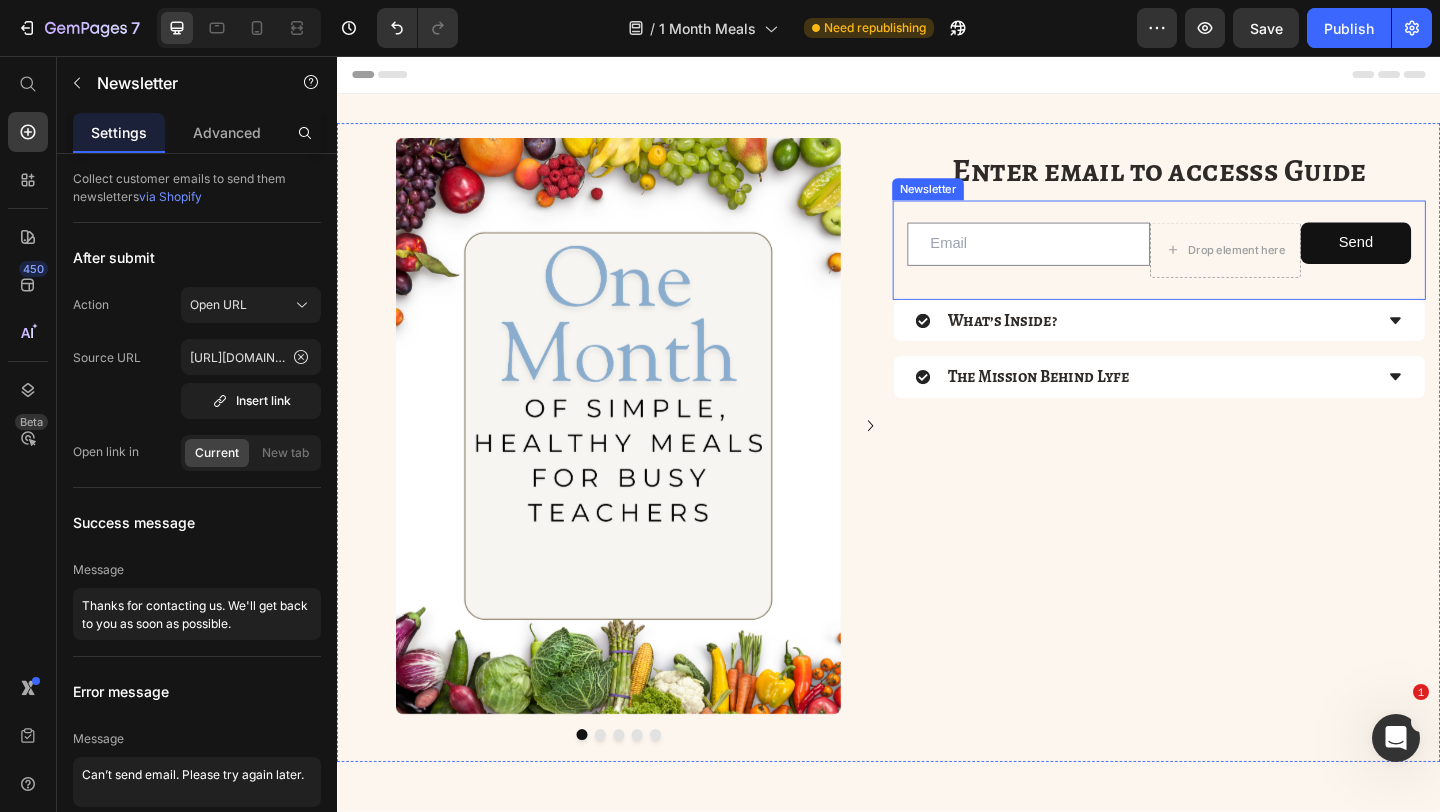 click on "Email Field
Drop element here Send Submit Button Row Newsletter" at bounding box center (1231, 267) 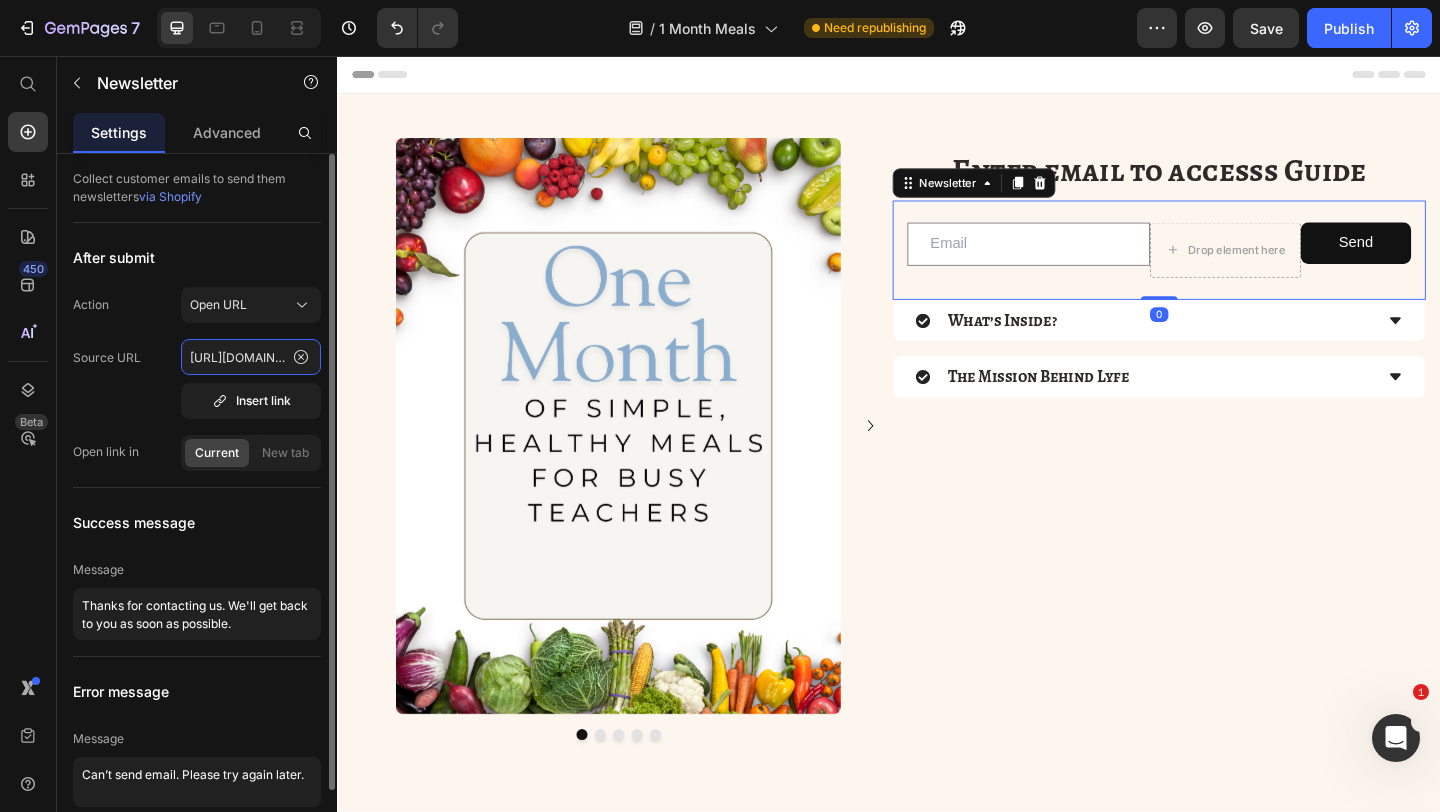 click on "[URL][DOMAIN_NAME]" 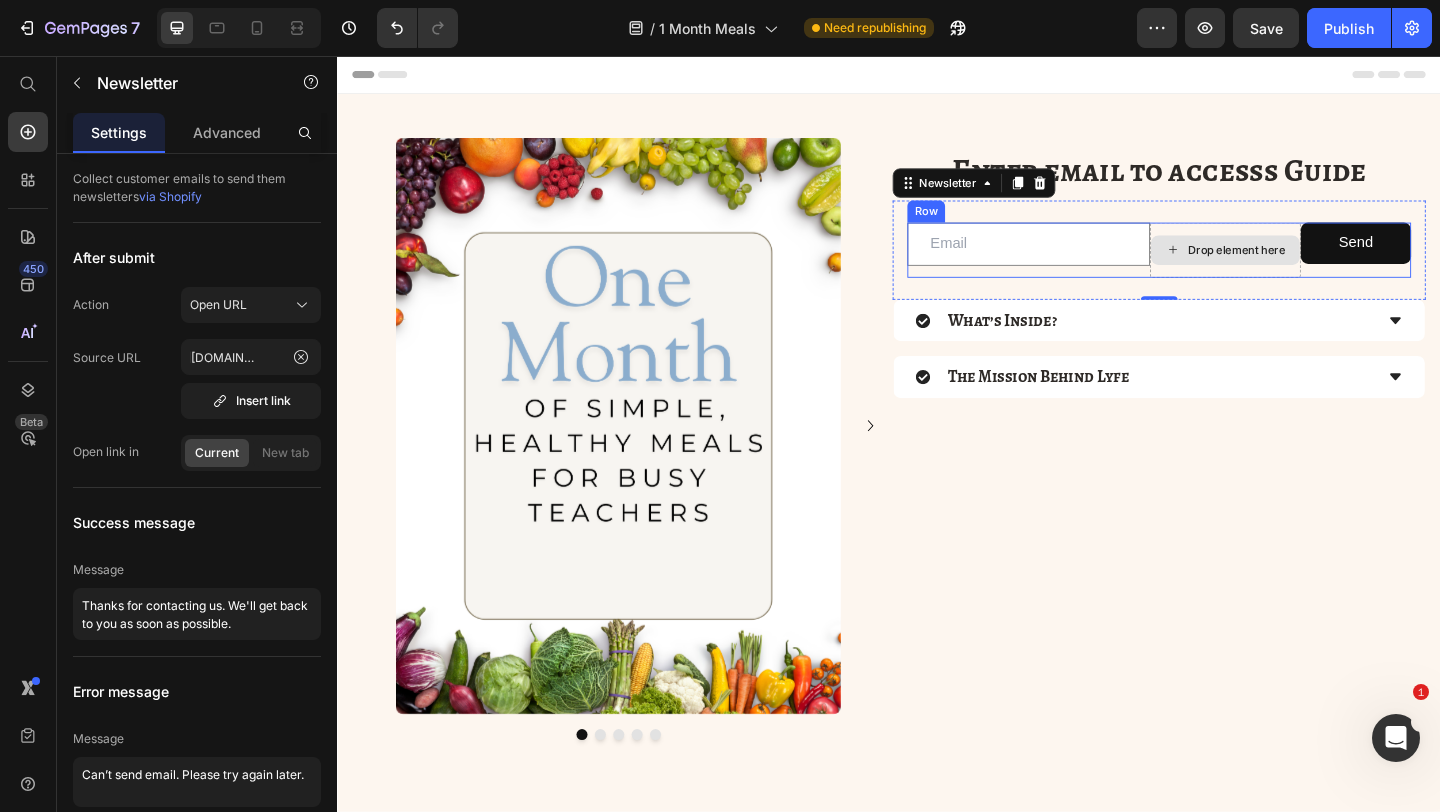 click on "Drop element here" at bounding box center [1315, 267] 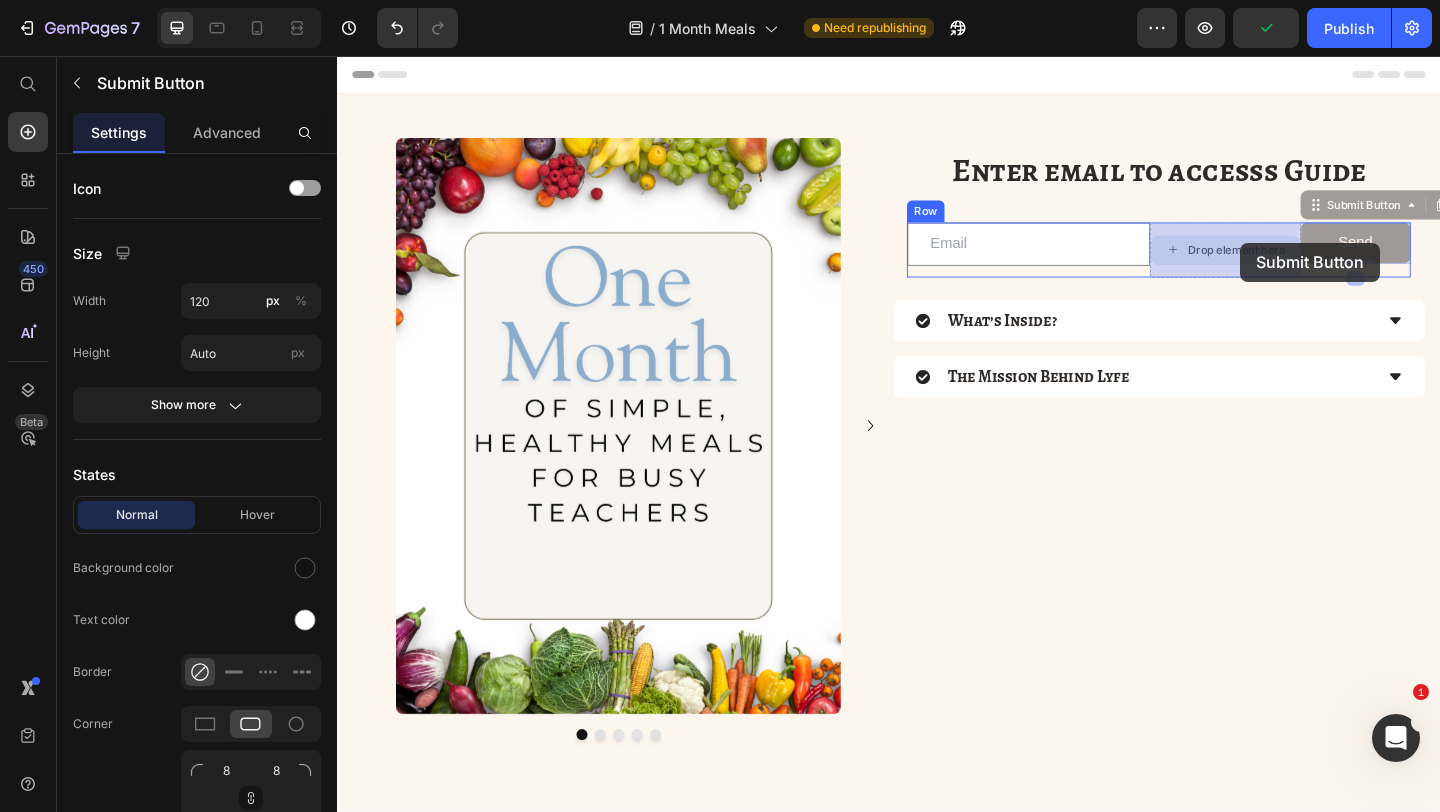 drag, startPoint x: 1404, startPoint y: 259, endPoint x: 1319, endPoint y: 259, distance: 85 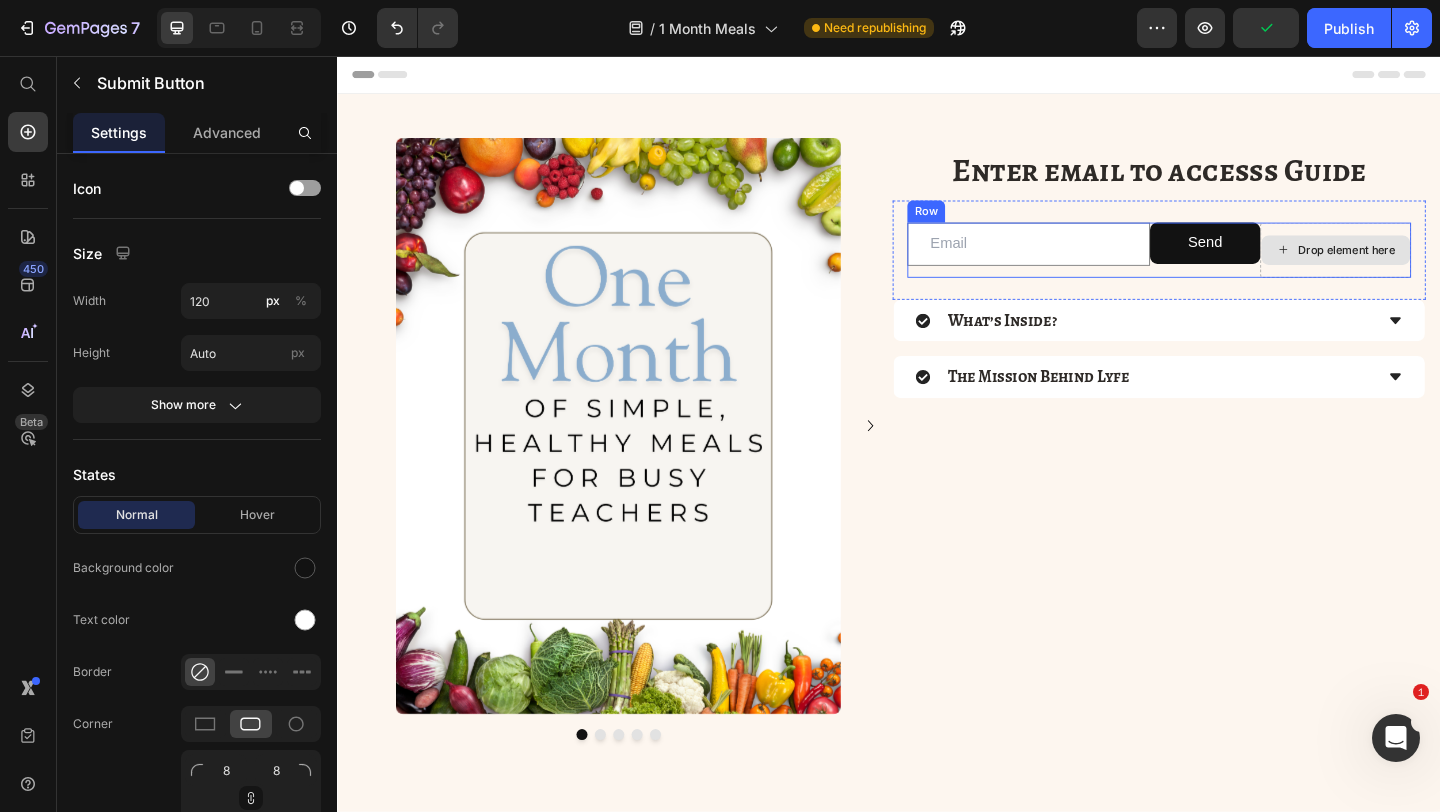 click 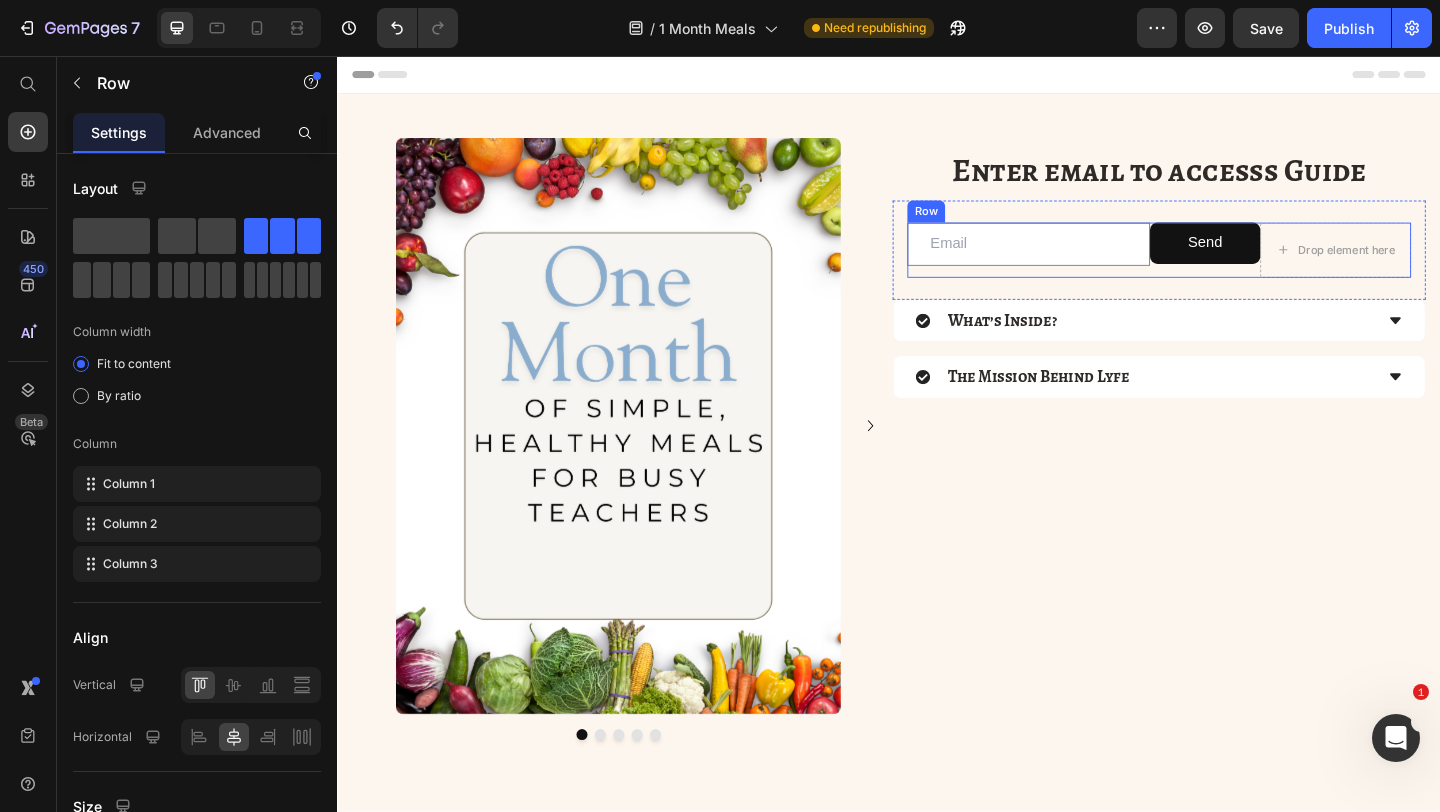 click on "Send Submit Button" at bounding box center (1281, 267) 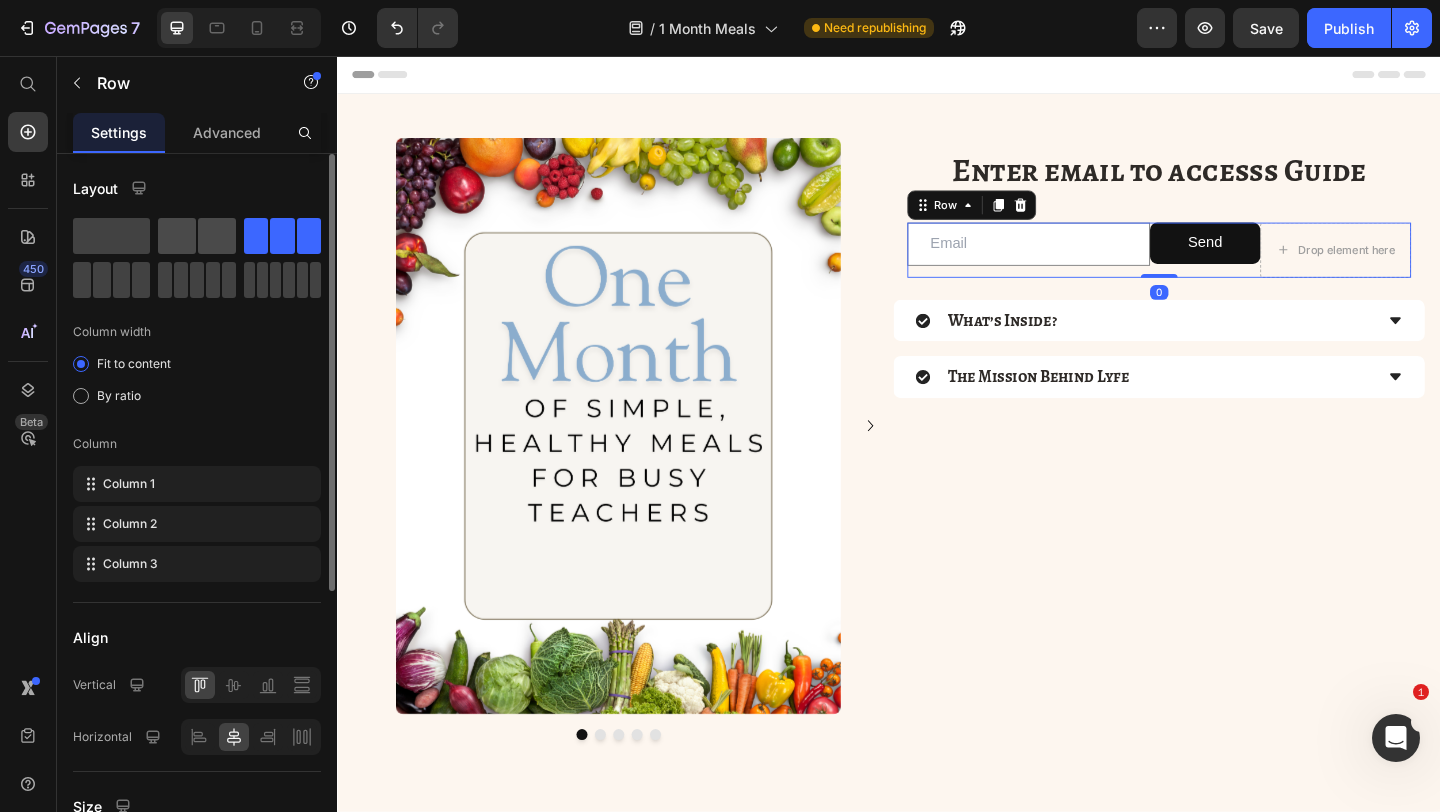 click 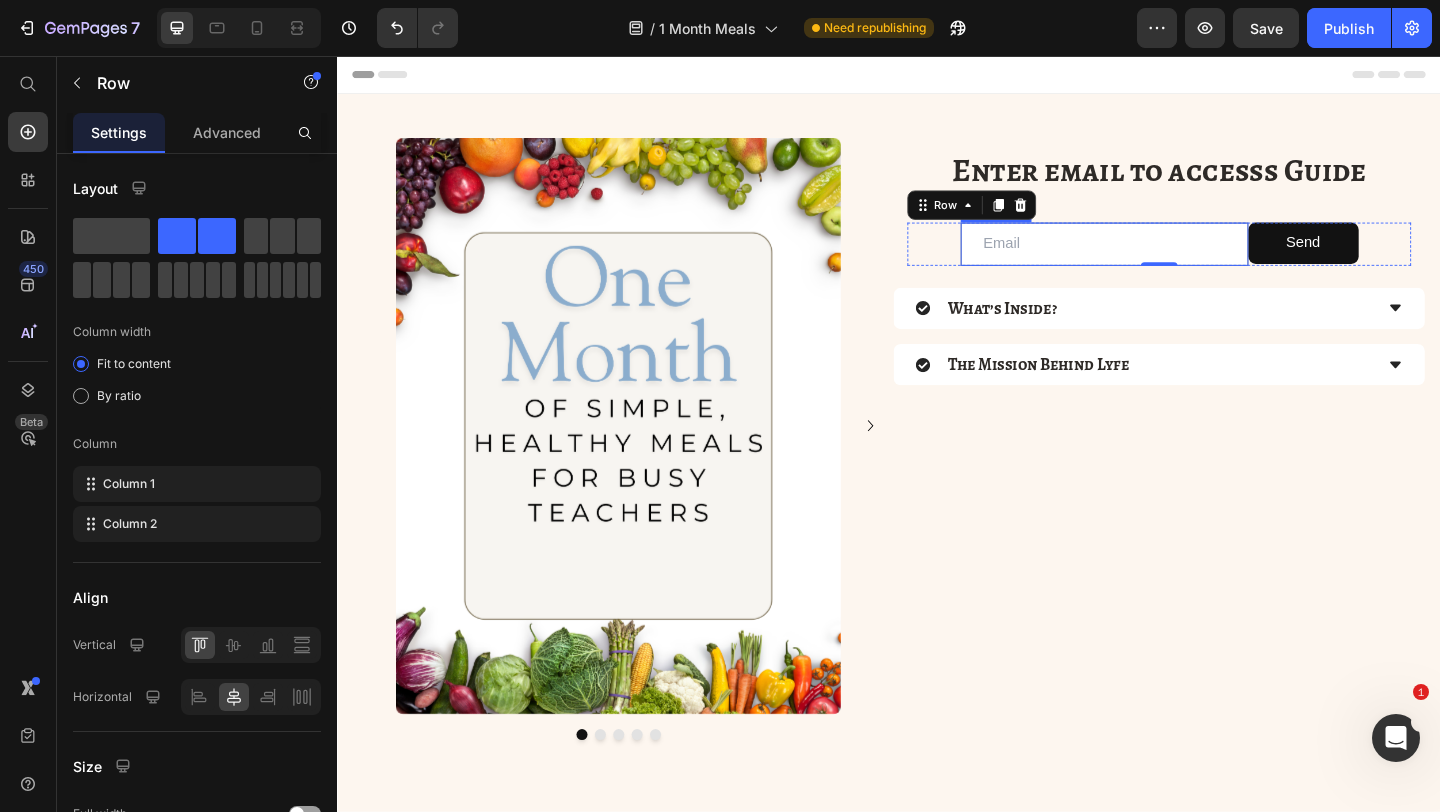 click at bounding box center (1171, 260) 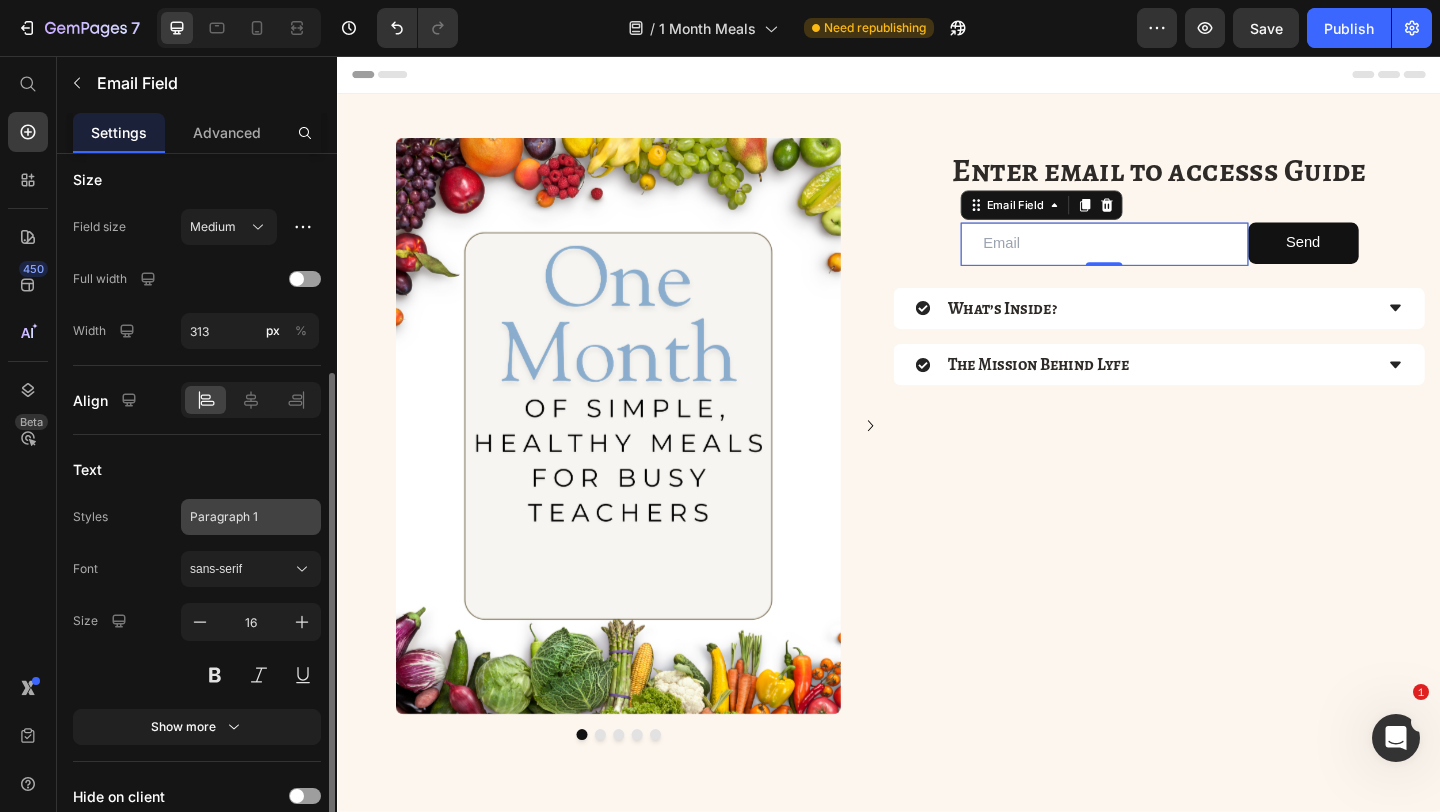 scroll, scrollTop: 0, scrollLeft: 0, axis: both 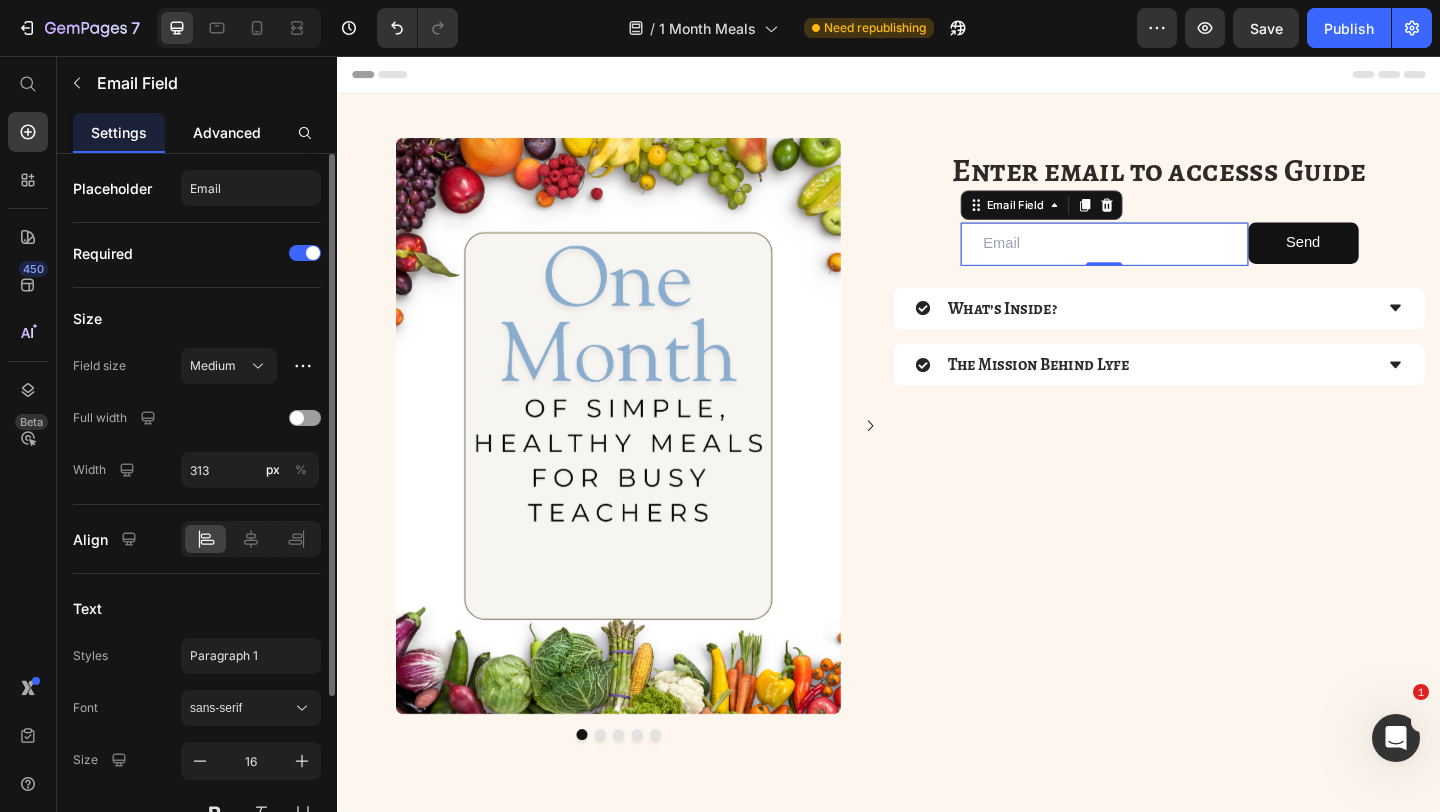 click on "Advanced" 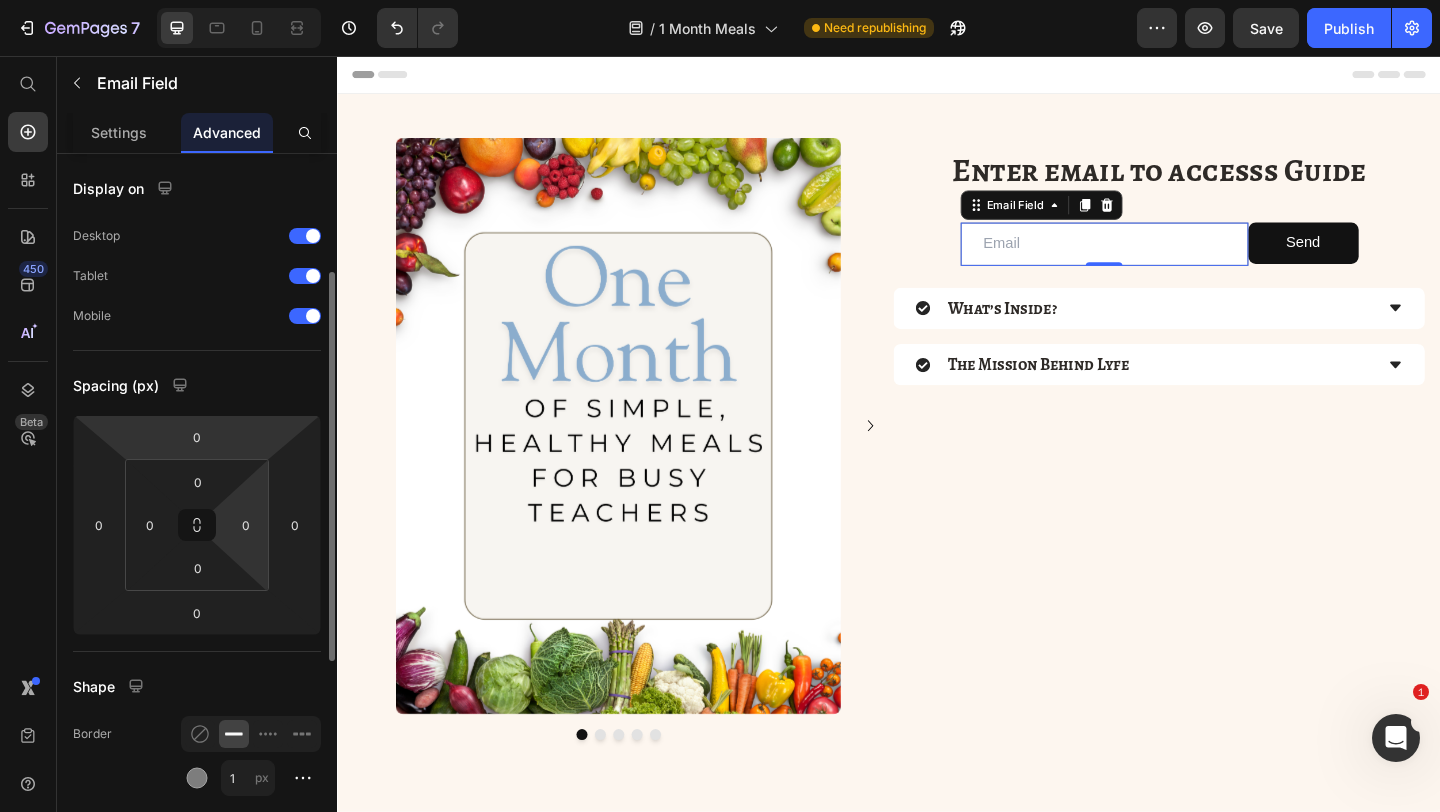 scroll, scrollTop: 393, scrollLeft: 0, axis: vertical 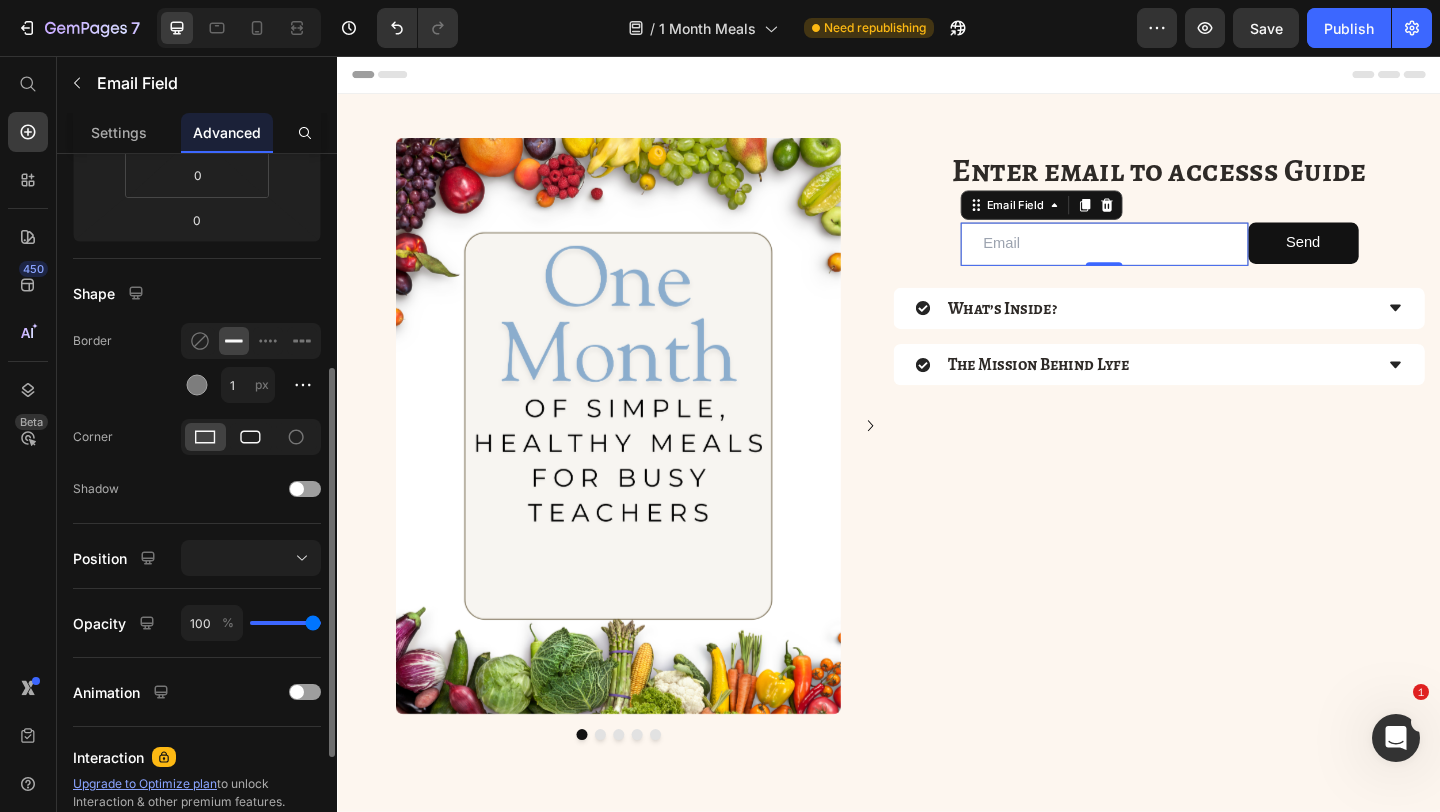 click 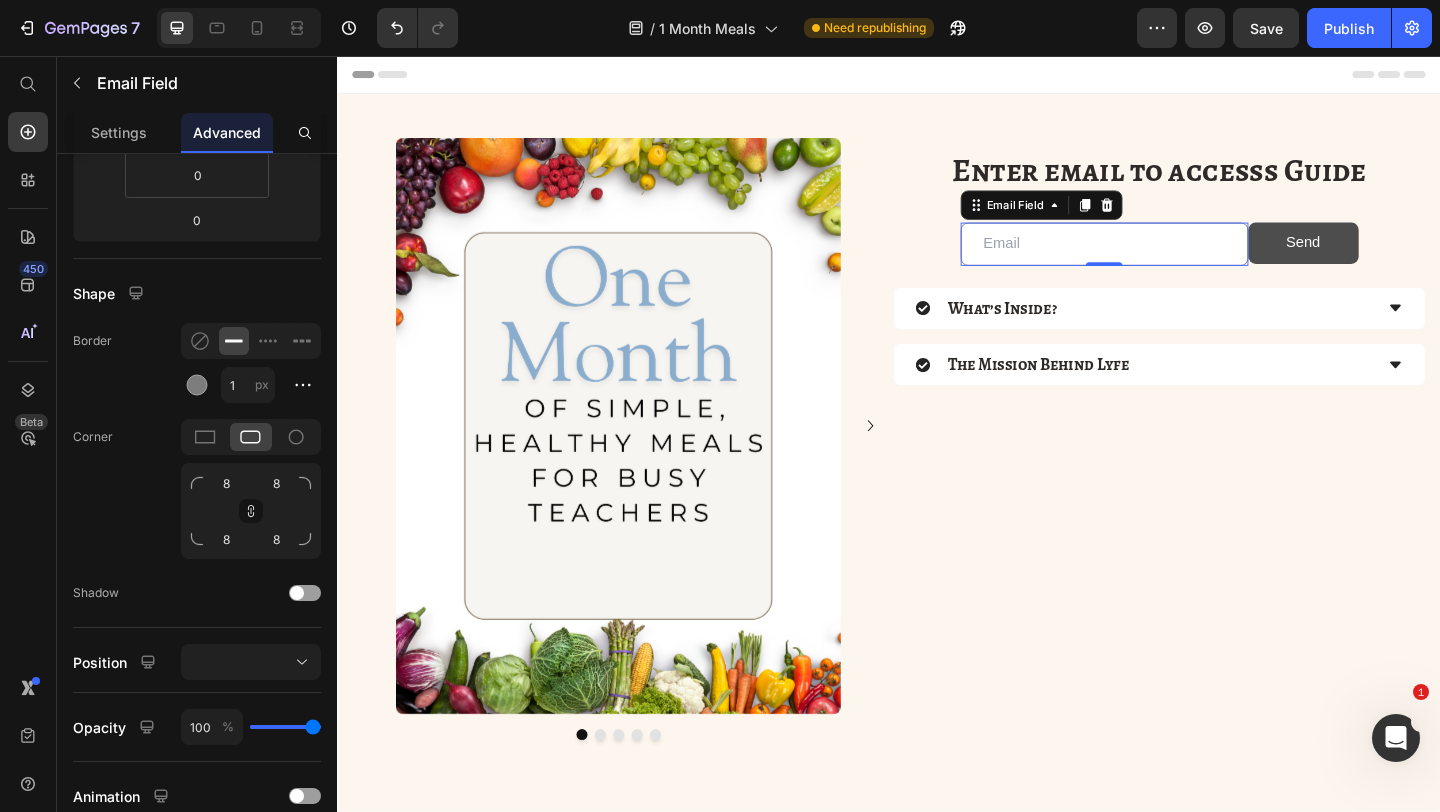 click on "Send" at bounding box center (1388, 259) 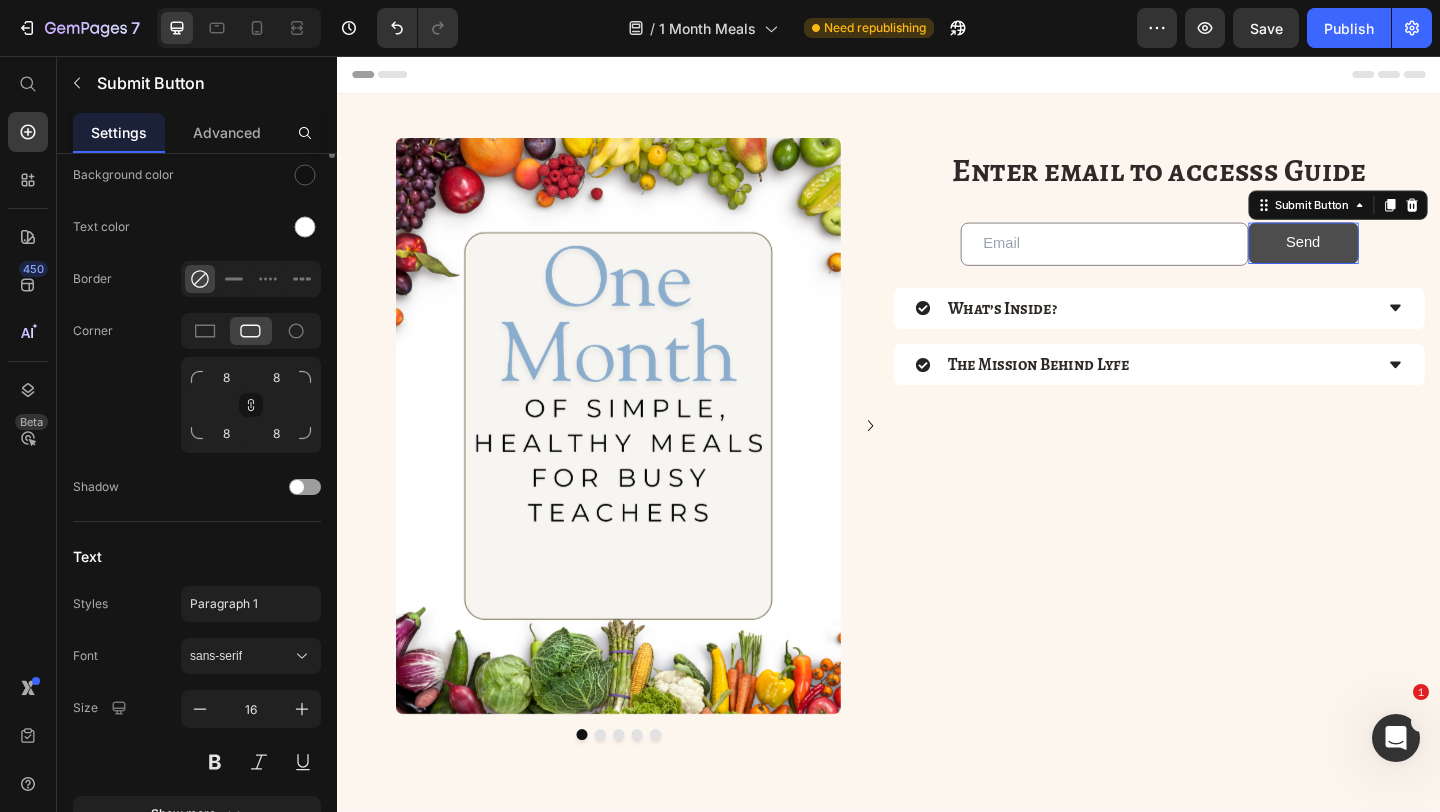 scroll, scrollTop: 0, scrollLeft: 0, axis: both 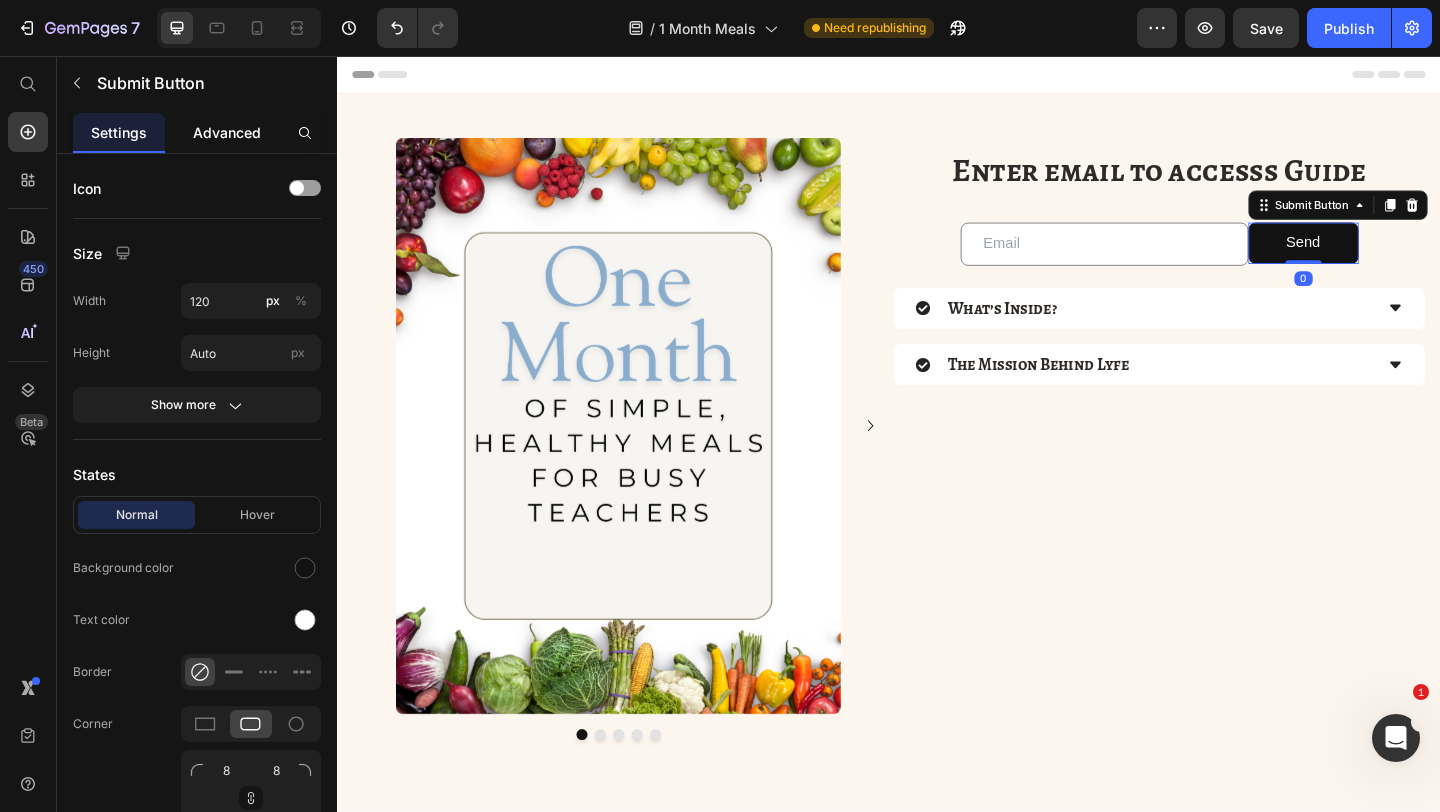 click on "Advanced" at bounding box center [227, 132] 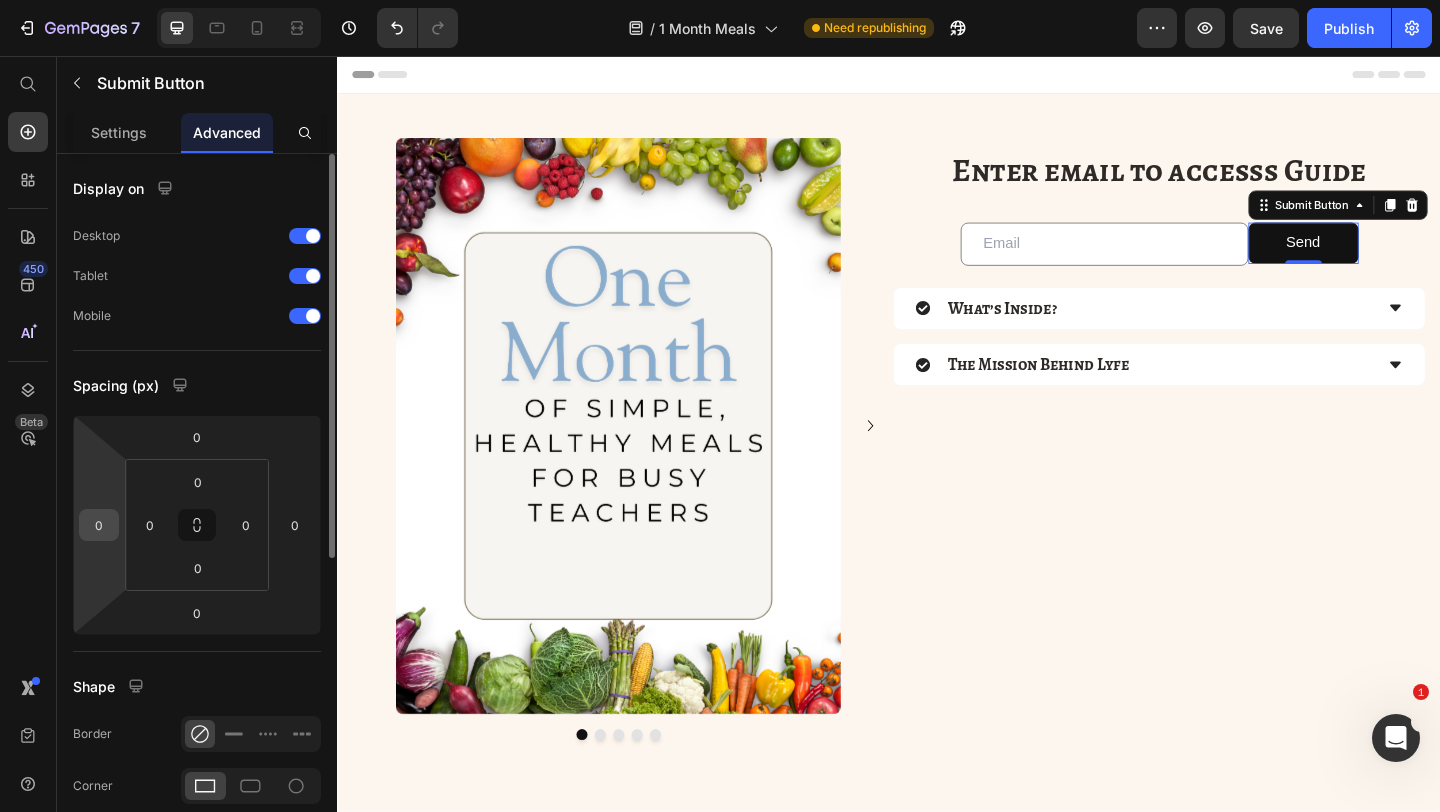 click on "0" at bounding box center (99, 525) 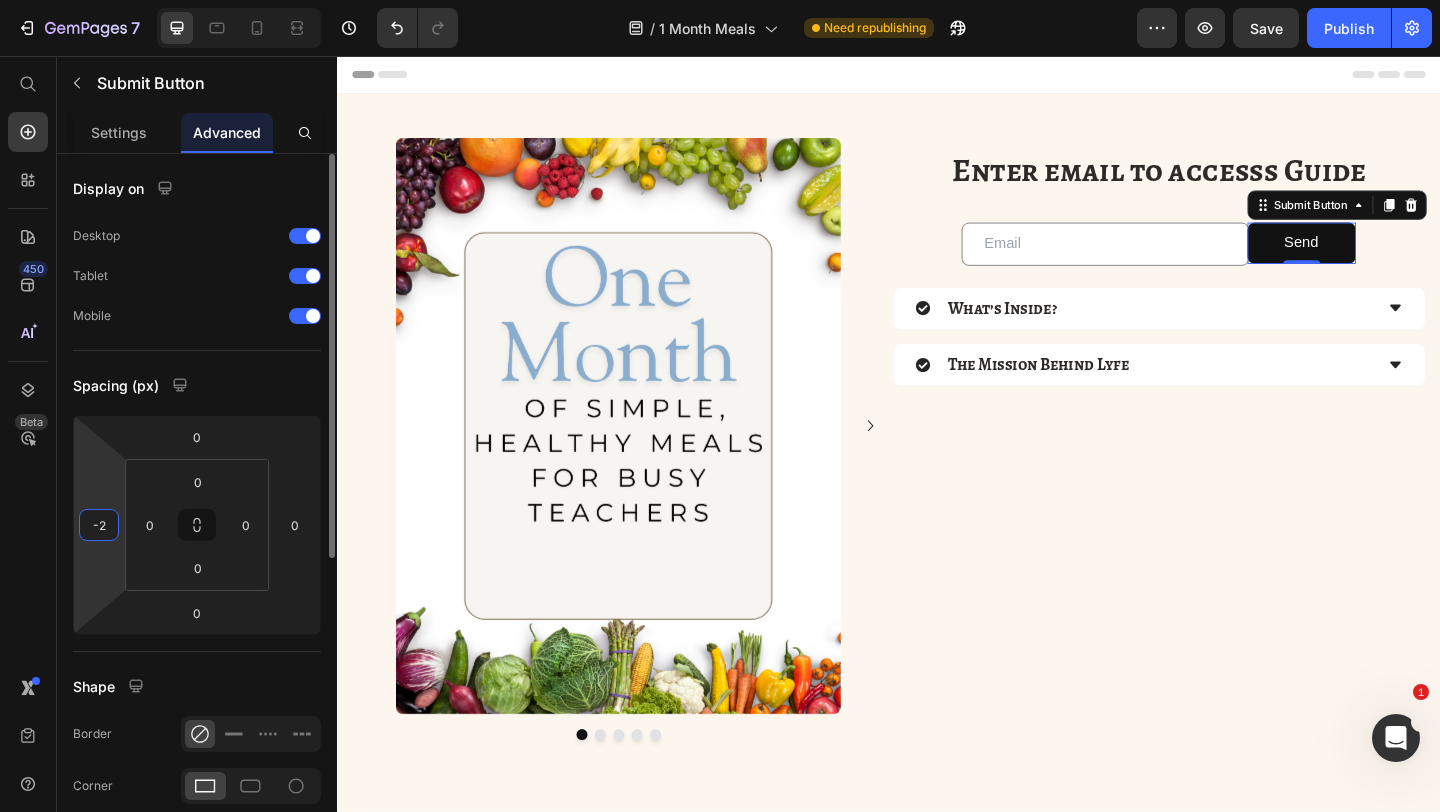 type on "-20" 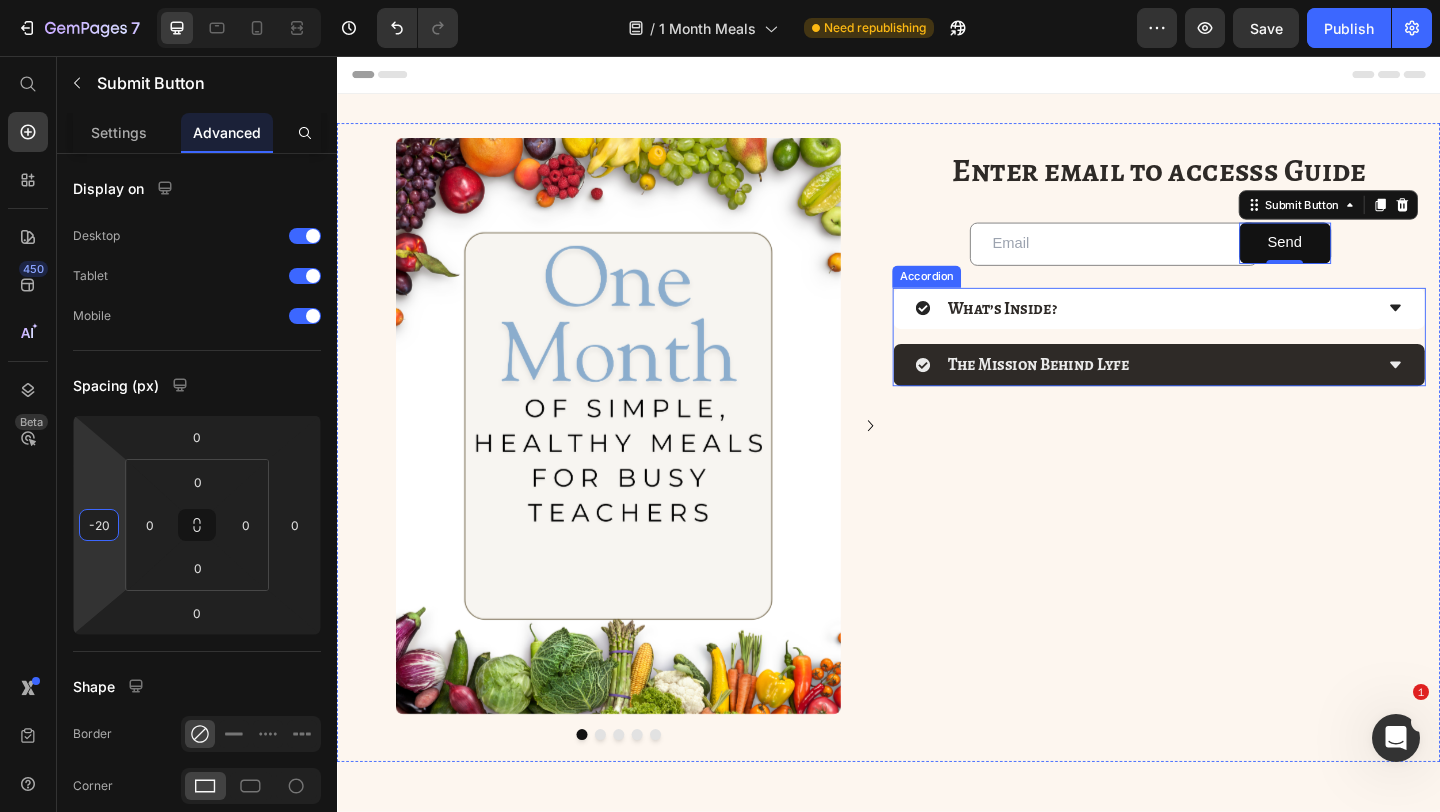 click on "The Mission Behind Lyfe" at bounding box center [1215, 391] 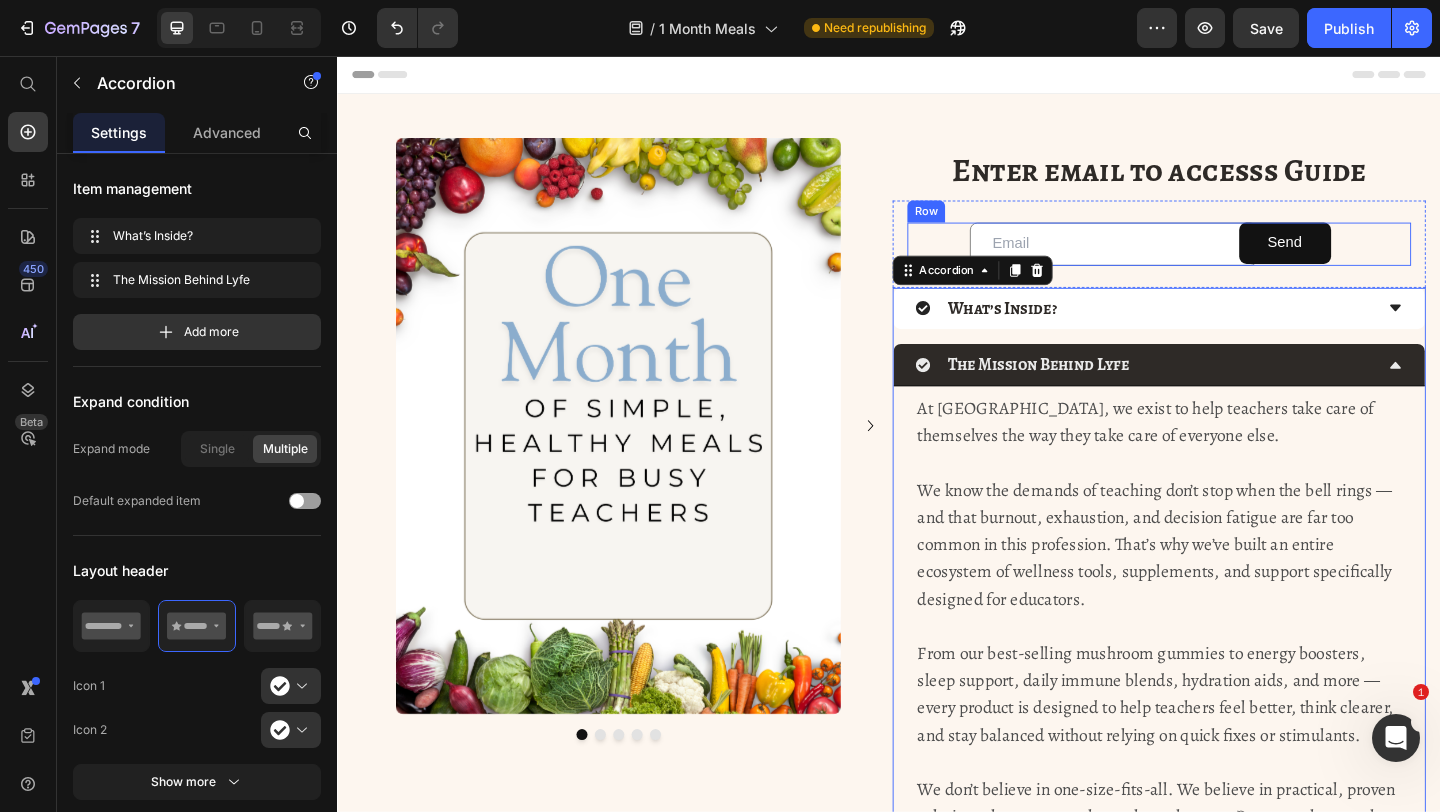 click on "Email Field Send Submit Button Row Newsletter" at bounding box center [1231, 260] 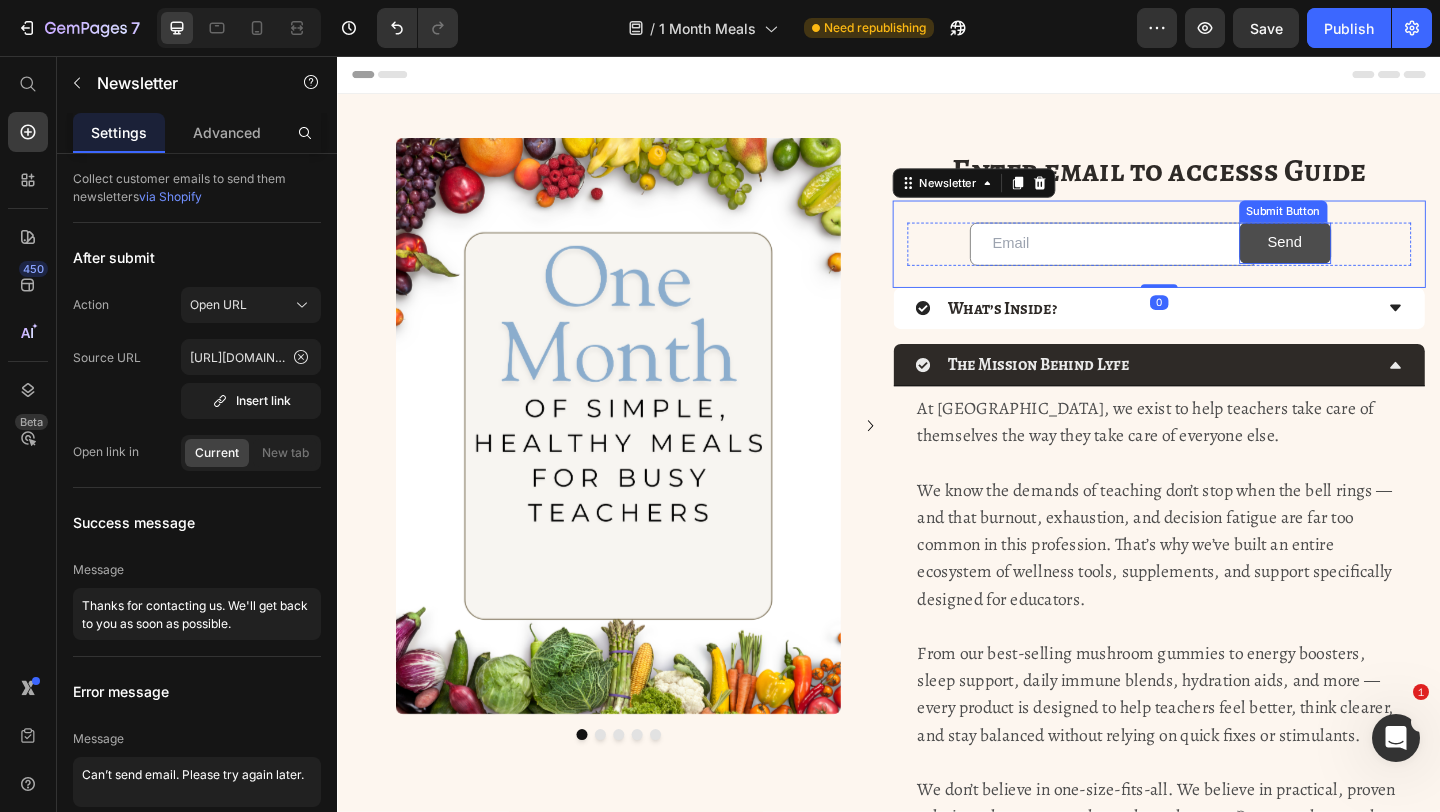 click on "Send" at bounding box center (1368, 259) 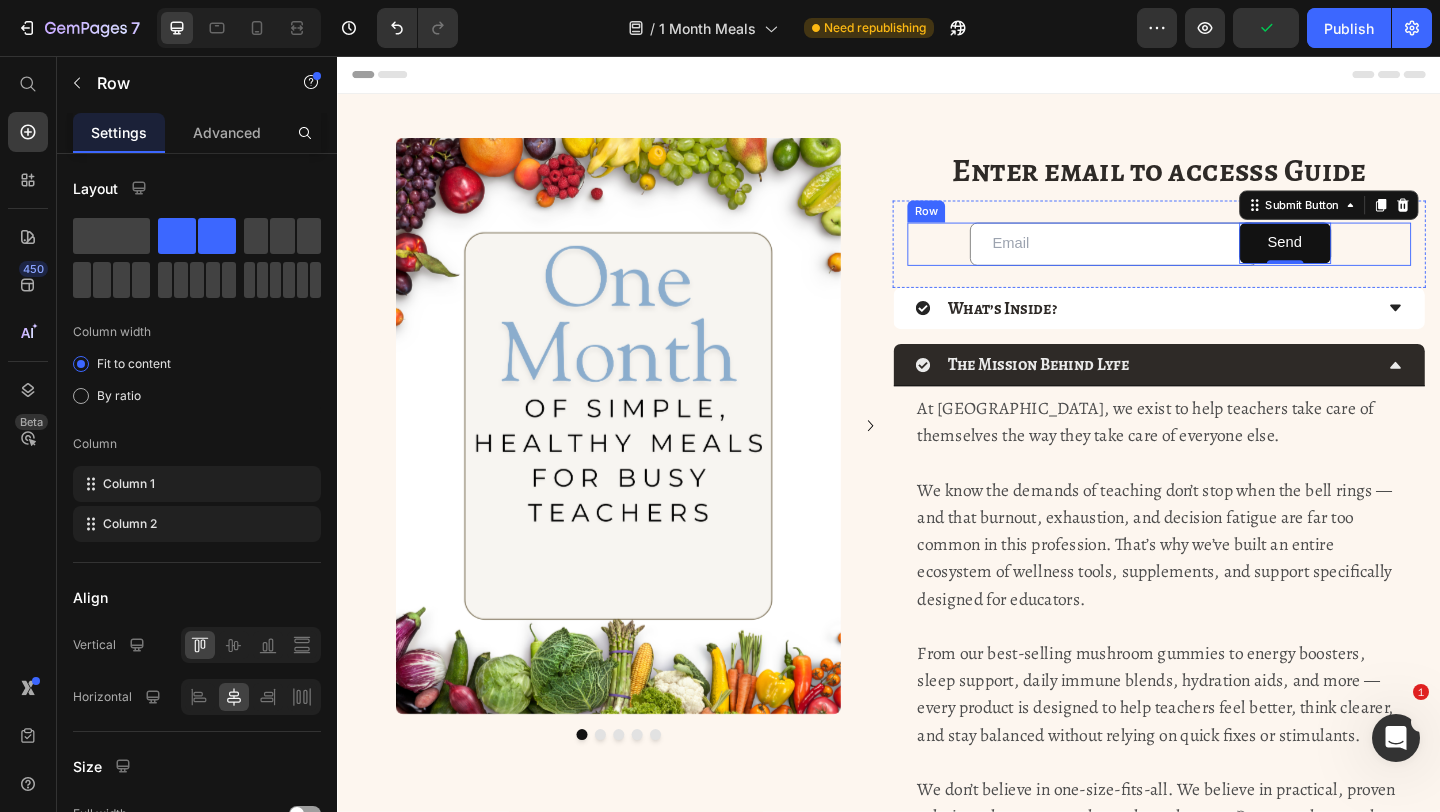 click on "Email Field Send Submit Button   0 Row" at bounding box center (1231, 260) 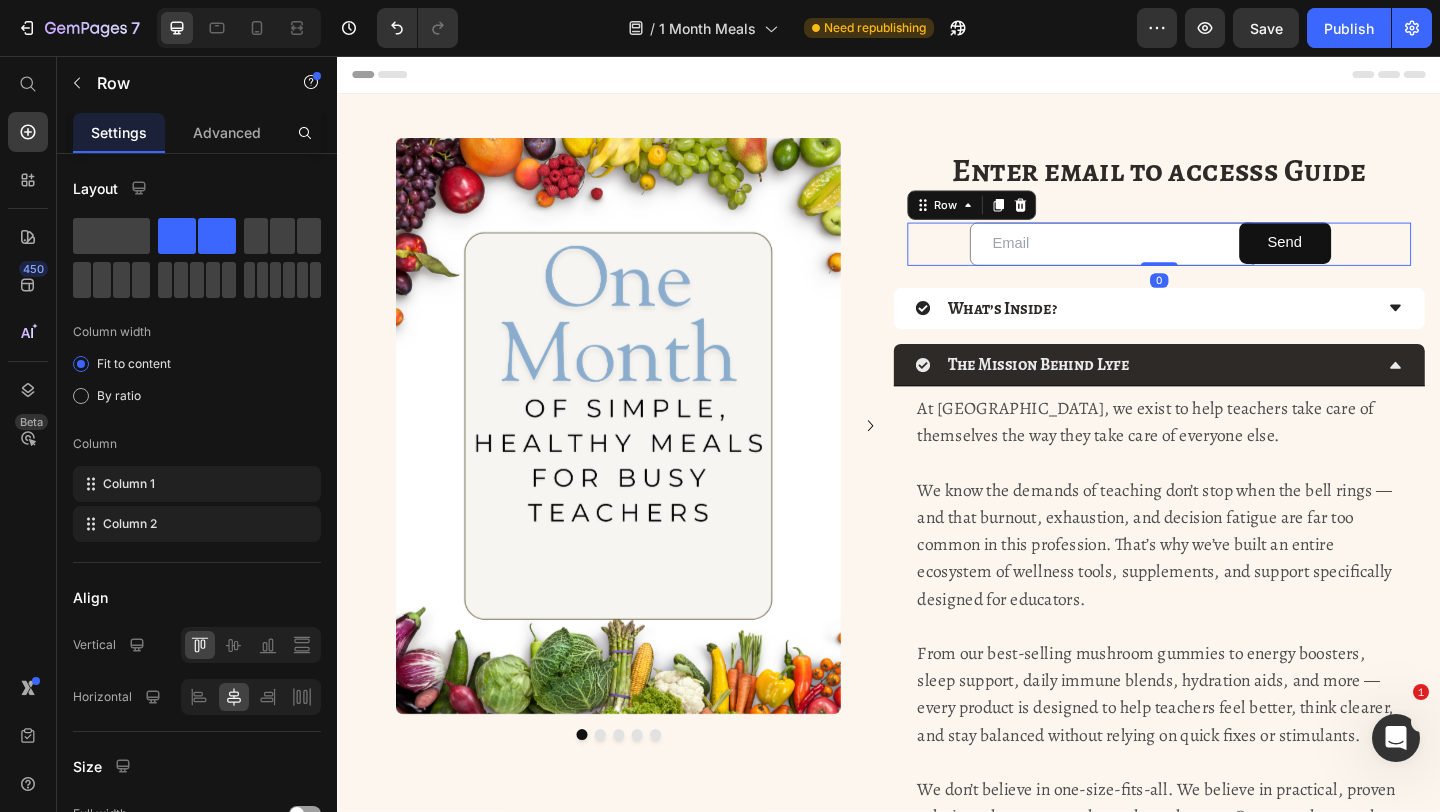 click on "Email Field Send Submit Button Row   0" at bounding box center (1231, 260) 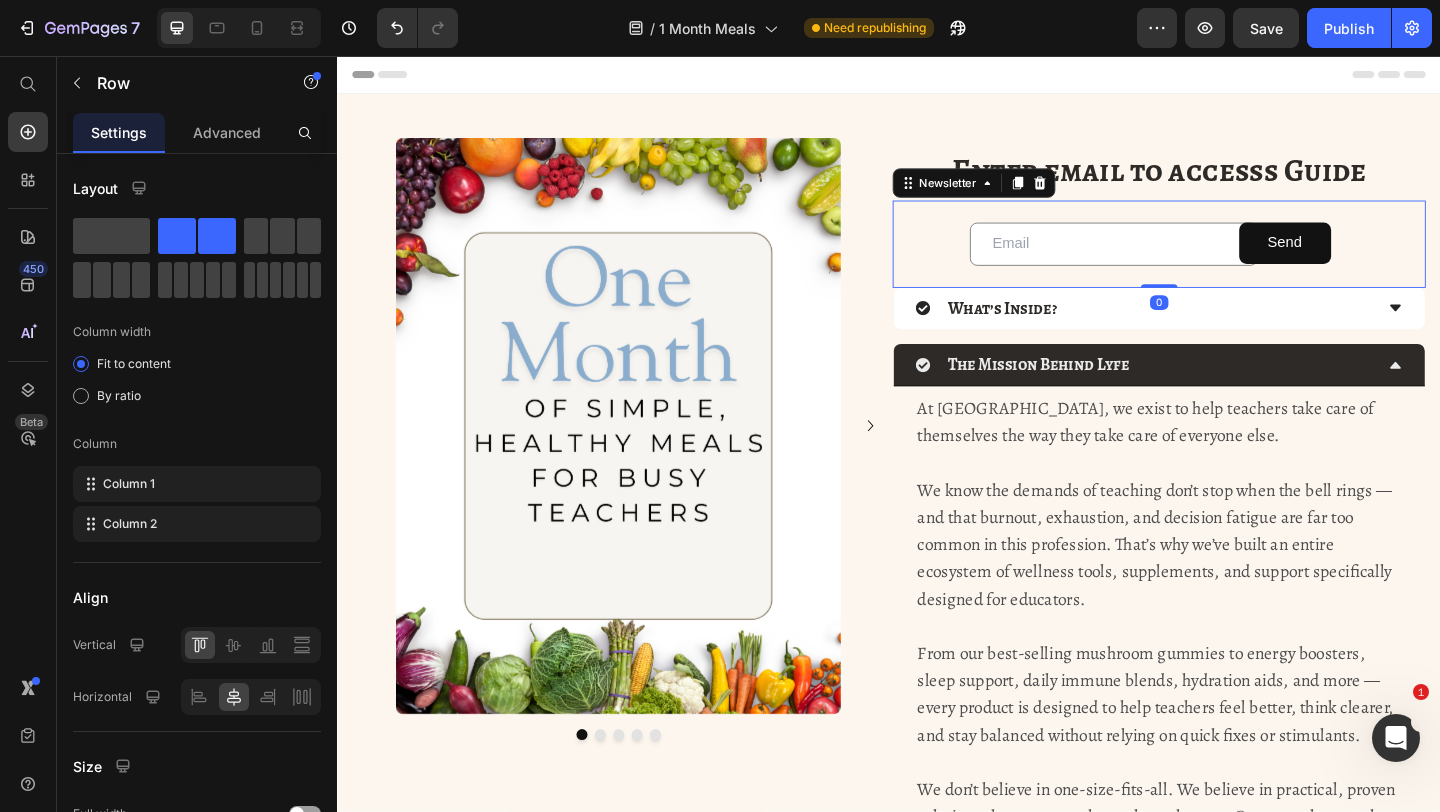 click on "Email Field Send Submit Button Row Newsletter   0" at bounding box center [1231, 260] 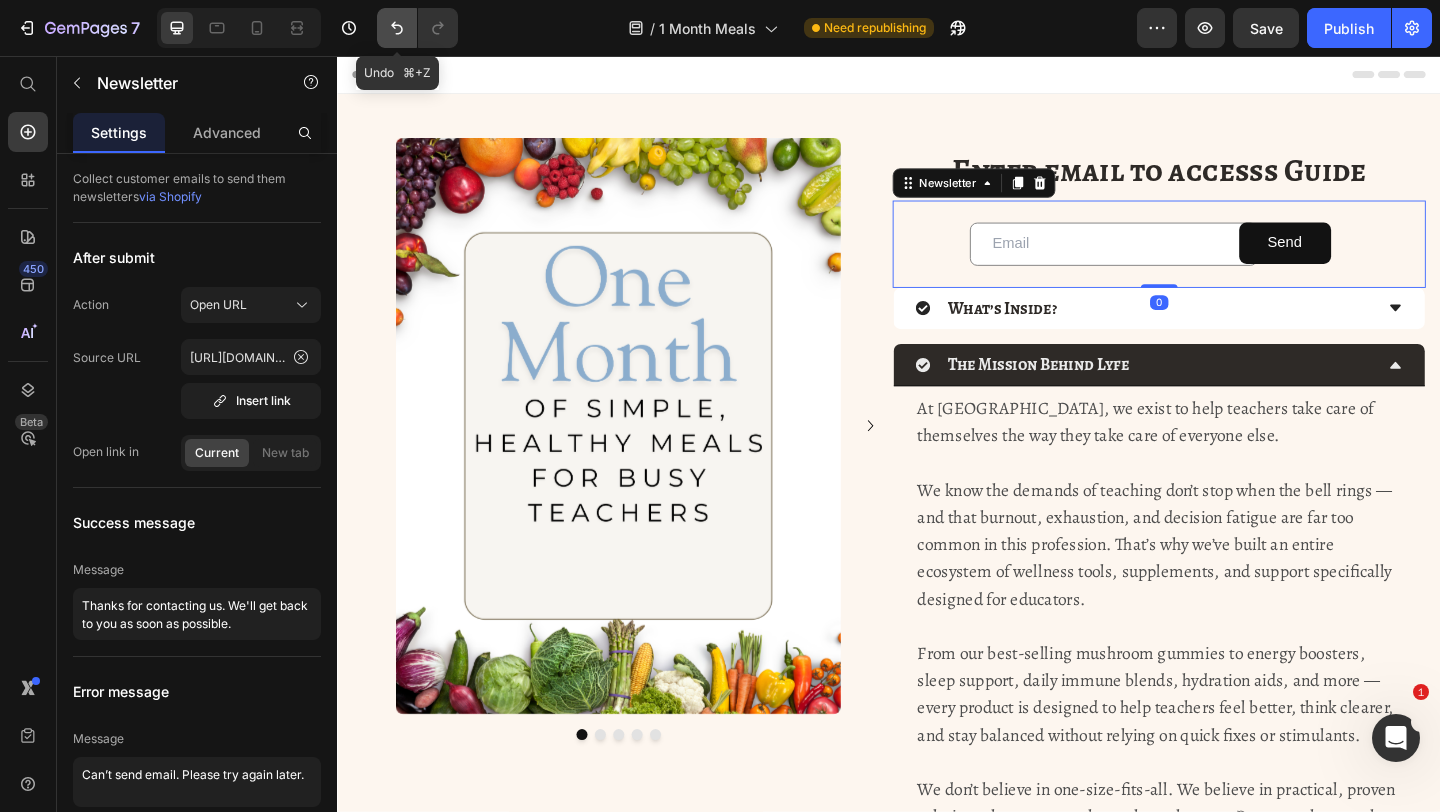 click 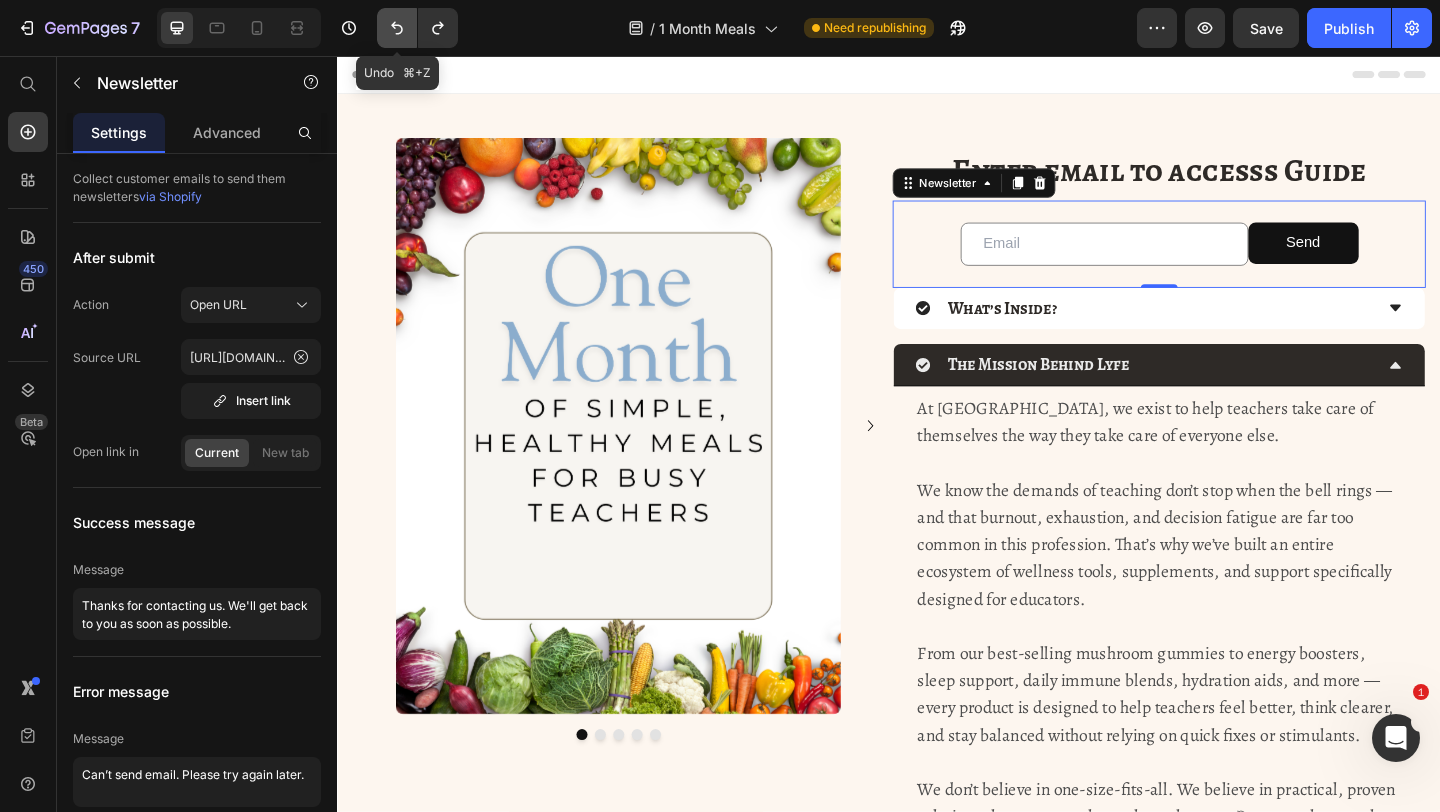 click 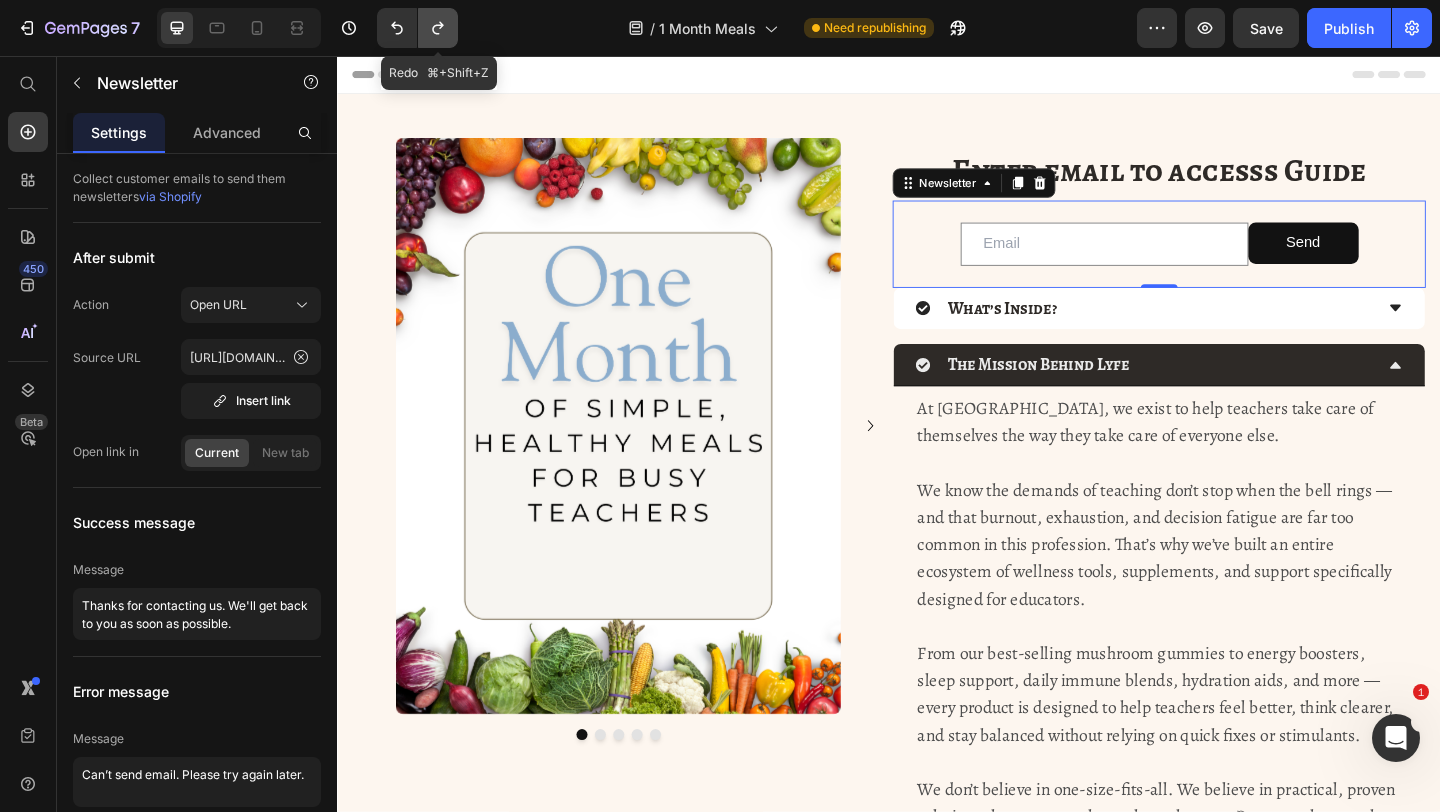 click 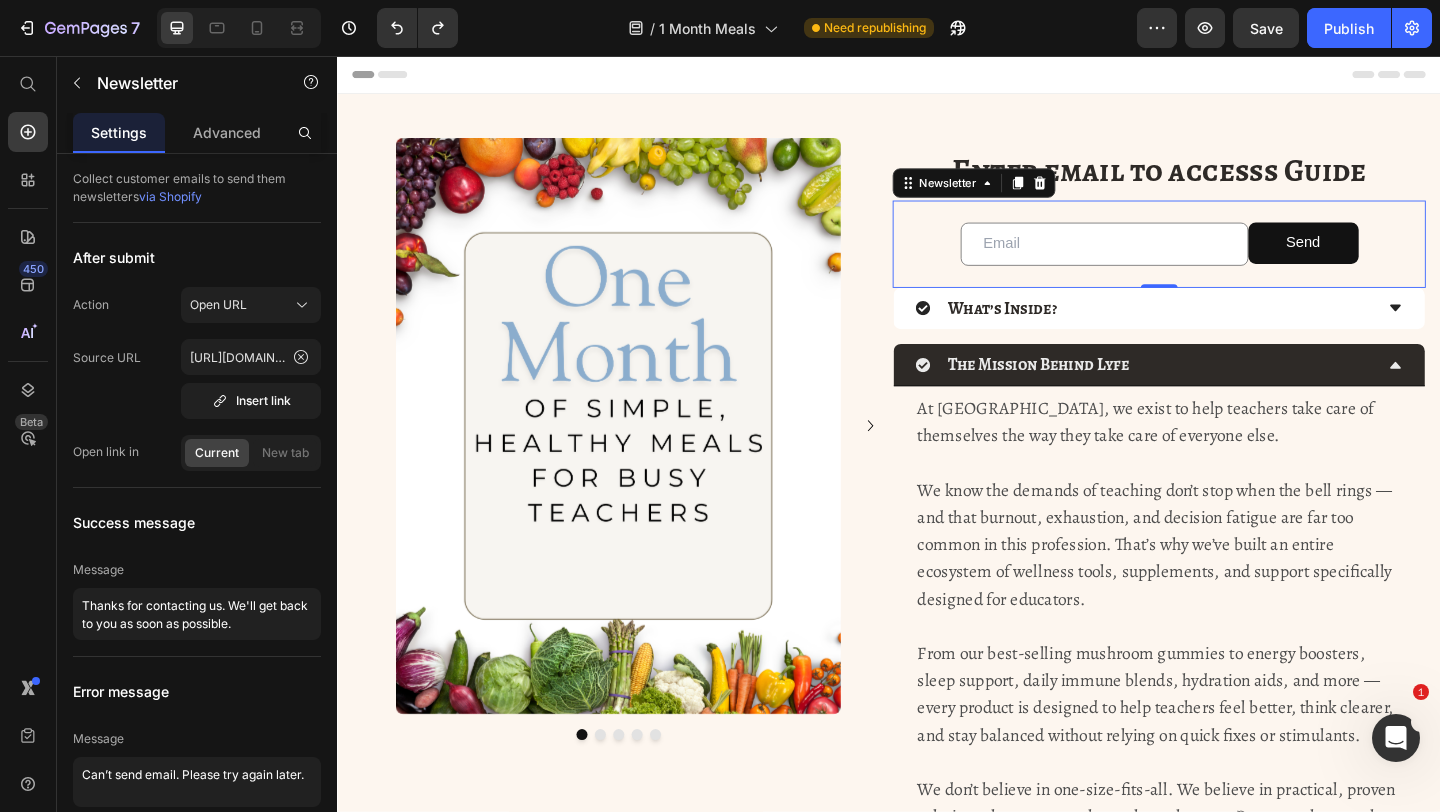 click on "Email Field Send Submit Button Row Newsletter   0" at bounding box center [1231, 260] 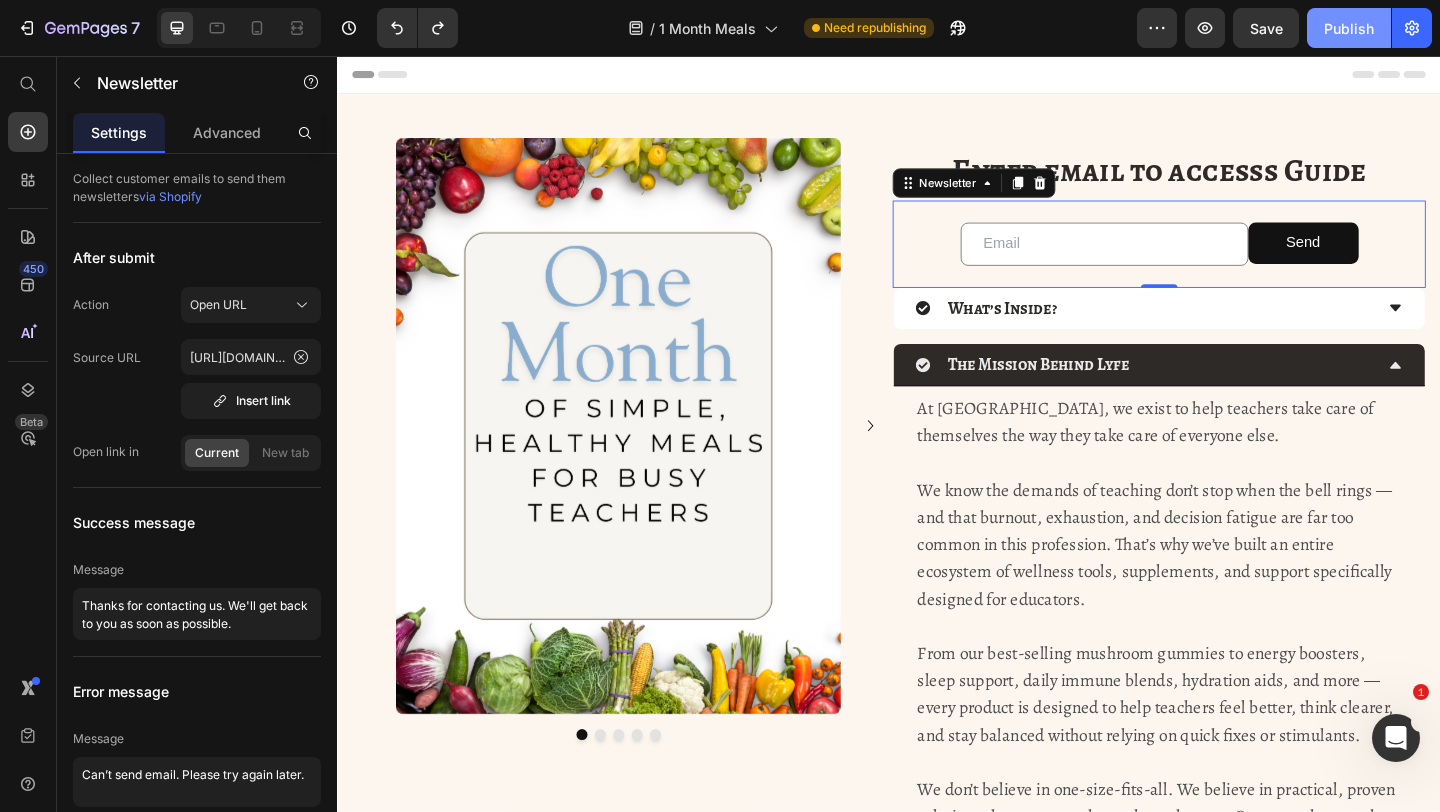 click on "Publish" at bounding box center (1349, 28) 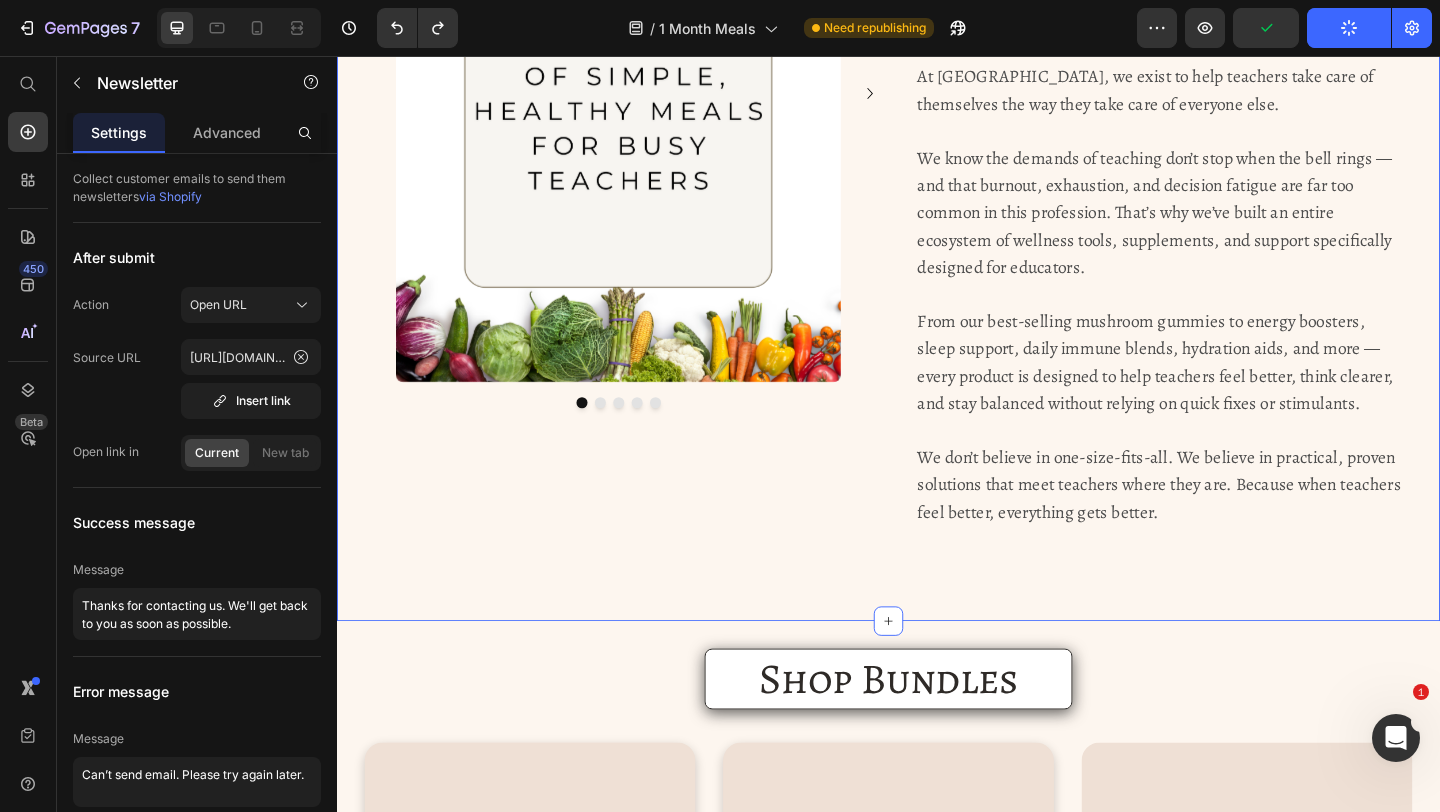 scroll, scrollTop: 110, scrollLeft: 0, axis: vertical 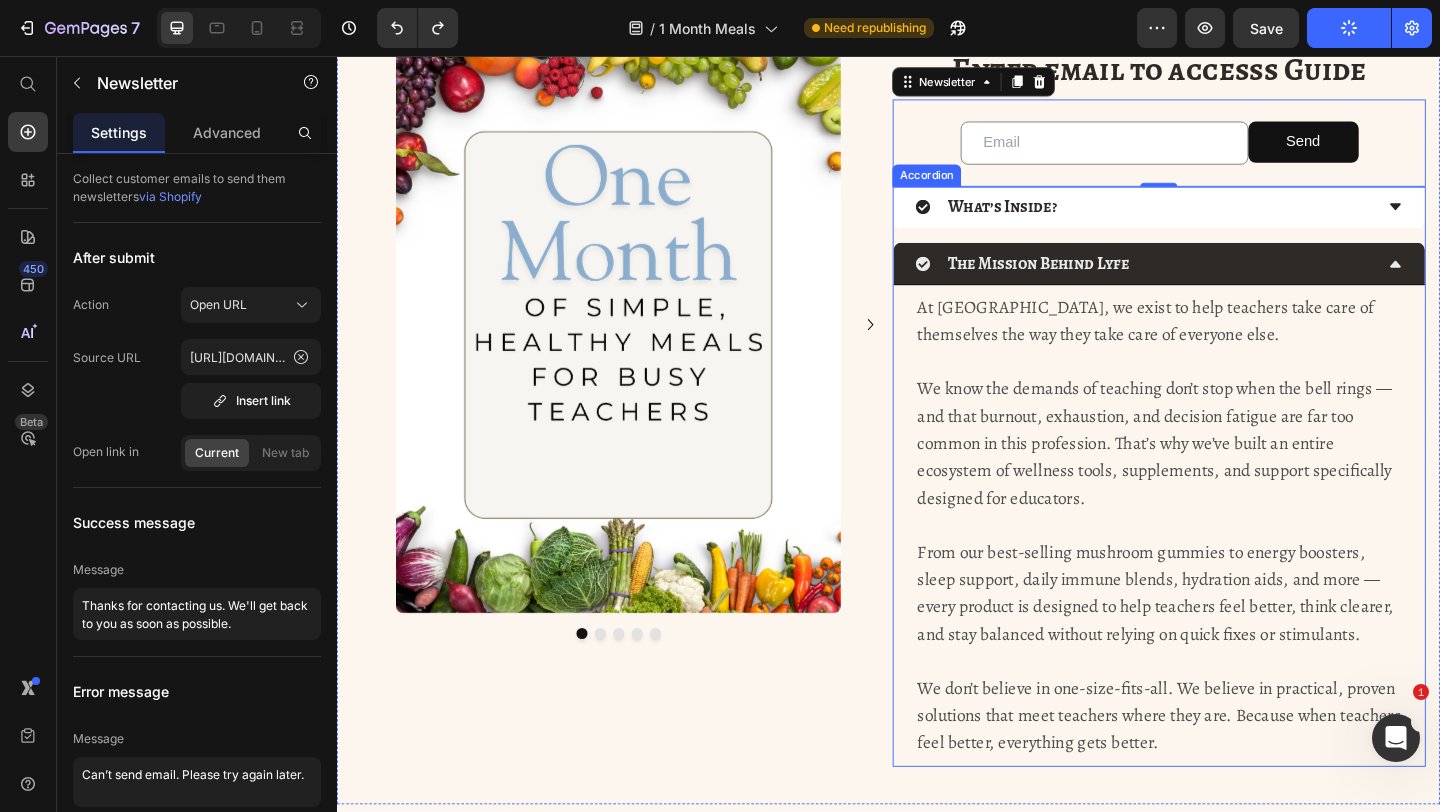 click on "At [GEOGRAPHIC_DATA], we exist to help teachers take care of themselves the way they take care of everyone else.   We know the demands of teaching don’t stop when the bell rings — and that burnout, exhaustion, and decision fatigue are far too common in this profession. That’s why we’ve built an entire ecosystem of wellness tools, supplements, and support specifically designed for educators.   From our best-selling mushroom gummies to energy boosters, sleep support, daily immune blends, hydration aids, and more — every product is designed to help teachers feel better, think clearer, and stay balanced without relying on quick fixes or stimulants.   We don’t believe in one-size-fits-all. We believe in practical, proven solutions that meet teachers where they are. Because when teachers feel better, everything gets better. Text Block" at bounding box center [1231, 567] 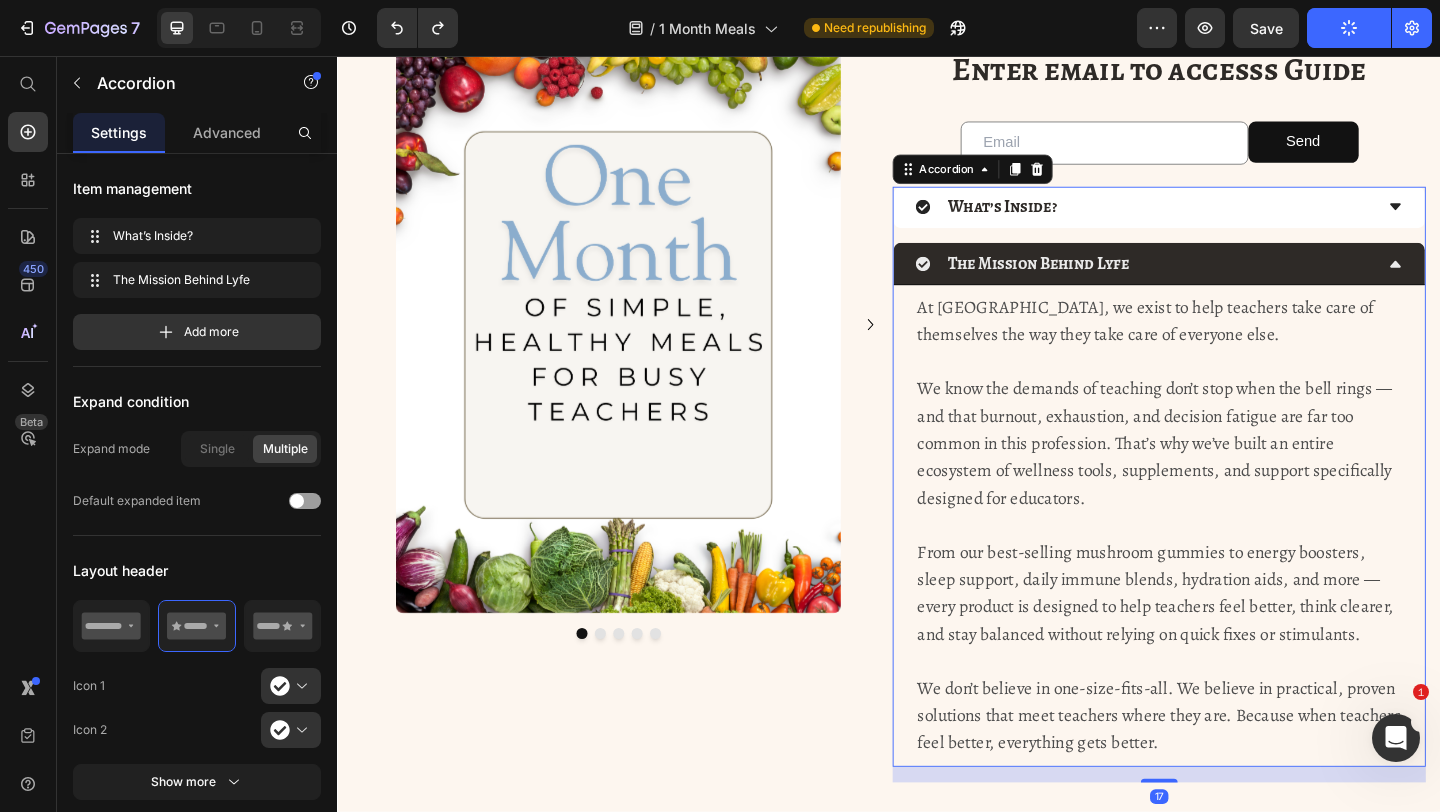 click on "The Mission Behind Lyfe" at bounding box center [1215, 281] 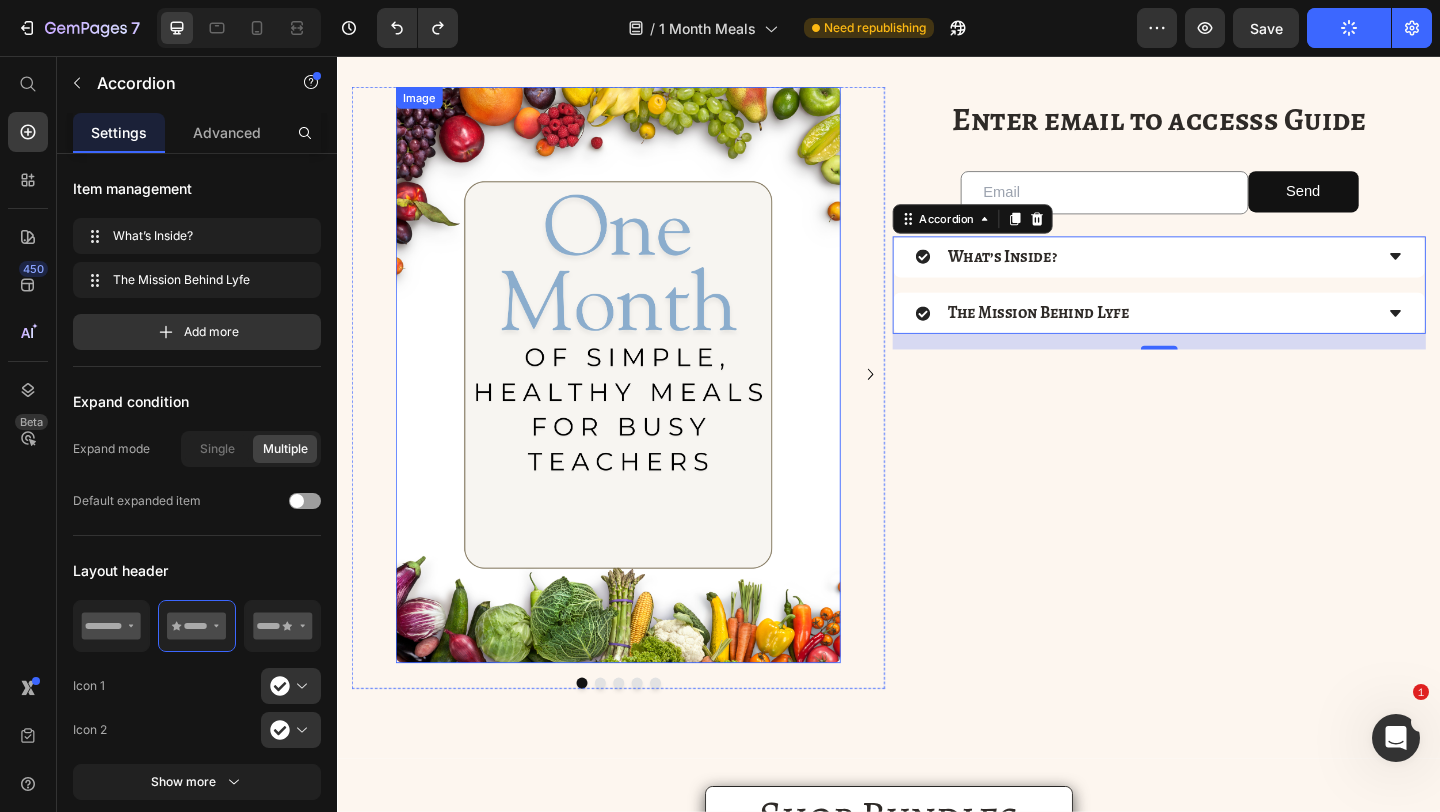 scroll, scrollTop: 0, scrollLeft: 0, axis: both 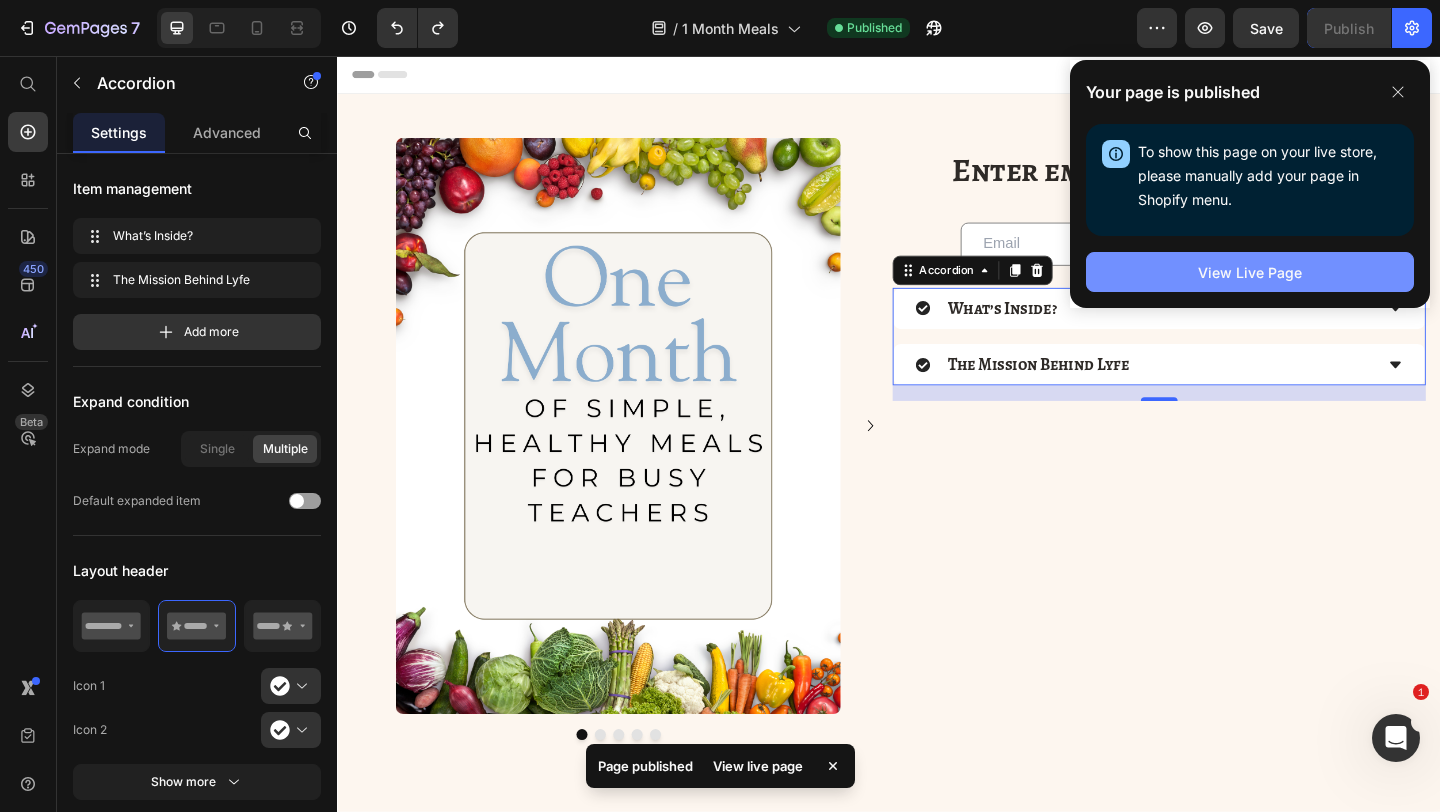 click on "View Live Page" at bounding box center (1250, 272) 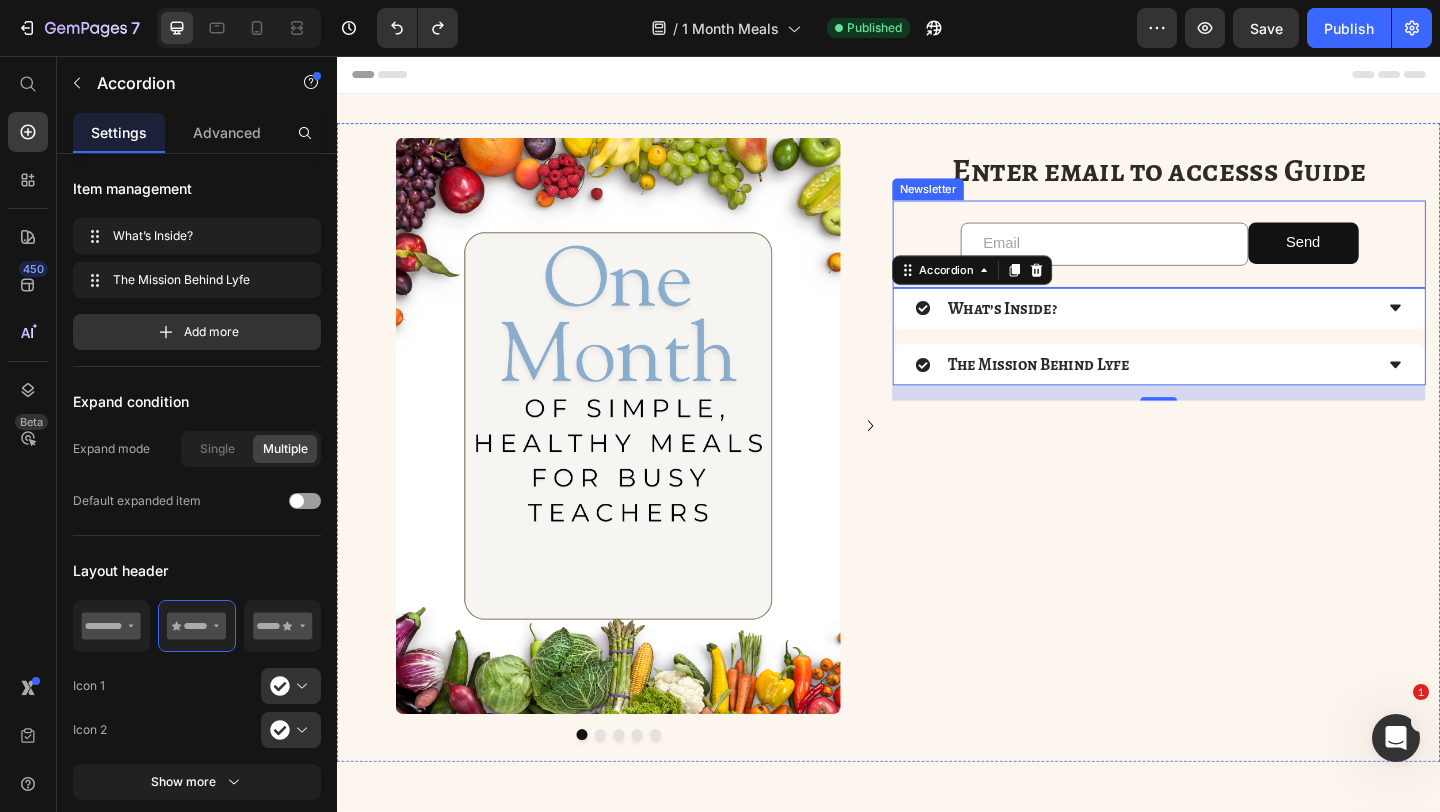 click on "Enter email to accesss Guide" at bounding box center (1231, 179) 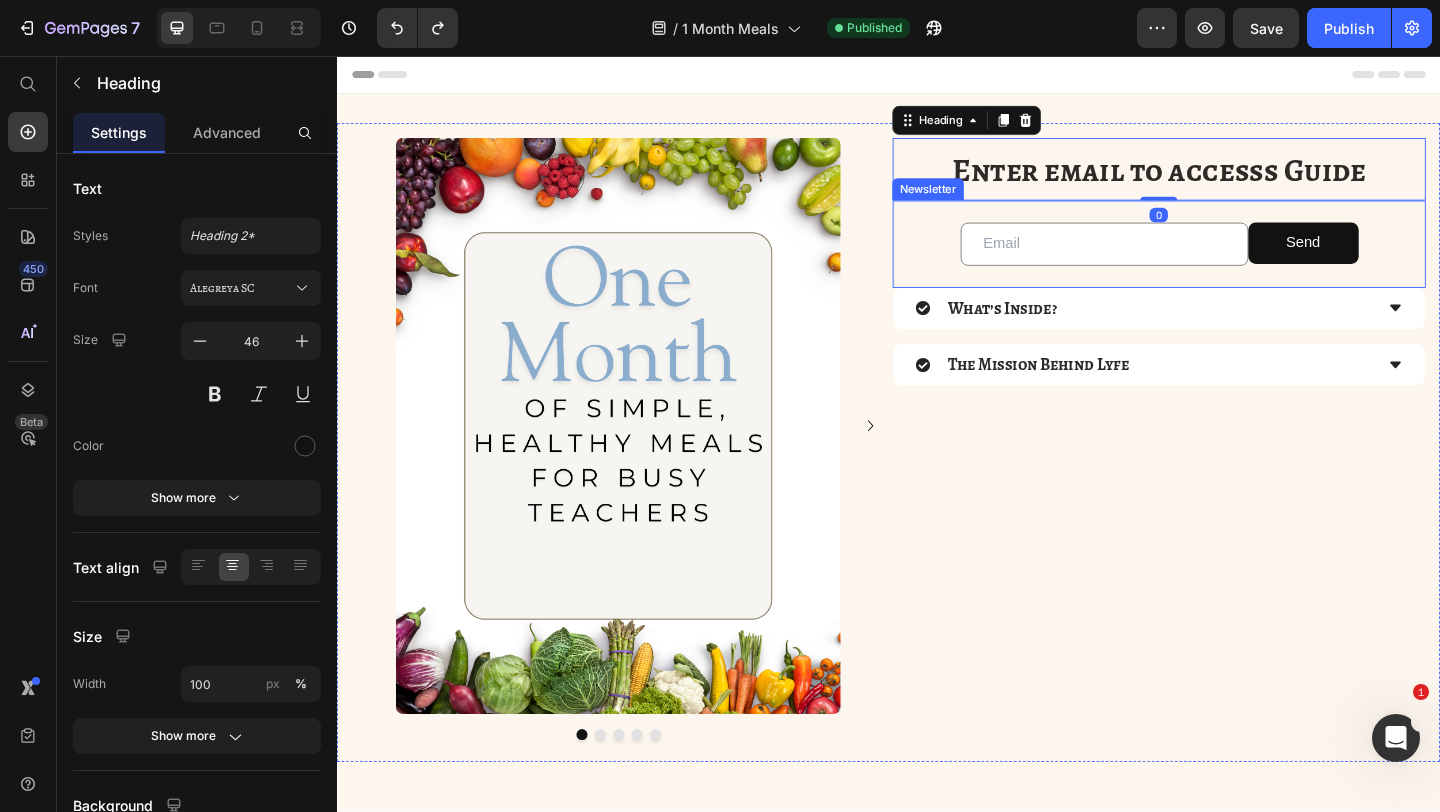 click on "Email Field Send Submit Button Row Newsletter" at bounding box center [1231, 260] 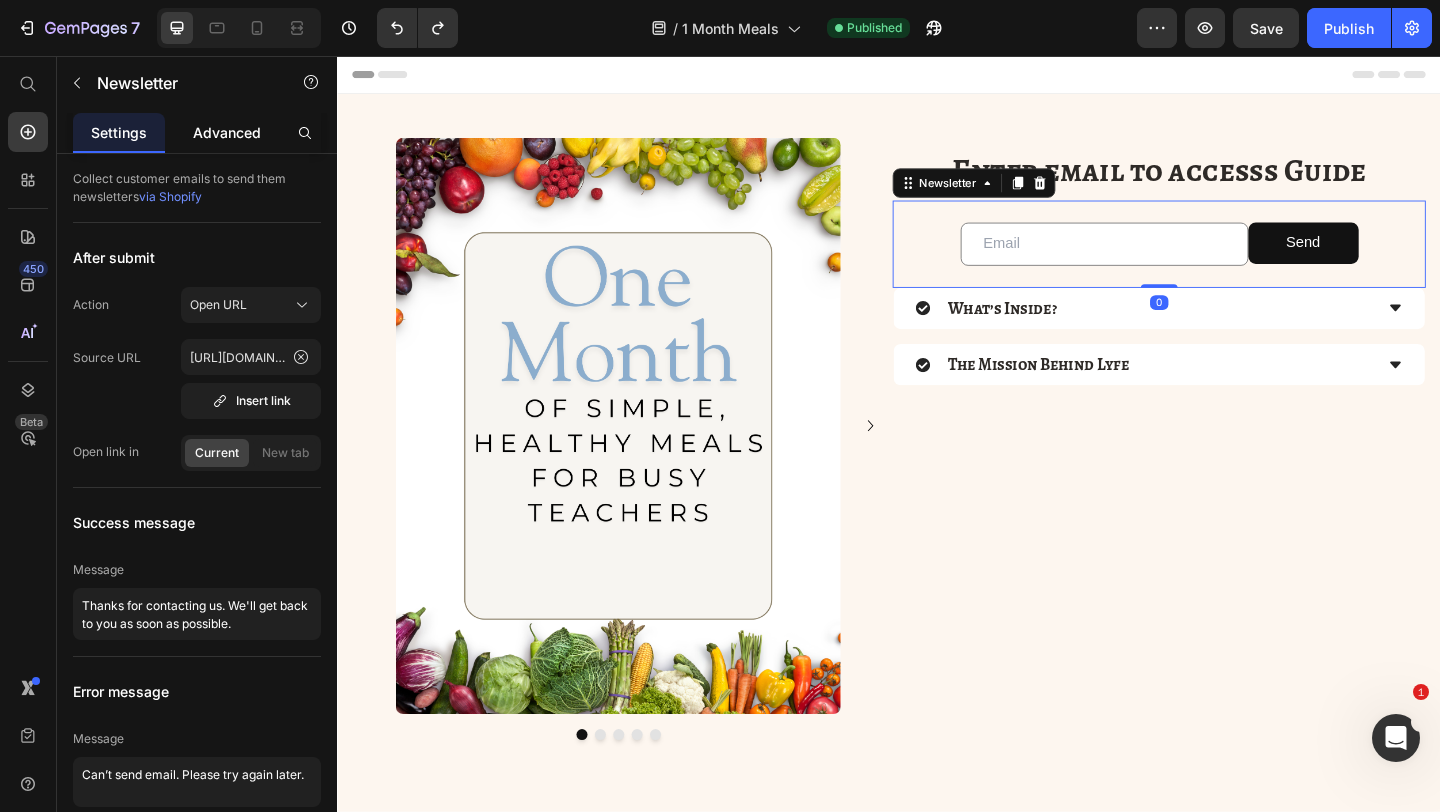click on "Advanced" at bounding box center (227, 132) 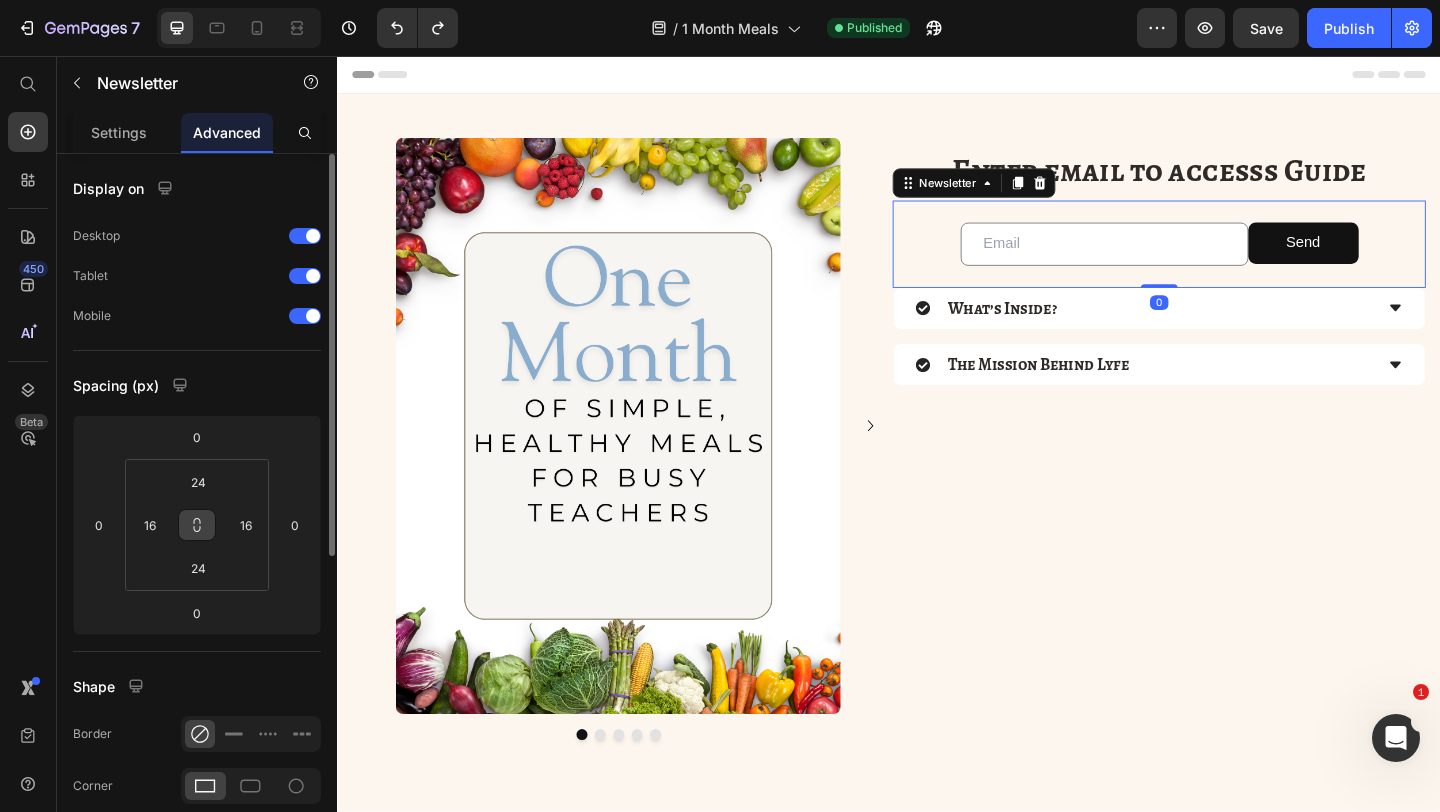 click at bounding box center [197, 525] 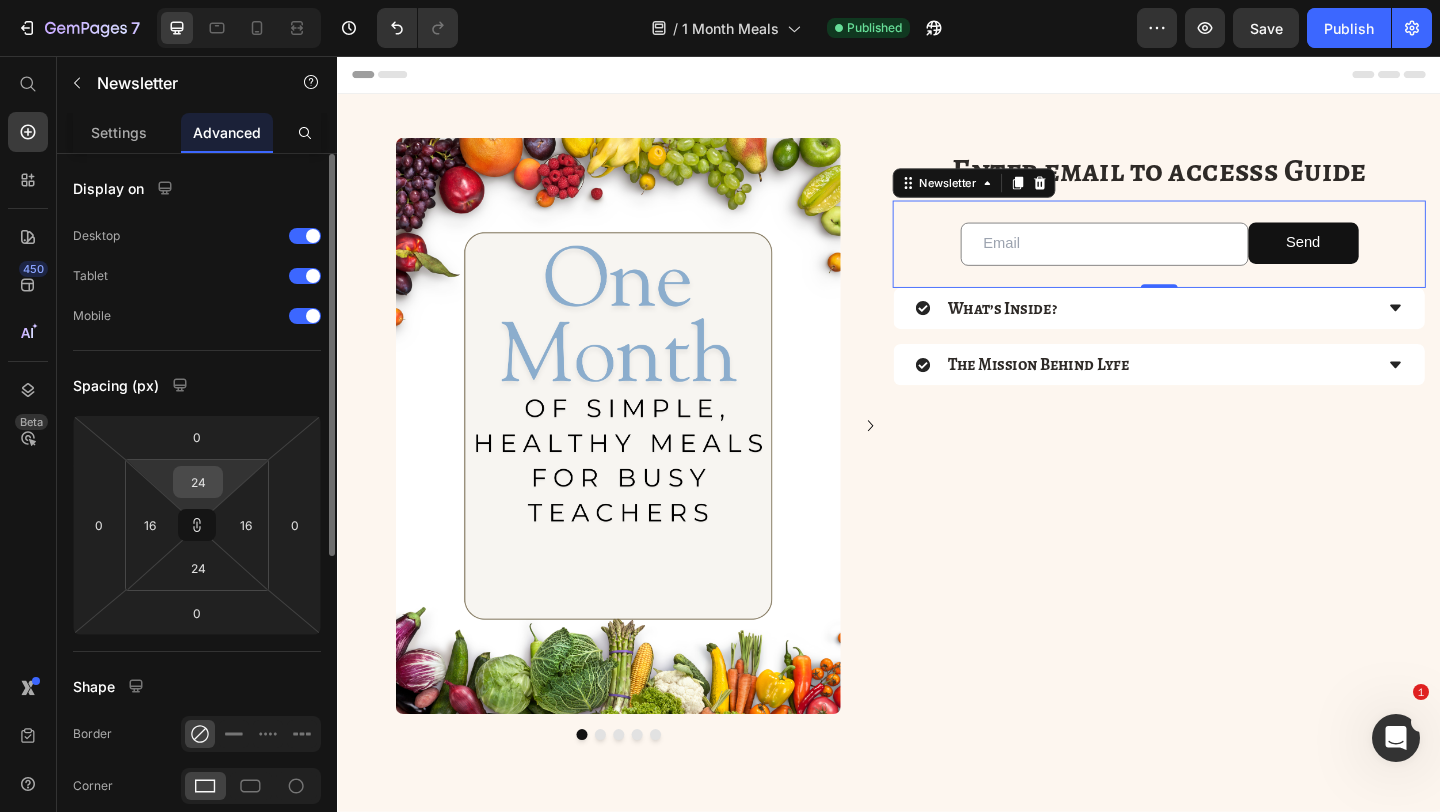 click on "24" at bounding box center (198, 482) 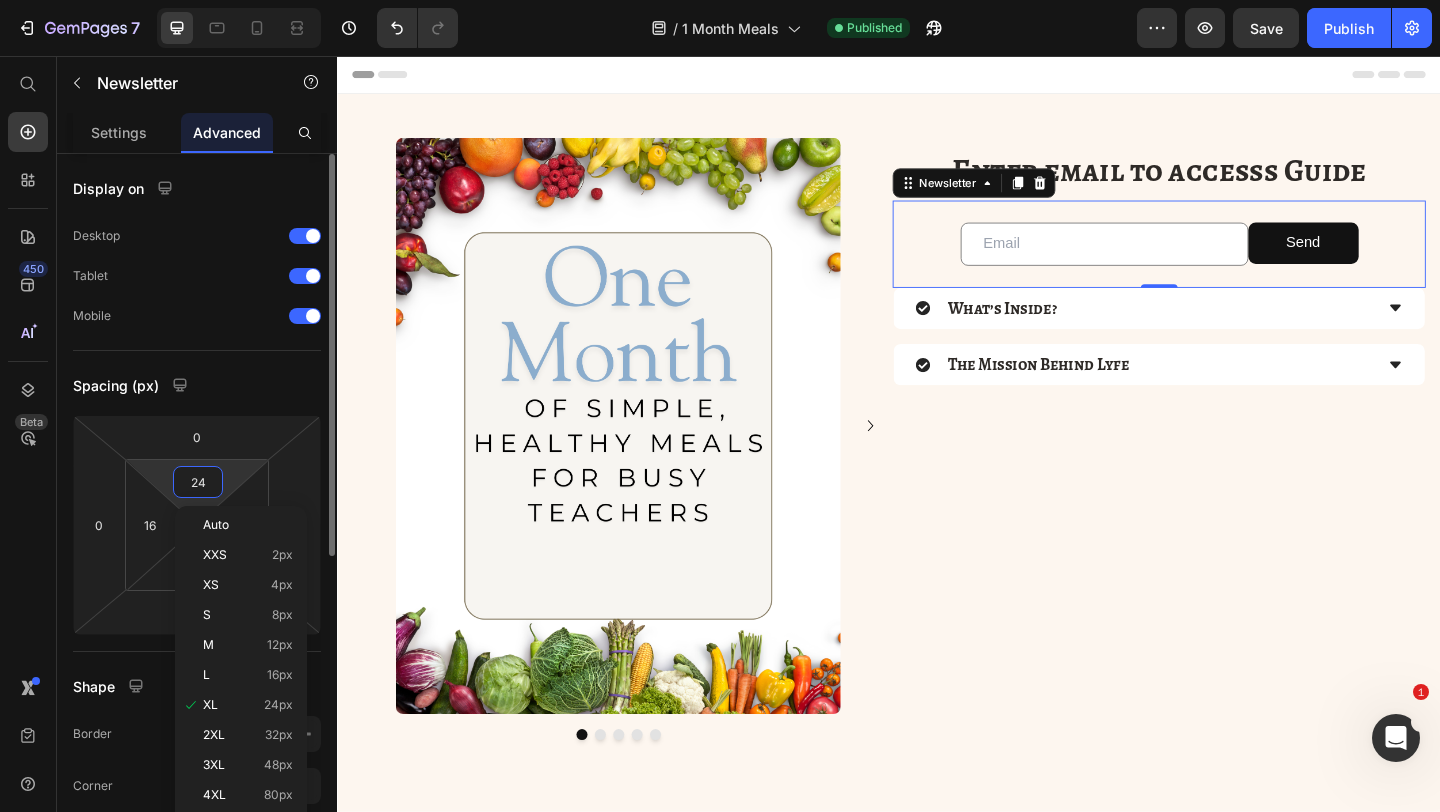 type on "0" 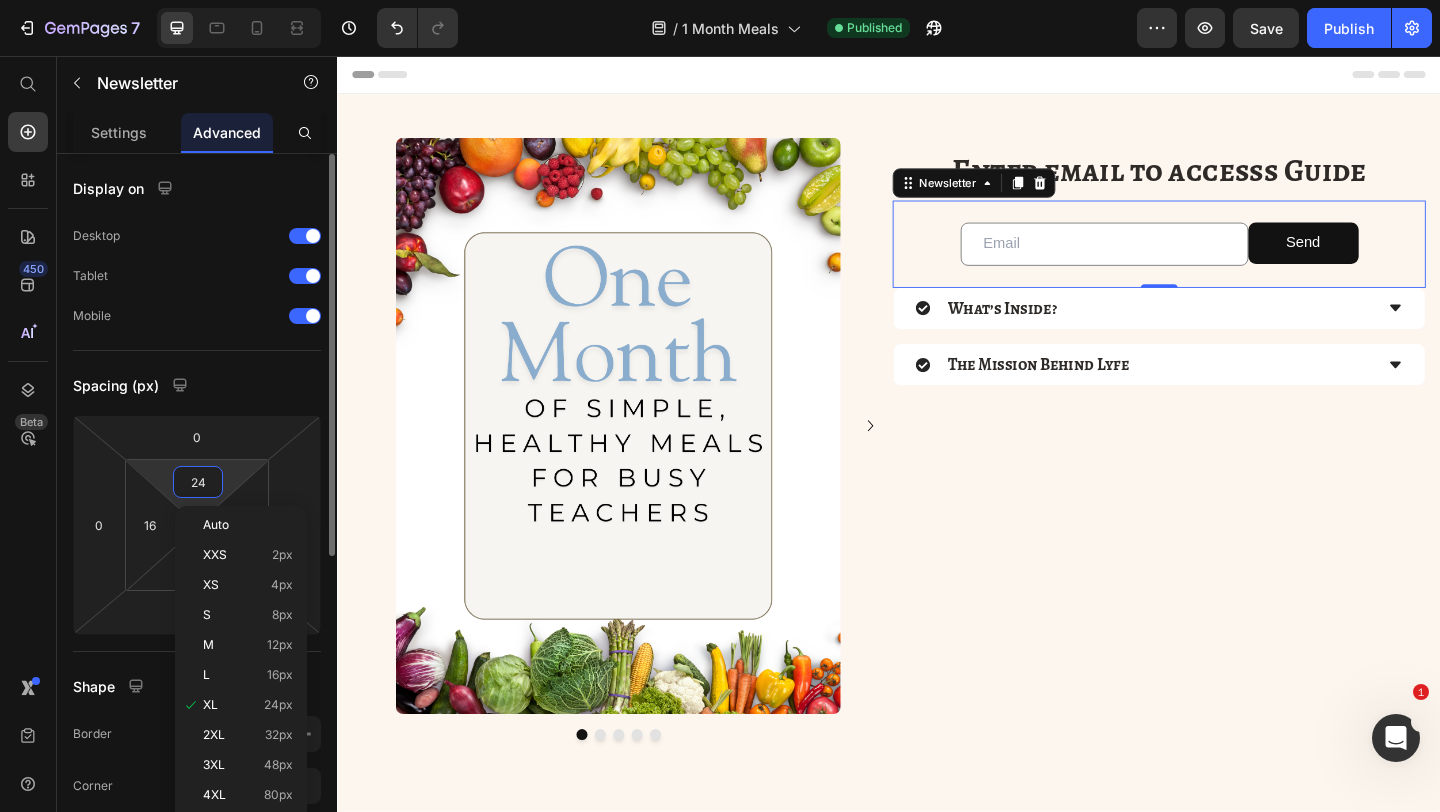 type on "0" 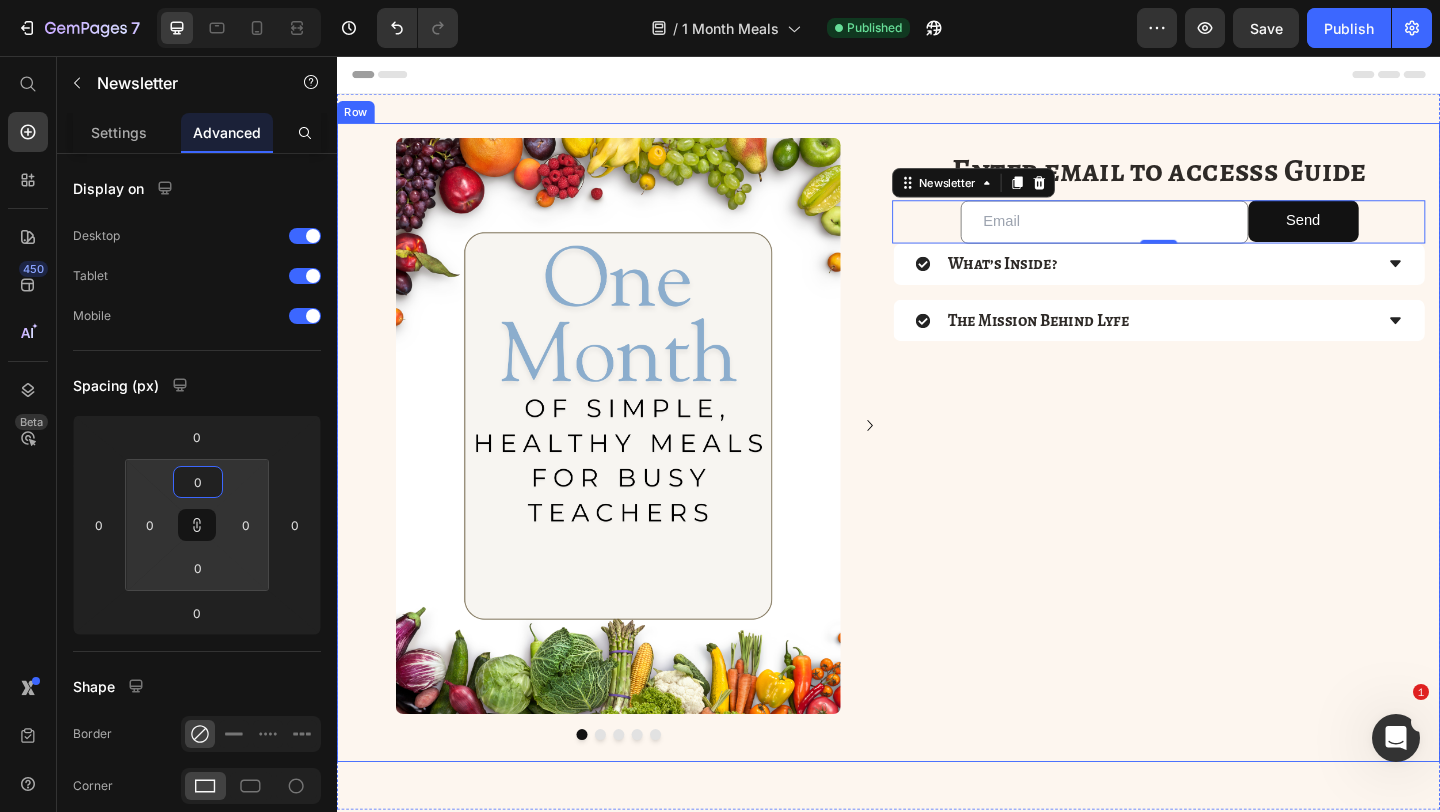 click on "Enter email to accesss Guide Heading Email Field Send Submit Button Row Newsletter   0
What’s Inside?
The Mission Behind Lyfe Accordion" at bounding box center [1231, 472] 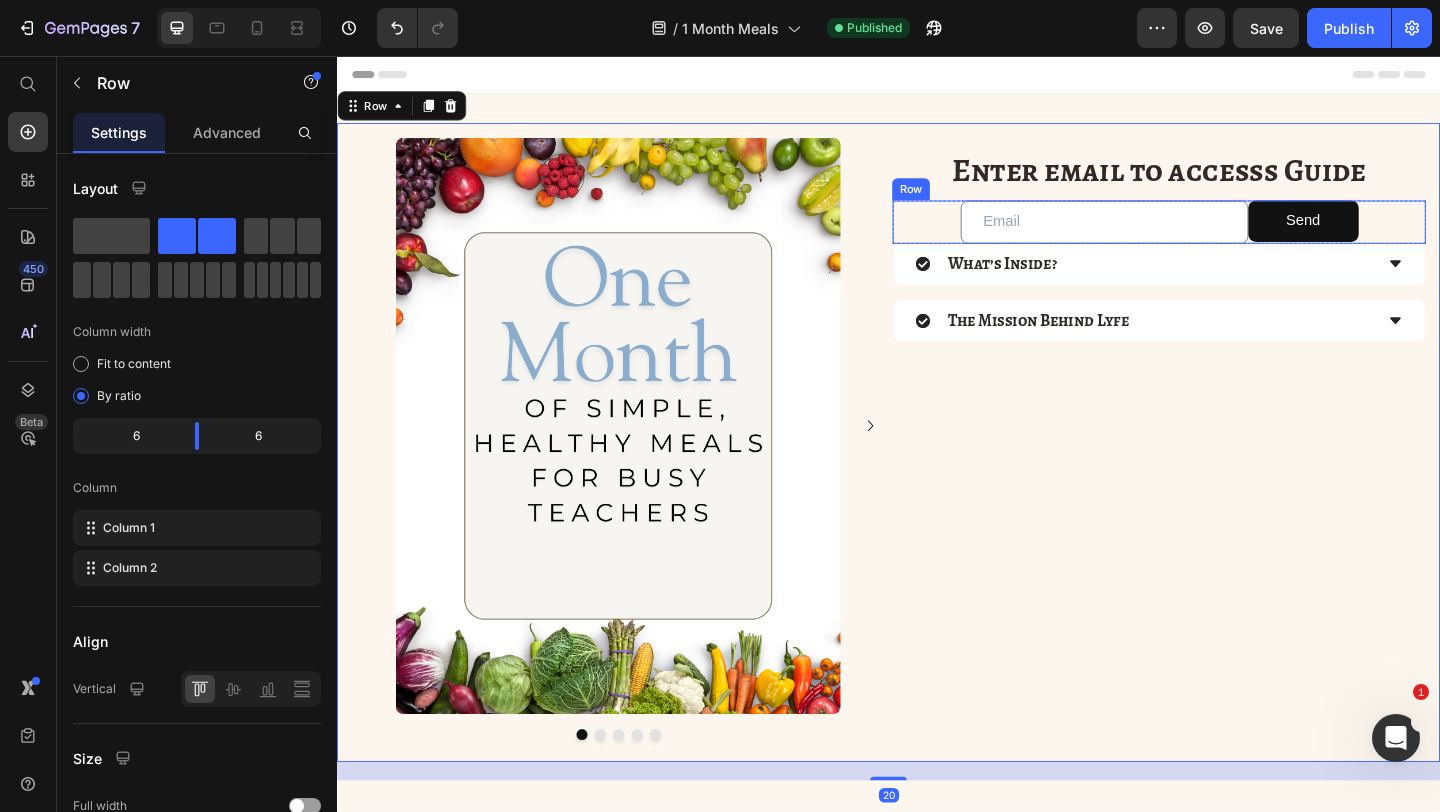 click on "Email Field Send Submit Button Row" at bounding box center (1231, 236) 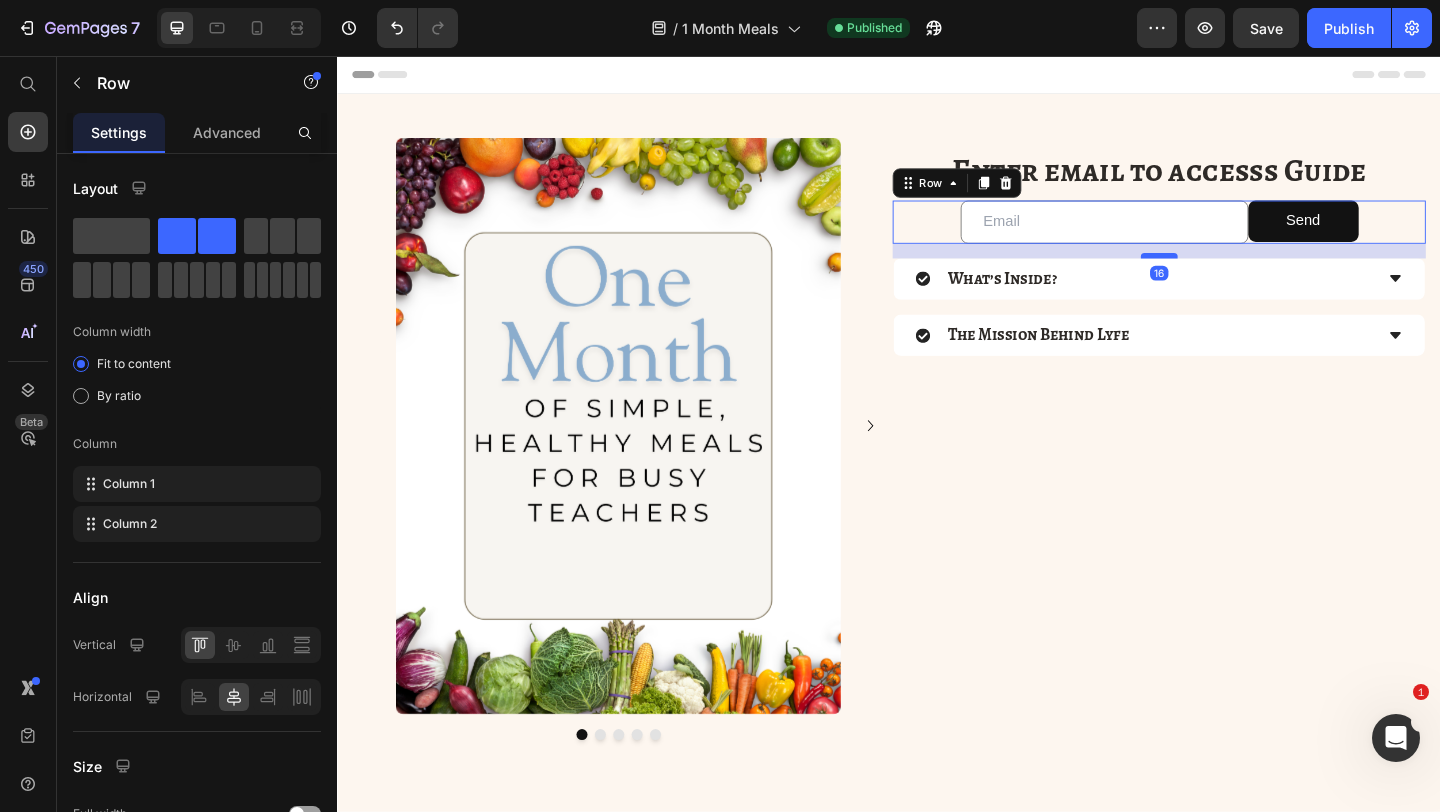 drag, startPoint x: 1242, startPoint y: 258, endPoint x: 1242, endPoint y: 274, distance: 16 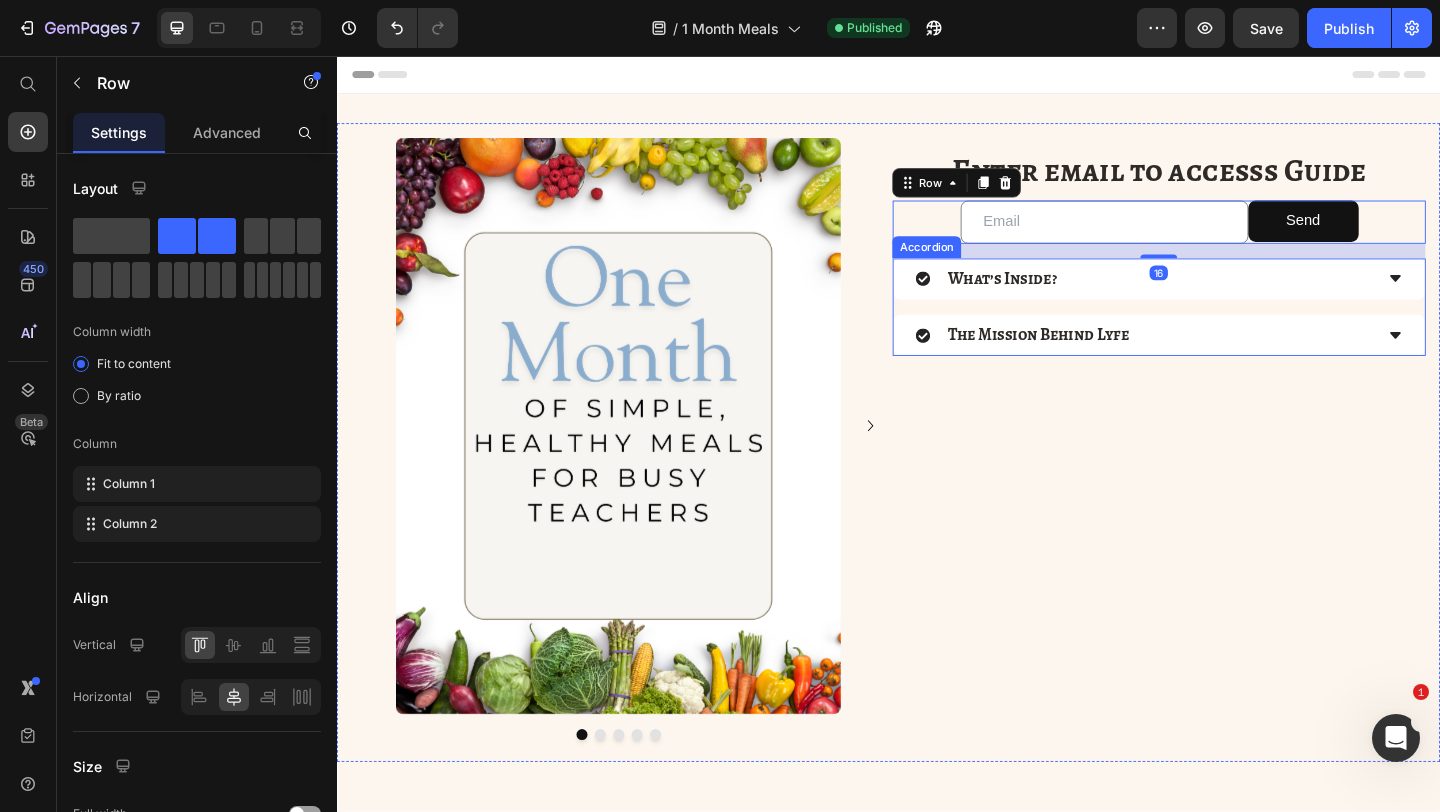 click on "Enter email to accesss Guide Heading Email Field Send Submit Button Row   16 Newsletter
What’s Inside?
The Mission Behind Lyfe Accordion" at bounding box center [1231, 472] 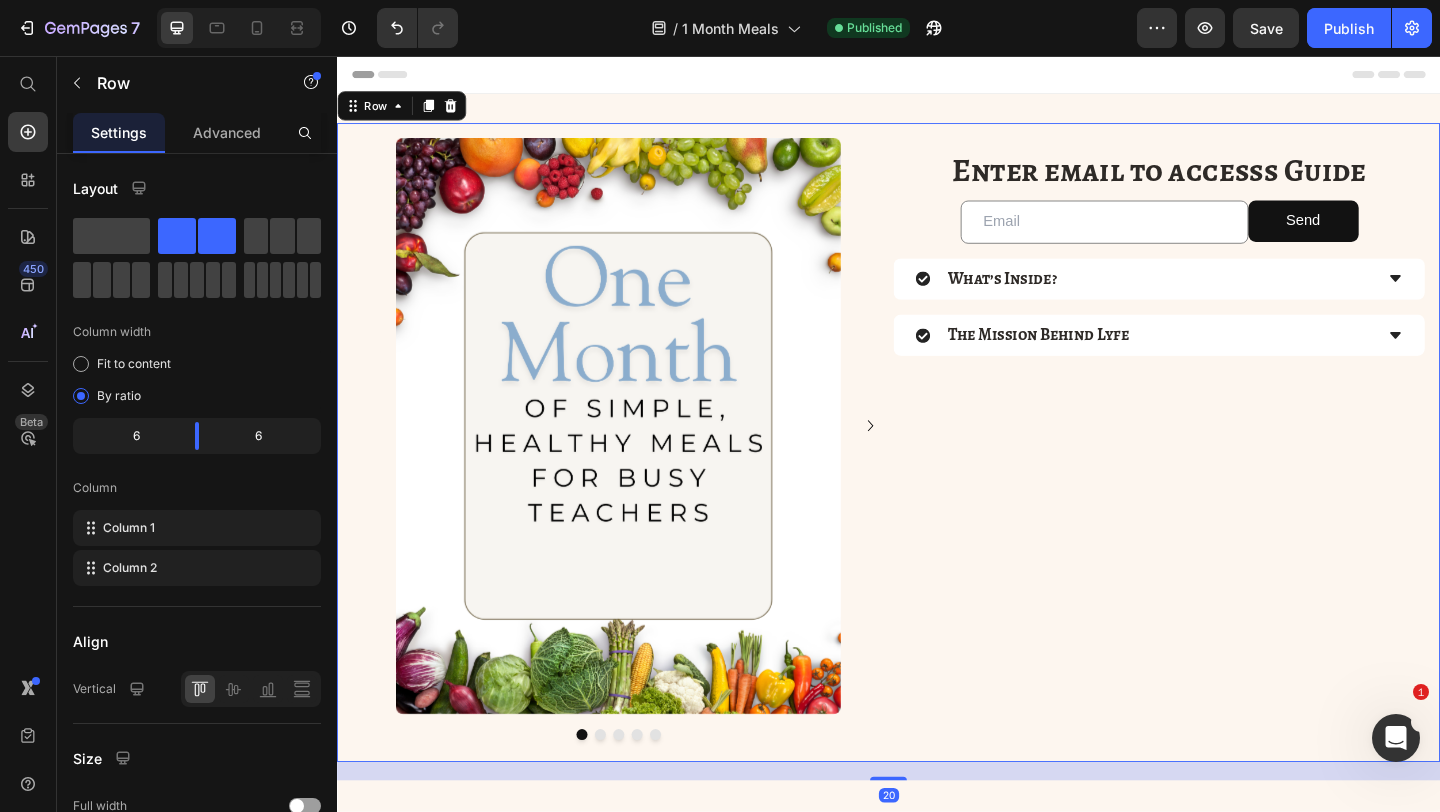 click on "Enter email to accesss Guide Heading Email Field Send Submit Button Row Newsletter
What’s Inside?
The Mission Behind Lyfe Accordion" at bounding box center (1231, 472) 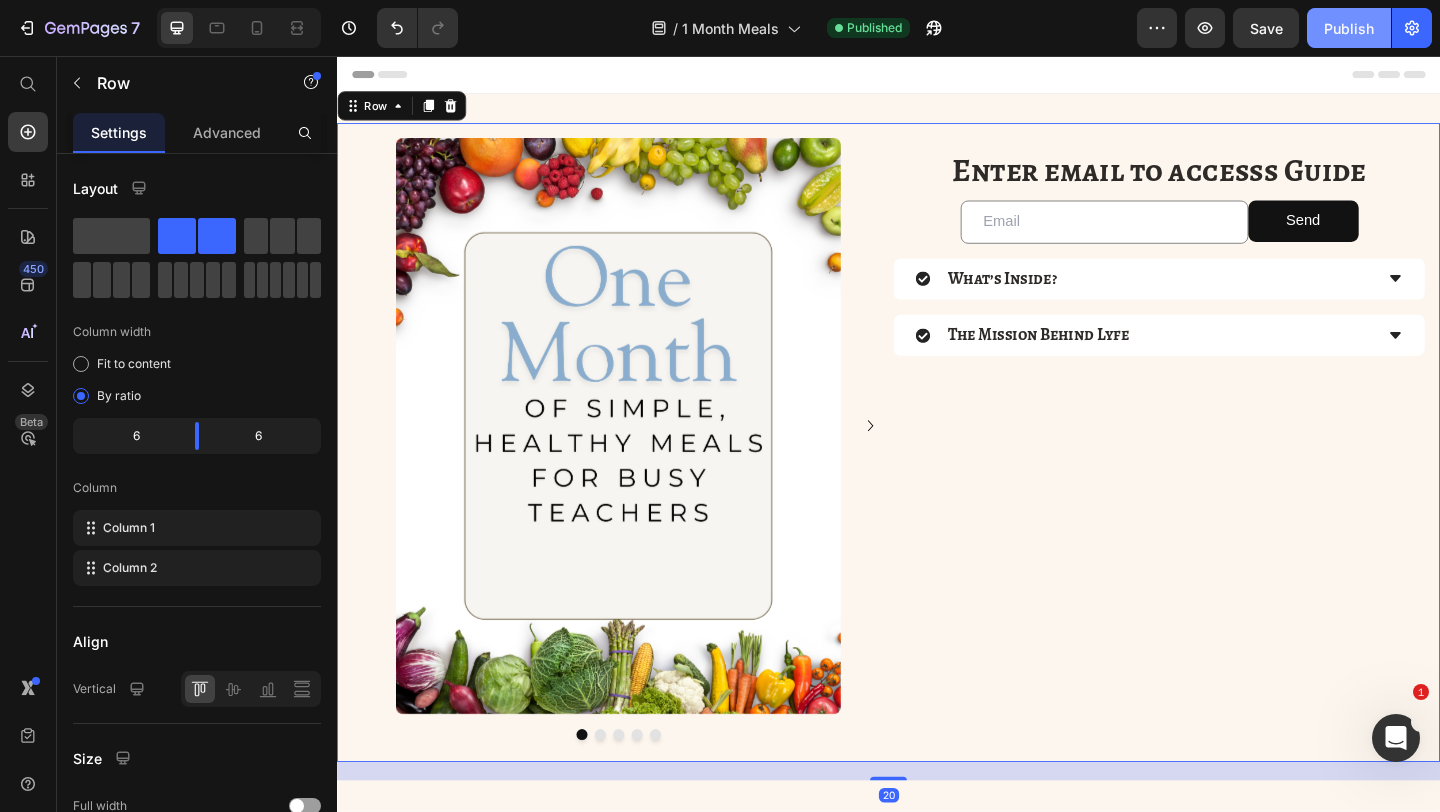 click on "Publish" 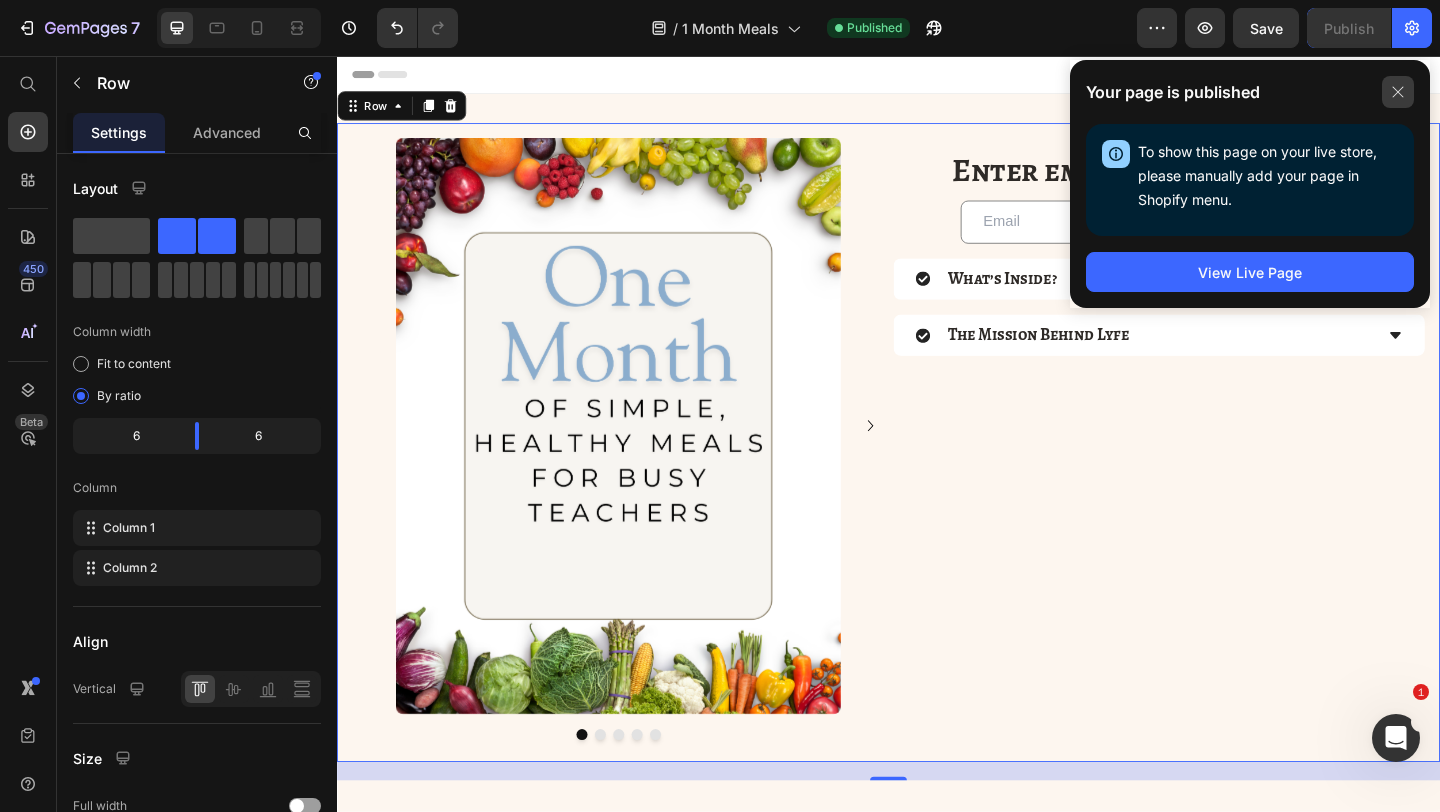 click 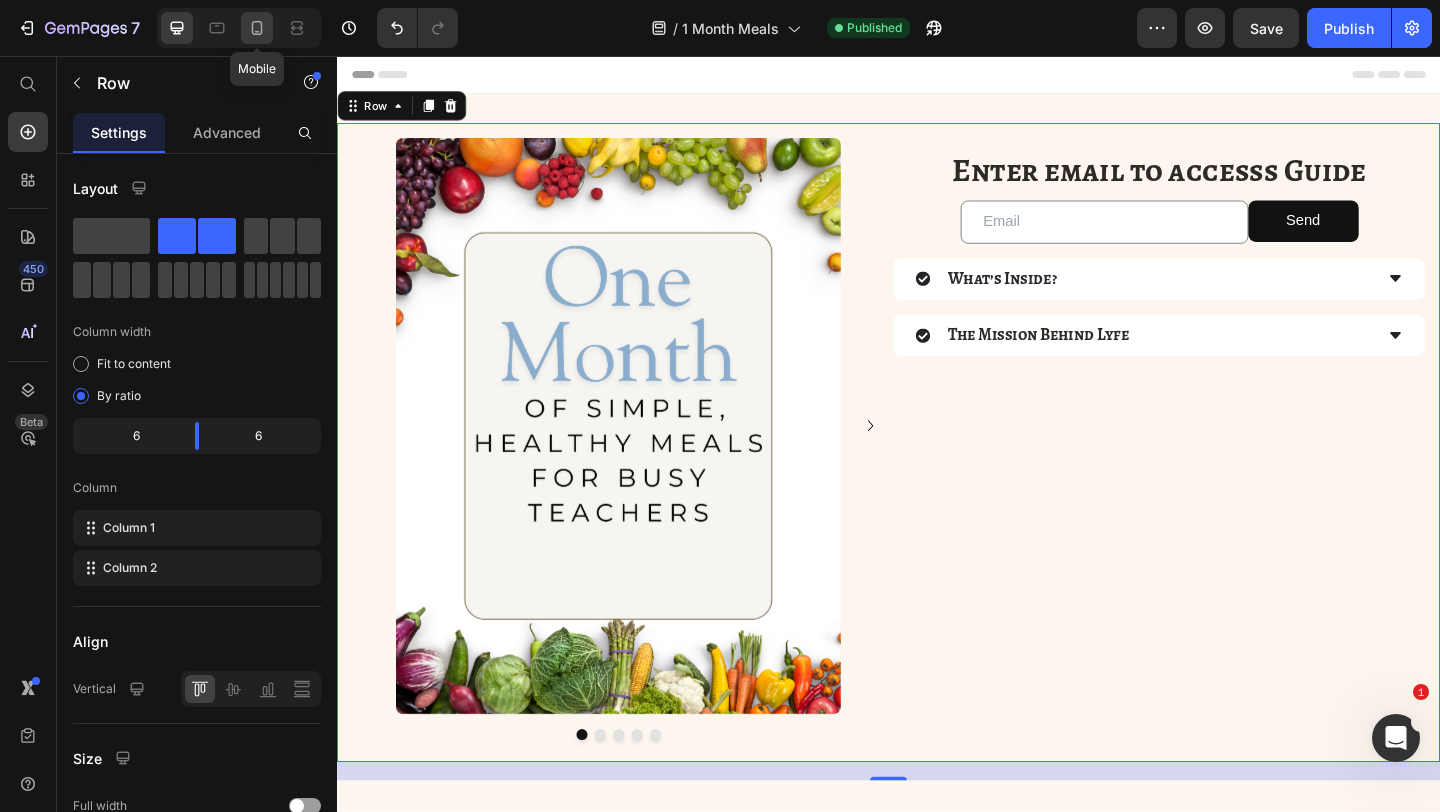 click 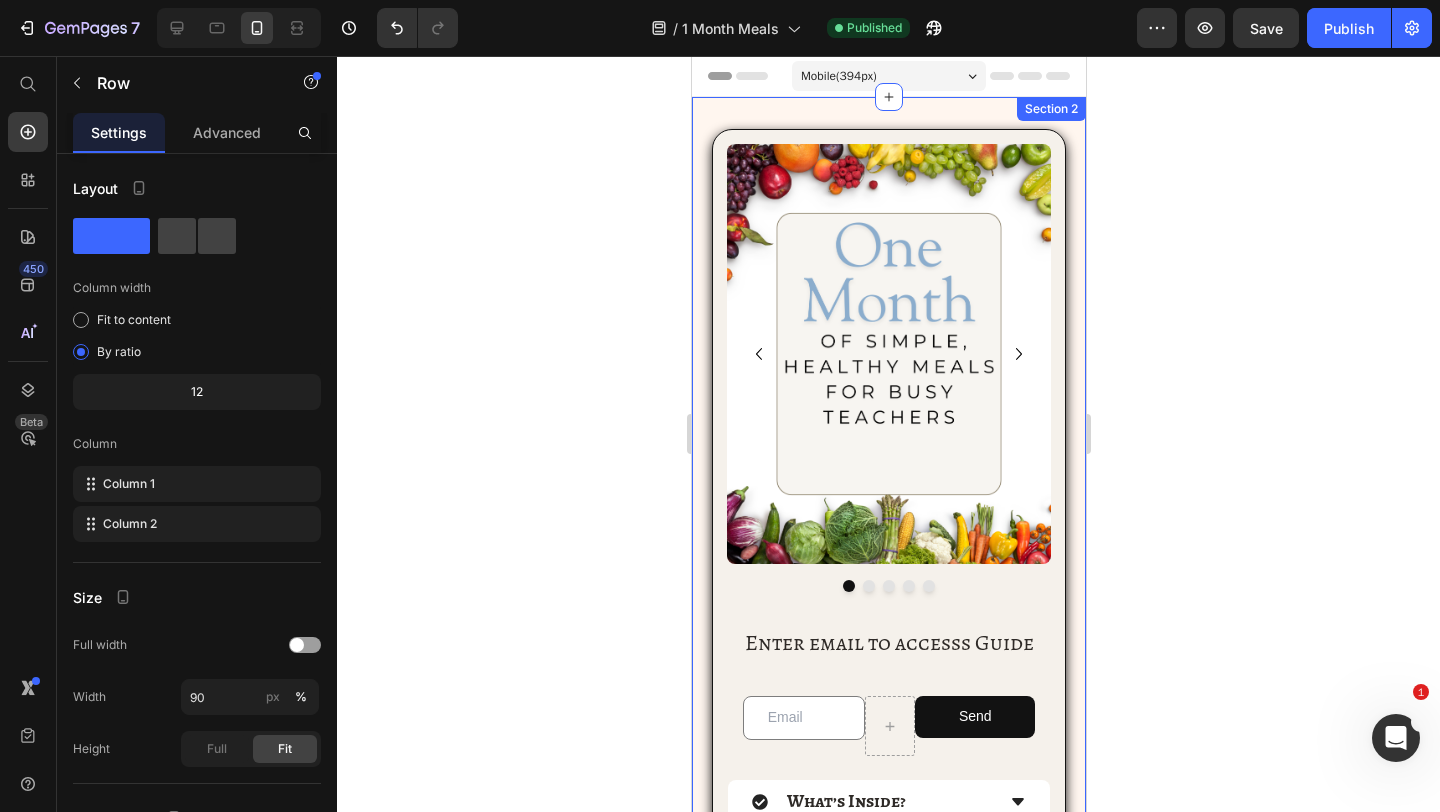 click on "Image Image Image Image Image
Carousel Enter email to accesss Guide Heading Email Field
Send Submit Button Row Newsletter
What’s Inside?
The Mission Behind Lyfe Accordion Row Row Section 2" at bounding box center (888, 541) 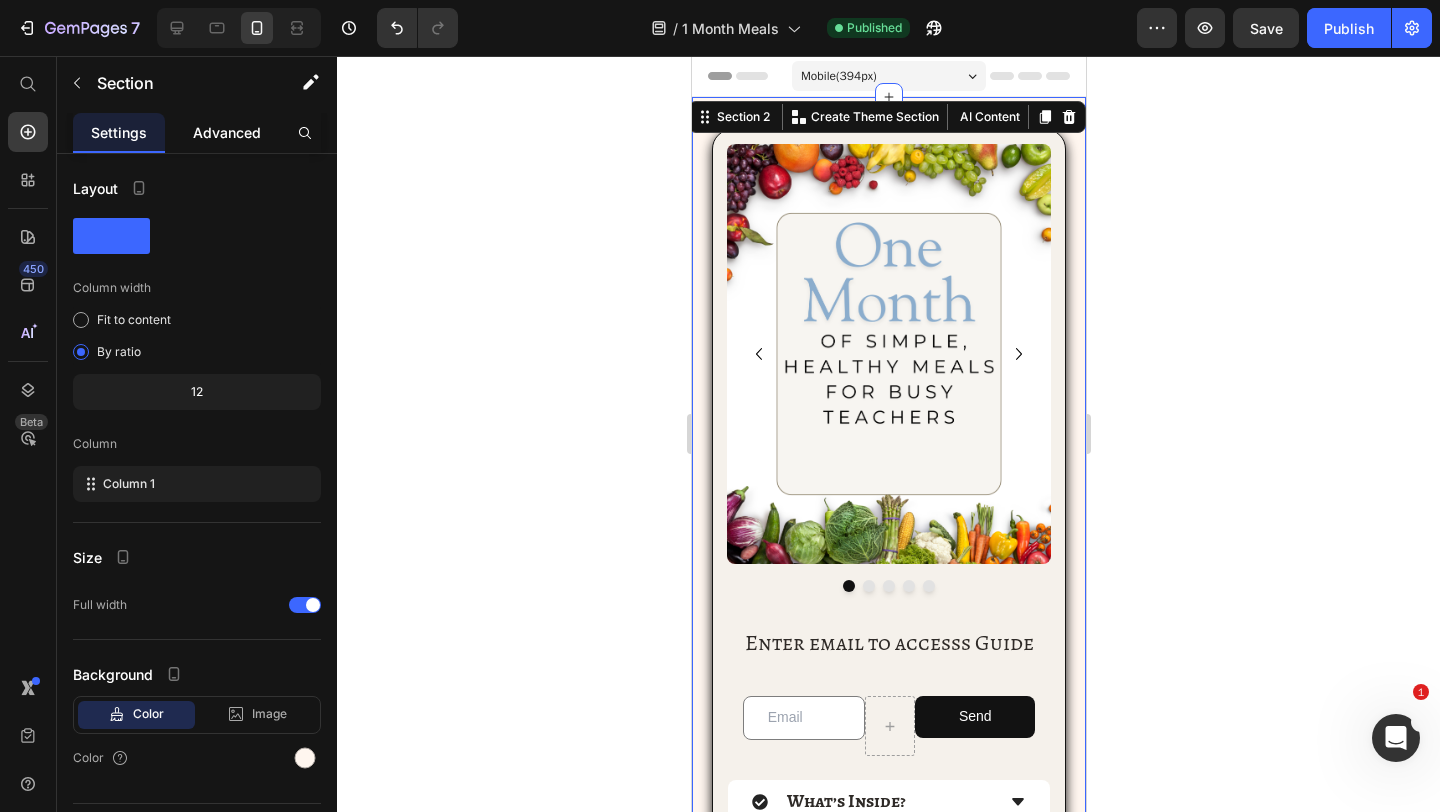 click on "Advanced" at bounding box center [227, 132] 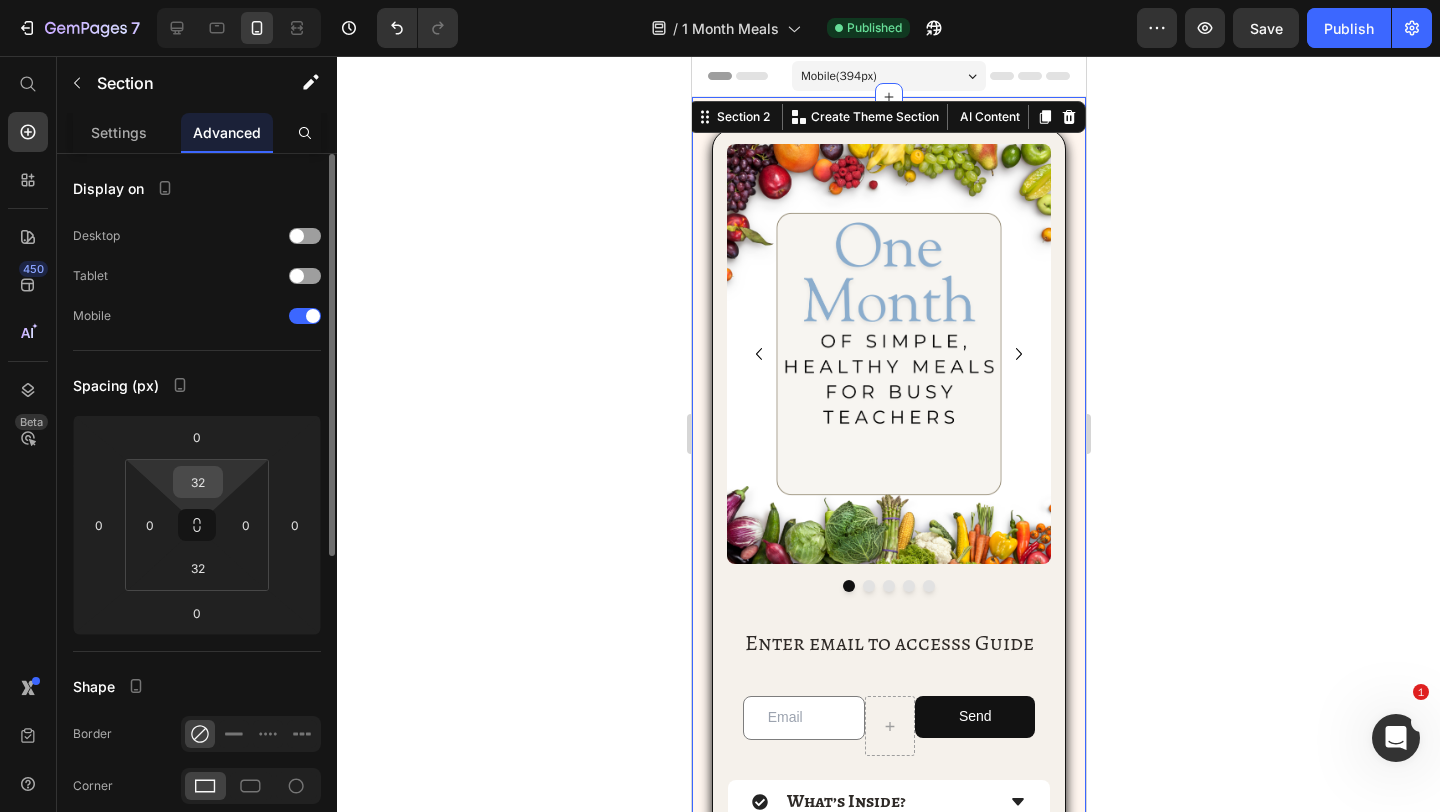 click on "32" at bounding box center (198, 482) 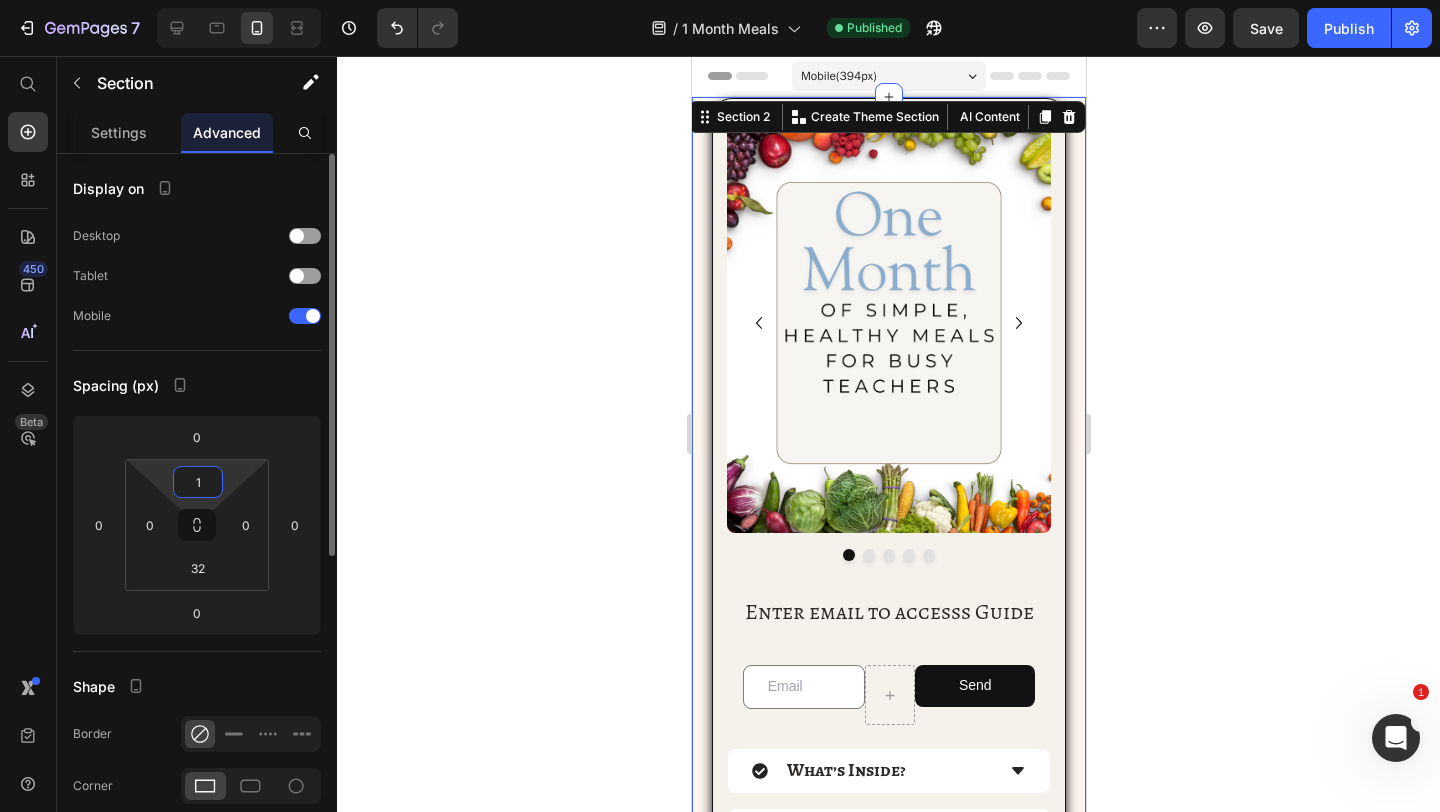 type on "10" 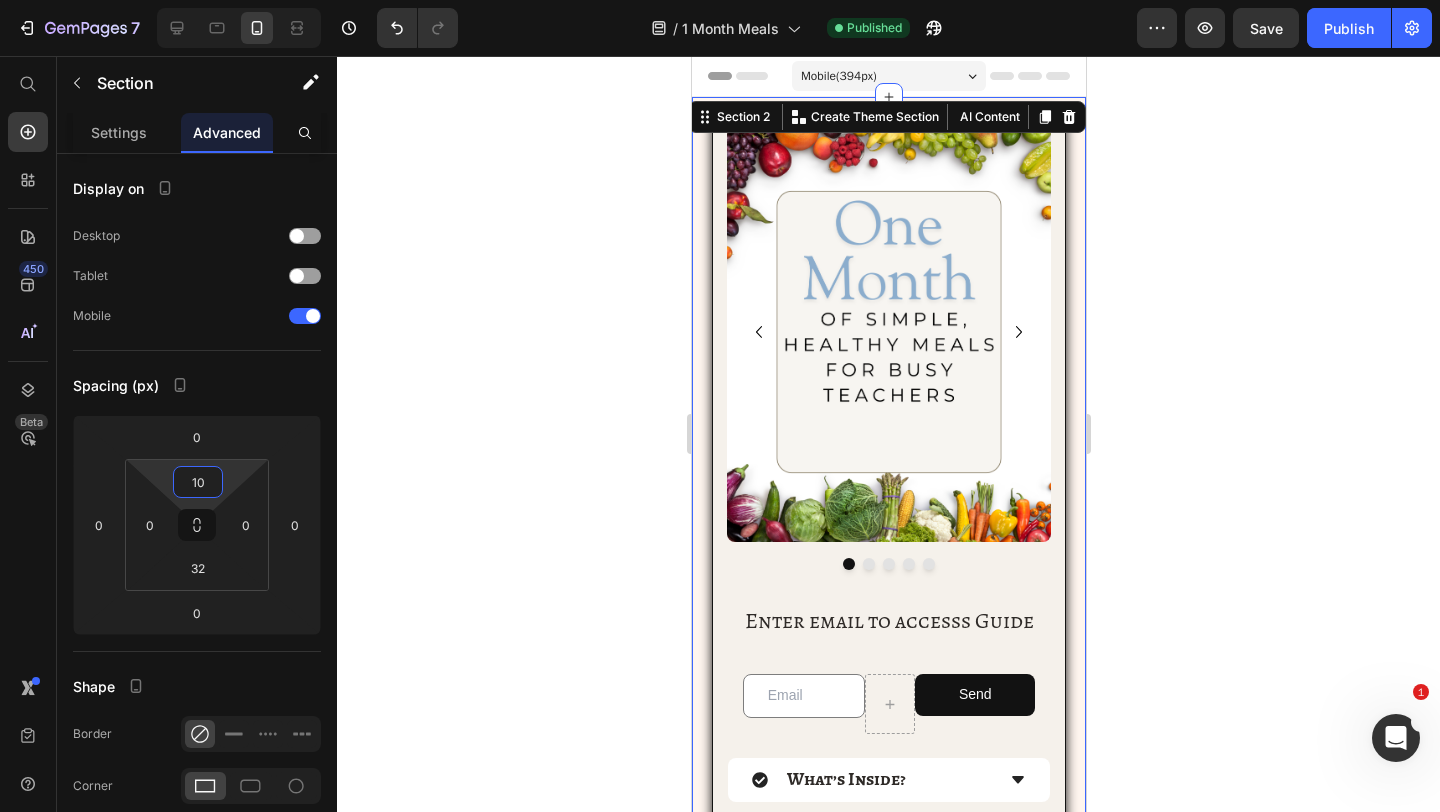 click 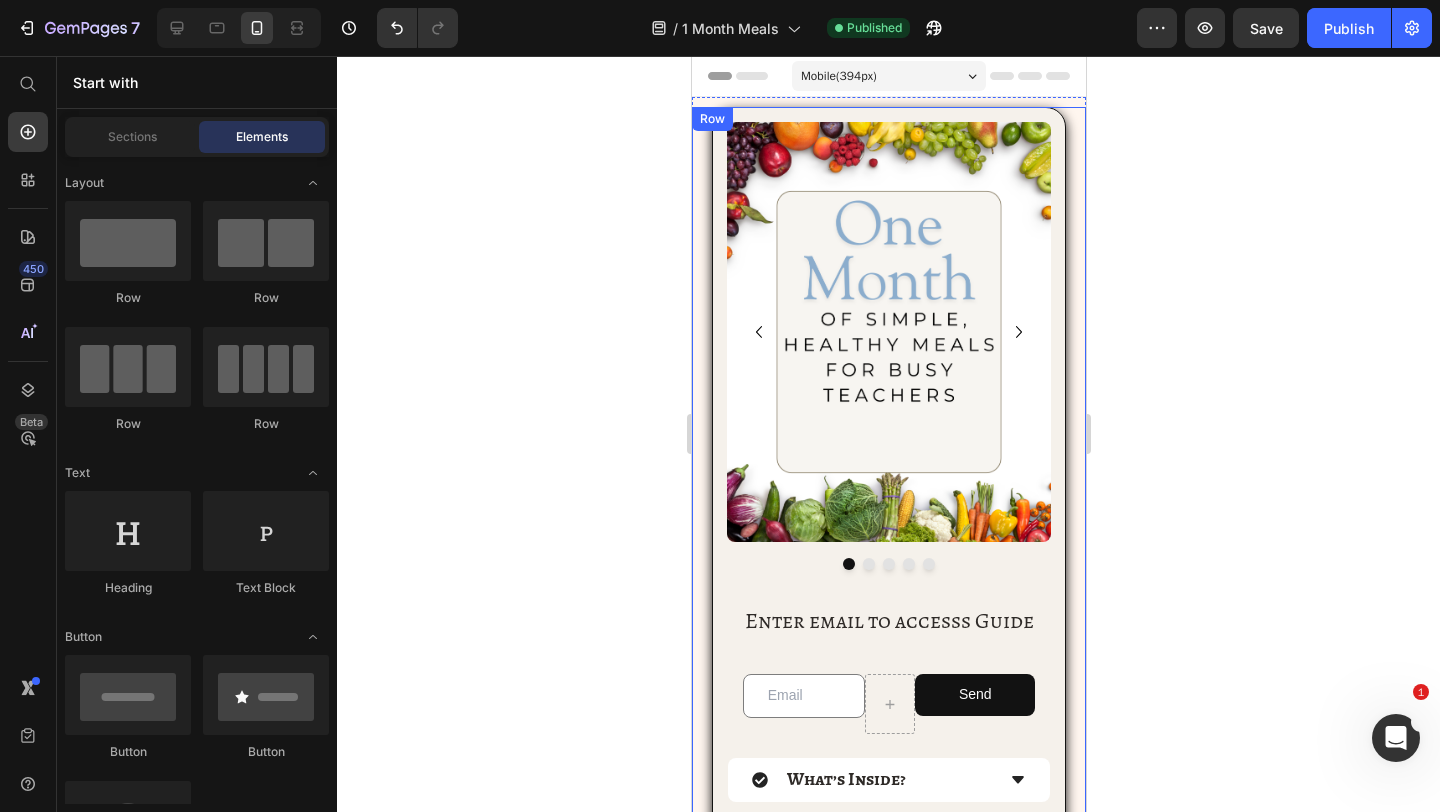 click on "Image Image Image Image Image
Carousel Enter email to accesss Guide Heading Email Field
Send Submit Button Row Newsletter
What’s Inside?
The Mission Behind Lyfe Accordion Row" at bounding box center (888, 519) 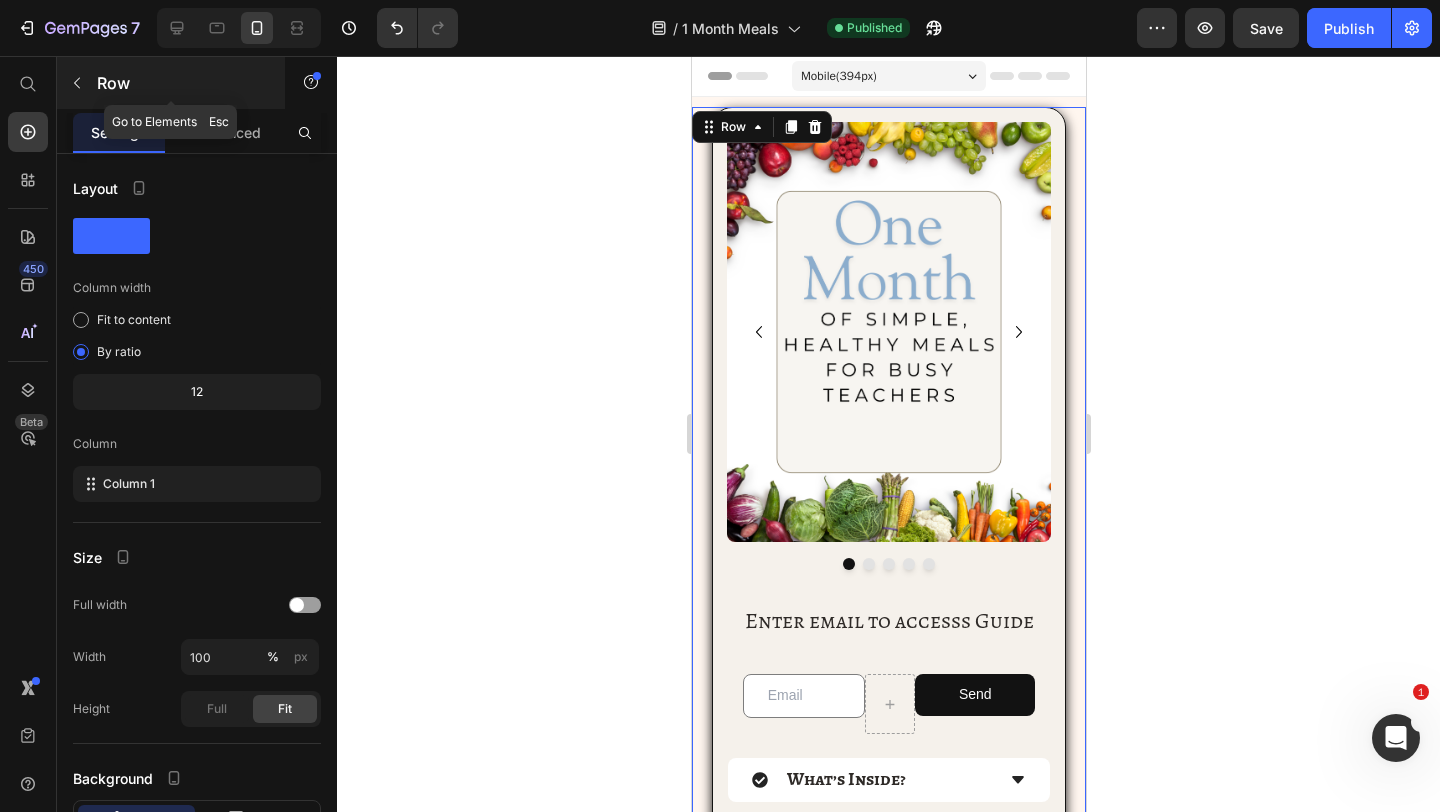 click on "Row" at bounding box center (171, 83) 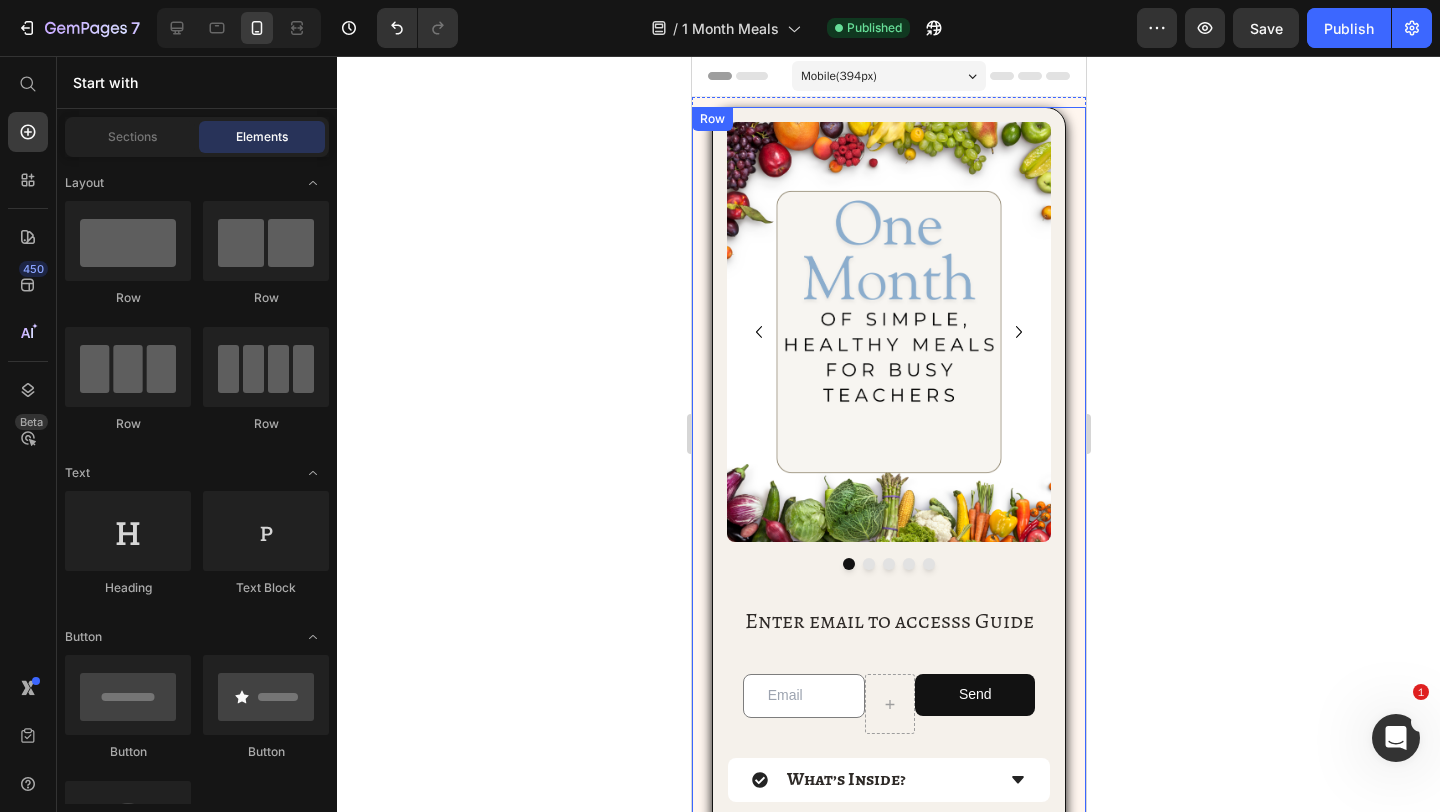 click on "Image Image Image Image Image
Carousel Enter email to accesss Guide Heading Email Field
Send Submit Button Row Newsletter
What’s Inside?
The Mission Behind Lyfe Accordion Row" at bounding box center (888, 519) 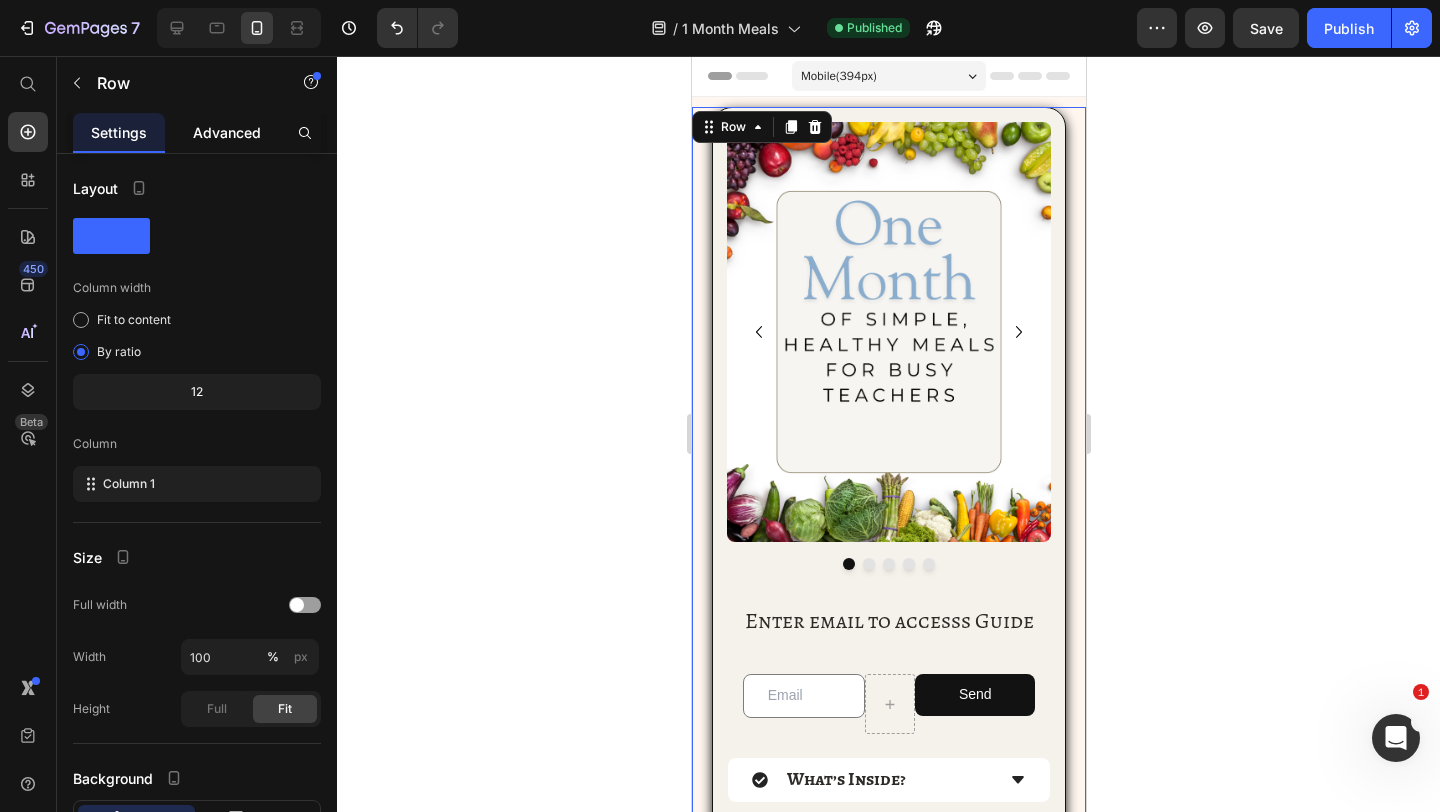click on "Advanced" 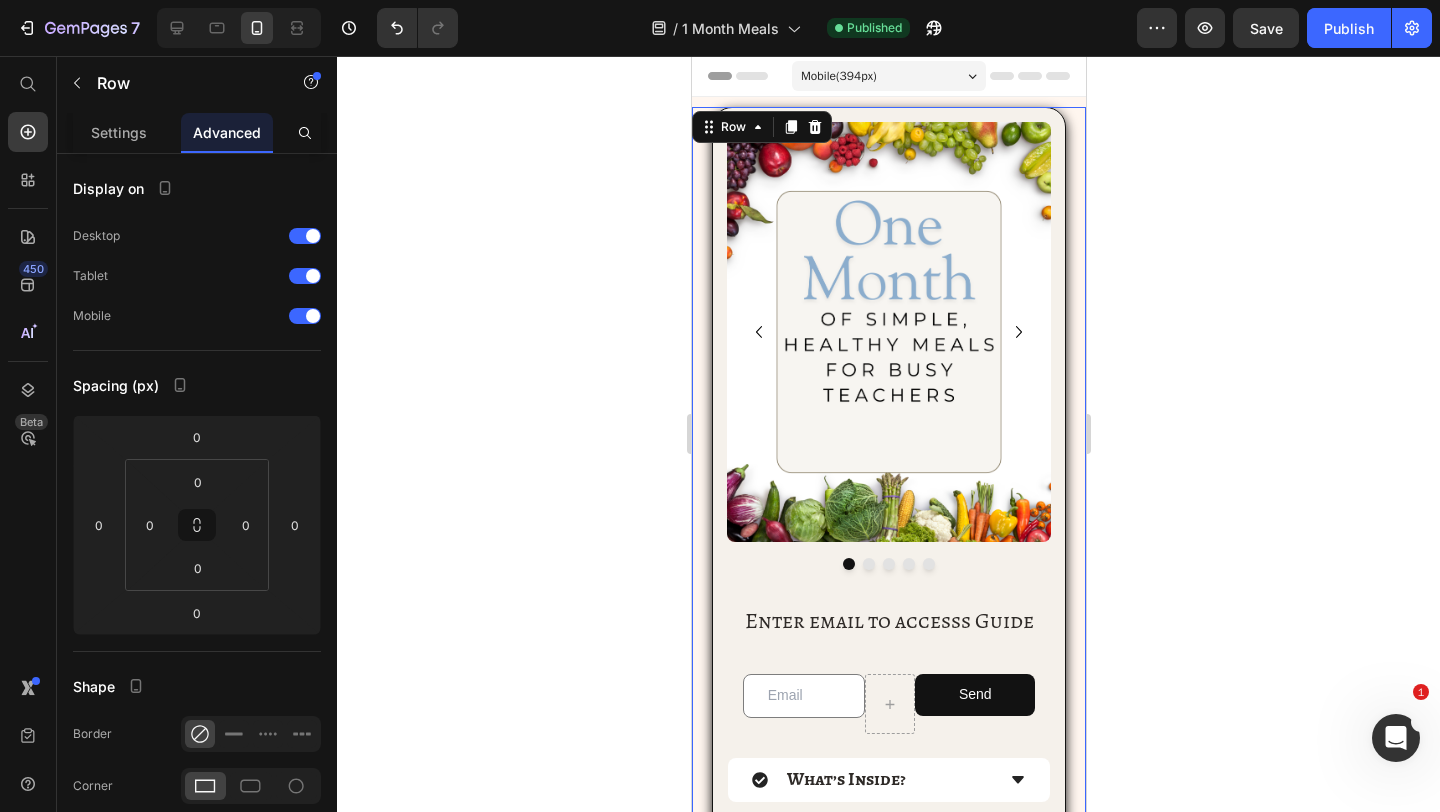 click on "Mobile  ( 394 px) iPhone 13 Mini iPhone 13 Pro iPhone 11 Pro Max iPhone 15 Pro Max Pixel 7 Galaxy S8+ Galaxy S20 Ultra iPad Mini iPad Air iPad Pro" at bounding box center (888, 78) 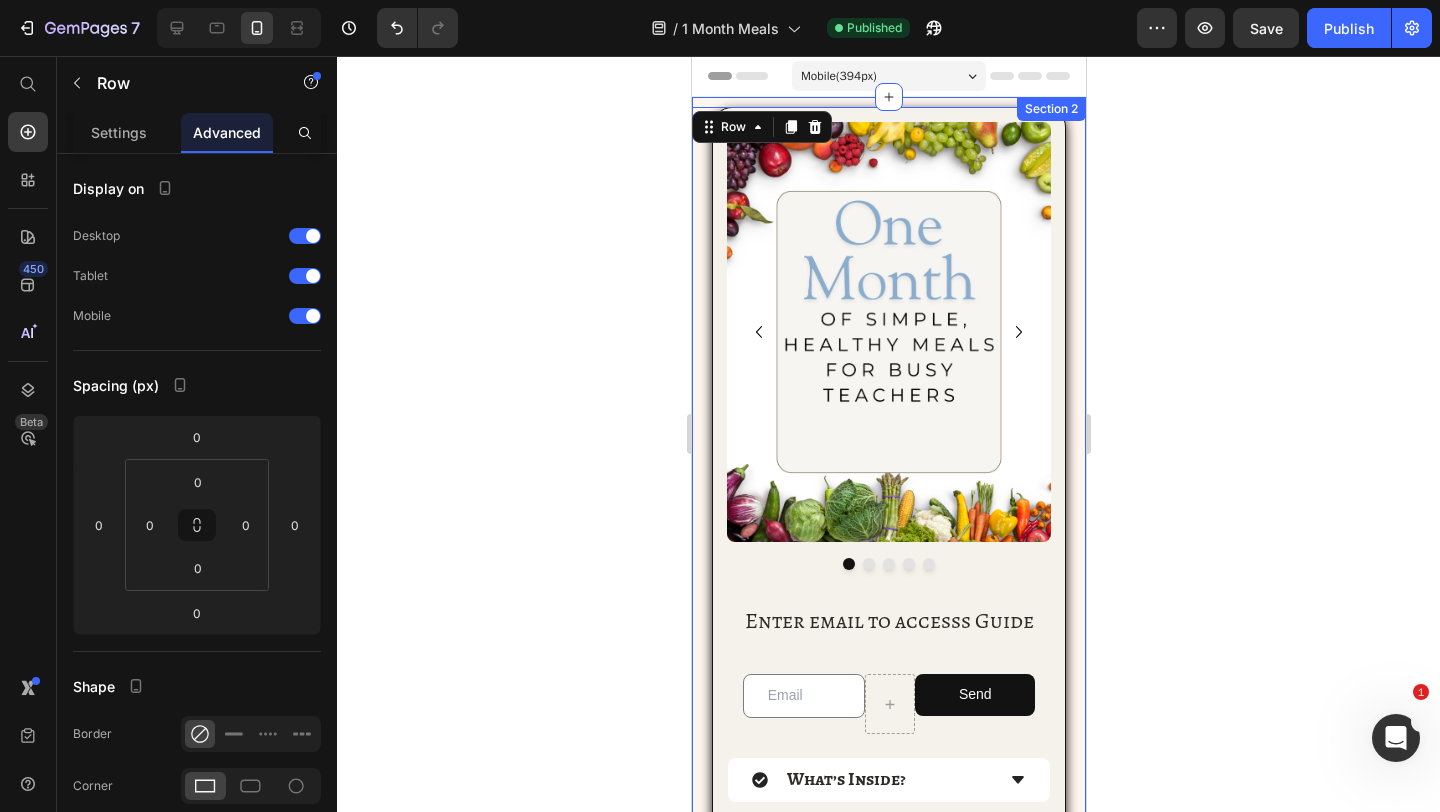 click on "Image Image Image Image Image
Carousel Enter email to accesss Guide Heading Email Field
Send Submit Button Row Newsletter
What’s Inside?
The Mission Behind Lyfe Accordion Row Row   0 Section 2" at bounding box center [888, 530] 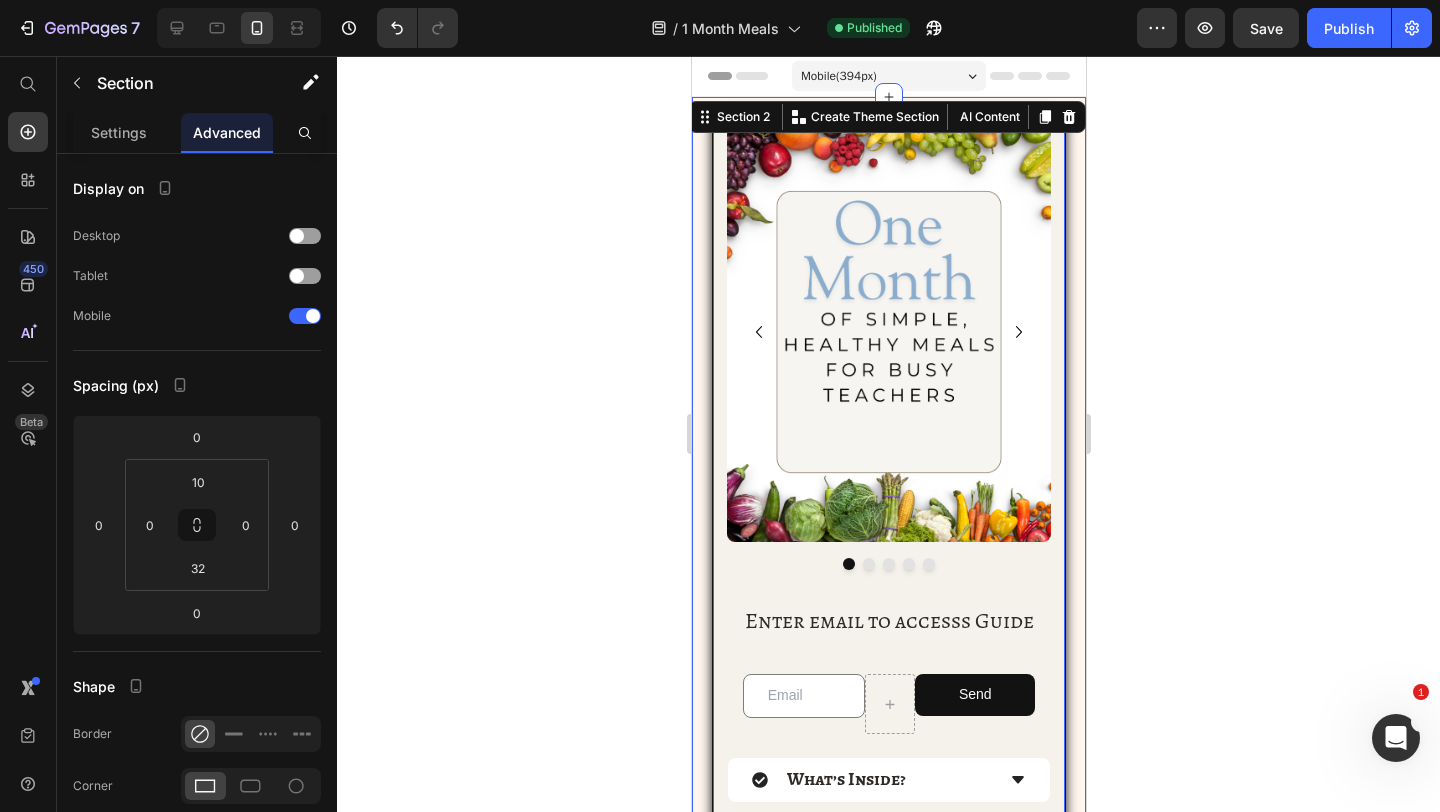 click on "Image Image Image Image Image
Carousel Enter email to accesss Guide Heading Email Field
Send Submit Button Row Newsletter
What’s Inside?
The Mission Behind Lyfe Accordion Row" at bounding box center [888, 505] 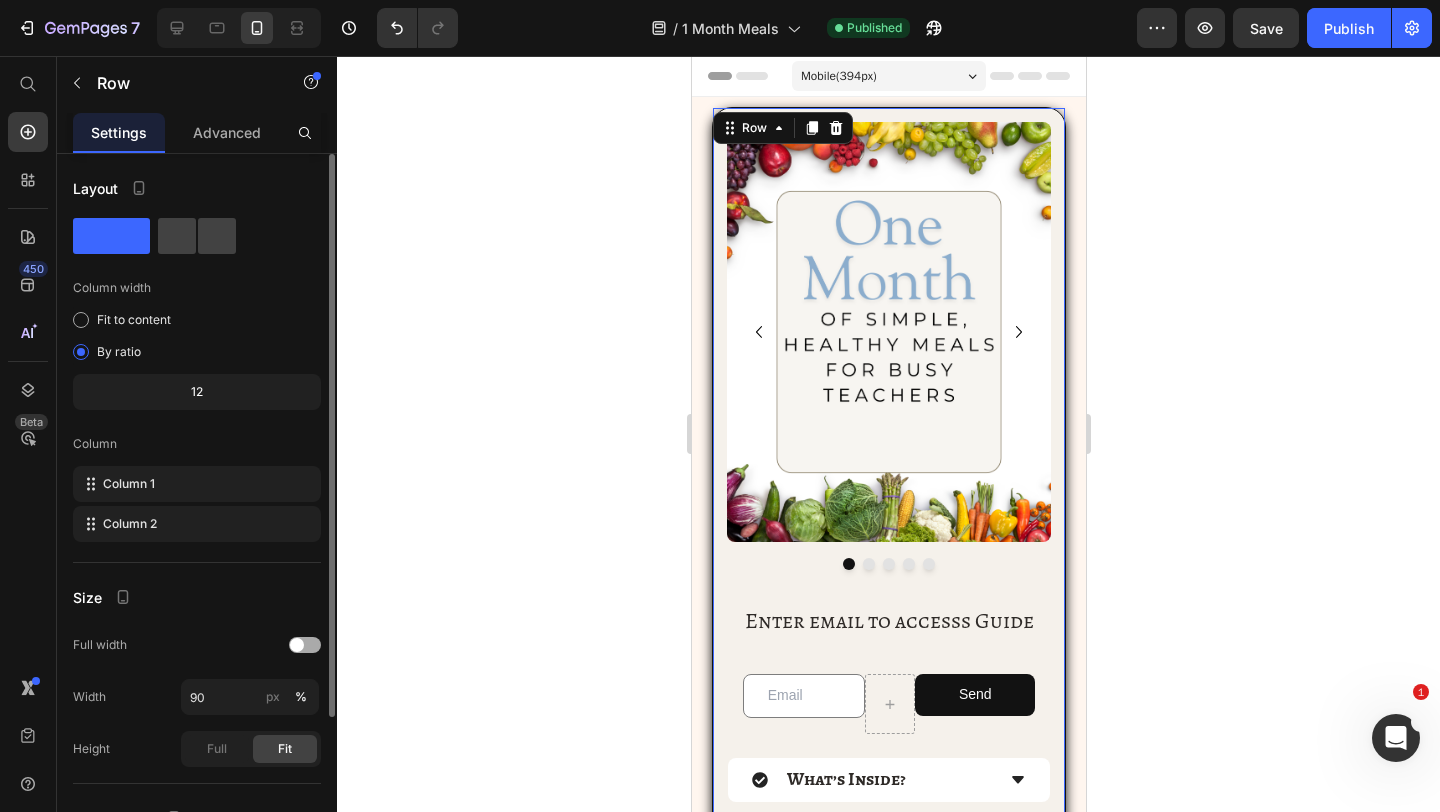 scroll, scrollTop: 14, scrollLeft: 0, axis: vertical 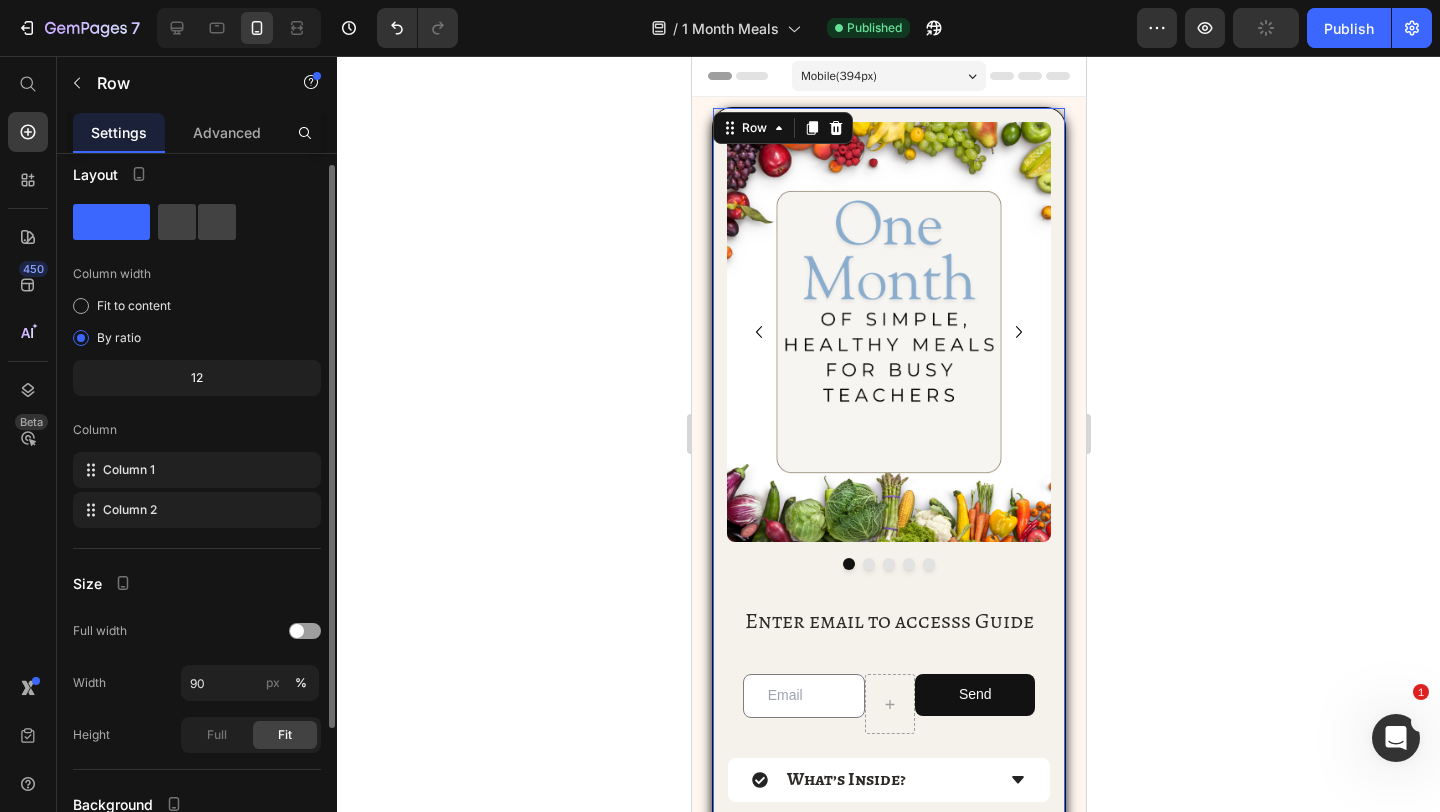 click on "Size Full width Width 90 px % Height Full Fit" 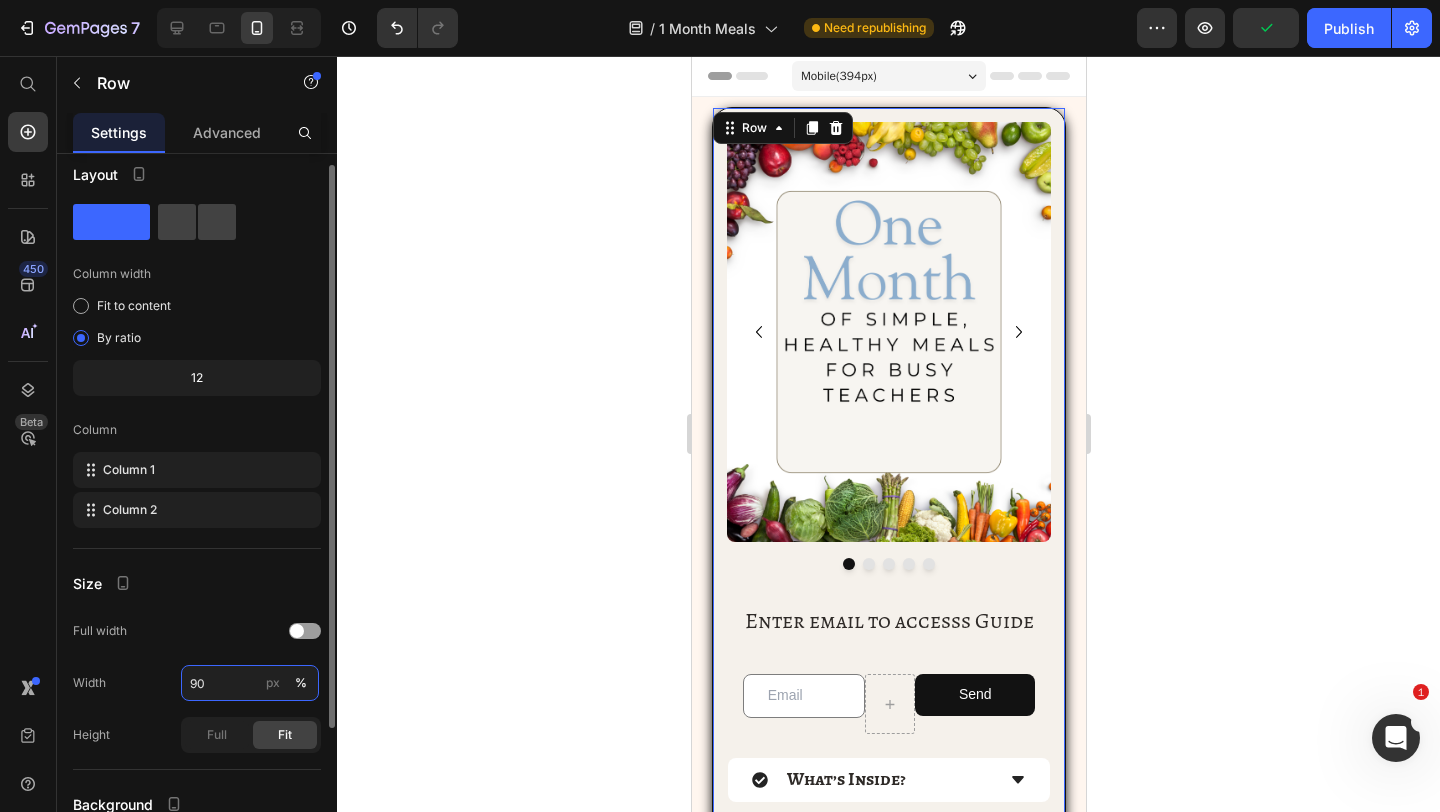 click on "90" at bounding box center [250, 683] 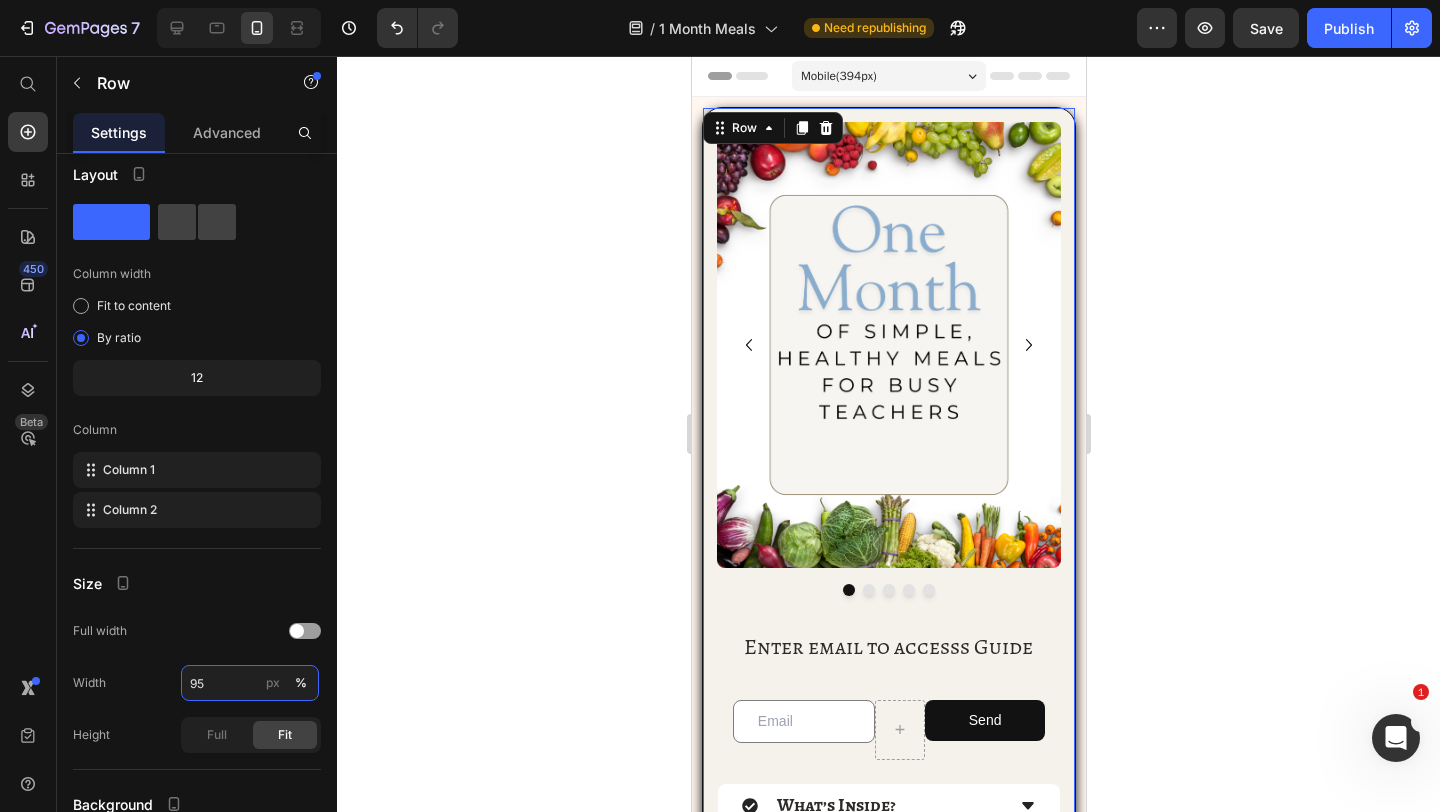 type on "95" 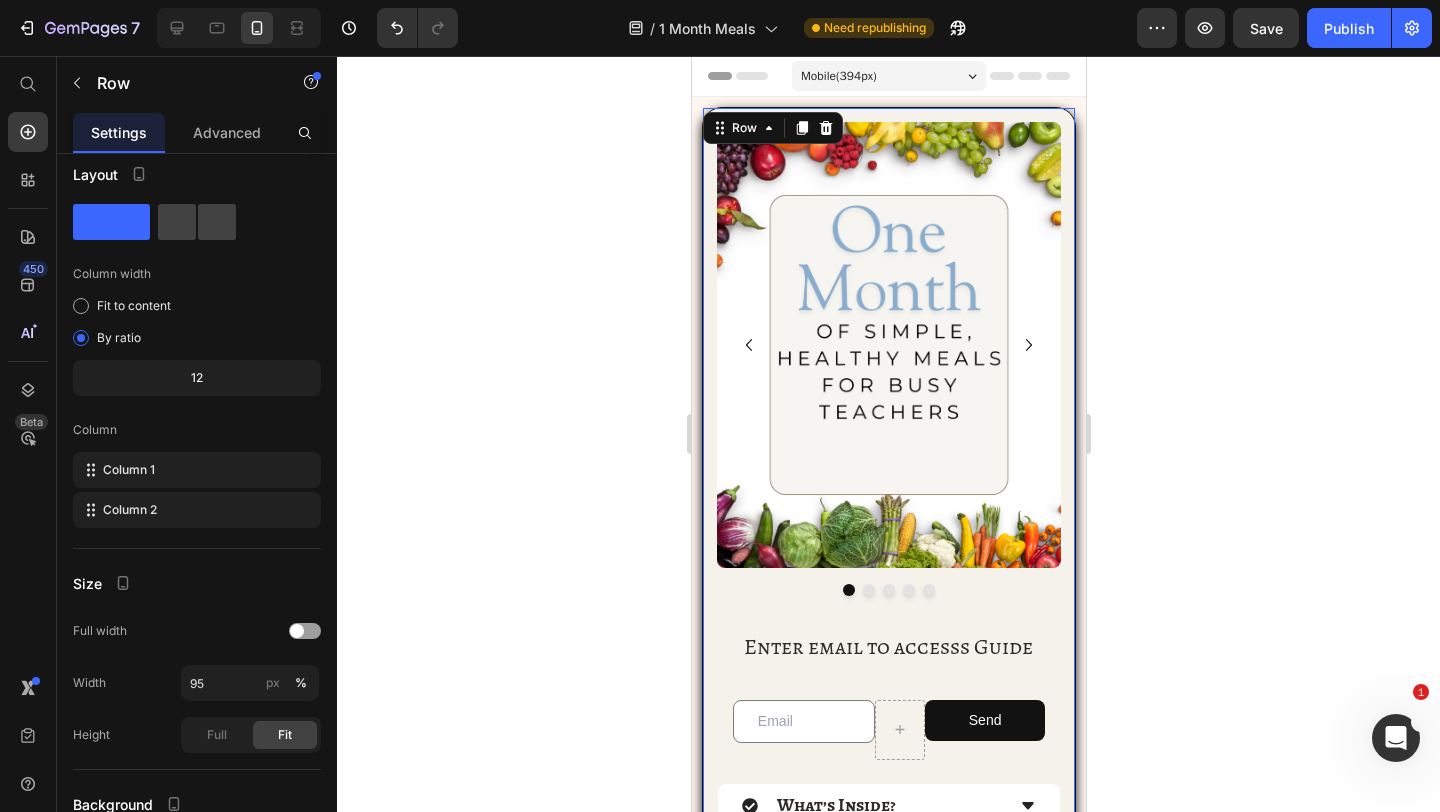 click 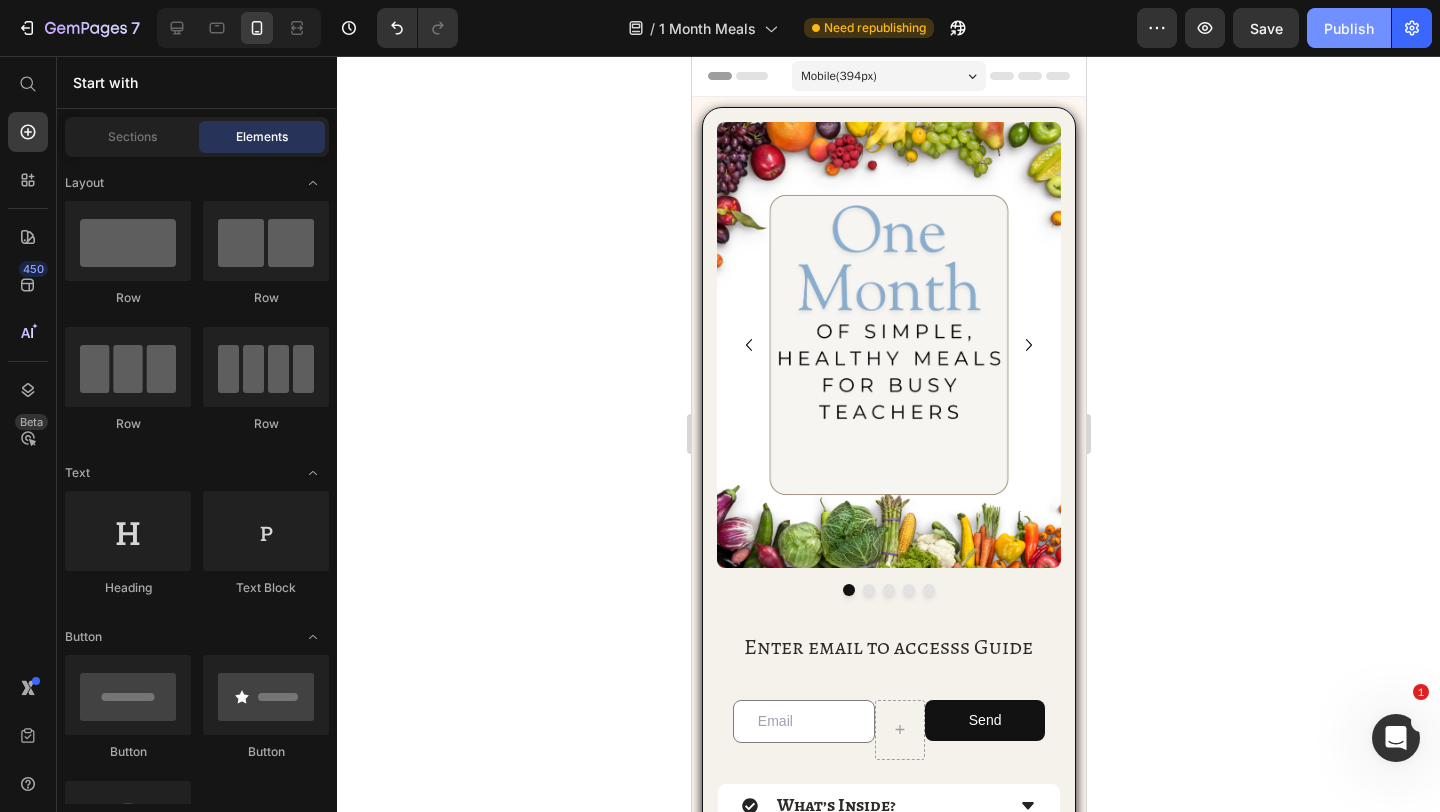 click on "Publish" at bounding box center [1349, 28] 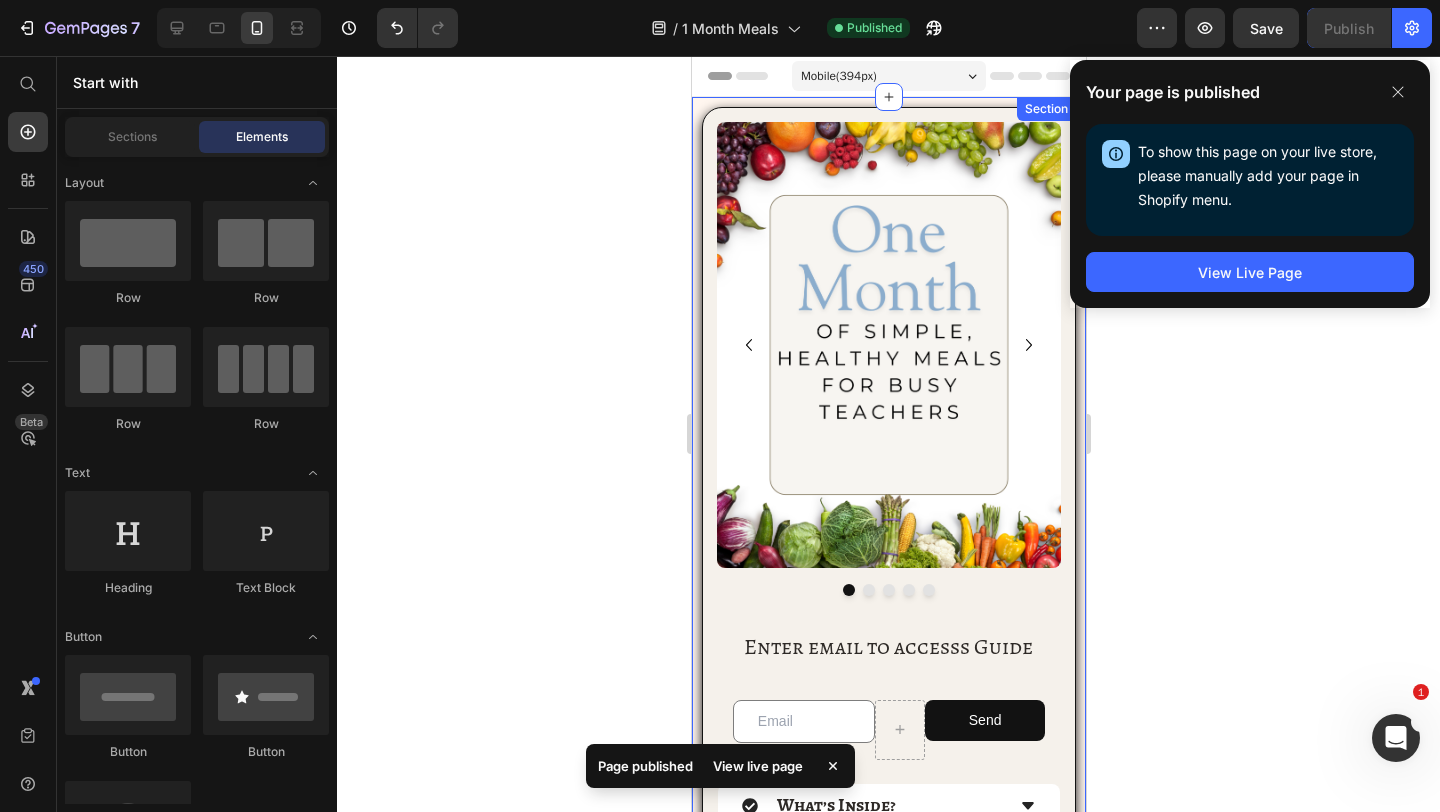 click on "Image Image Image Image Image
Carousel Enter email to accesss Guide Heading Email Field
Send Submit Button Row Newsletter
What’s Inside?
The Mission Behind Lyfe Accordion Row Row Section 2" at bounding box center (888, 543) 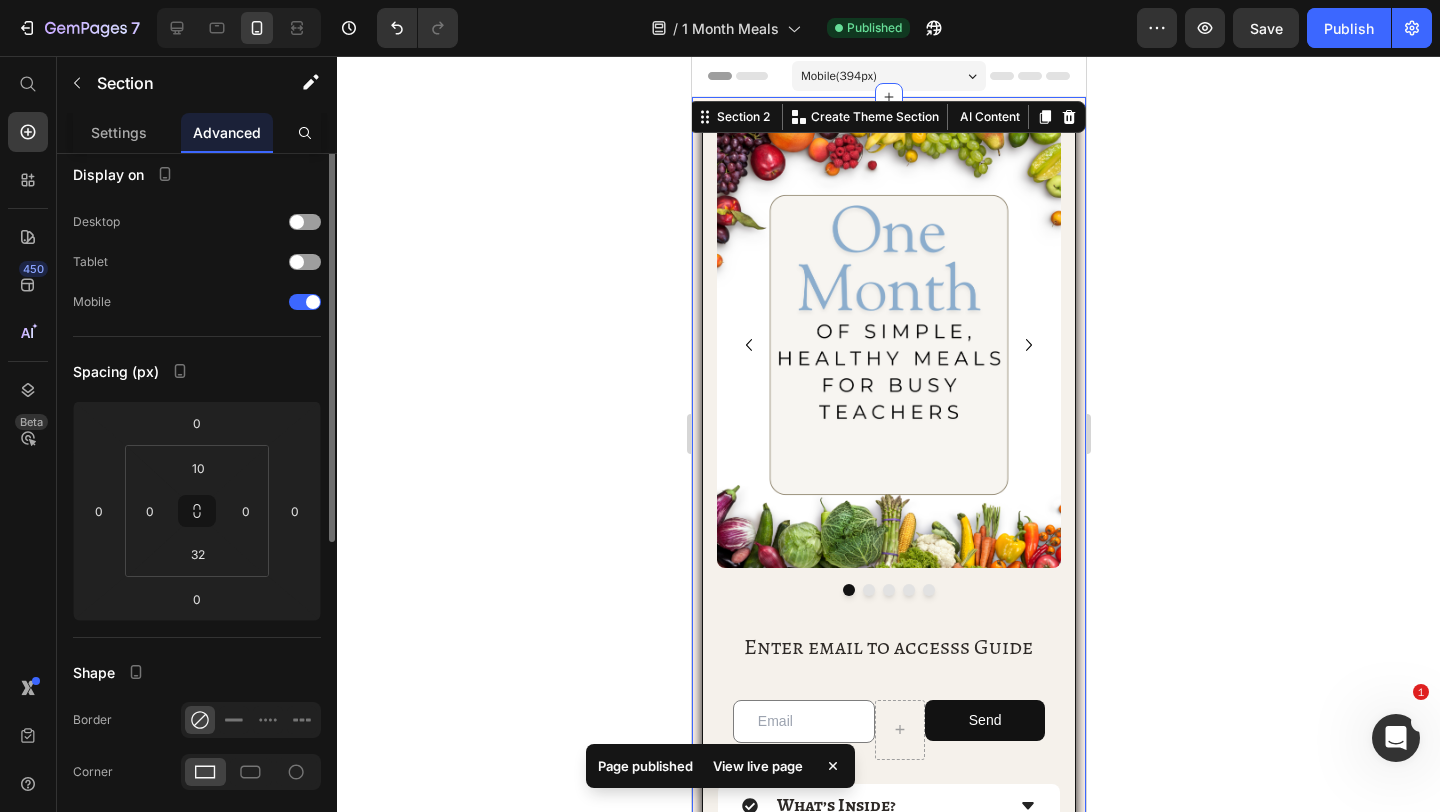 scroll, scrollTop: 0, scrollLeft: 0, axis: both 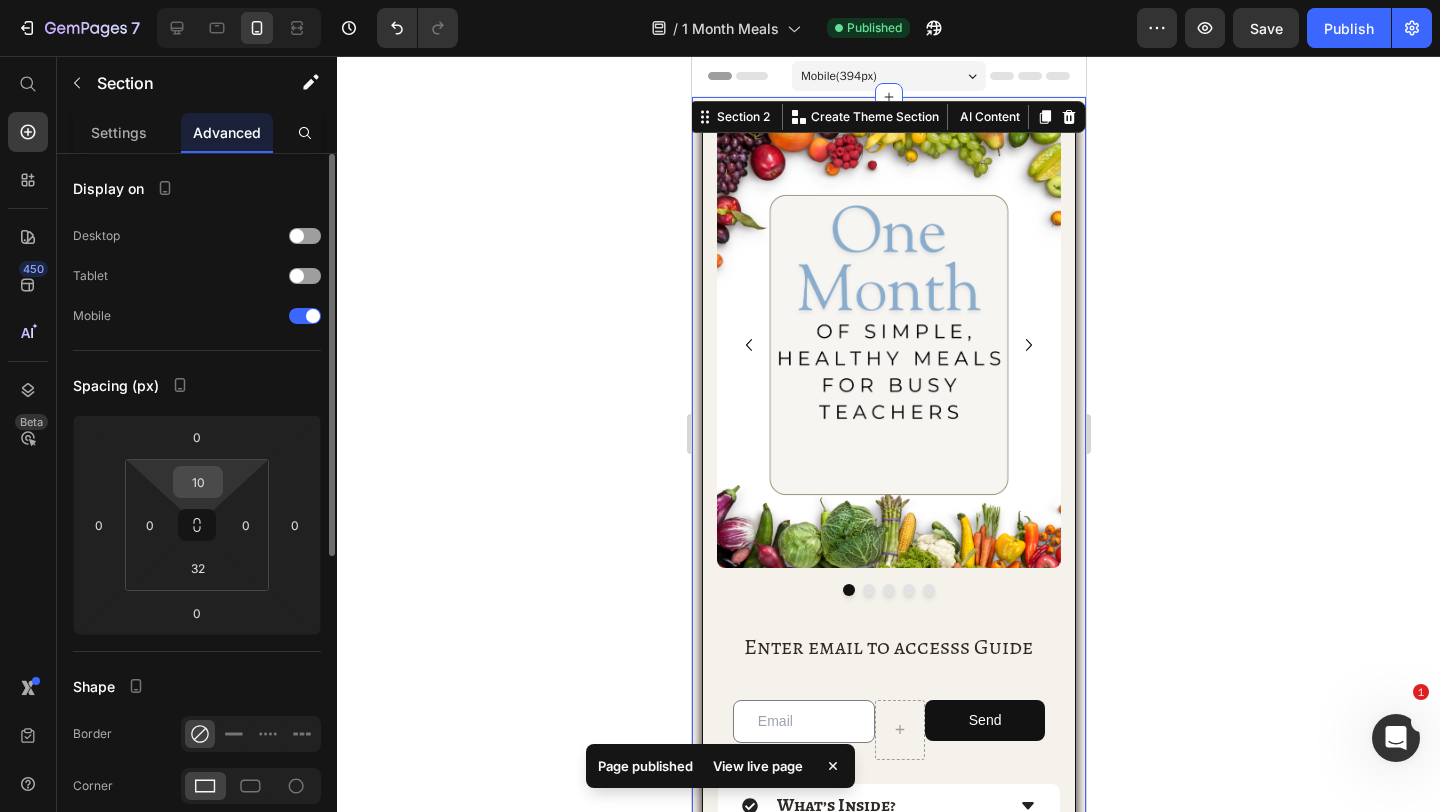 click on "10" at bounding box center (198, 482) 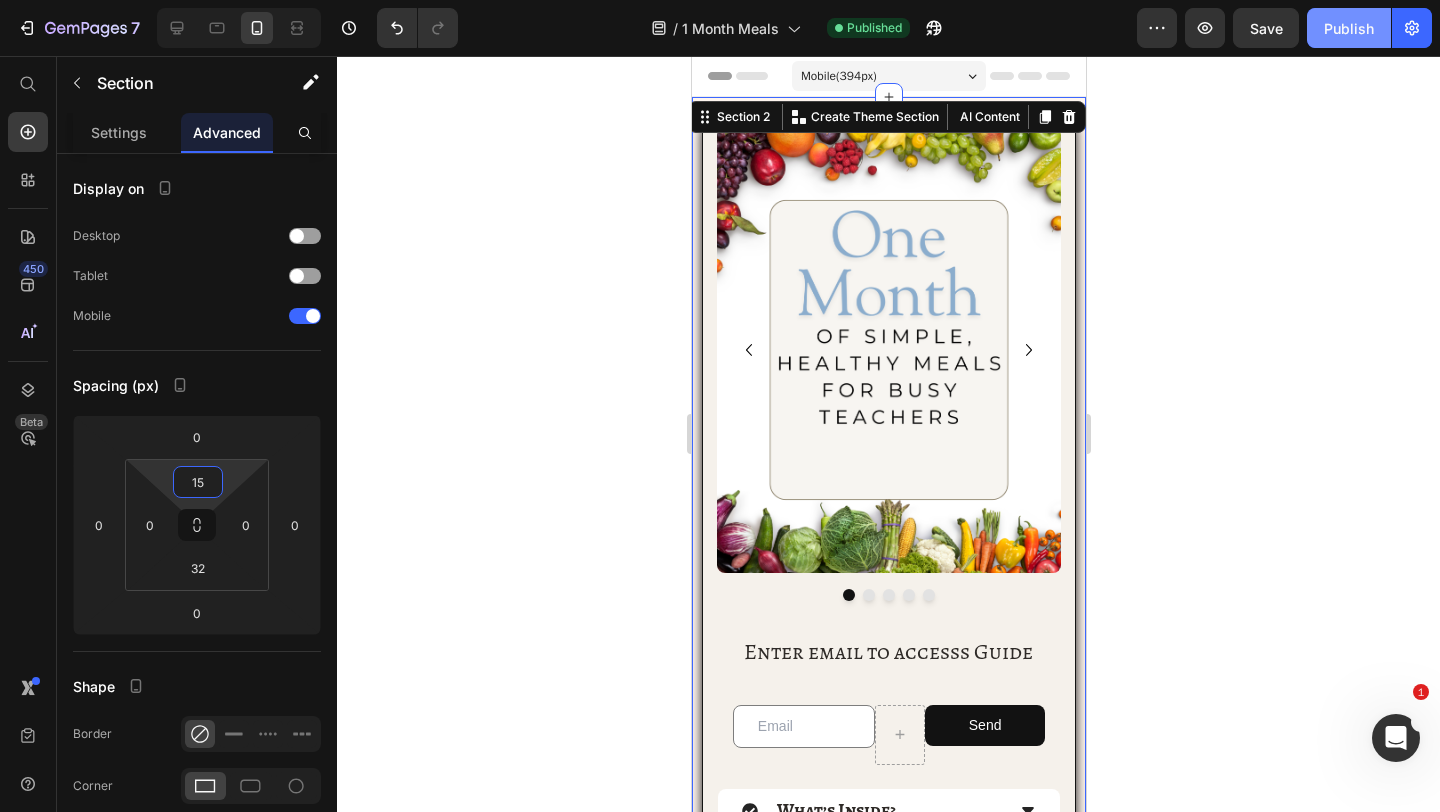 type on "15" 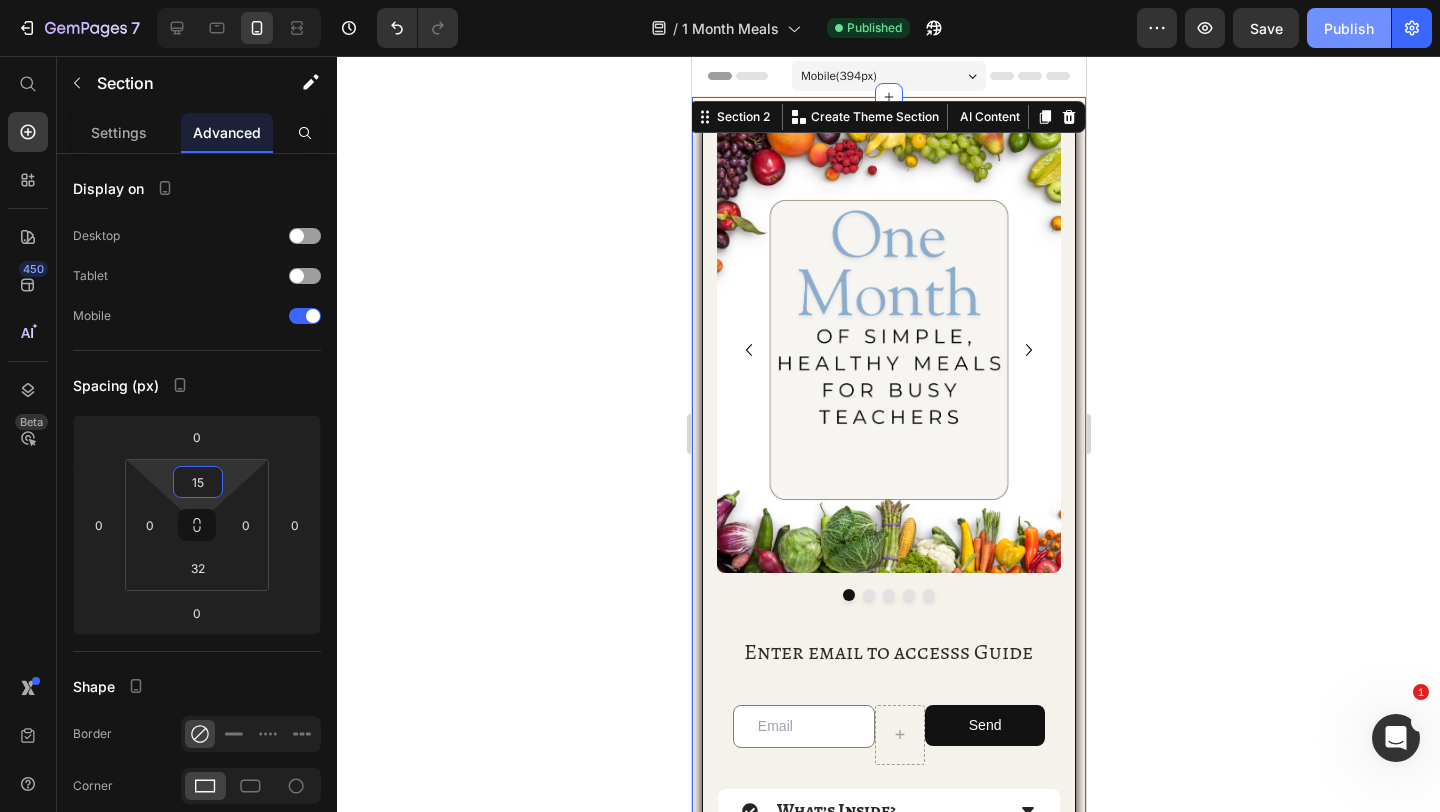 click on "Publish" at bounding box center (1349, 28) 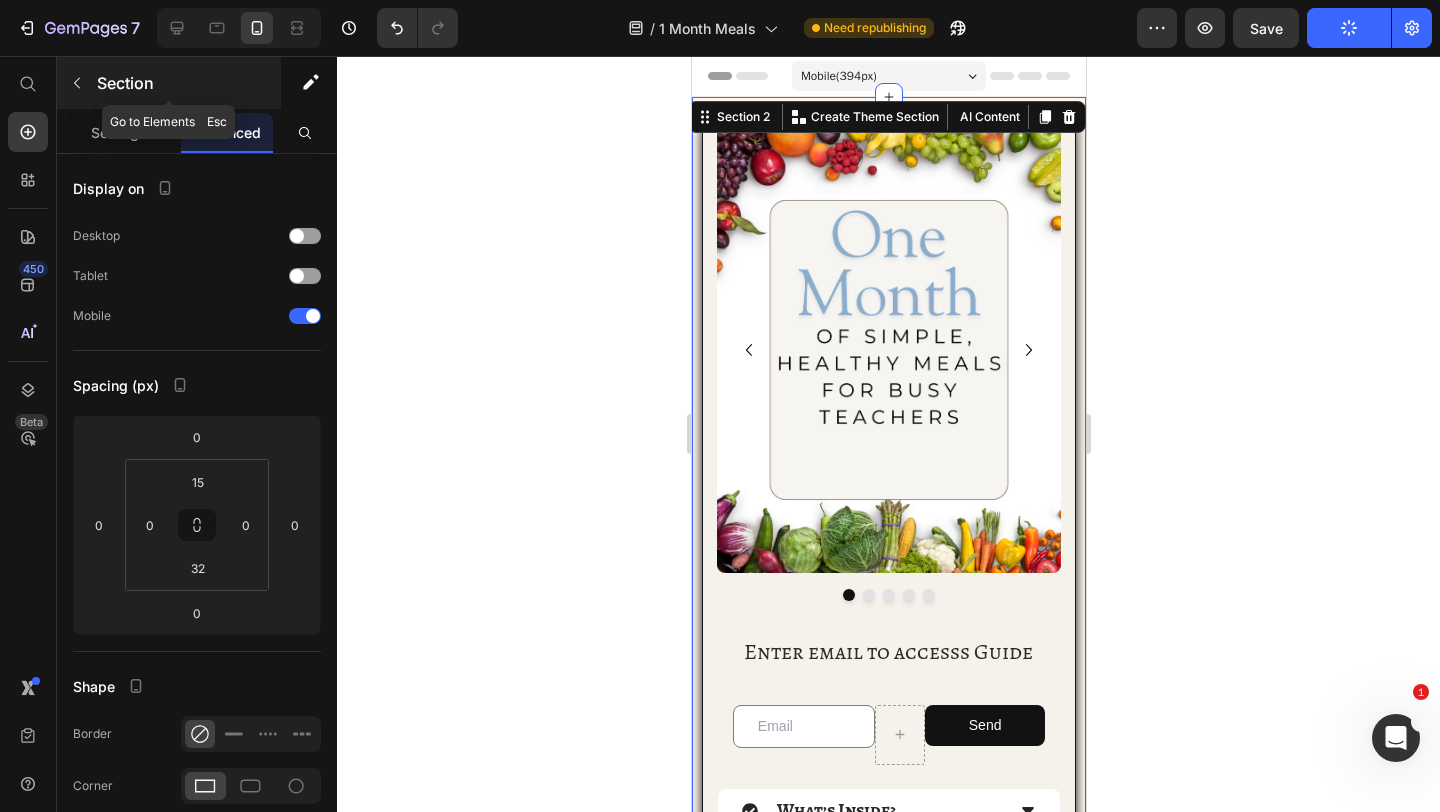 click on "Section" at bounding box center (169, 83) 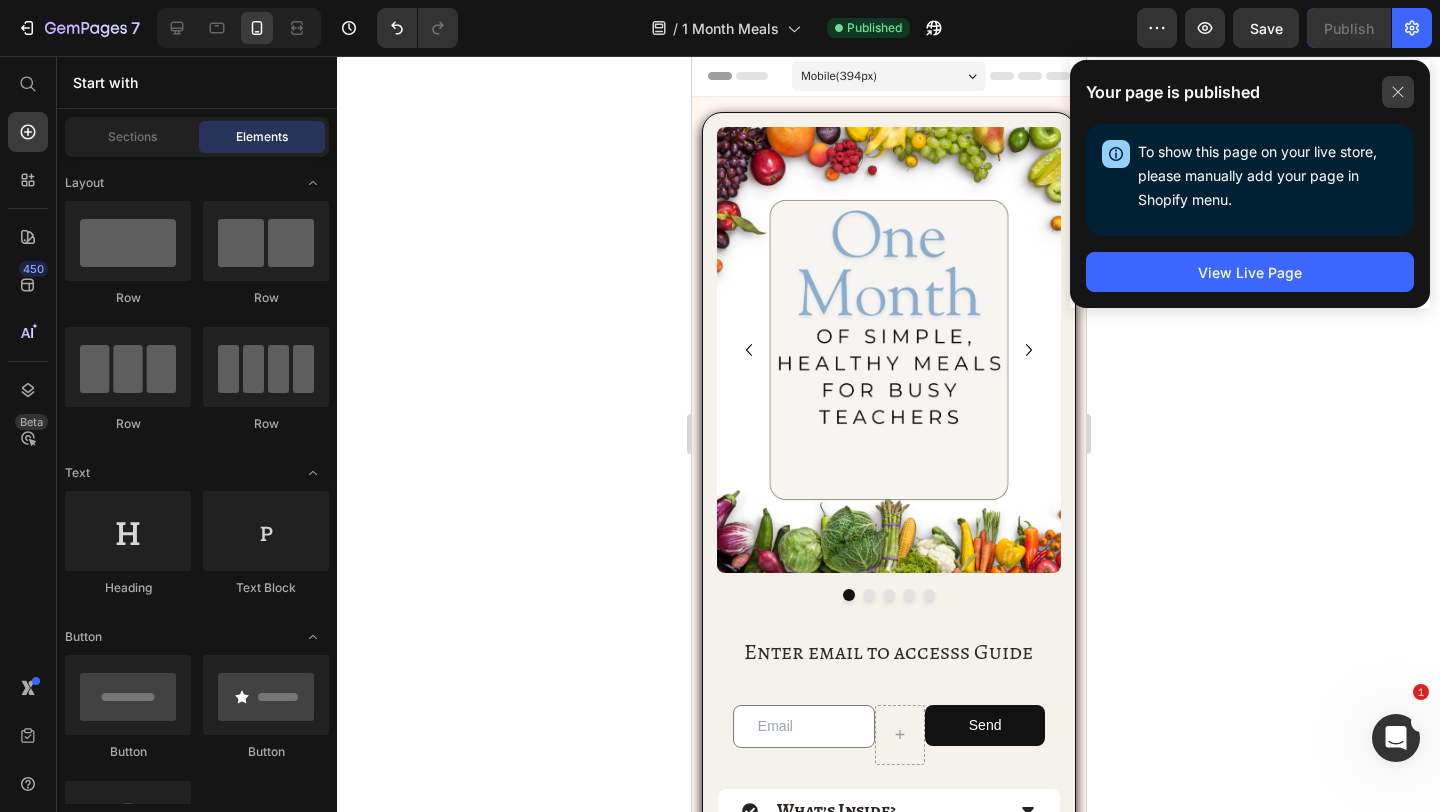 click 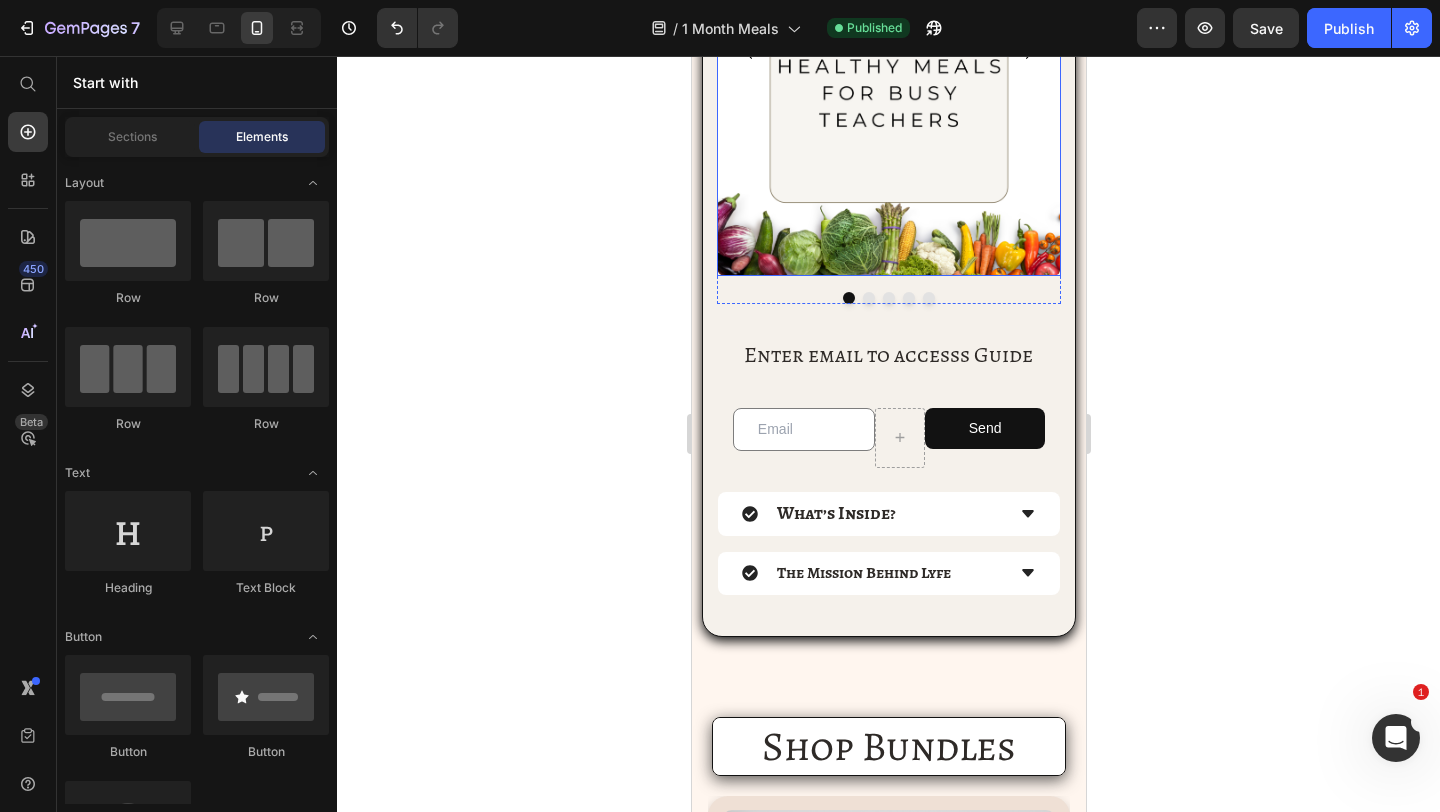 scroll, scrollTop: 398, scrollLeft: 0, axis: vertical 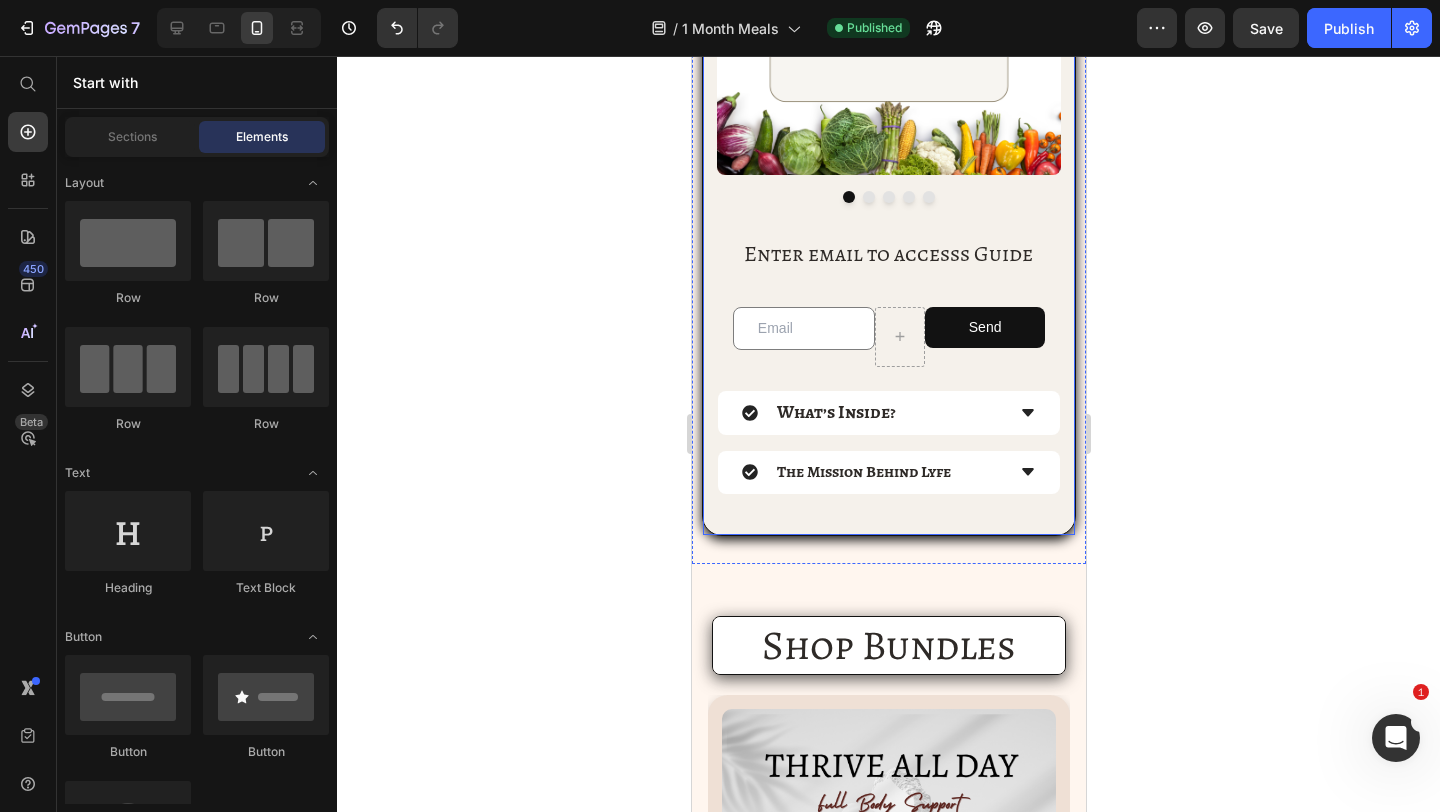 click on "Image Image Image Image Image
Carousel Enter email to accesss Guide Heading Email Field
Send Submit Button Row Newsletter
What’s Inside?
The Mission Behind Lyfe Accordion Row" at bounding box center (888, 125) 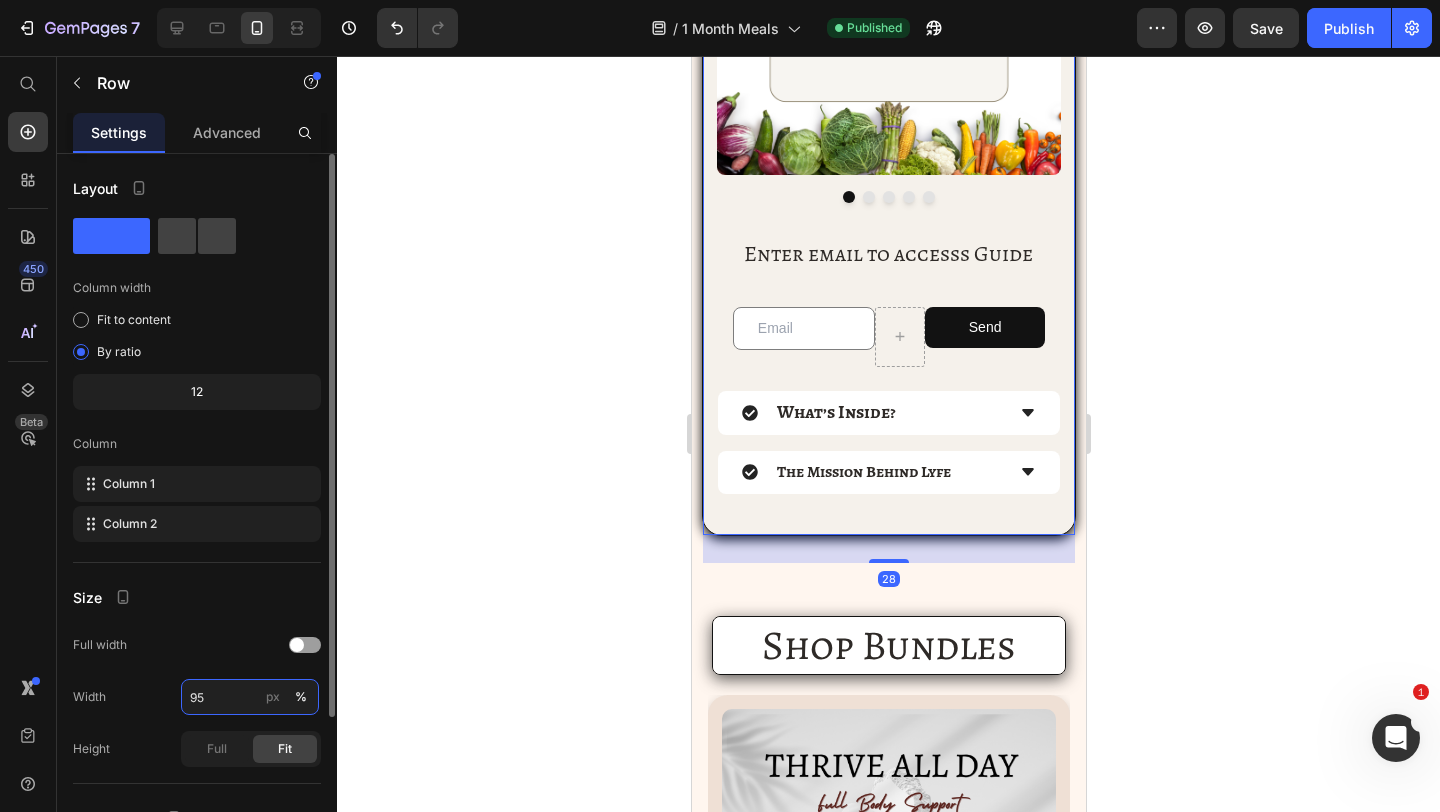 click on "95" at bounding box center [250, 697] 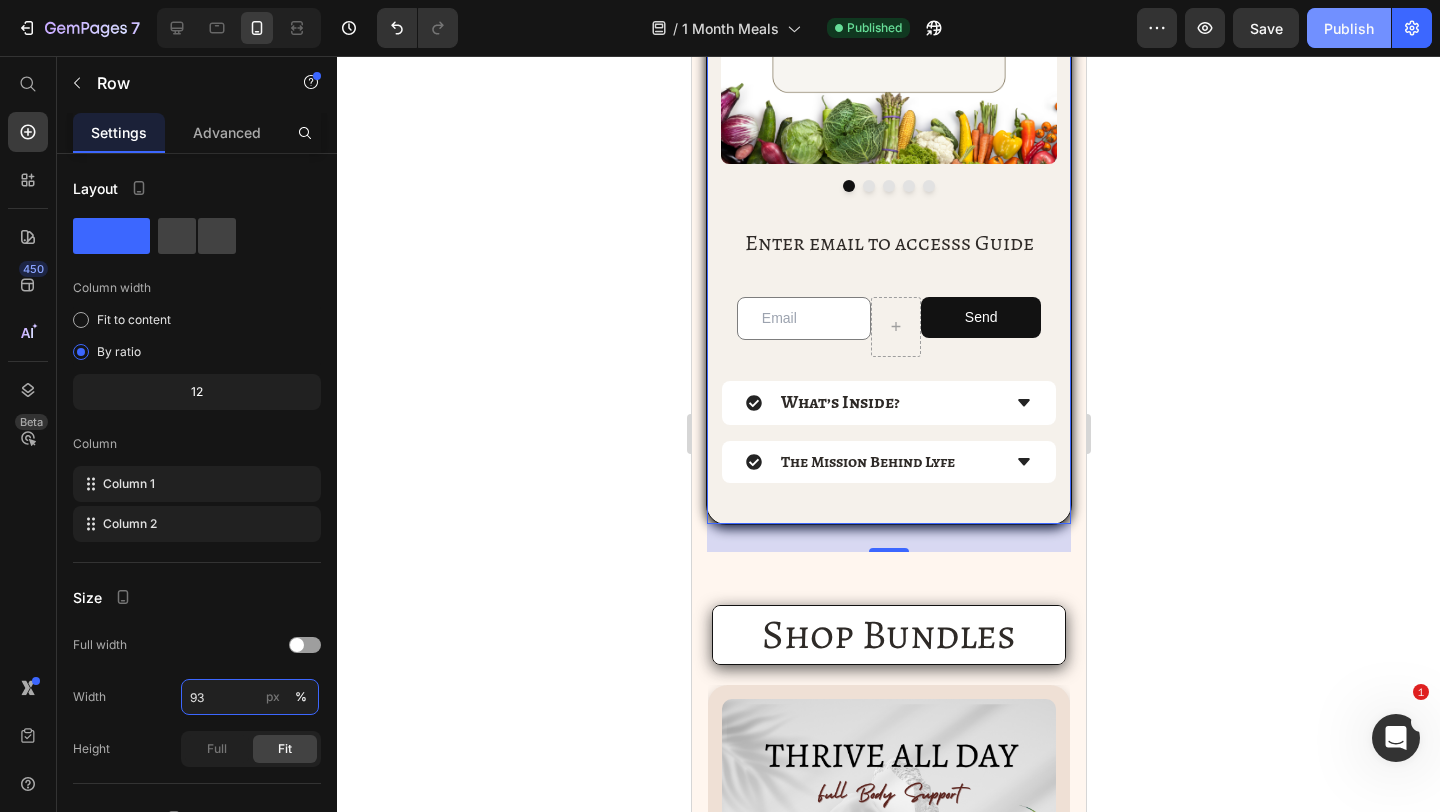 type on "93" 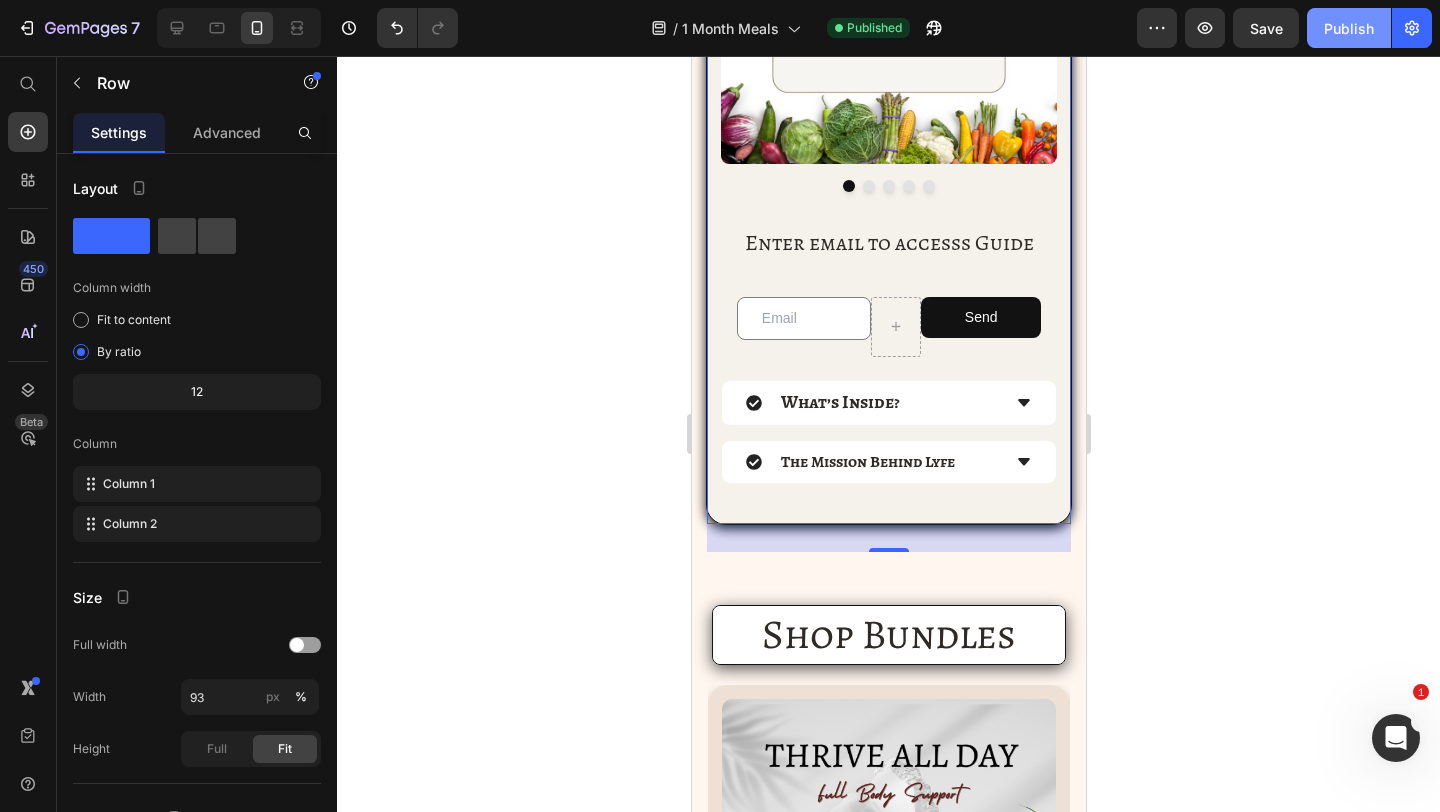 click on "Publish" at bounding box center [1349, 28] 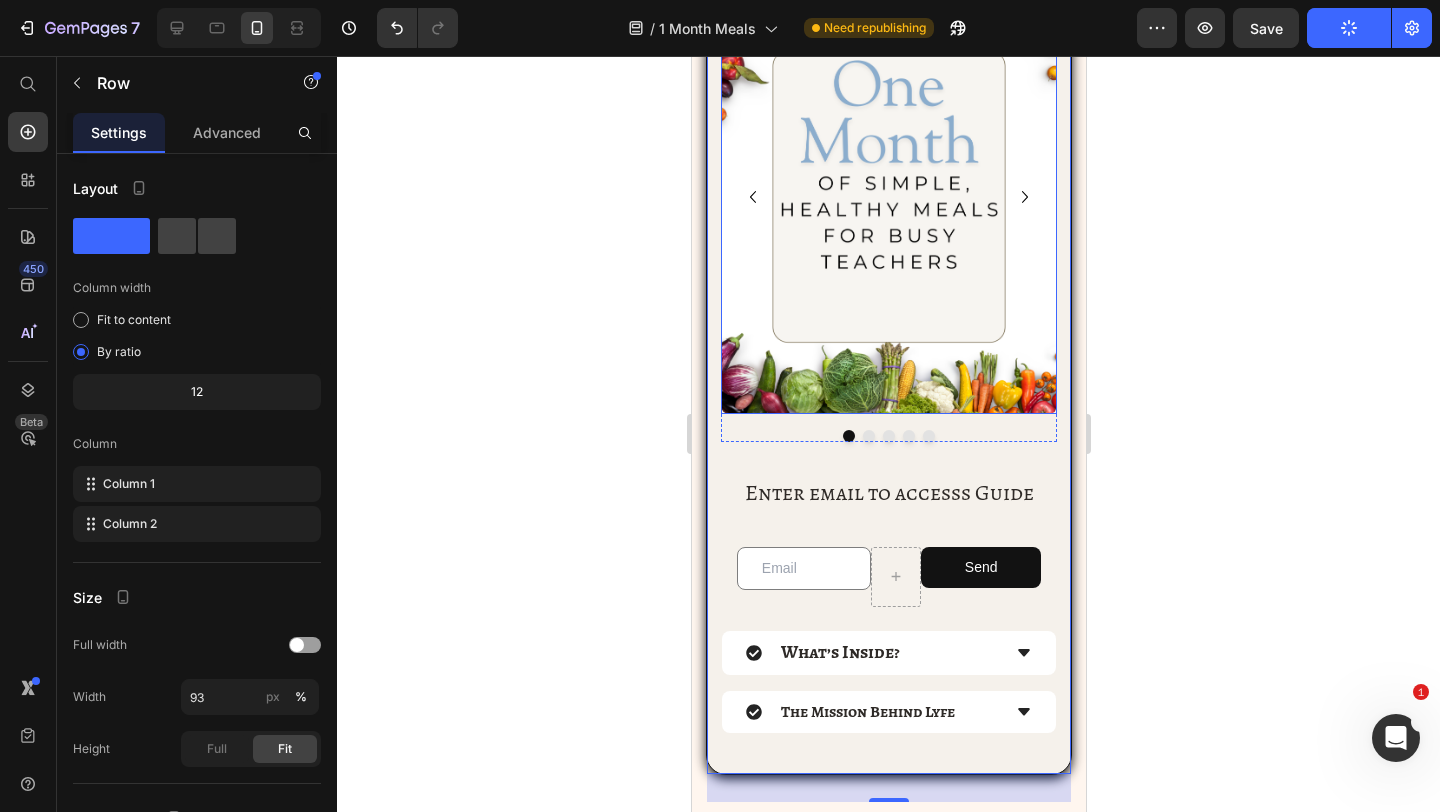 scroll, scrollTop: 122, scrollLeft: 0, axis: vertical 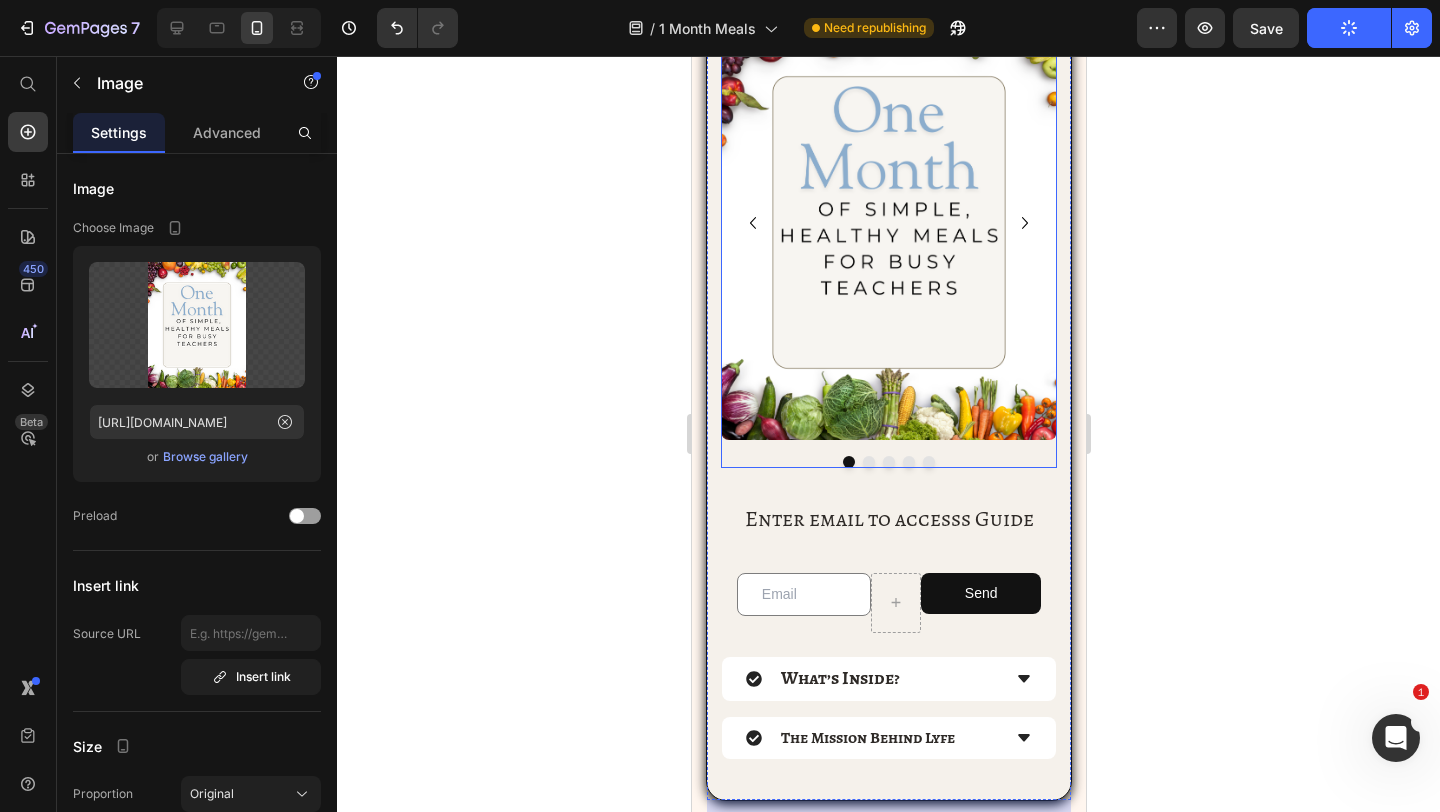 click at bounding box center [888, 222] 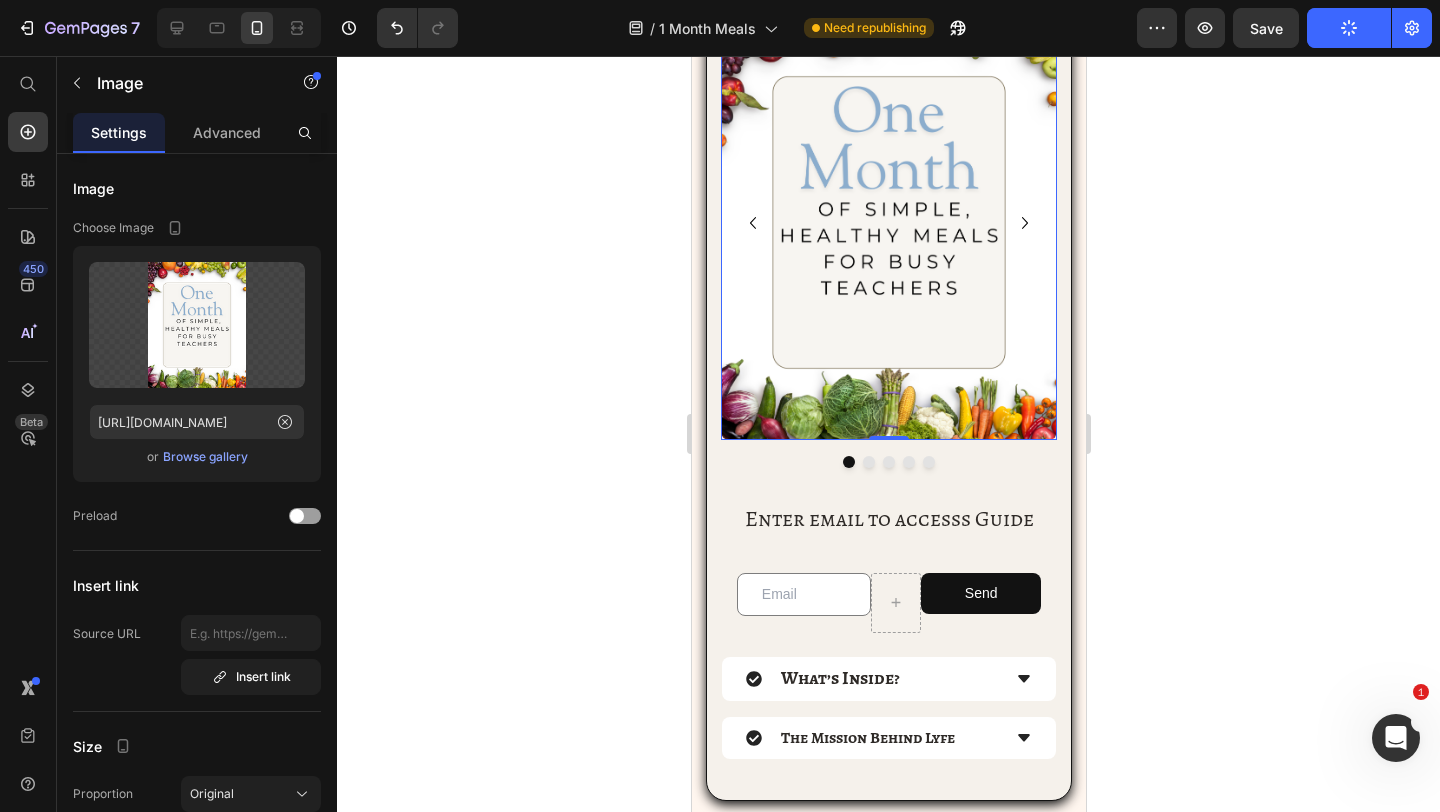 click 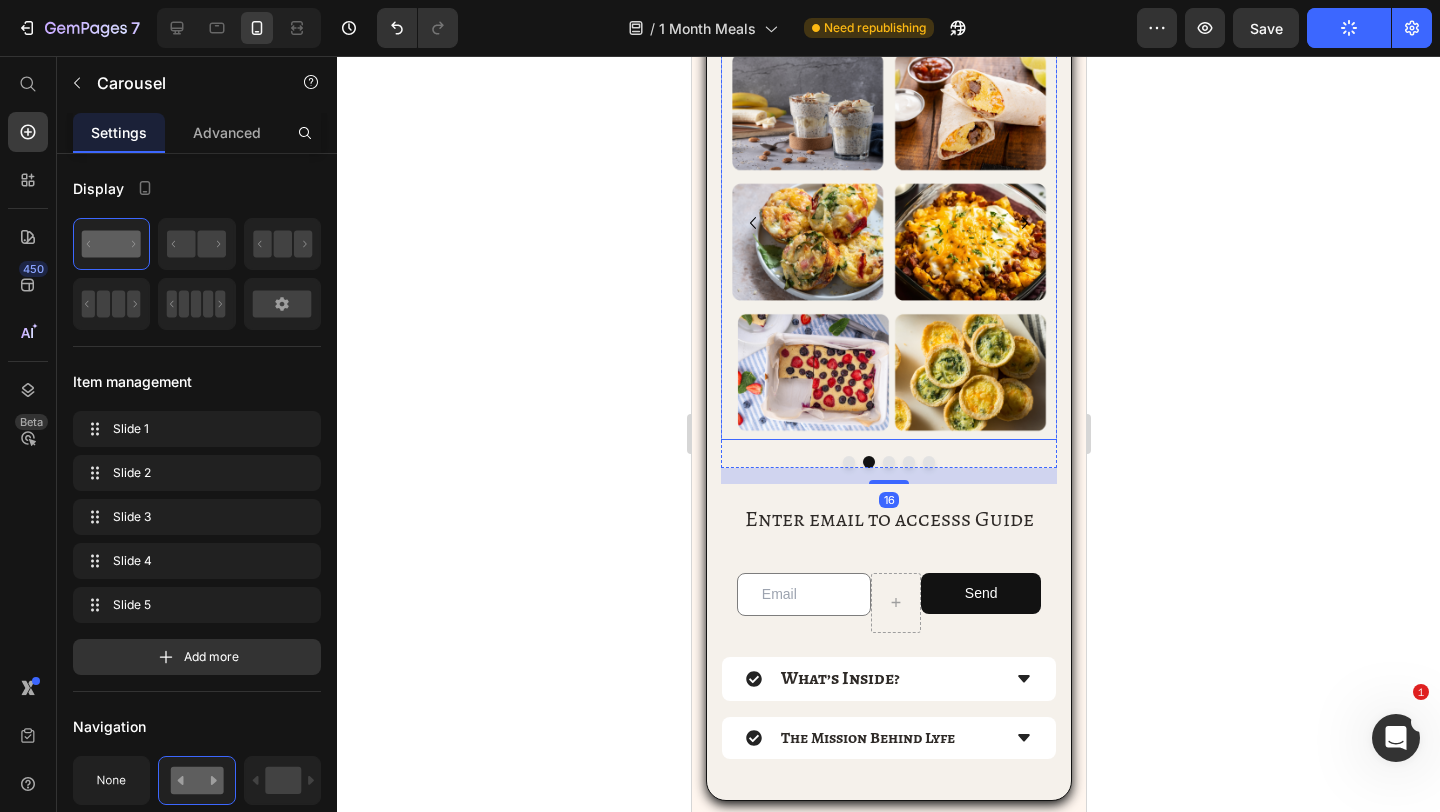 scroll, scrollTop: 7, scrollLeft: 0, axis: vertical 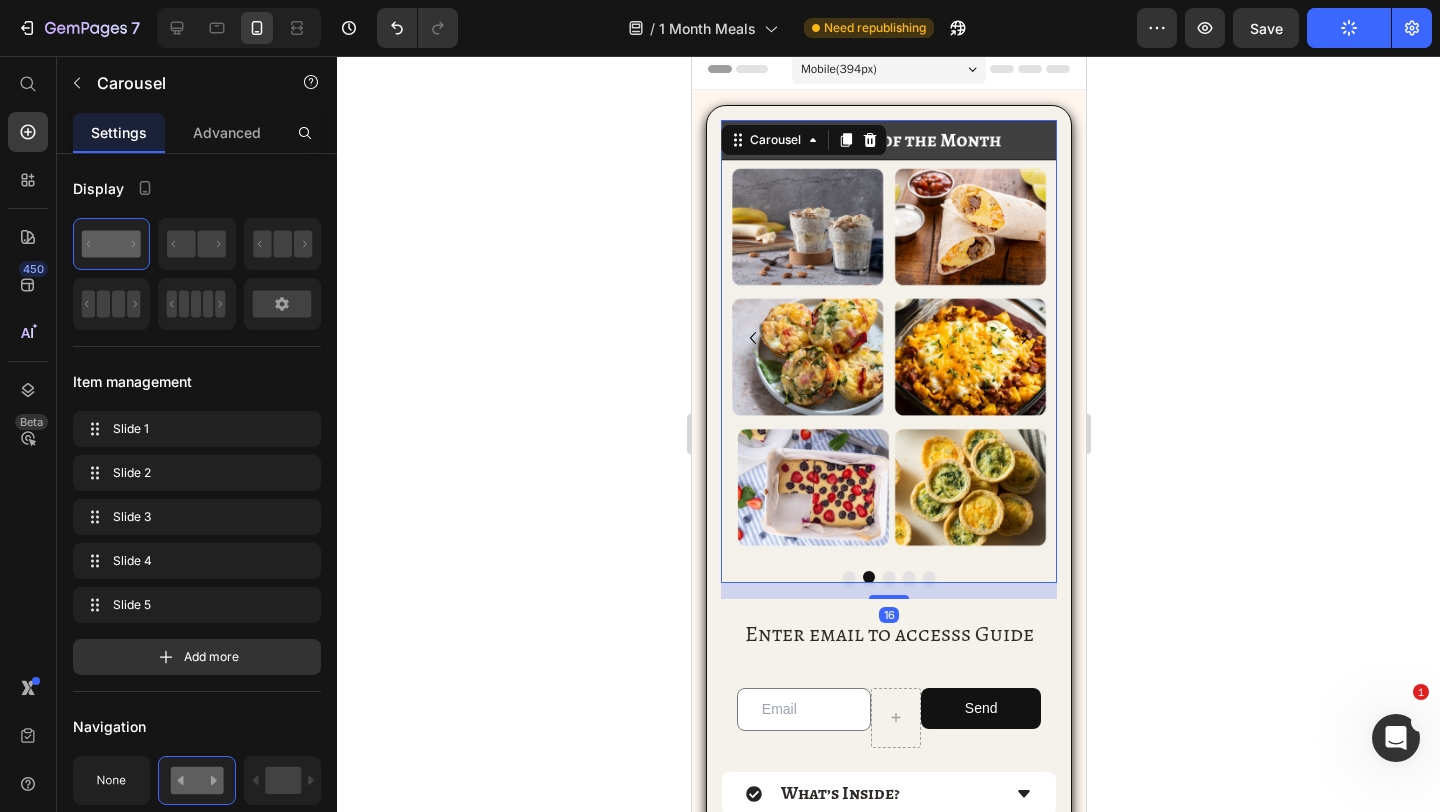 click 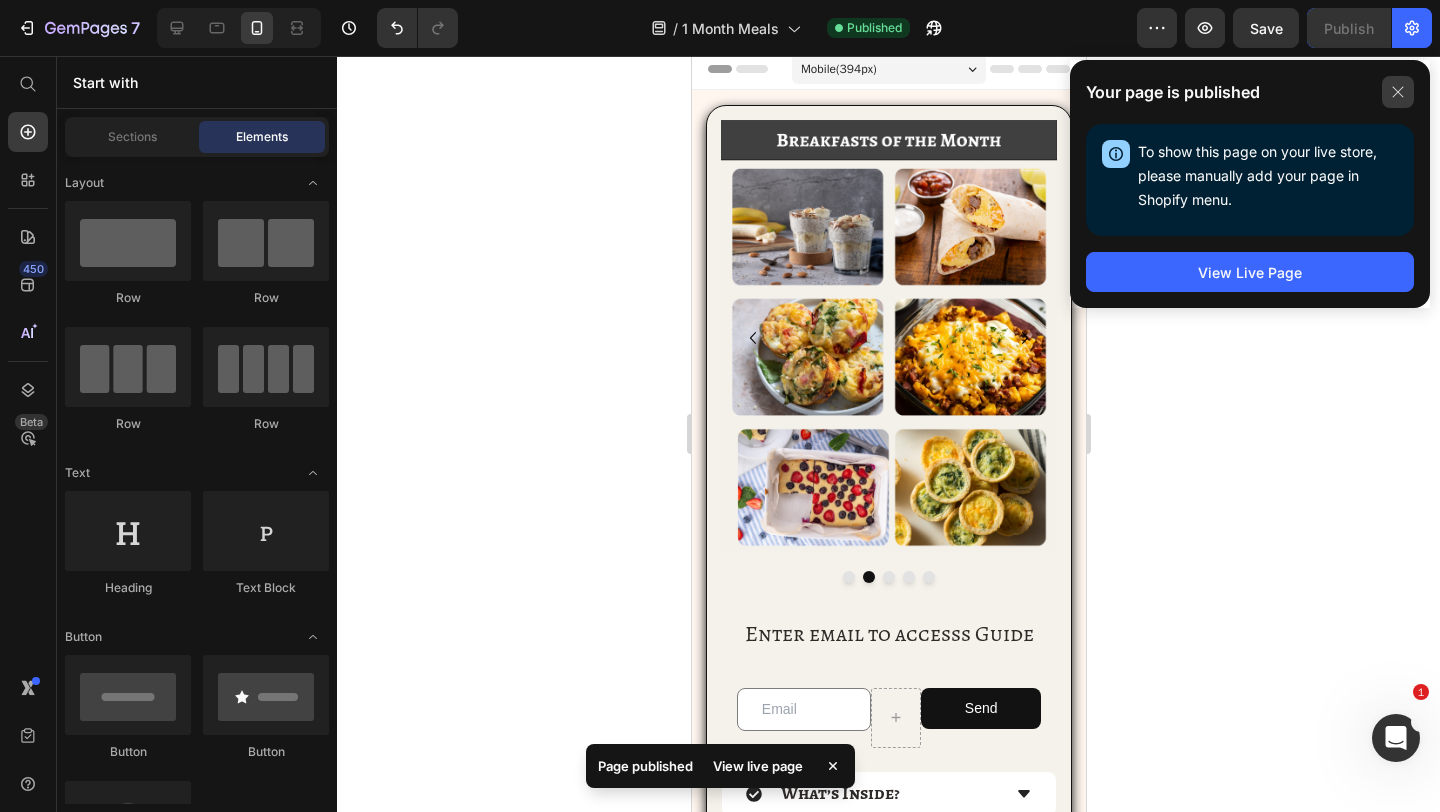 click 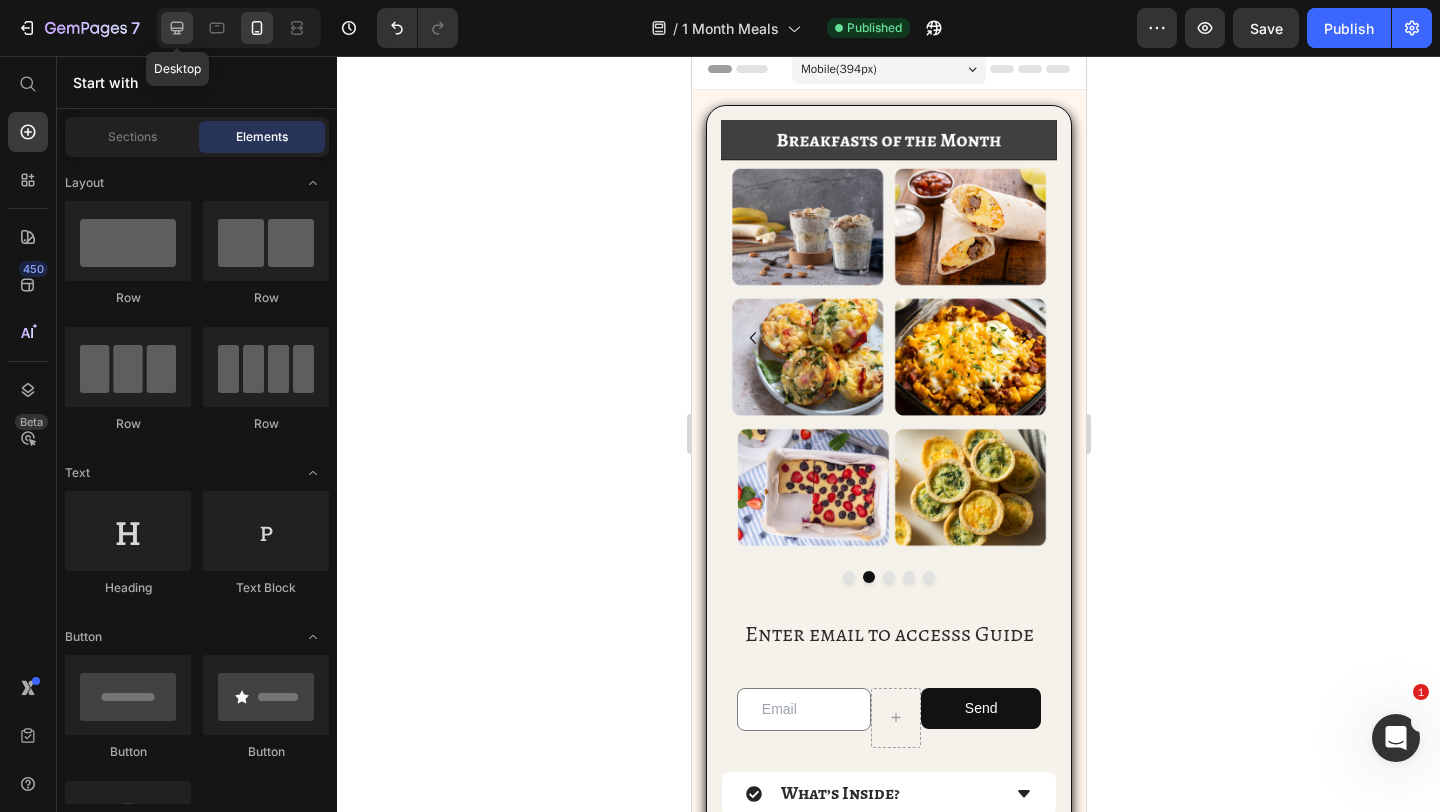 click 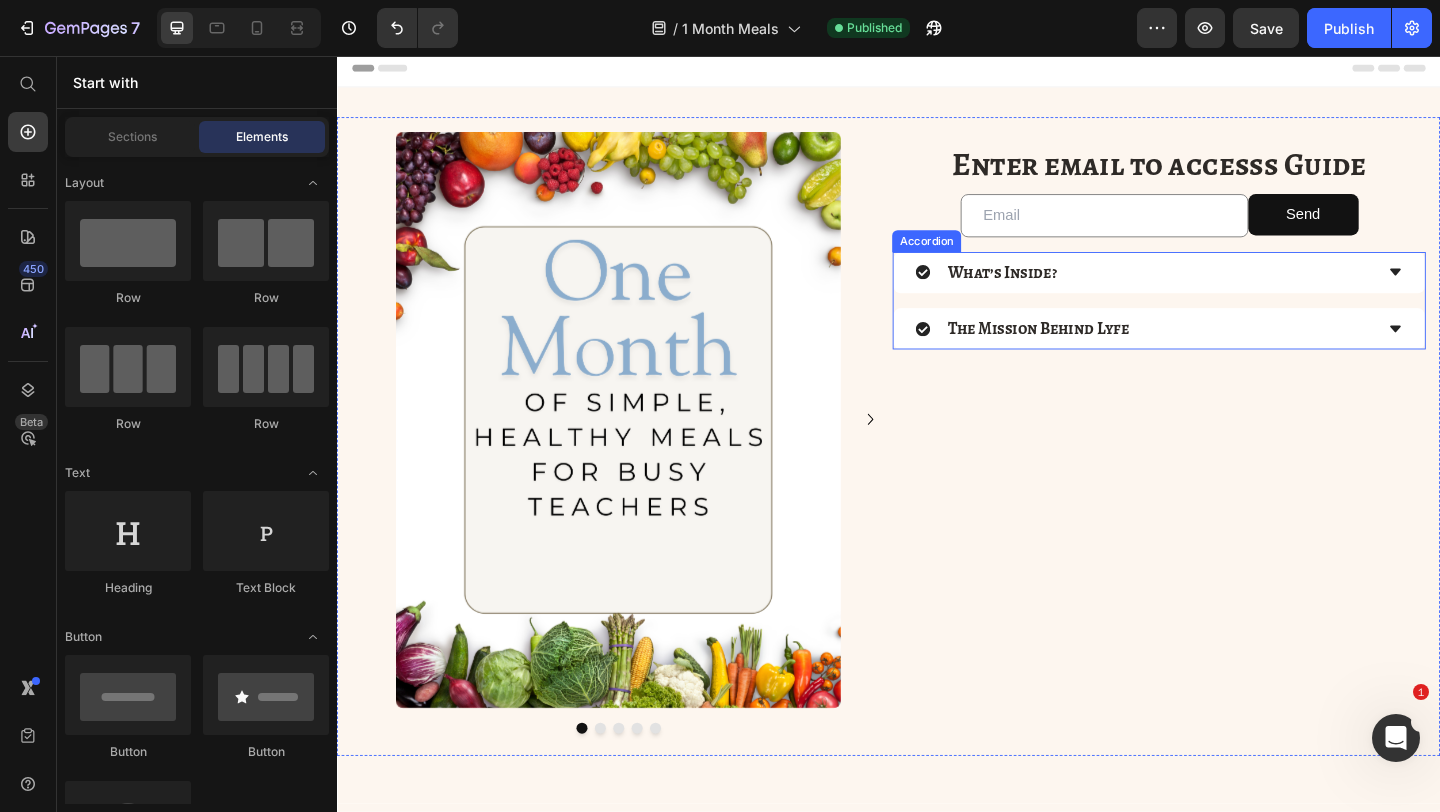 click on "What’s Inside?
The Mission Behind Lyfe" at bounding box center (1231, 322) 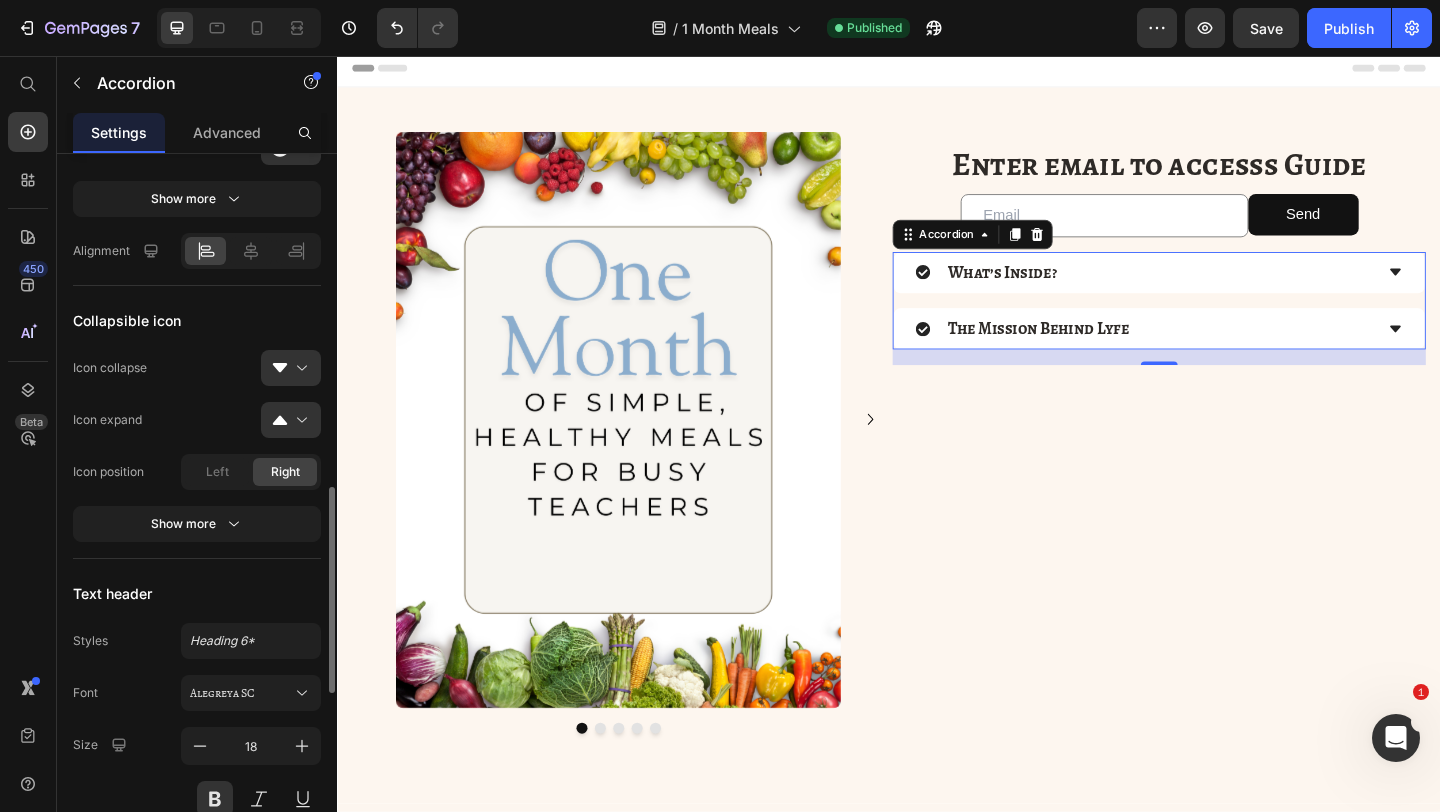 scroll, scrollTop: 544, scrollLeft: 0, axis: vertical 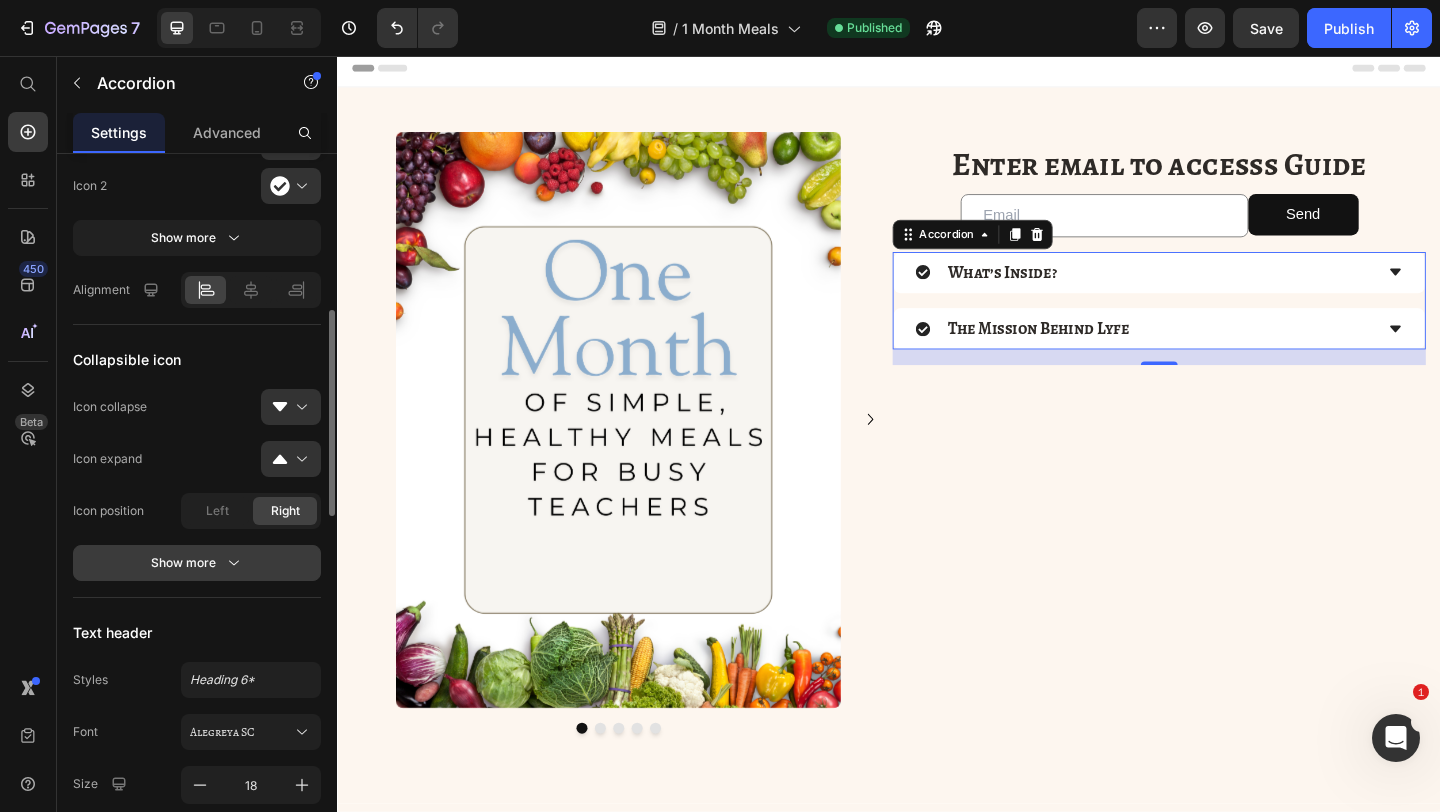 click on "Show more" at bounding box center (197, 563) 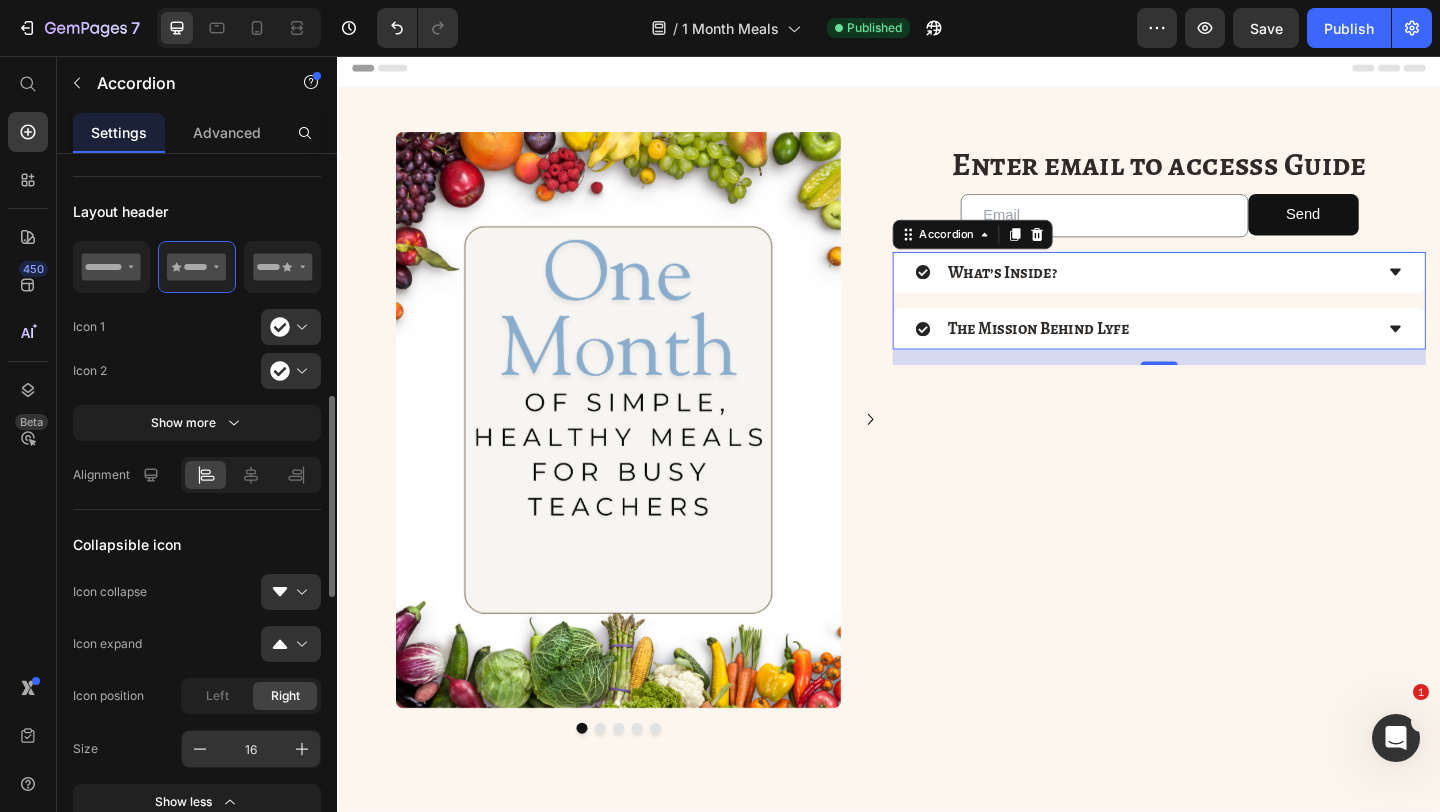 scroll, scrollTop: 310, scrollLeft: 0, axis: vertical 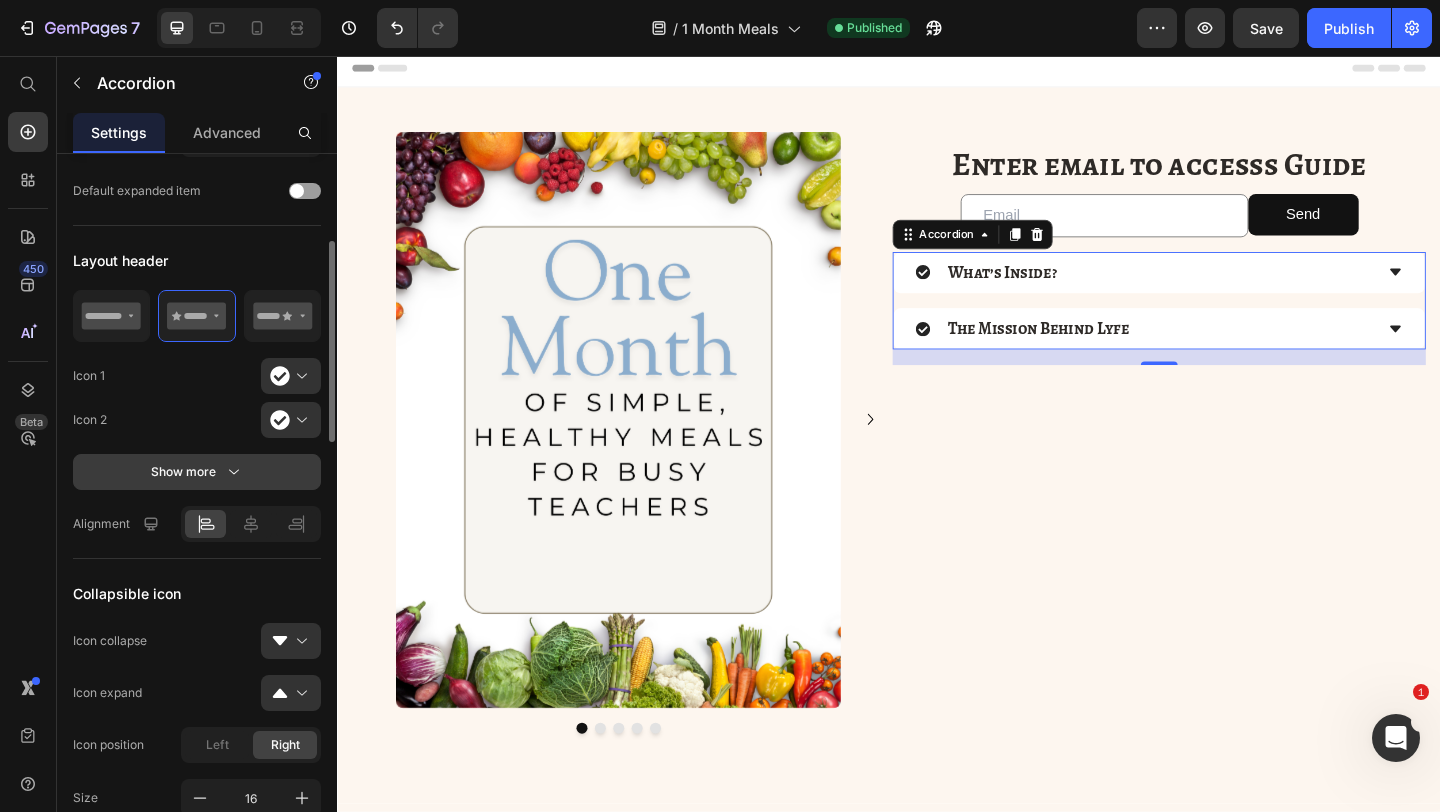 click on "Show more" at bounding box center (197, 472) 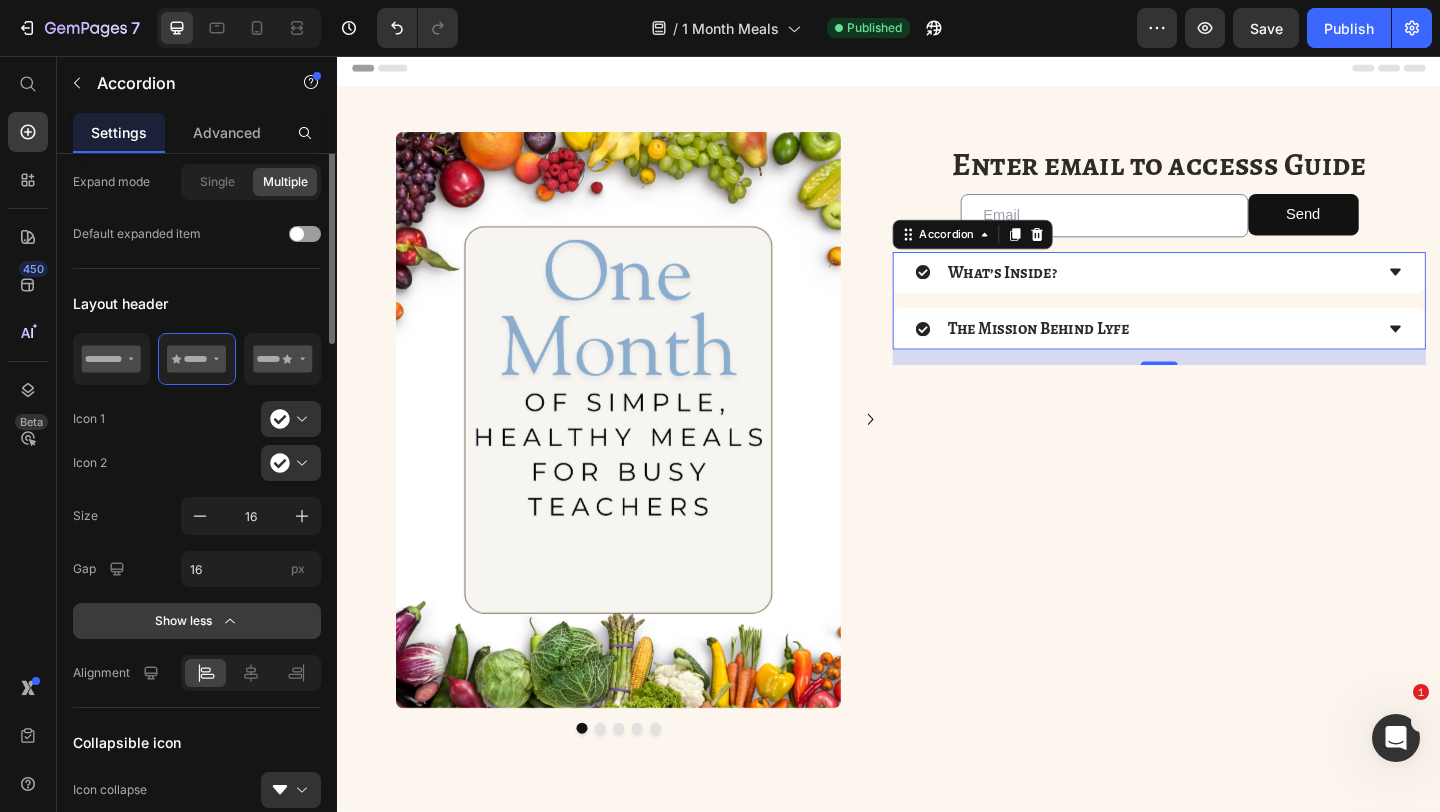 scroll, scrollTop: 0, scrollLeft: 0, axis: both 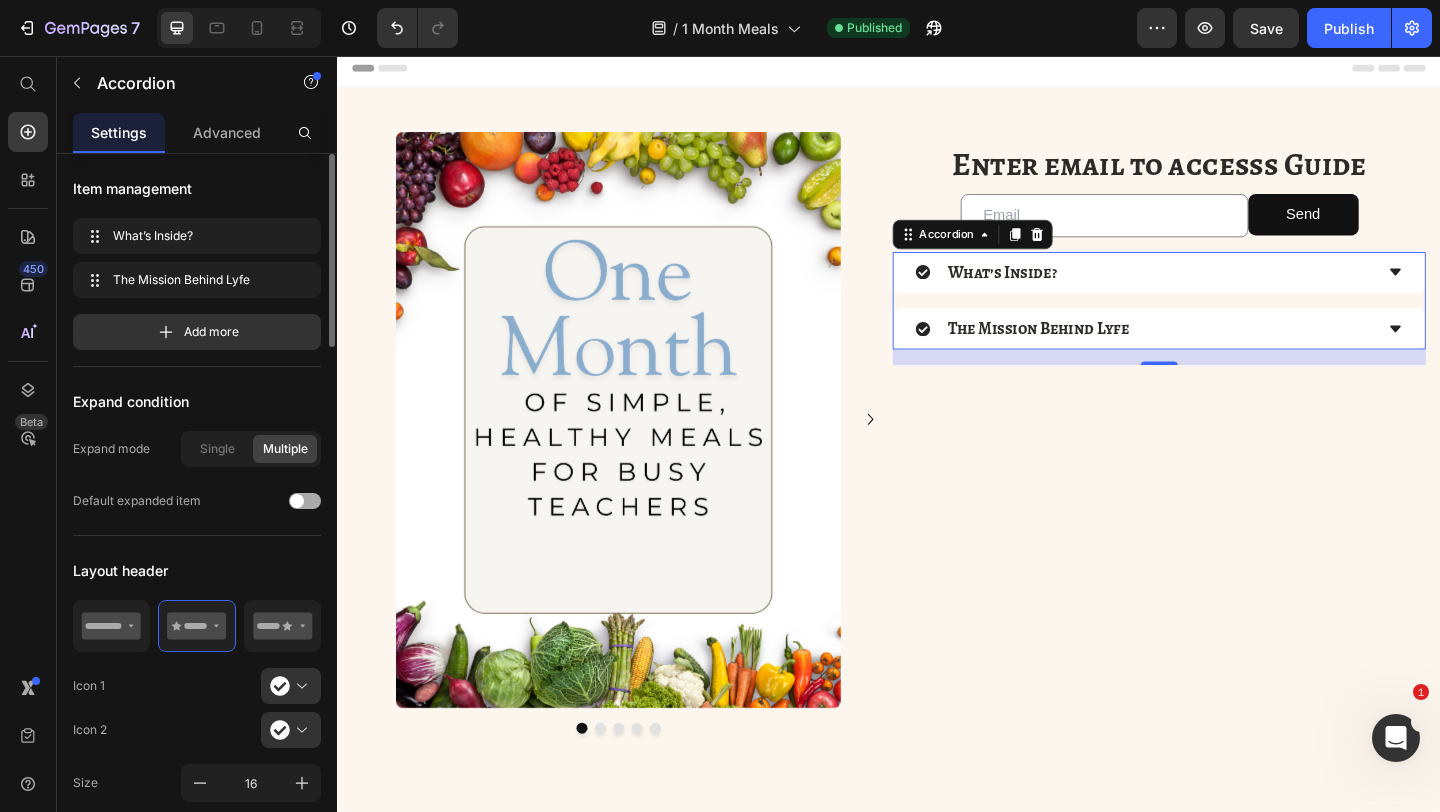 click at bounding box center (305, 501) 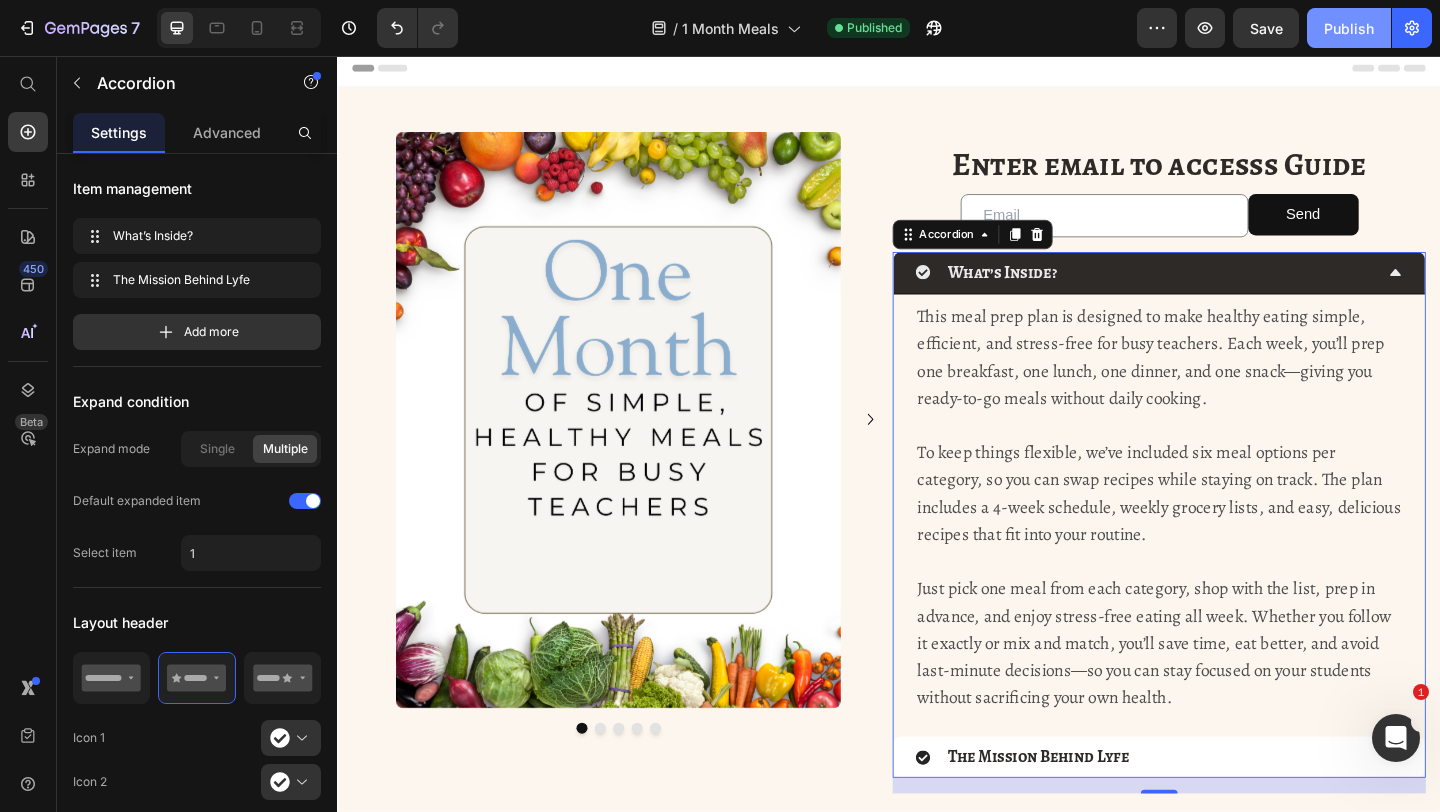 click on "Publish" at bounding box center (1349, 28) 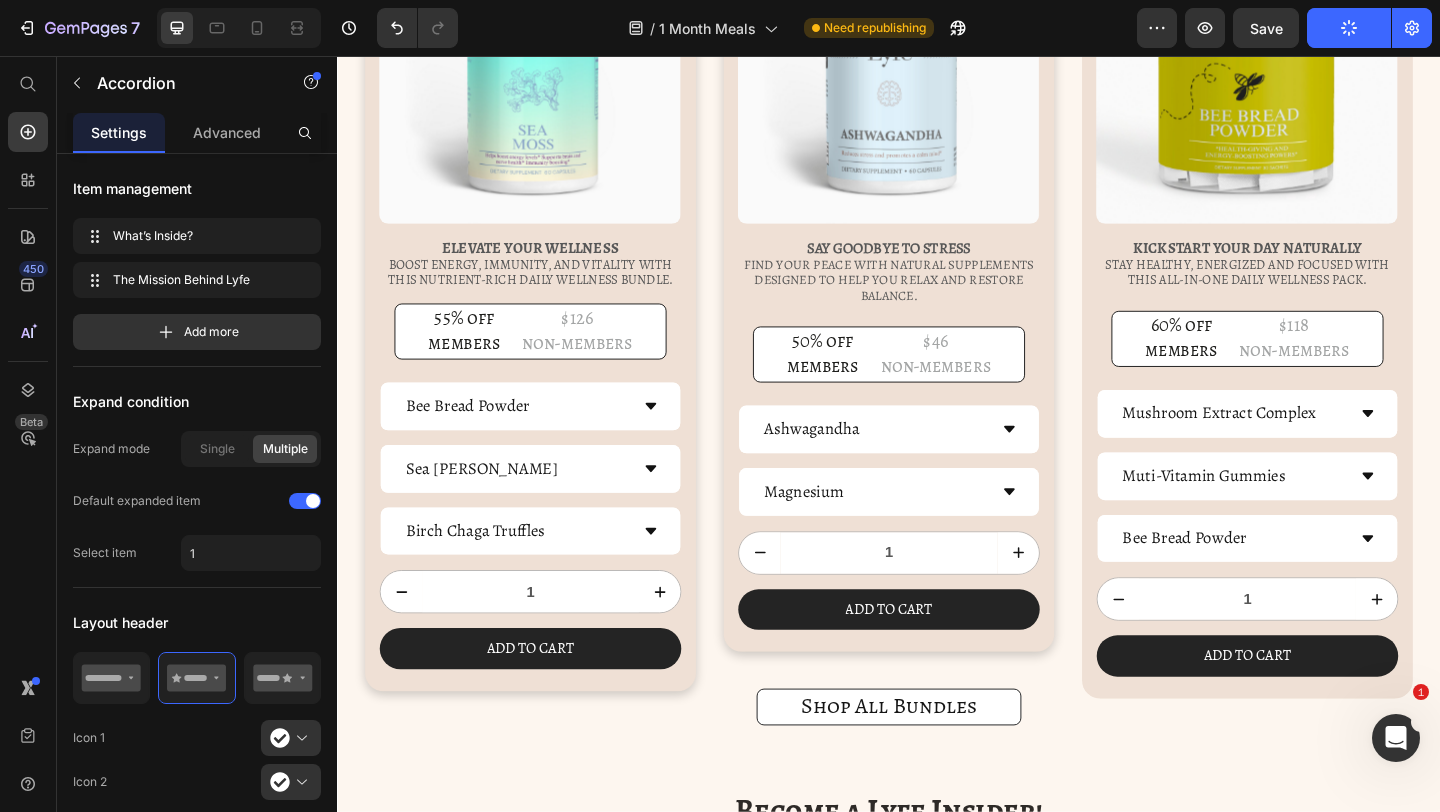 scroll, scrollTop: 1157, scrollLeft: 0, axis: vertical 